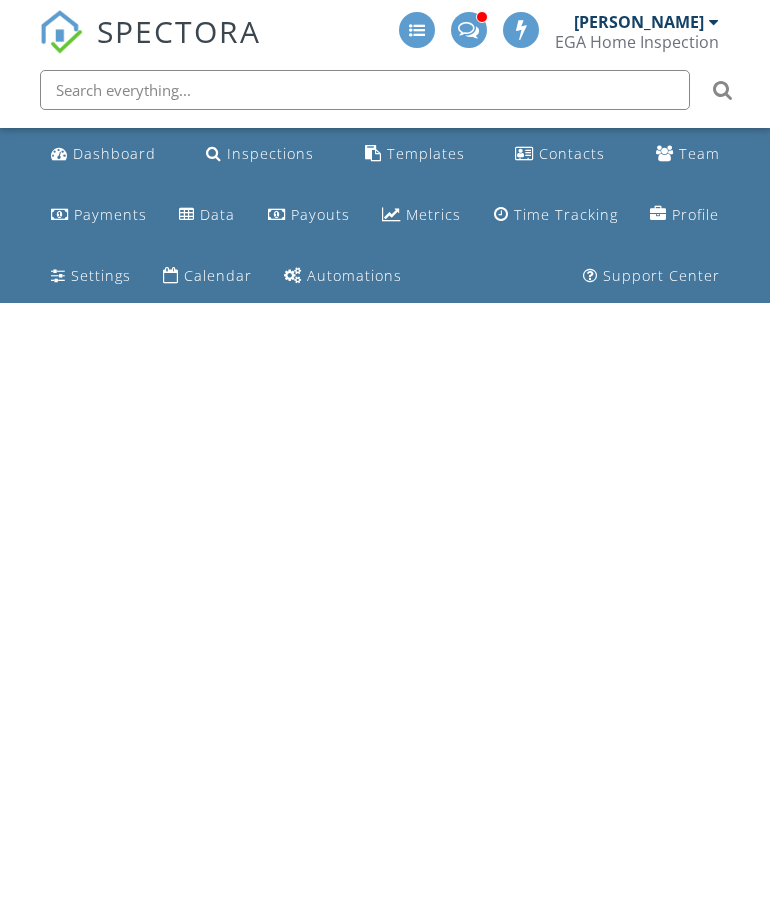 scroll, scrollTop: 0, scrollLeft: 0, axis: both 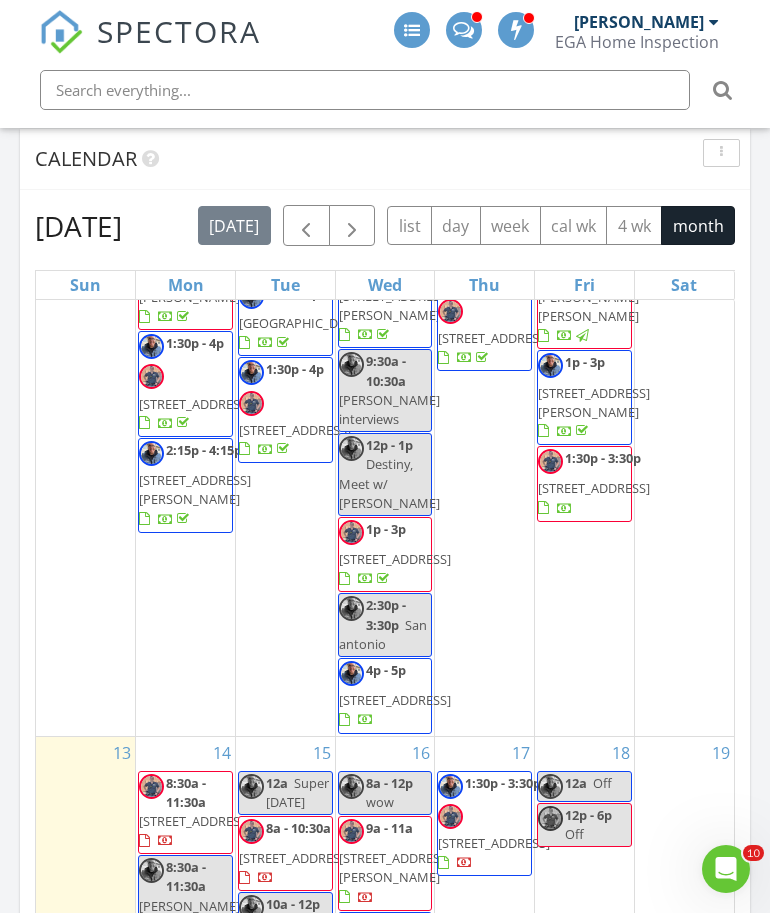 click on "9896 Silvergate Ln, Elk Grove 95624" at bounding box center (594, 201) 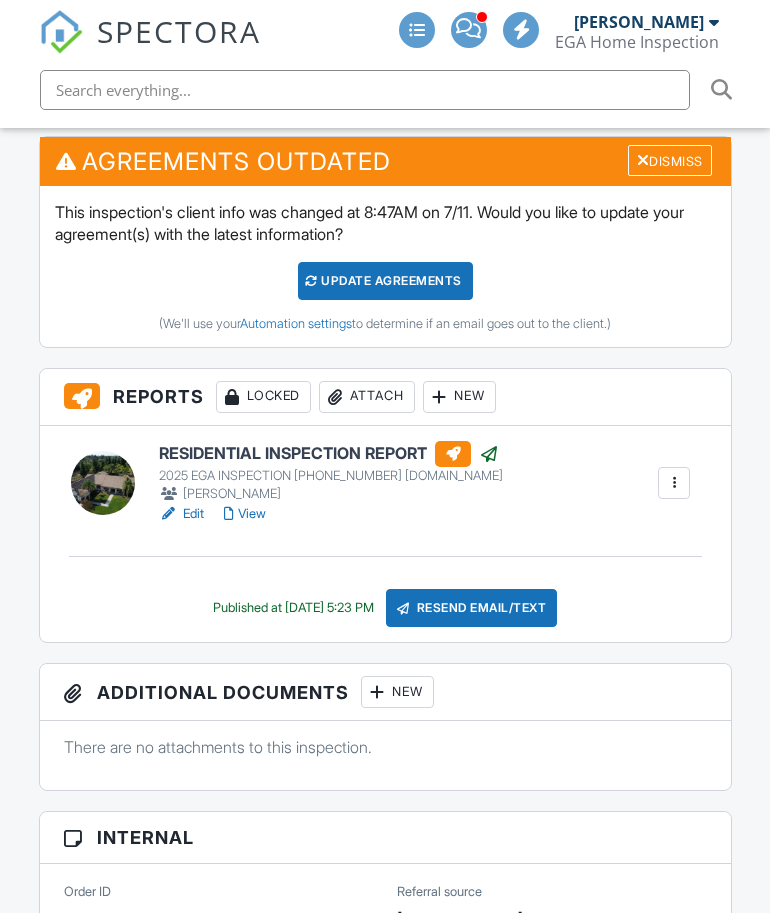 scroll, scrollTop: 518, scrollLeft: 0, axis: vertical 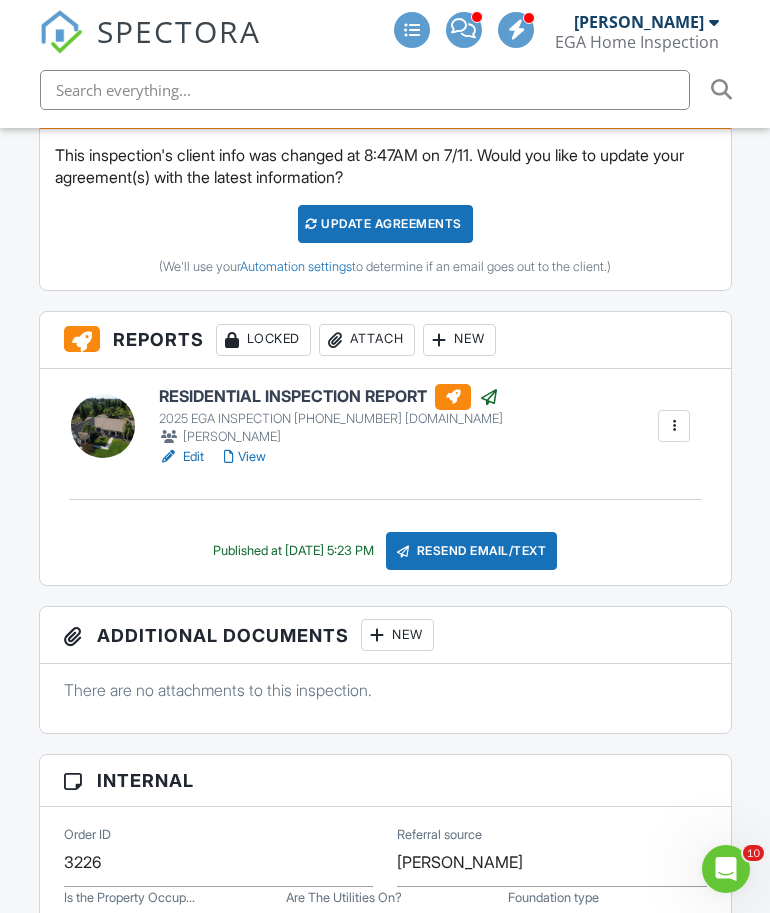 click on "New" at bounding box center (397, 635) 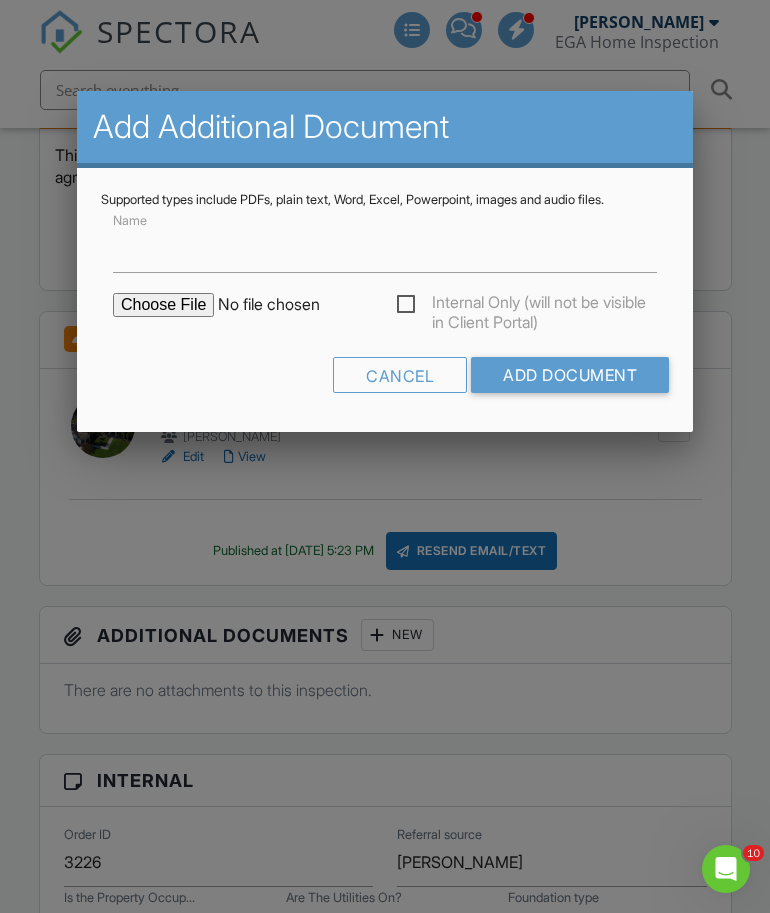 click at bounding box center (283, 305) 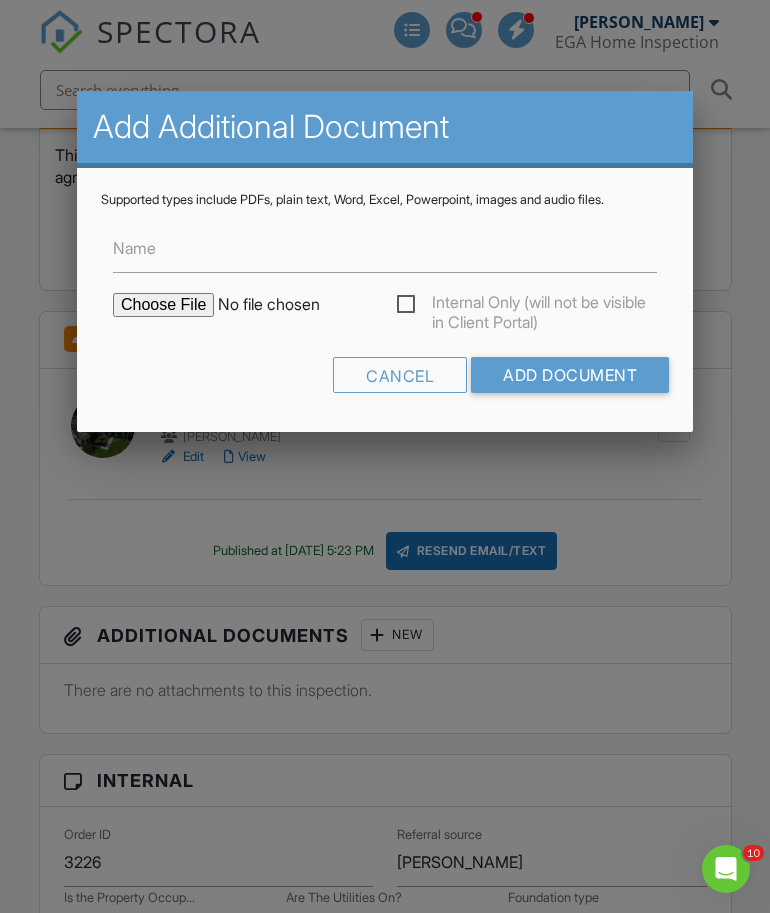 type on "C:\fakepath\9896 Silvergate Lane.pdf" 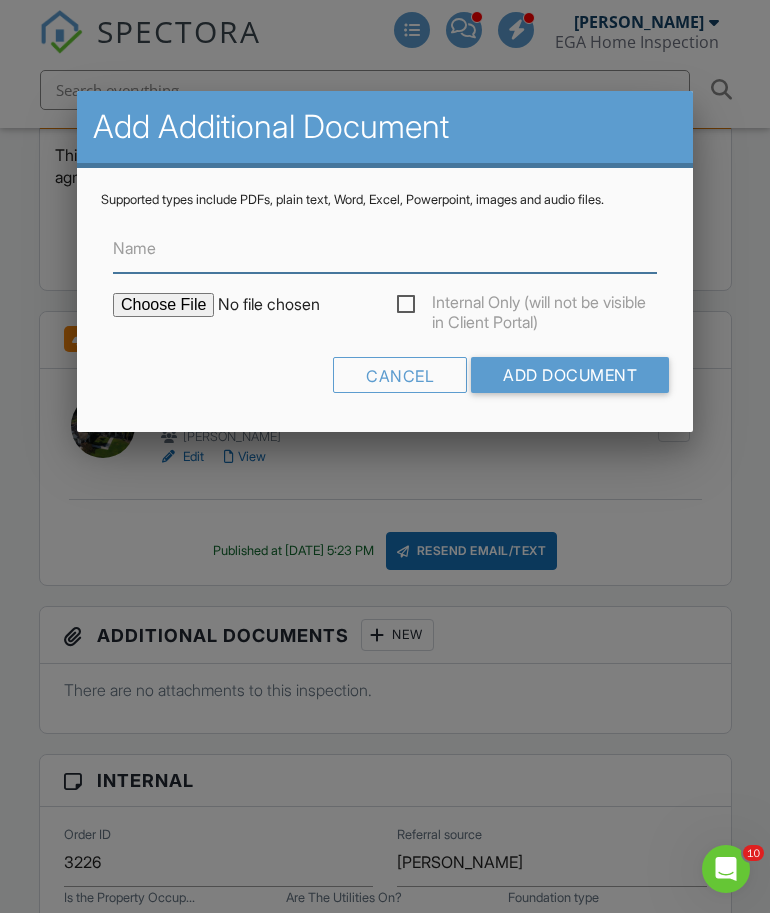 click on "Name" at bounding box center (385, 248) 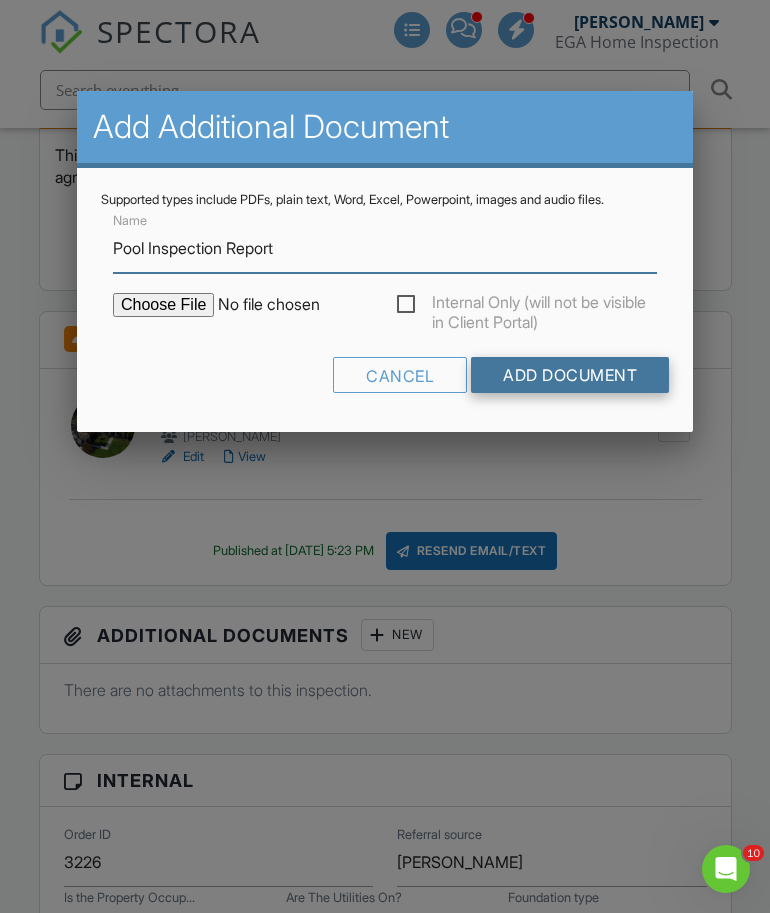 type on "Pool Inspection Report" 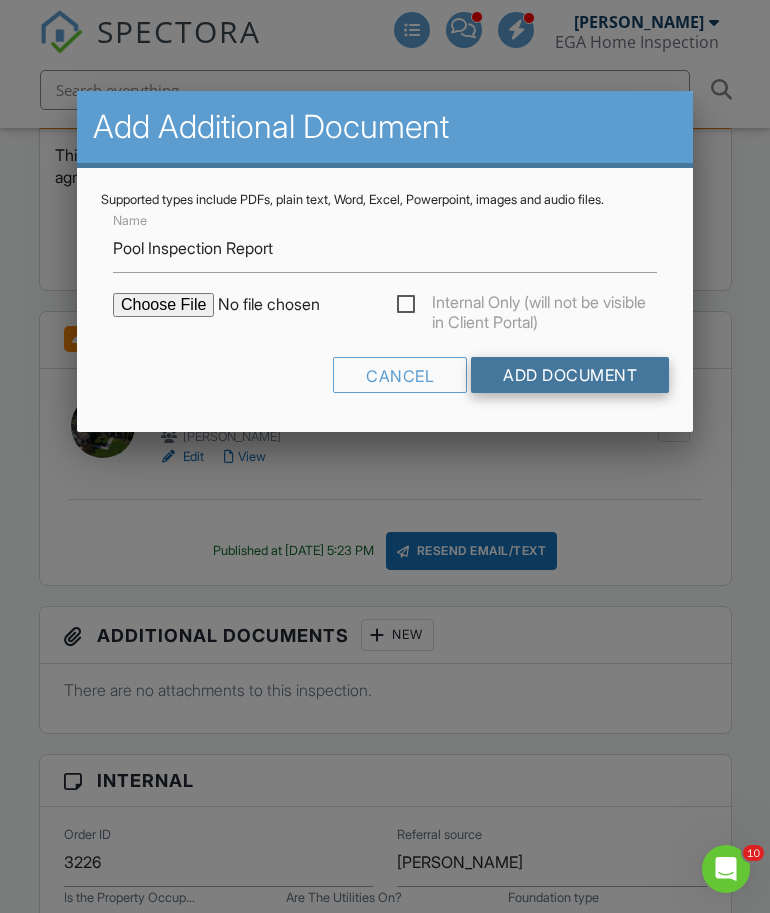 click on "Add Document" at bounding box center (570, 375) 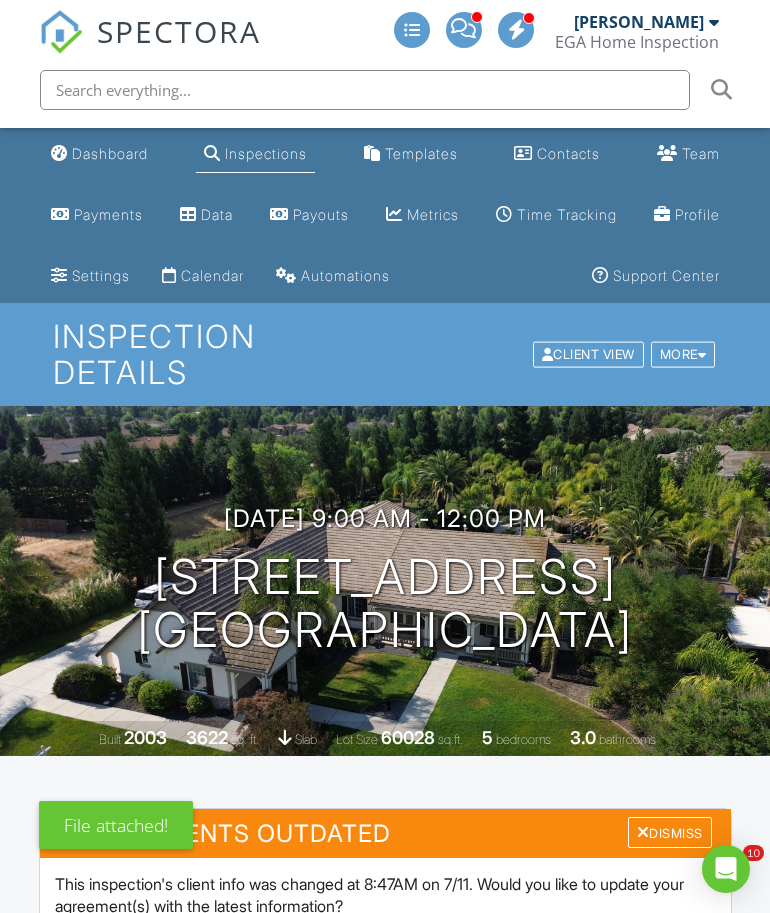 scroll, scrollTop: 0, scrollLeft: 0, axis: both 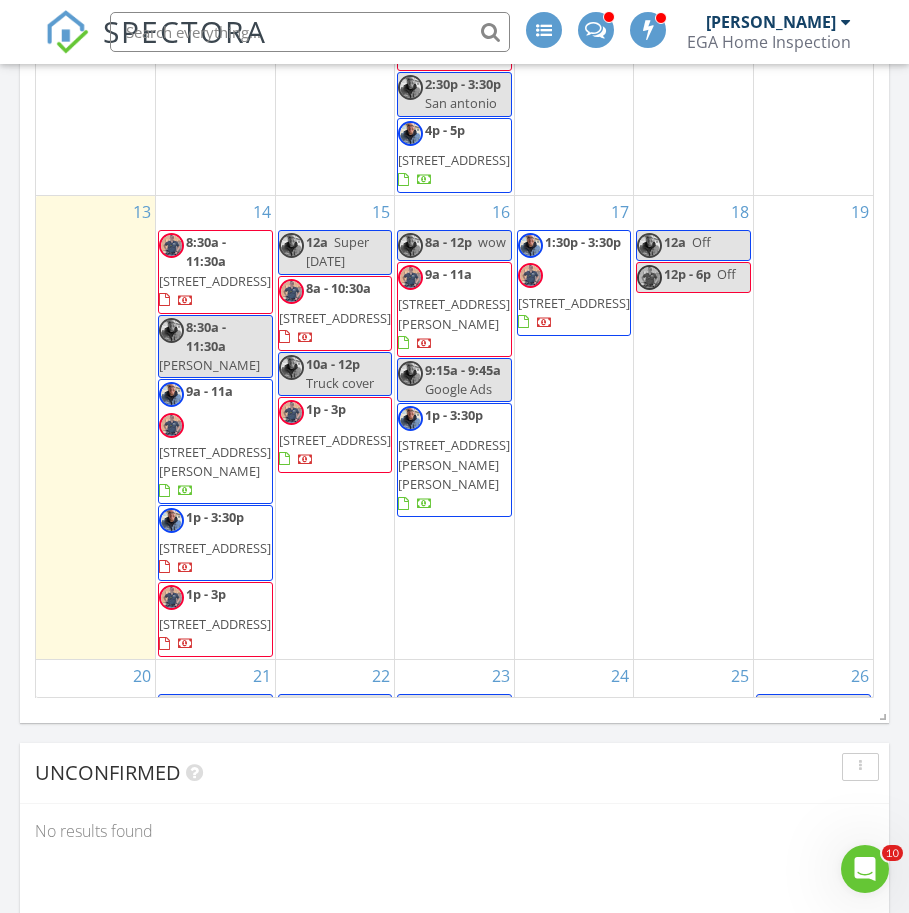 click on "Truck cover" at bounding box center (340, 383) 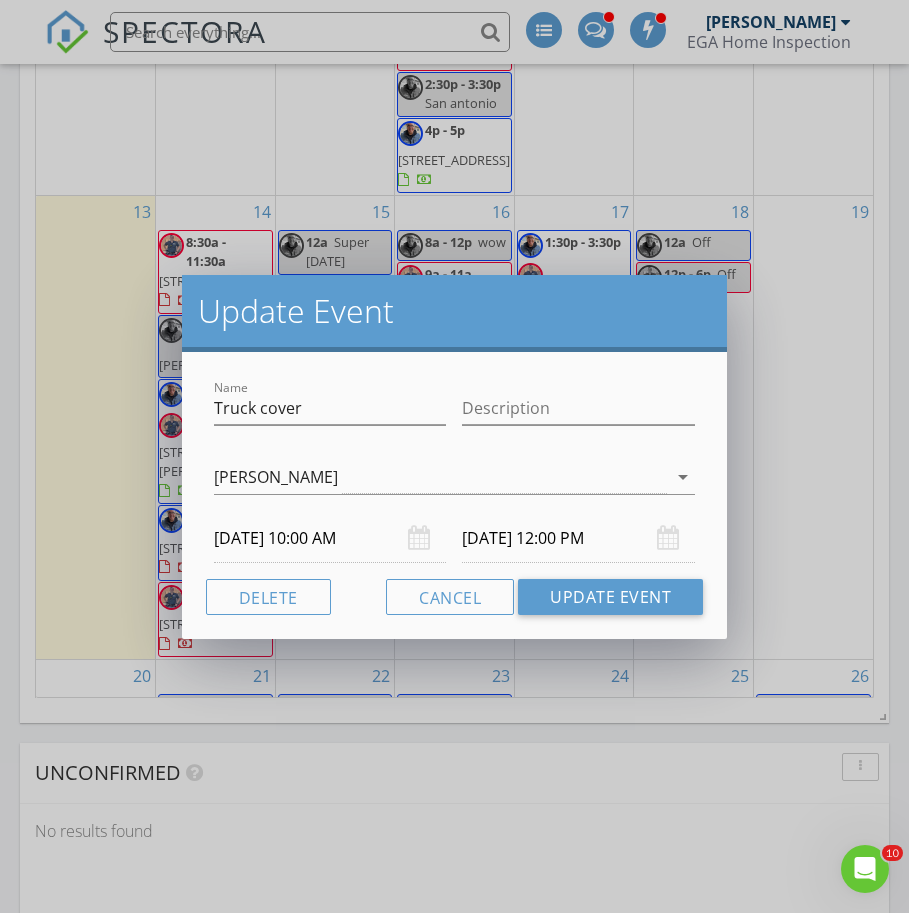 click on "07/15/2025 10:00 AM" at bounding box center [330, 538] 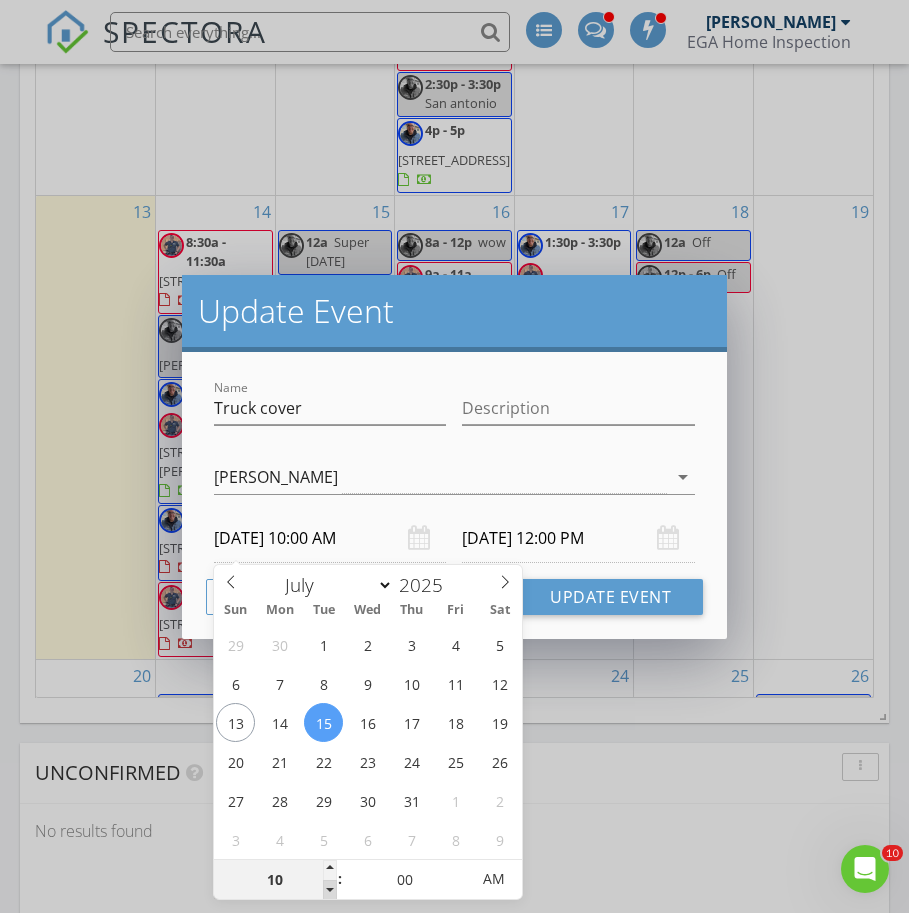 type on "09" 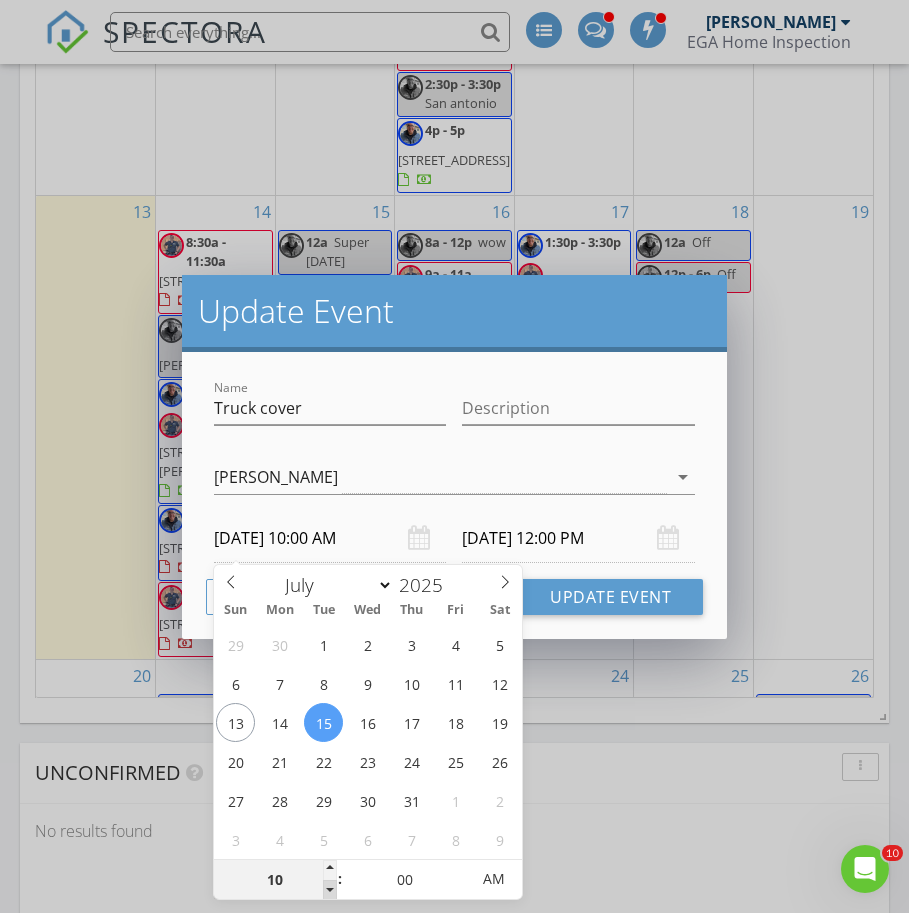 type on "07/15/2025 9:00 AM" 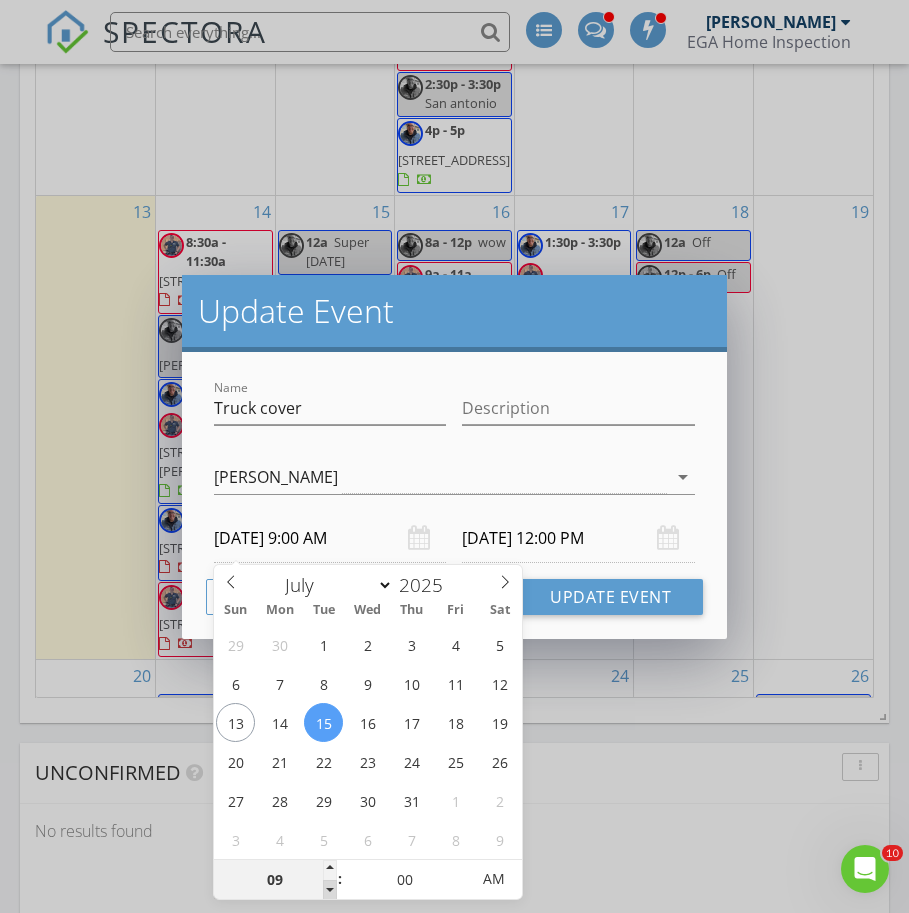 click at bounding box center [330, 890] 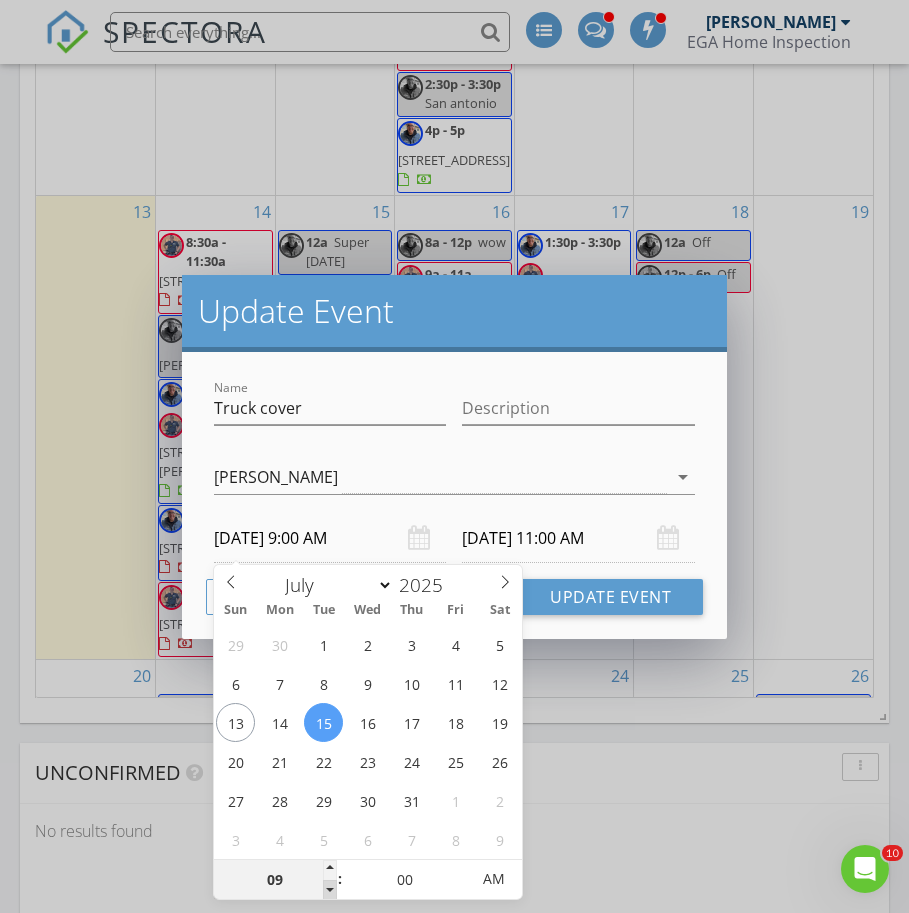 type on "08" 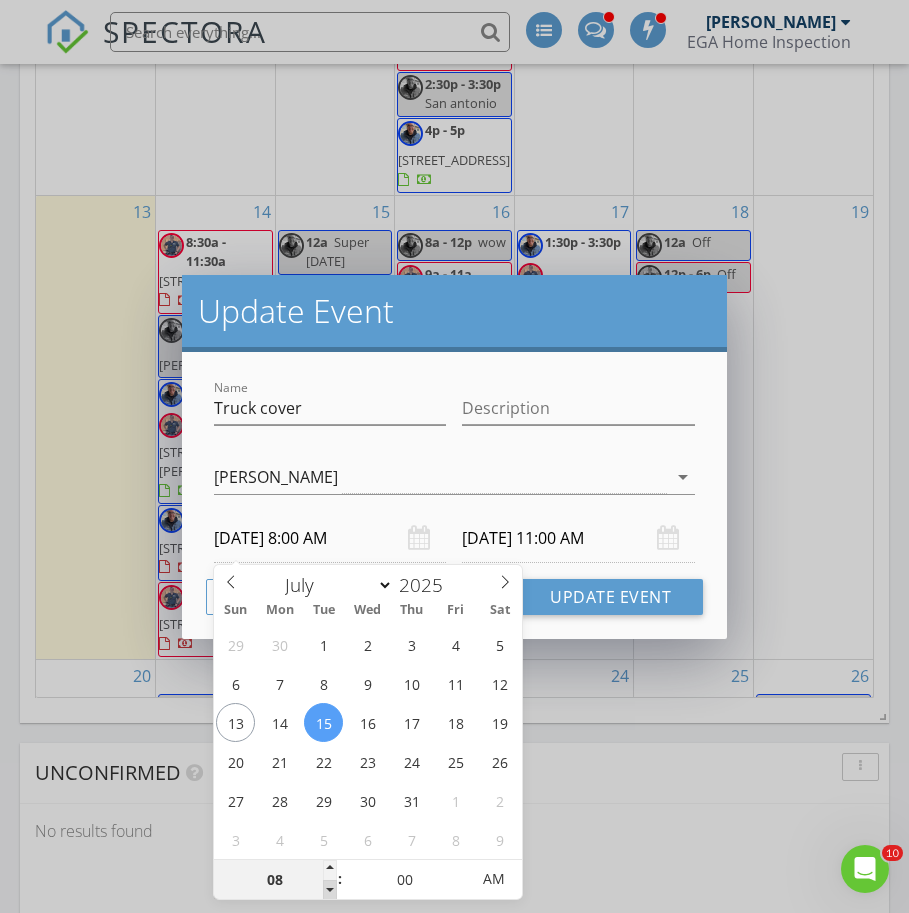 click at bounding box center (330, 890) 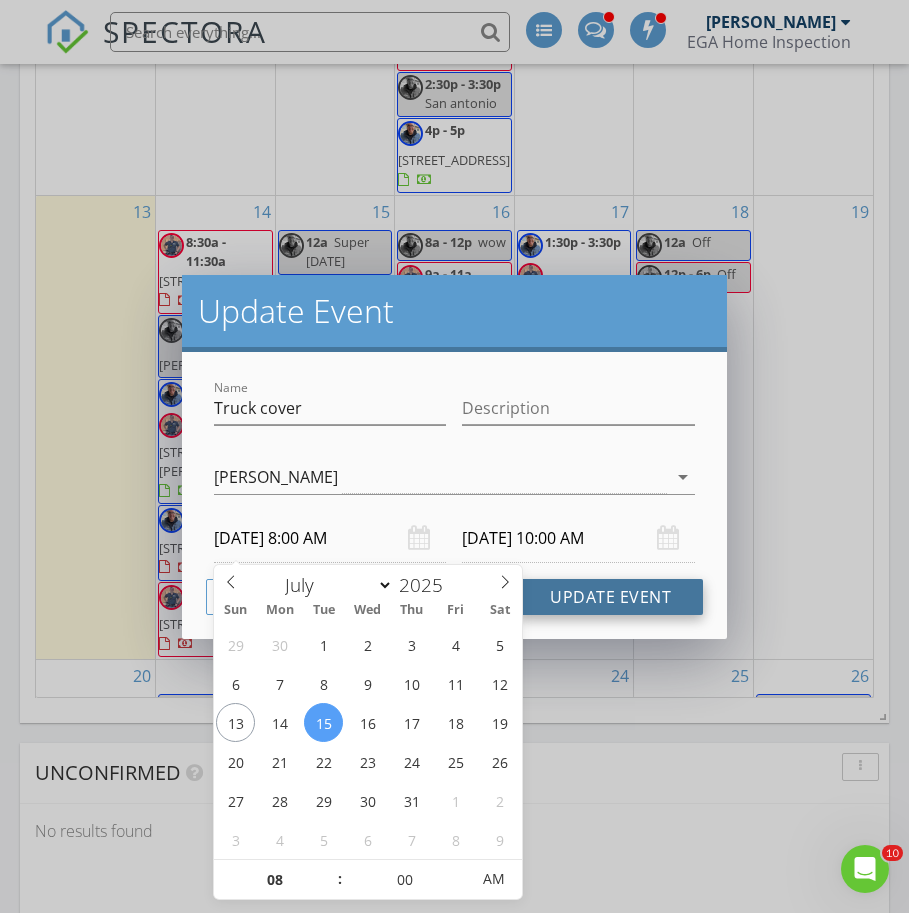 click on "Update Event" at bounding box center (610, 597) 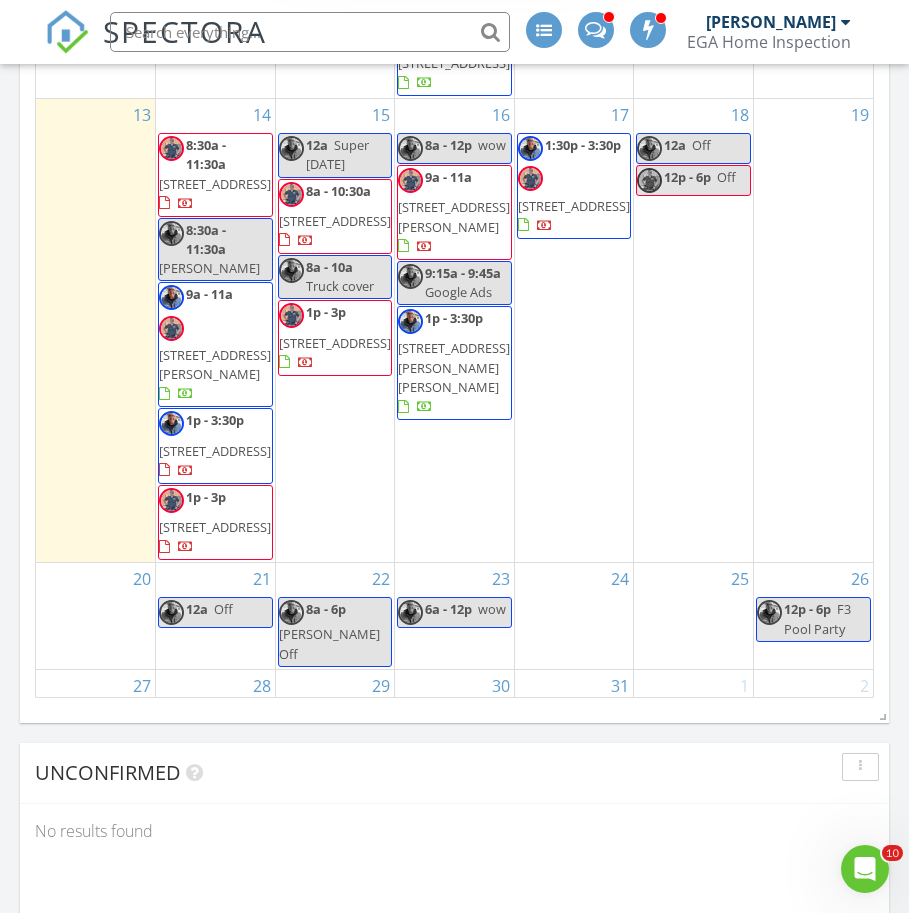 scroll, scrollTop: 755, scrollLeft: 0, axis: vertical 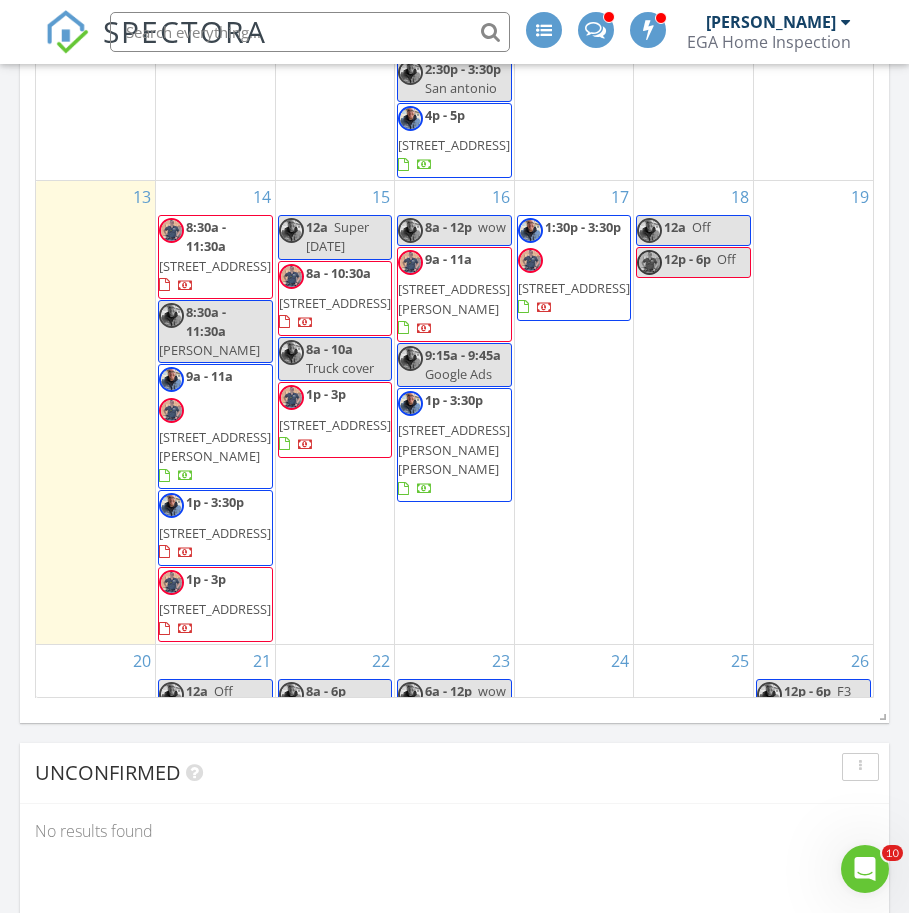 click on "17
1:30p - 3:30p
157 San Sorrento St, El Dorado Hills 95762" at bounding box center (574, 412) 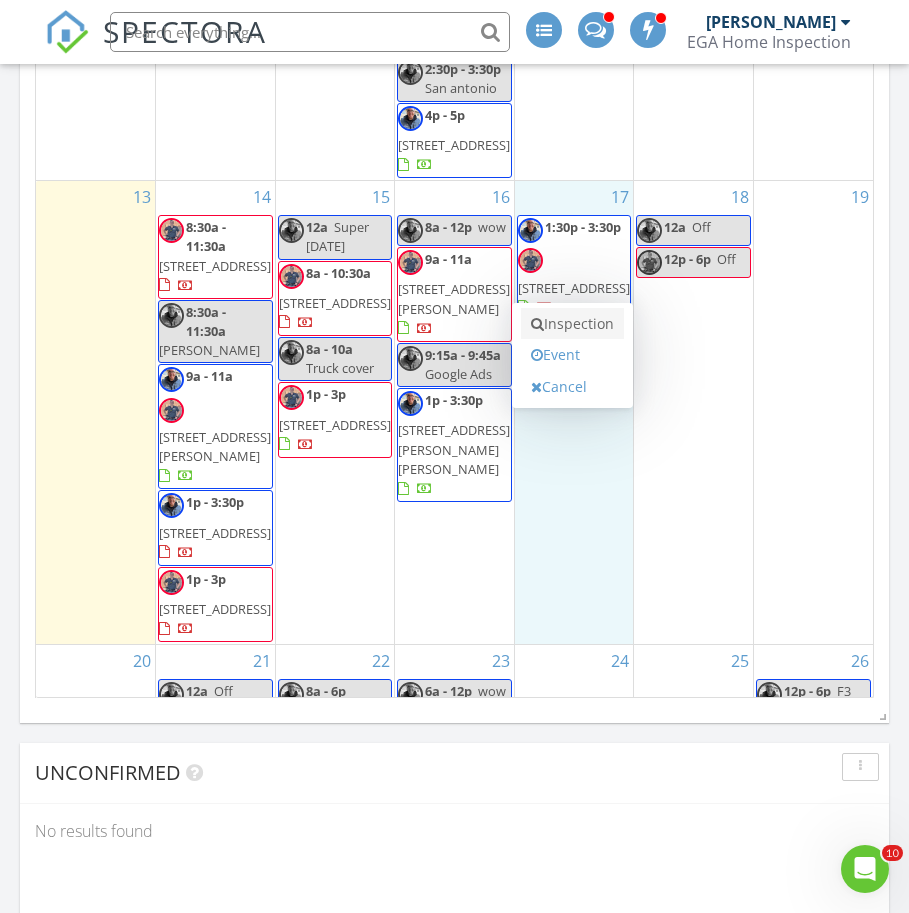 click on "Inspection" at bounding box center [572, 324] 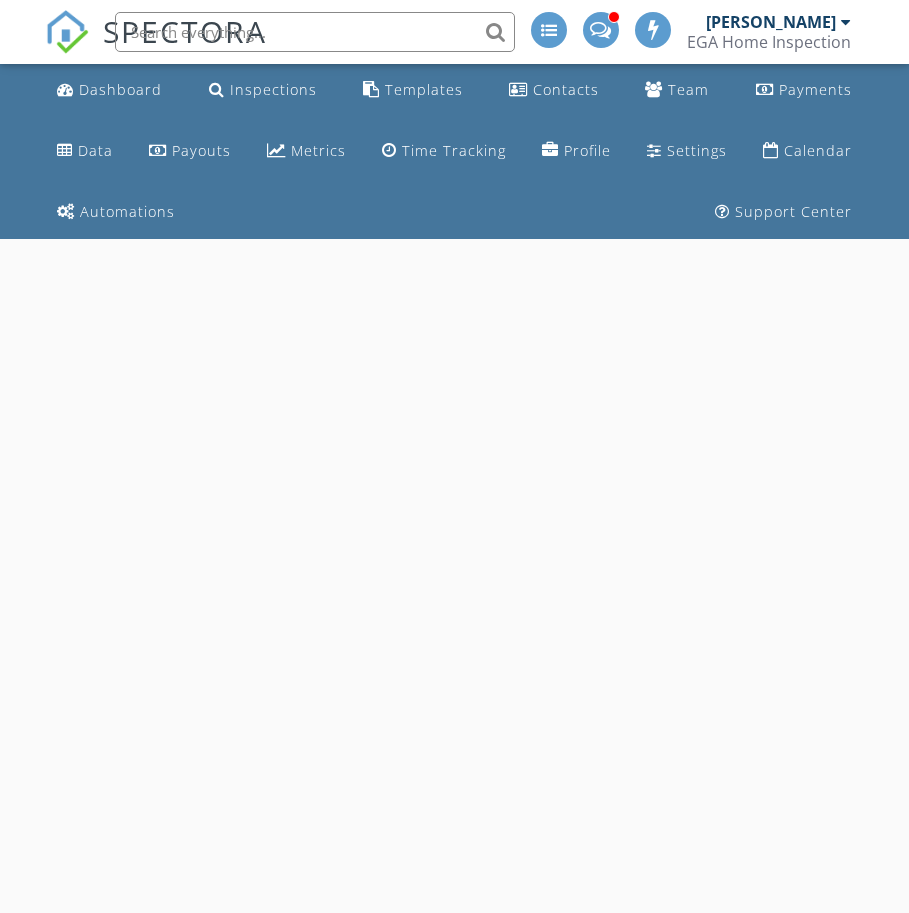 scroll, scrollTop: 0, scrollLeft: 0, axis: both 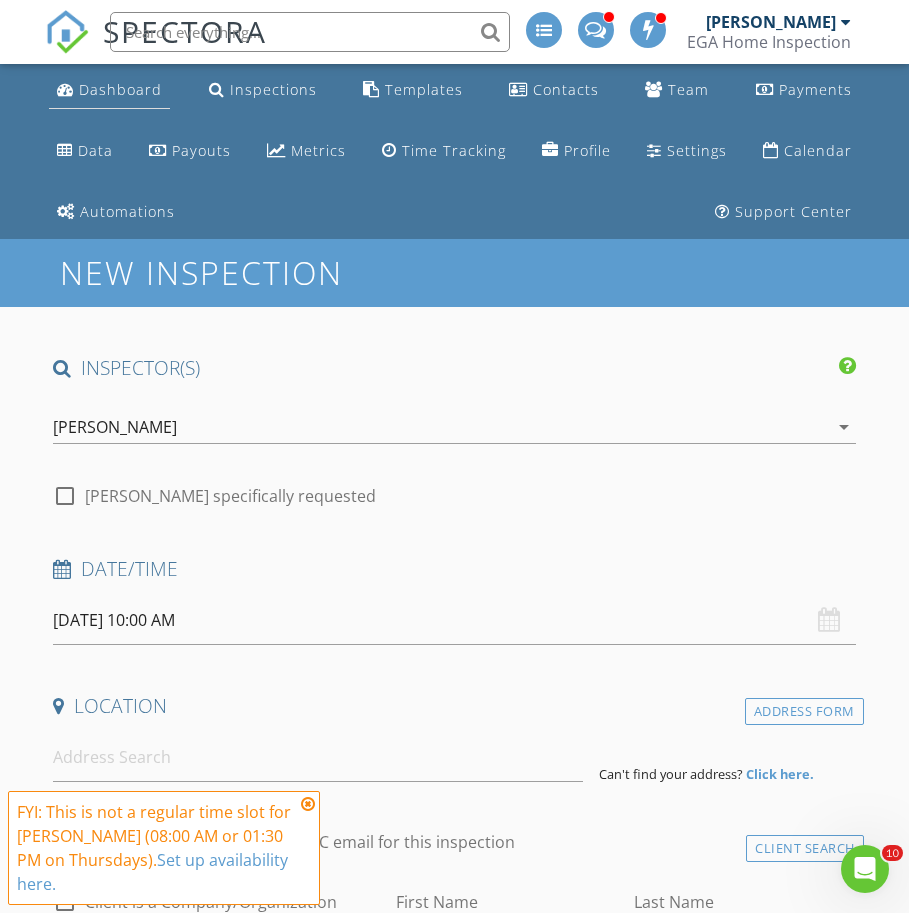 click on "Dashboard" at bounding box center (120, 89) 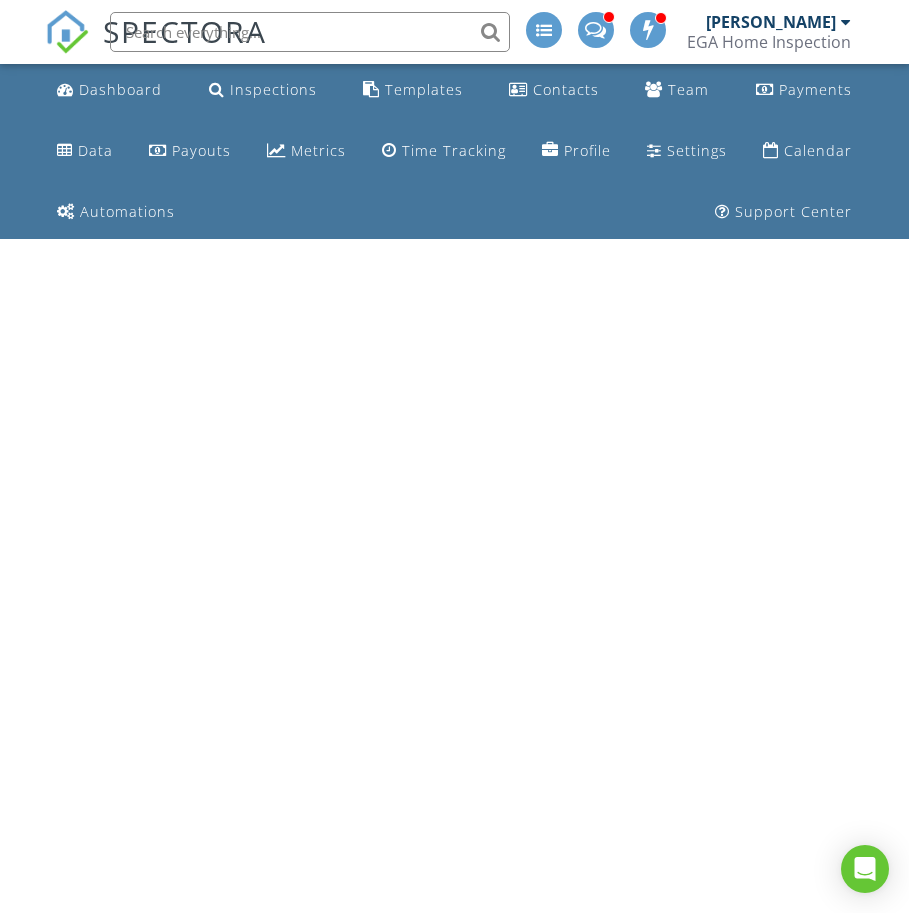 scroll, scrollTop: 0, scrollLeft: 0, axis: both 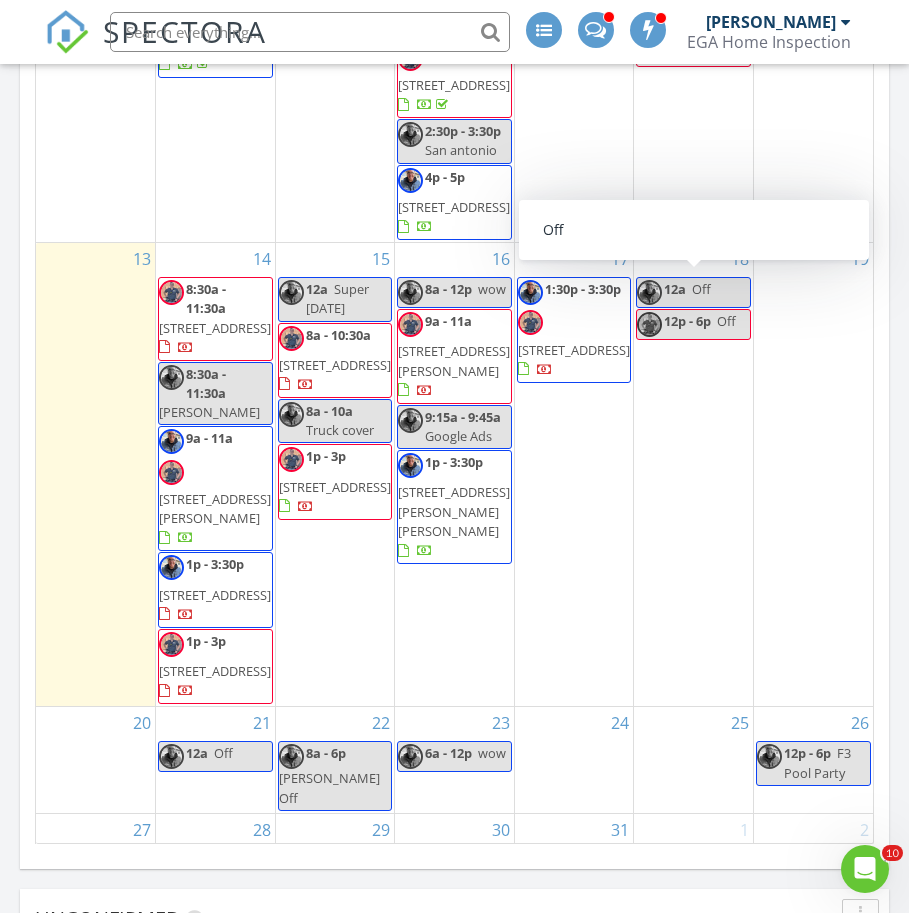 click on "12a" at bounding box center [675, 289] 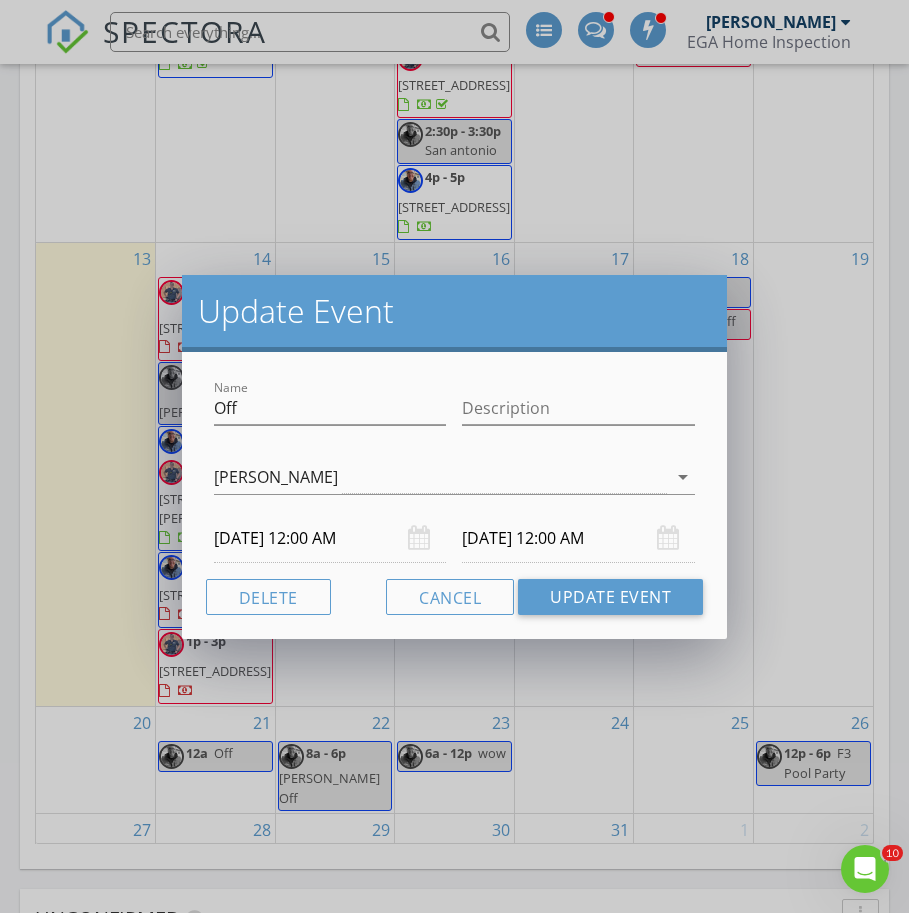 click on "Name Off   Description   Robert Reynoso arrow_drop_down     07/18/2025 12:00 AM   07/19/2025 12:00 AM       Delete   Cancel   Update Event" at bounding box center [454, 495] 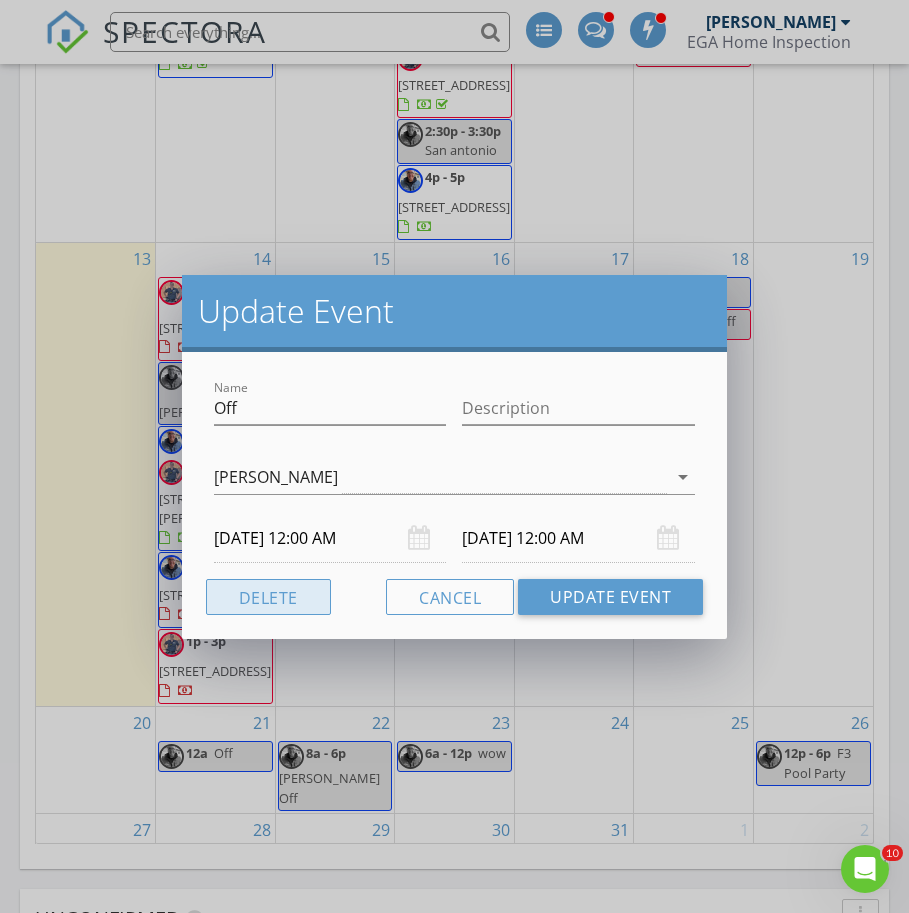 click on "Delete" at bounding box center (268, 597) 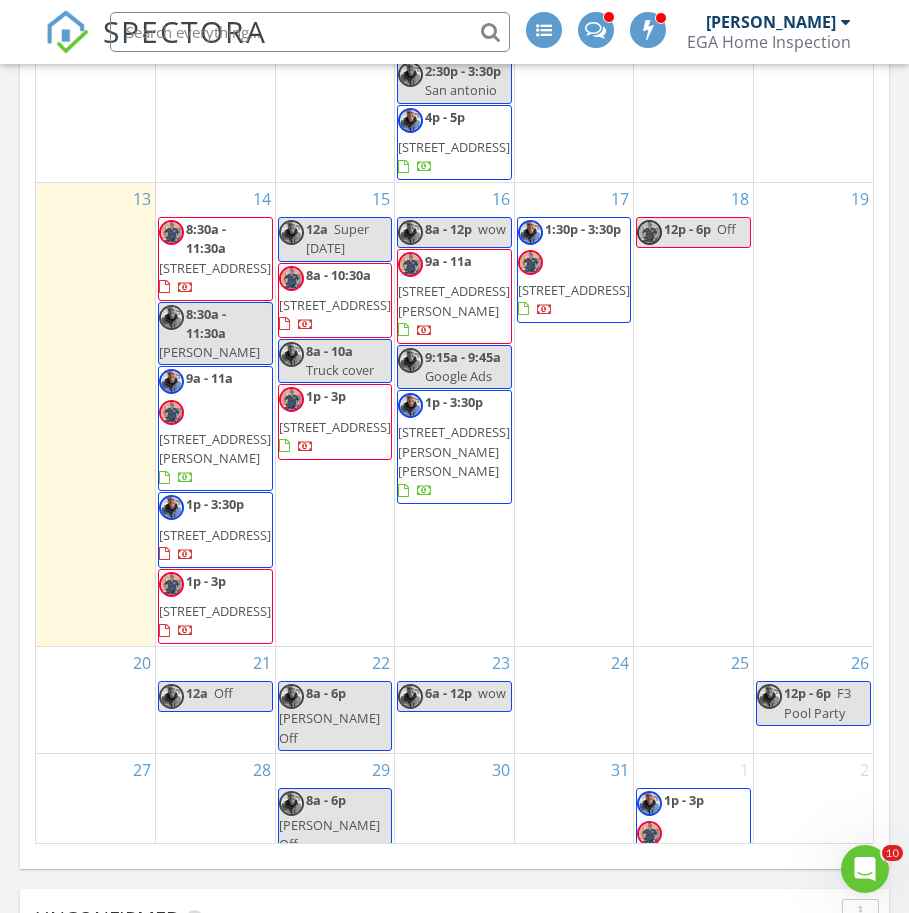 scroll, scrollTop: 892, scrollLeft: 0, axis: vertical 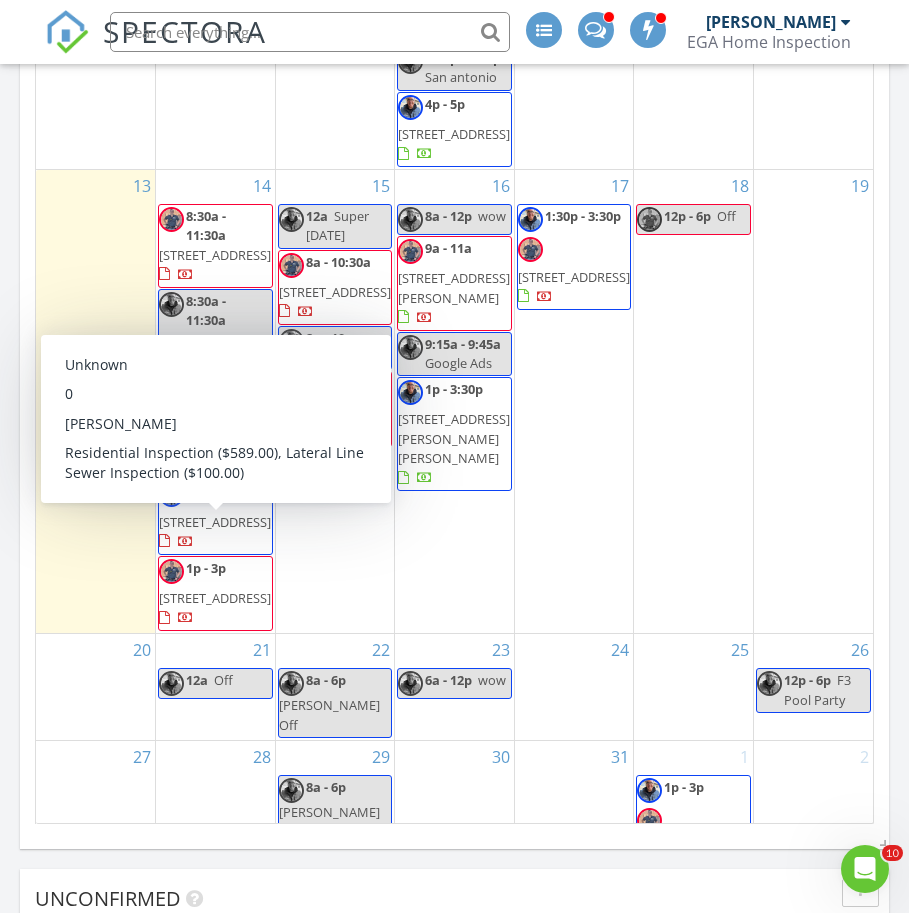 click on "Today
Robert Reynoso
No results found       New Inspection     New Quote         Map               + − Leaflet  |  © MapTiler   © OpenStreetMap contributors     In Progress
Robert Reynoso
07/09/25 4:00 pm   6214 Windorah Way, Orangevale, CA 95662
Robert Reynoso
Calendar                 July 2025 today list day week cal wk 4 wk month Sun Mon Tue Wed Thu Fri Sat 29
12a - 12p
F3 Back Packing trip
30
9a - 11a
5126 Pleasantglen Way, Elk Grove  95758
10a - 12p
15036 Via Sansovino, Rancho Murieta 95683" at bounding box center [454, -341] 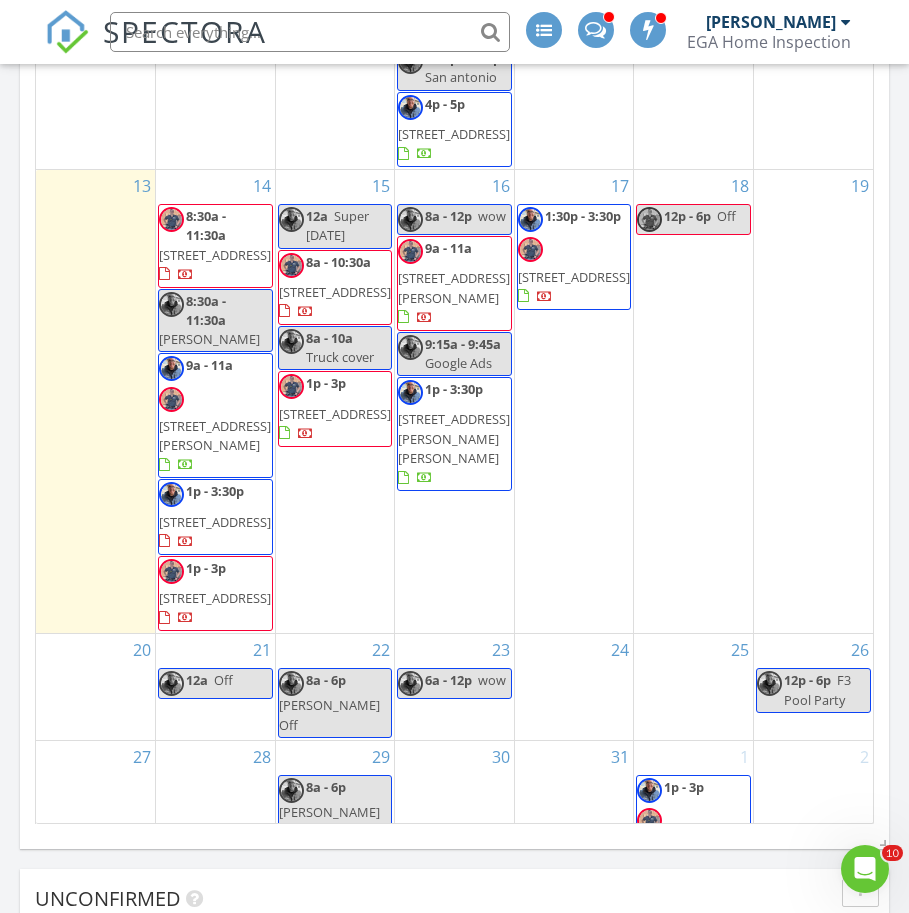 click on "2848 Holly Hills Ln, Cameron Park 95682" at bounding box center [215, 435] 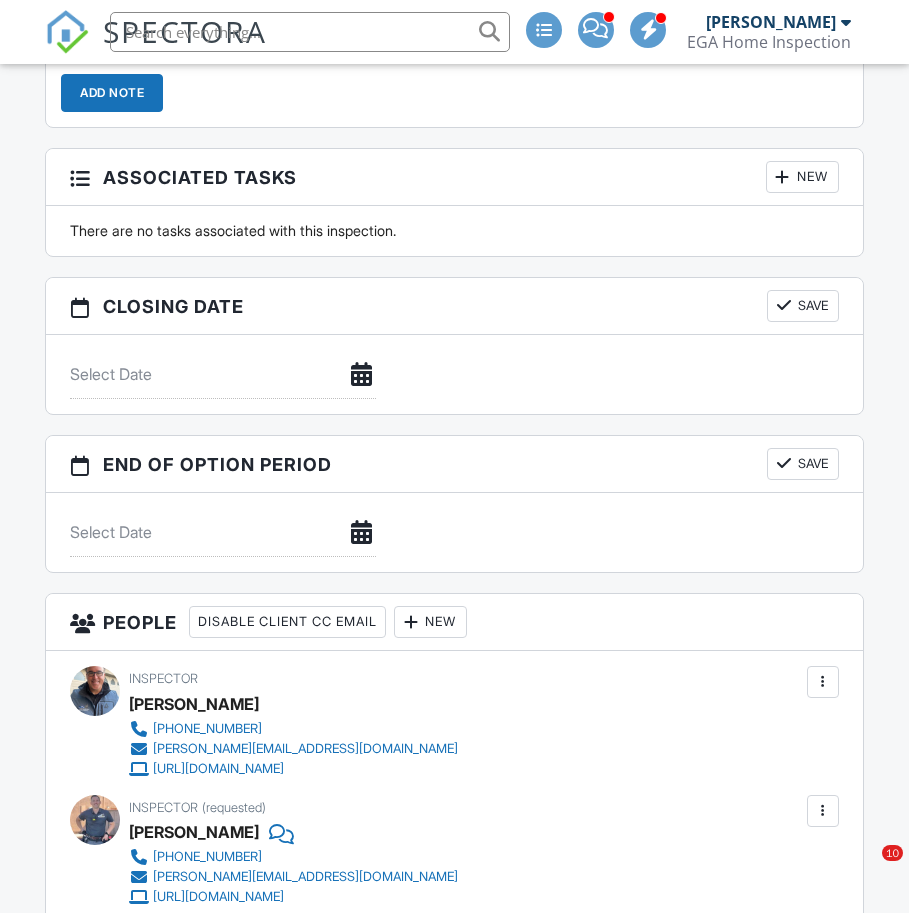 scroll, scrollTop: 2302, scrollLeft: 0, axis: vertical 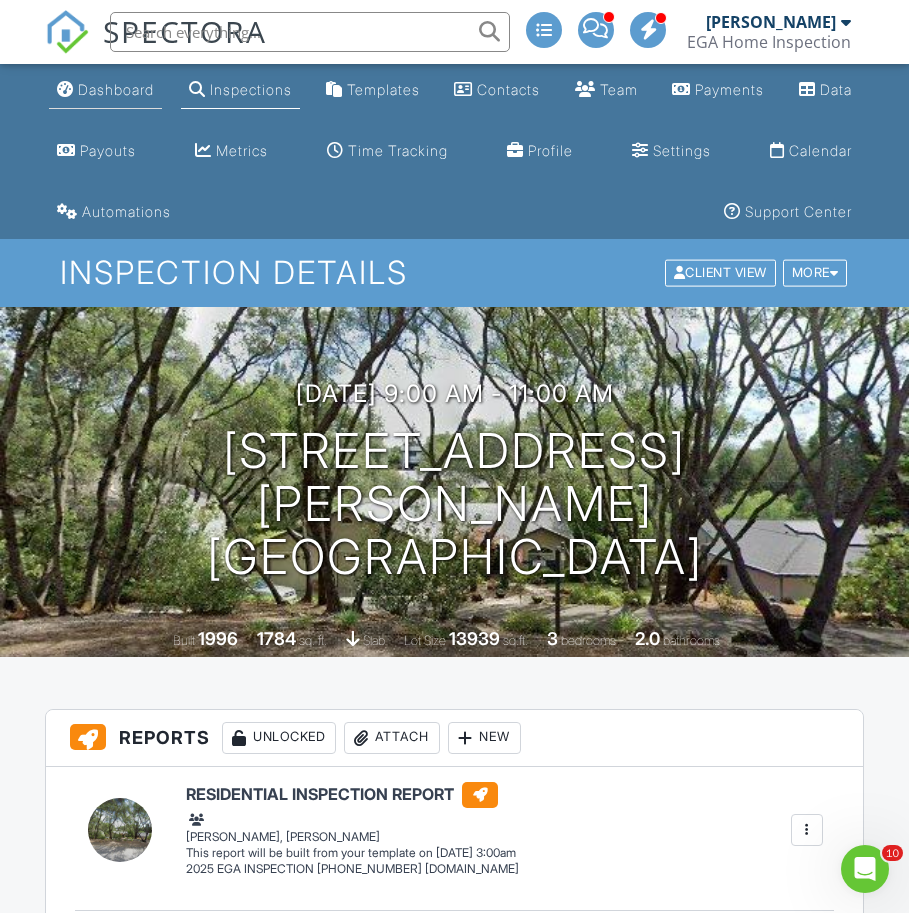 click on "Dashboard" at bounding box center [116, 89] 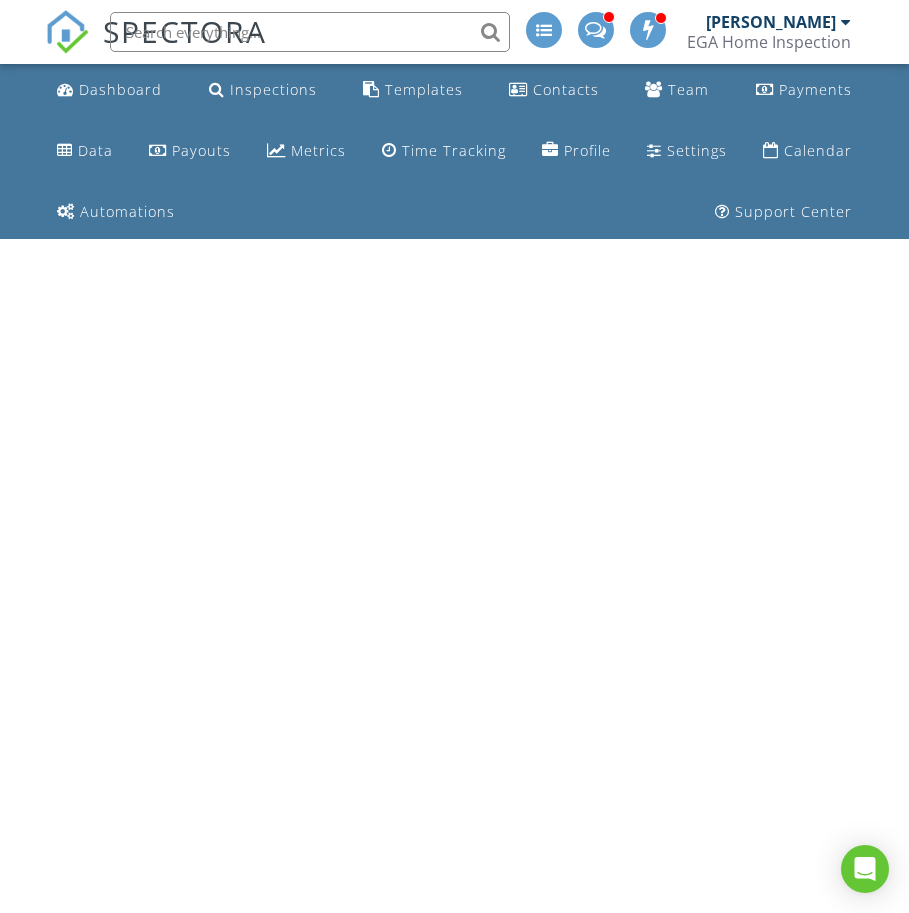 scroll, scrollTop: 0, scrollLeft: 0, axis: both 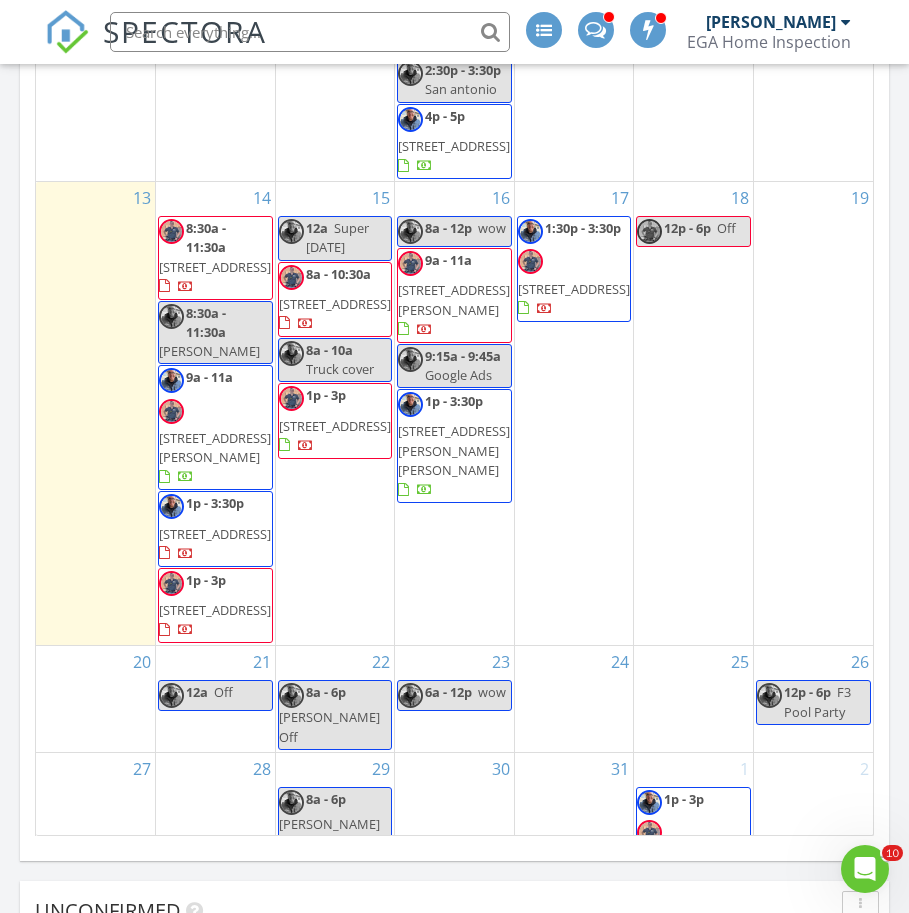 click on "16
8a - 12p
wow
9a - 11a
10245 Elara Wy, Elk Grove 95757
9:15a - 9:45a
Google Ads
1p - 3:30p
4800 Auburn Folsom Rd, Loomis 95650" at bounding box center (454, 413) 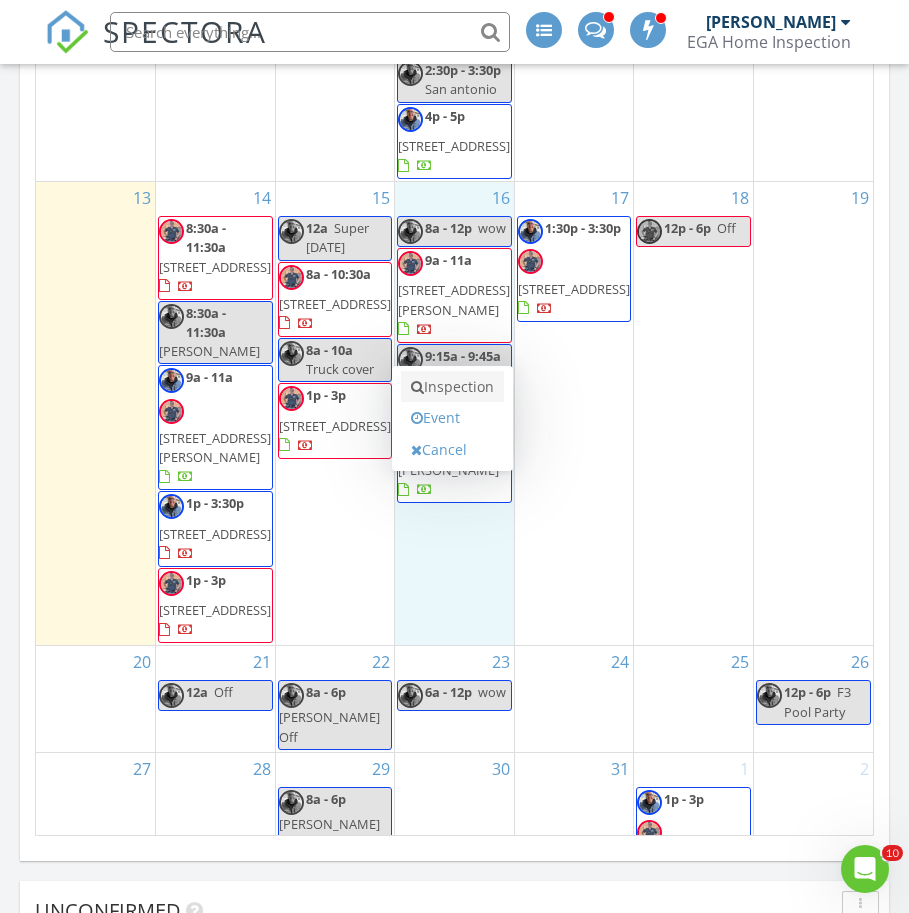 click on "Inspection" at bounding box center [452, 387] 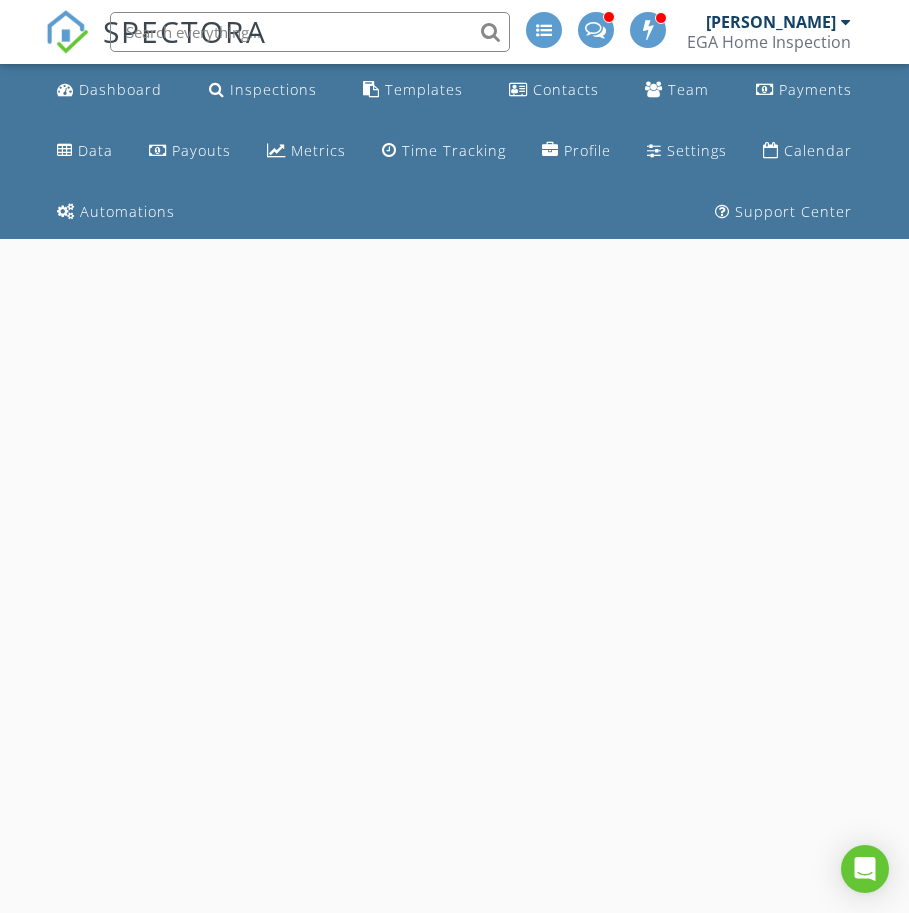 scroll, scrollTop: 0, scrollLeft: 0, axis: both 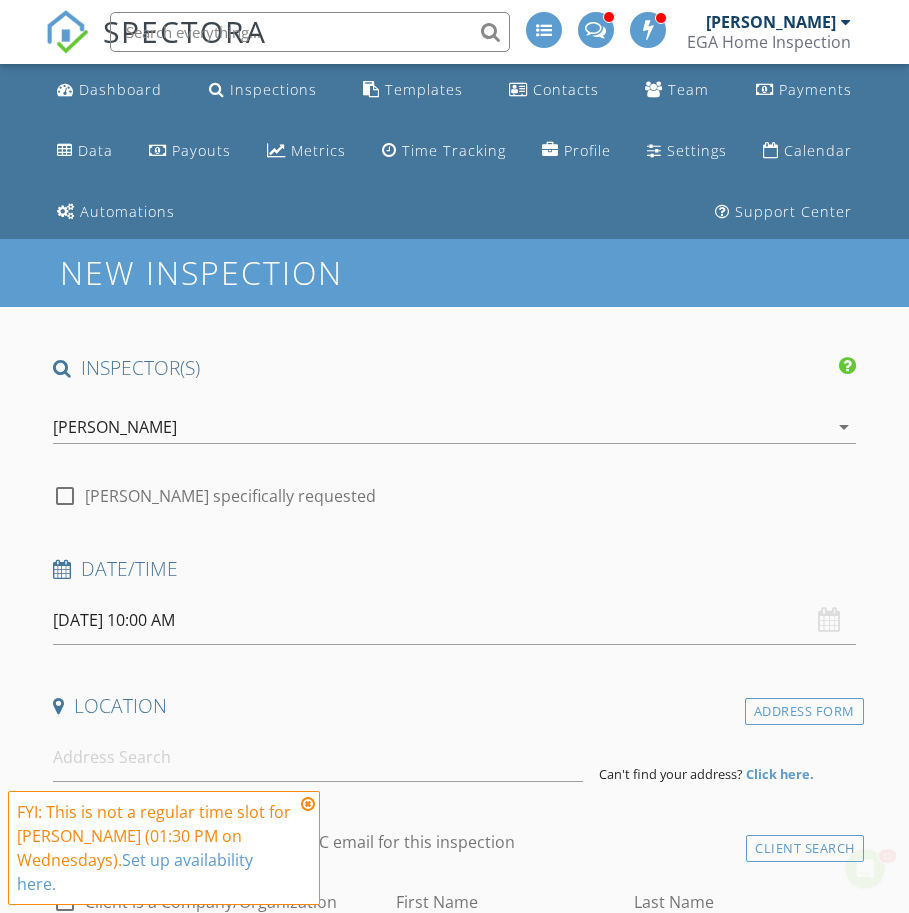 click on "[PERSON_NAME]" at bounding box center (115, 427) 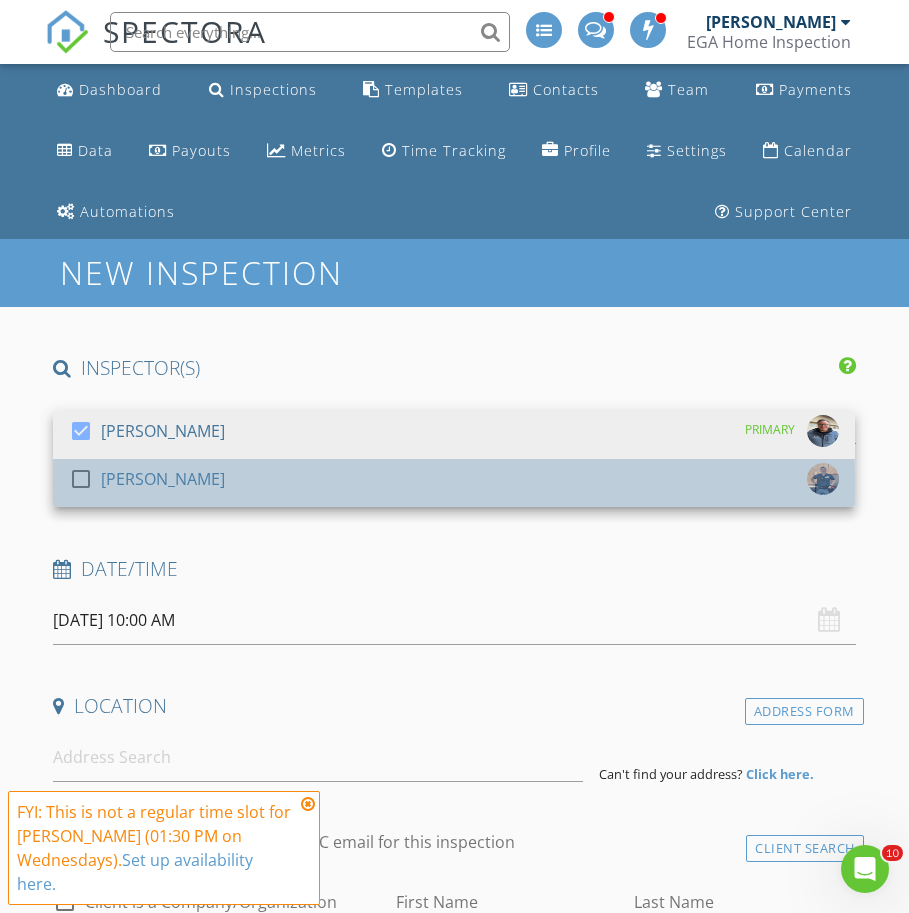 click on "check_box_outline_blank   Josh Wood" at bounding box center (454, 483) 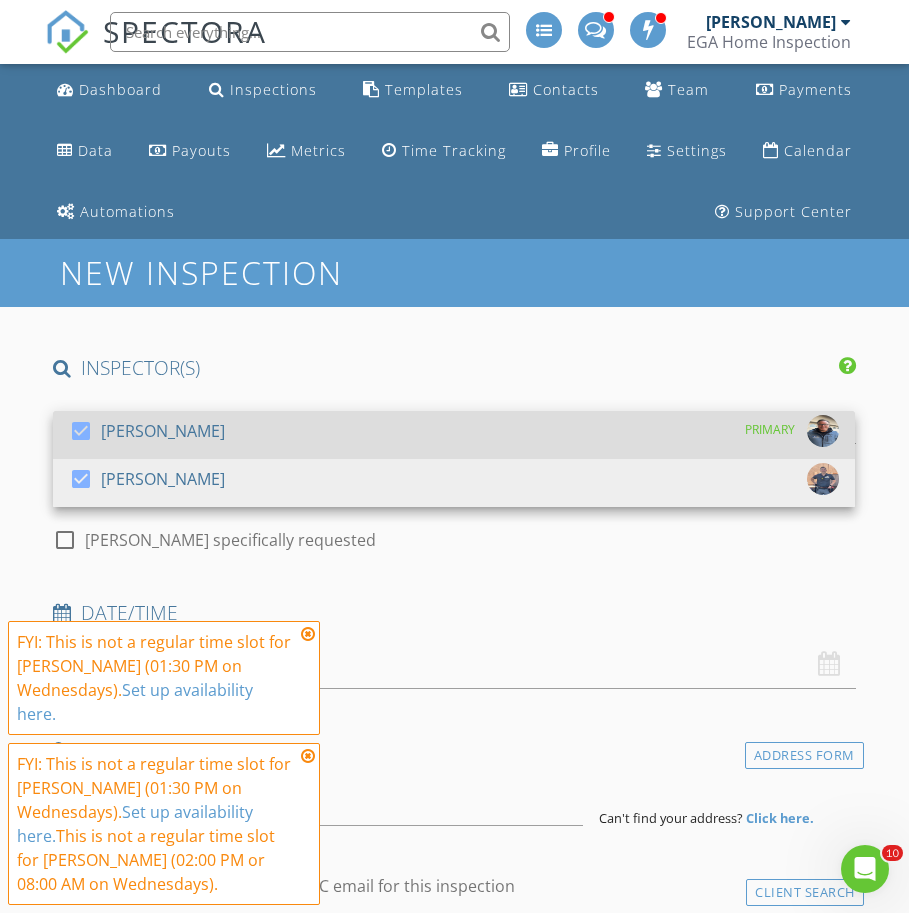 click at bounding box center (81, 431) 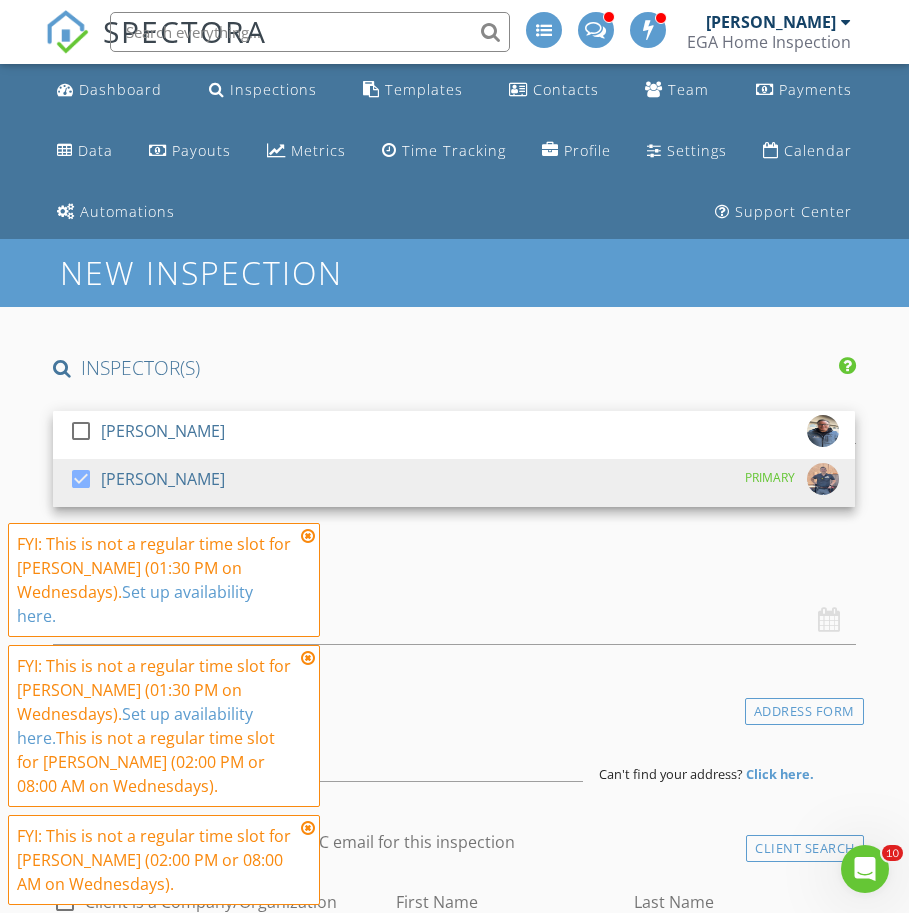 click on "New Inspection
INSPECTOR(S)
check_box_outline_blank   Robert Reynoso     check_box   Josh Wood   PRIMARY   Josh Wood arrow_drop_down   check_box_outline_blank Josh Wood specifically requested
Date/Time
07/16/2025 10:00 AM
Location
Address Form       Can't find your address?   Click here.
client
check_box Enable Client CC email for this inspection   Client Search     check_box_outline_blank Client is a Company/Organization     First Name   Last Name   Email   CC Email   Phone   Address   City   State   Zip     Tags         Notes   Private Notes
ADD ADDITIONAL client
SERVICES
check_box_outline_blank   Residential Inspection   check_box_outline_blank   Major component inspection (Roof, HVAC, Water Heater, Appliances)   check_box_outline_blank   Commercial Inspection" at bounding box center [454, 2295] 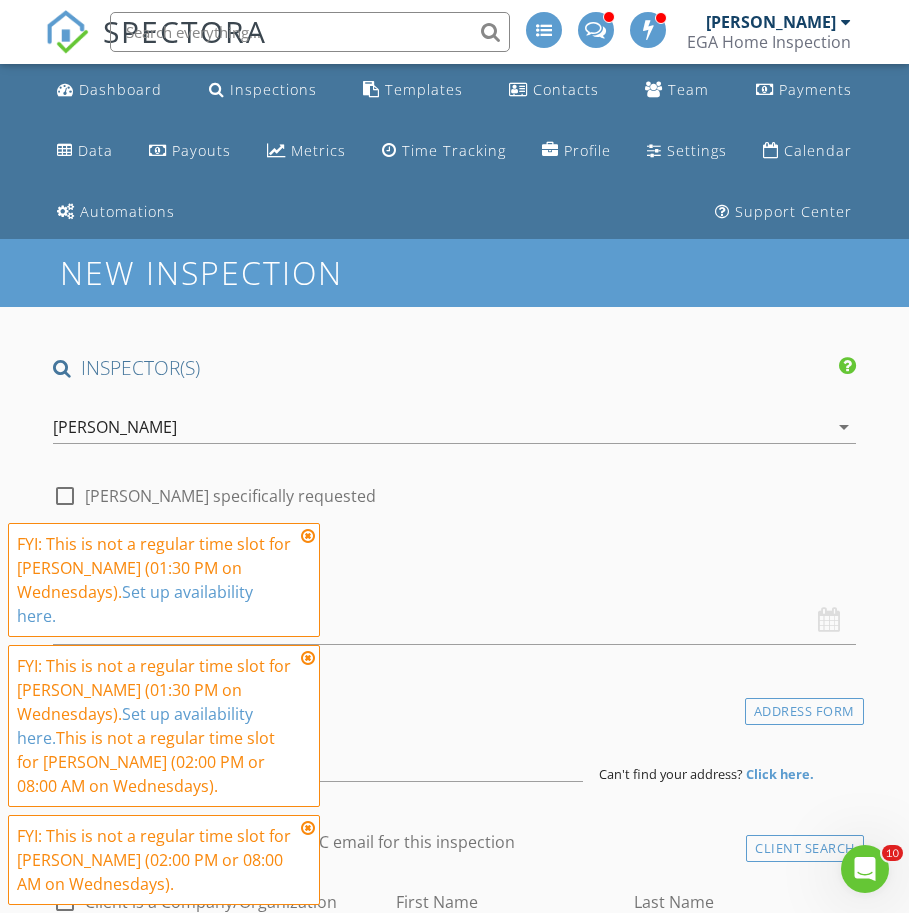 click at bounding box center [308, 536] 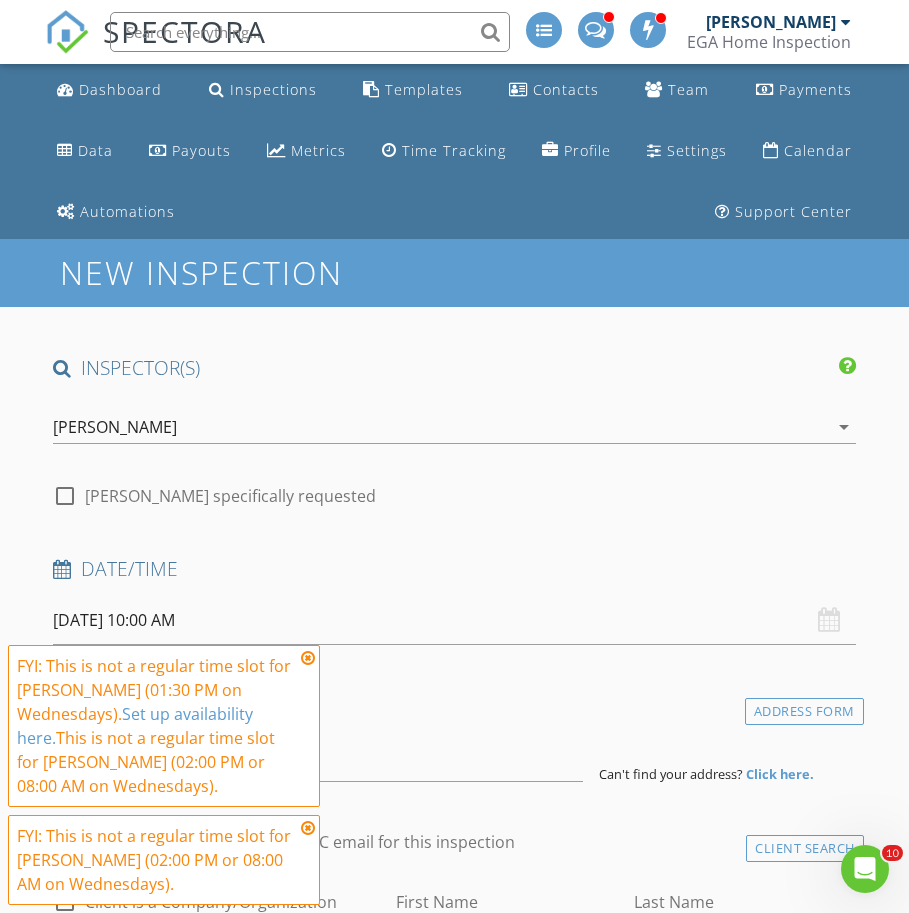 click at bounding box center (65, 496) 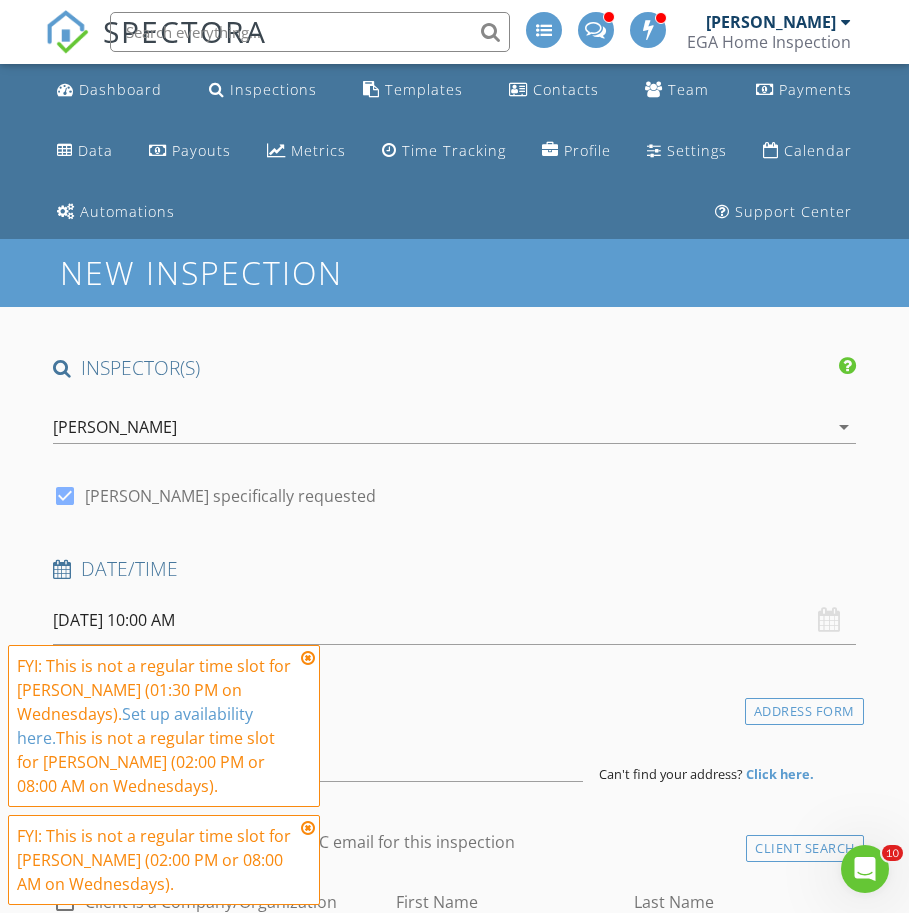 click at bounding box center [308, 658] 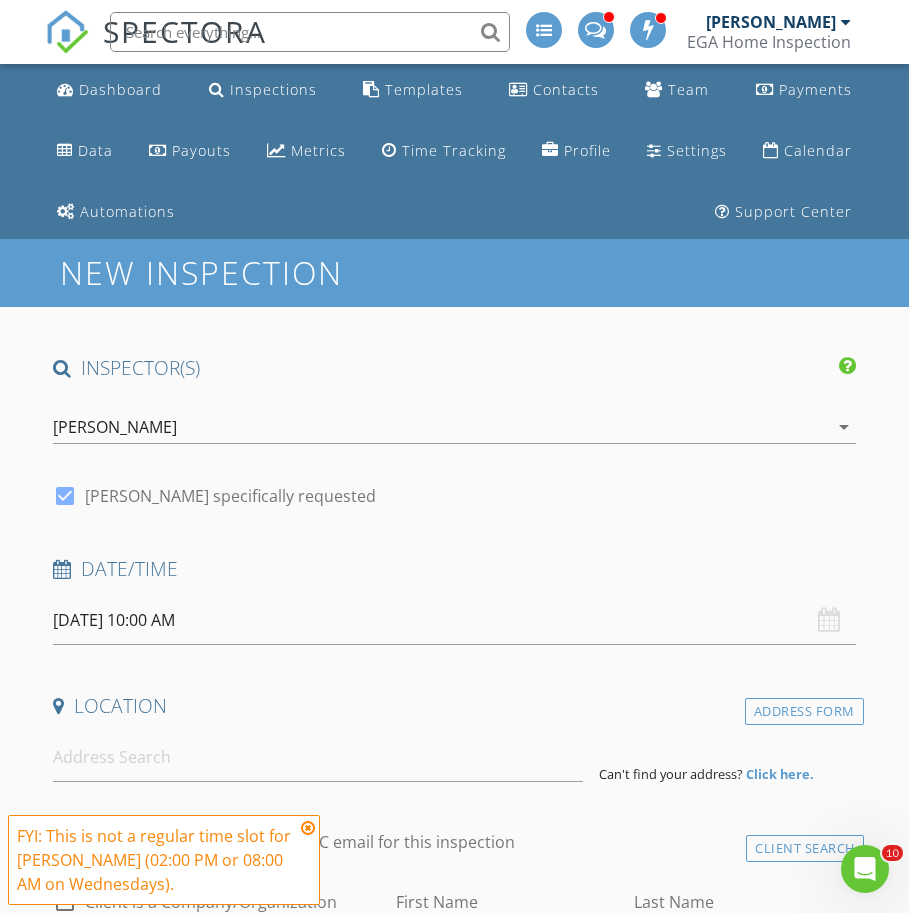click at bounding box center (308, 828) 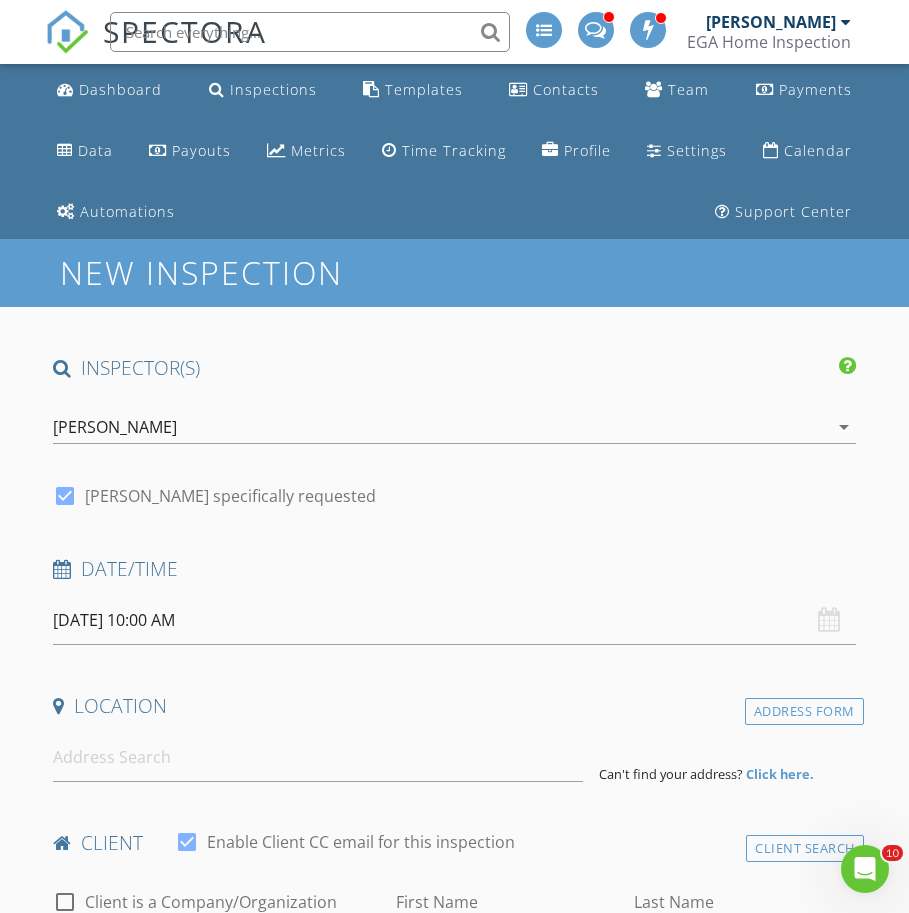 click on "07/16/2025 10:00 AM" at bounding box center (454, 620) 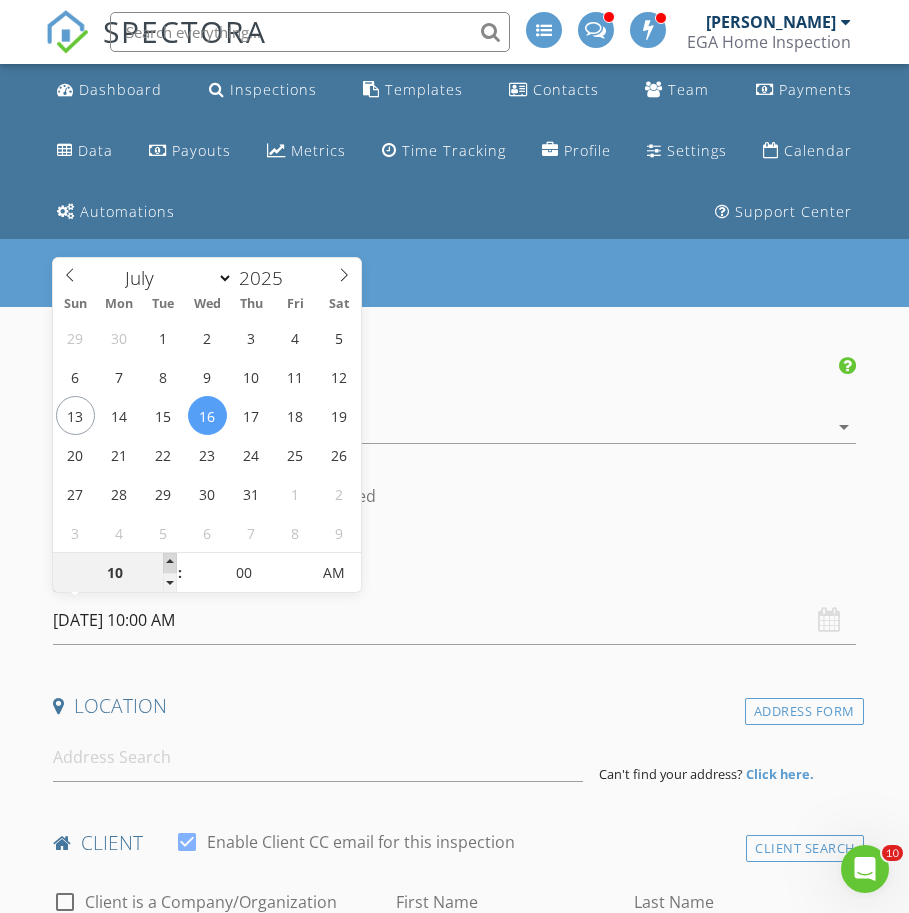 type on "11" 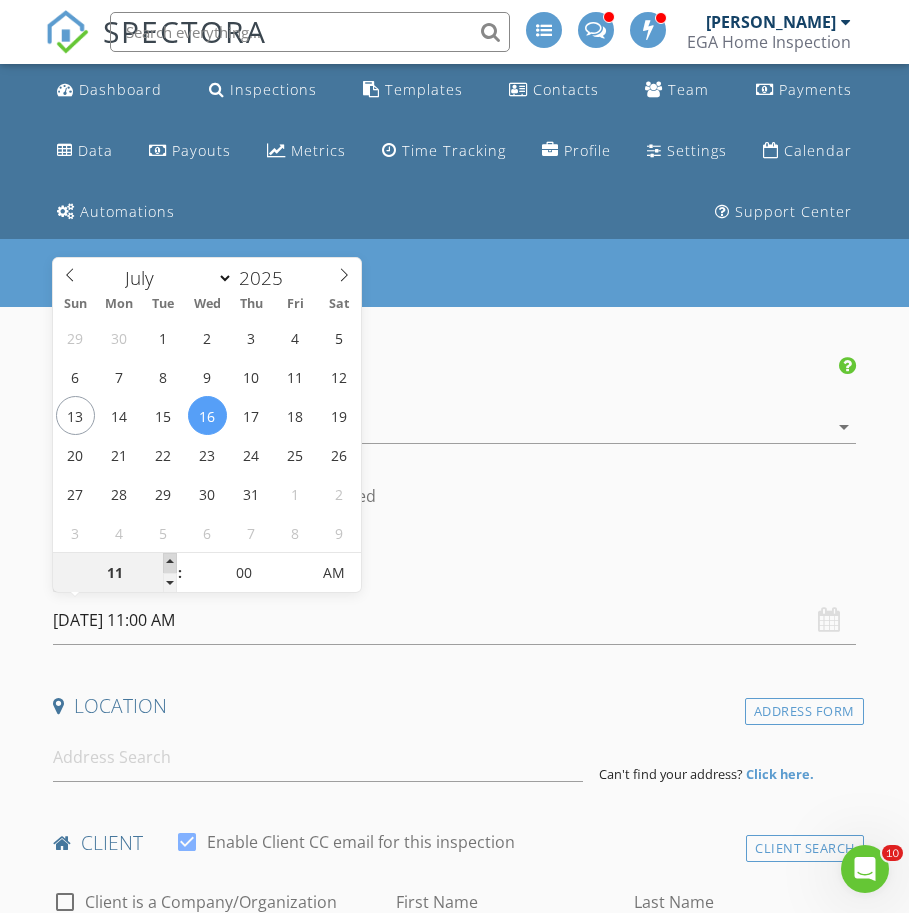 click at bounding box center [170, 563] 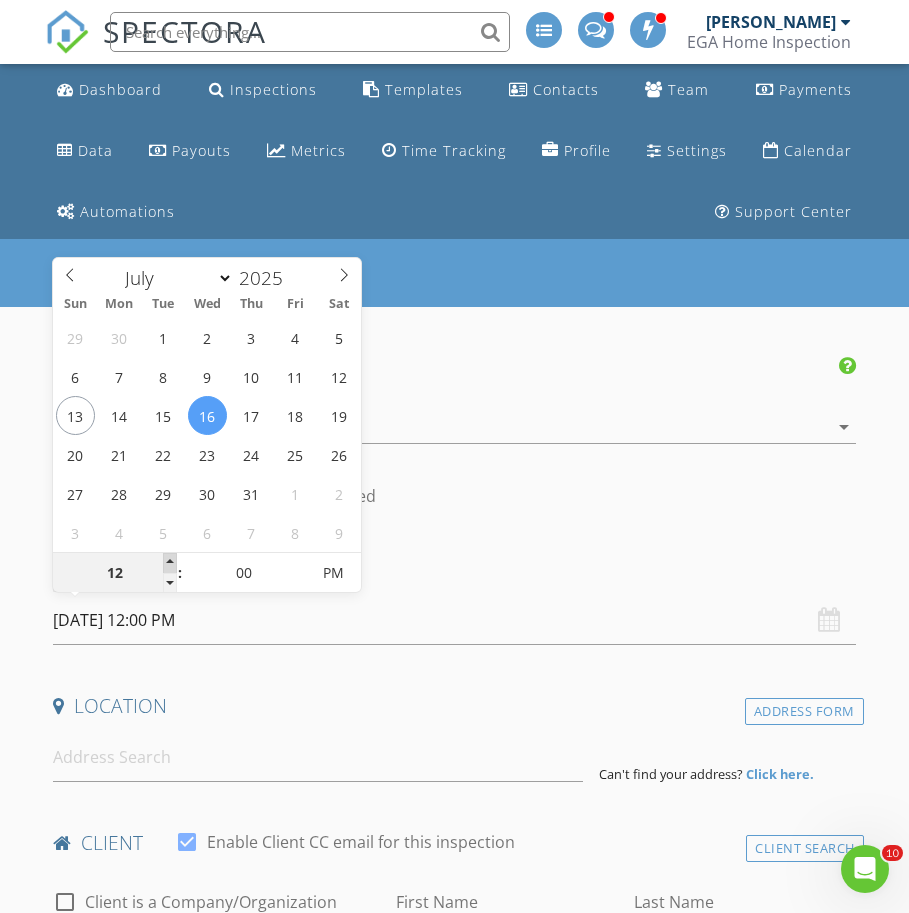 click at bounding box center [170, 563] 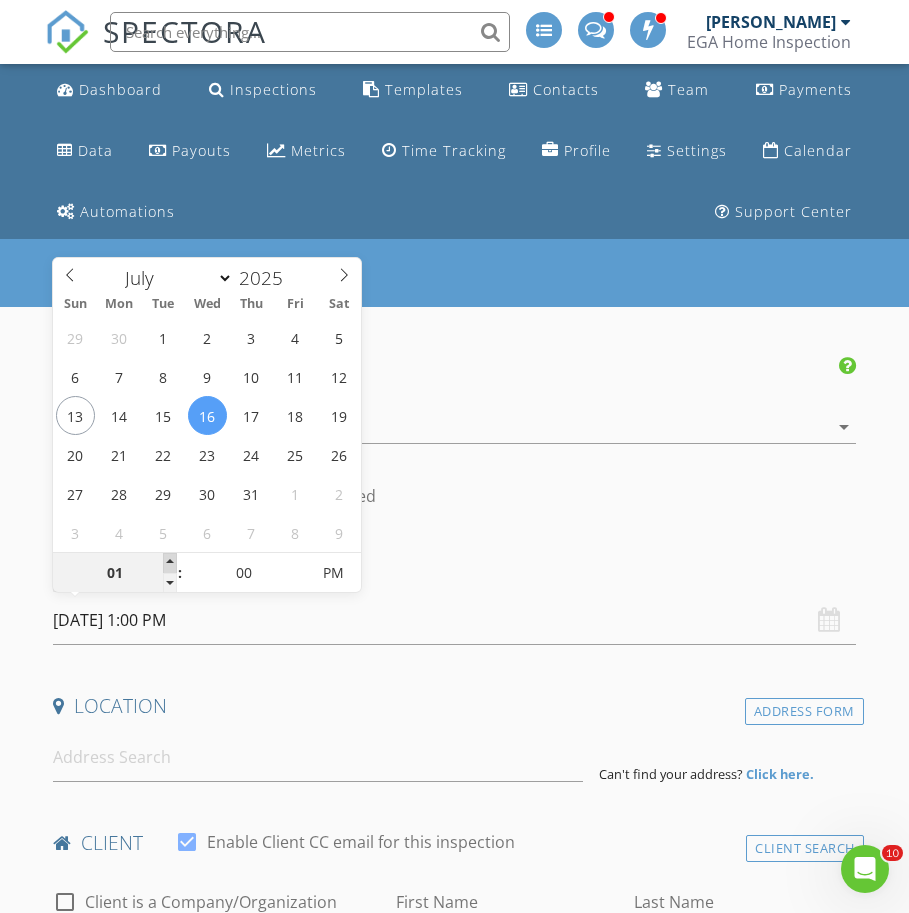 click at bounding box center (170, 563) 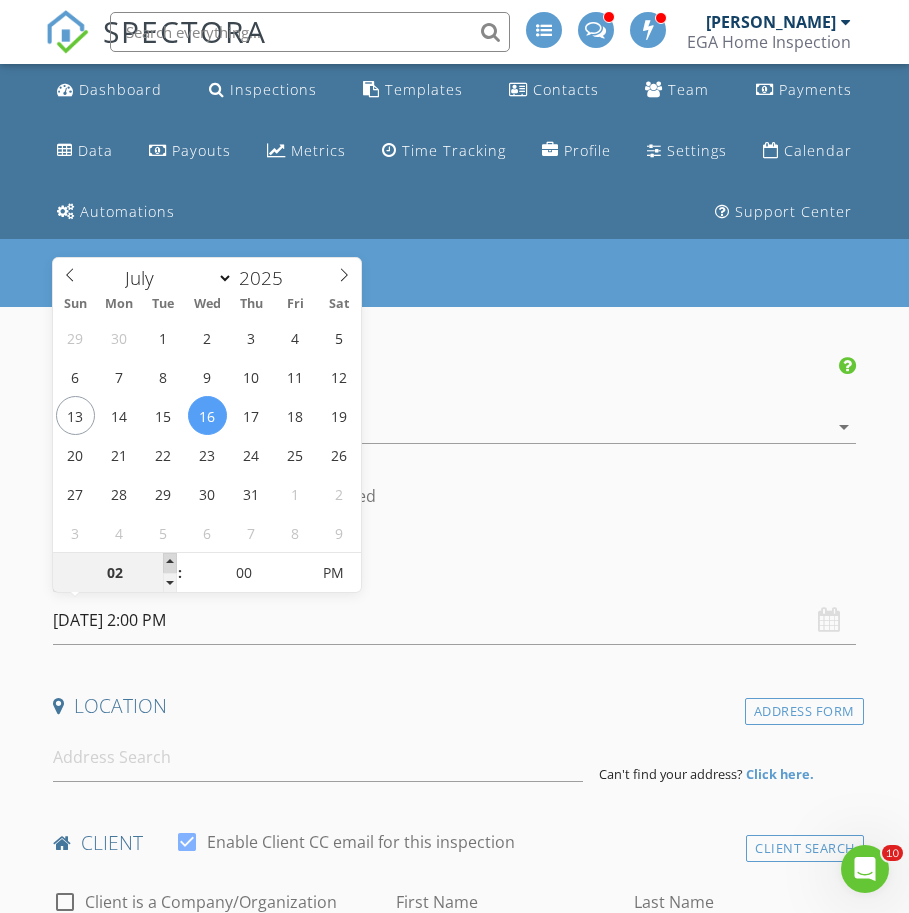 click at bounding box center [170, 563] 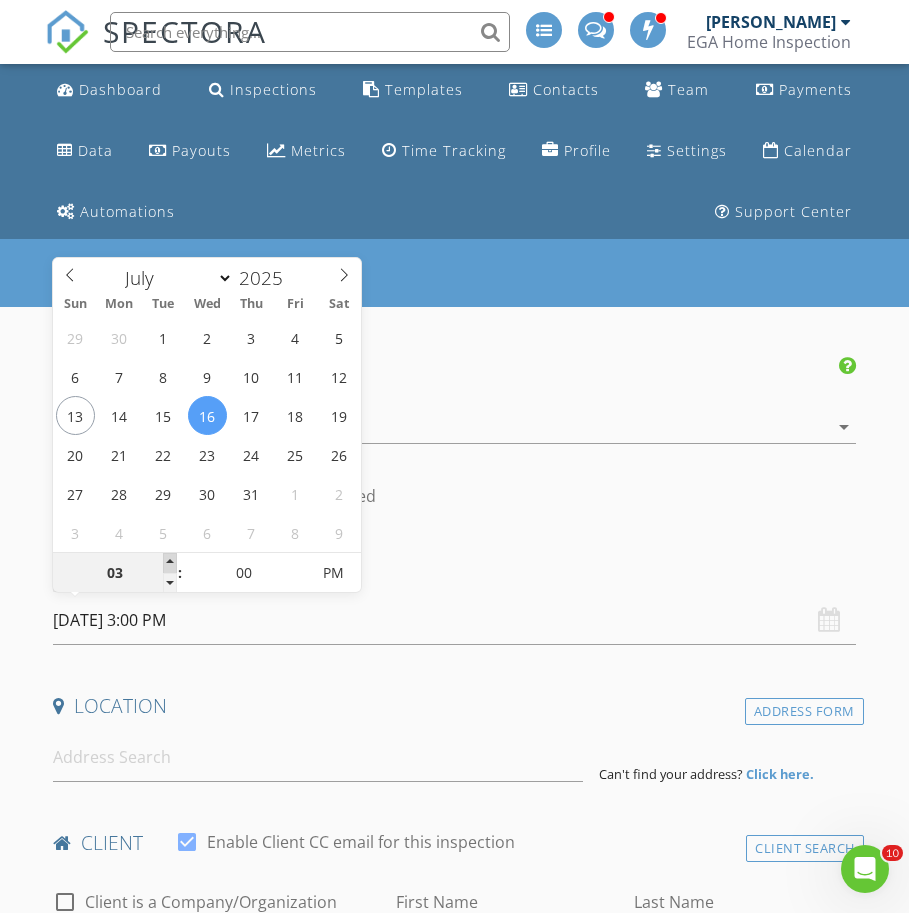 click at bounding box center [170, 563] 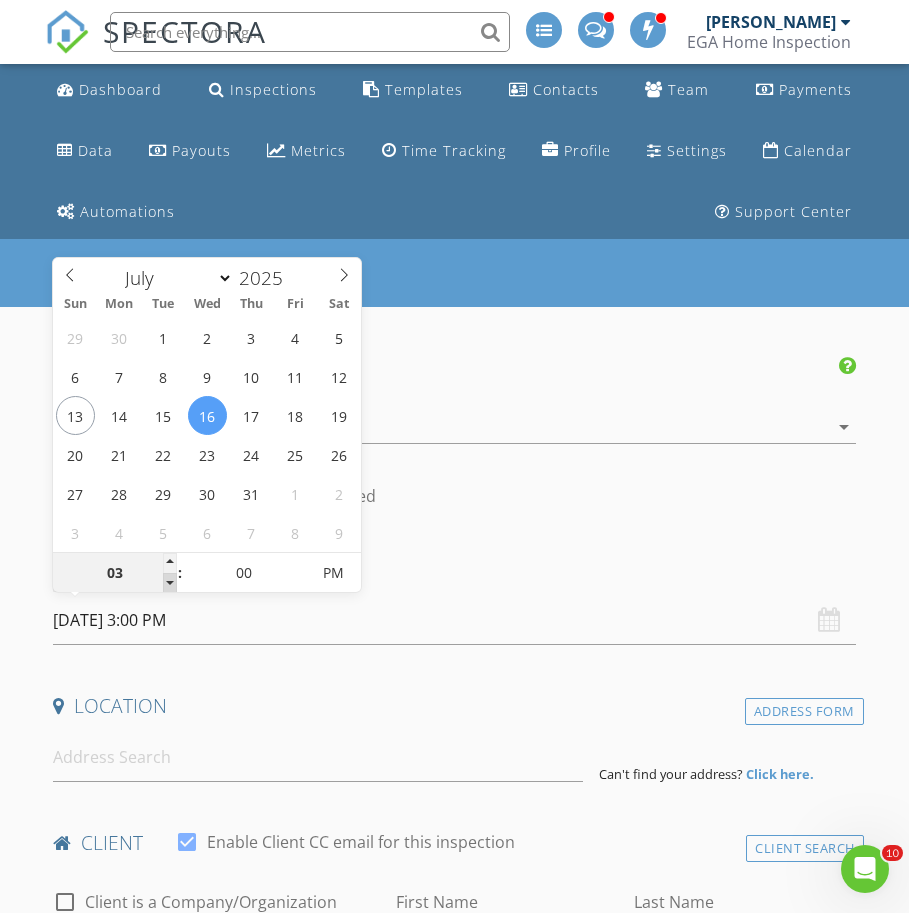 type on "02" 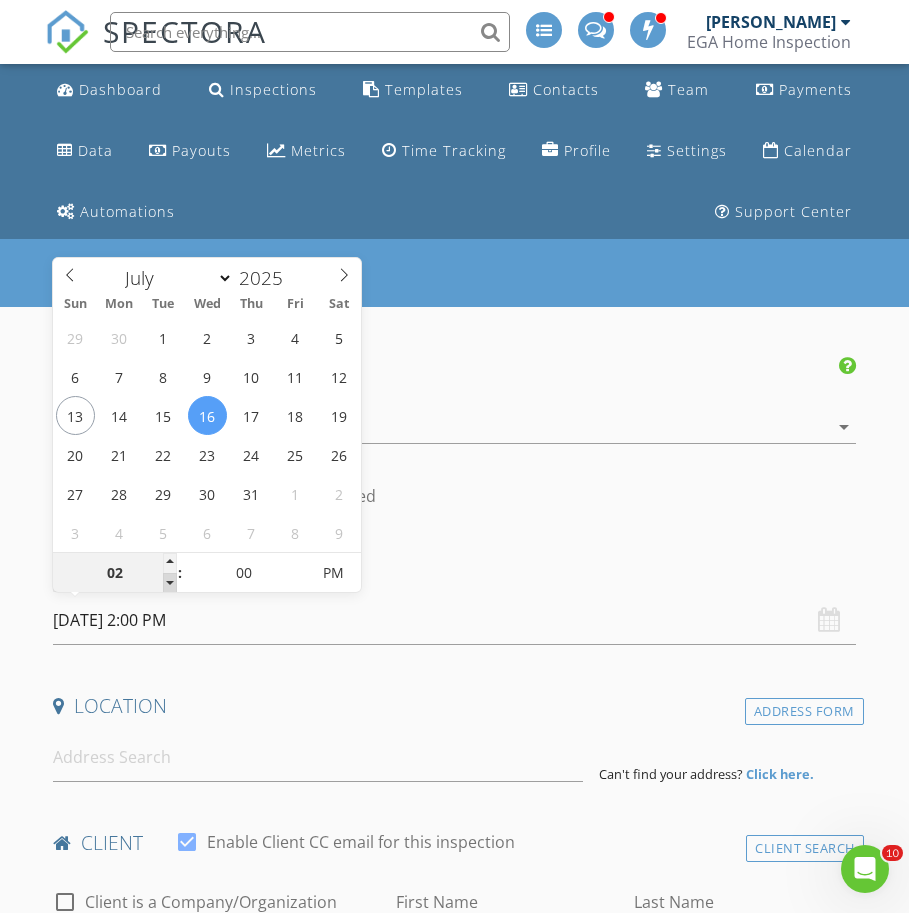 click at bounding box center (170, 583) 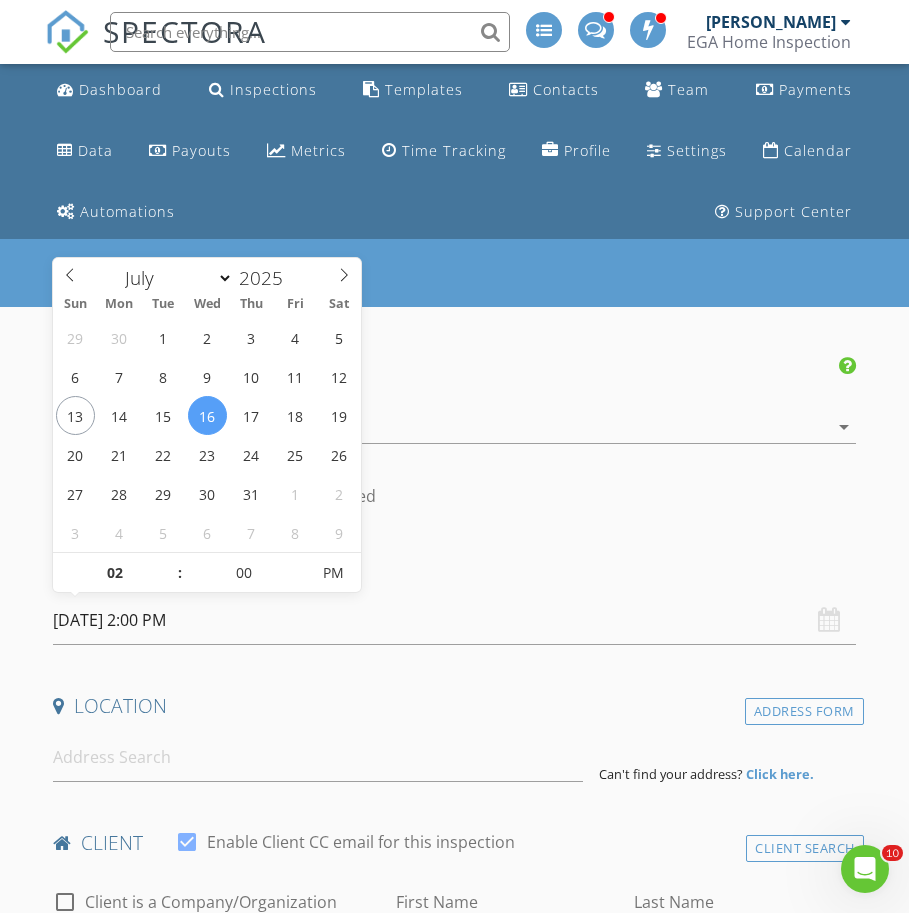 click on "Location" at bounding box center [454, 706] 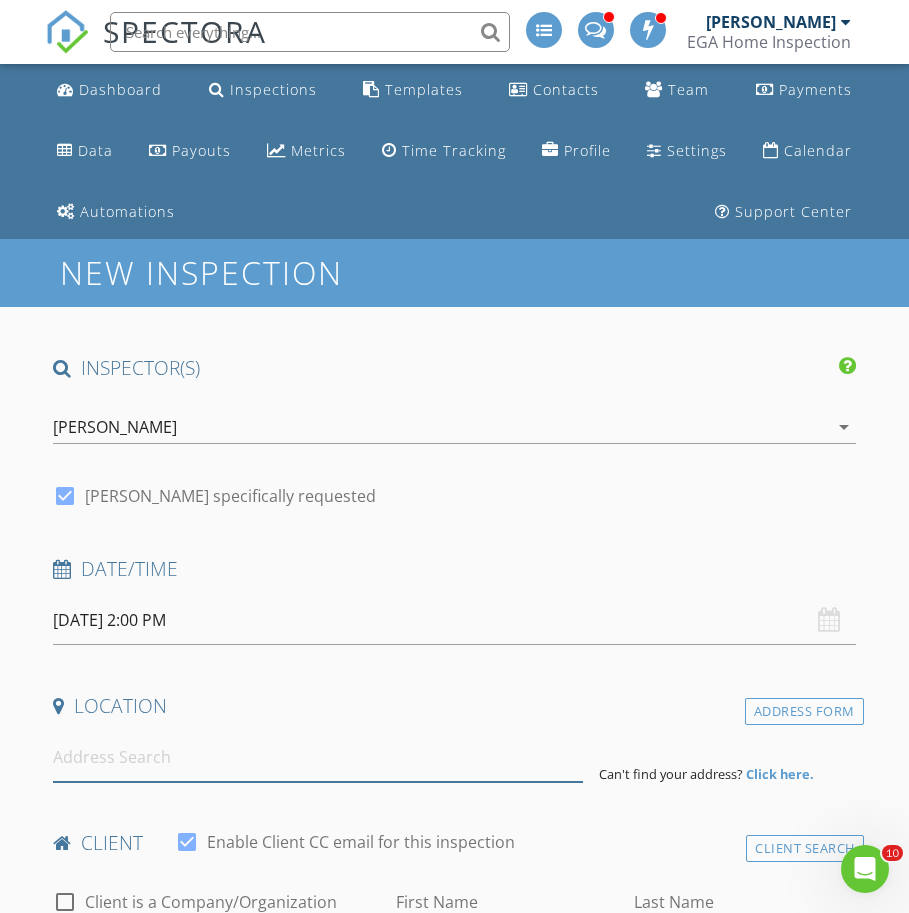 click at bounding box center (317, 757) 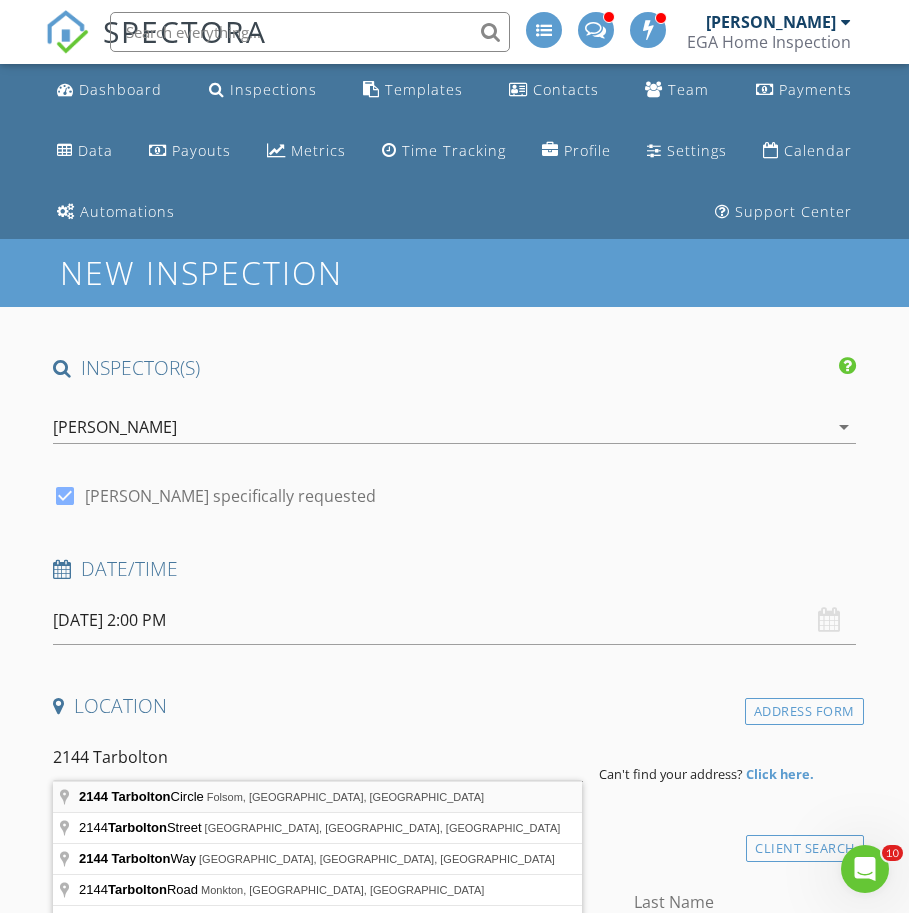 type on "2144 Tarbolton Circle, Folsom, CA, USA" 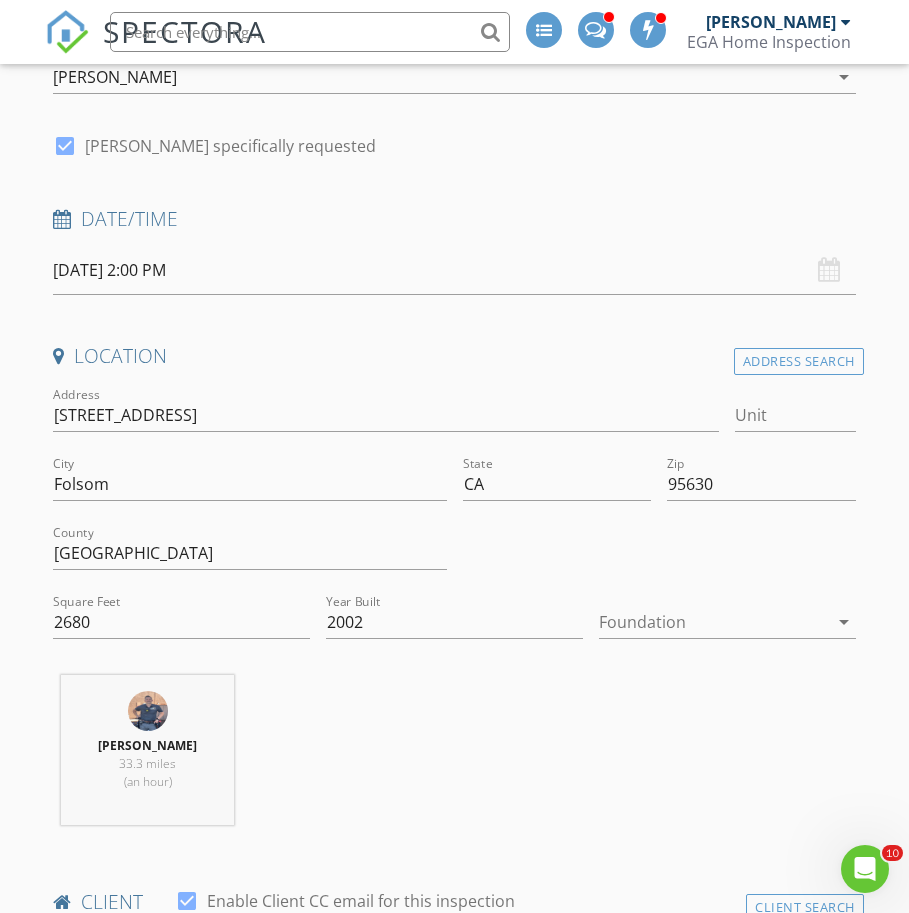 scroll, scrollTop: 354, scrollLeft: 0, axis: vertical 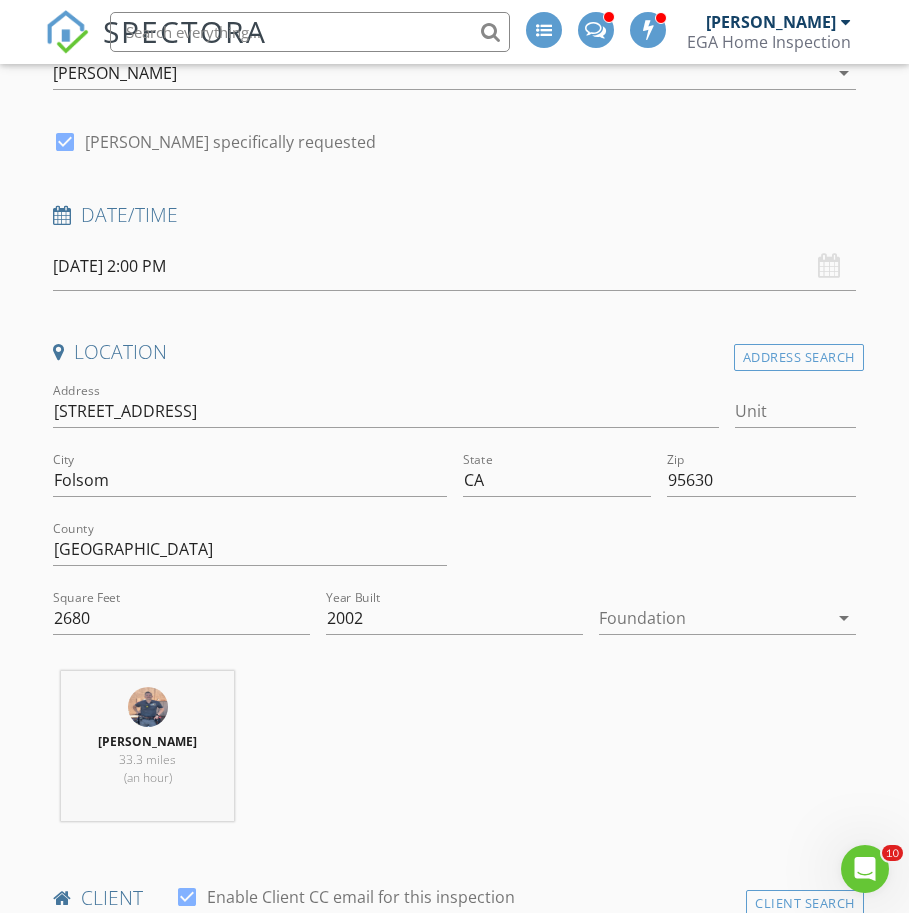 click at bounding box center (713, 618) 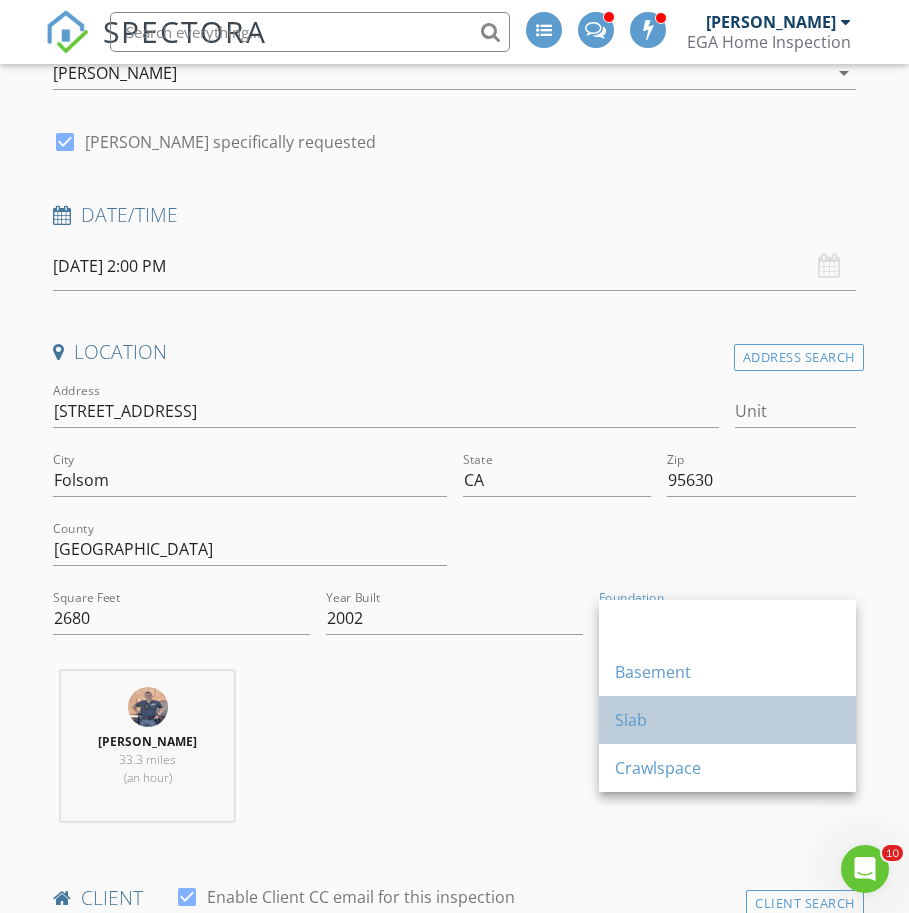 click on "Slab" at bounding box center (727, 720) 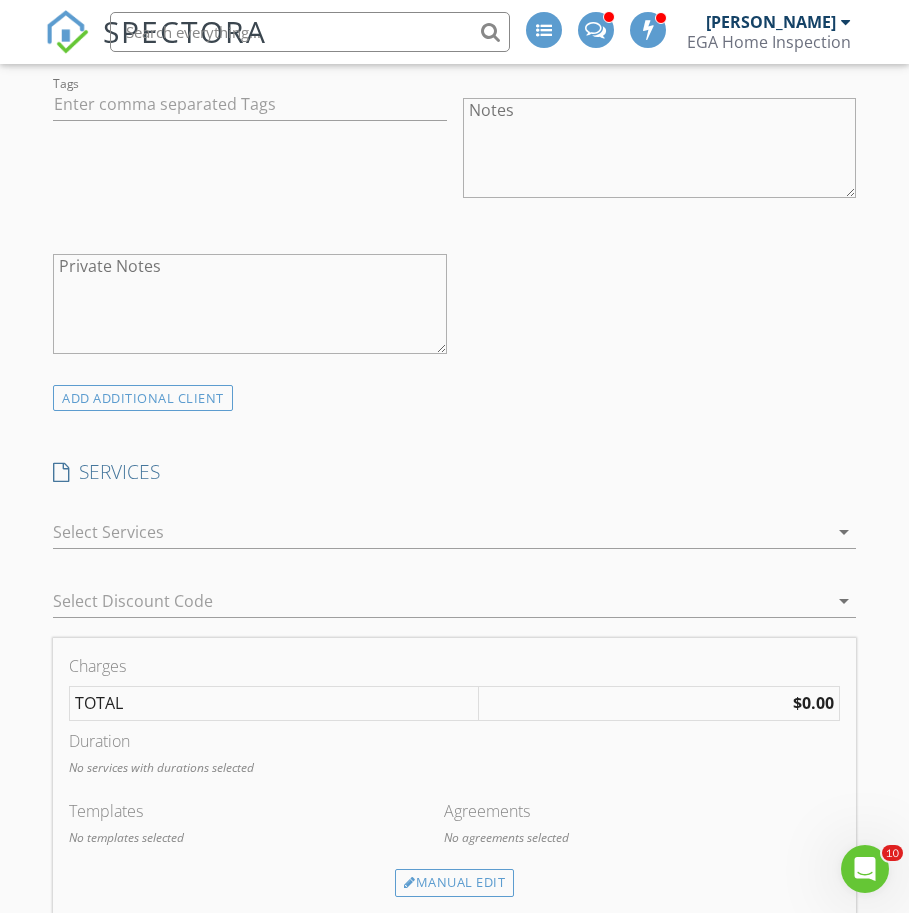 scroll, scrollTop: 1621, scrollLeft: 0, axis: vertical 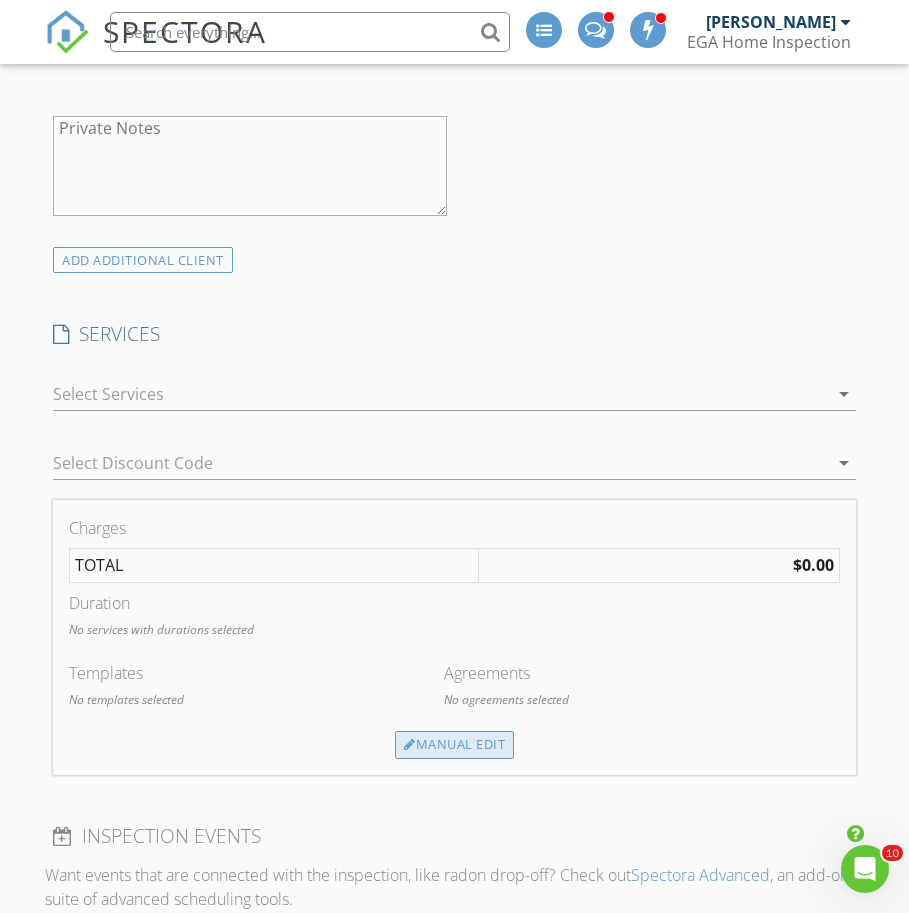 click on "Manual Edit" at bounding box center [454, 745] 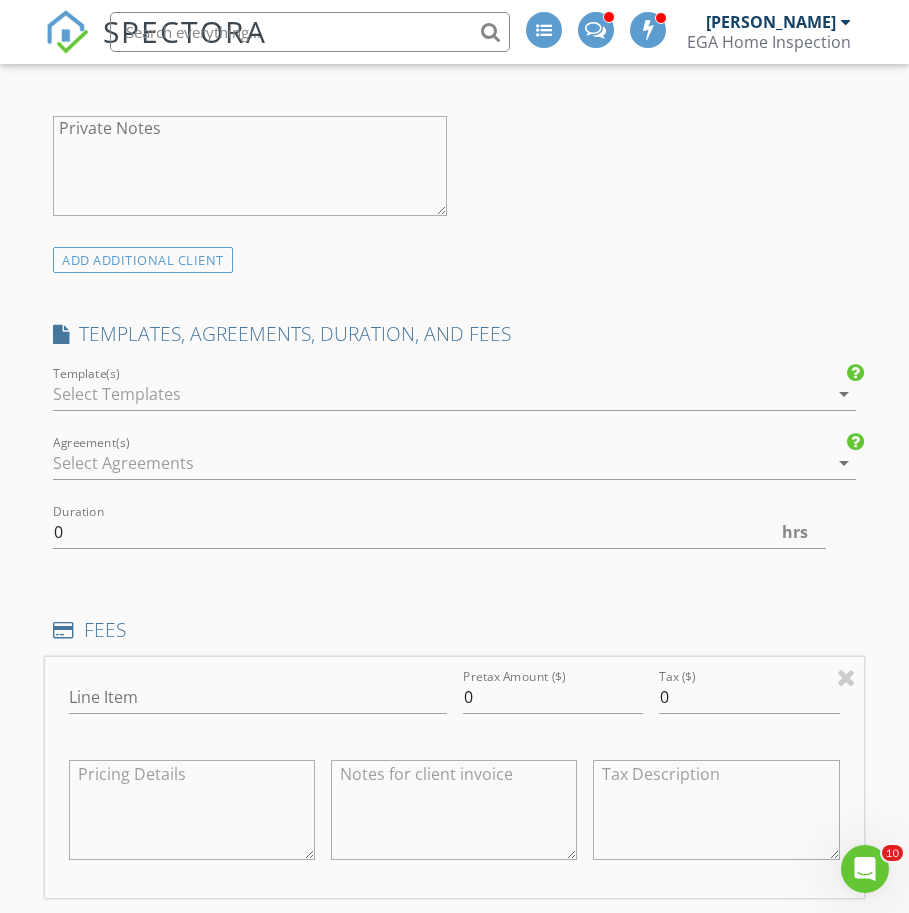 click on "FEES" at bounding box center [454, 630] 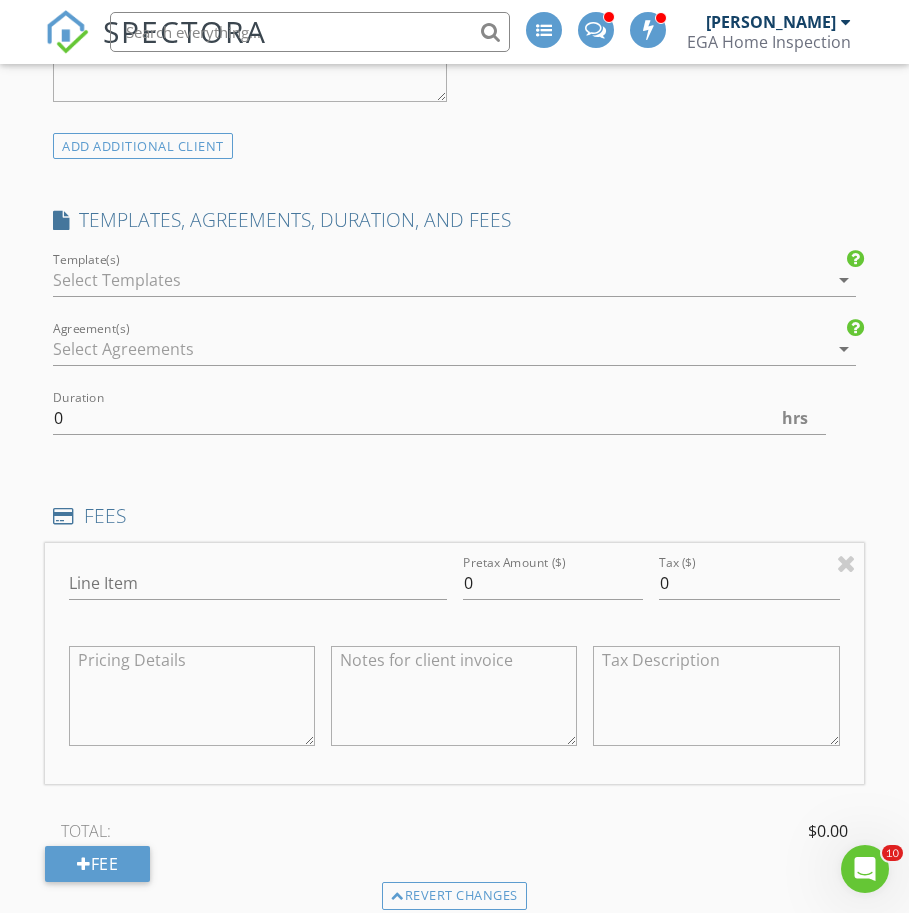 scroll, scrollTop: 1748, scrollLeft: 0, axis: vertical 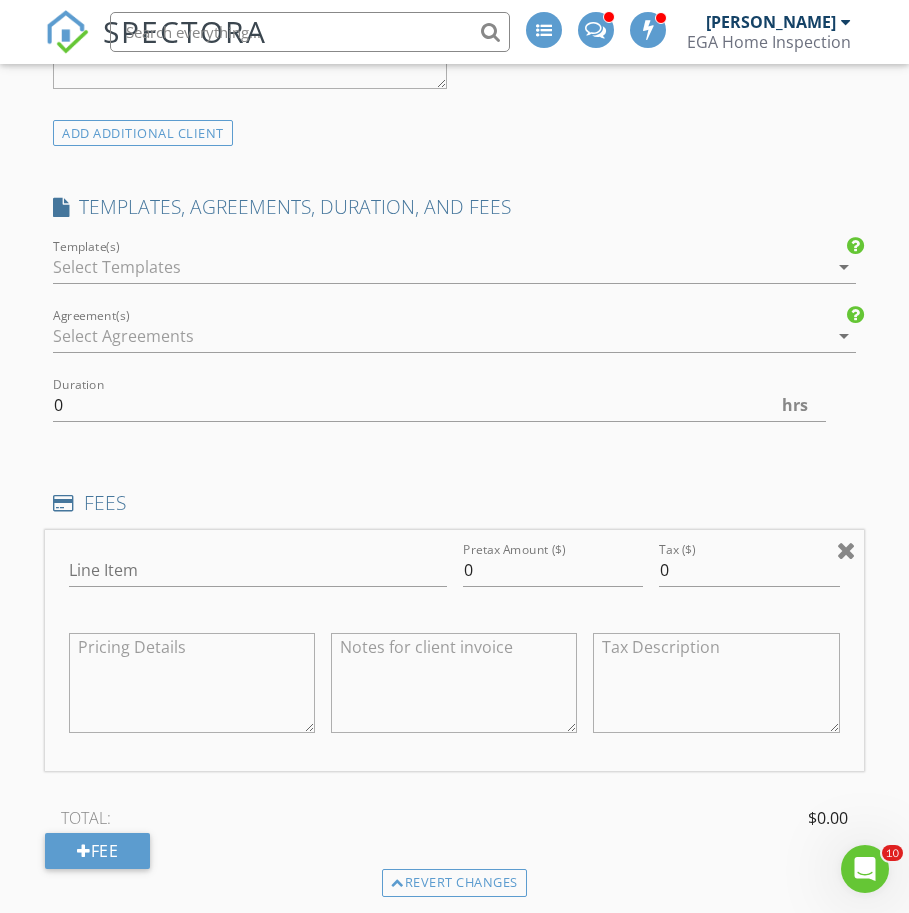 click at bounding box center (846, 550) 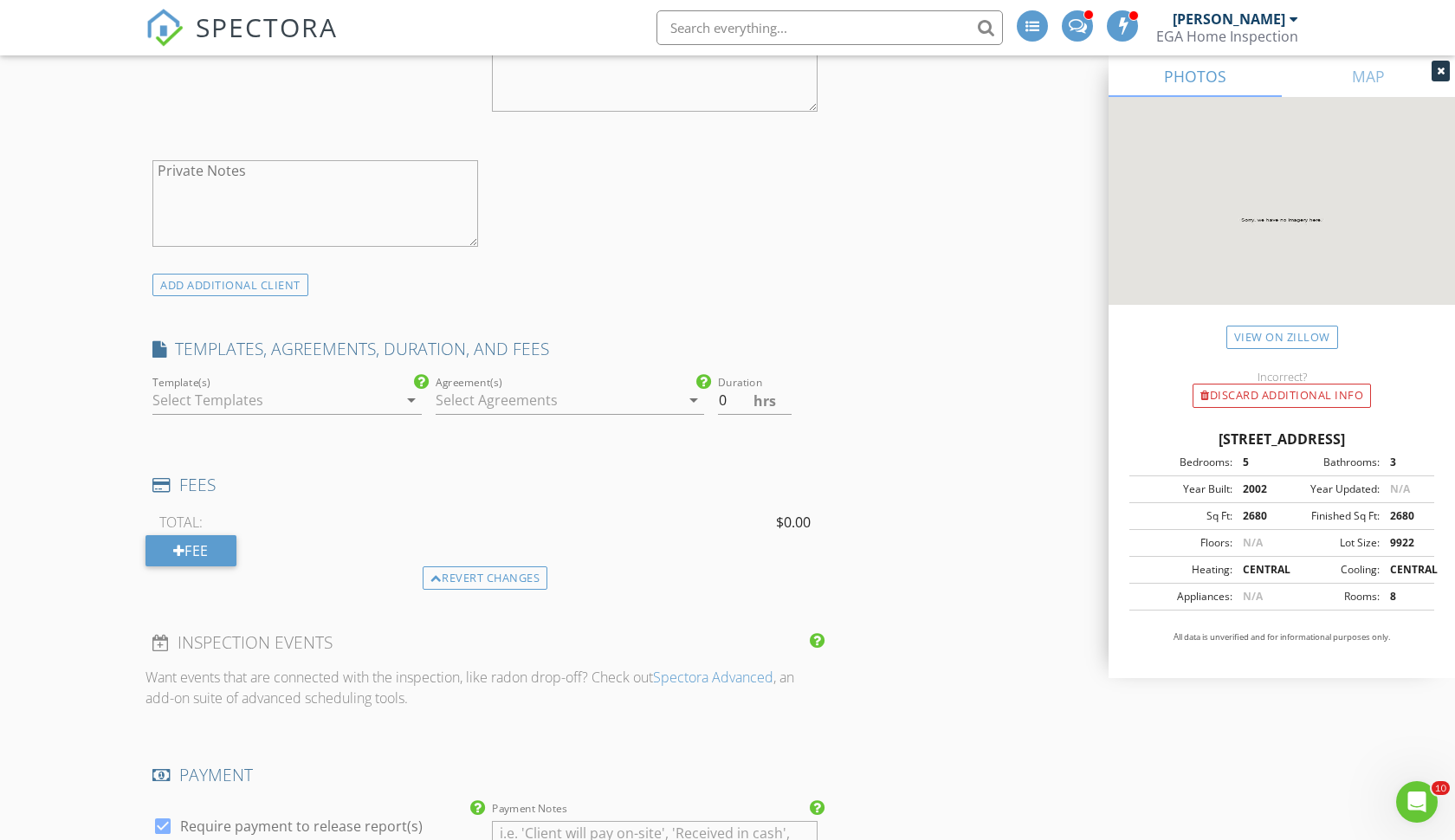 scroll, scrollTop: 1372, scrollLeft: 0, axis: vertical 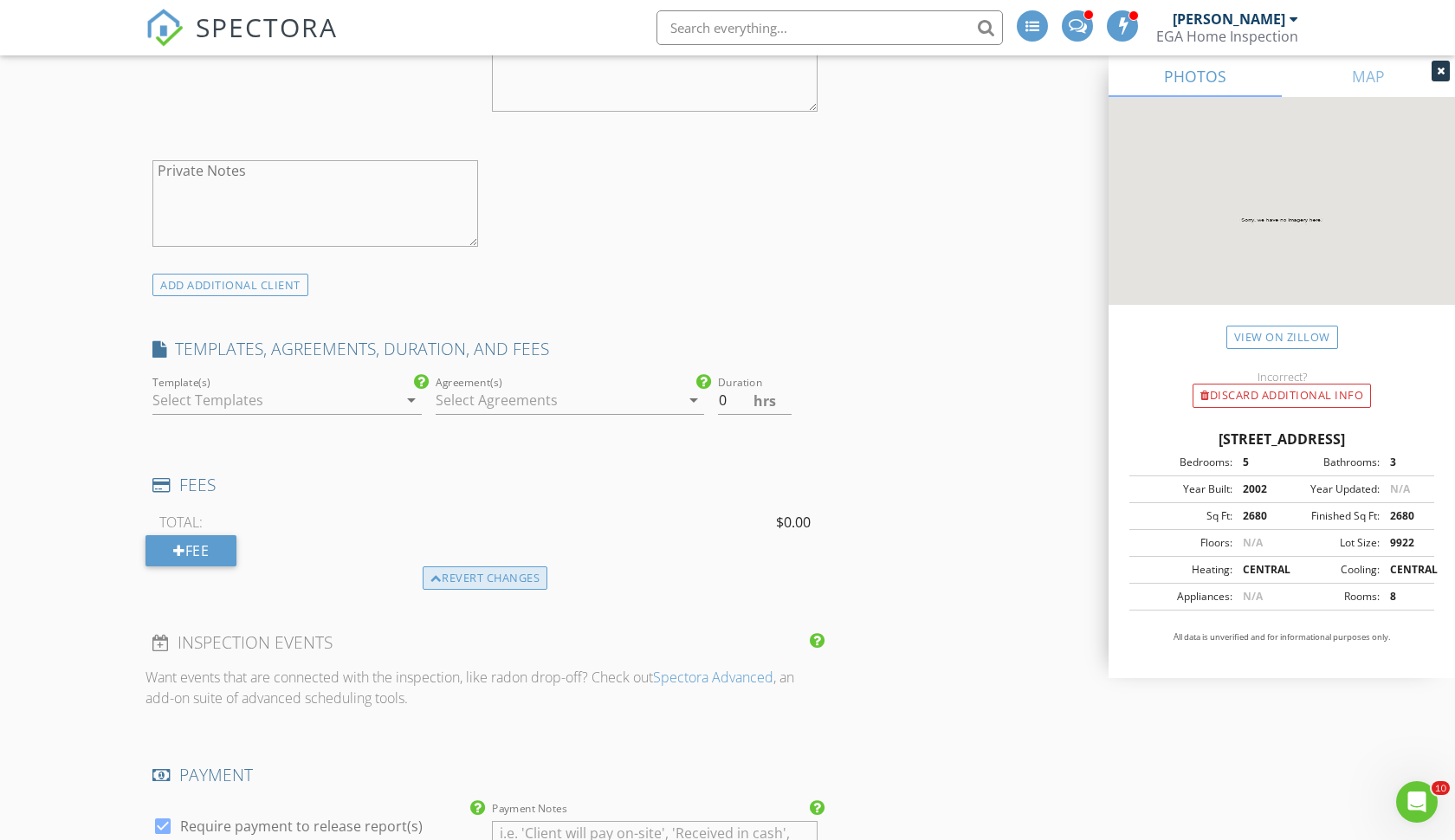 click on "Revert changes" at bounding box center [485, 578] 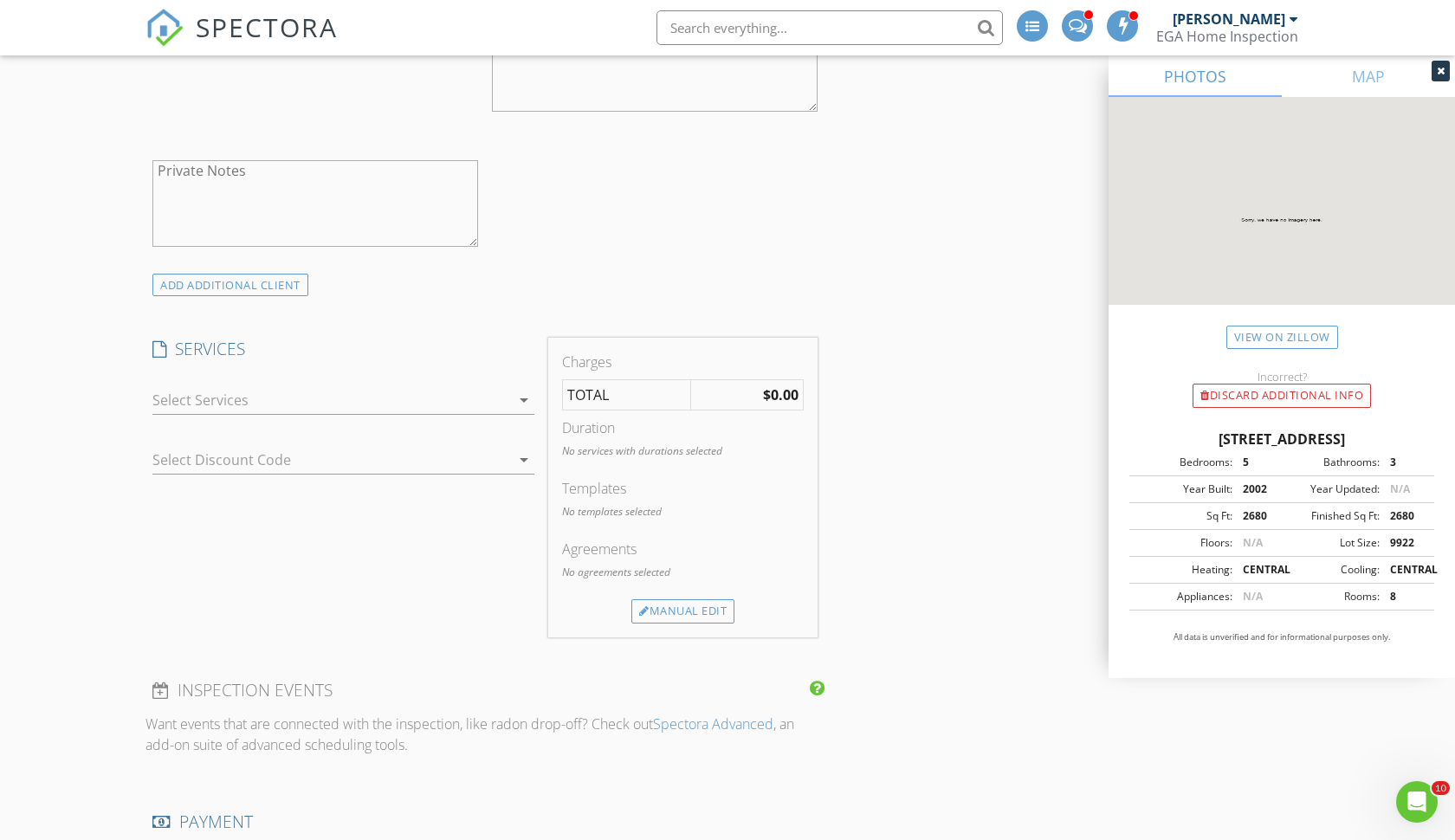 click at bounding box center (331, 400) 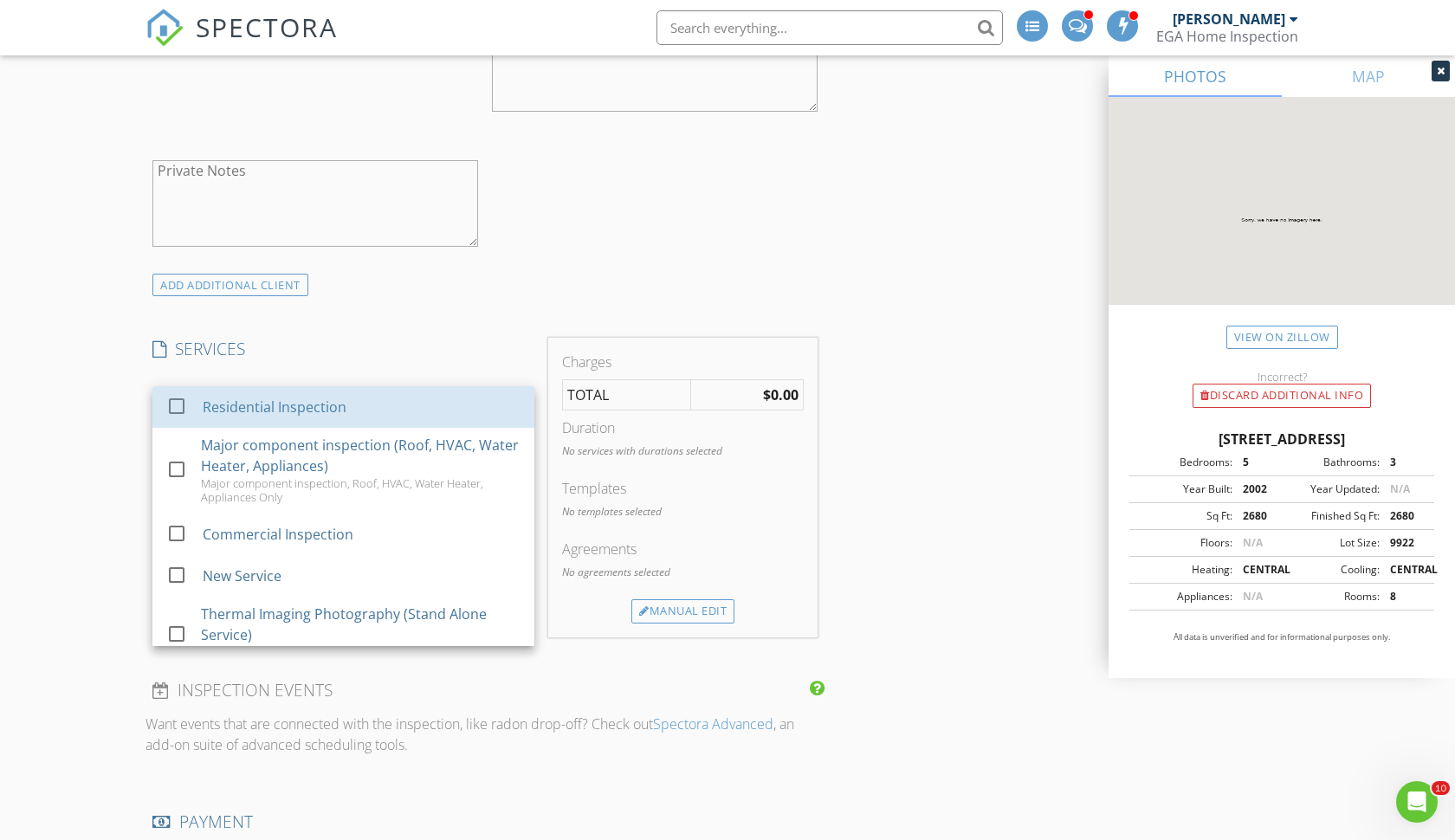click on "Residential Inspection" at bounding box center (275, 407) 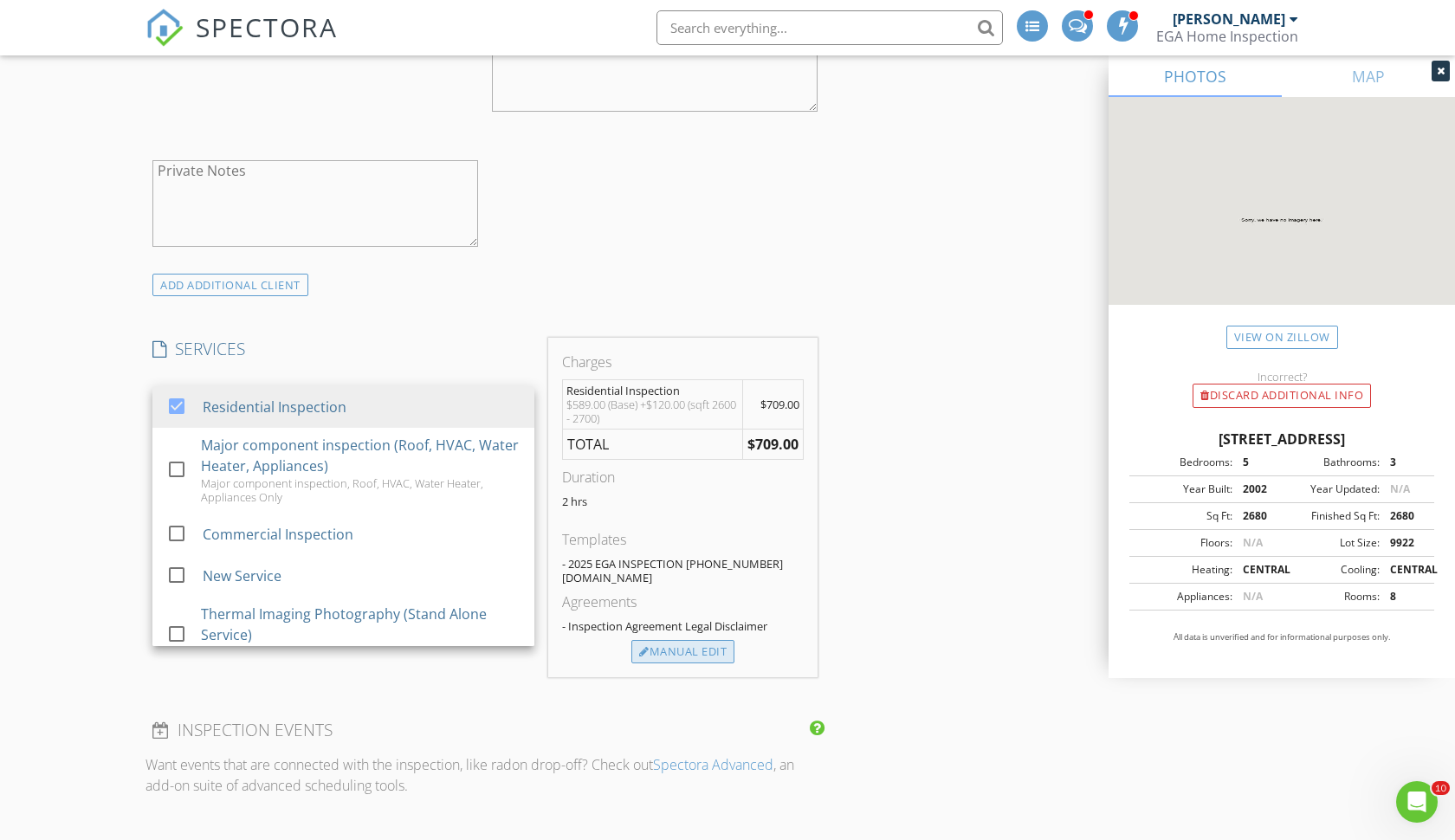 click on "Manual Edit" at bounding box center (682, 652) 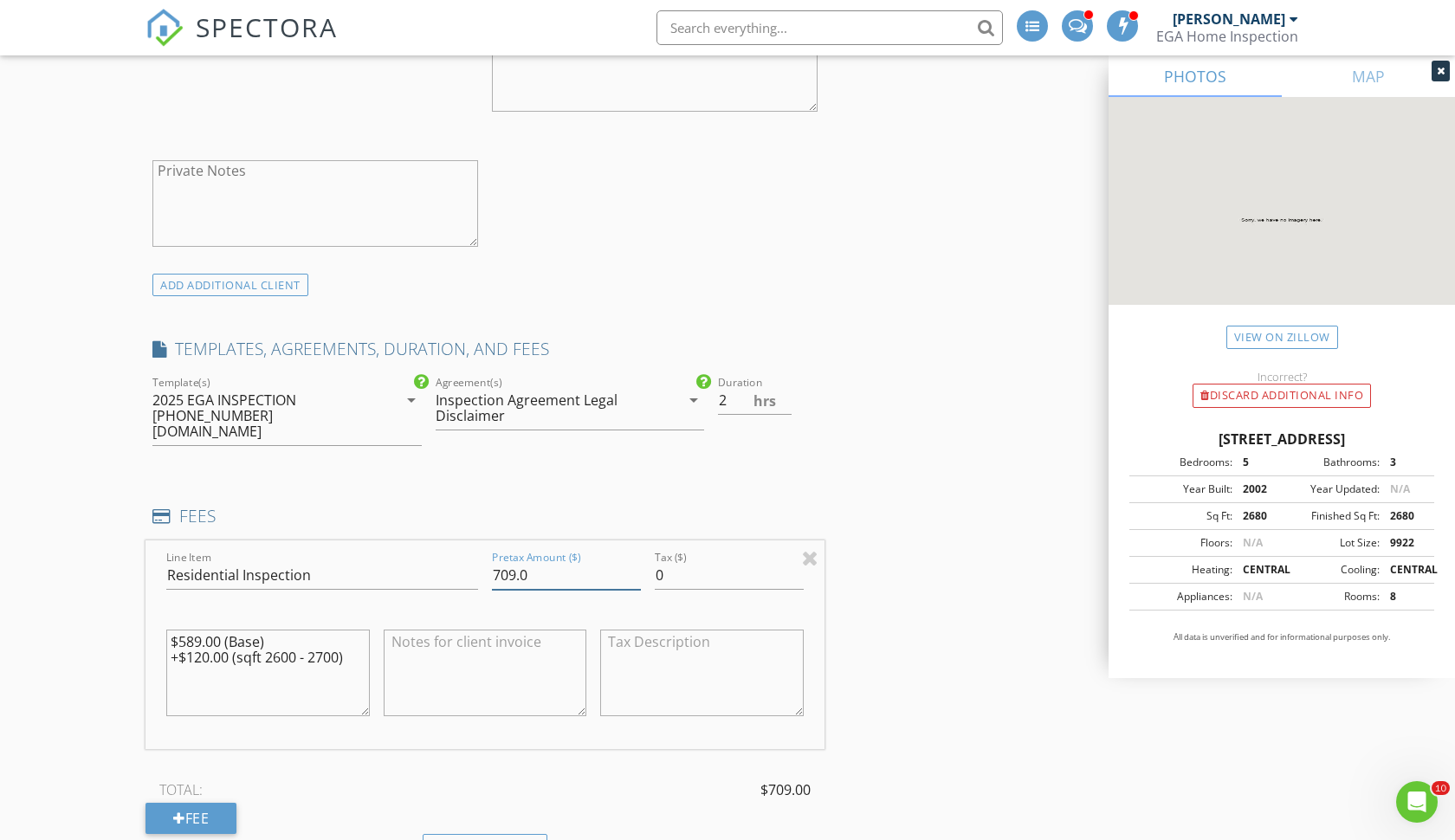 click on "709.0" at bounding box center (566, 575) 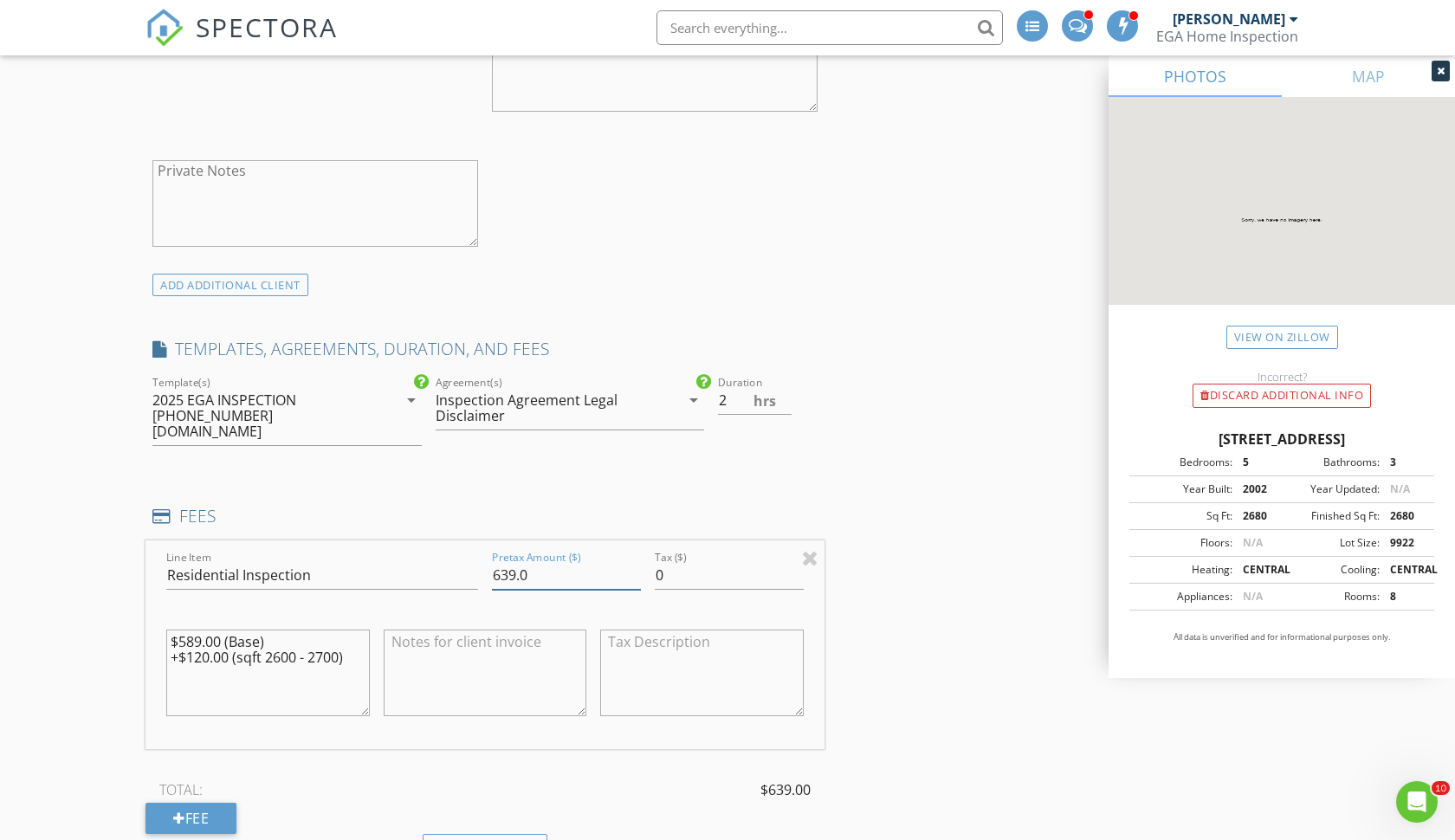 type on "639.0" 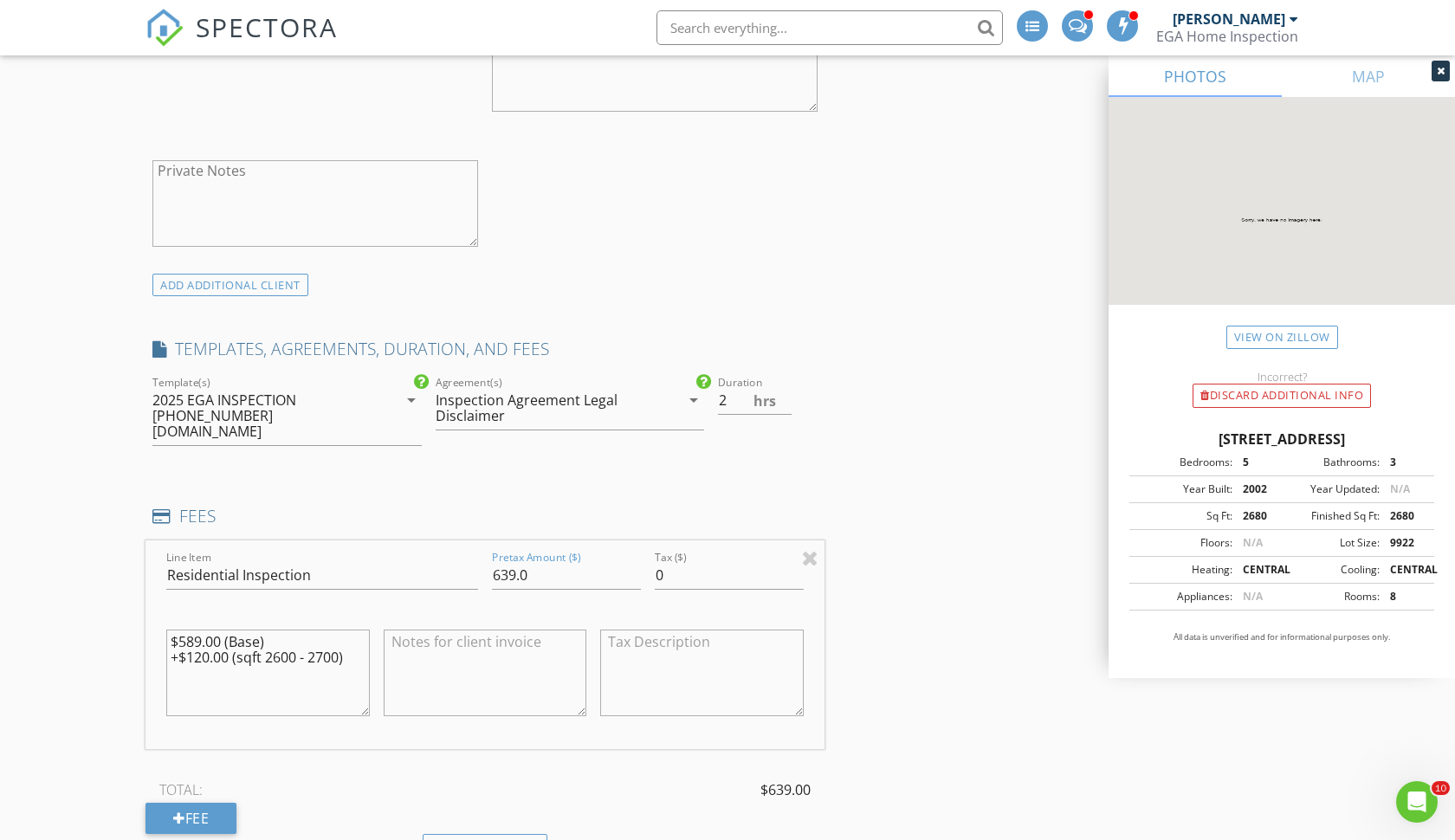 click on "$589.00 (Base)
+$120.00 (sqft 2600 - 2700)" at bounding box center (268, 673) 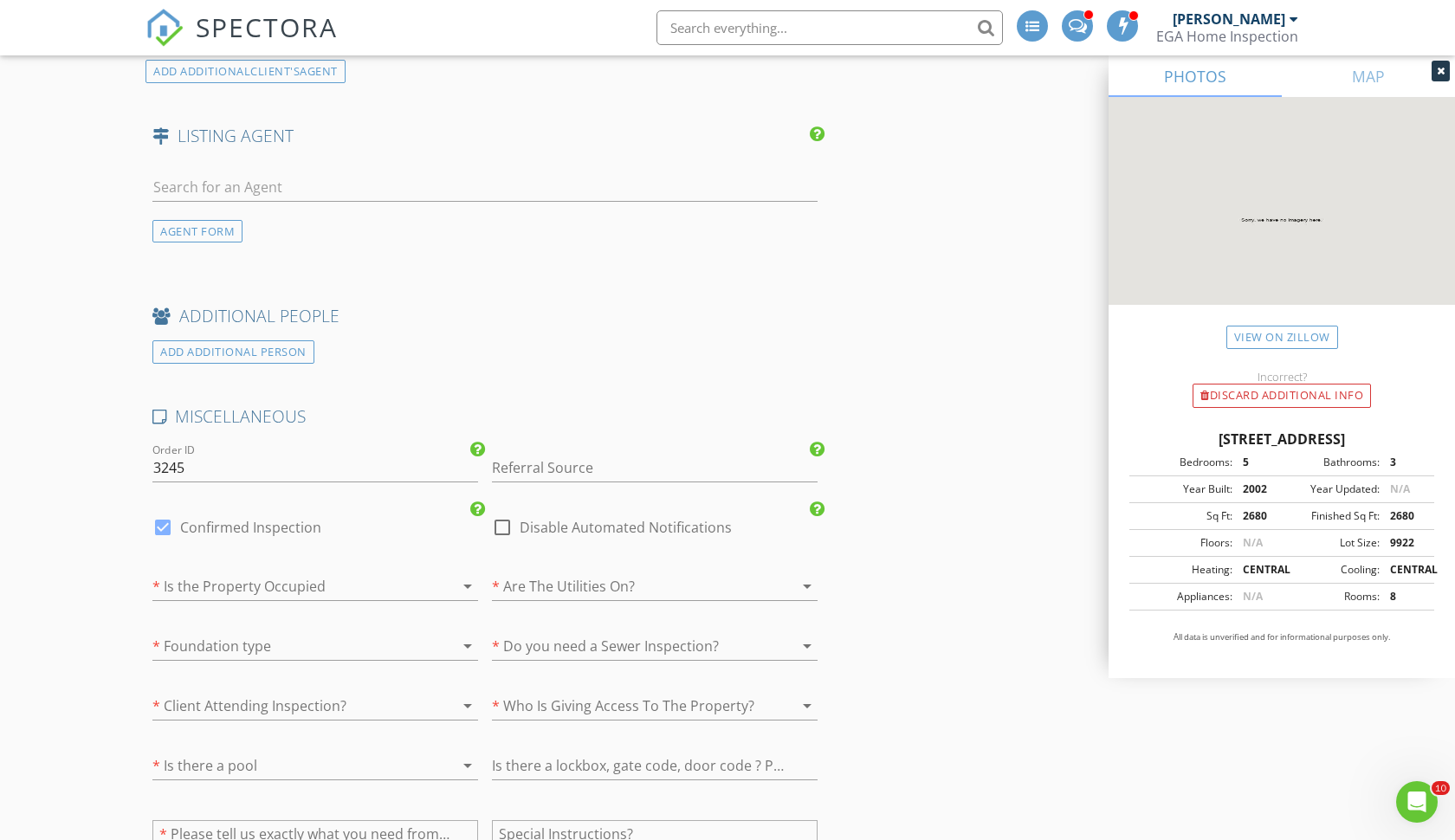 scroll, scrollTop: 2705, scrollLeft: 0, axis: vertical 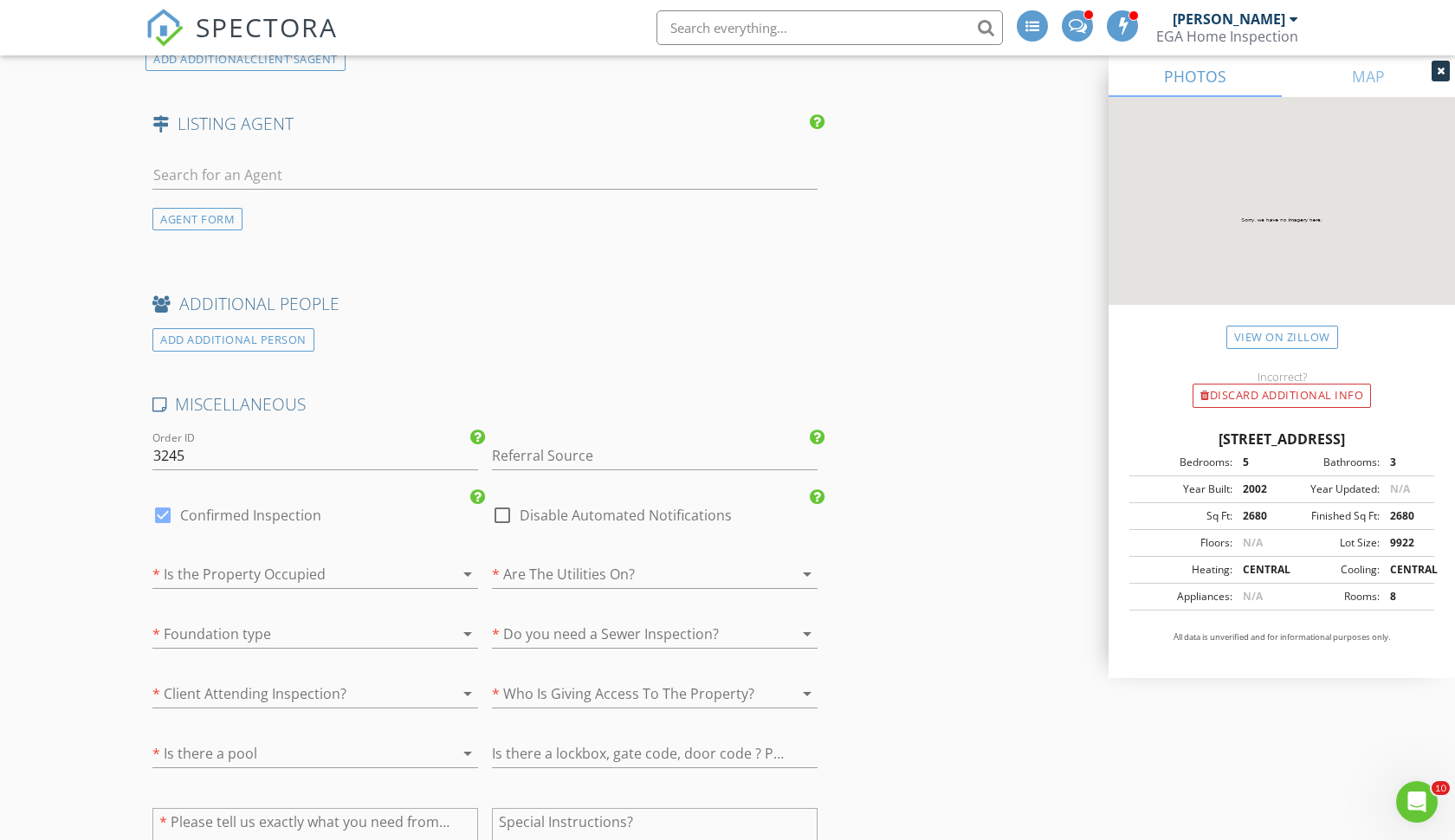 type on "$589.00 (Base)
+$50.00 (sqft 2600 - 2700)" 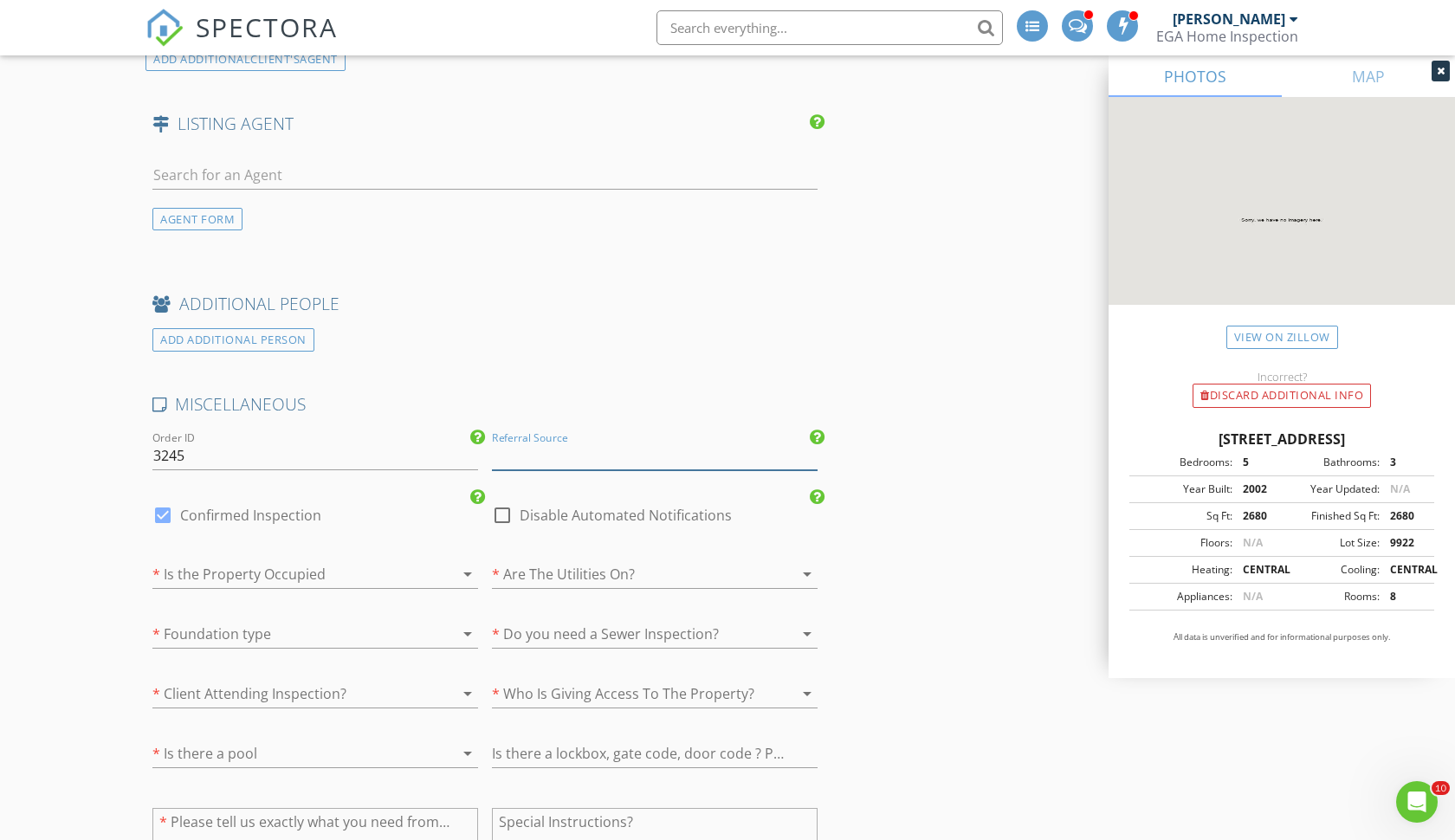 click at bounding box center (655, 456) 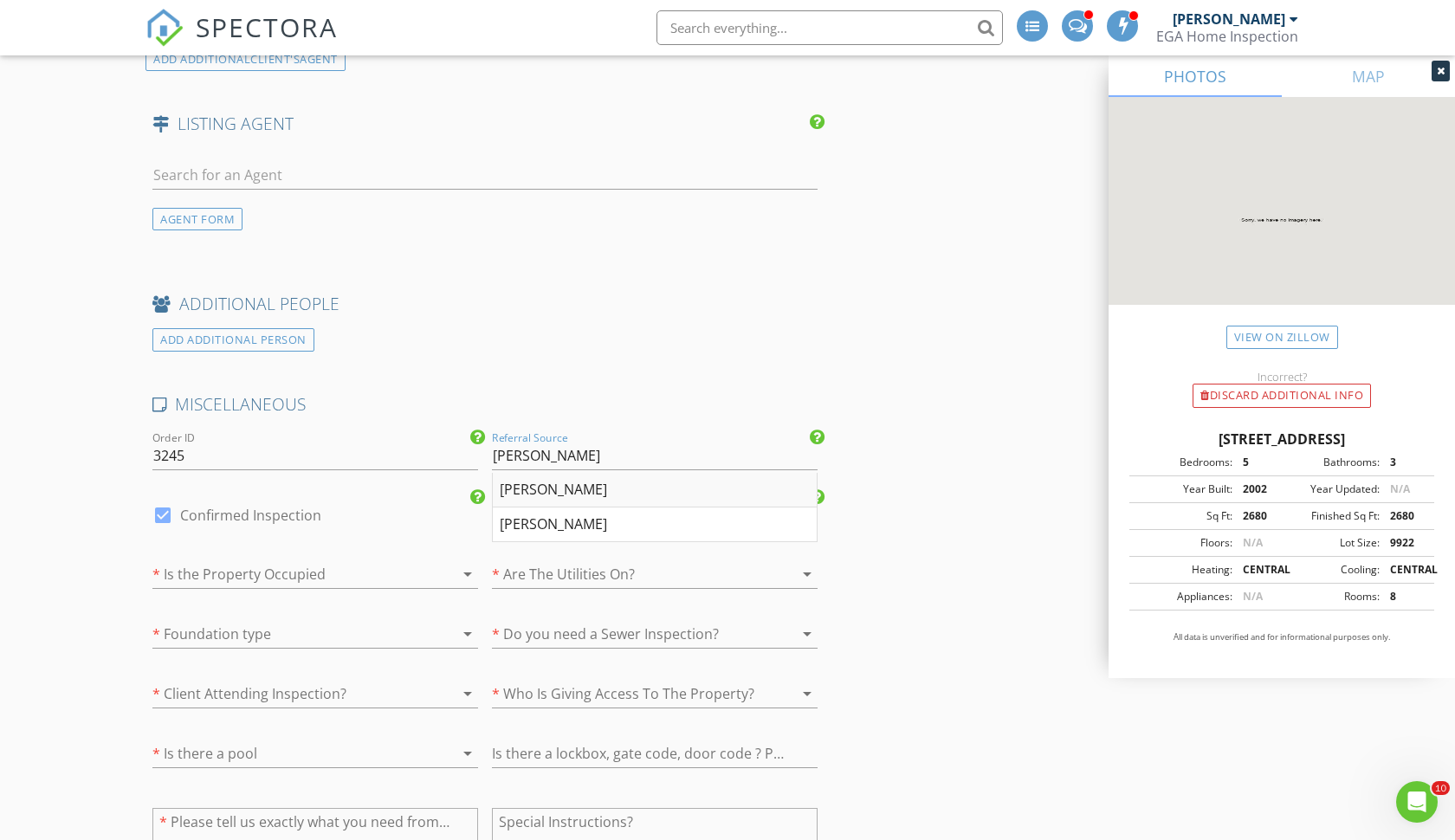 click on "Diana Pena" at bounding box center (655, 490) 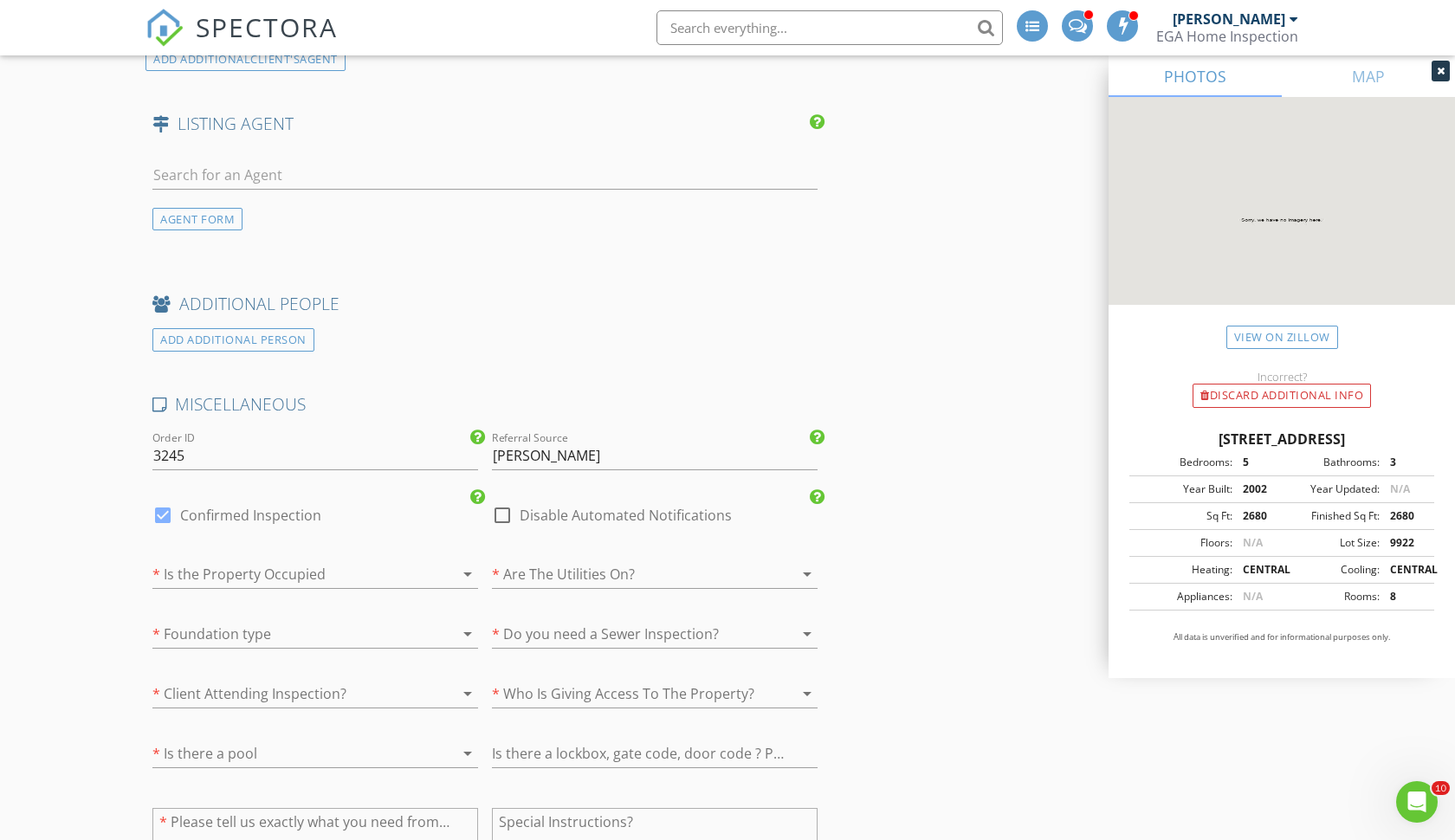 click at bounding box center (291, 574) 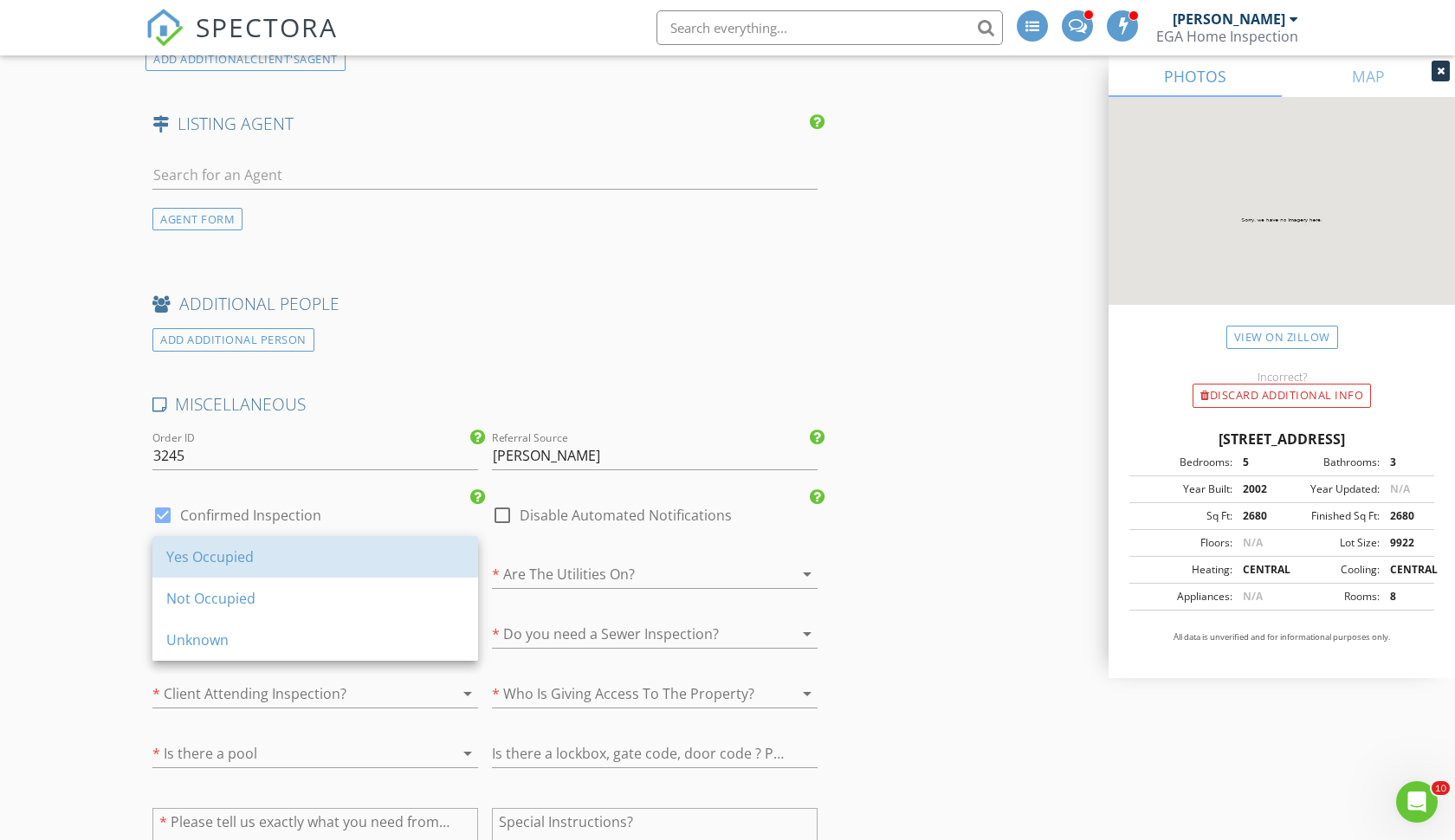 click on "Yes Occupied" at bounding box center (315, 557) 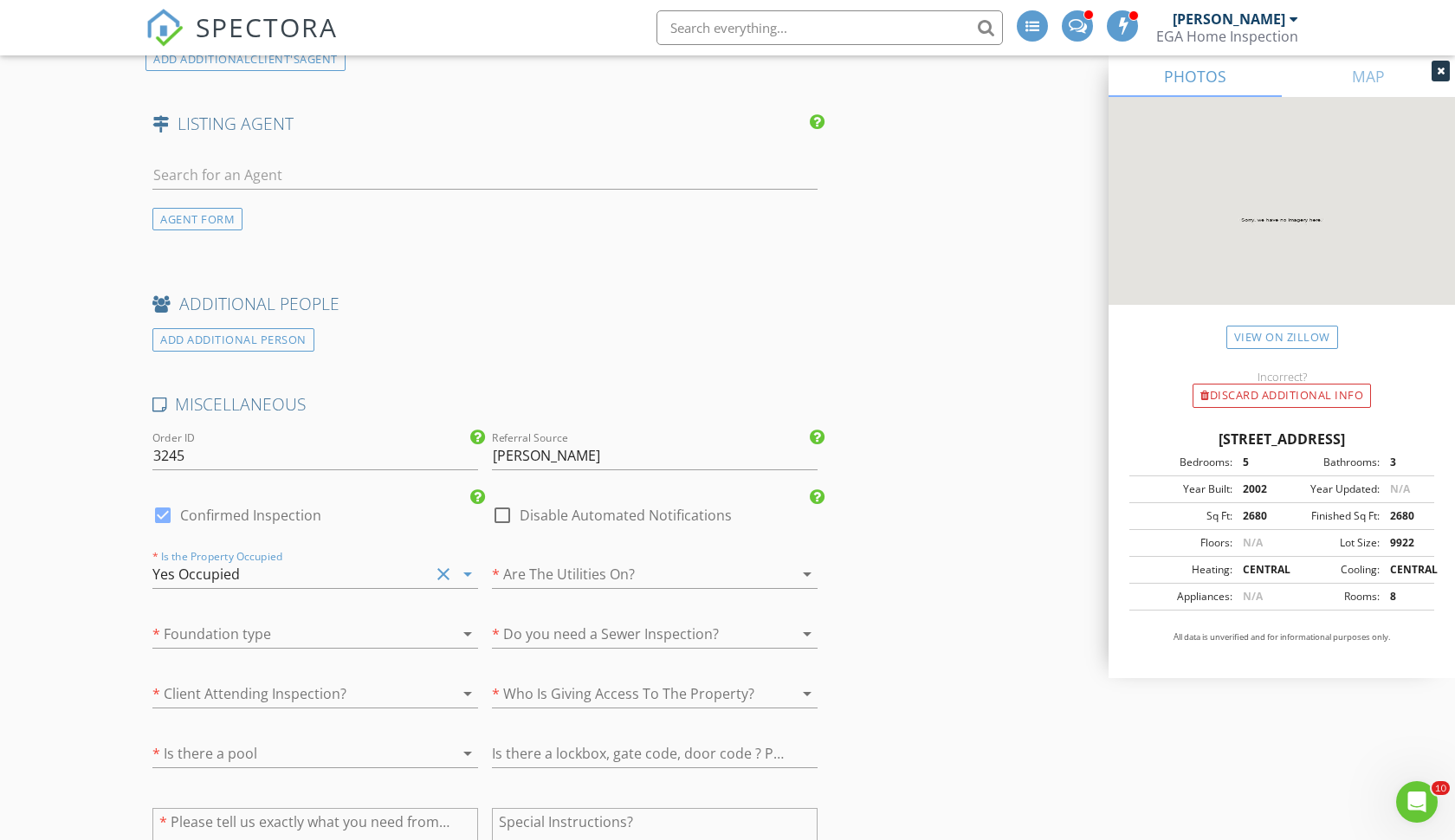 click on "Yes Occupied" at bounding box center [291, 574] 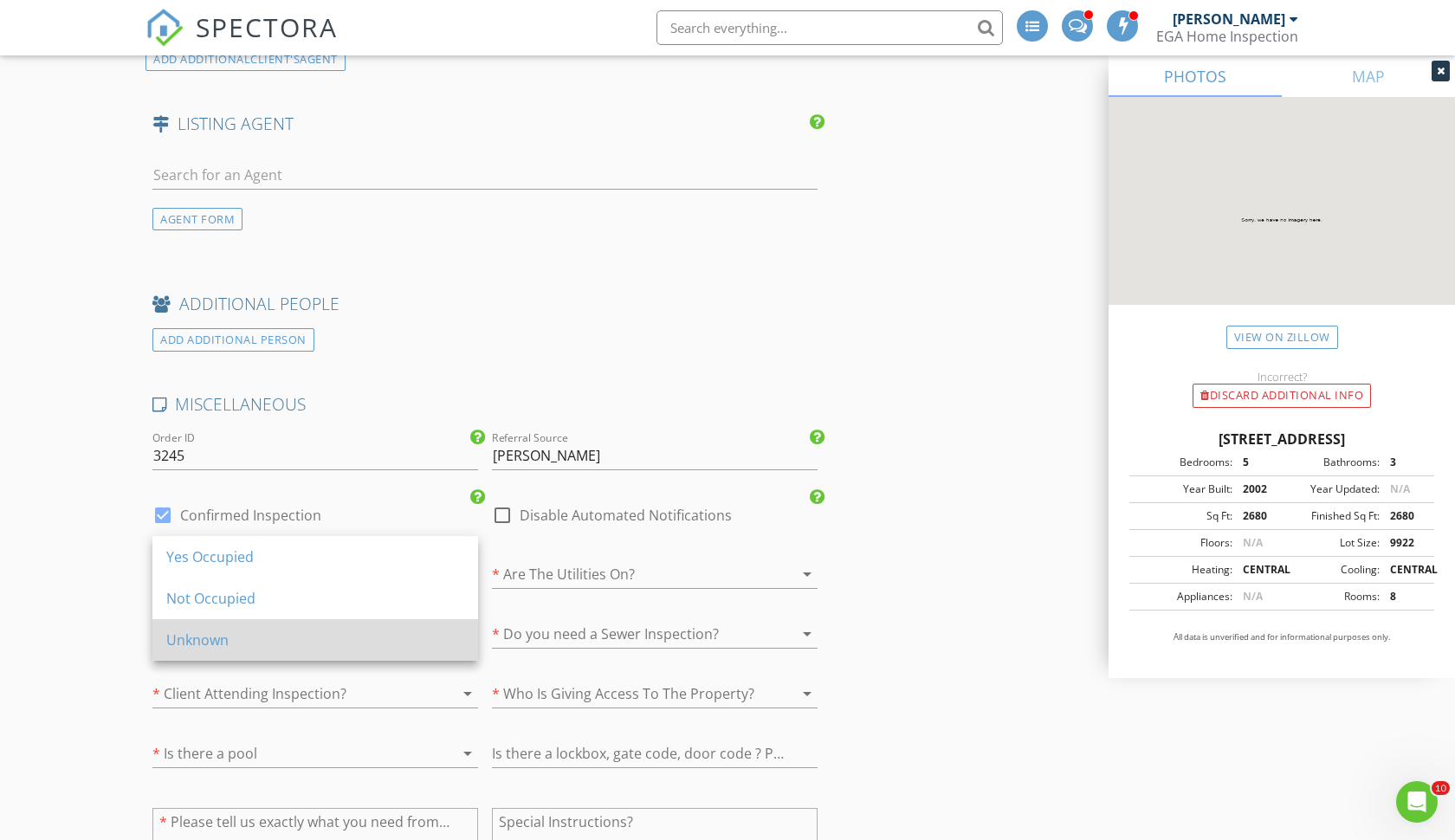 click on "Unknown" at bounding box center [315, 640] 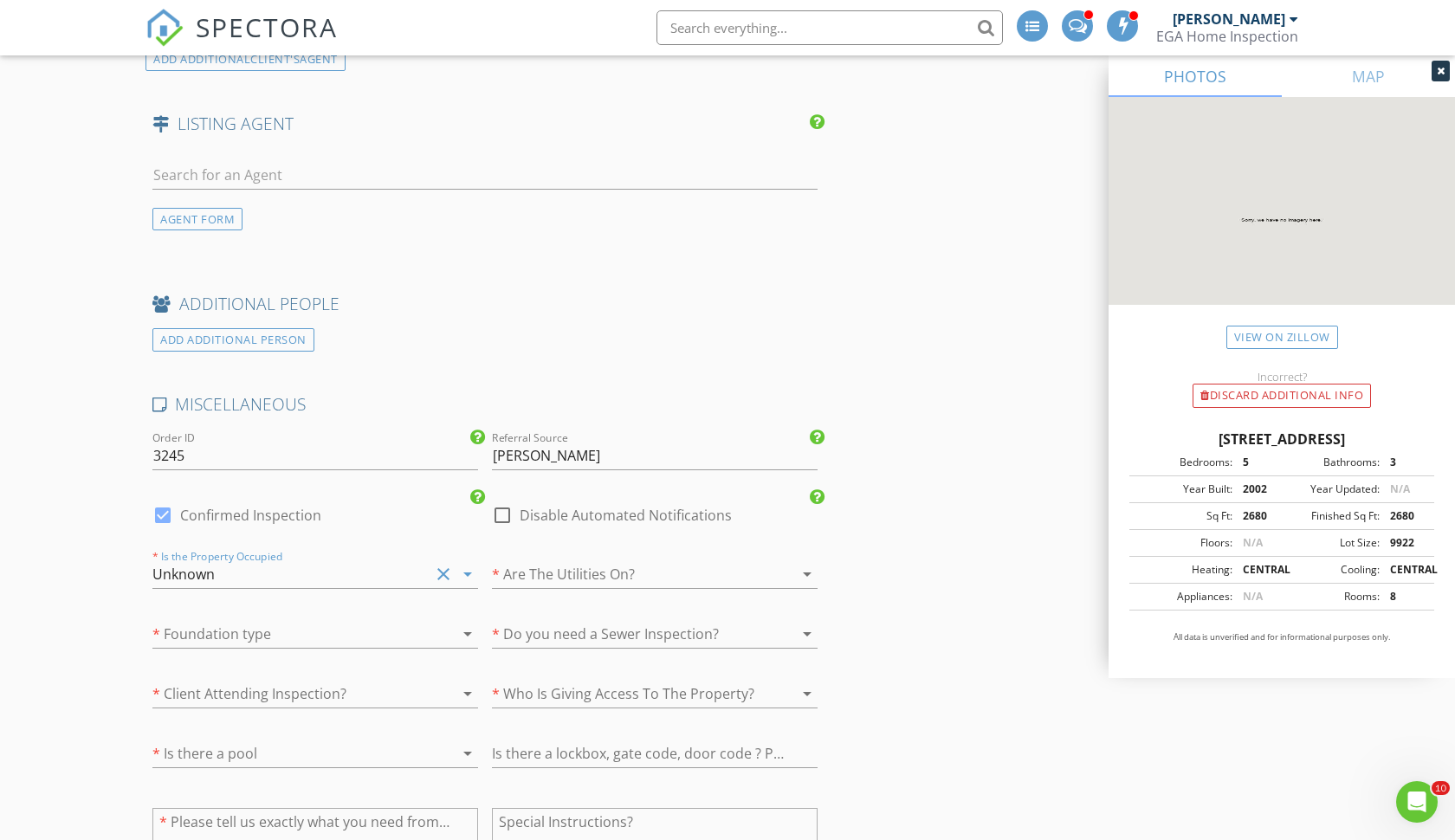 click at bounding box center (630, 574) 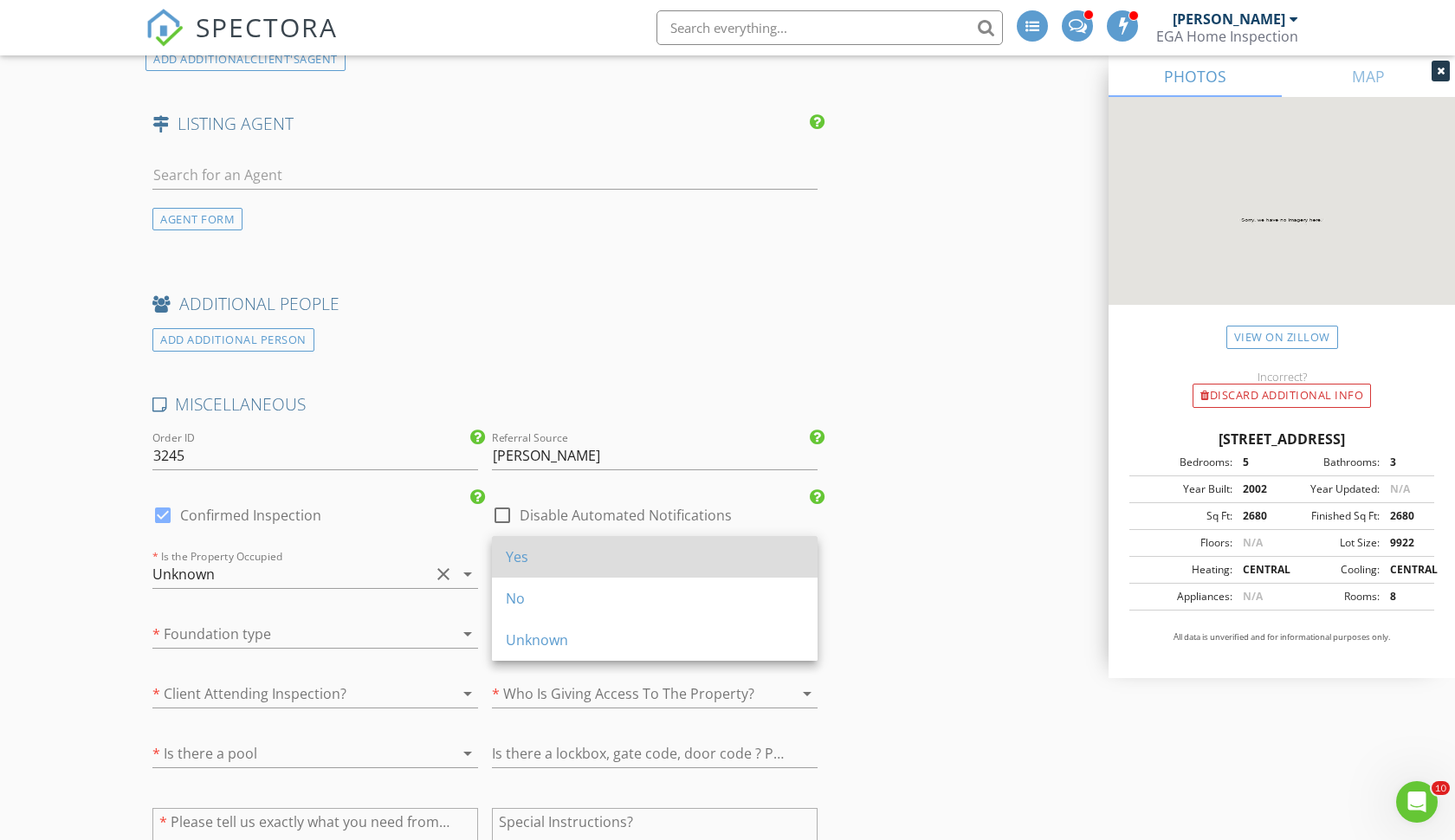 click on "Yes" at bounding box center [655, 557] 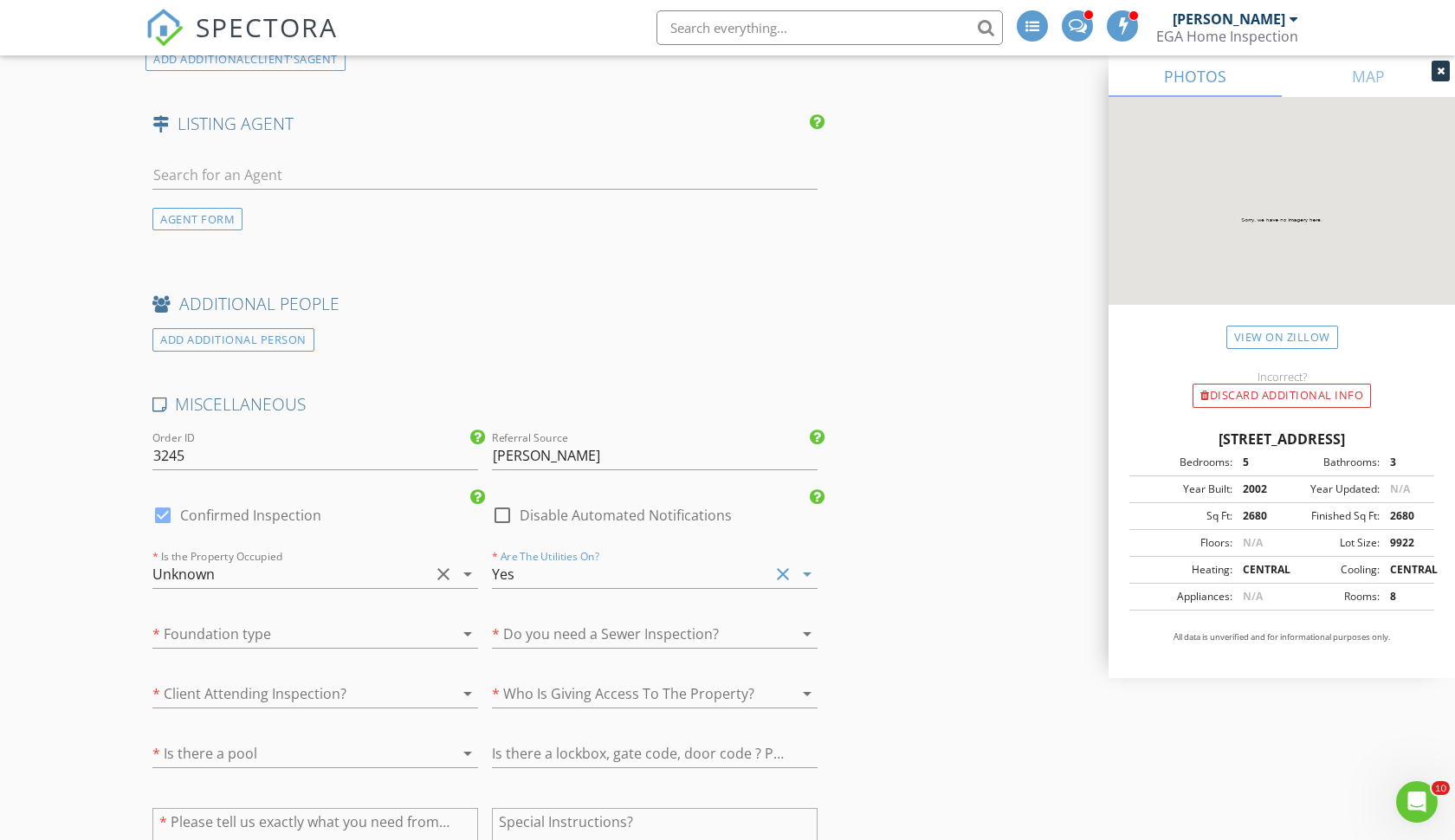 click on "*   Foundation type arrow_drop_down" at bounding box center (315, 643) 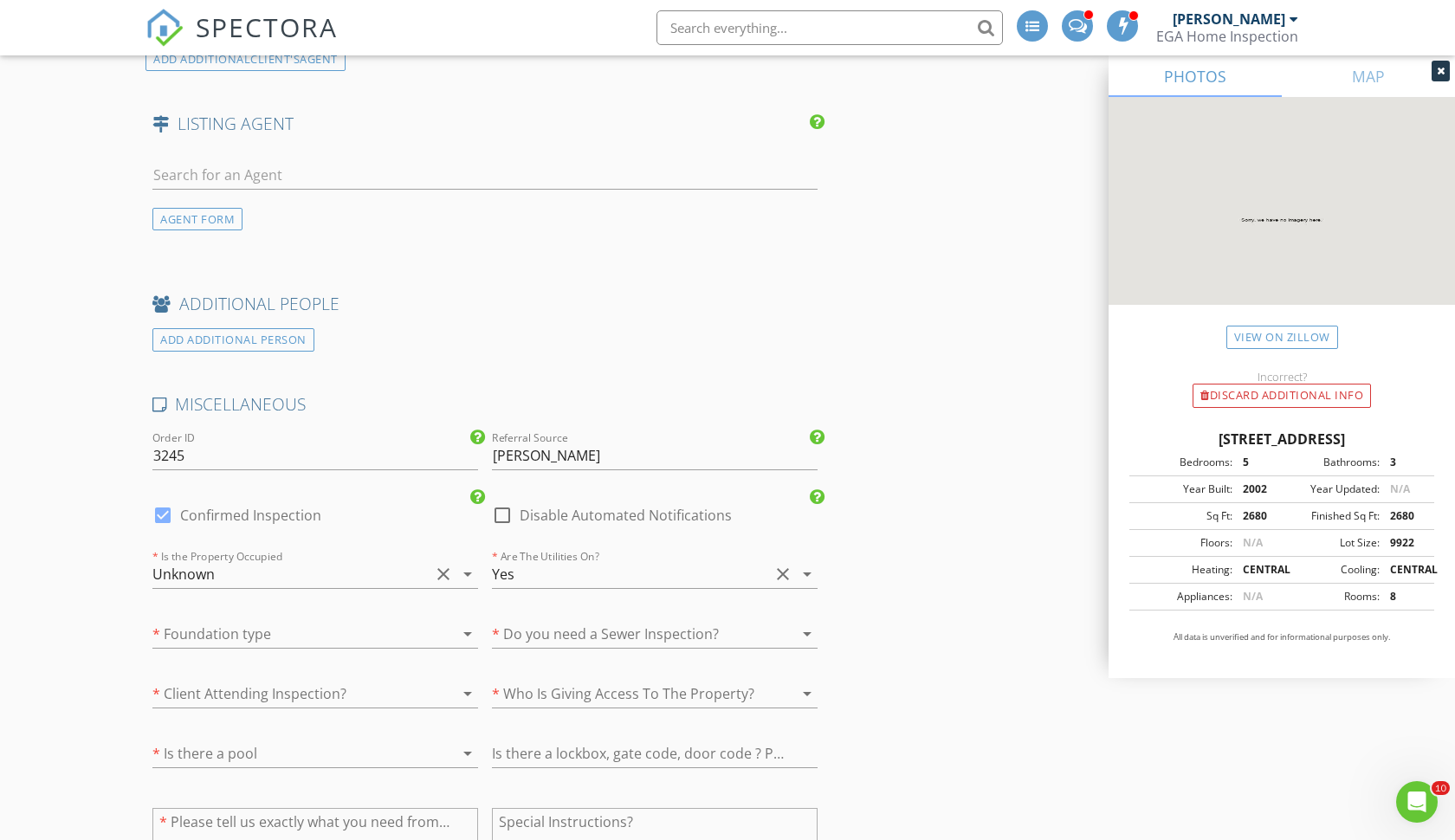 click at bounding box center (291, 634) 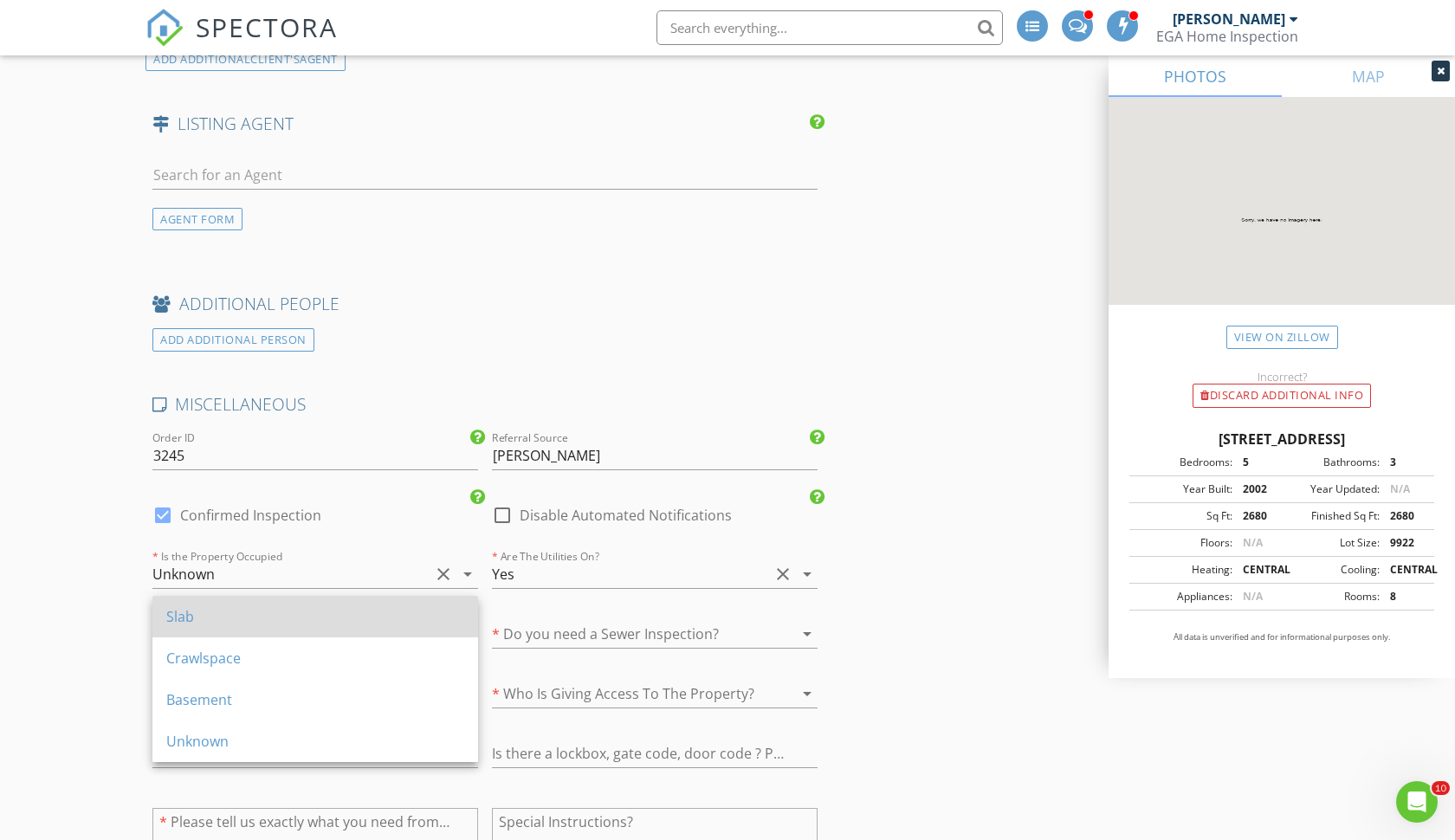 click on "Slab" at bounding box center [315, 617] 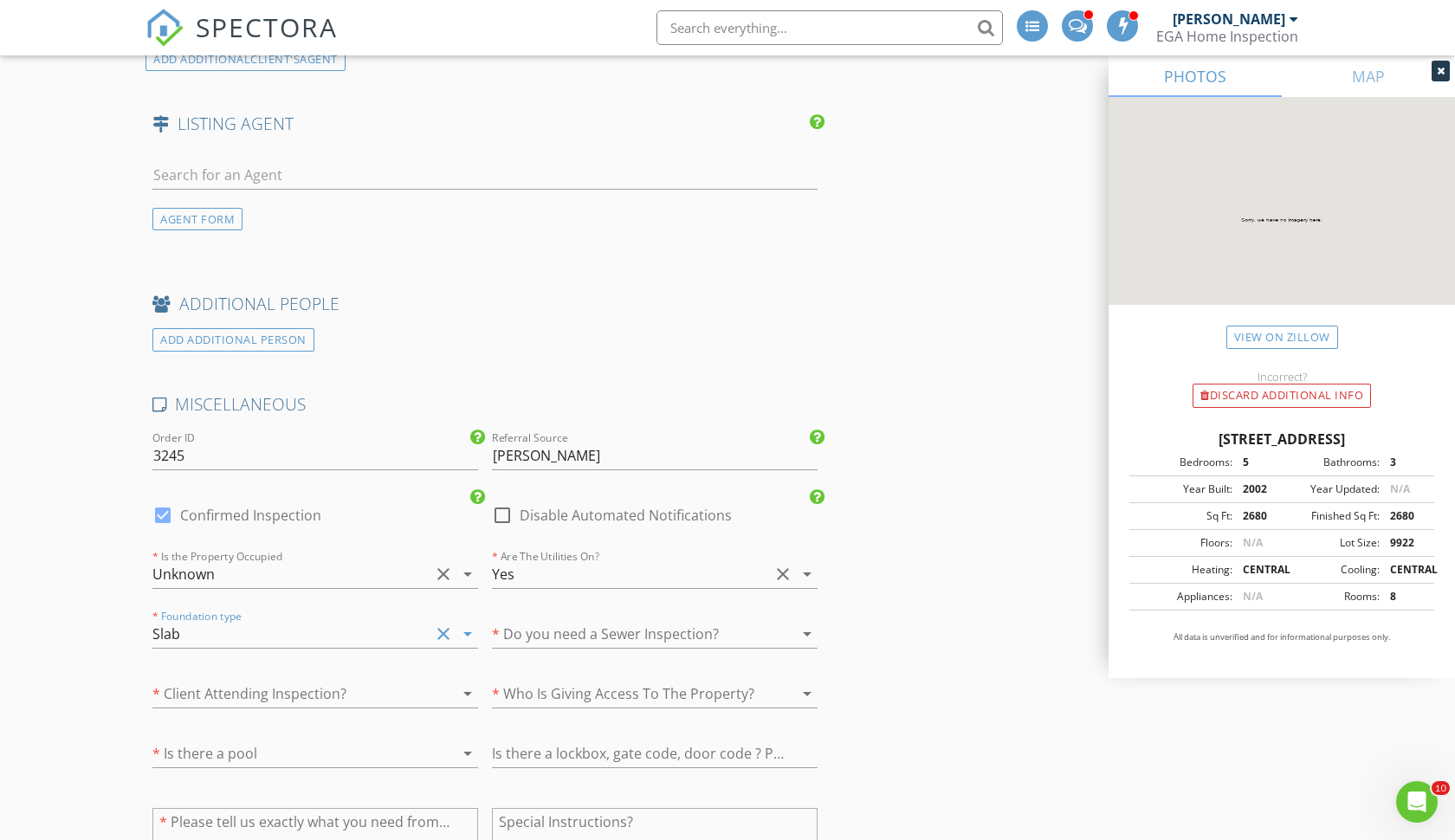 click at bounding box center (630, 634) 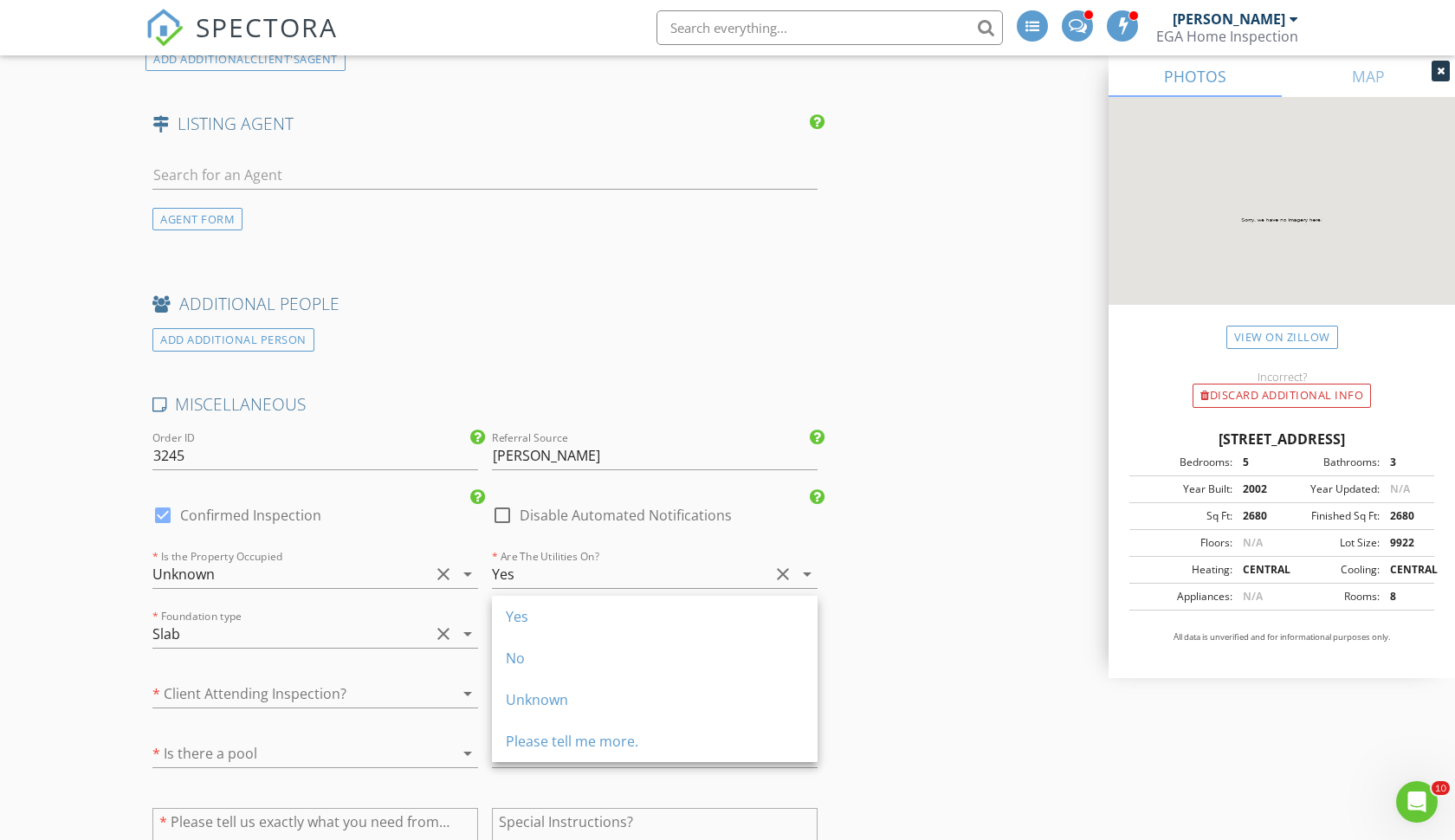click on "Please tell me more." at bounding box center [655, 741] 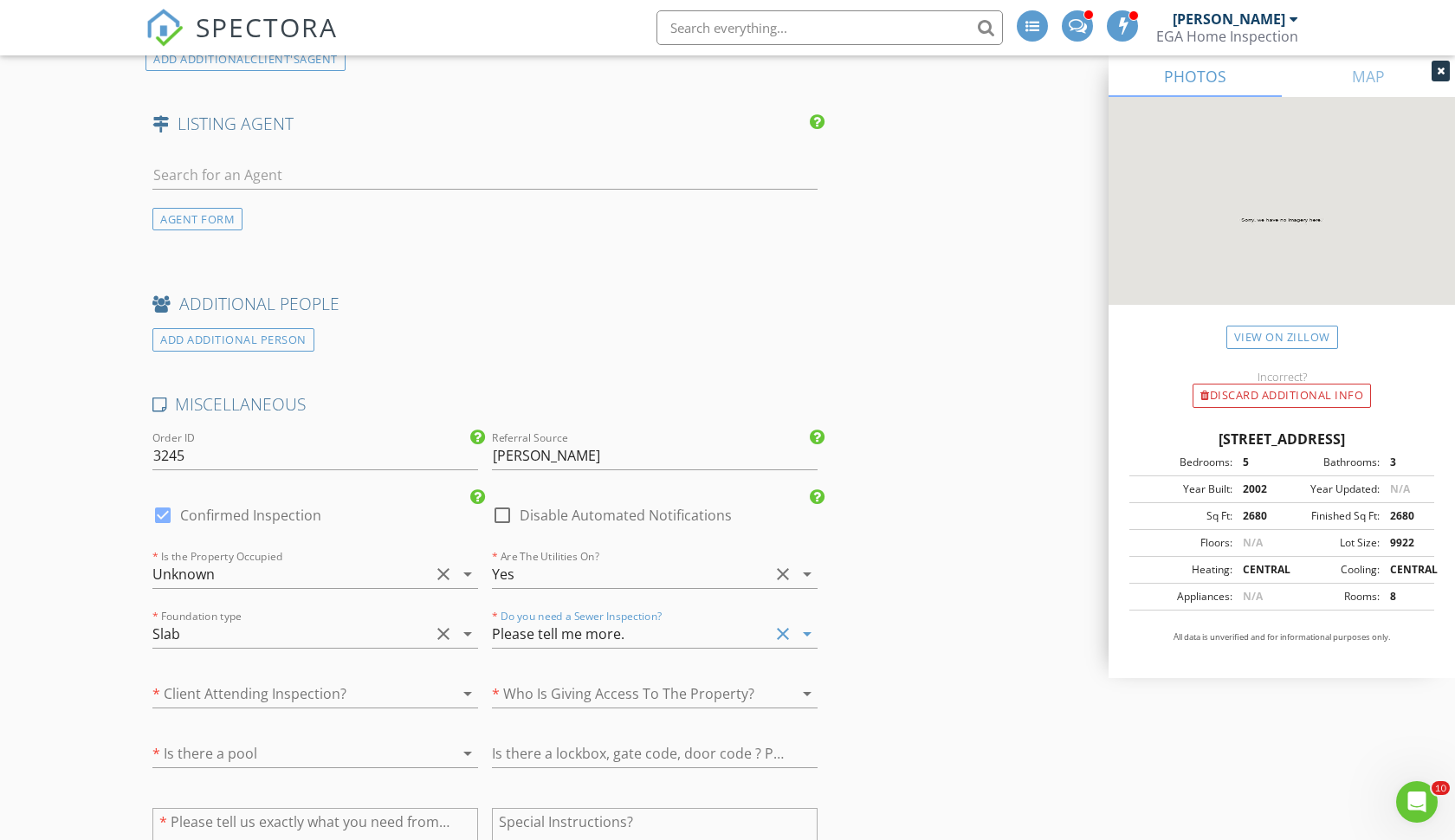 click at bounding box center [291, 694] 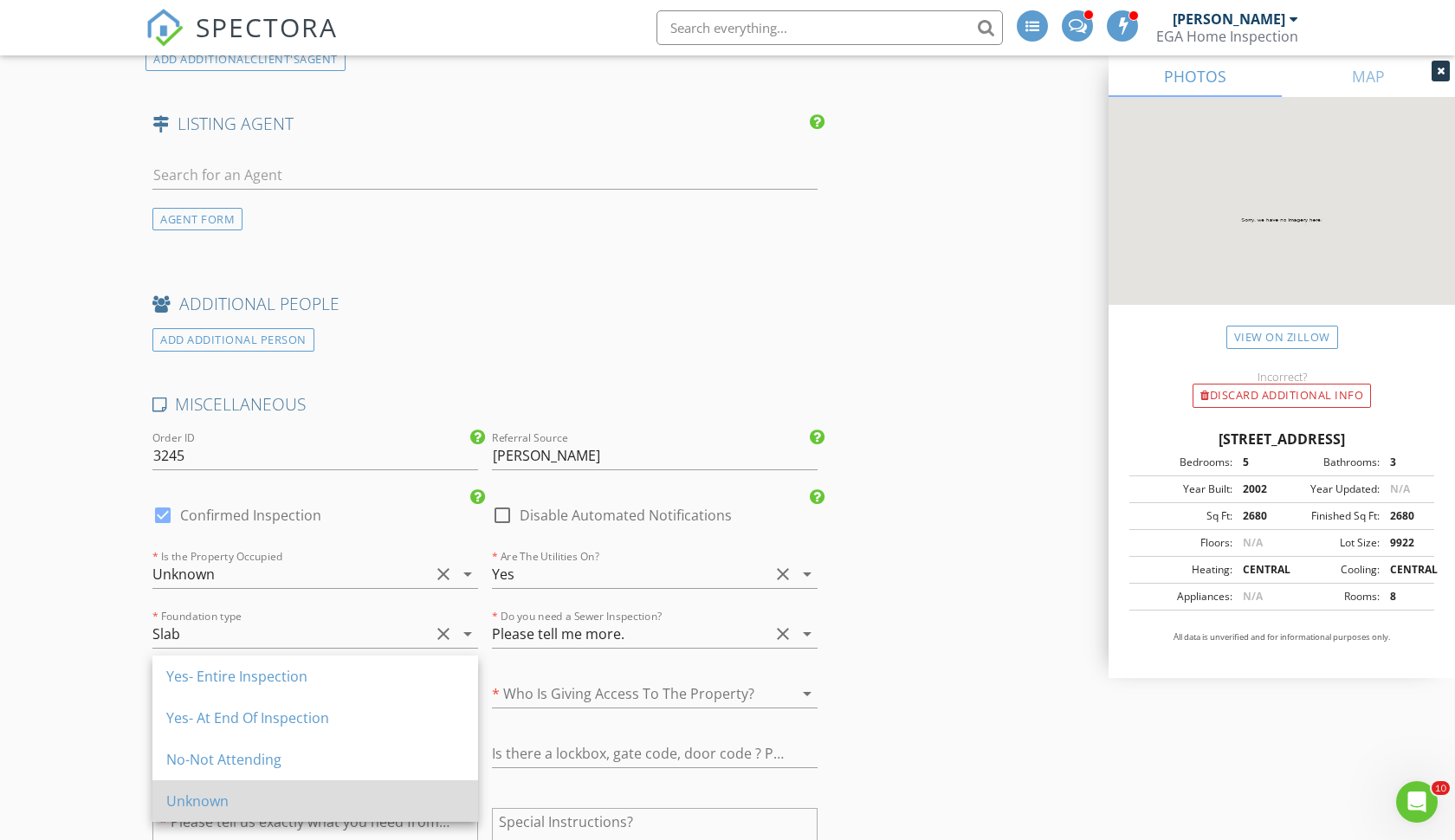 click on "Unknown" at bounding box center [315, 801] 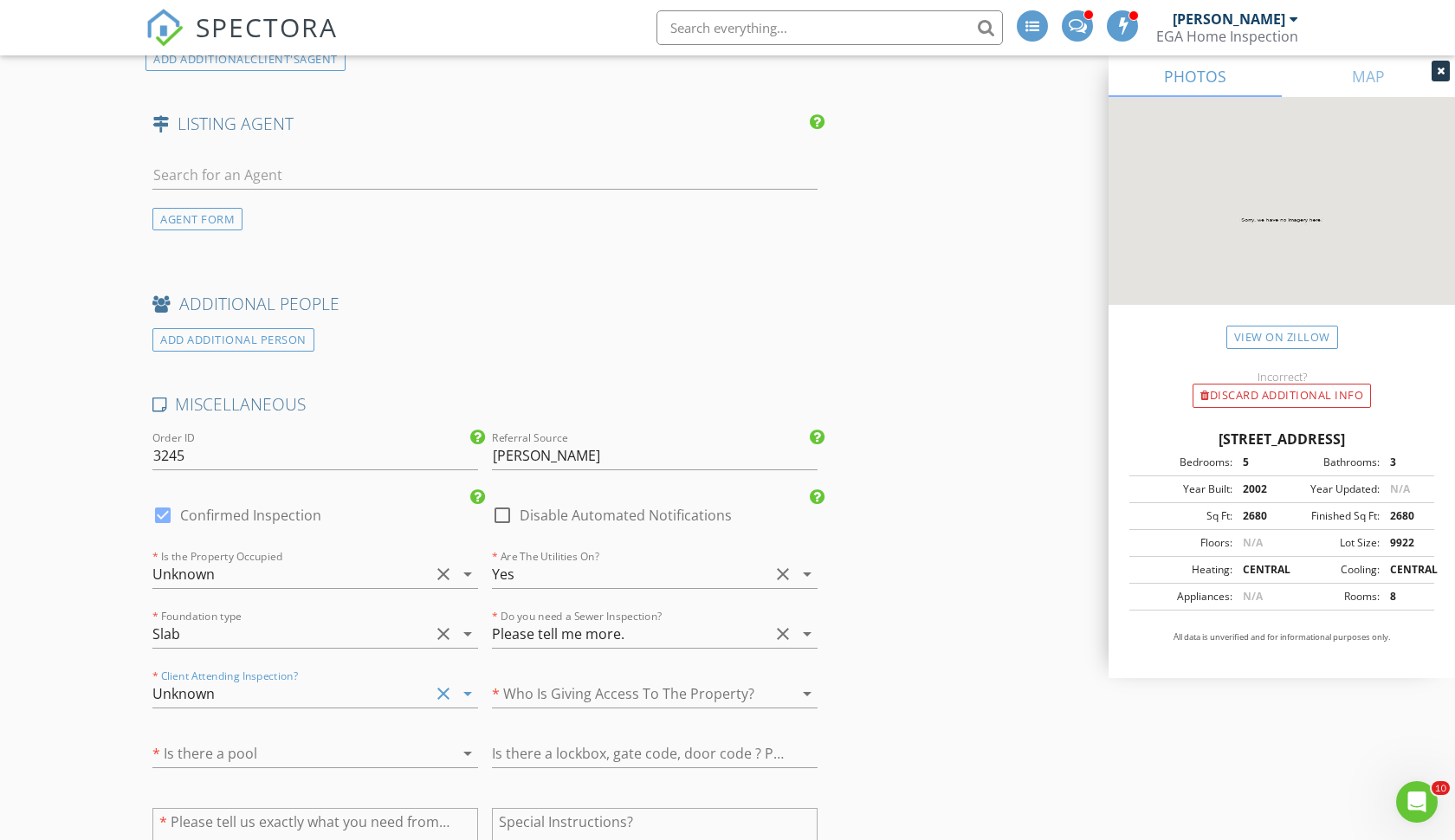 click at bounding box center (630, 694) 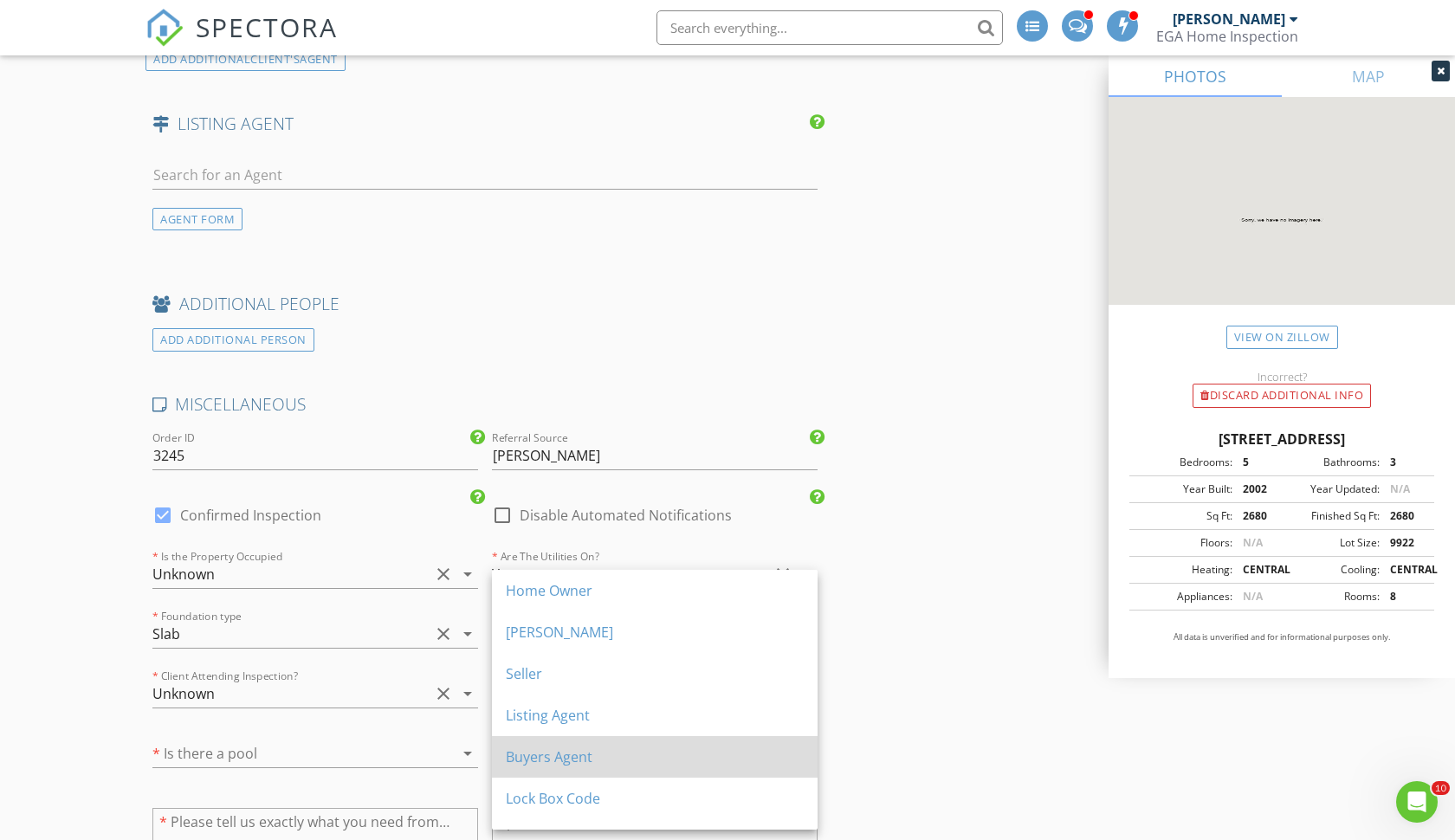 click on "Buyers Agent" at bounding box center [655, 757] 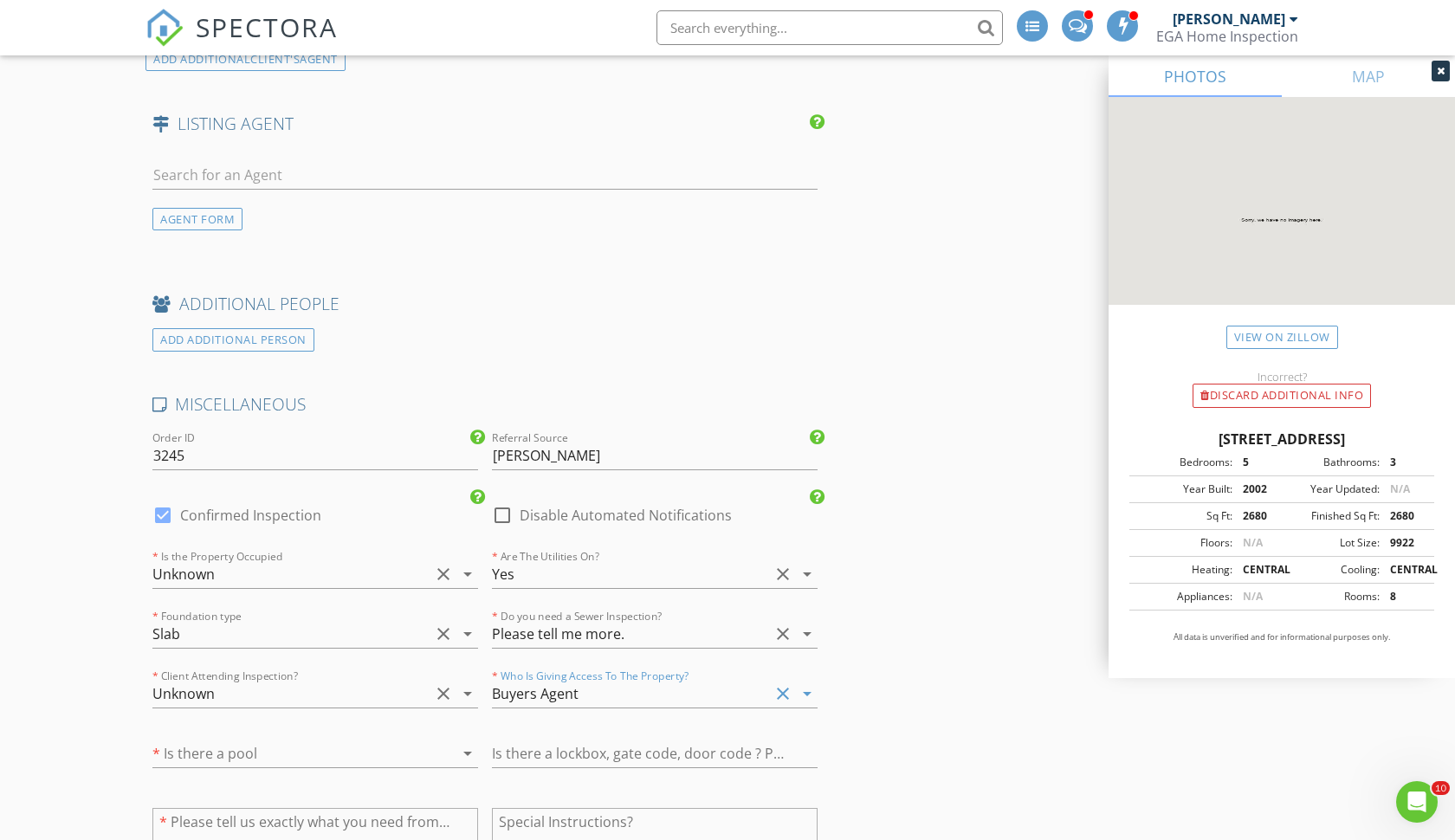 click at bounding box center (291, 753) 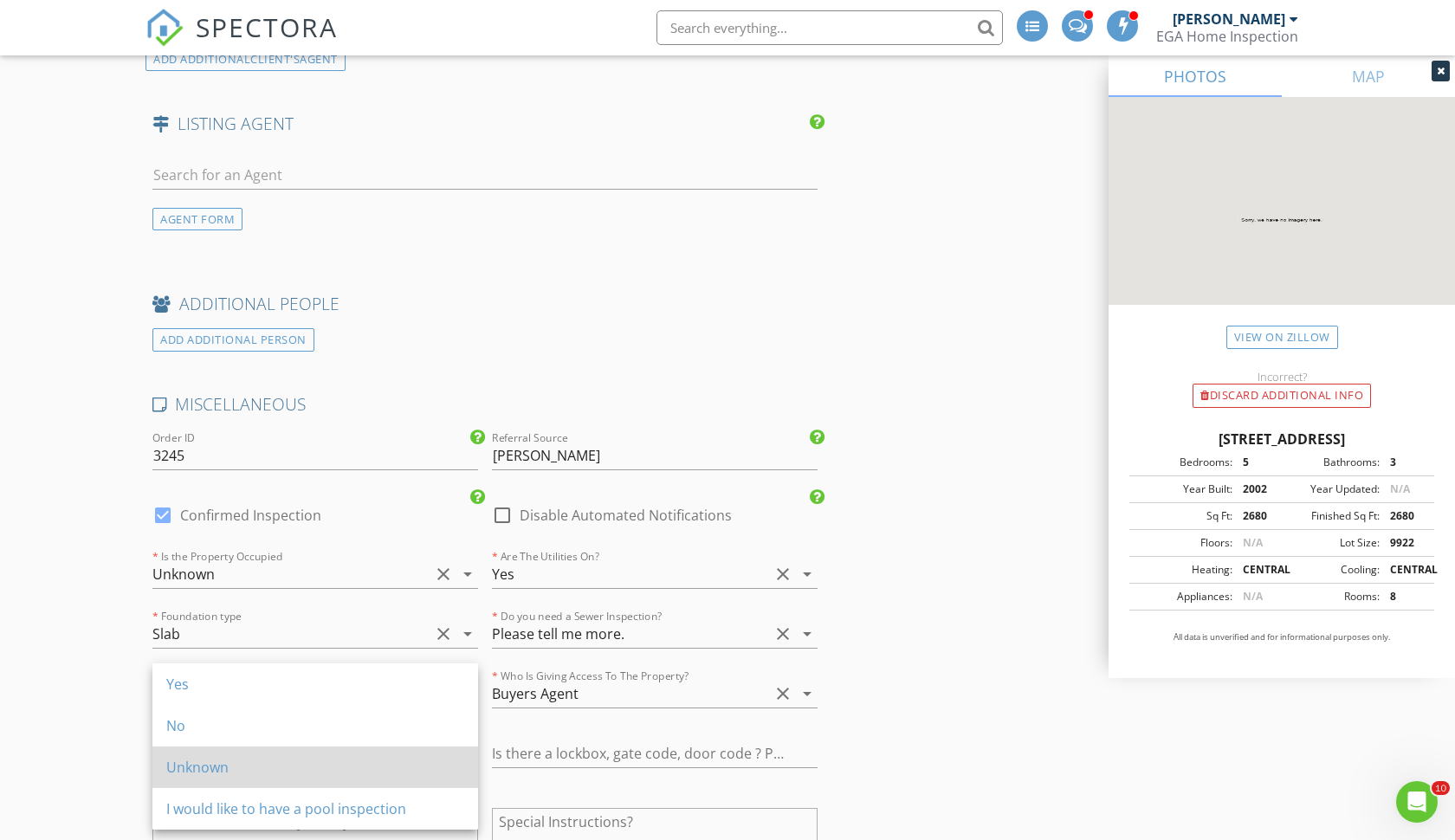 click on "Unknown" at bounding box center (315, 767) 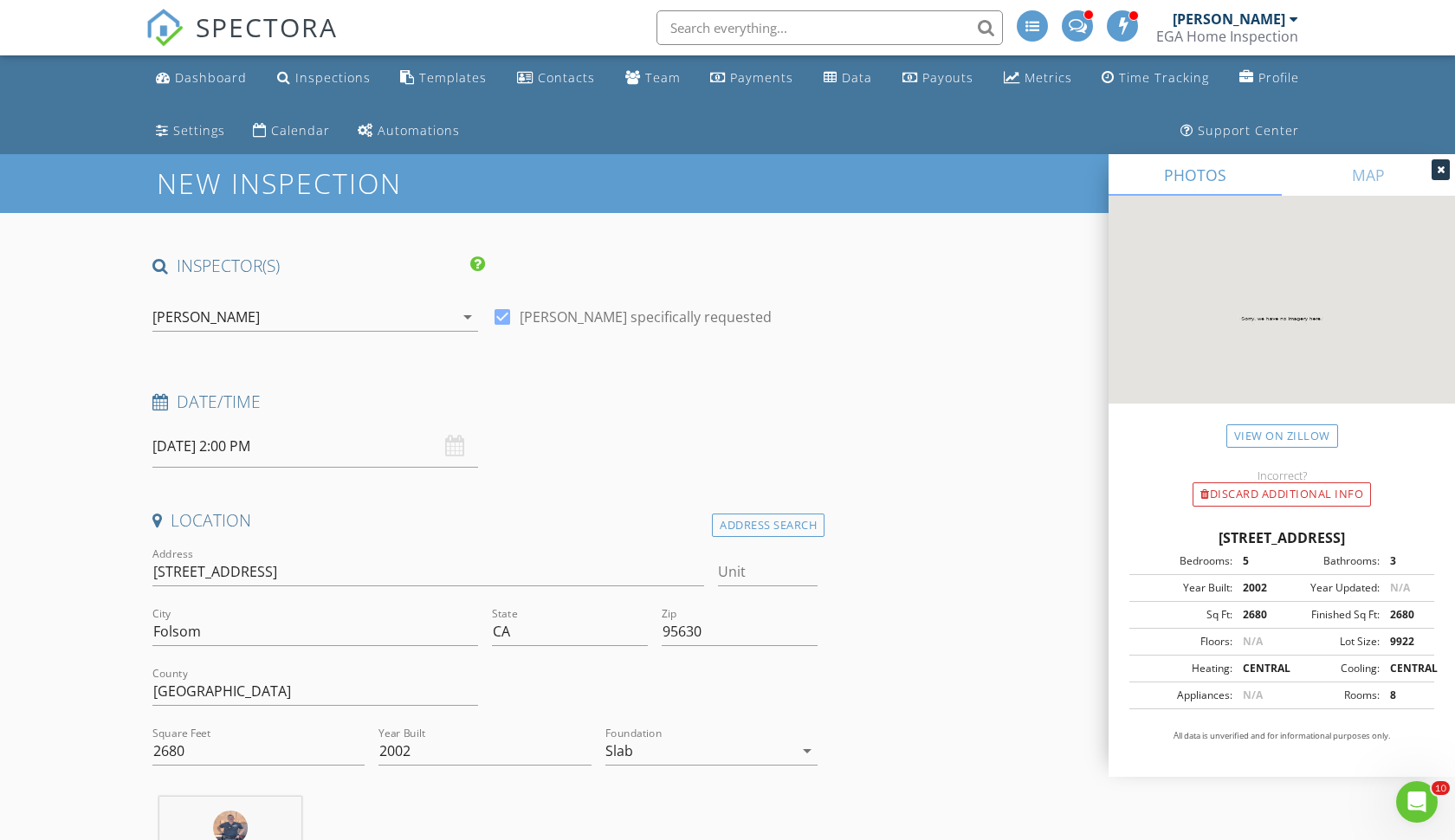 scroll, scrollTop: 0, scrollLeft: 0, axis: both 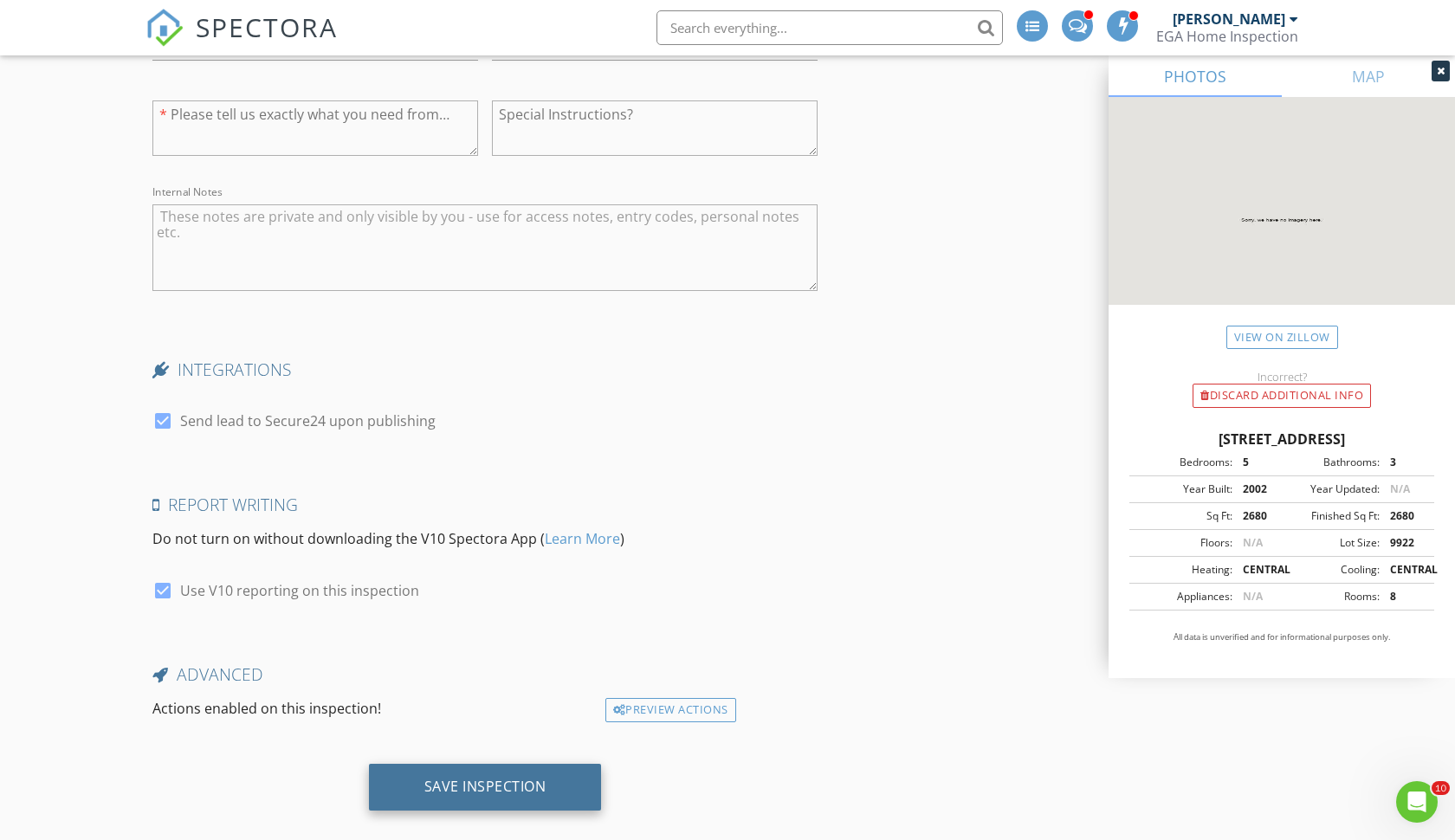 click on "Save Inspection" at bounding box center (485, 786) 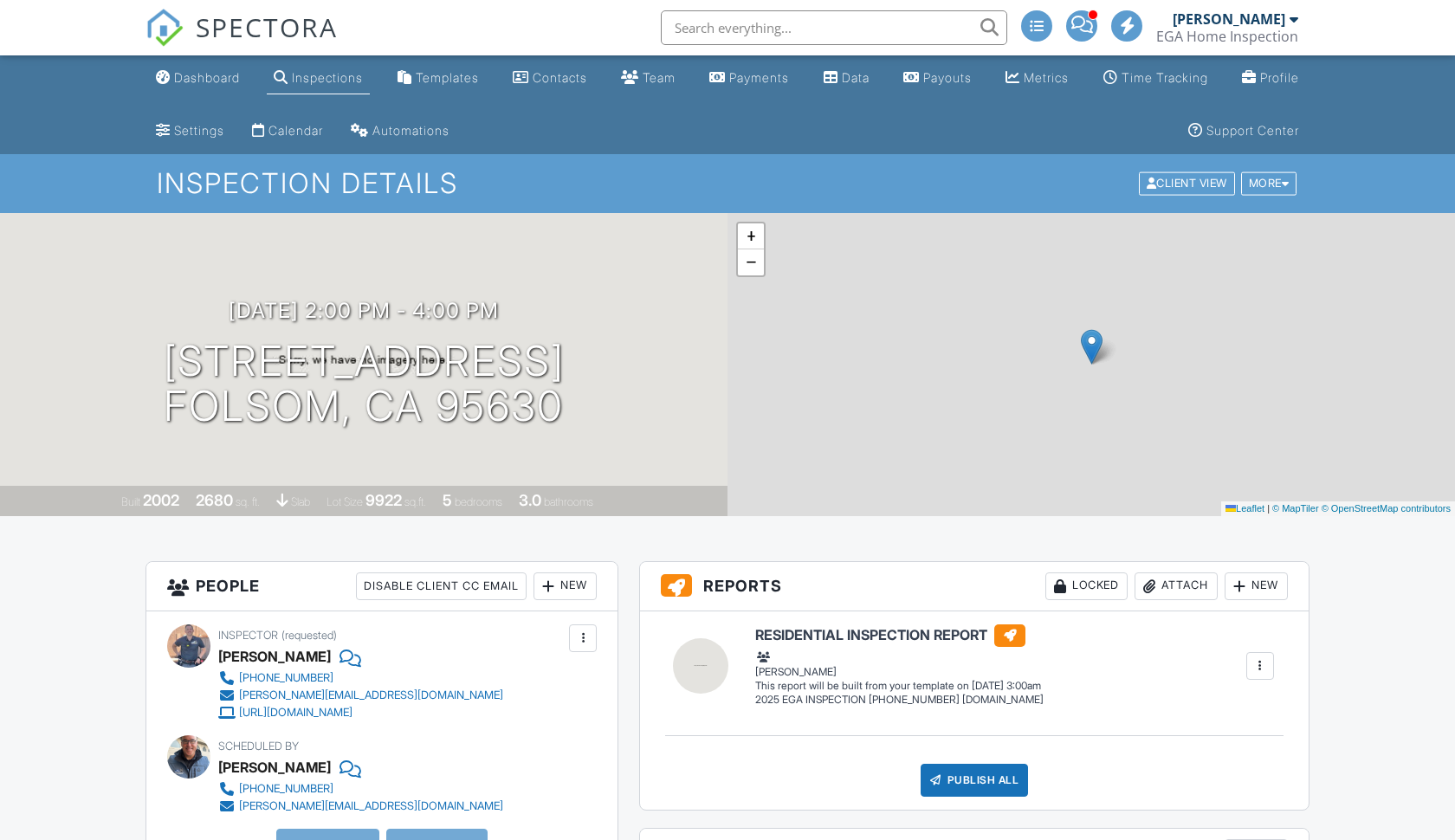 scroll, scrollTop: 0, scrollLeft: 0, axis: both 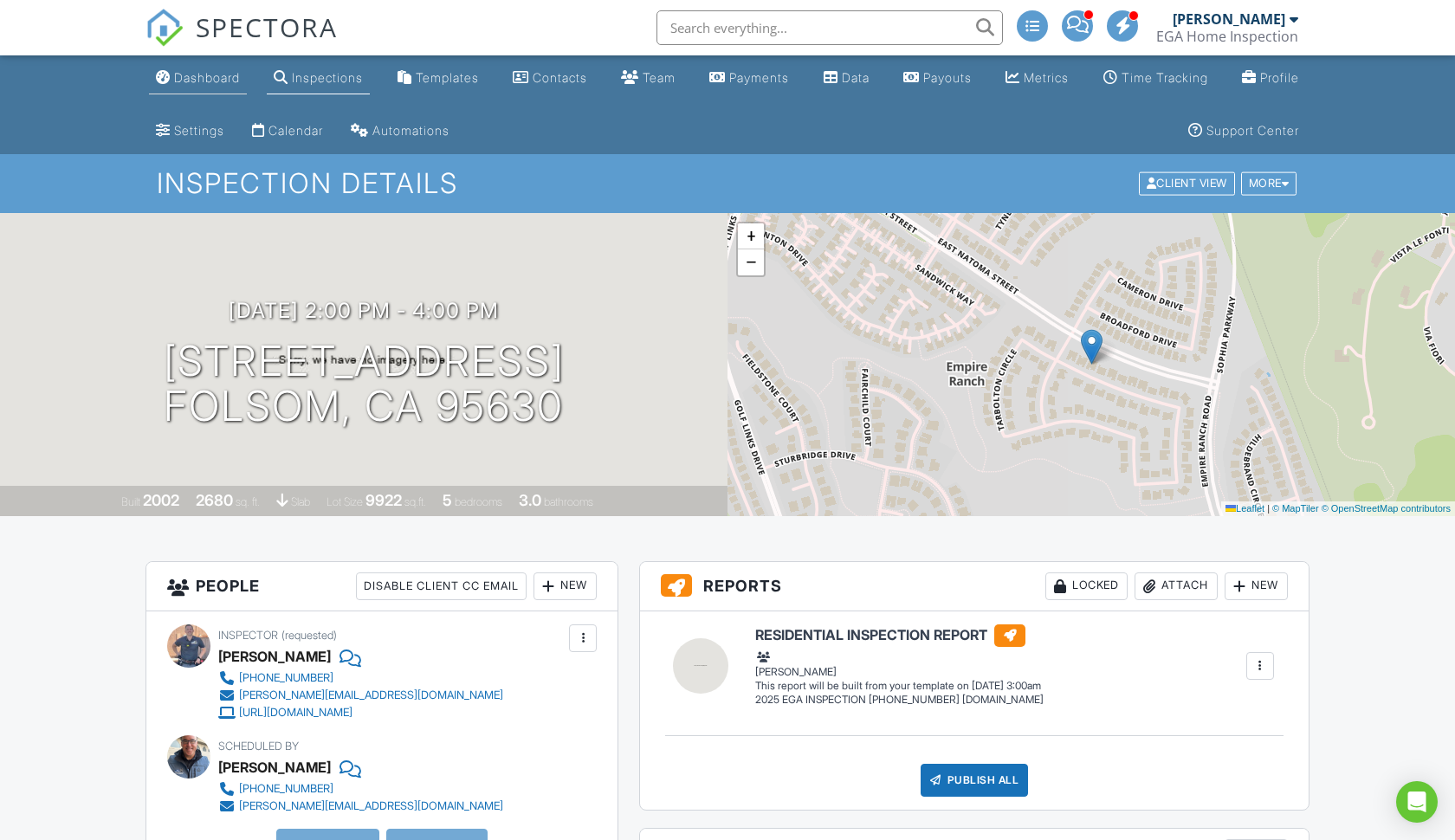 click on "Dashboard" at bounding box center [207, 77] 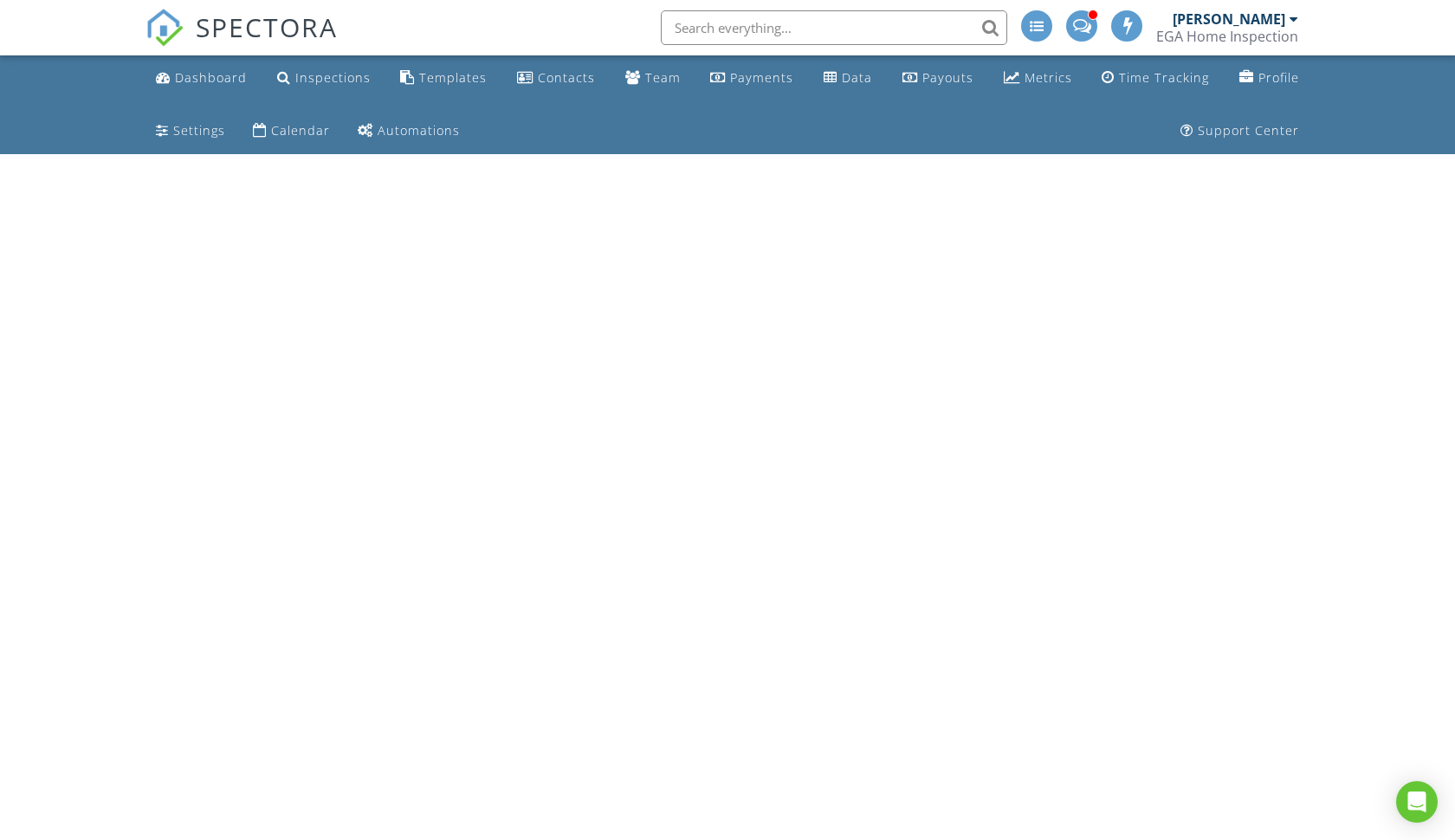 scroll, scrollTop: 0, scrollLeft: 0, axis: both 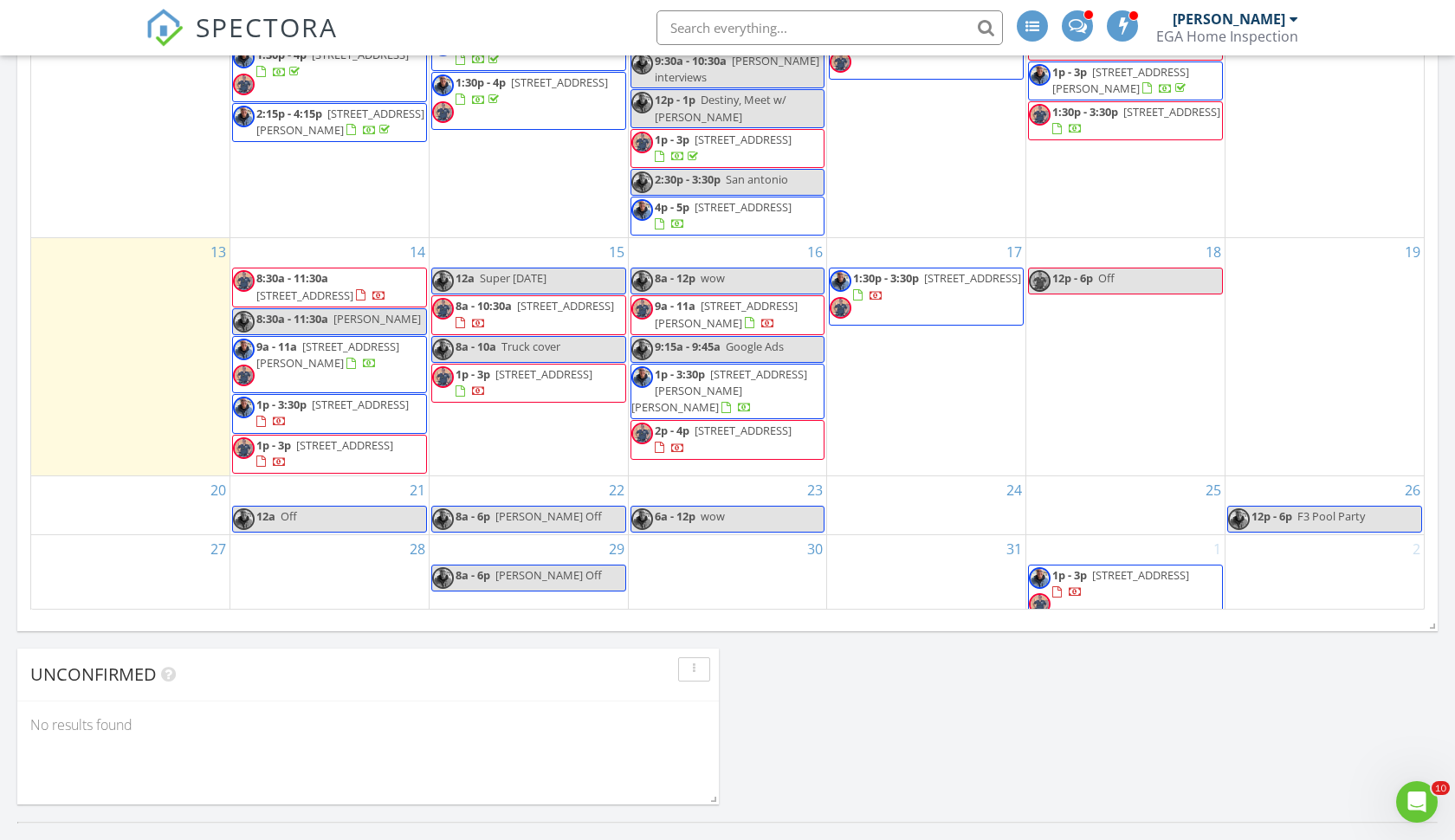 drag, startPoint x: 359, startPoint y: 254, endPoint x: 327, endPoint y: 313, distance: 67.1193 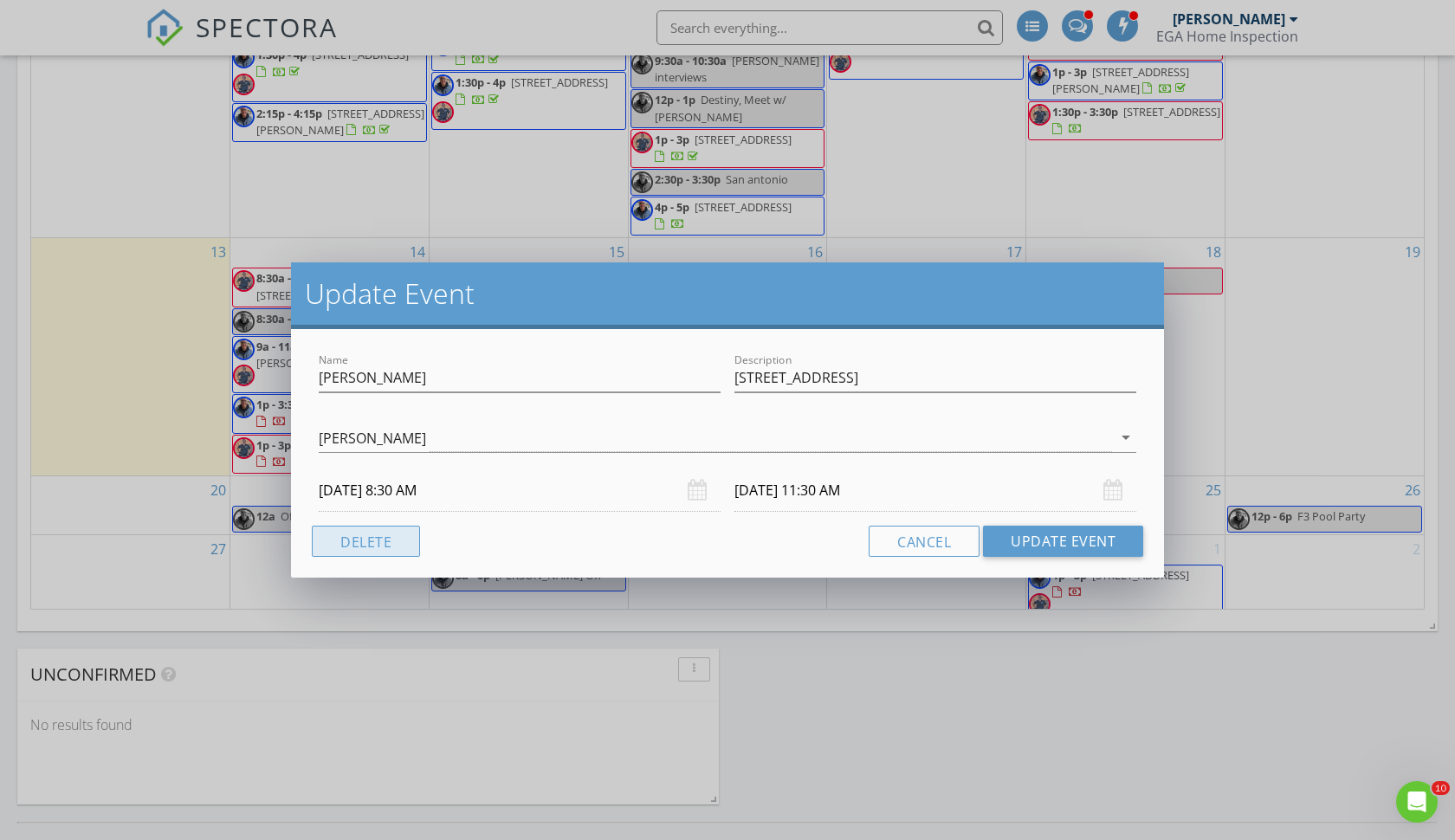 click on "Delete" at bounding box center (365, 541) 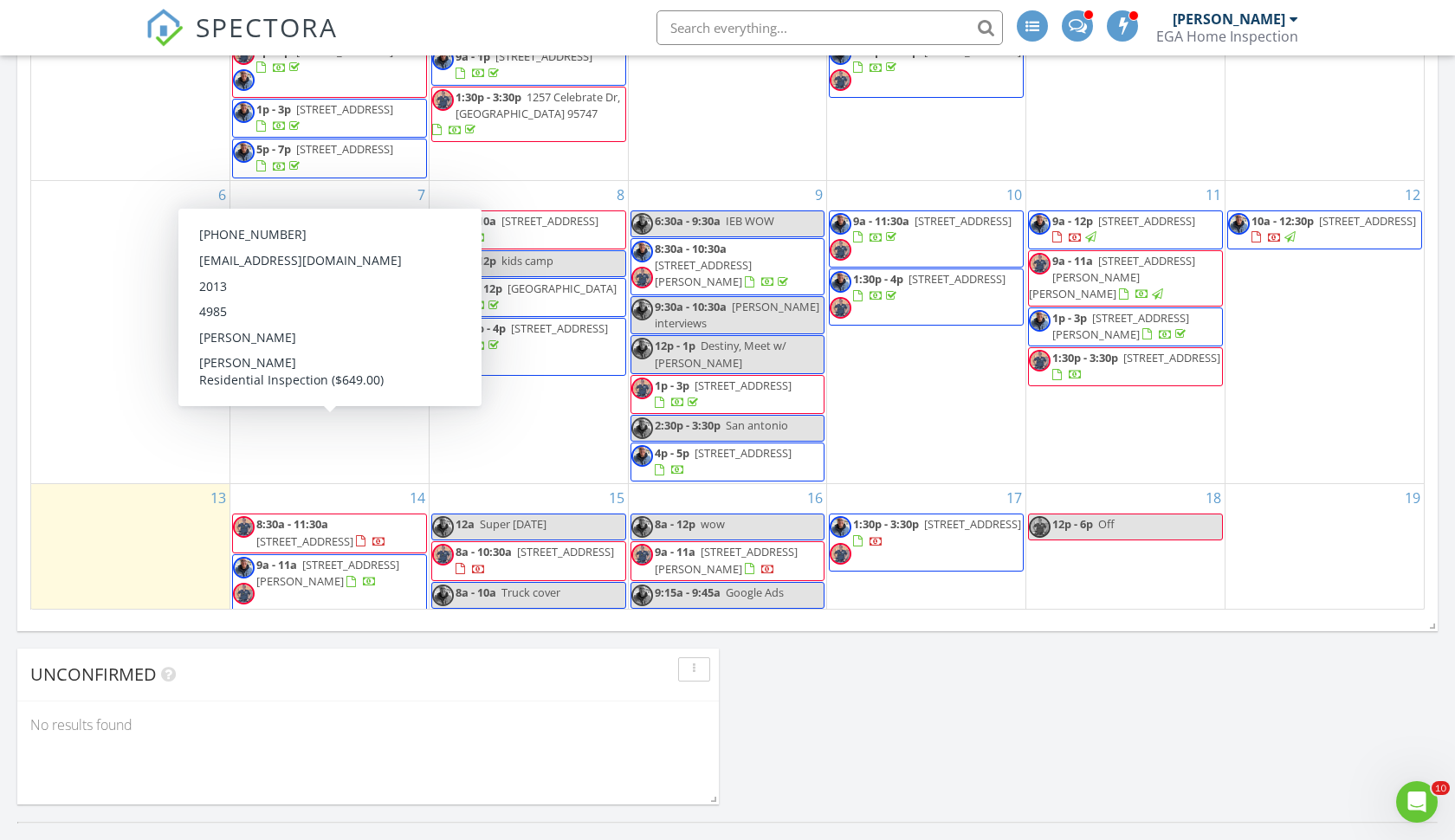 scroll, scrollTop: 218, scrollLeft: 0, axis: vertical 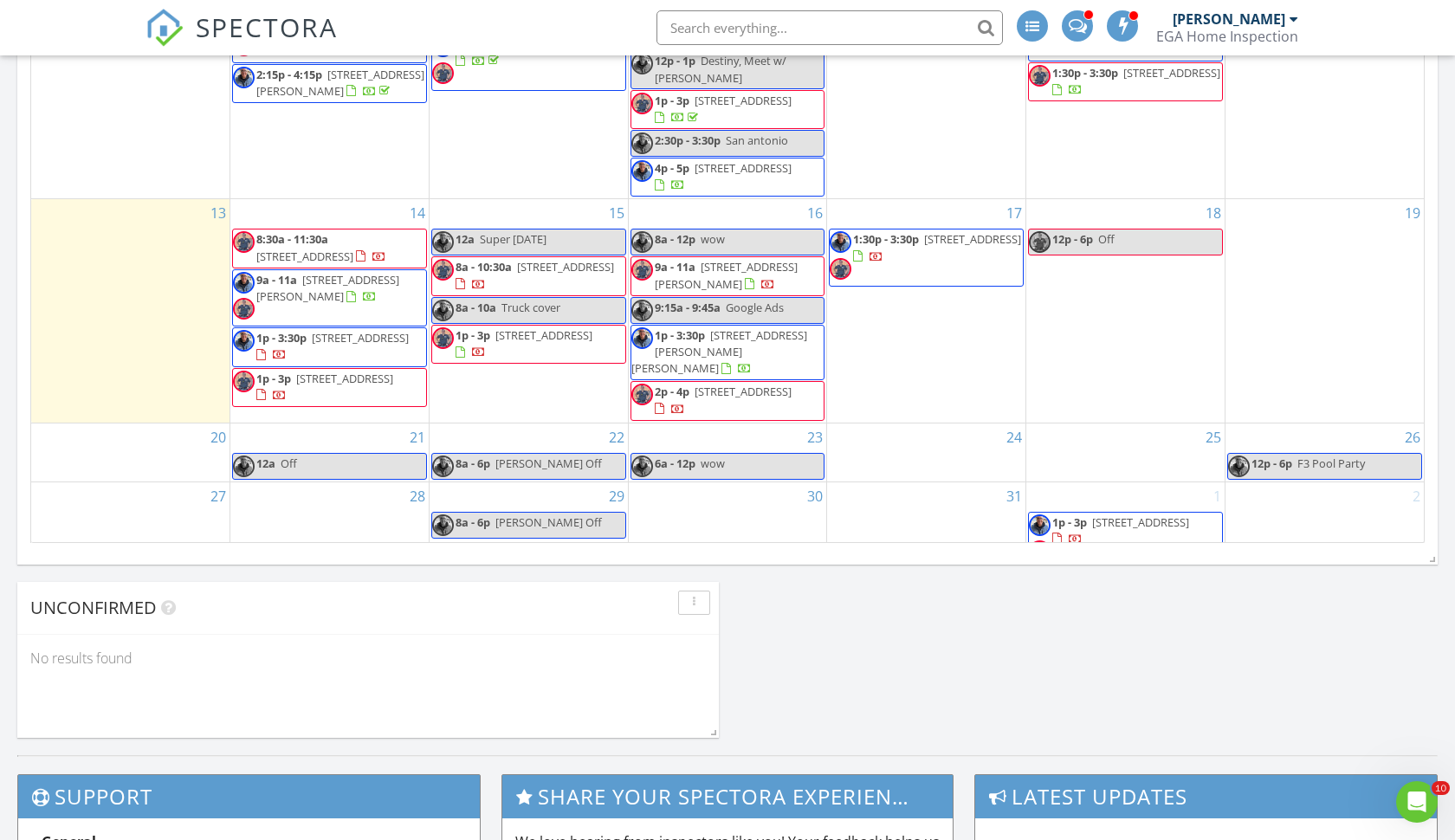 click on "[STREET_ADDRESS][PERSON_NAME]" at bounding box center (327, 288) 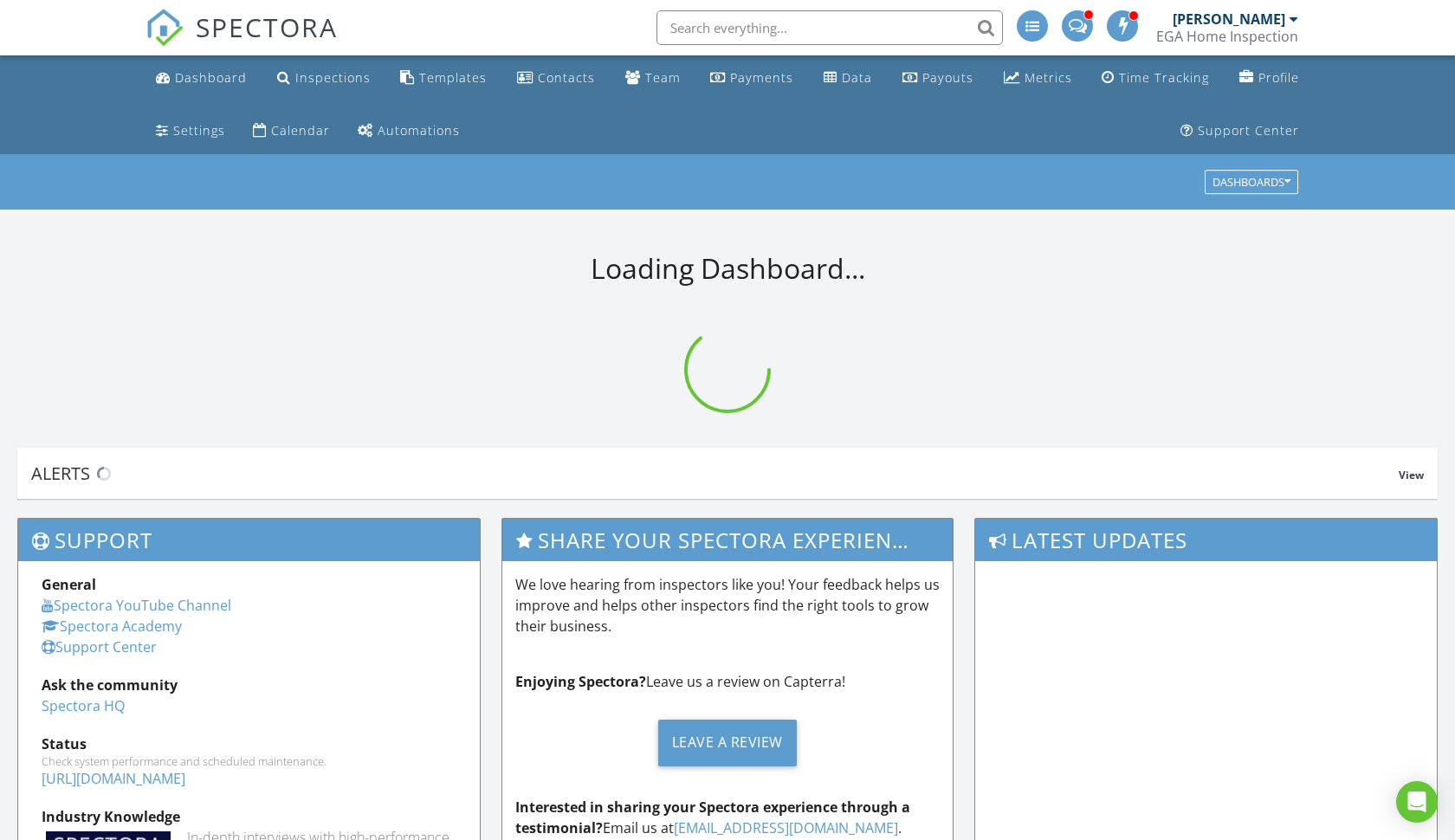 scroll, scrollTop: 0, scrollLeft: 0, axis: both 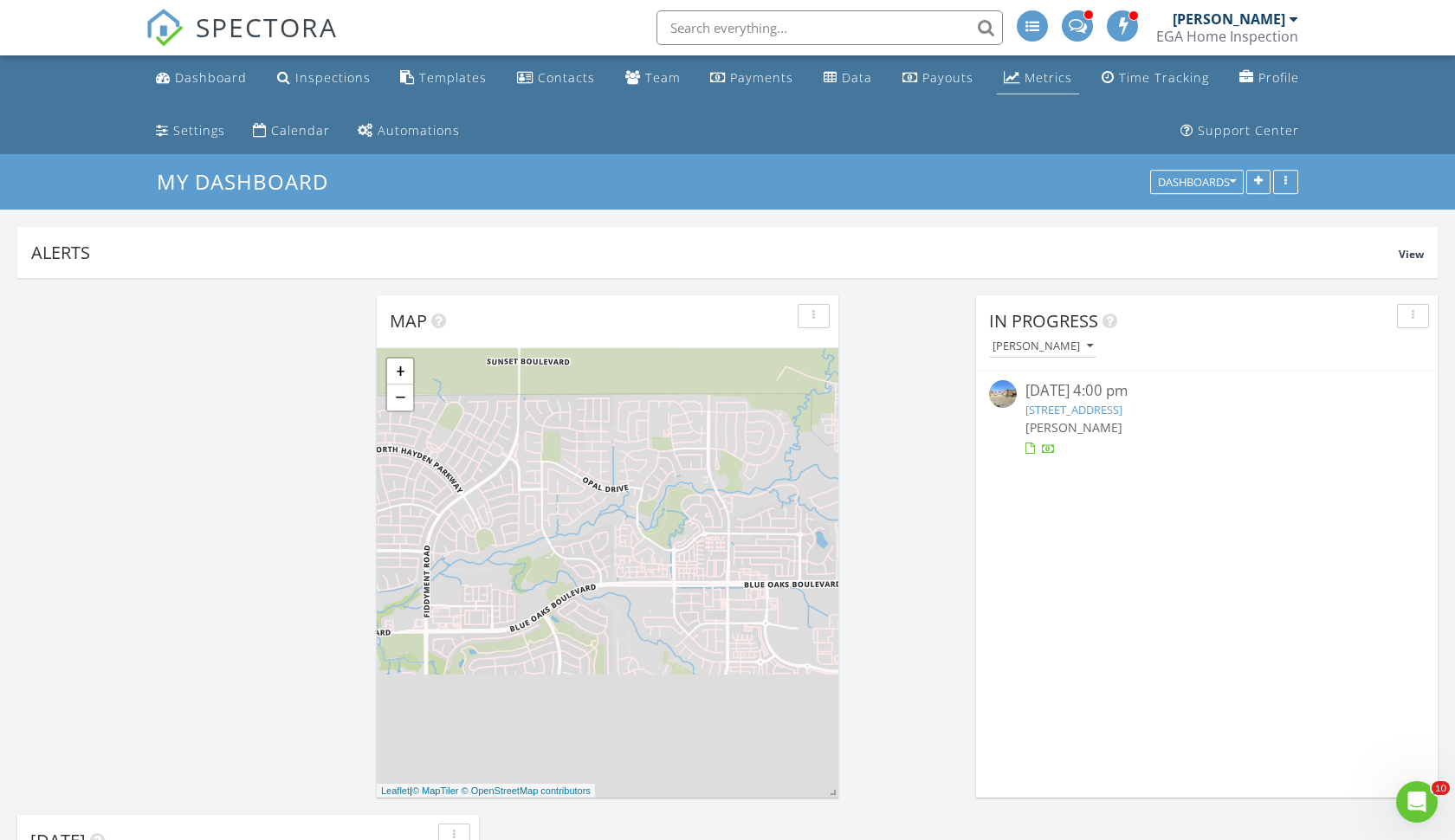 click on "Metrics" at bounding box center [1038, 78] 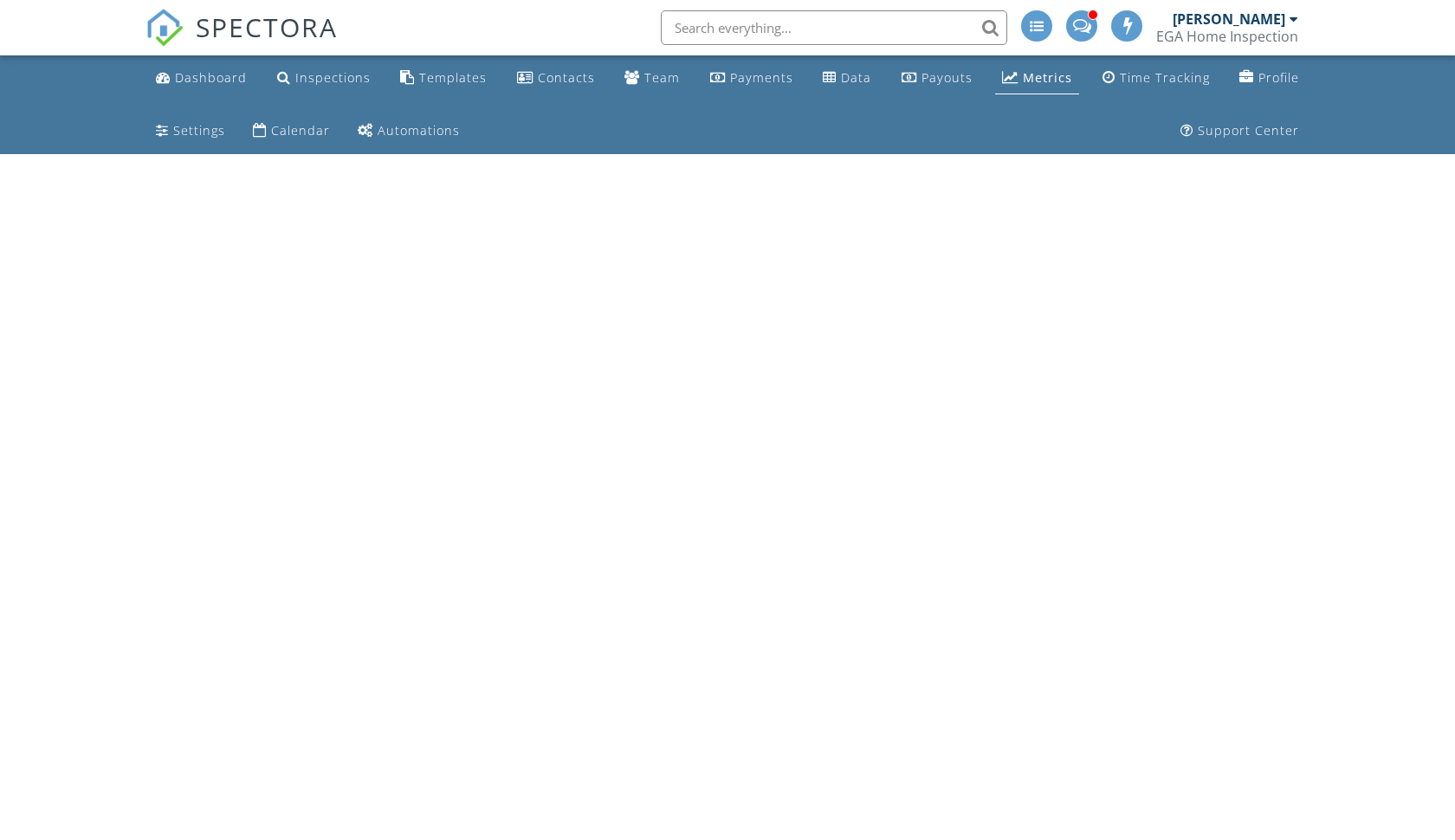 scroll, scrollTop: 0, scrollLeft: 0, axis: both 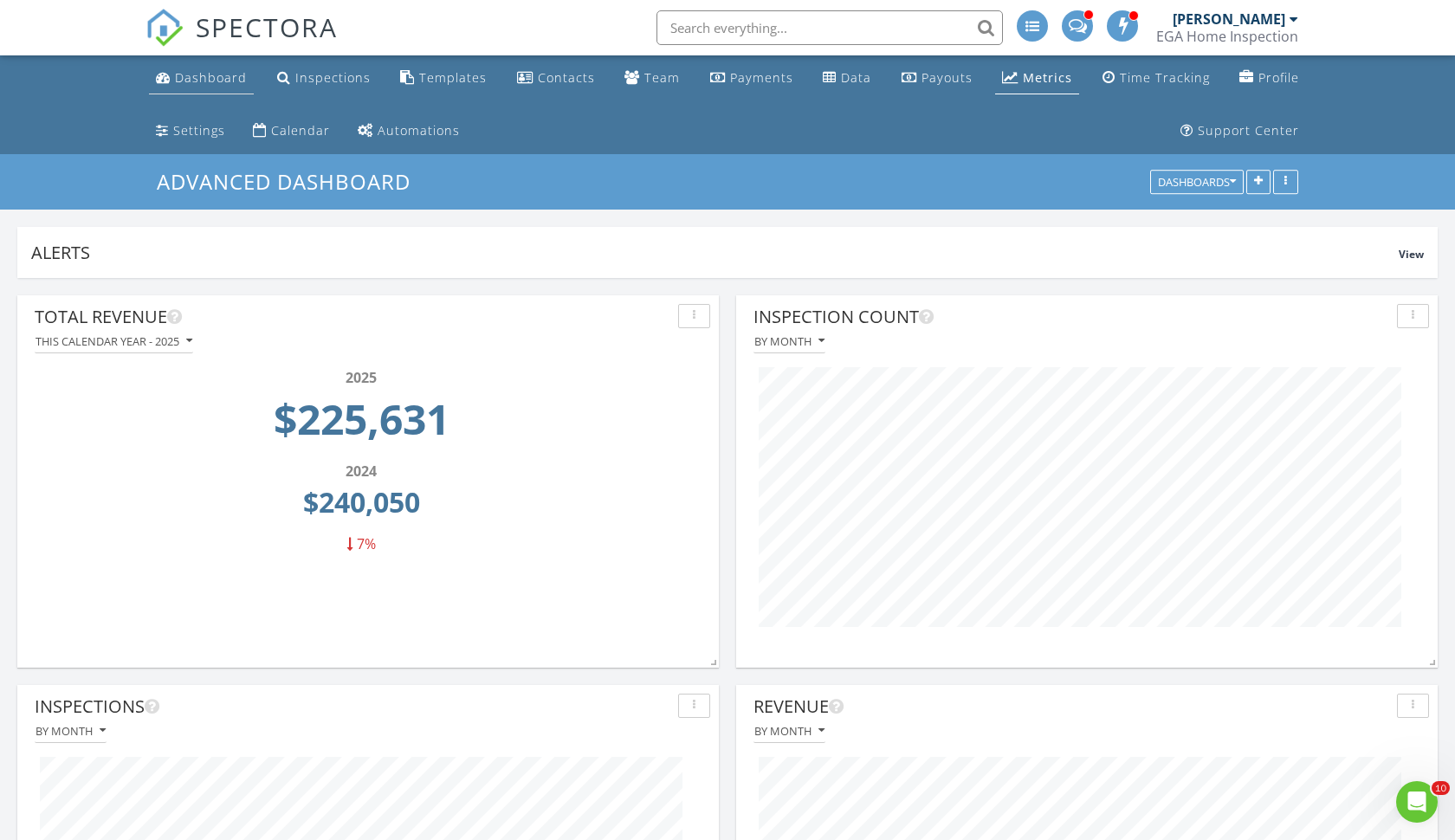 click on "Dashboard" at bounding box center [210, 77] 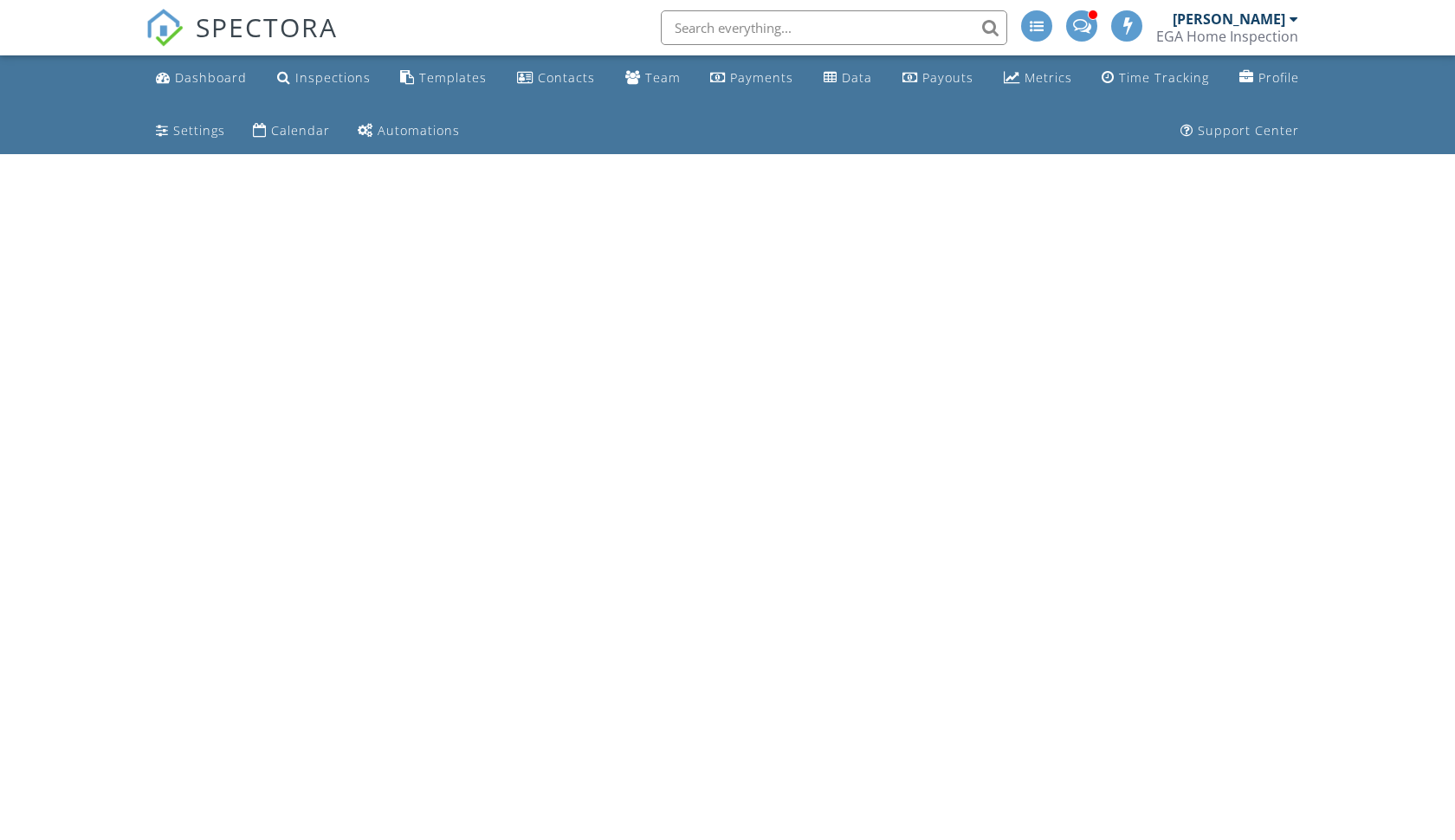 scroll, scrollTop: 0, scrollLeft: 0, axis: both 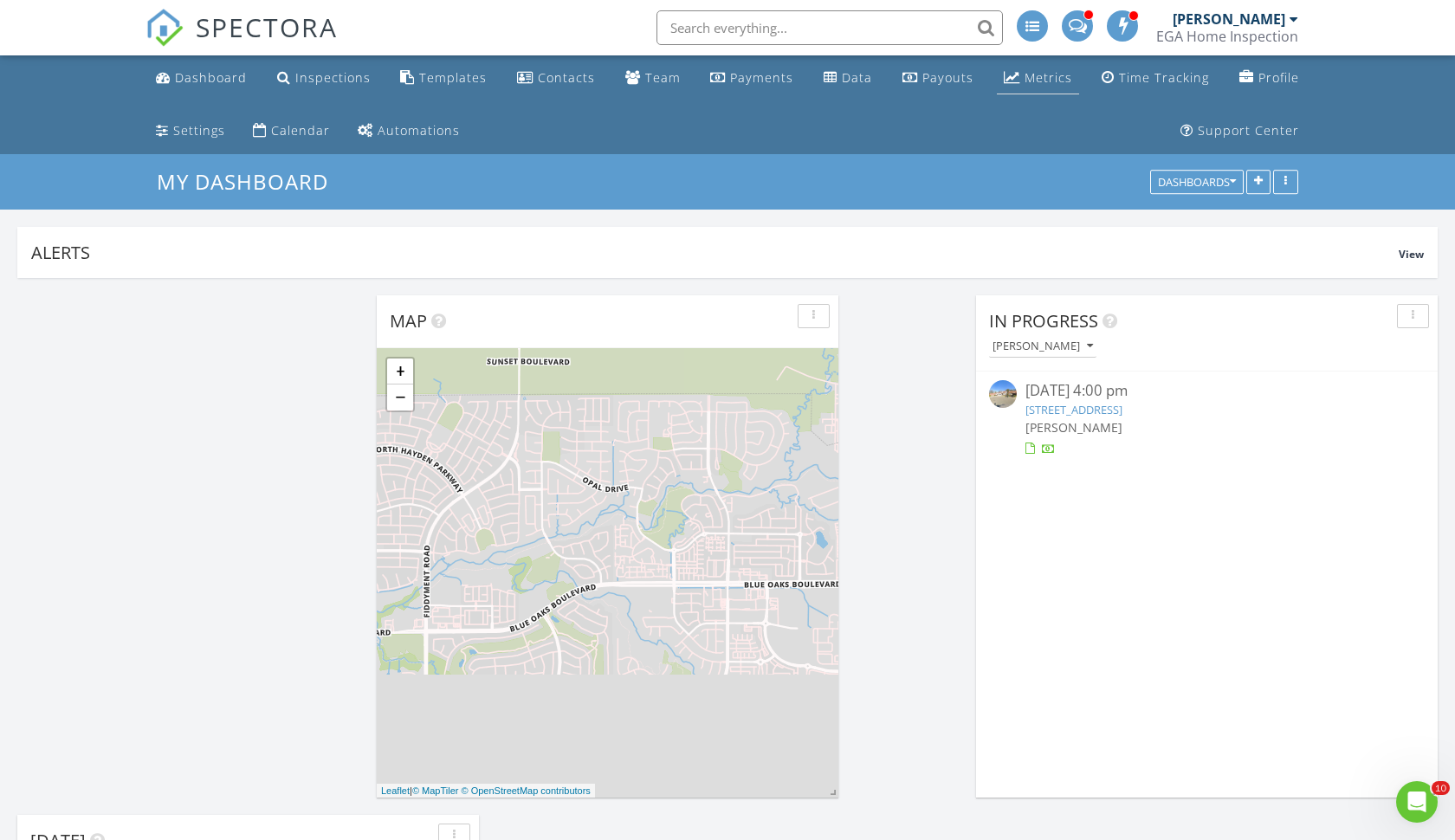 click on "Metrics" at bounding box center [1048, 77] 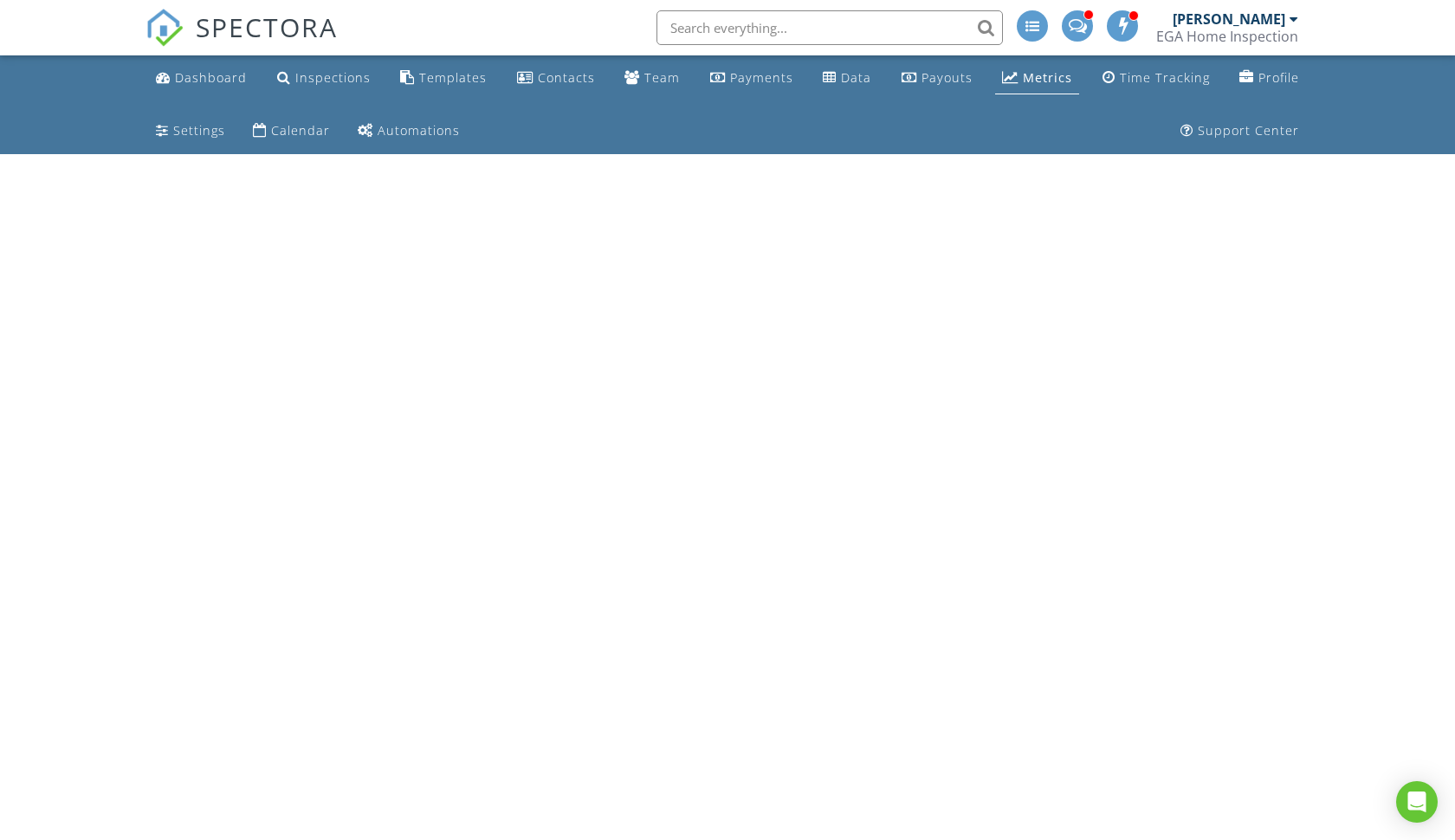 scroll, scrollTop: 0, scrollLeft: 0, axis: both 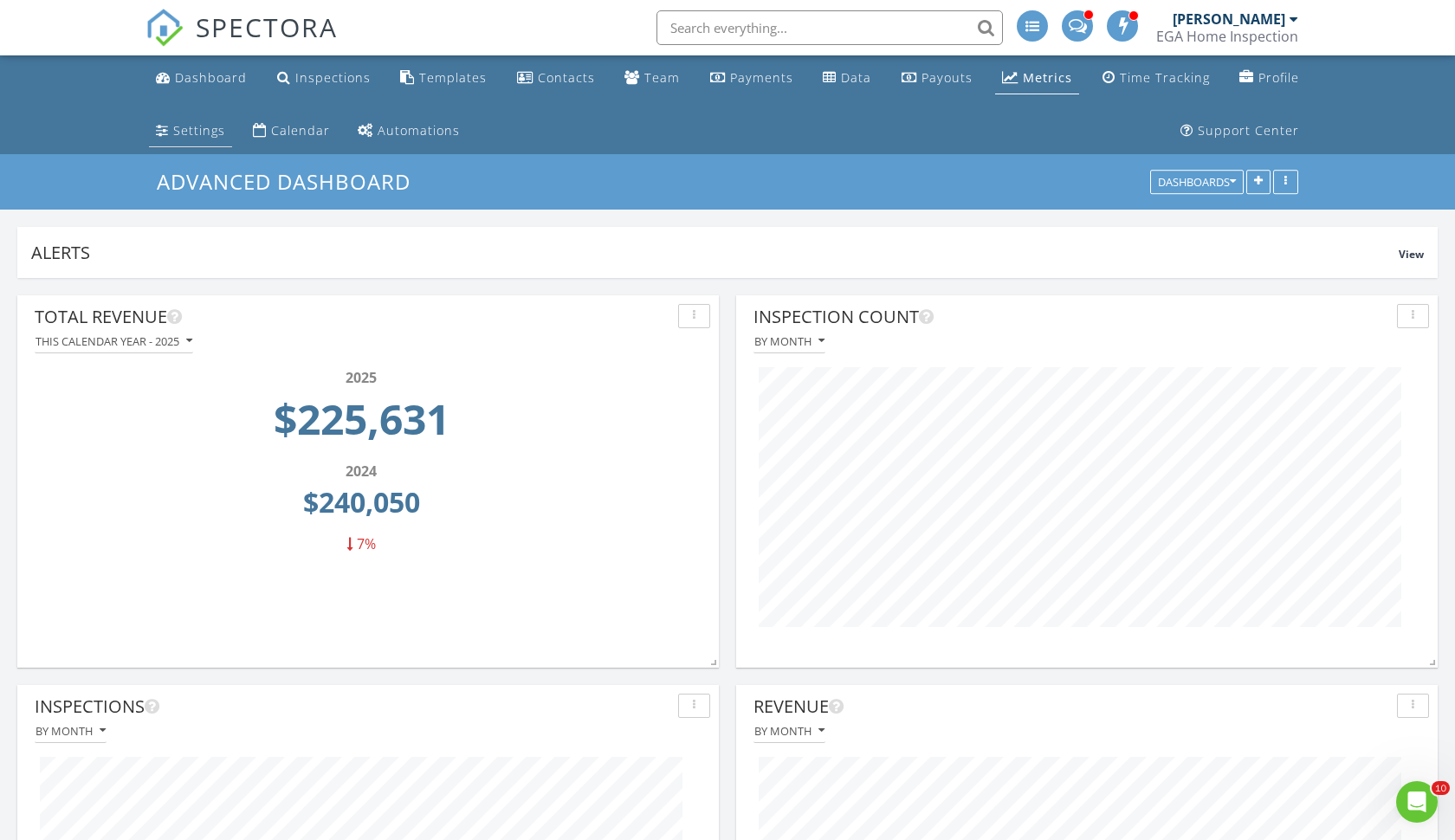 click on "Settings" at bounding box center [199, 130] 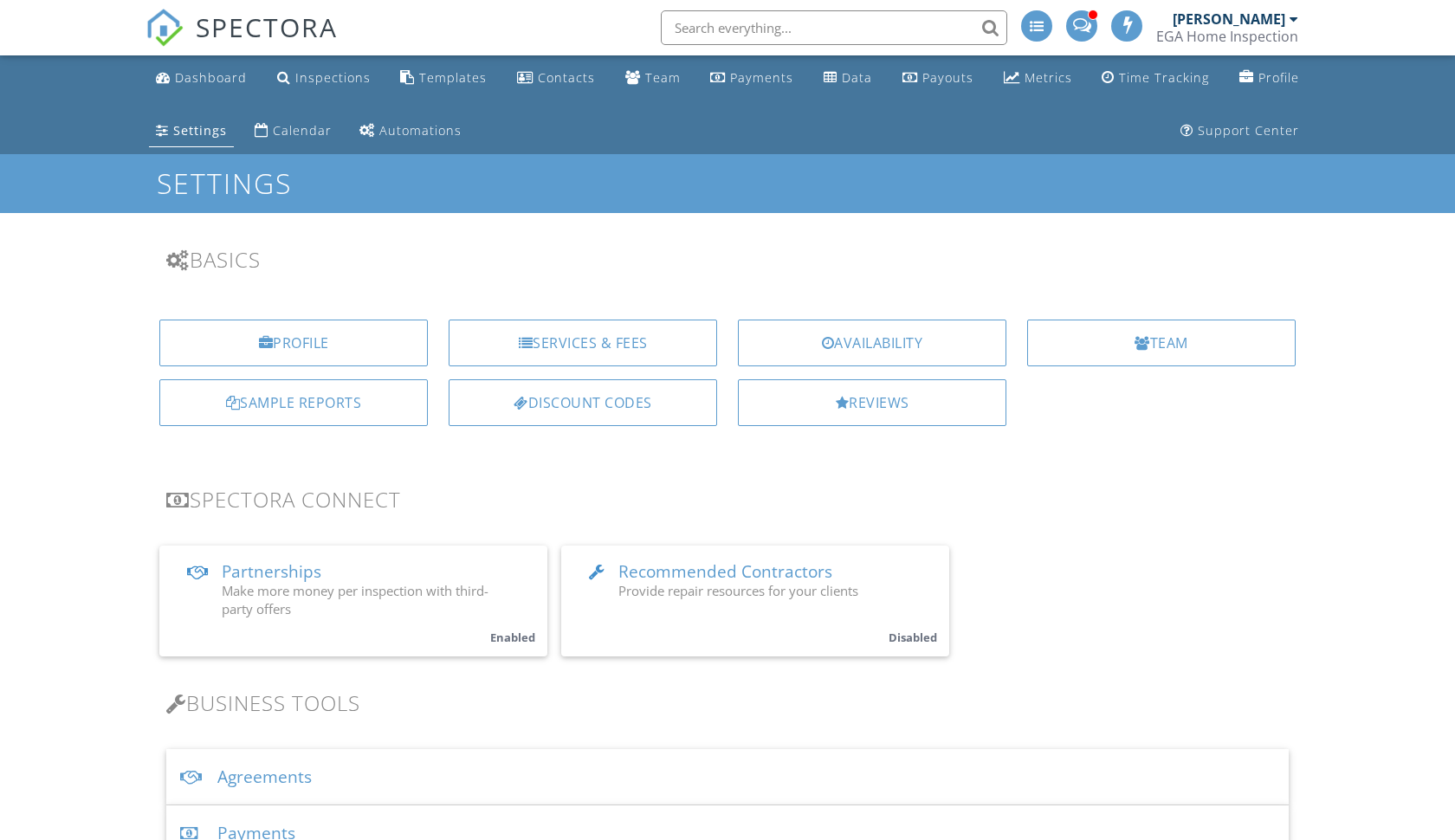 scroll, scrollTop: 0, scrollLeft: 0, axis: both 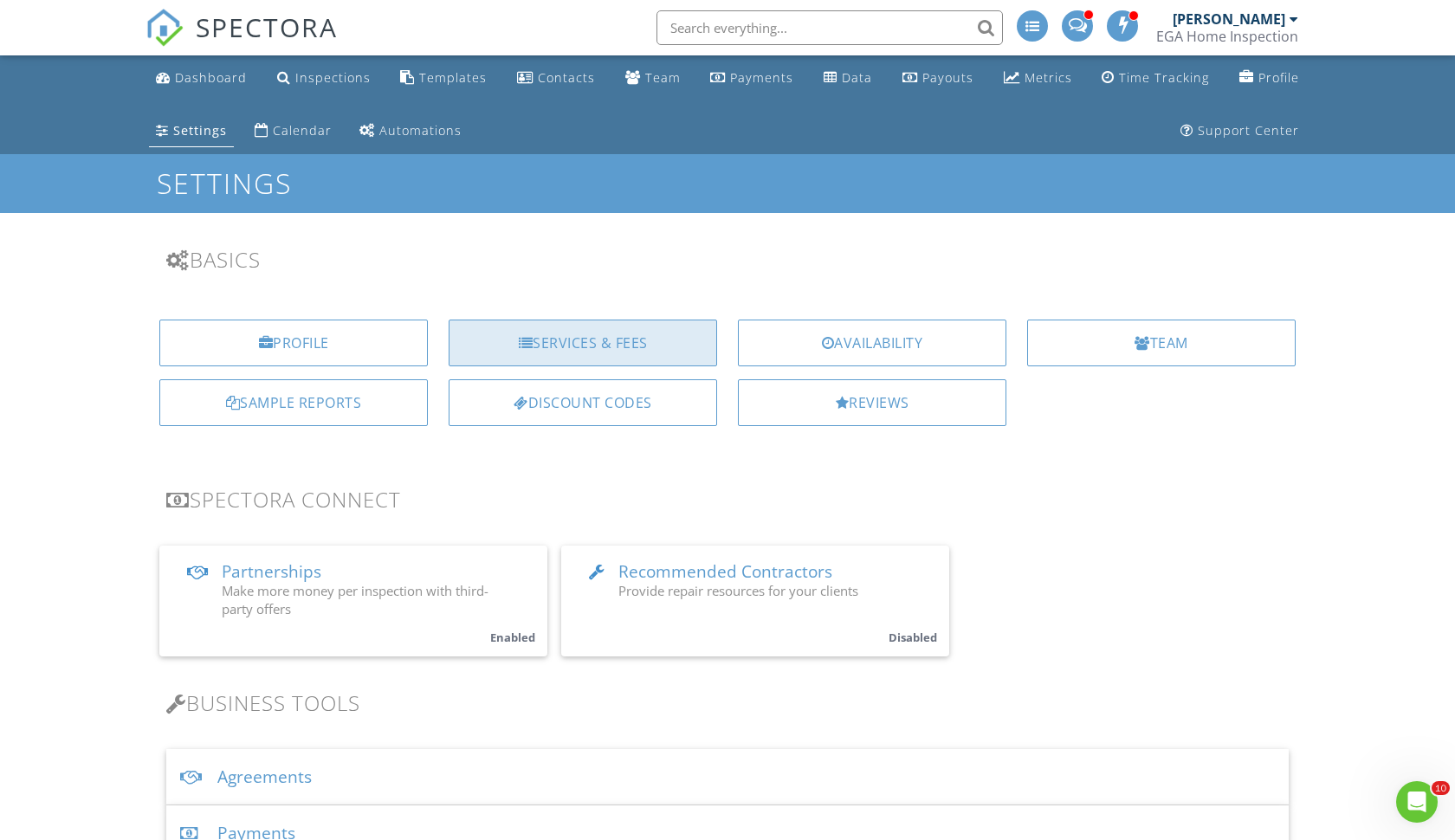 click on "Services & Fees" at bounding box center (583, 343) 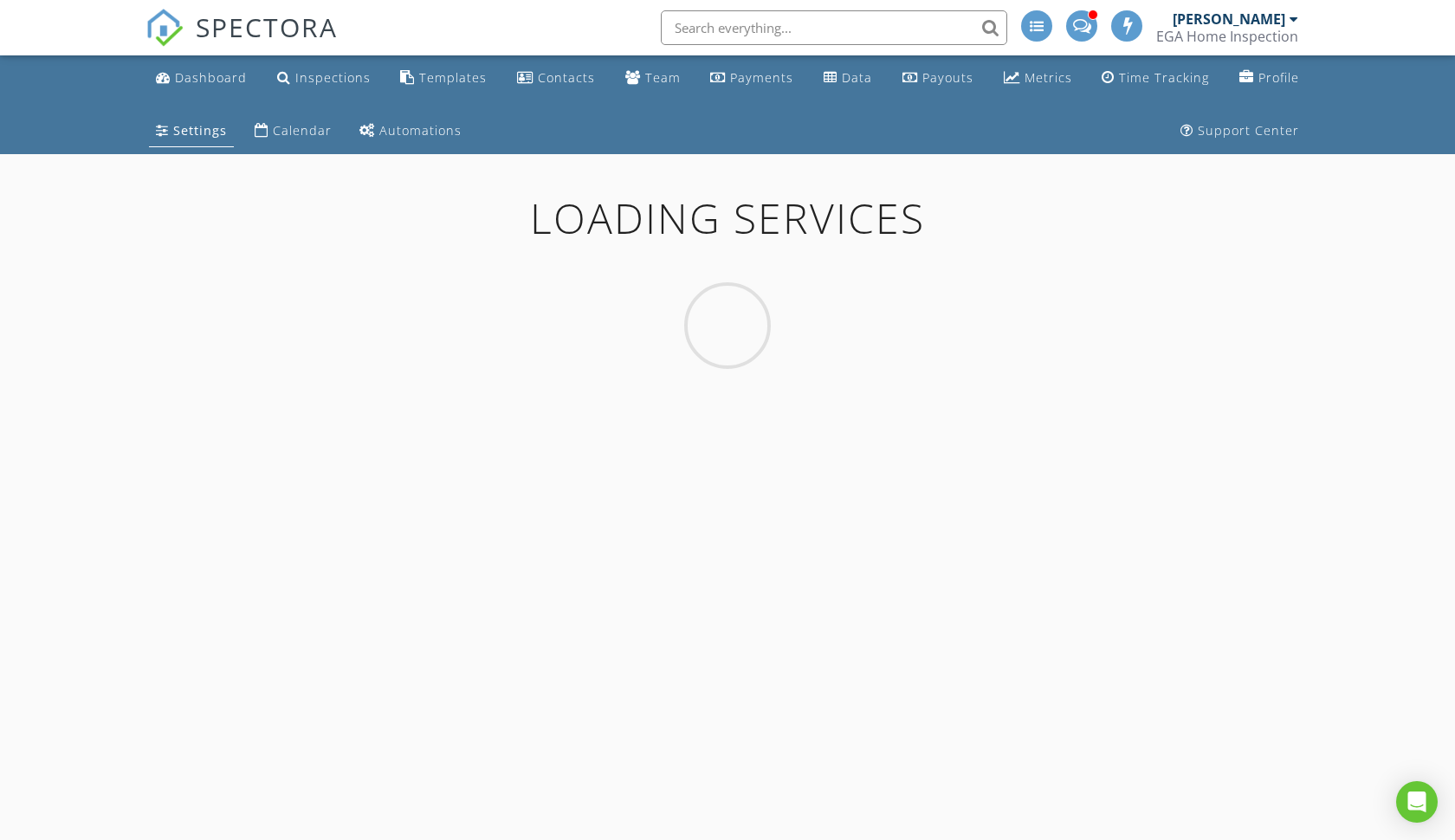 scroll, scrollTop: 0, scrollLeft: 0, axis: both 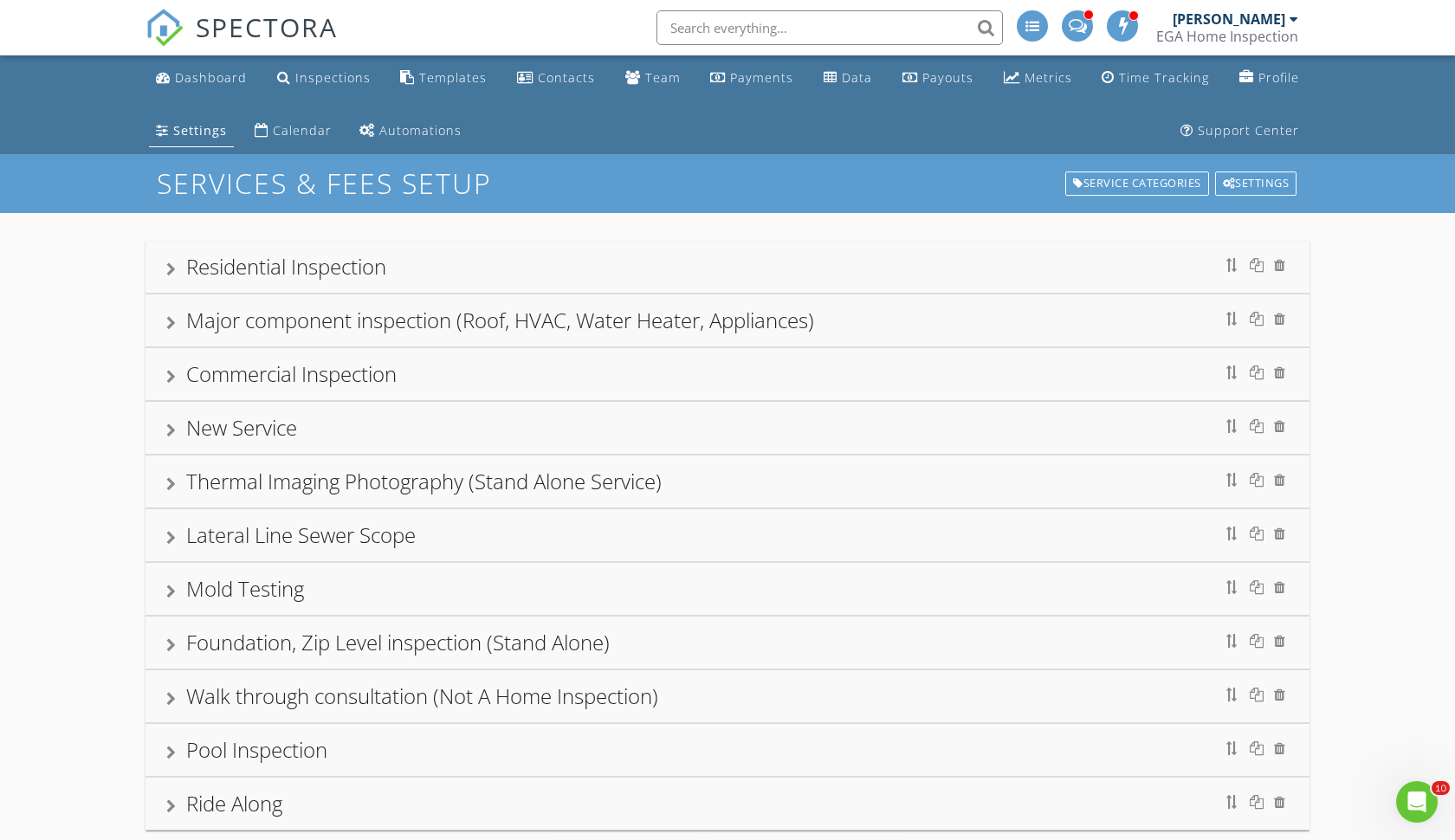 click on "Residential Inspection" at bounding box center (286, 266) 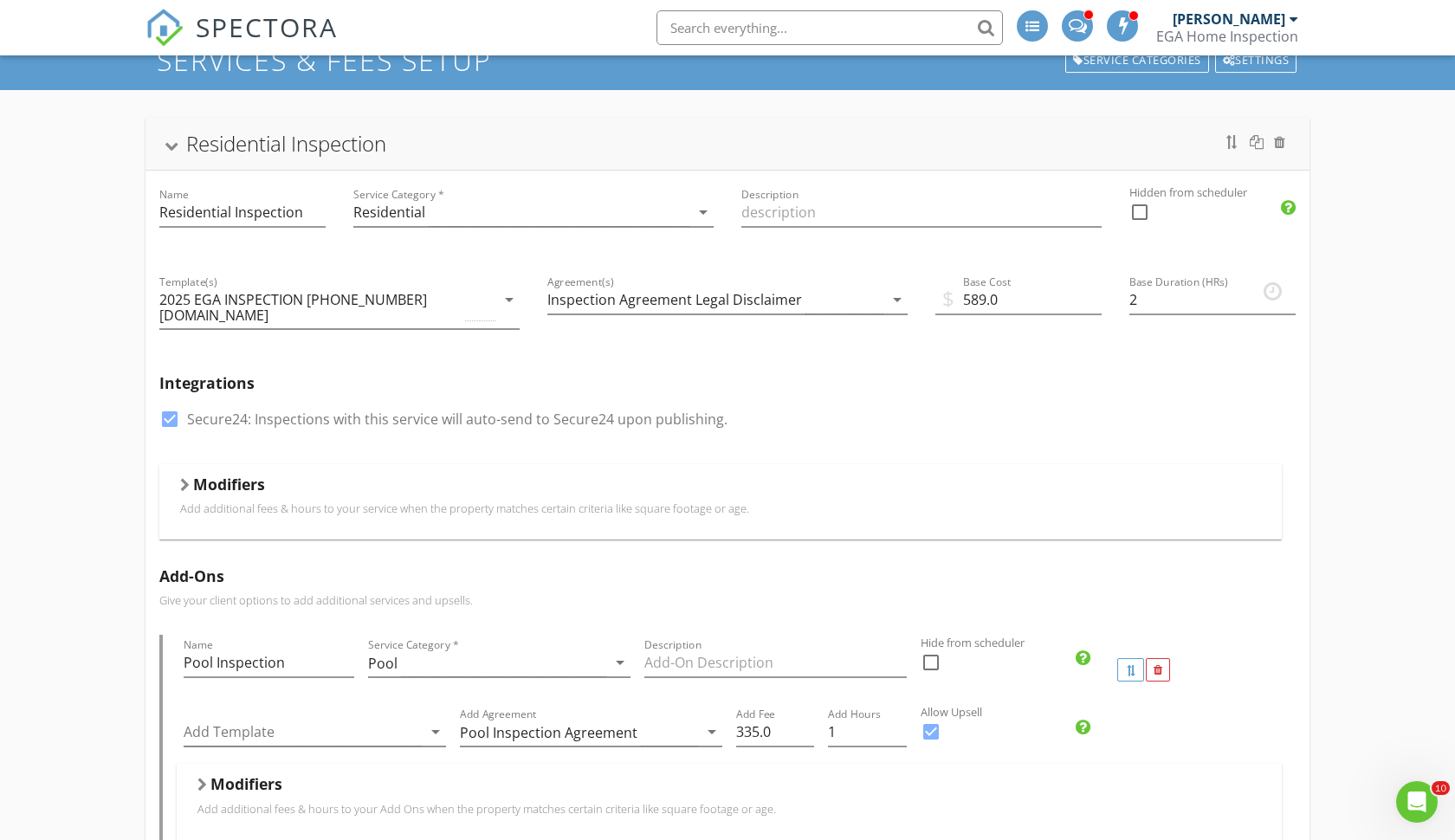 scroll, scrollTop: 126, scrollLeft: 0, axis: vertical 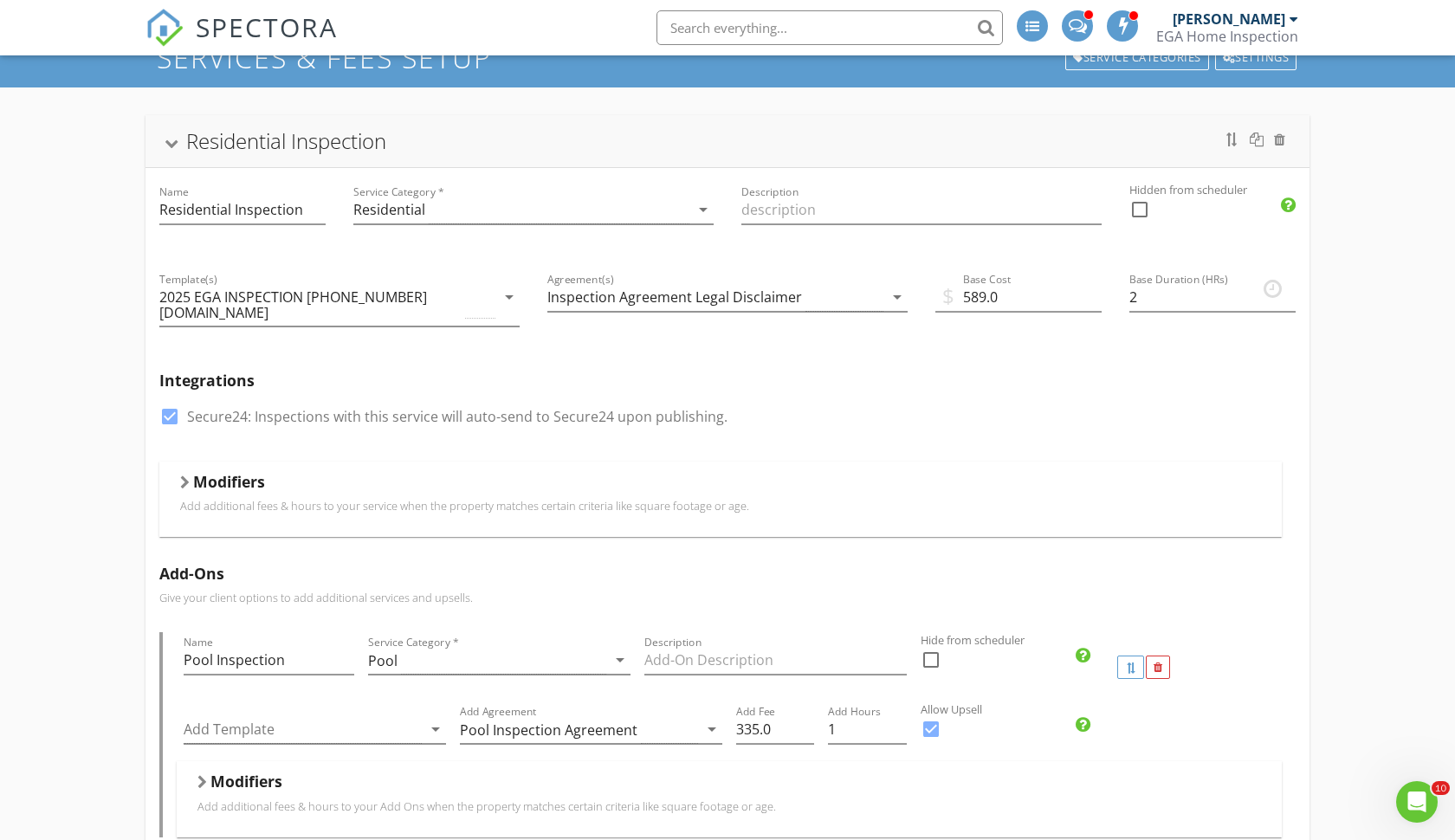 click at bounding box center [184, 482] 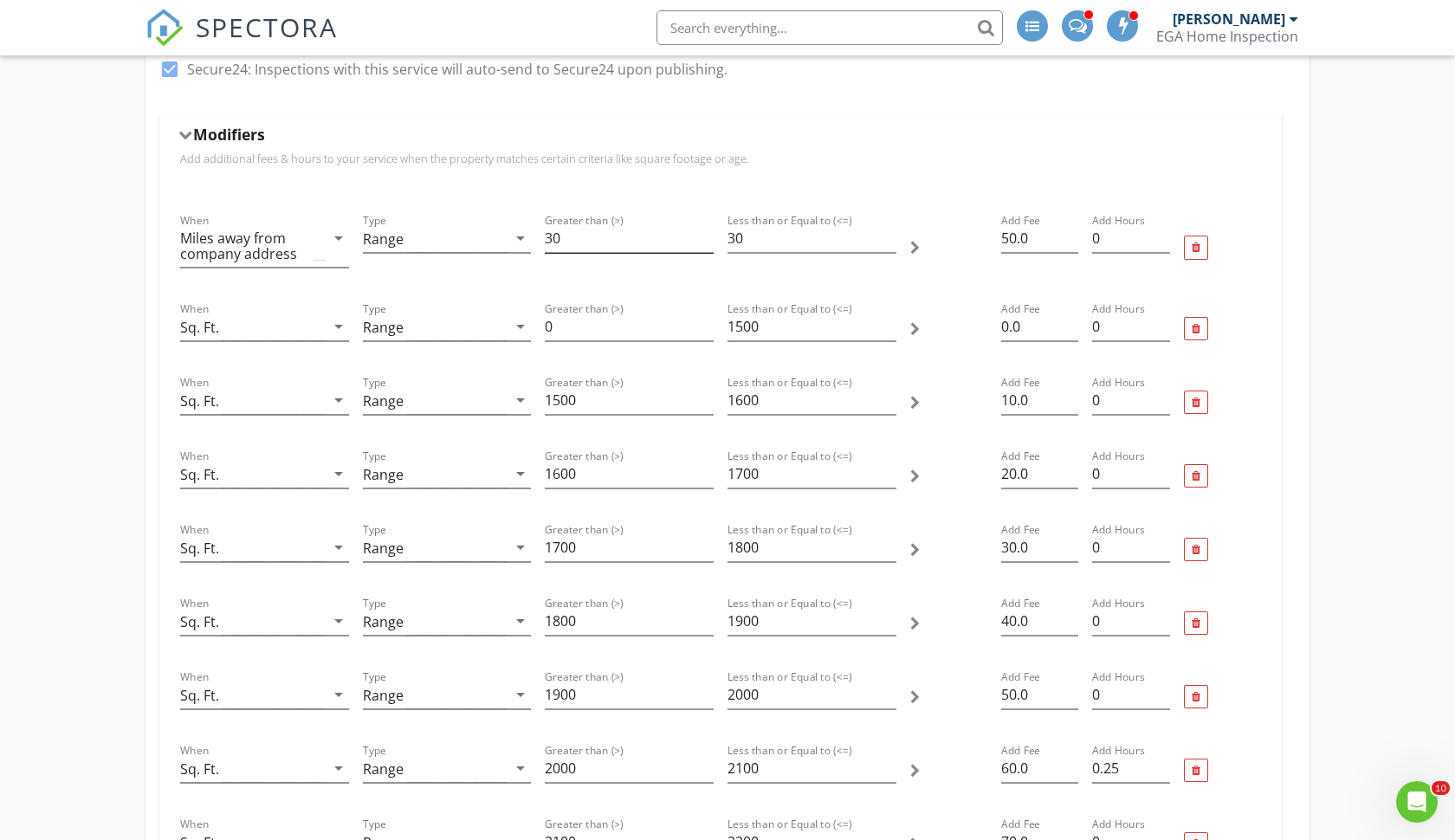 scroll, scrollTop: 456, scrollLeft: 0, axis: vertical 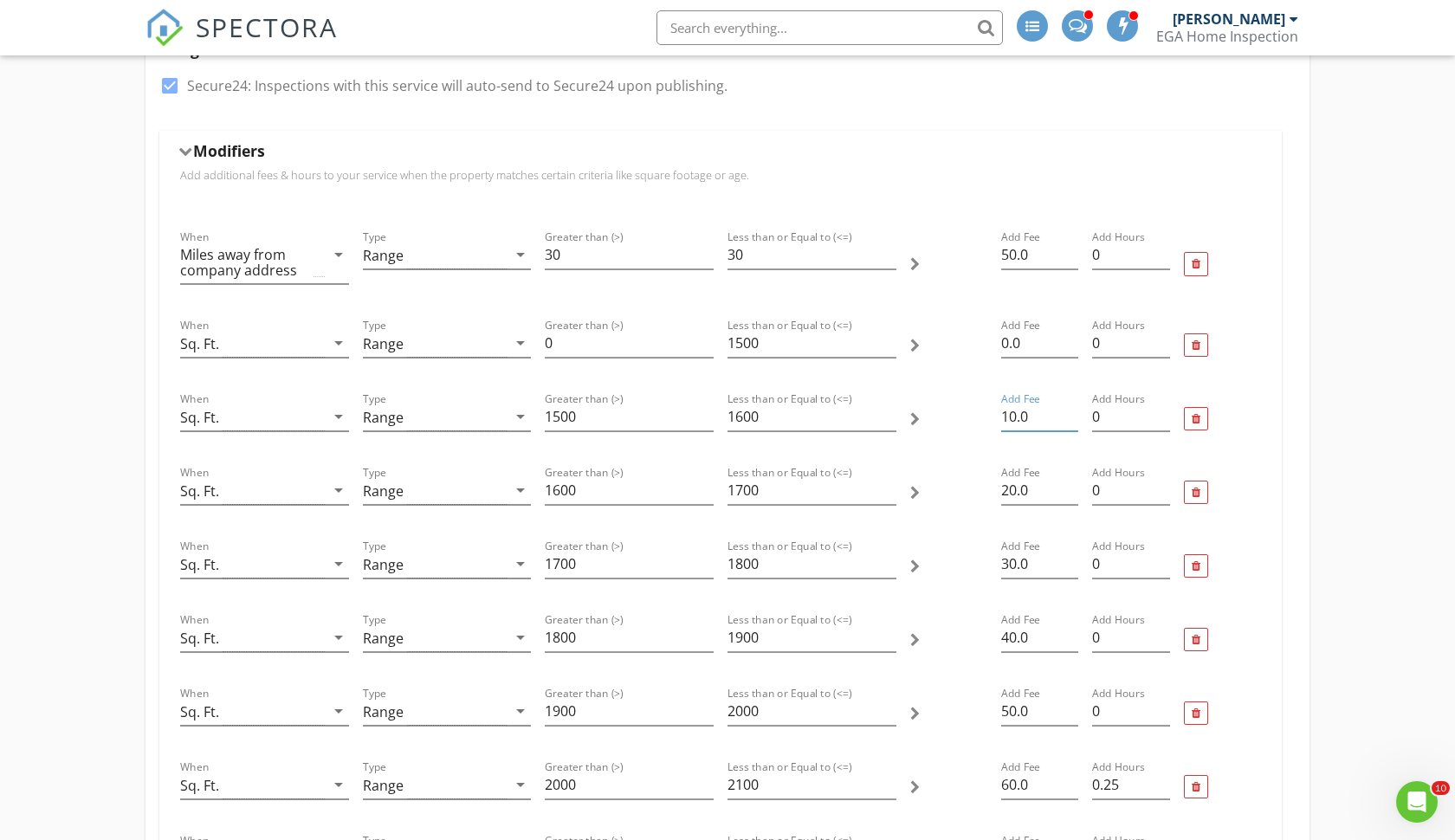 click on "10.0" at bounding box center [1039, 417] 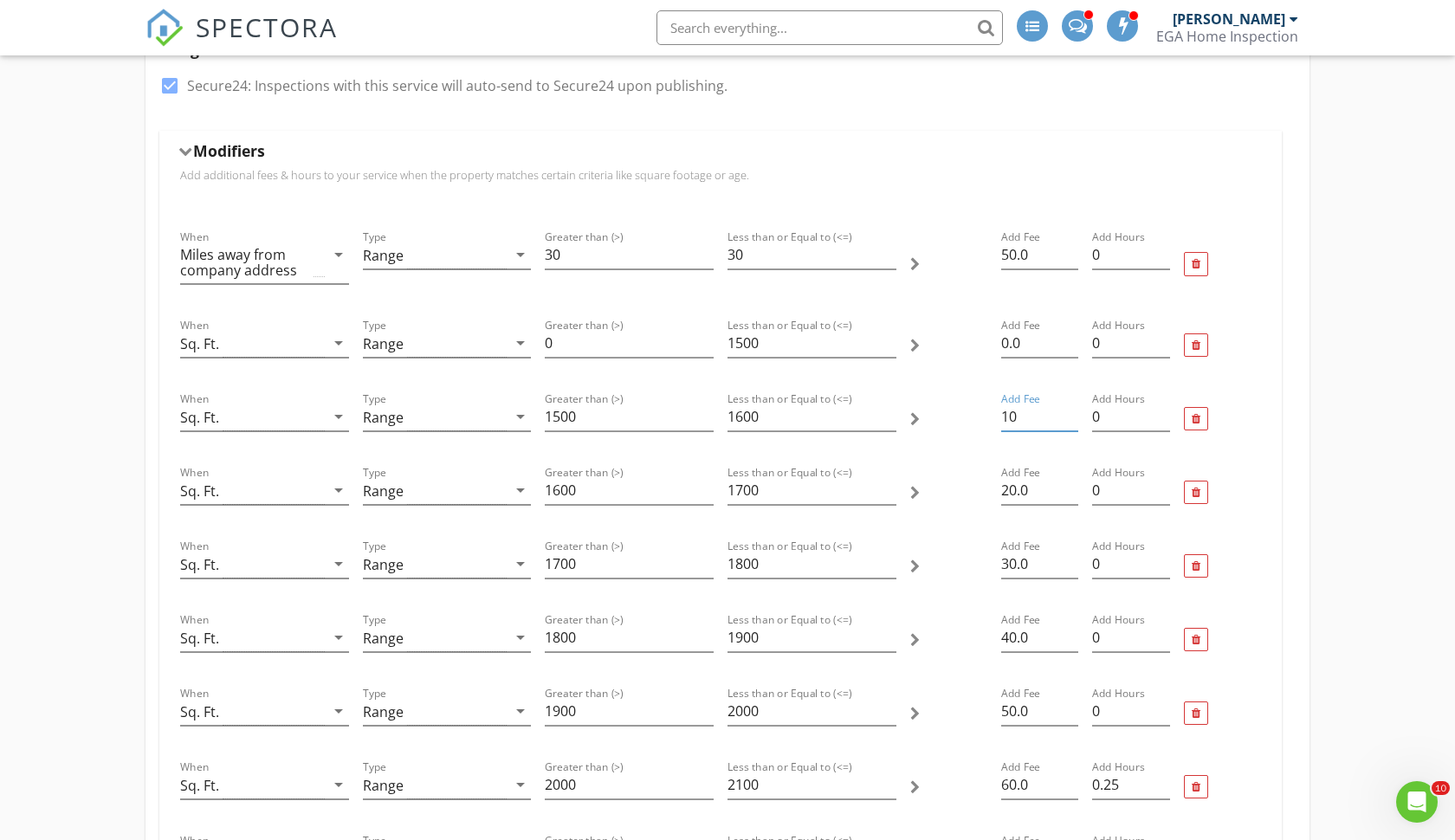 type on "1" 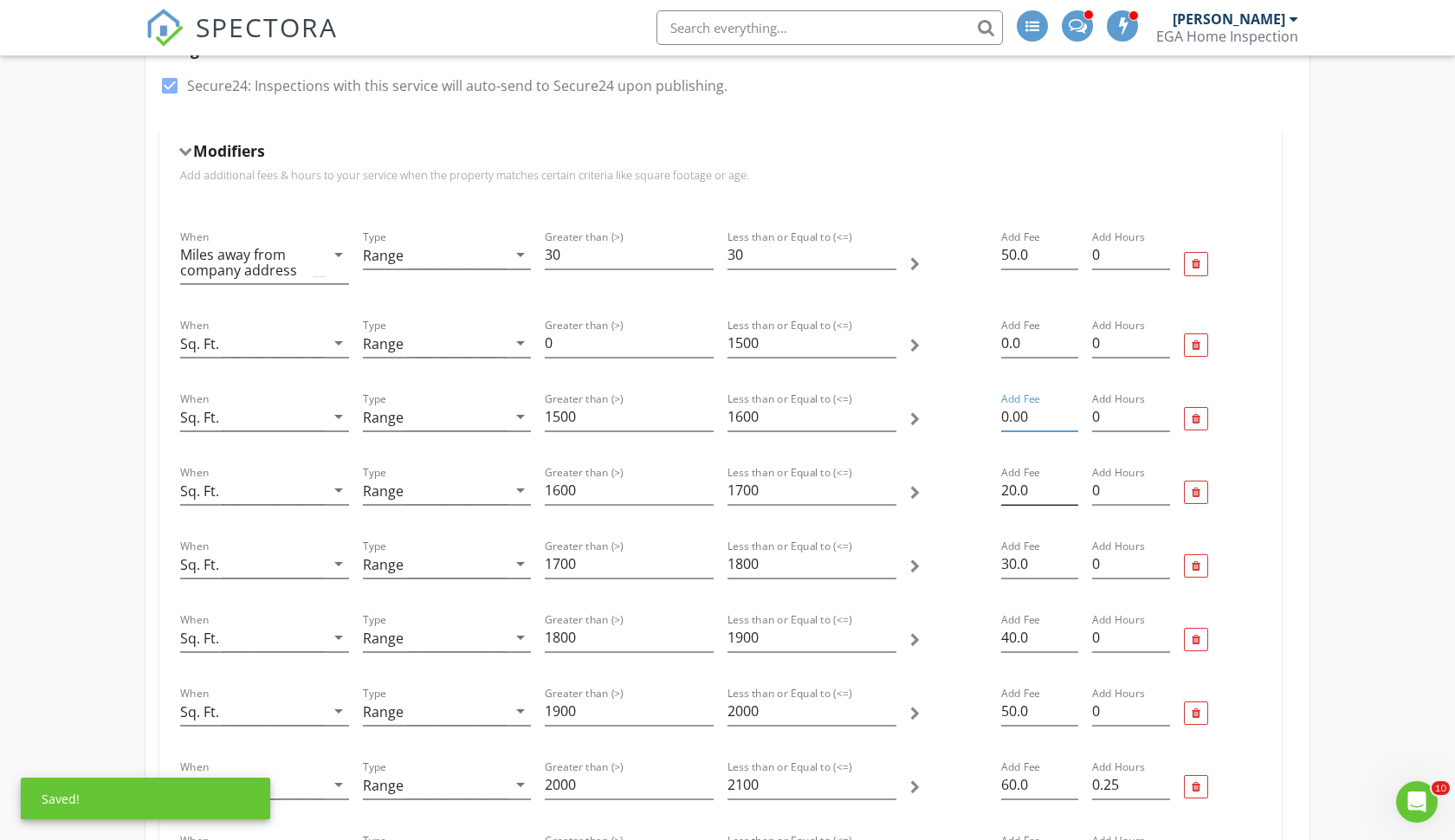 type on "0.00" 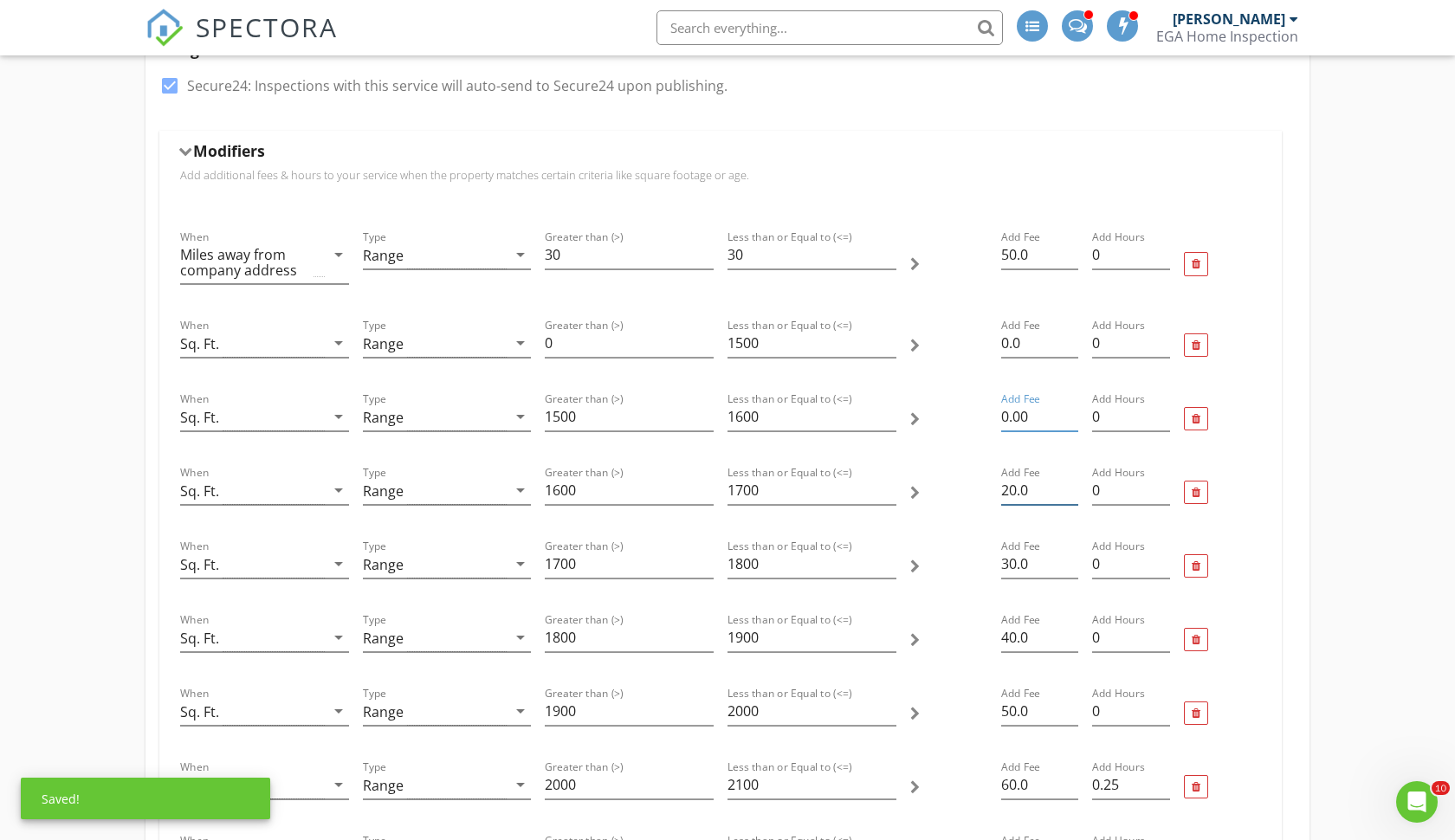 click on "20.0" at bounding box center (1039, 490) 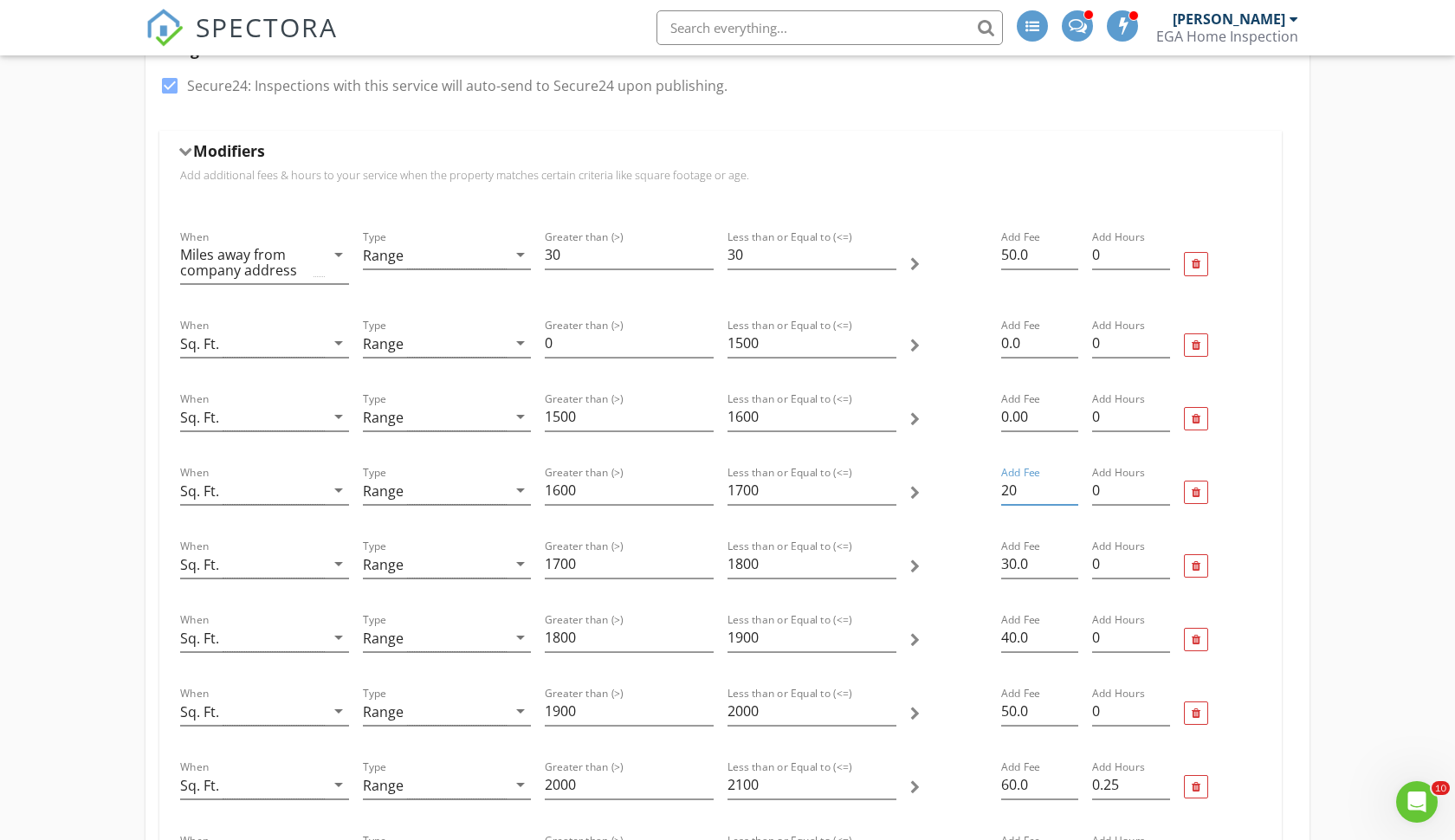 type on "2" 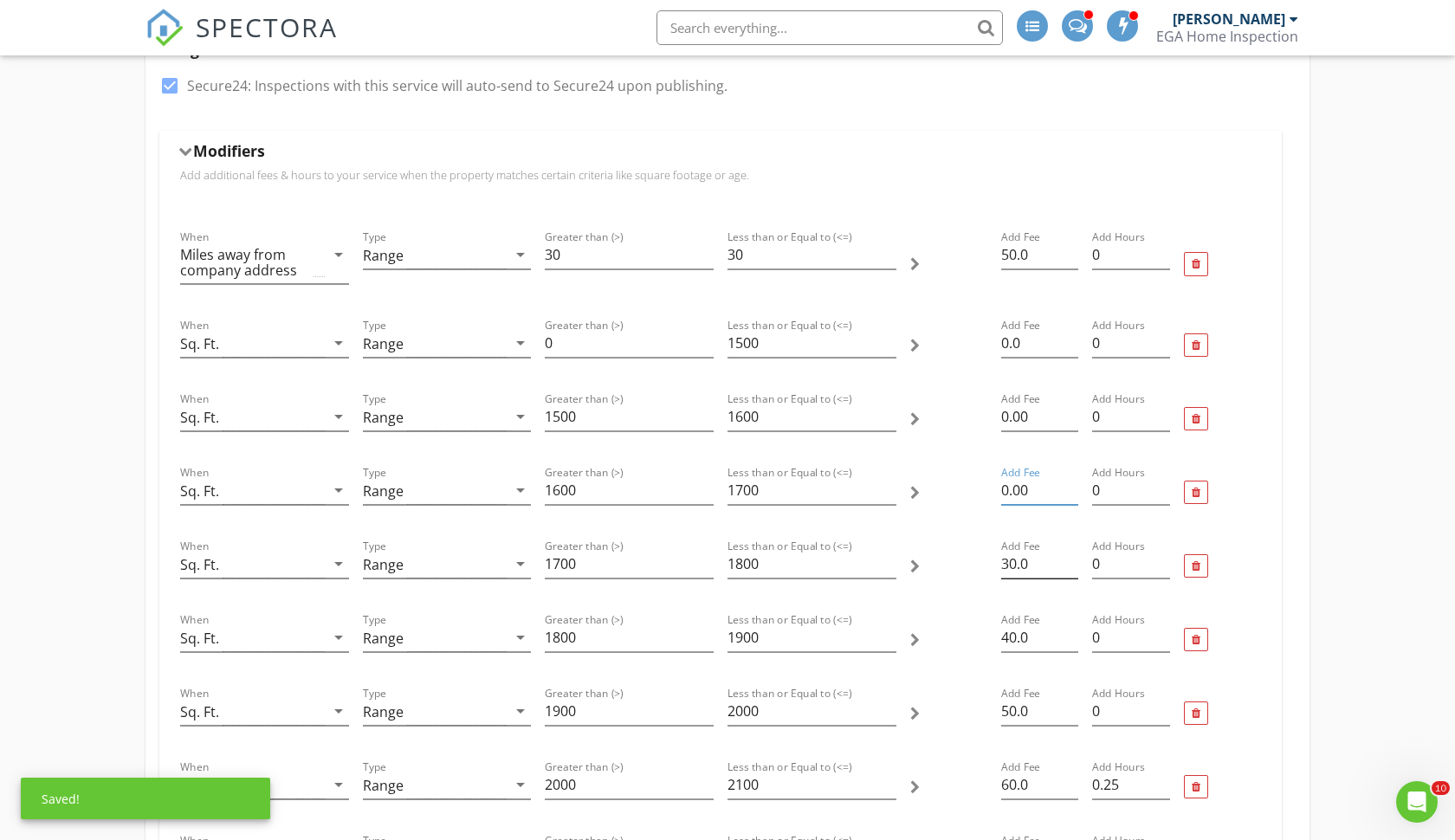 type on "0.00" 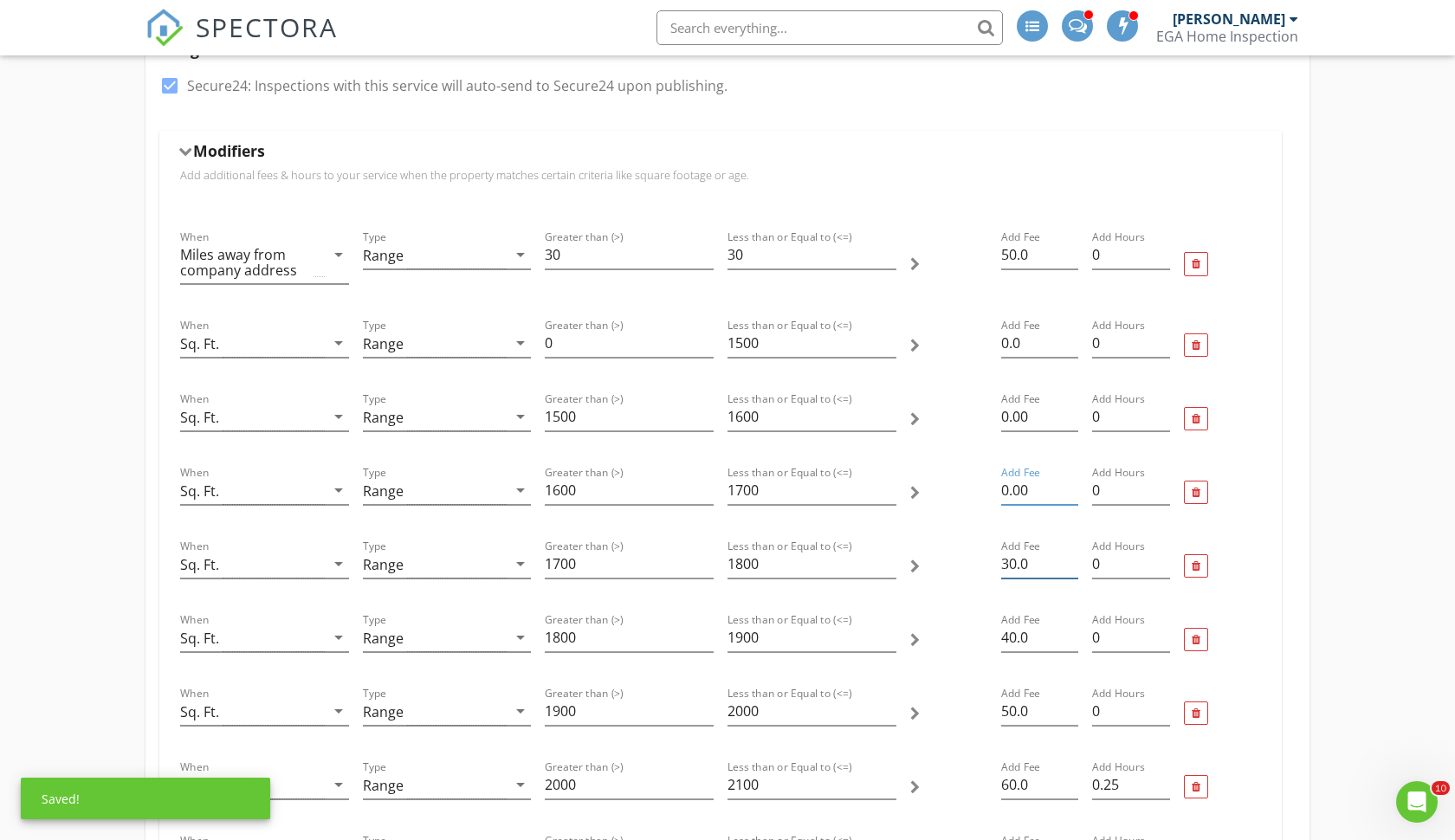click on "30.0" at bounding box center (1039, 564) 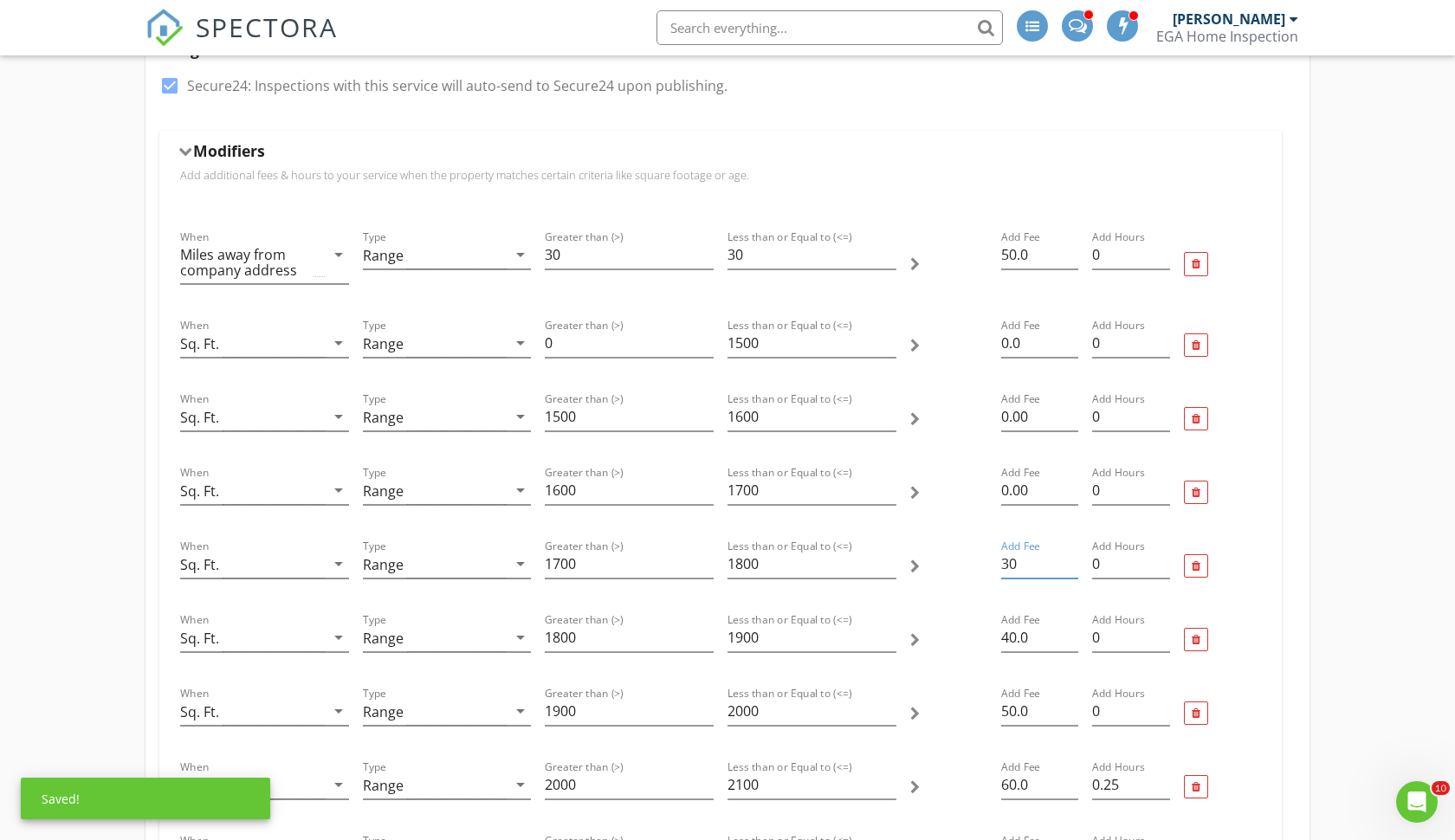 type on "3" 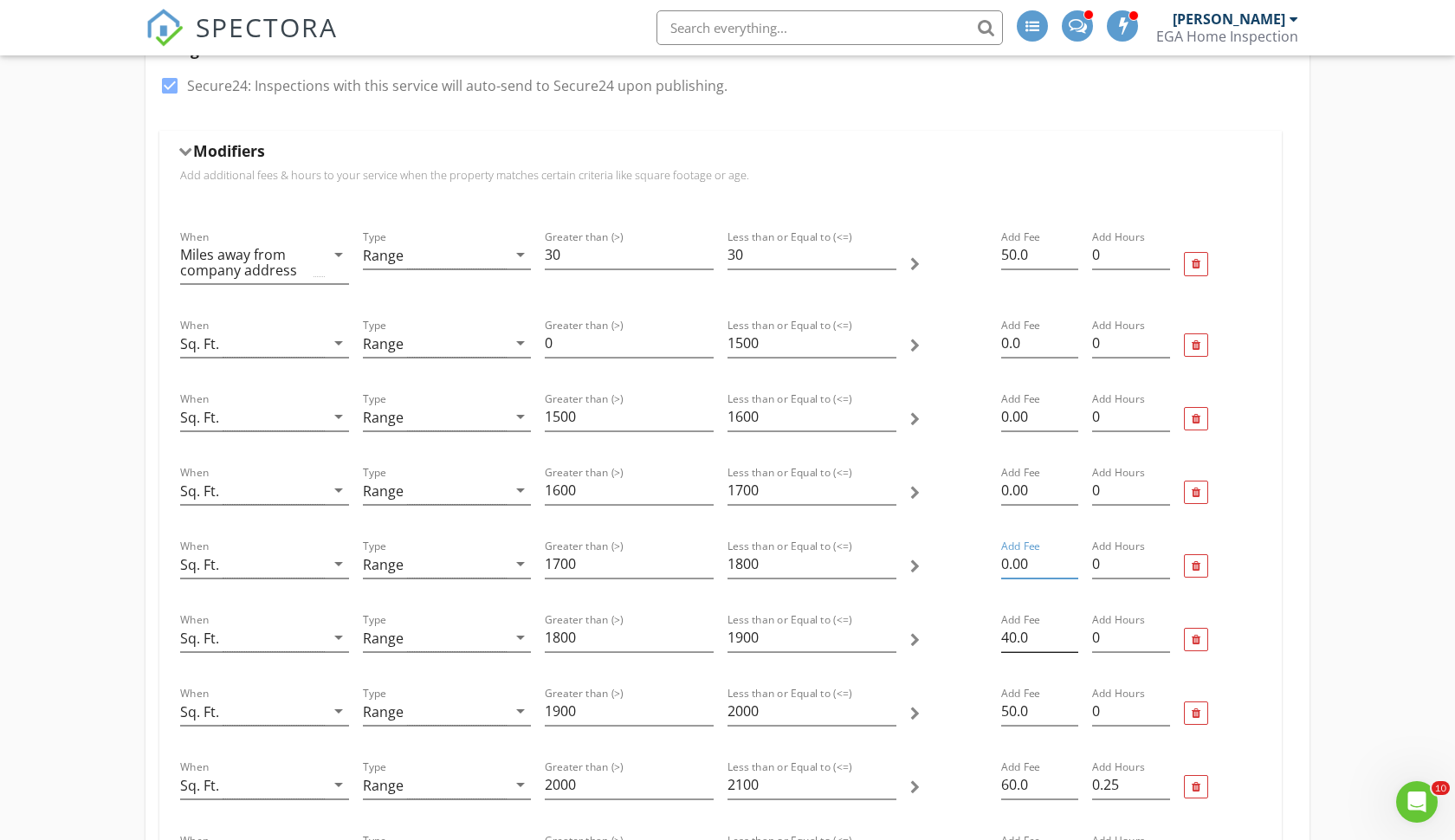 type on "0.00" 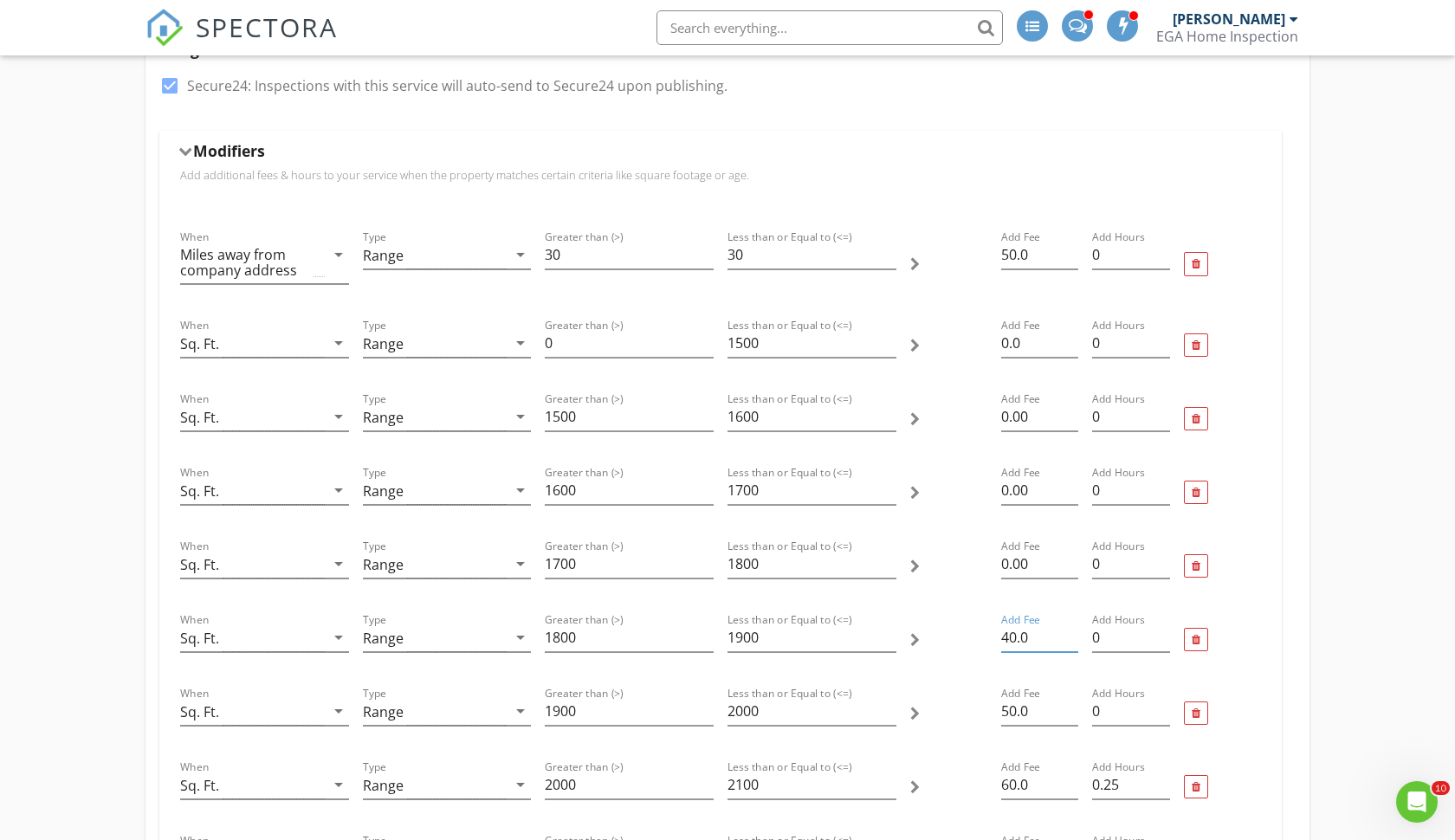 click on "40.0" at bounding box center [1039, 637] 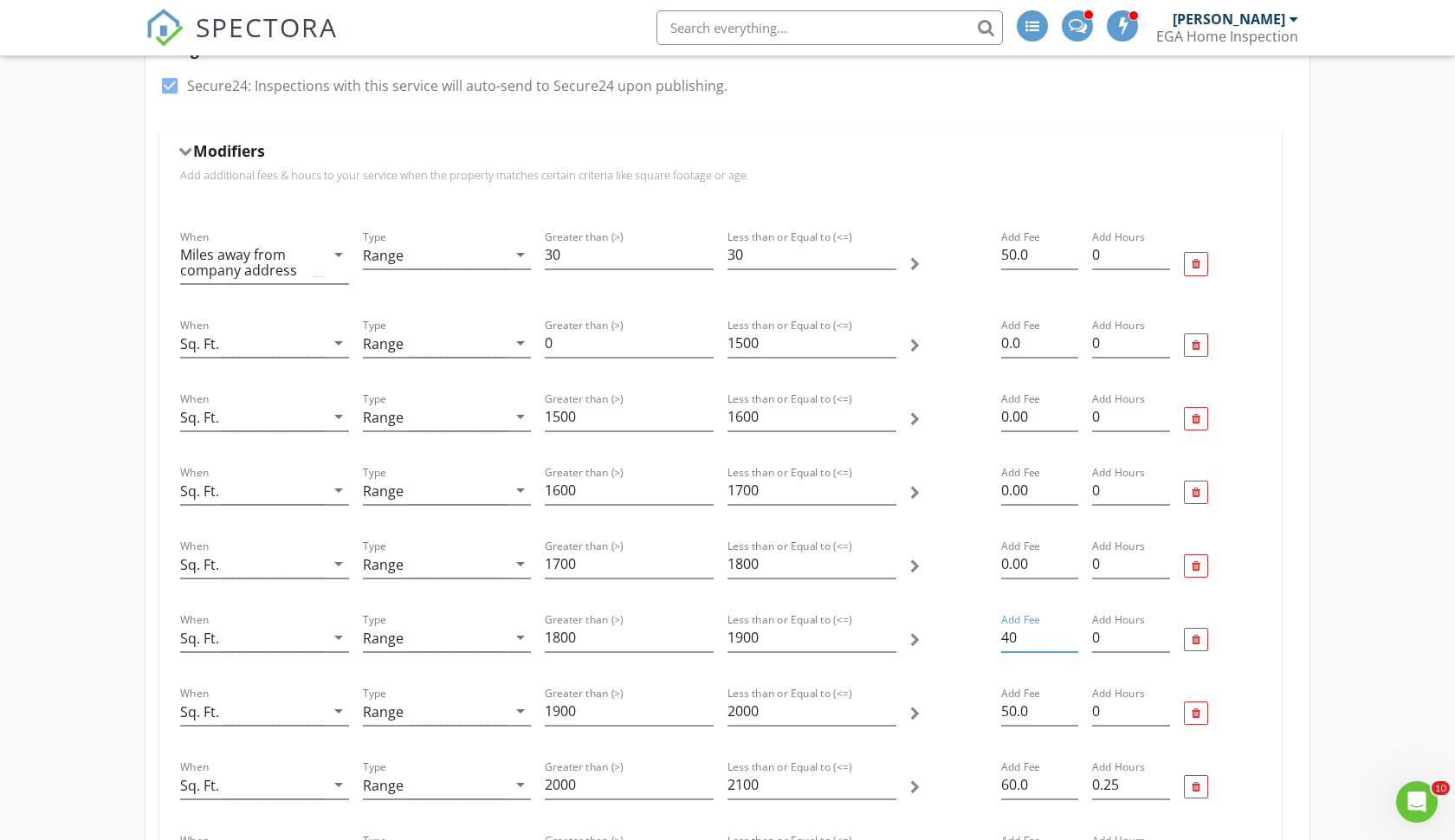 type on "4" 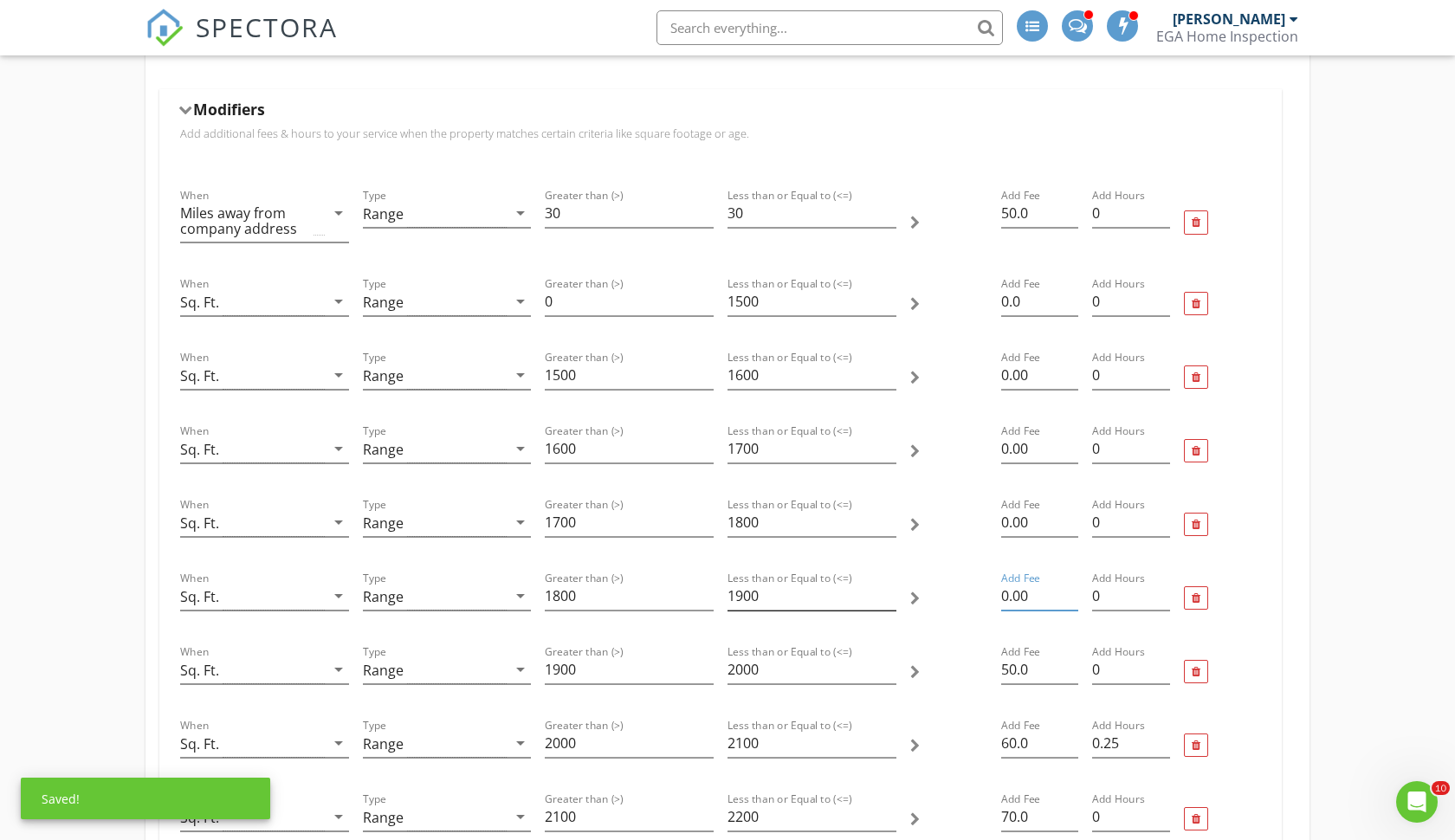 scroll, scrollTop: 501, scrollLeft: 0, axis: vertical 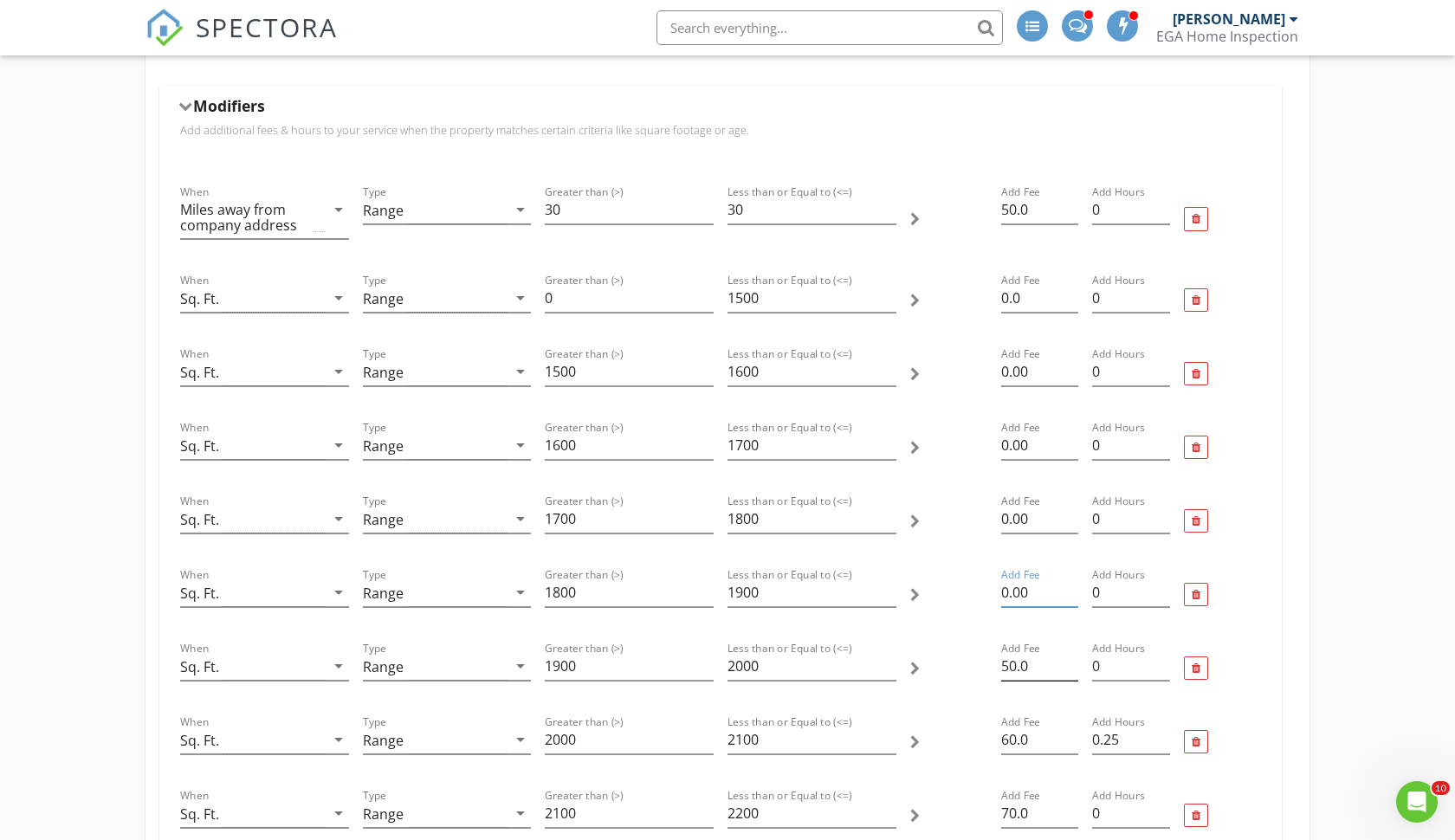 type on "0.00" 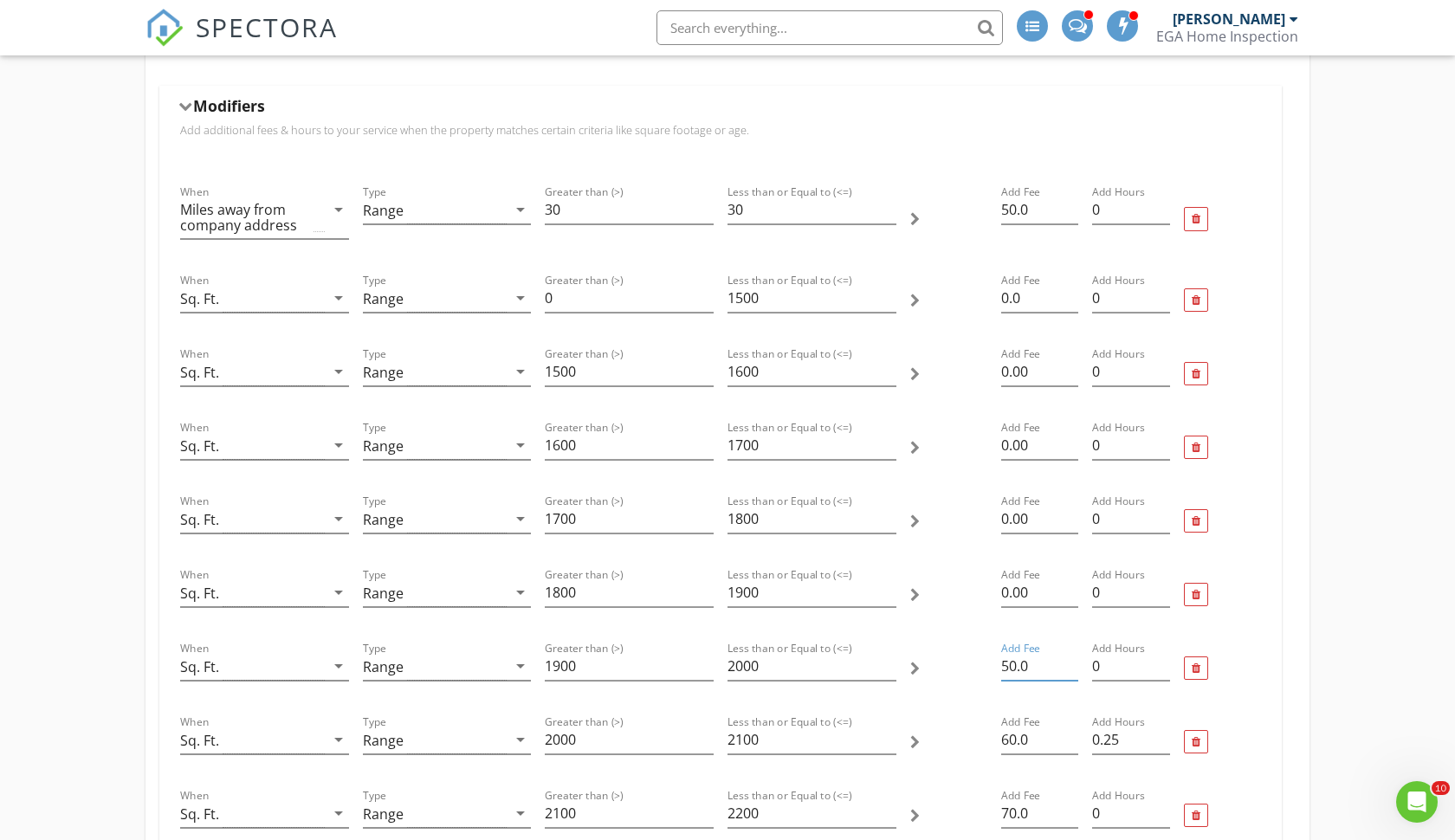 click on "50.0" at bounding box center [1039, 666] 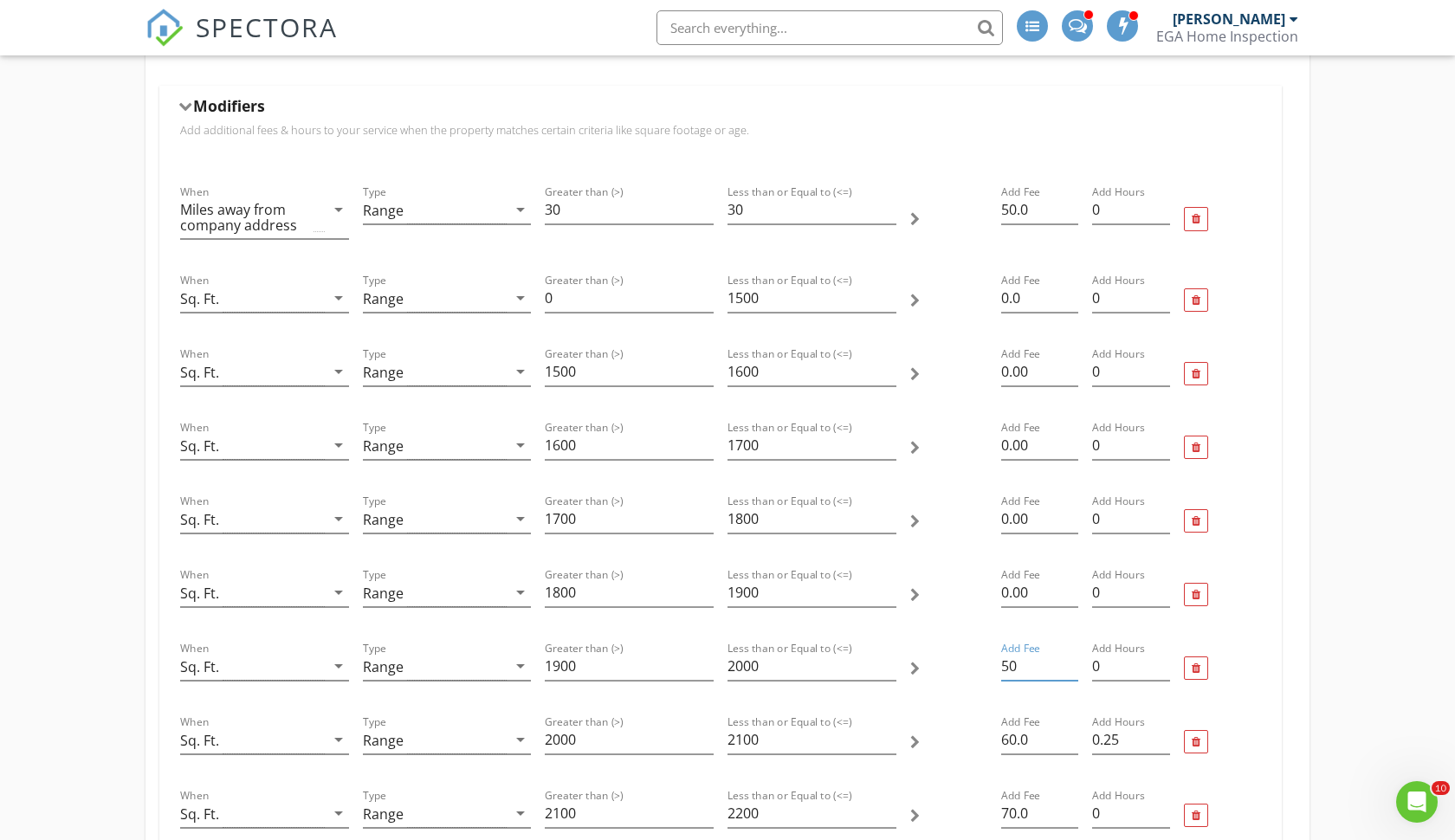 type on "5" 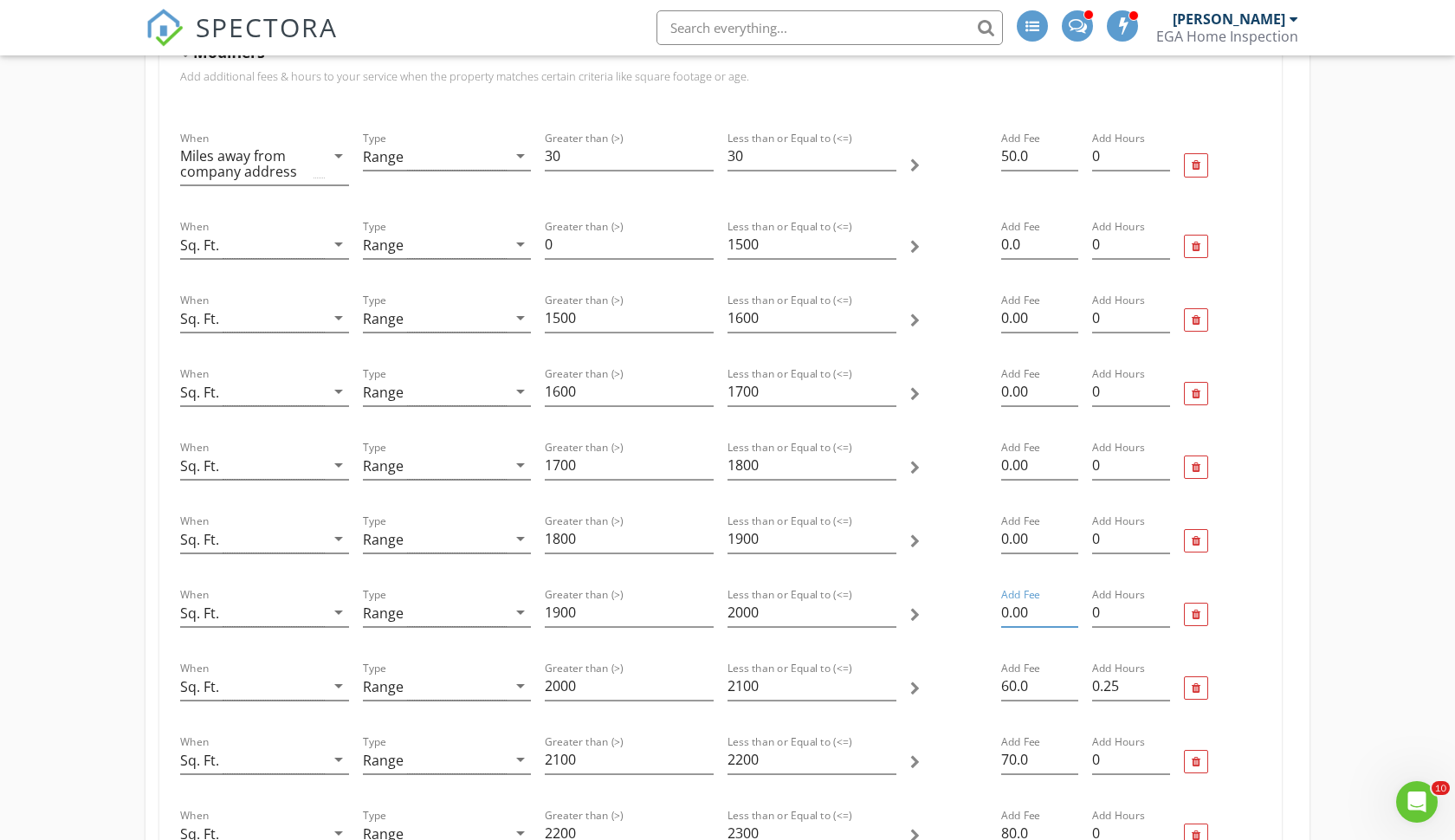 scroll, scrollTop: 587, scrollLeft: 0, axis: vertical 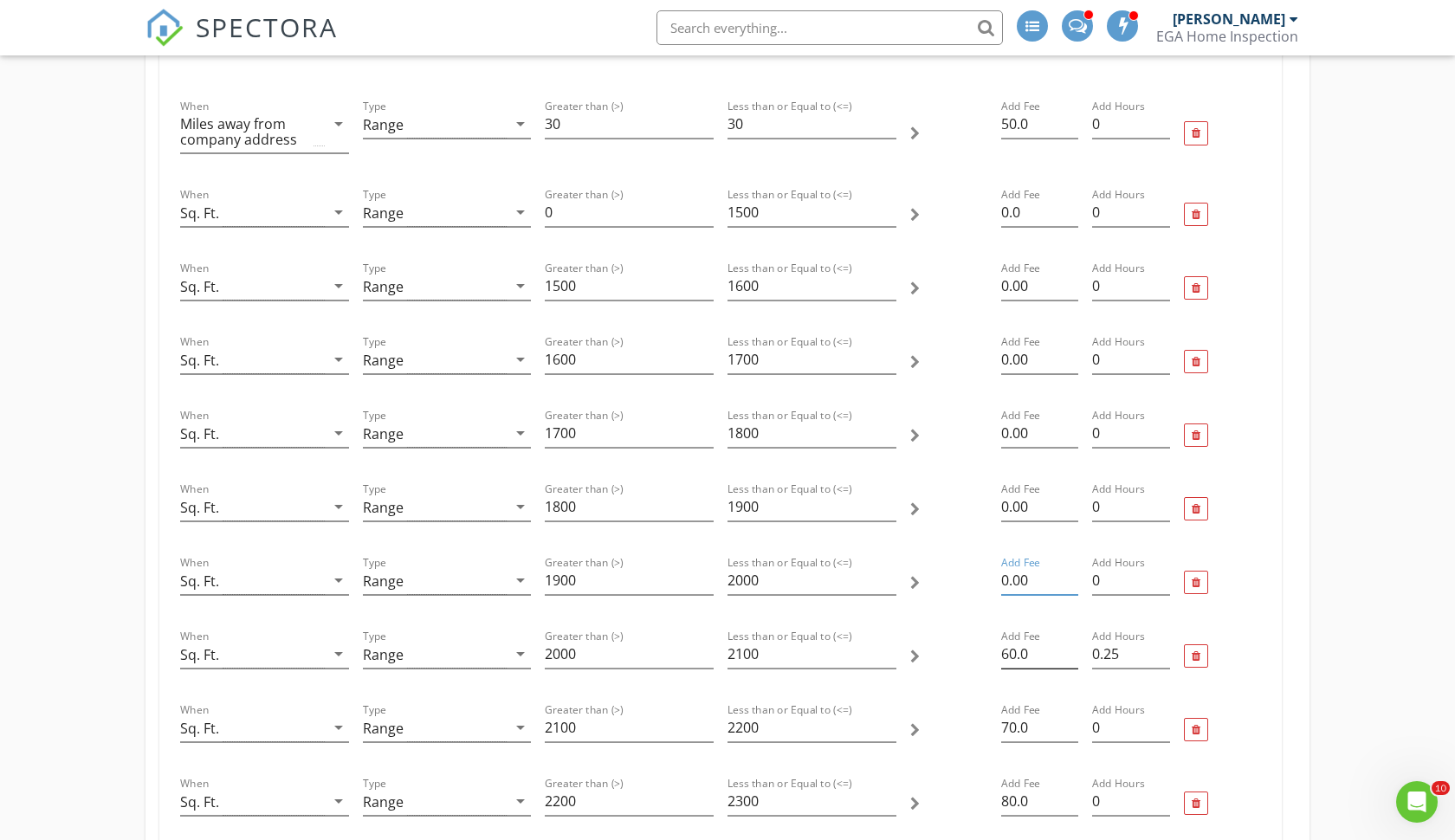 type on "0.00" 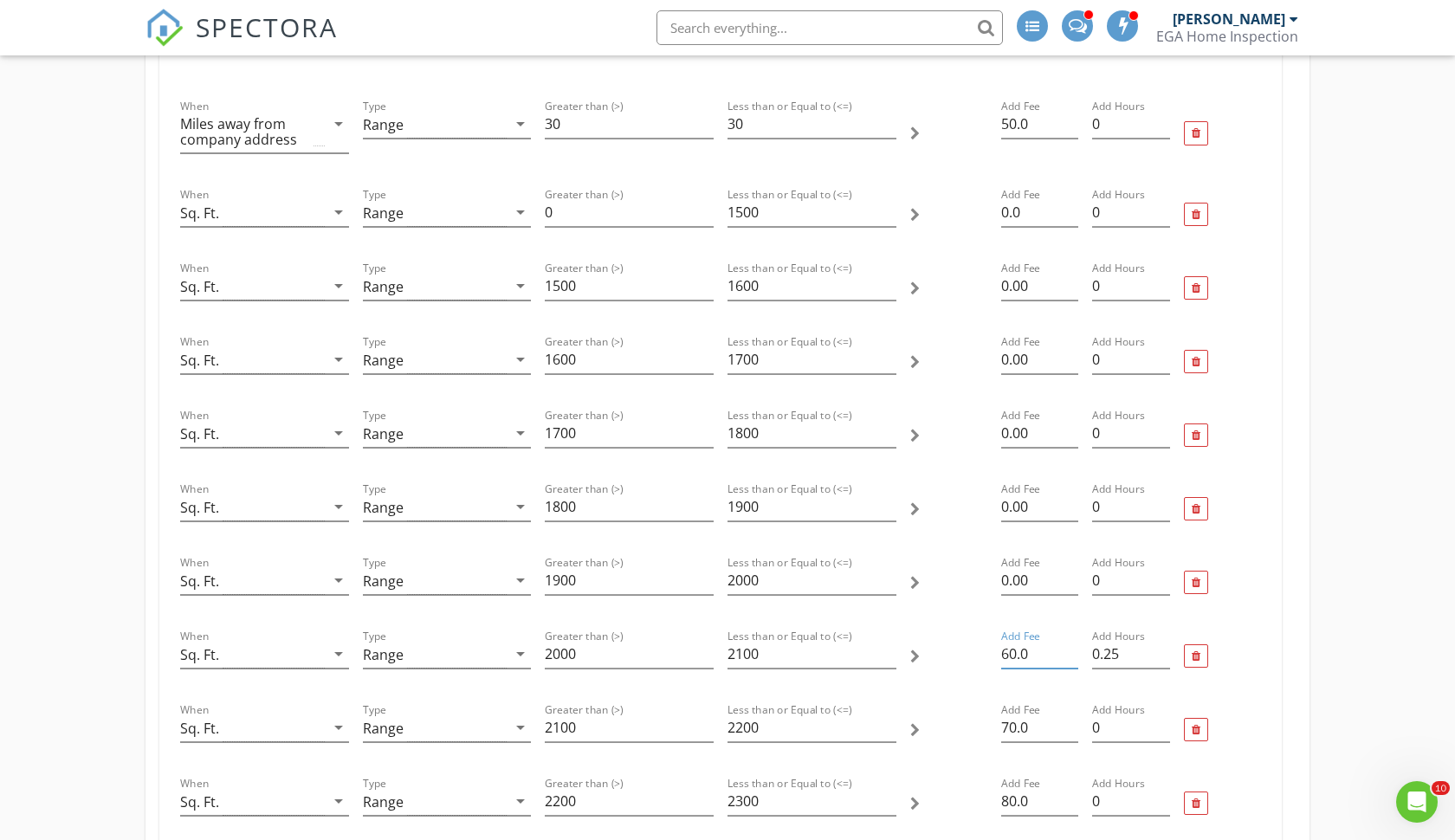 click on "60.0" at bounding box center (1039, 654) 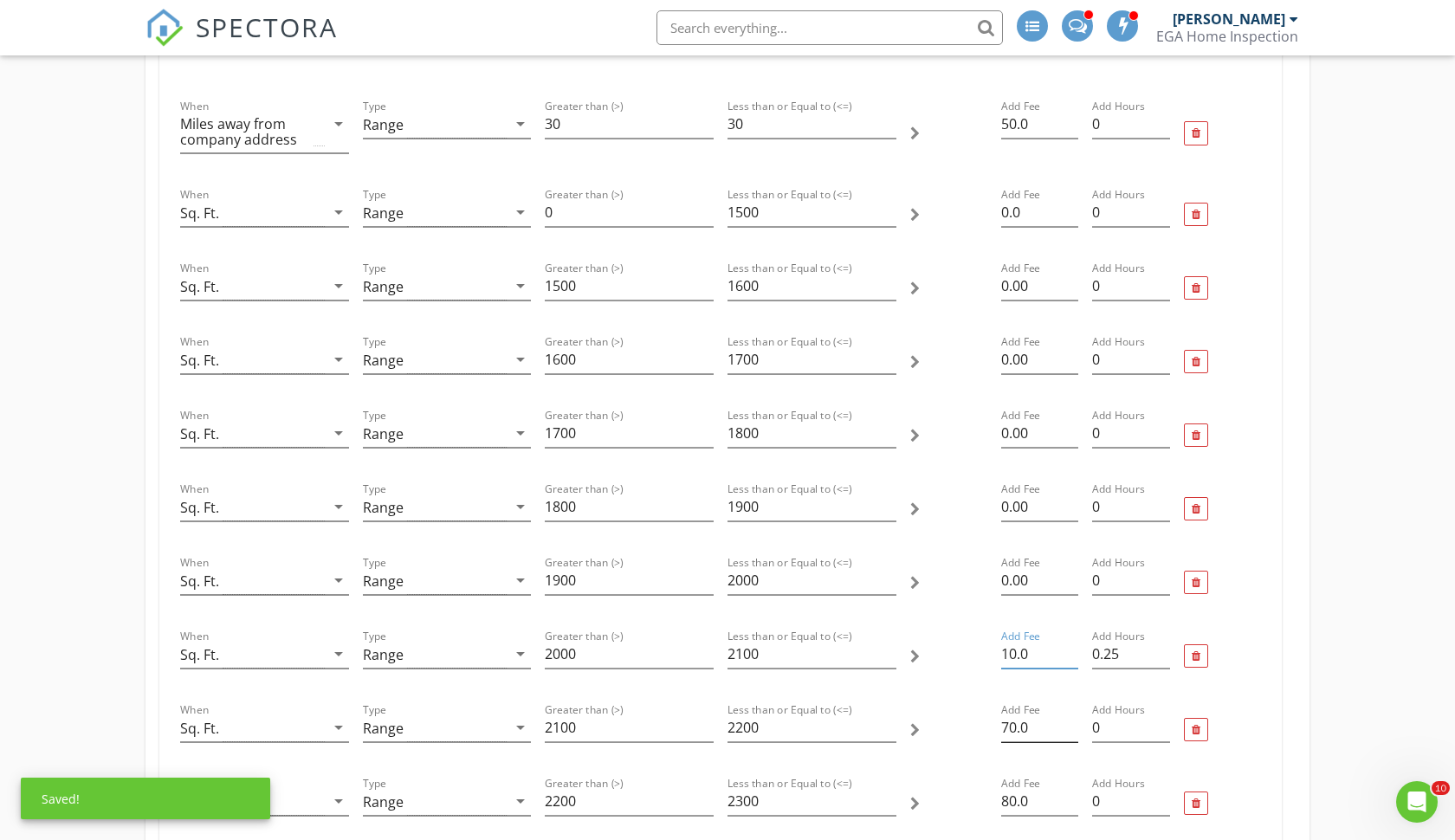 type on "10.0" 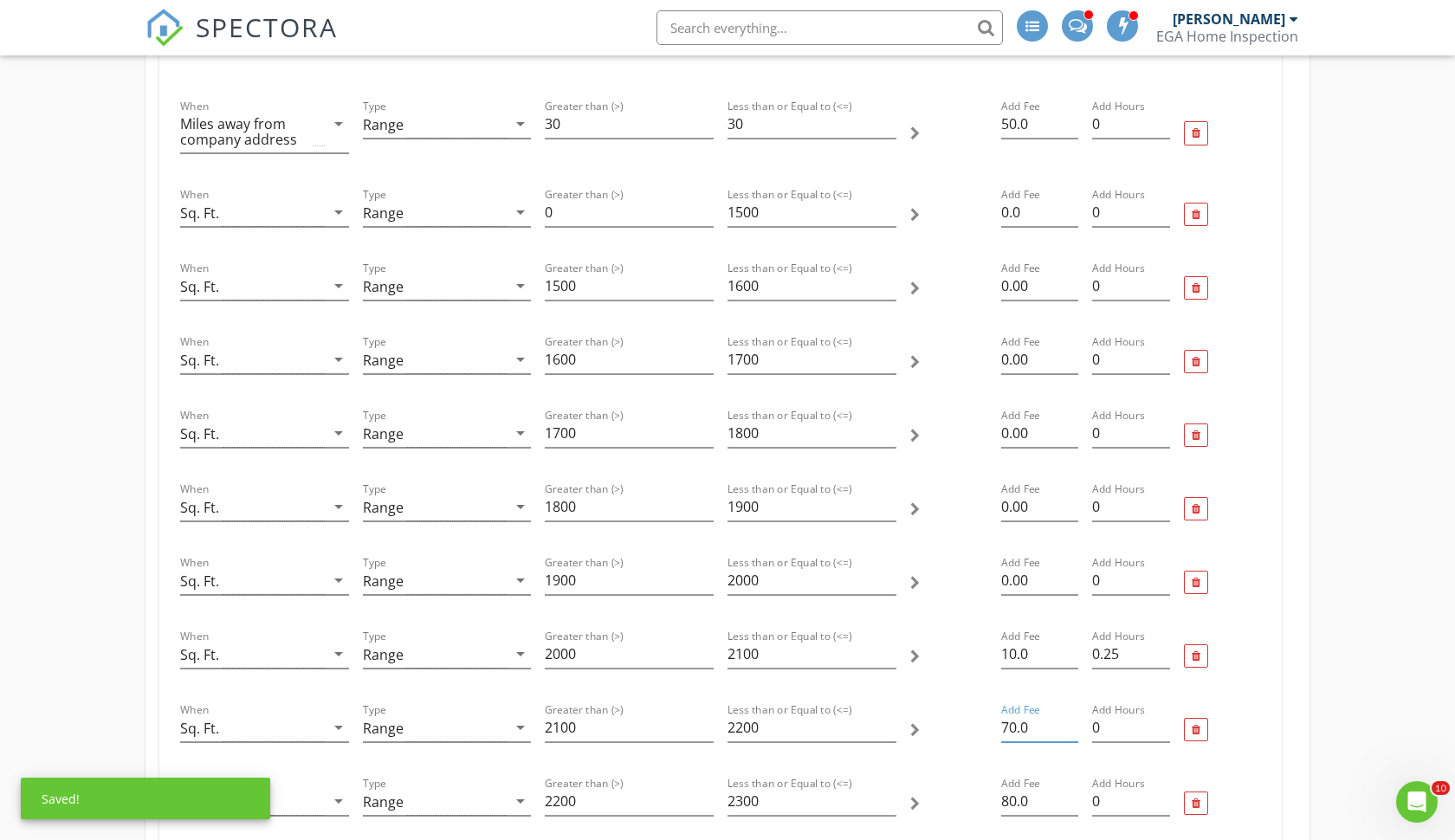 click on "70.0" at bounding box center (1039, 727) 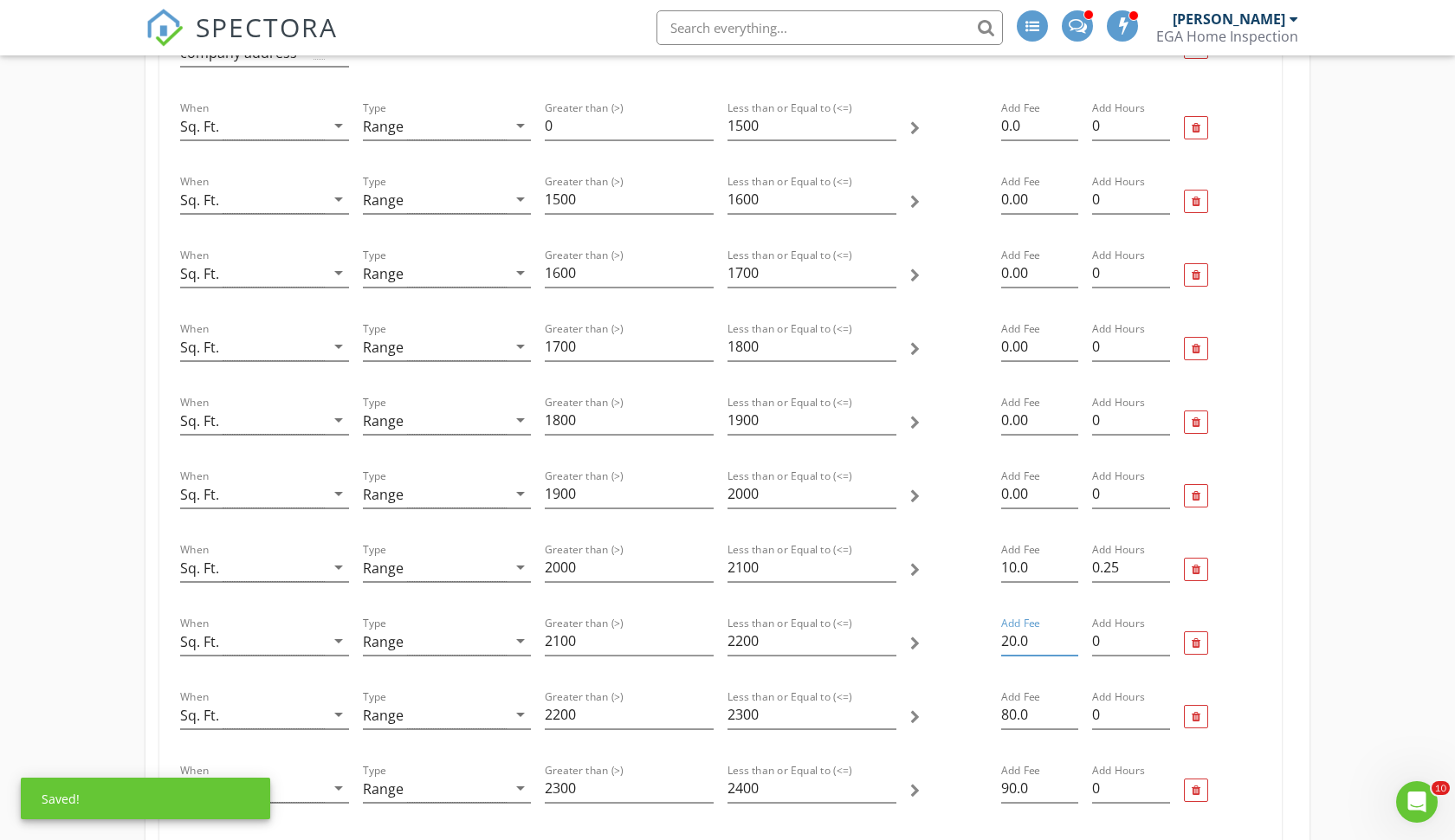 scroll, scrollTop: 683, scrollLeft: 0, axis: vertical 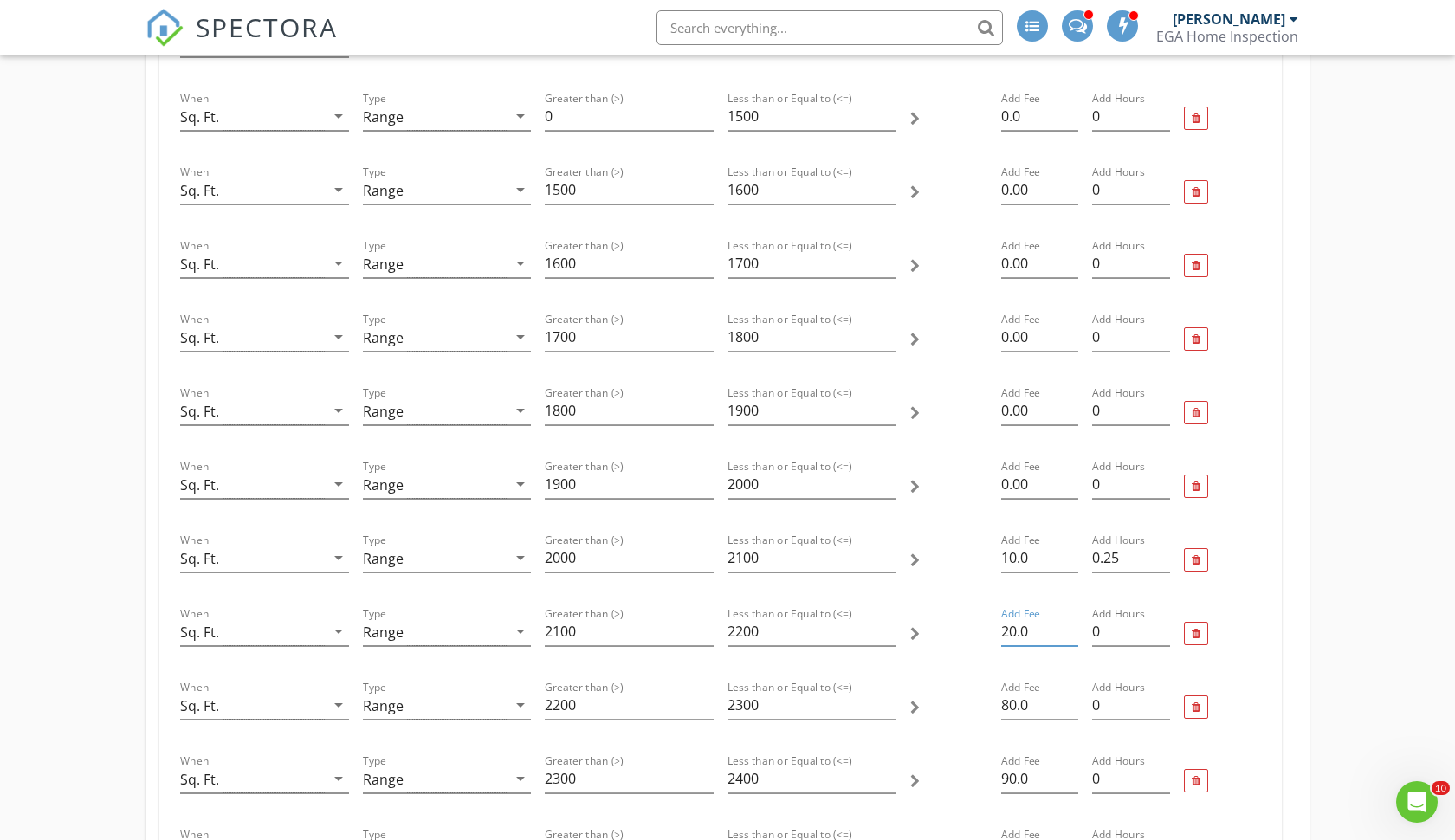 type on "20.0" 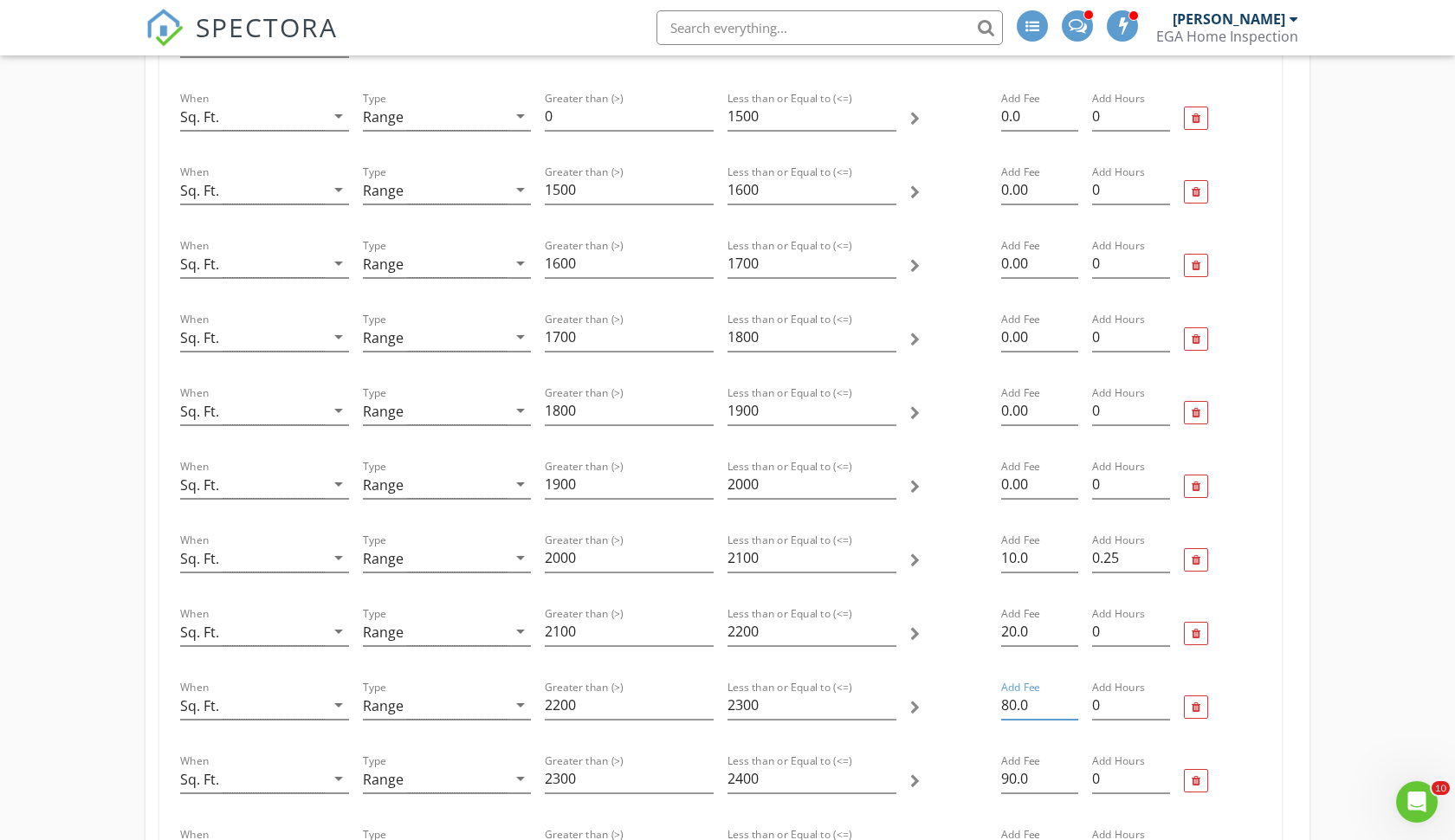 click on "80.0" at bounding box center (1039, 705) 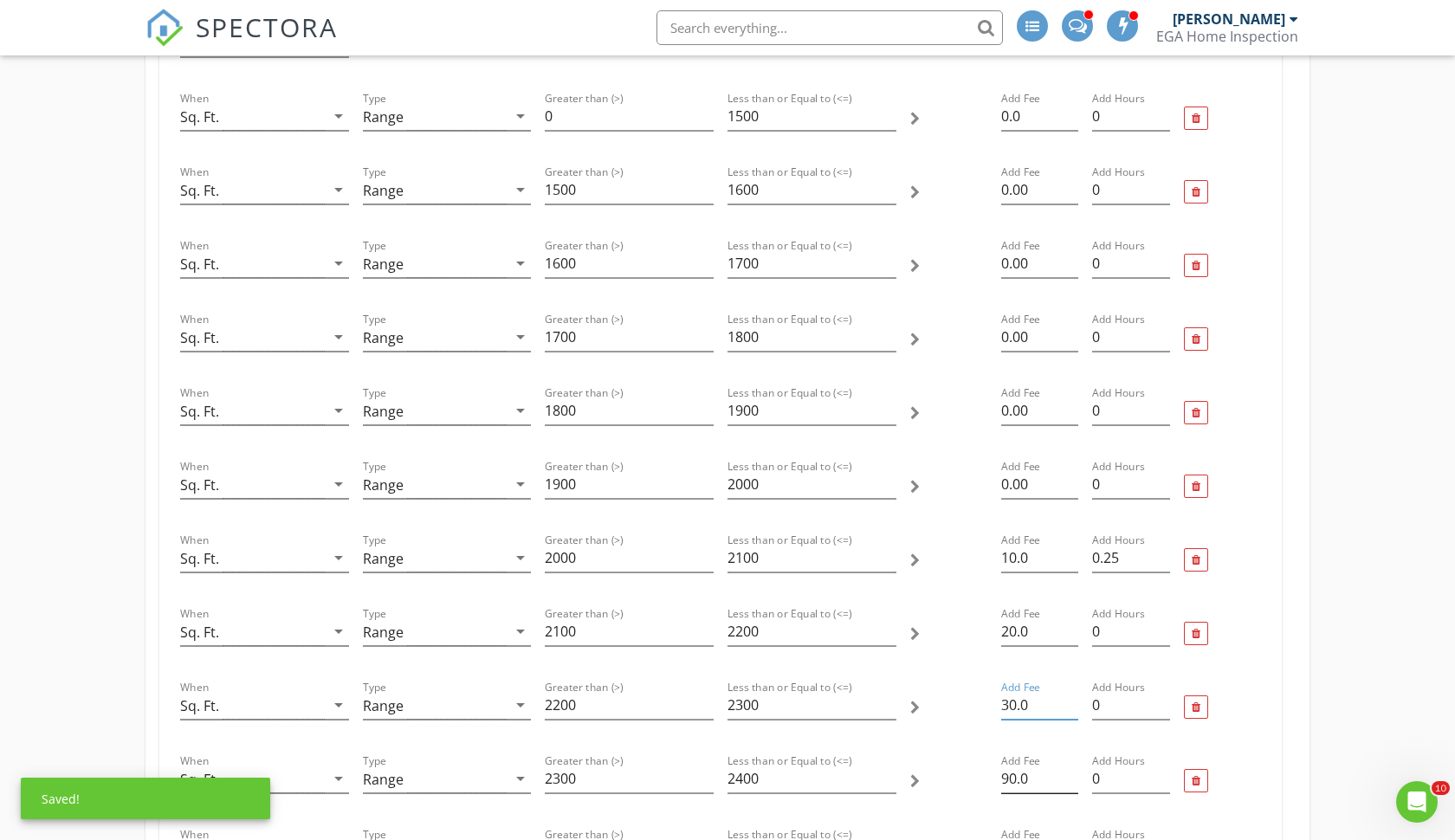 type on "30.0" 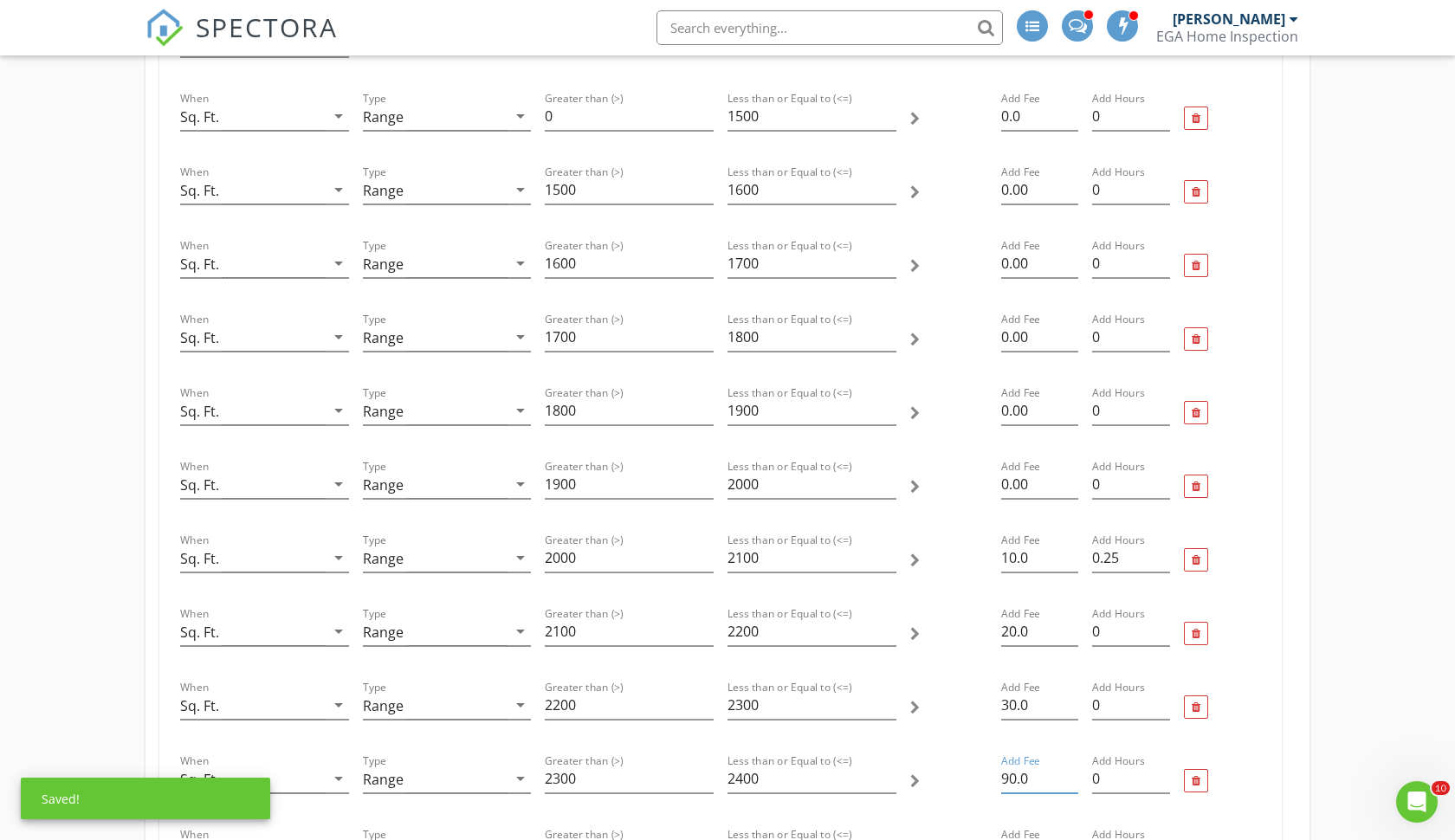 click on "90.0" at bounding box center [1039, 779] 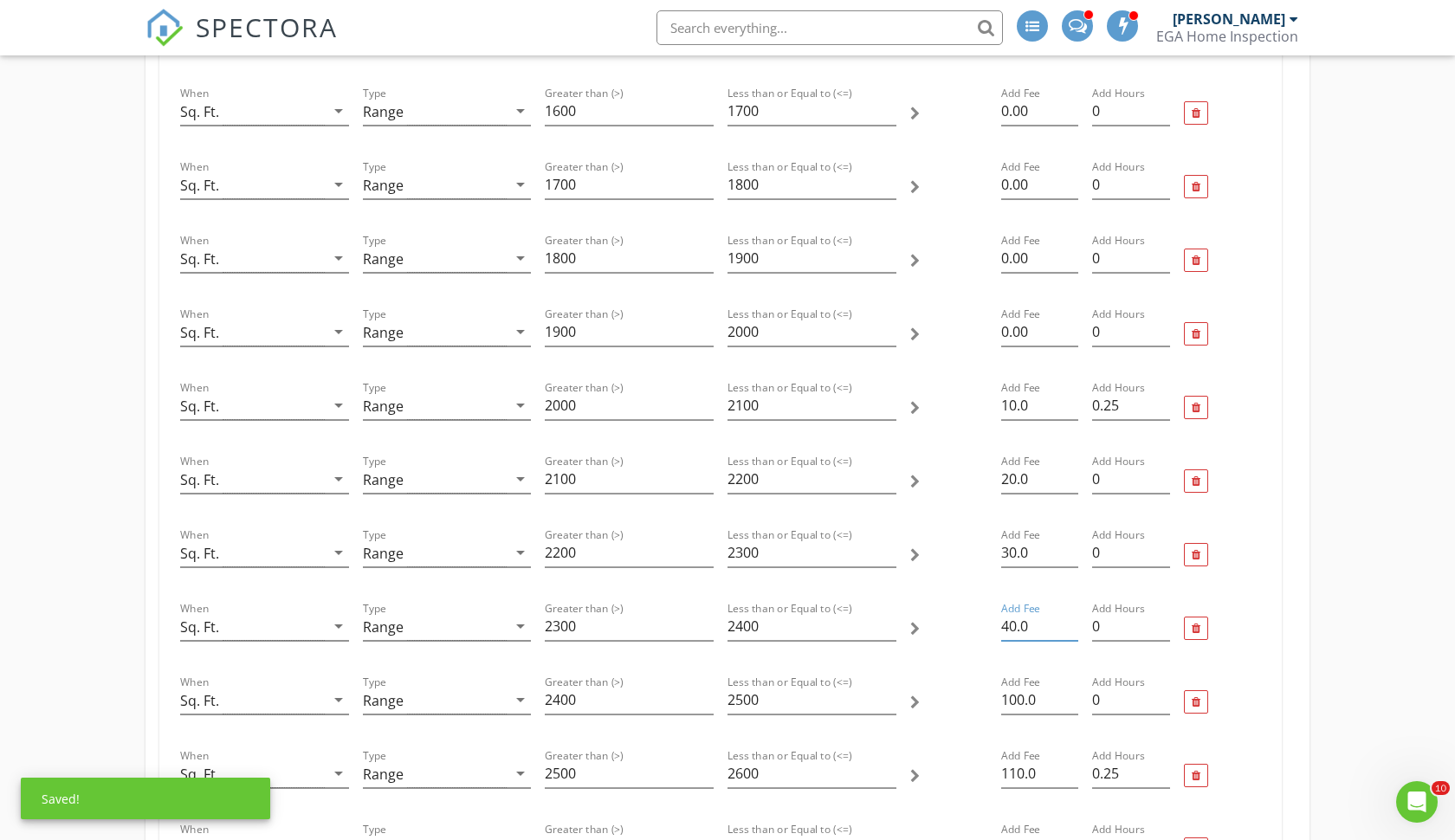 scroll, scrollTop: 841, scrollLeft: 0, axis: vertical 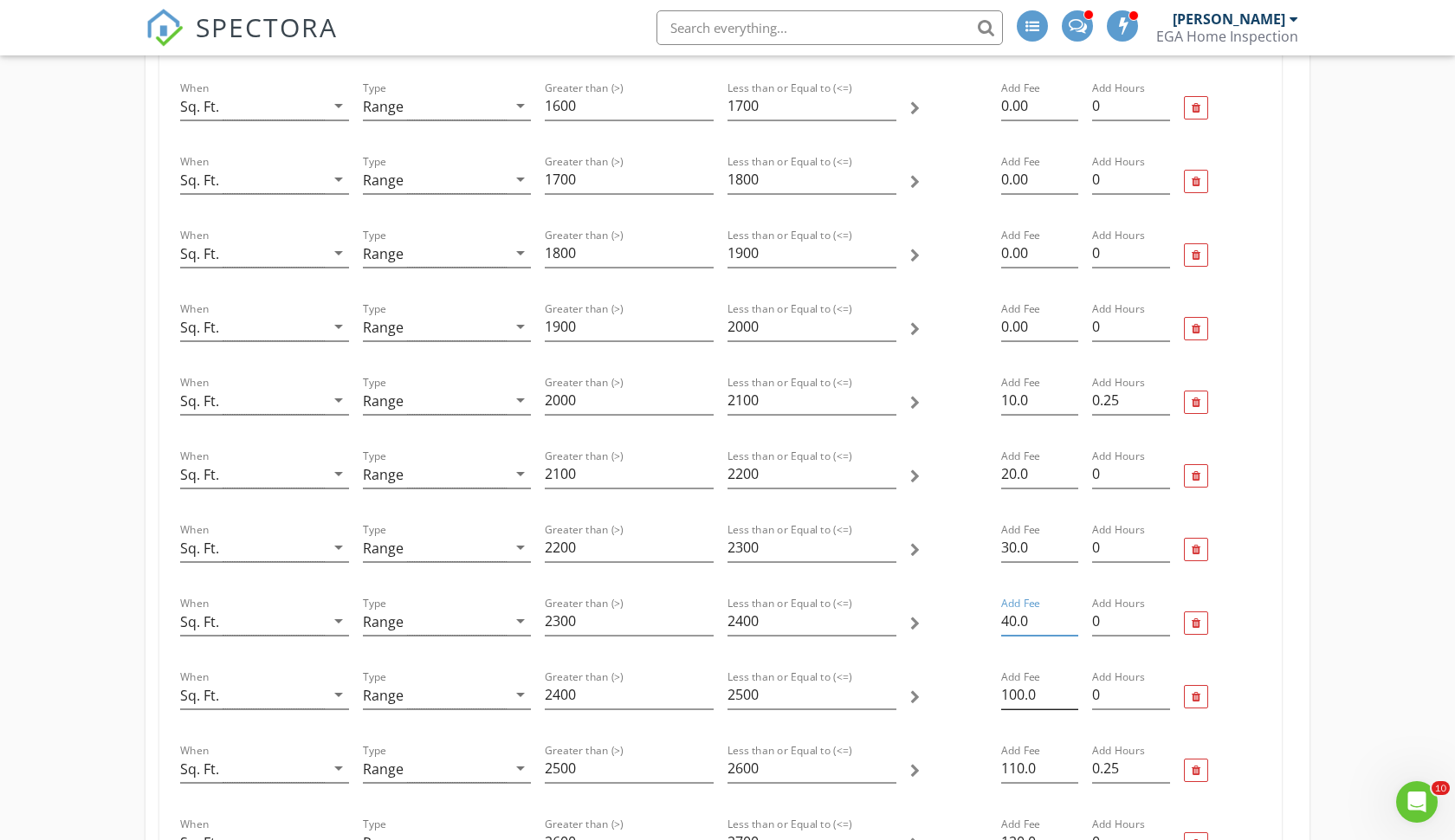 type on "40.0" 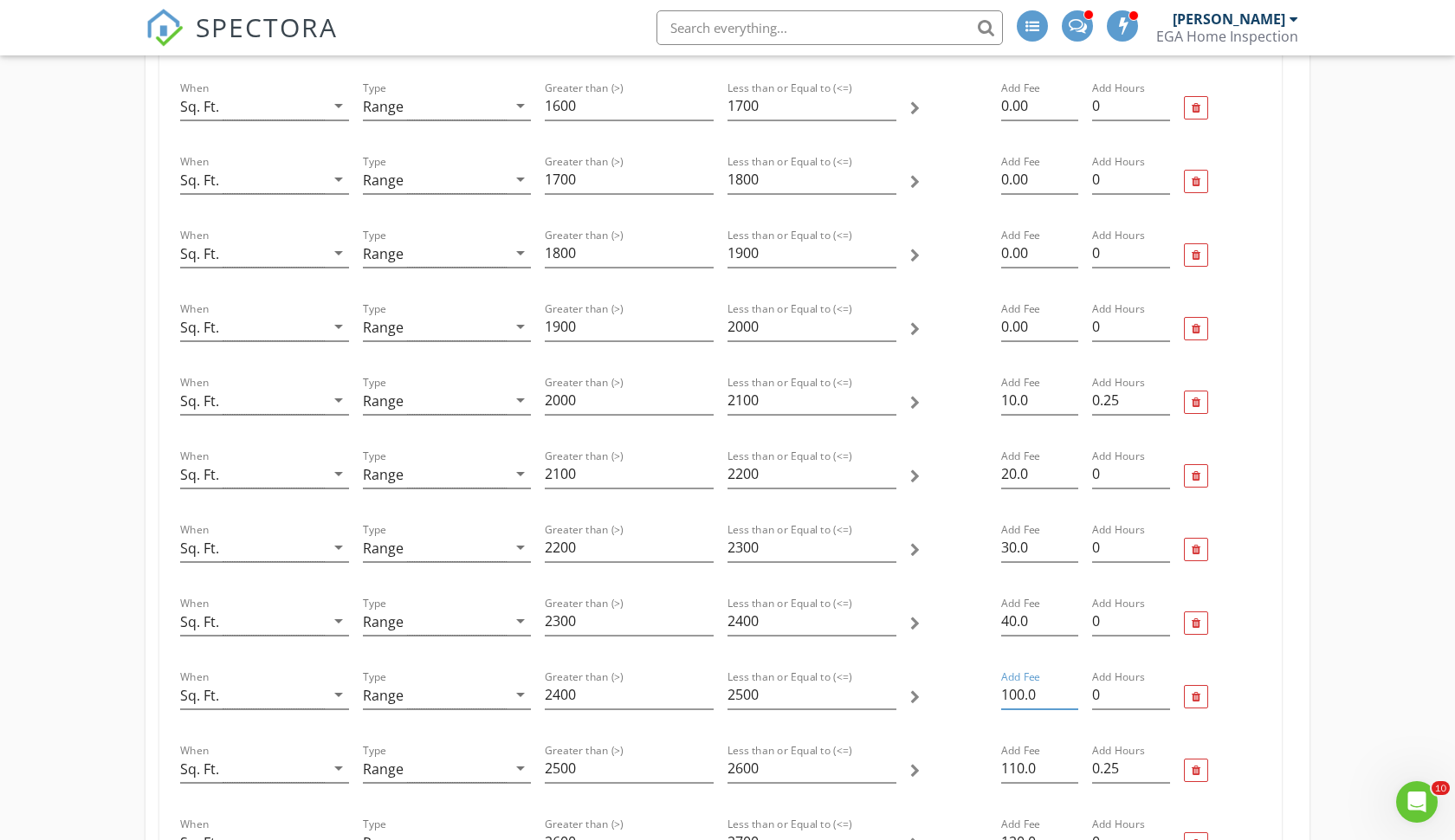 click on "100.0" at bounding box center [1039, 695] 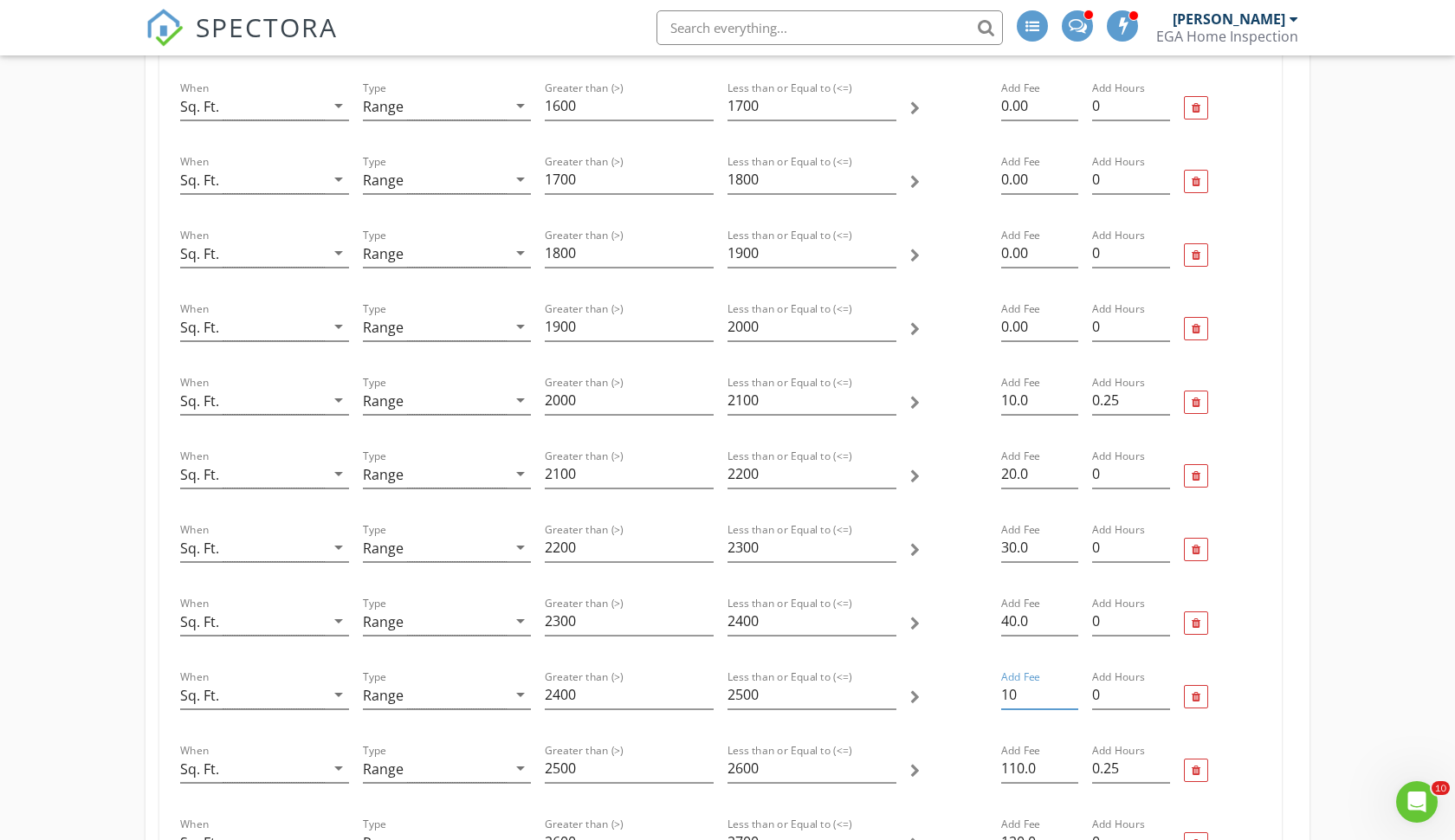 type on "1" 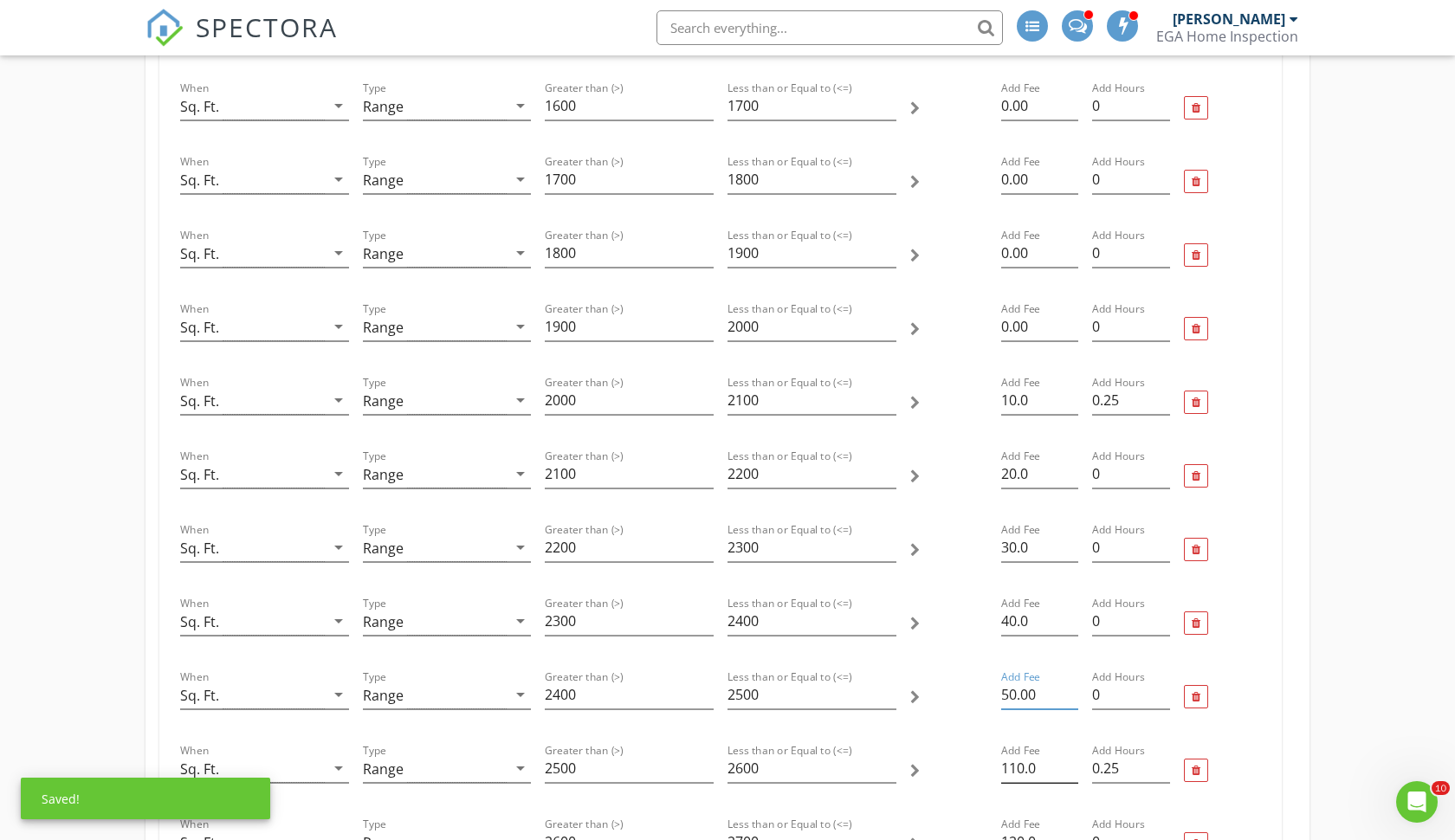 type on "50.00" 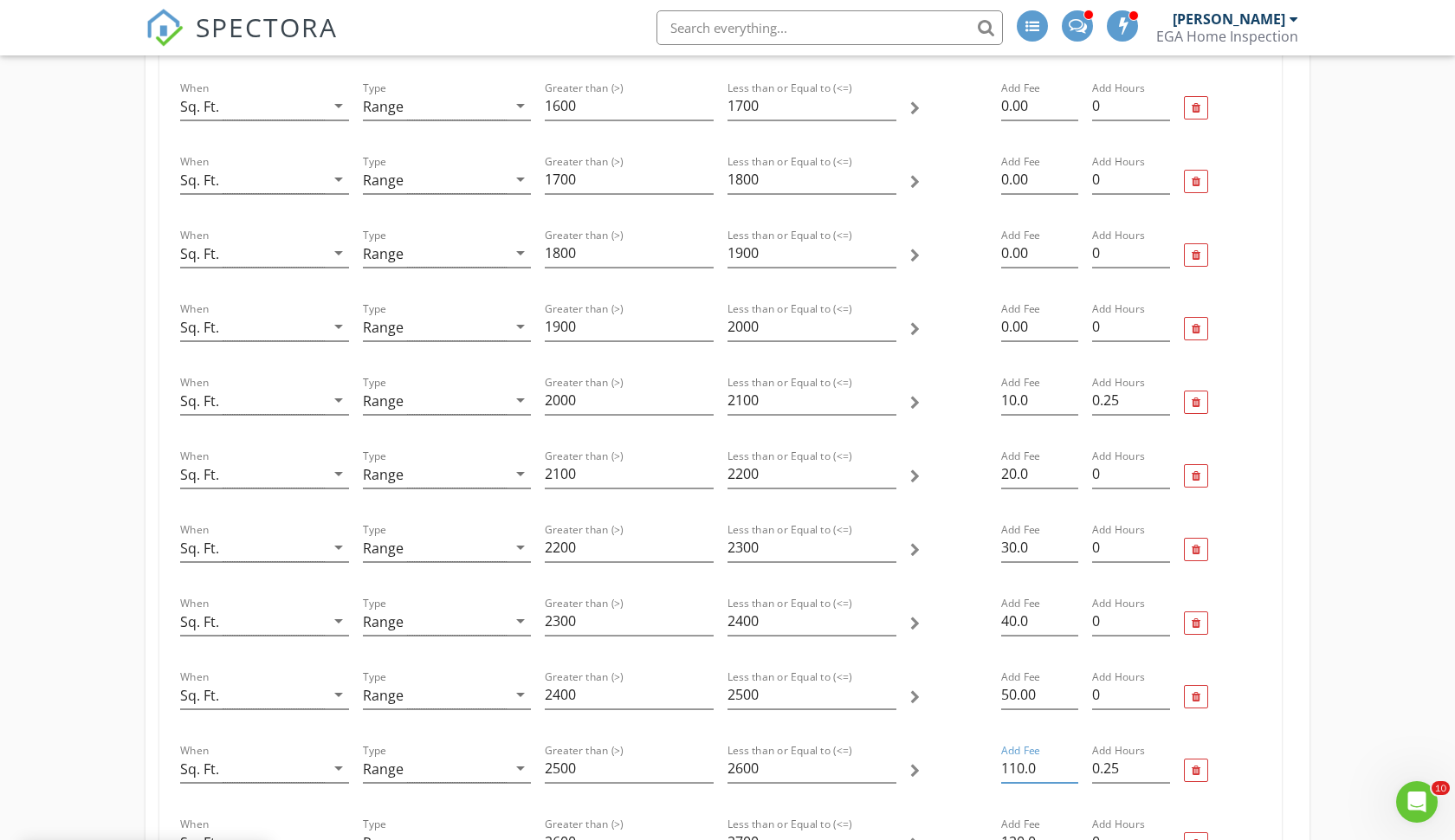 click on "110.0" at bounding box center [1039, 768] 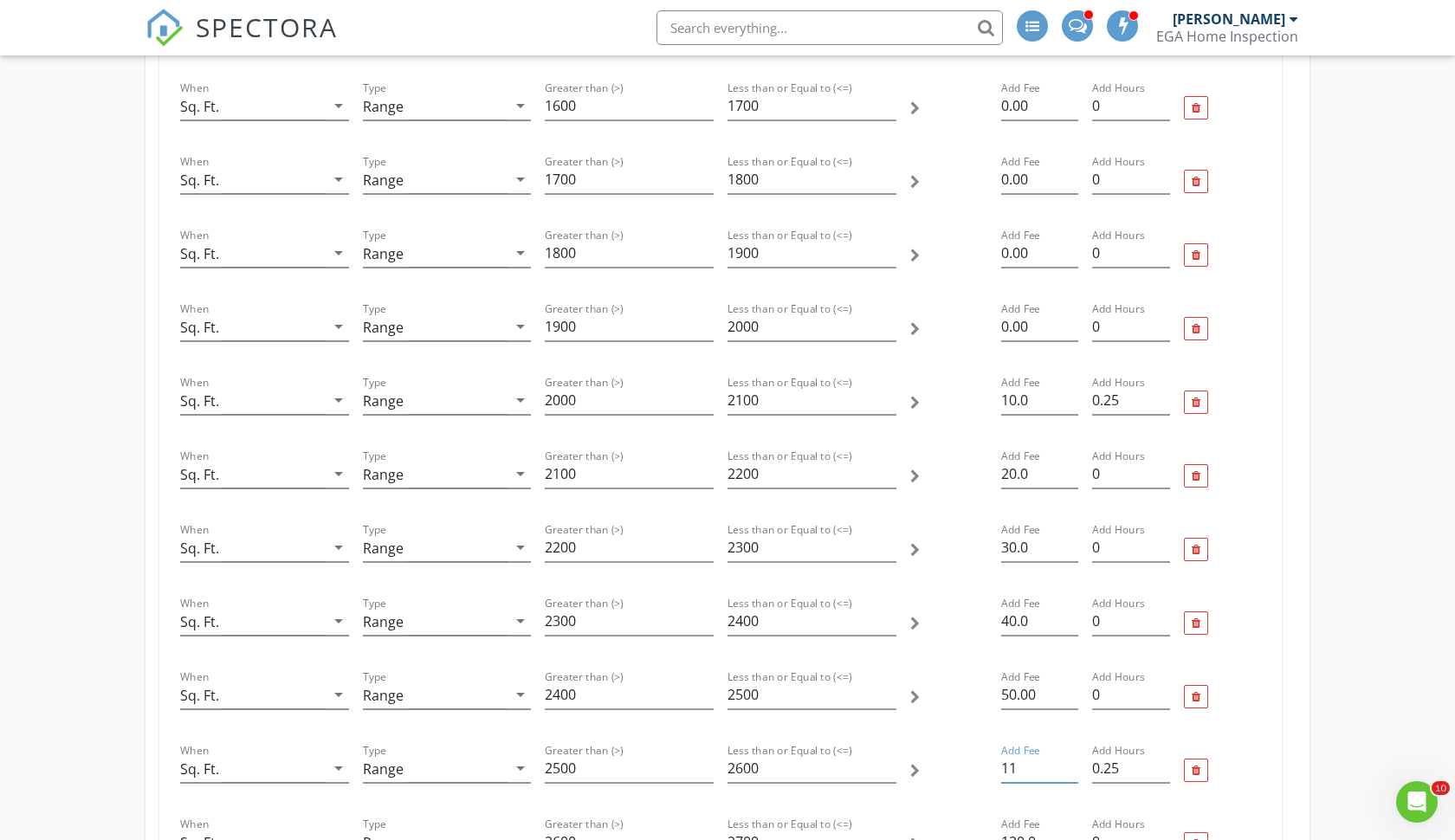 type on "1" 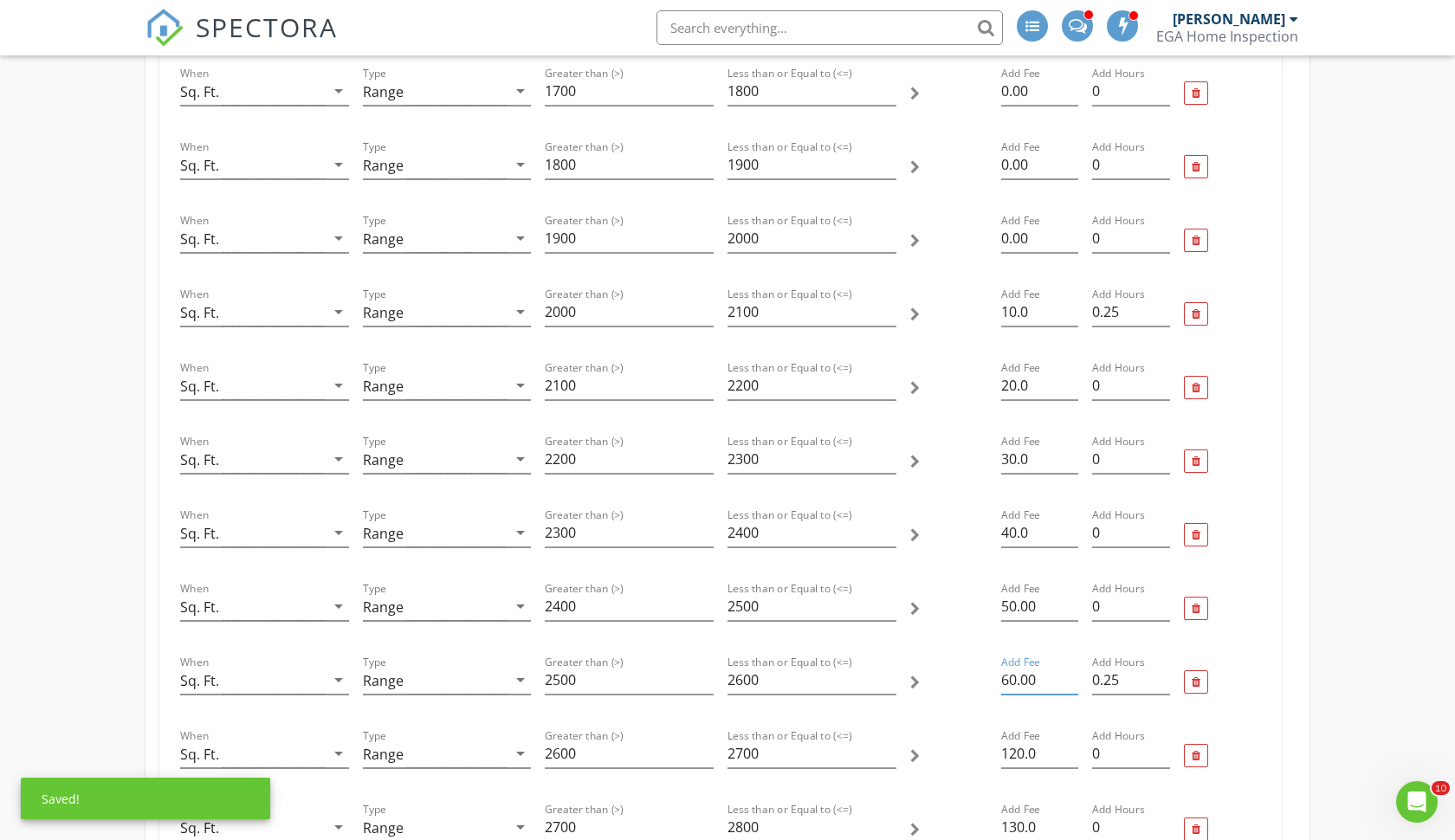 scroll, scrollTop: 980, scrollLeft: 0, axis: vertical 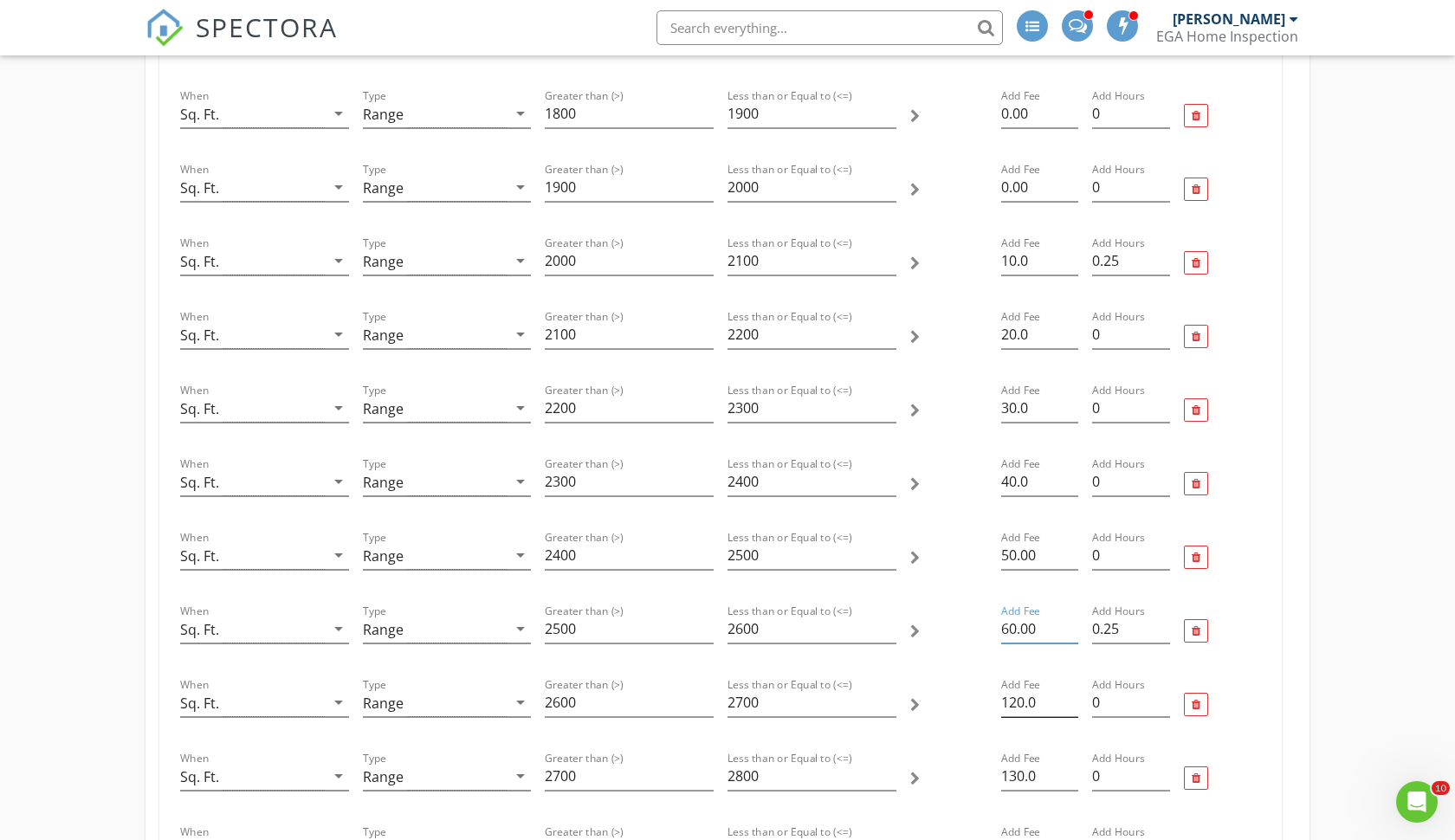 type on "60.00" 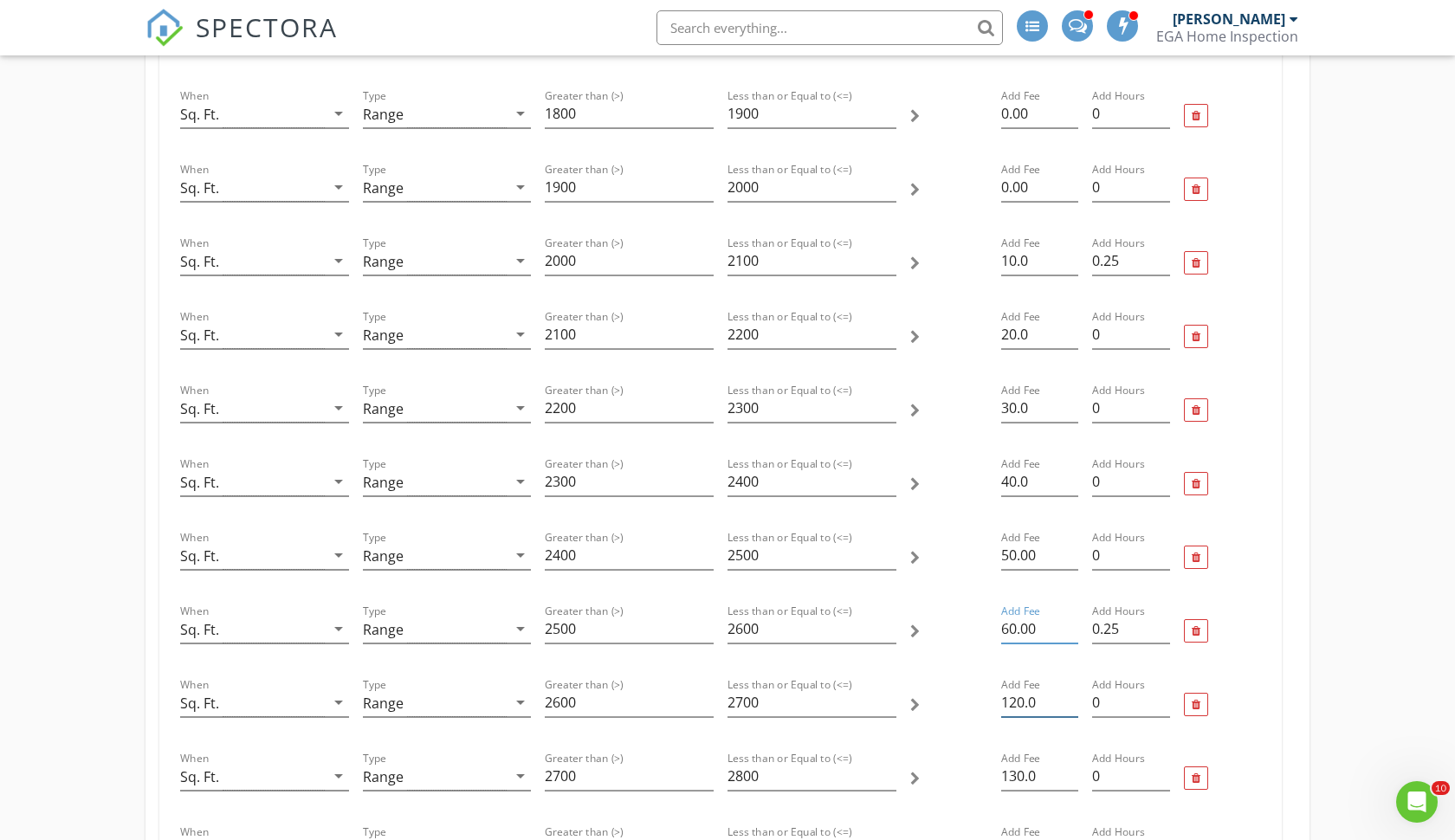 click on "120.0" at bounding box center (1039, 702) 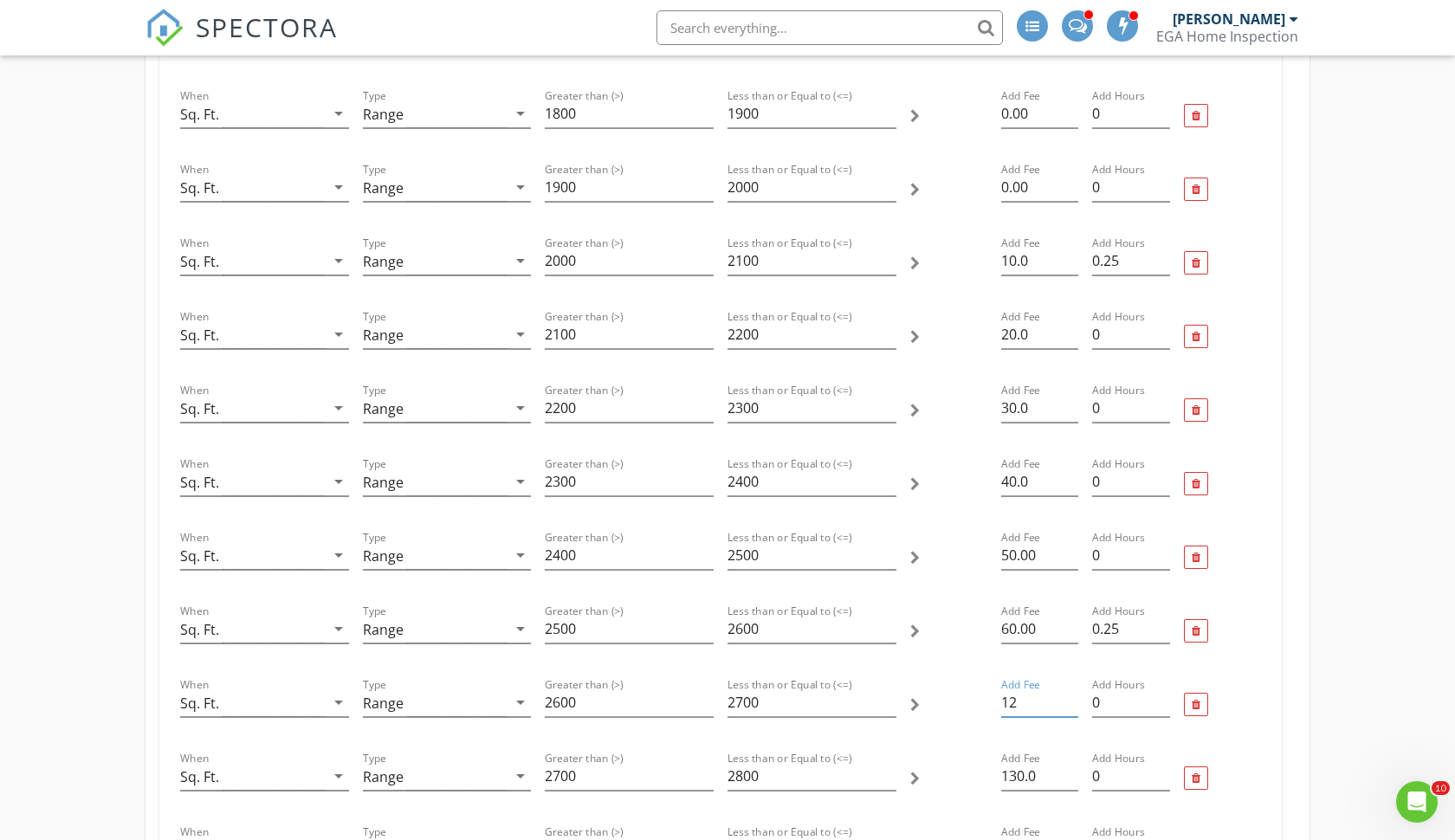 type on "1" 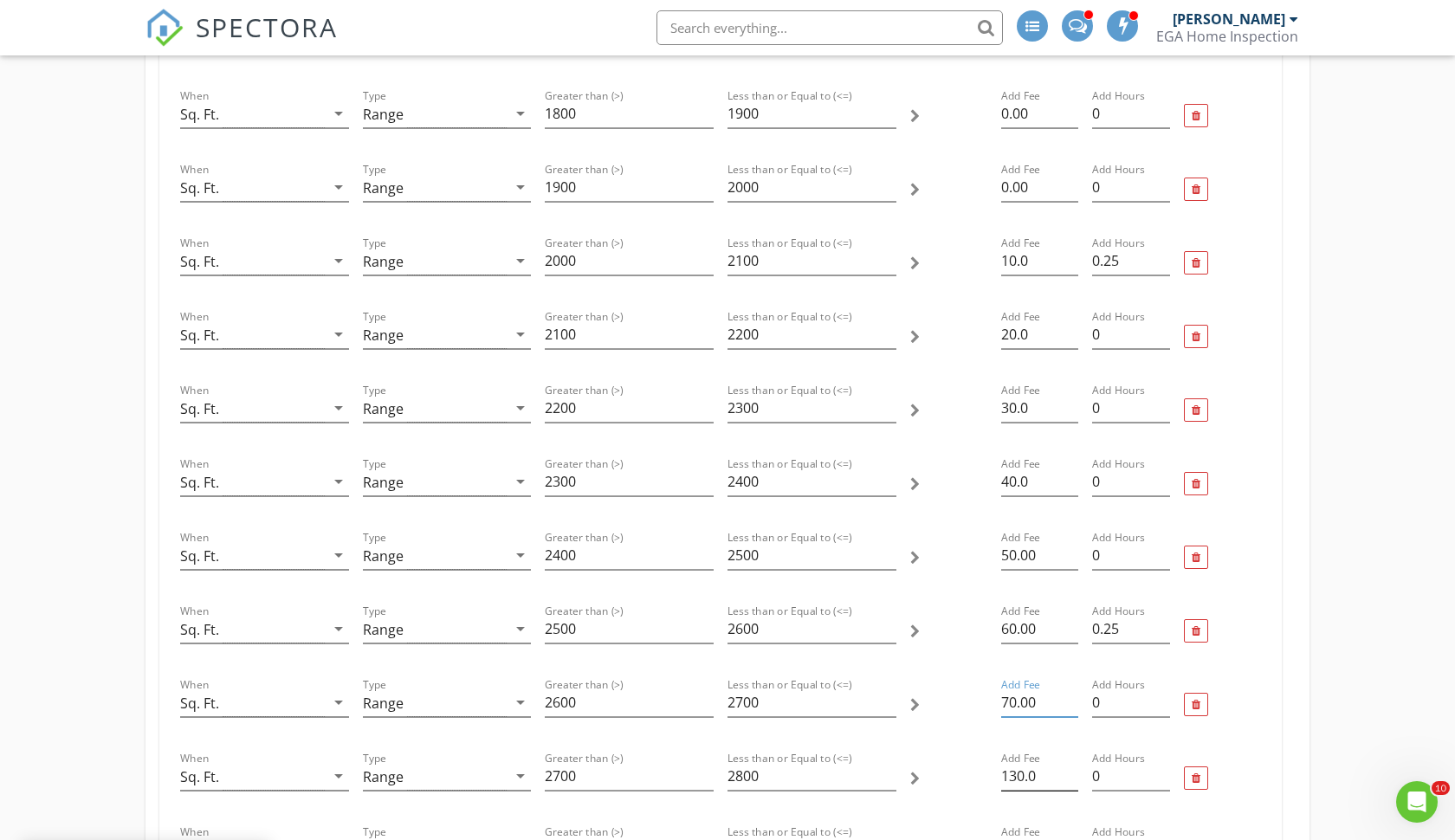 type on "70.00" 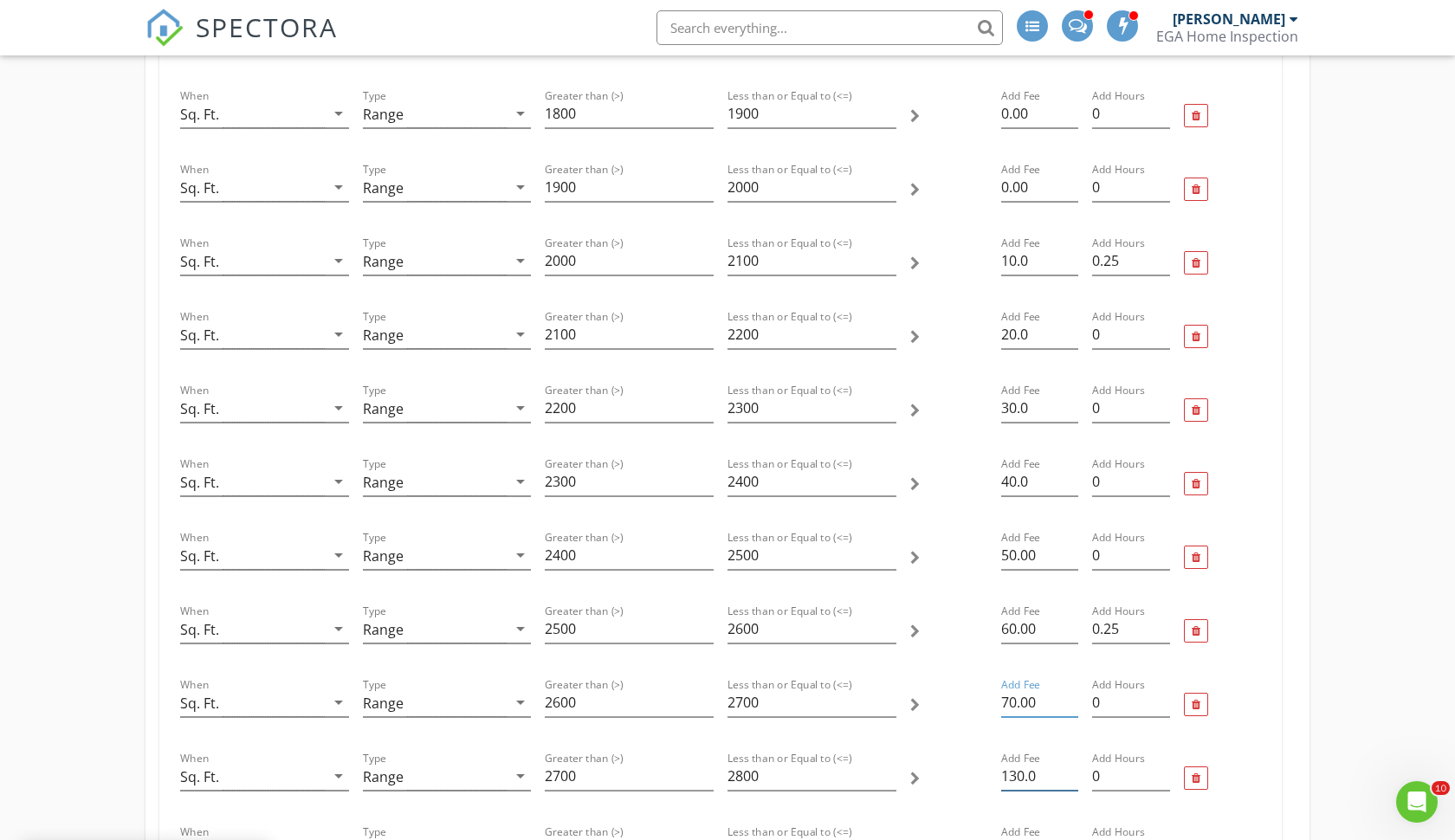 click on "130.0" at bounding box center [1039, 776] 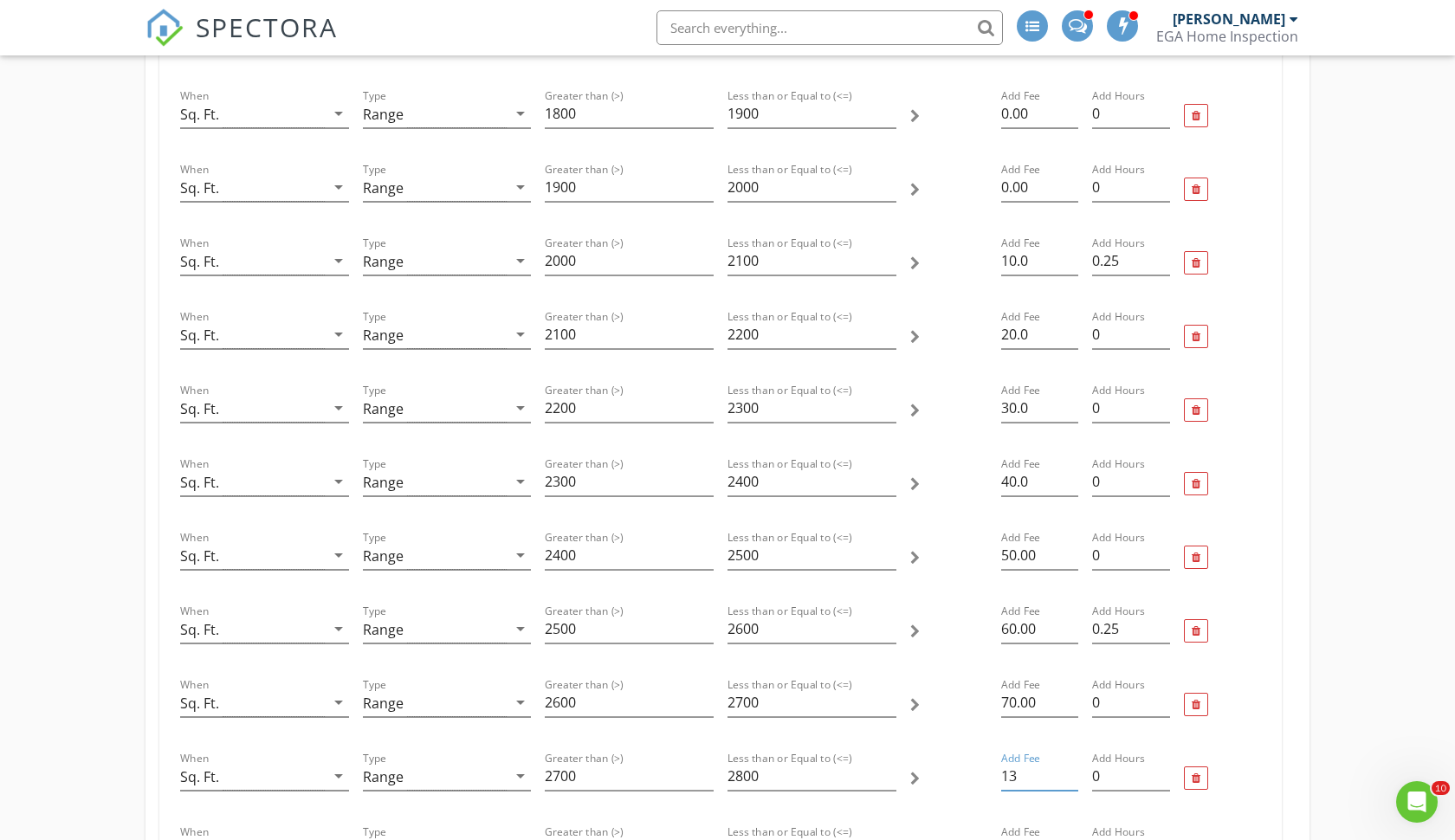 type on "1" 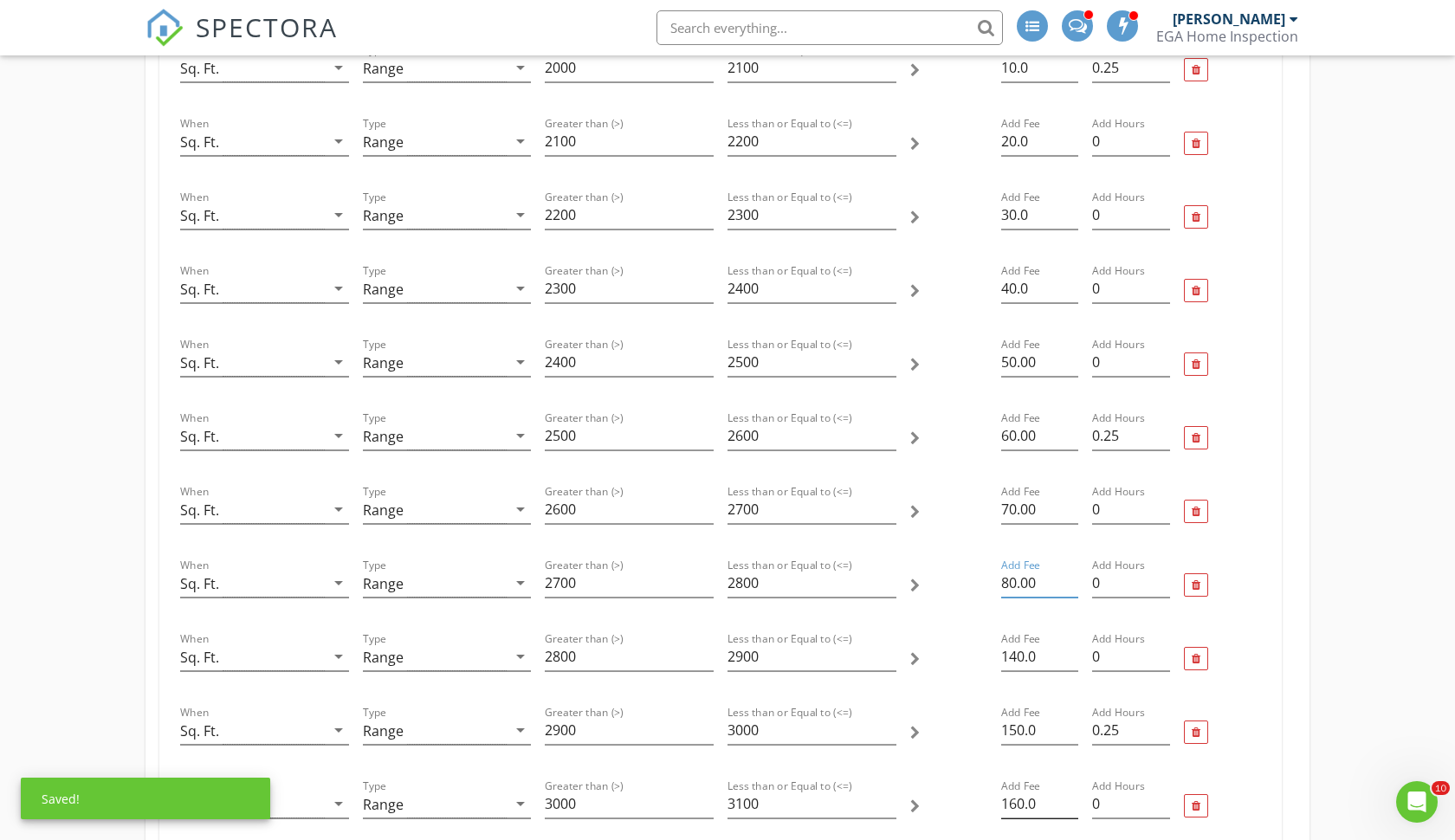 scroll, scrollTop: 1193, scrollLeft: 0, axis: vertical 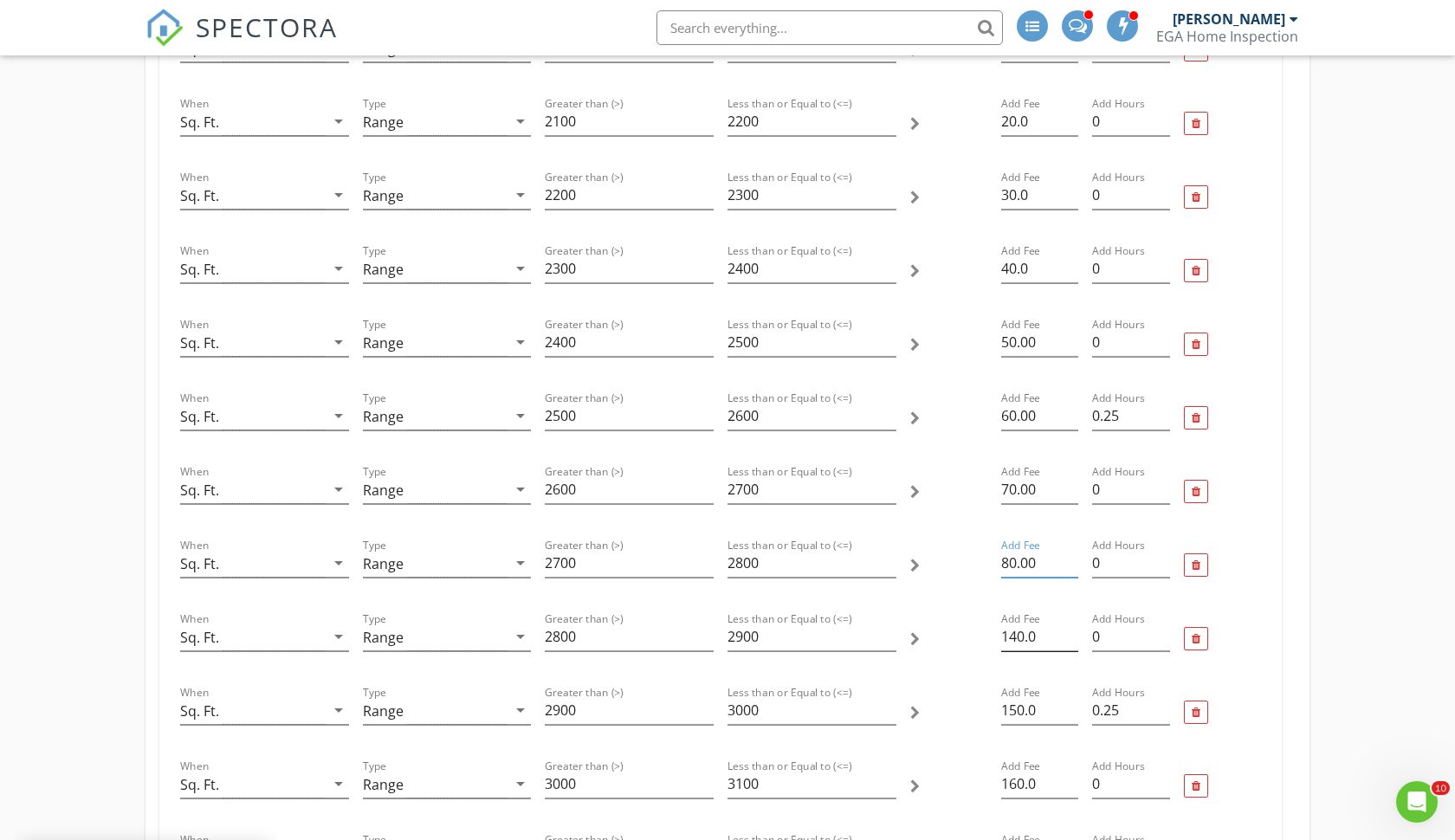 type on "80.00" 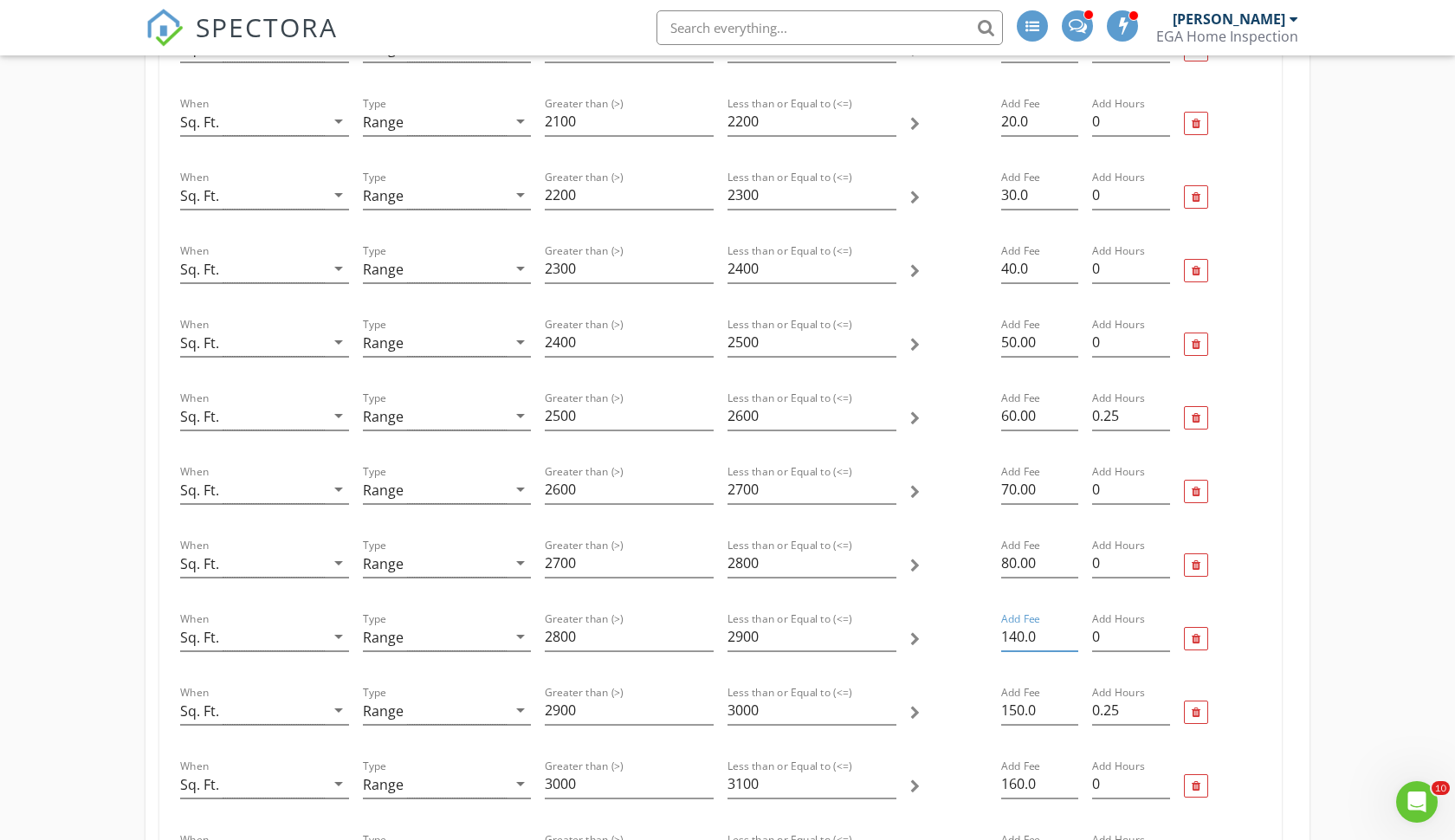 click on "140.0" at bounding box center [1039, 636] 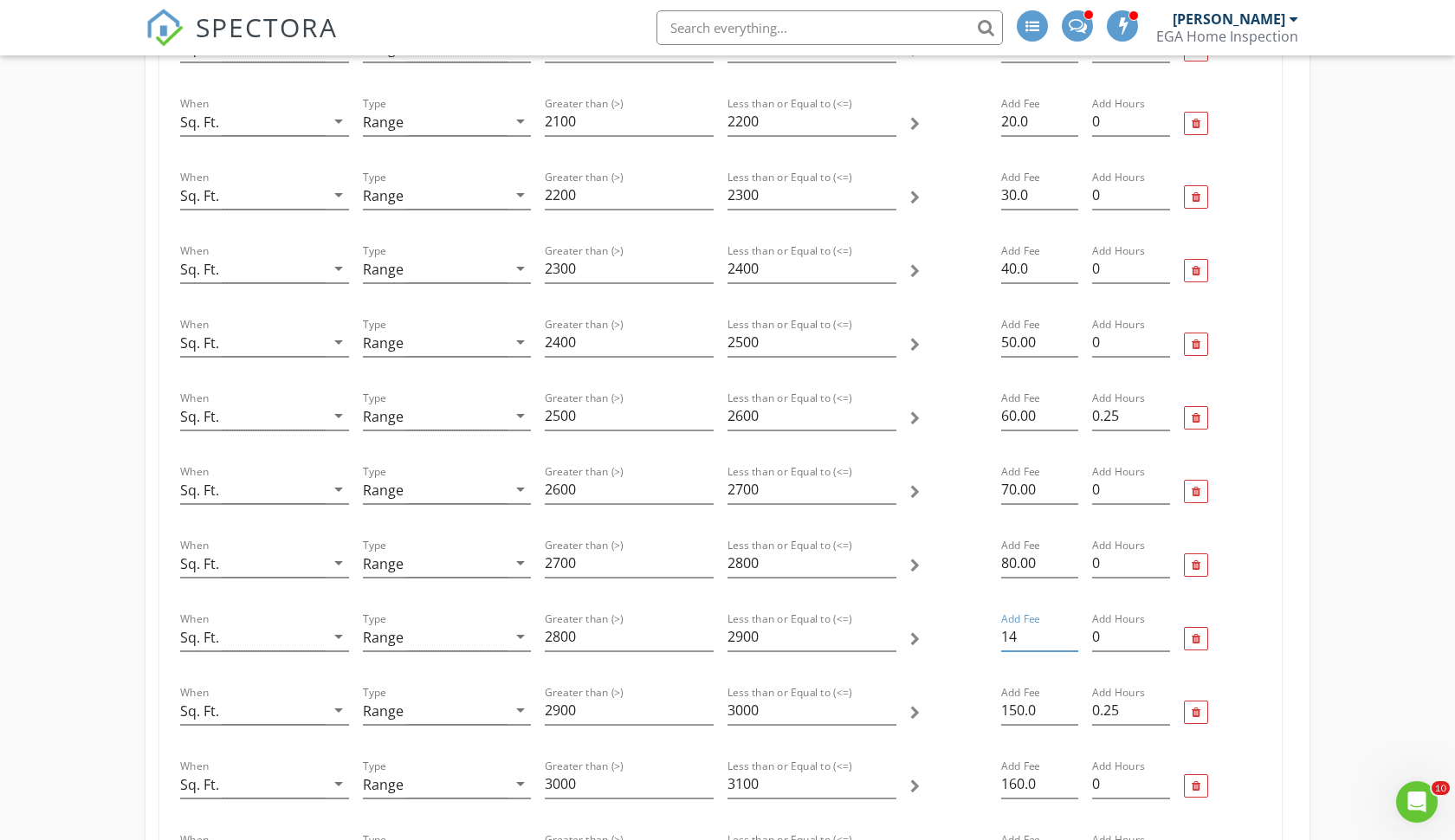 type on "1" 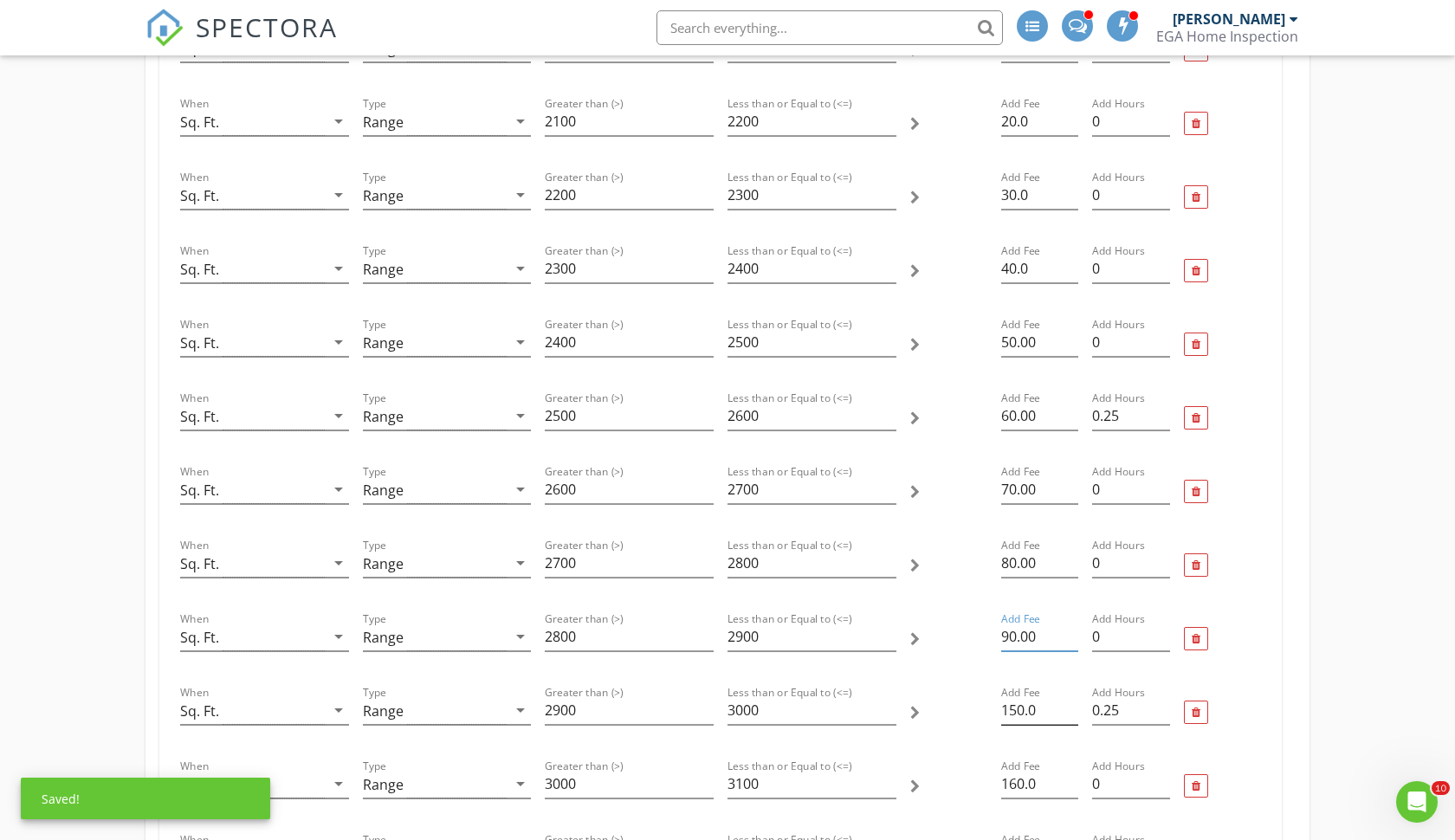type on "90.00" 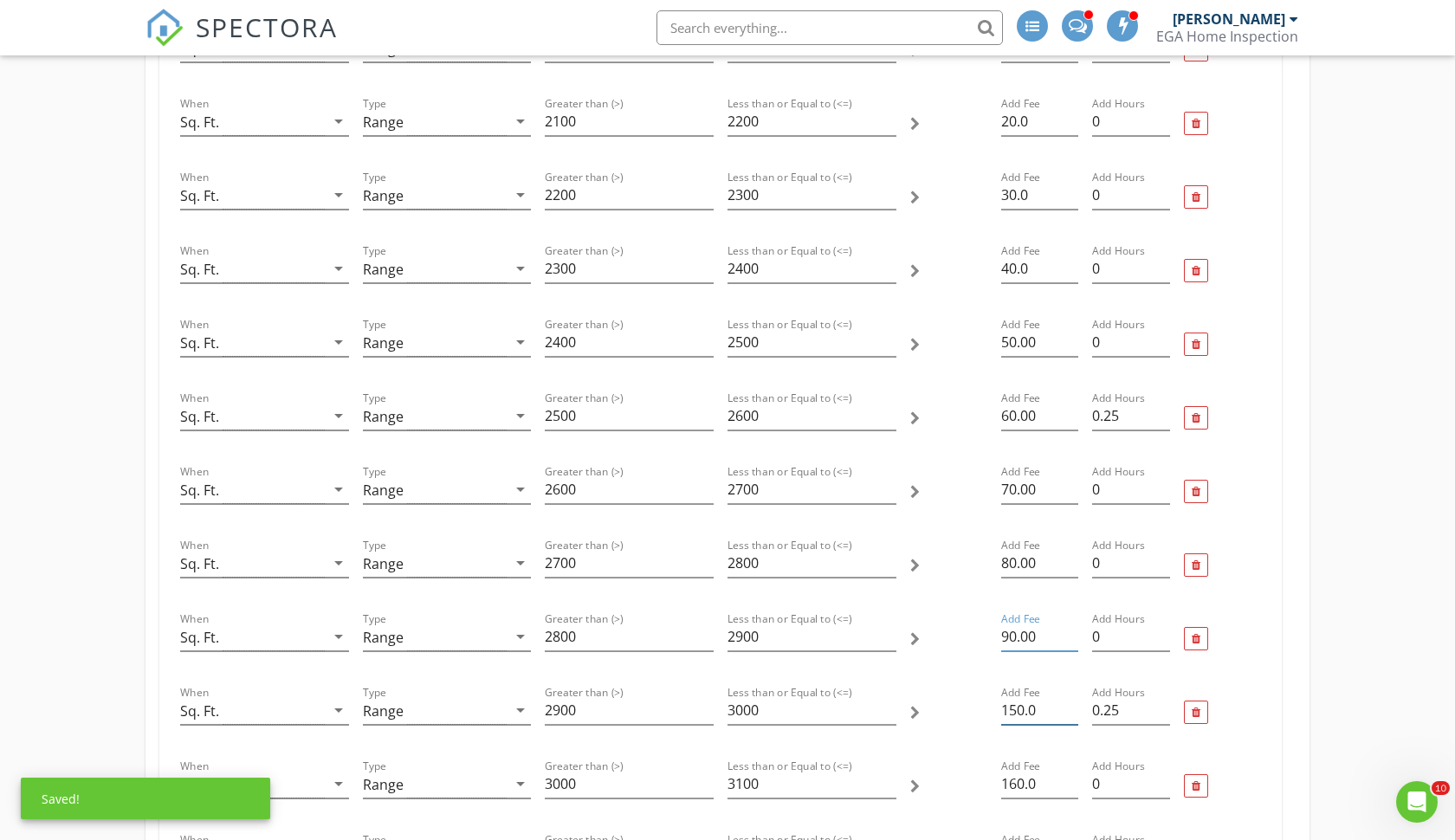 click on "150.0" at bounding box center (1039, 710) 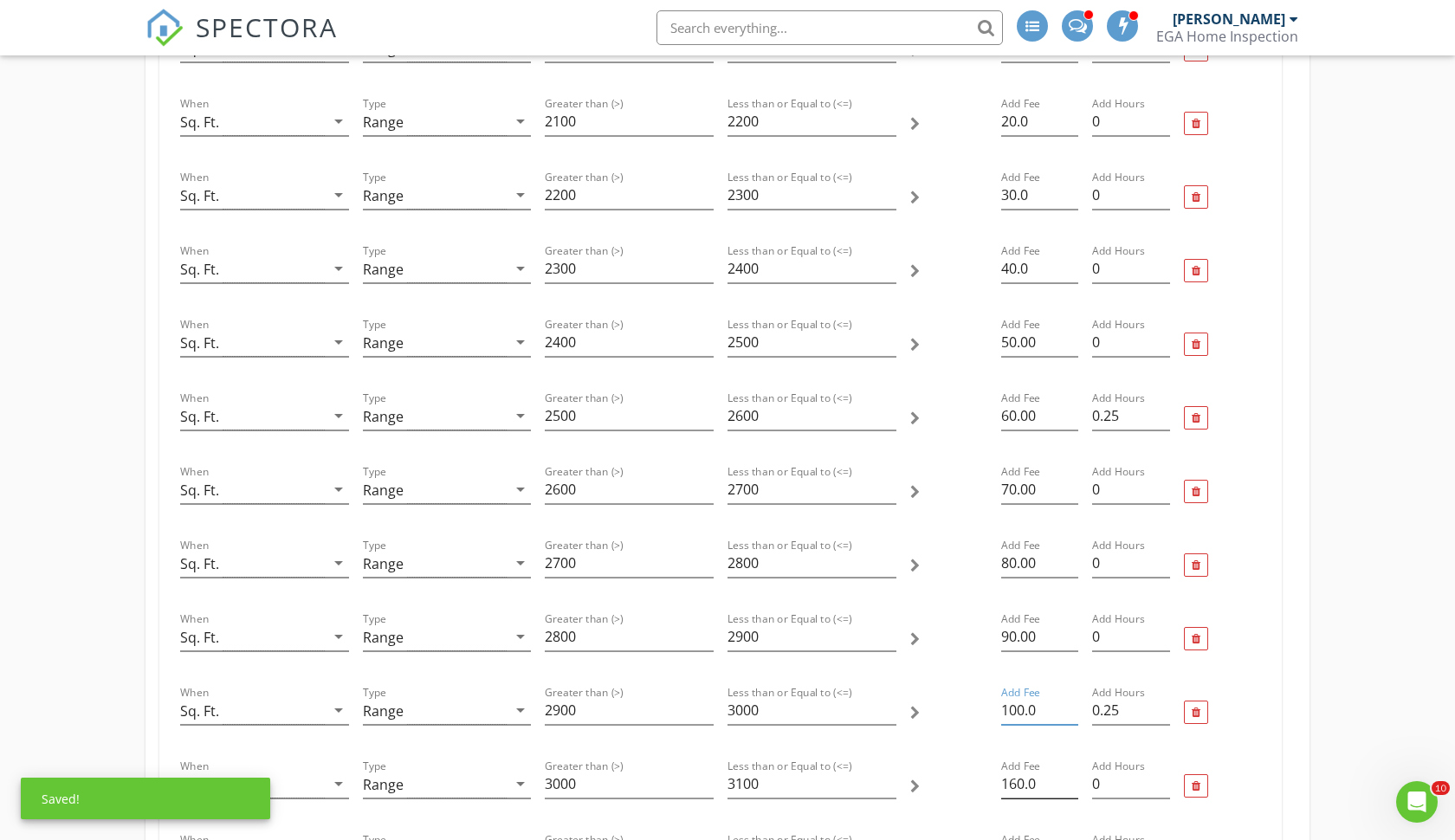type on "100.0" 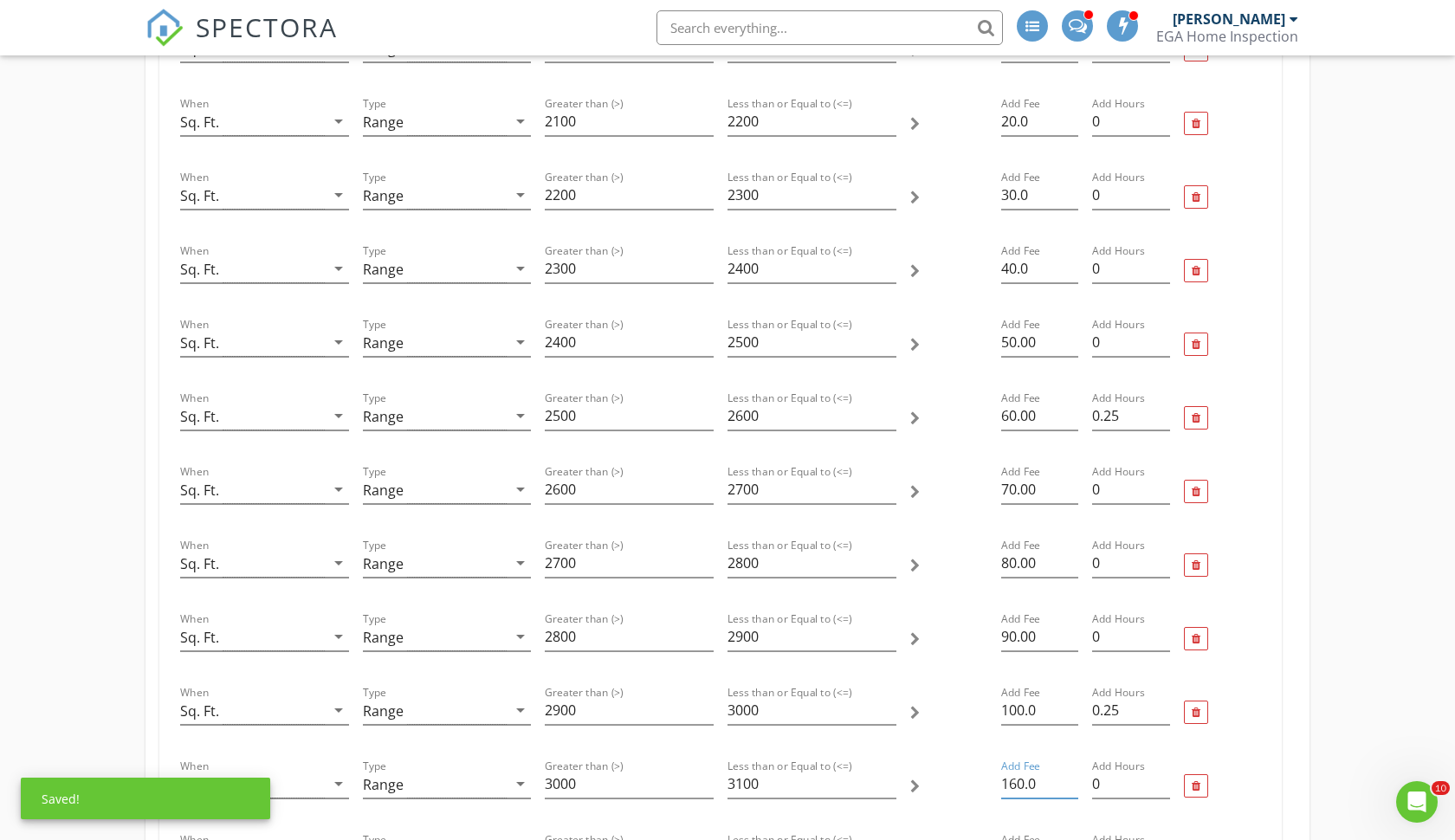 click on "160.0" at bounding box center (1039, 784) 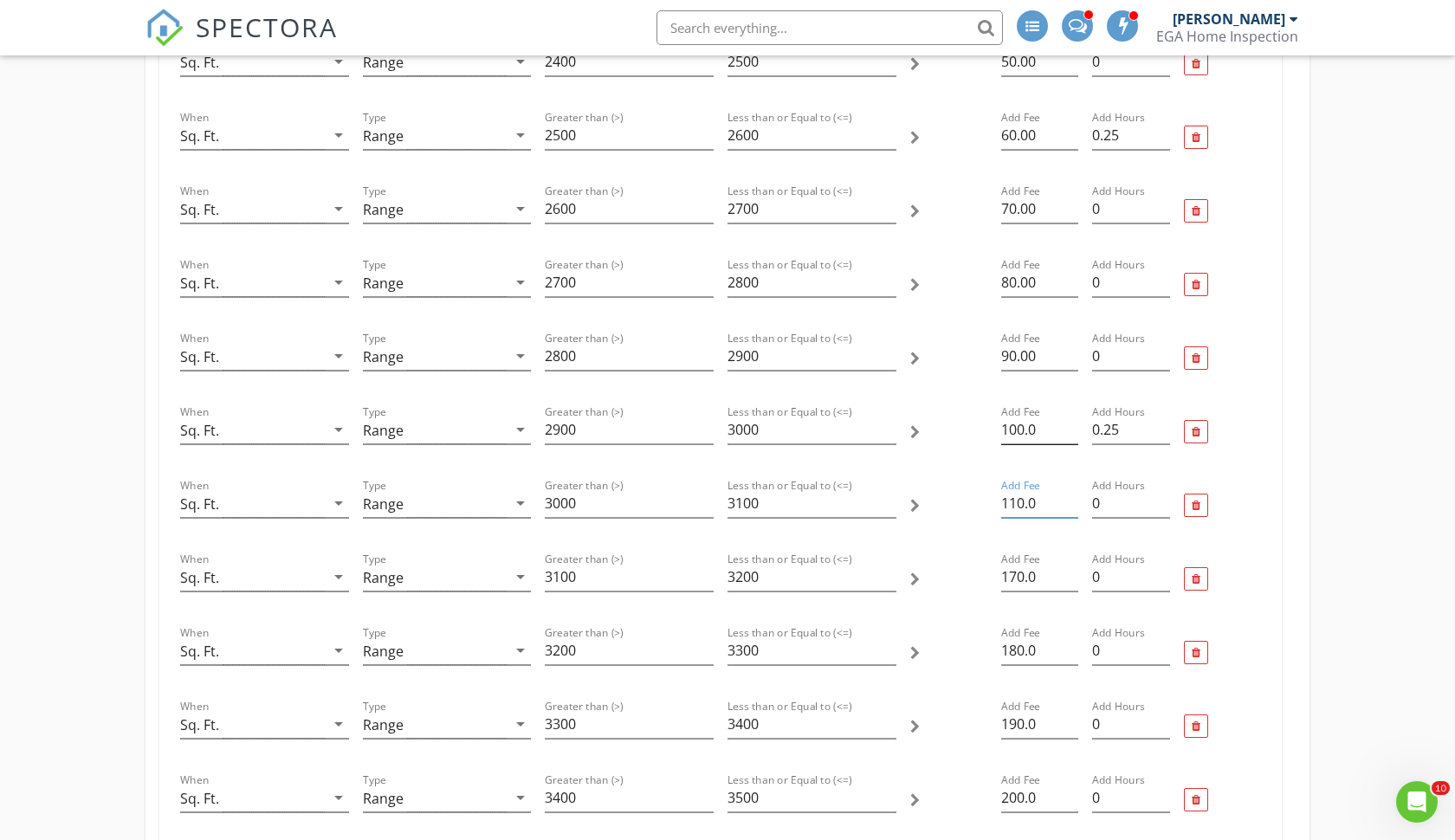 scroll, scrollTop: 1477, scrollLeft: 0, axis: vertical 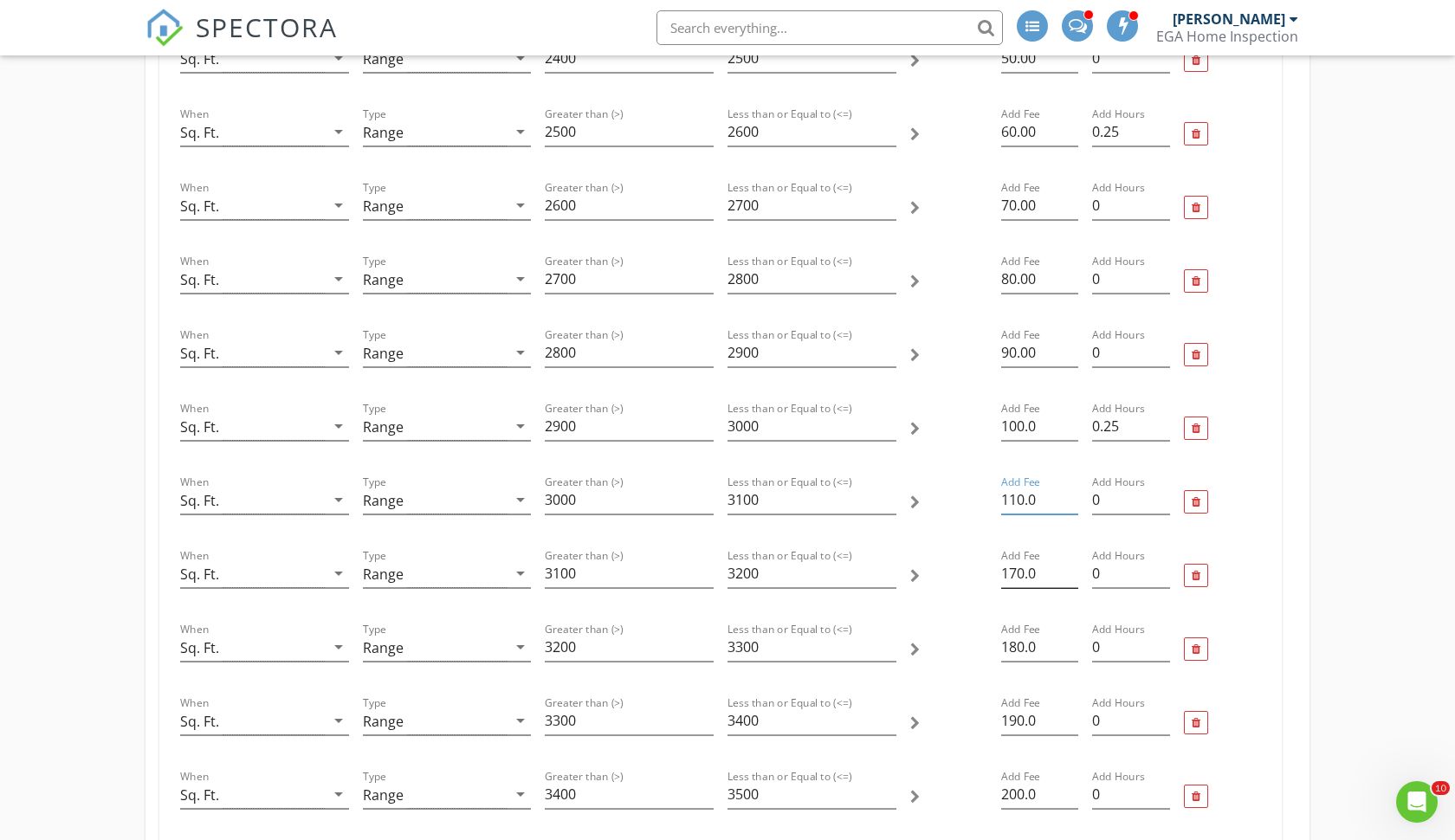 type on "110.0" 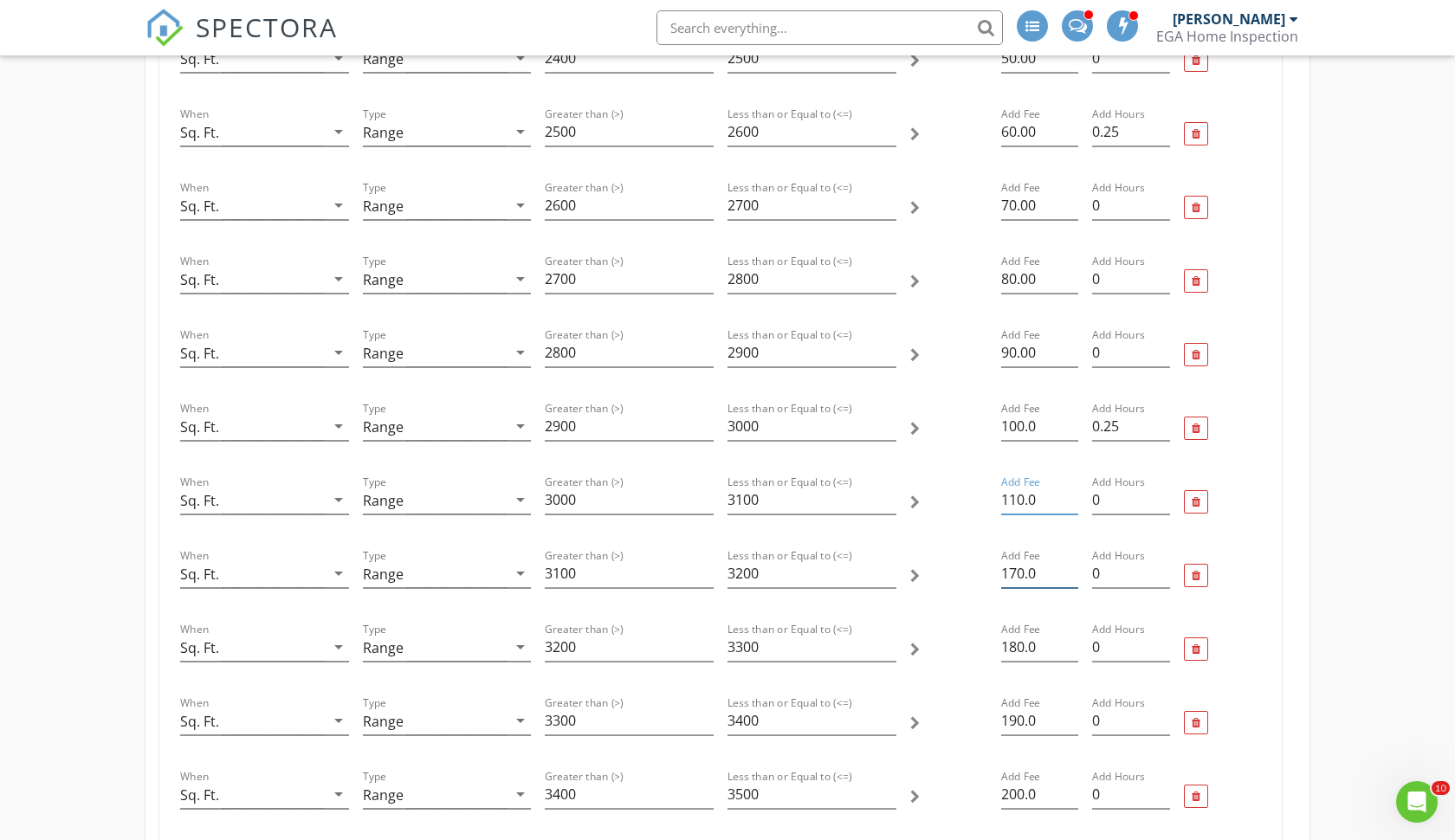 click on "170.0" at bounding box center (1039, 573) 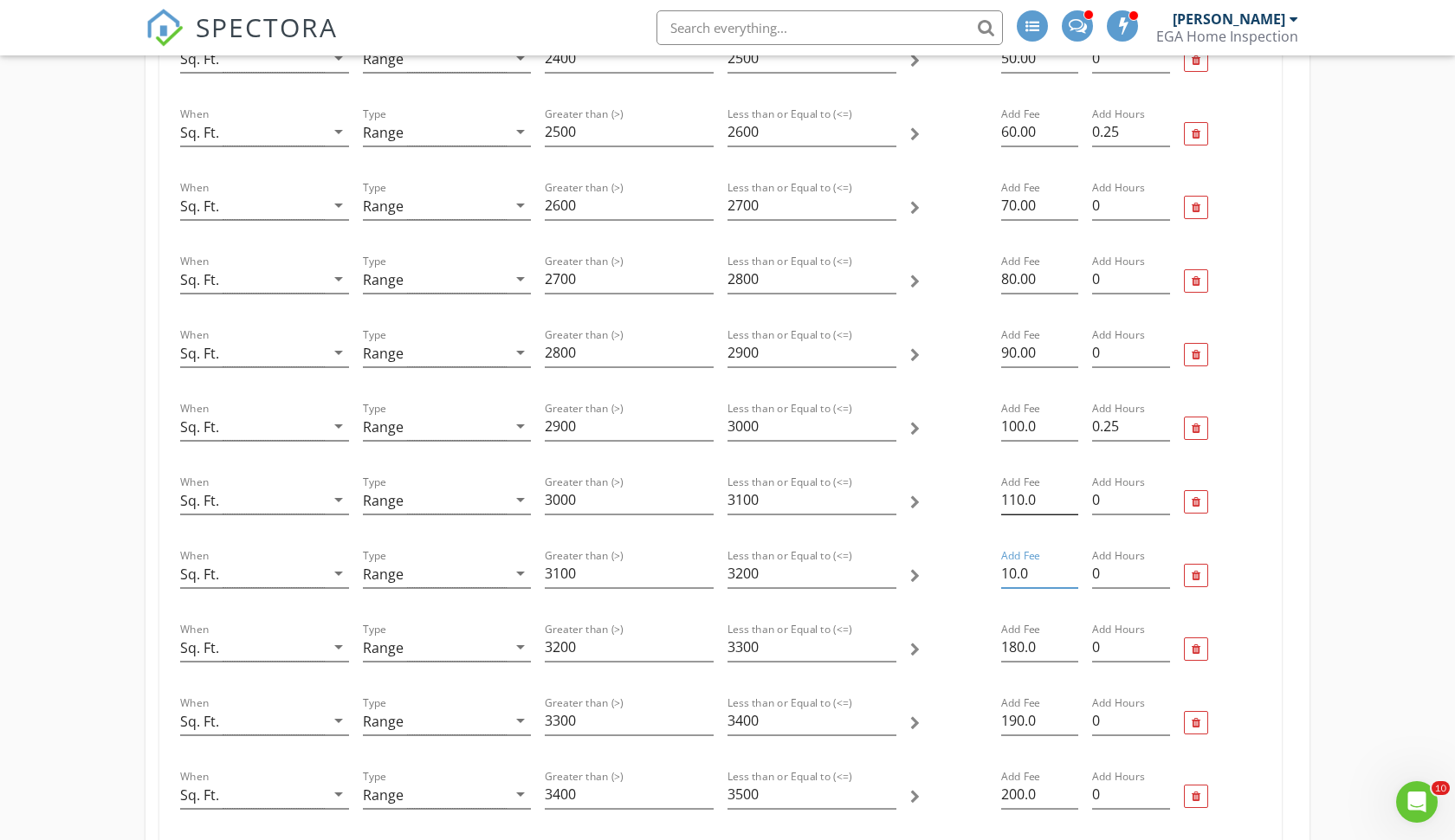 type on "10.0" 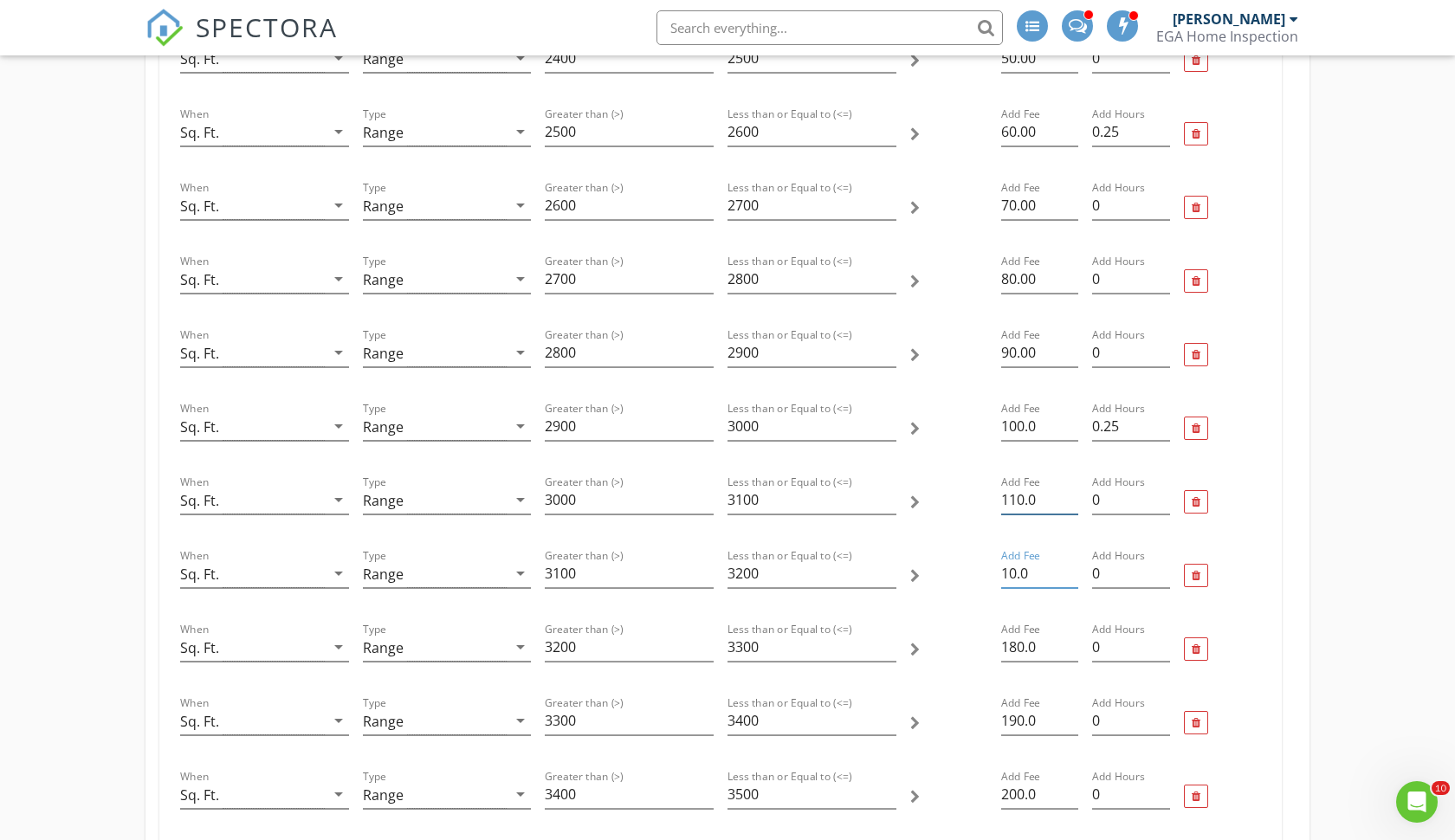 click on "110.0" at bounding box center [1039, 500] 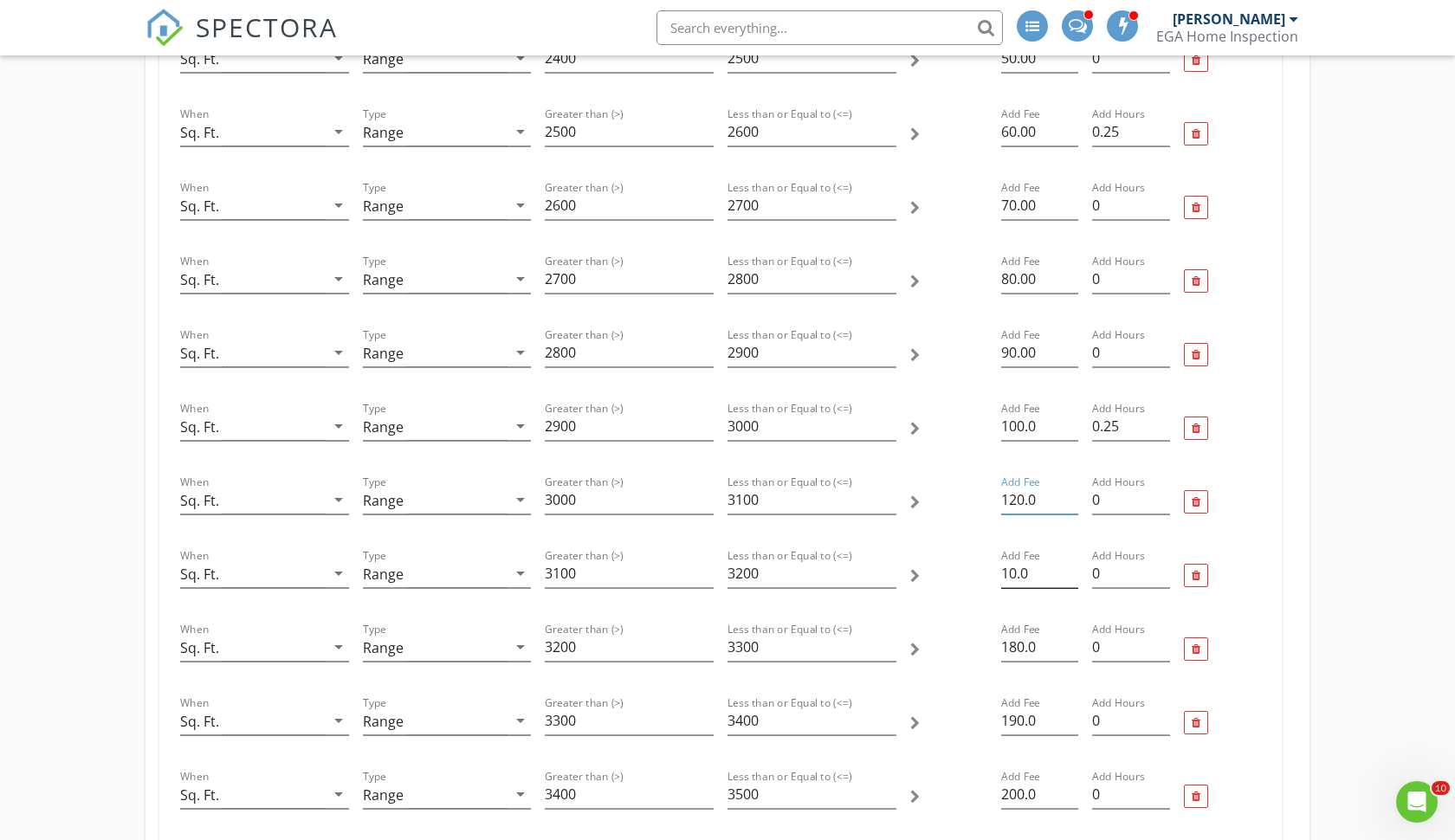 type on "120.0" 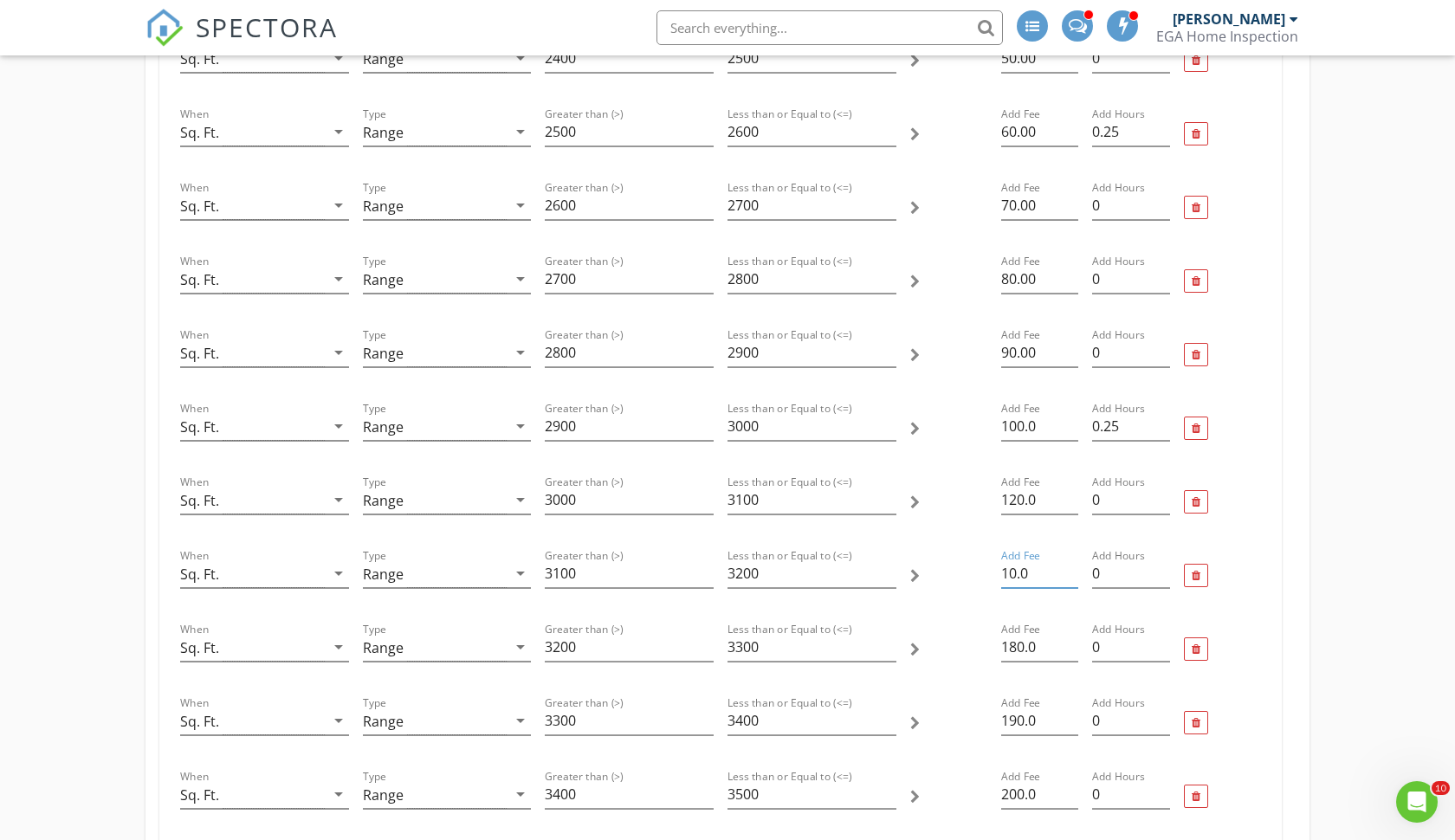 click on "10.0" at bounding box center (1039, 573) 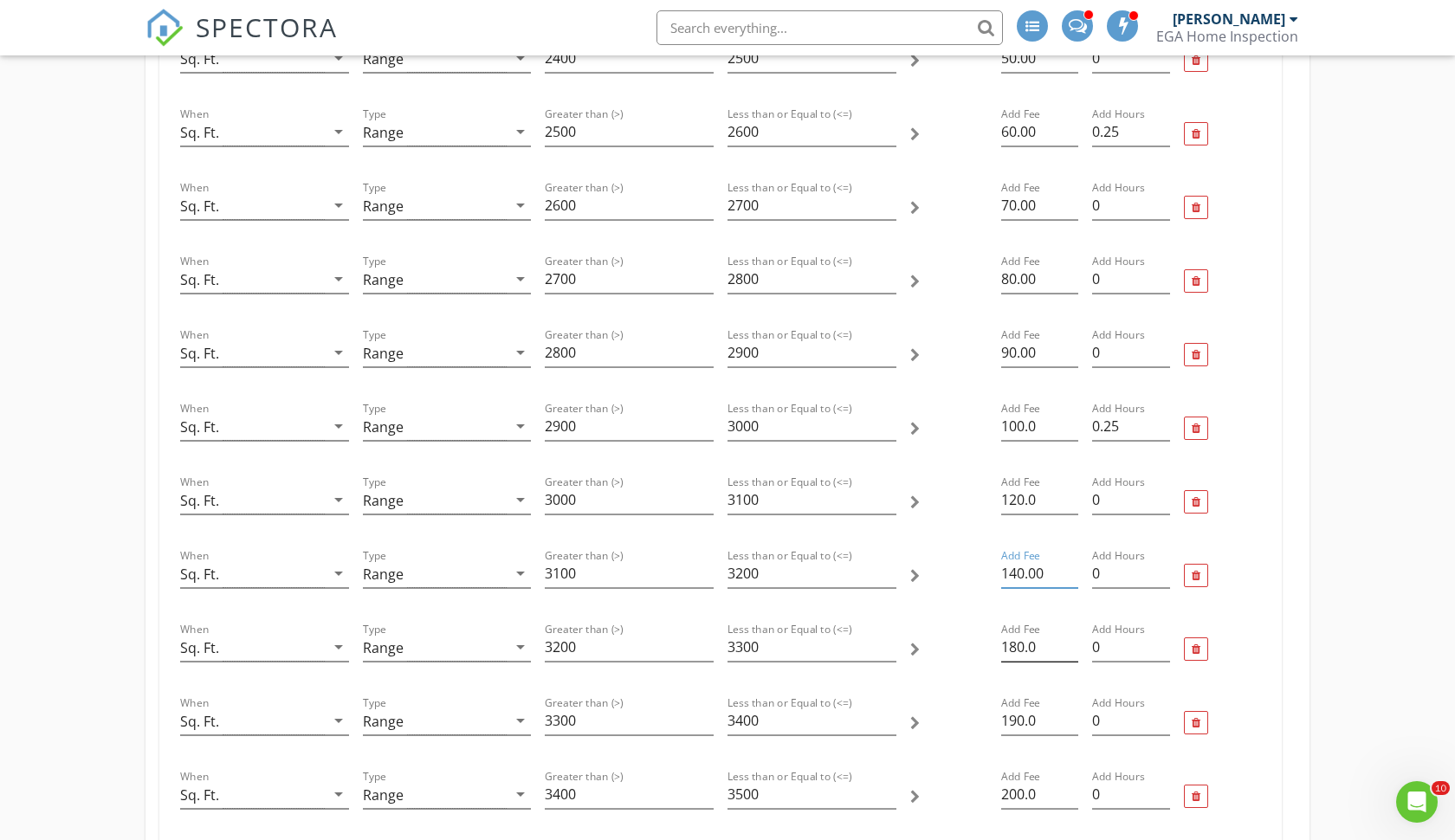 type on "140.00" 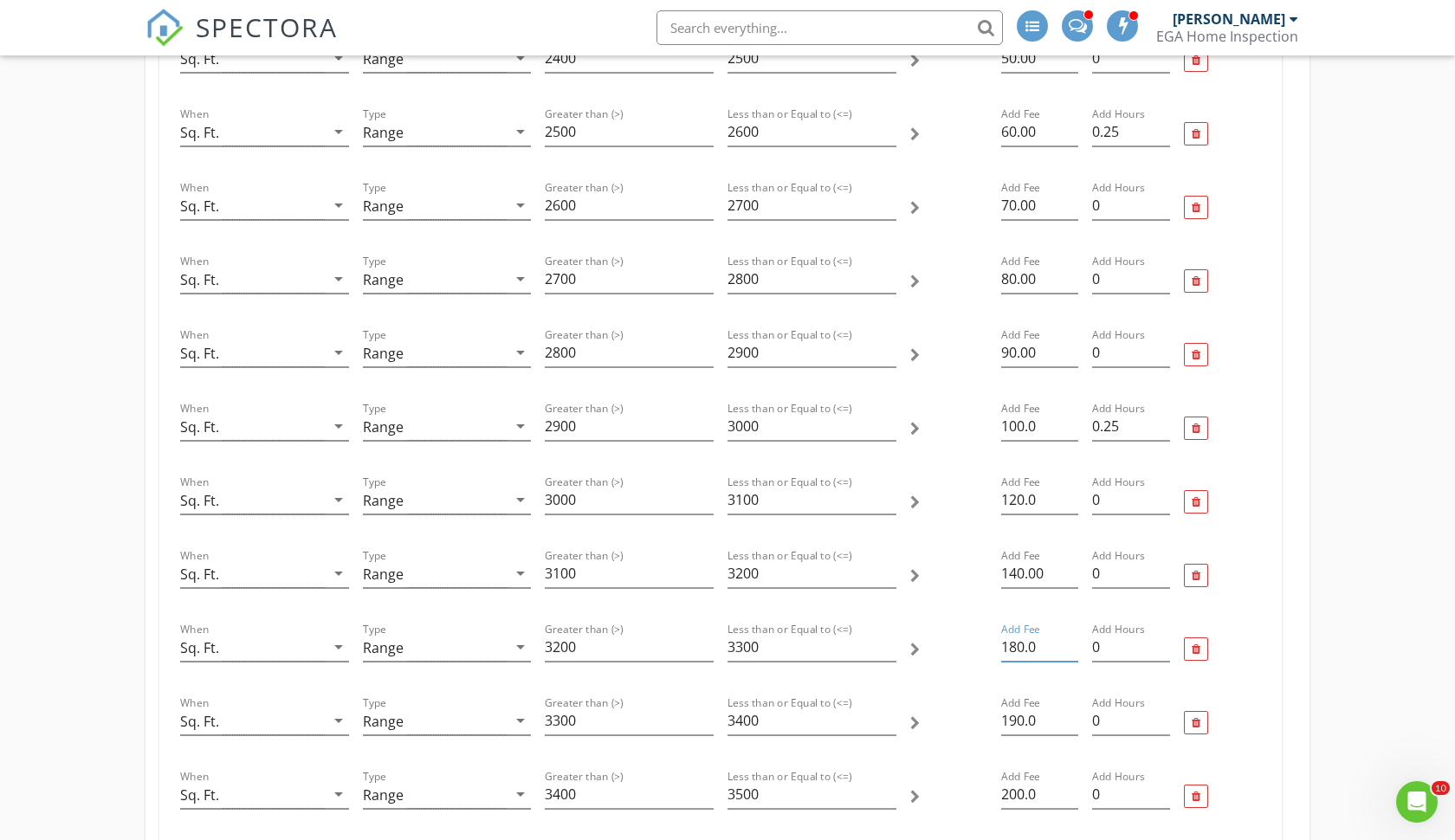 click on "180.0" at bounding box center [1039, 647] 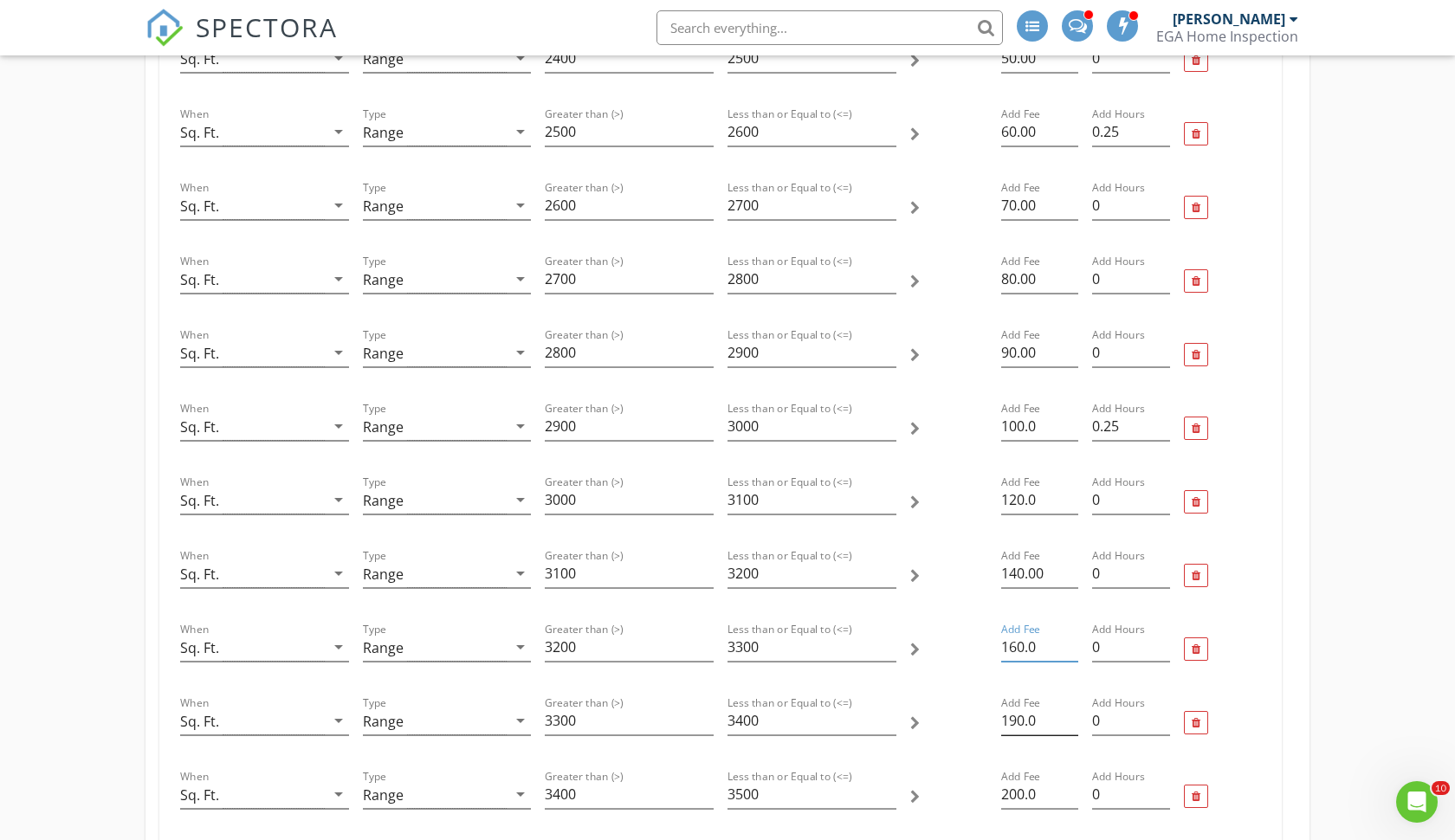 type on "160.0" 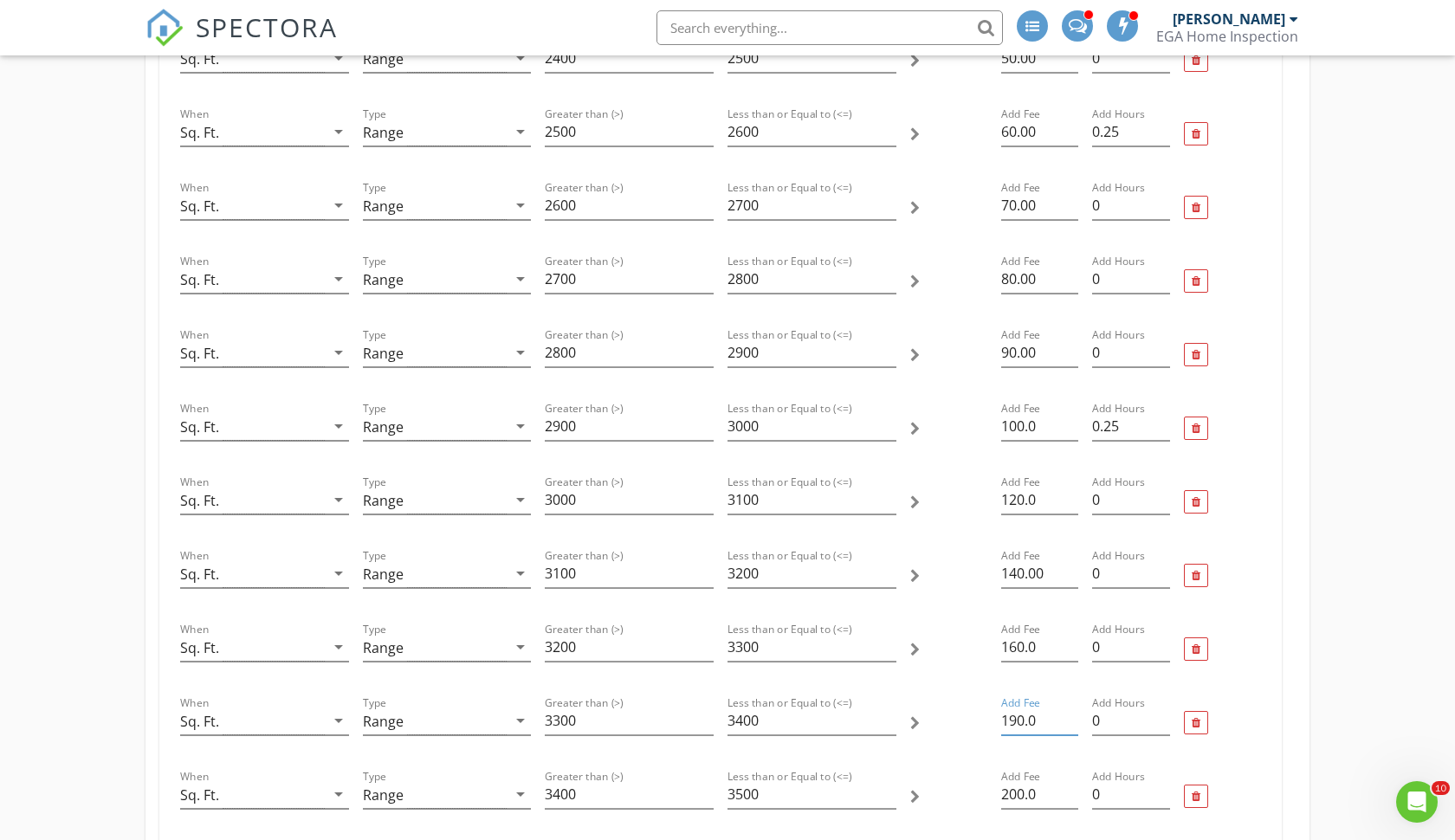 click on "190.0" at bounding box center [1039, 720] 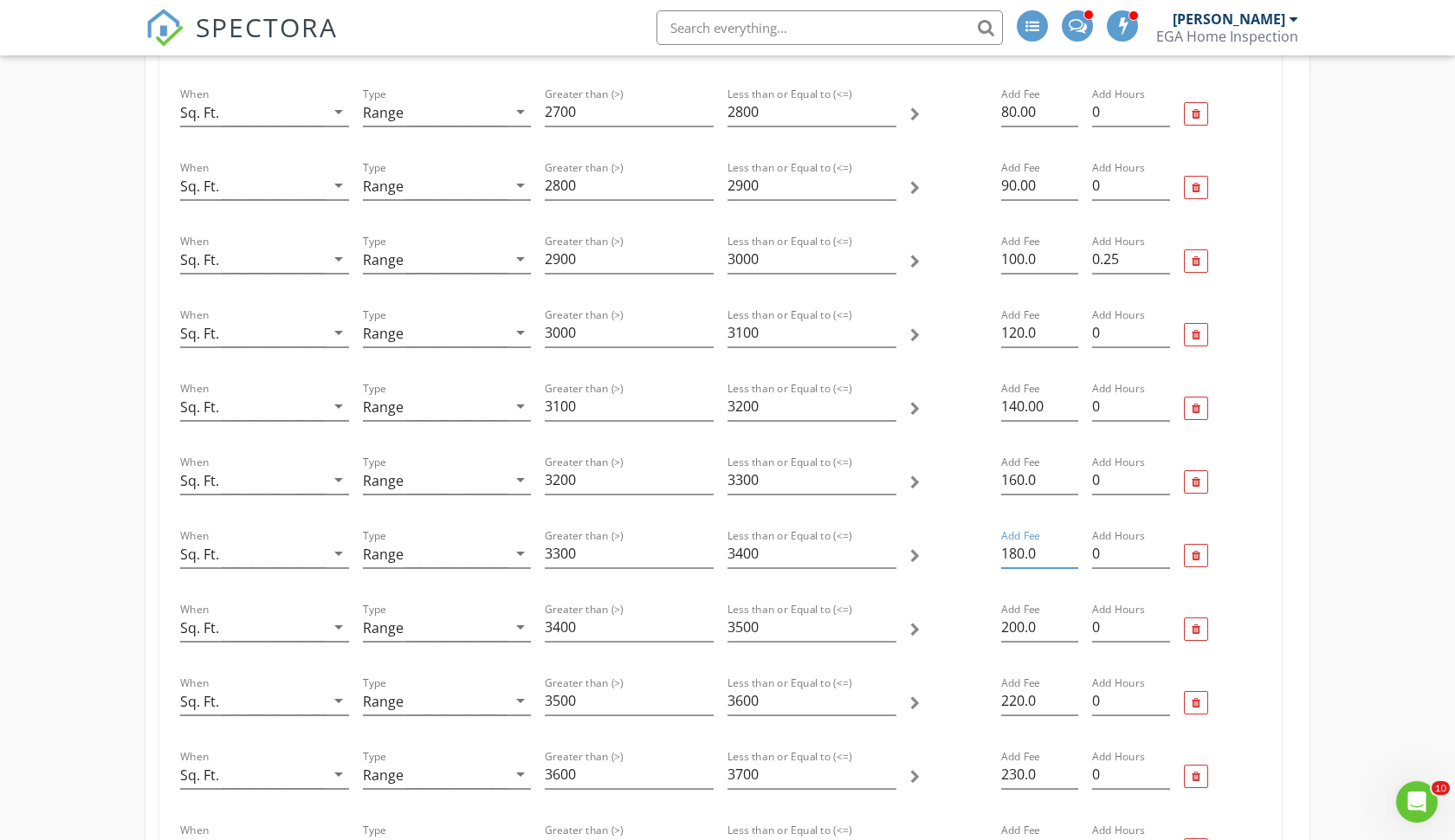 scroll, scrollTop: 1644, scrollLeft: 0, axis: vertical 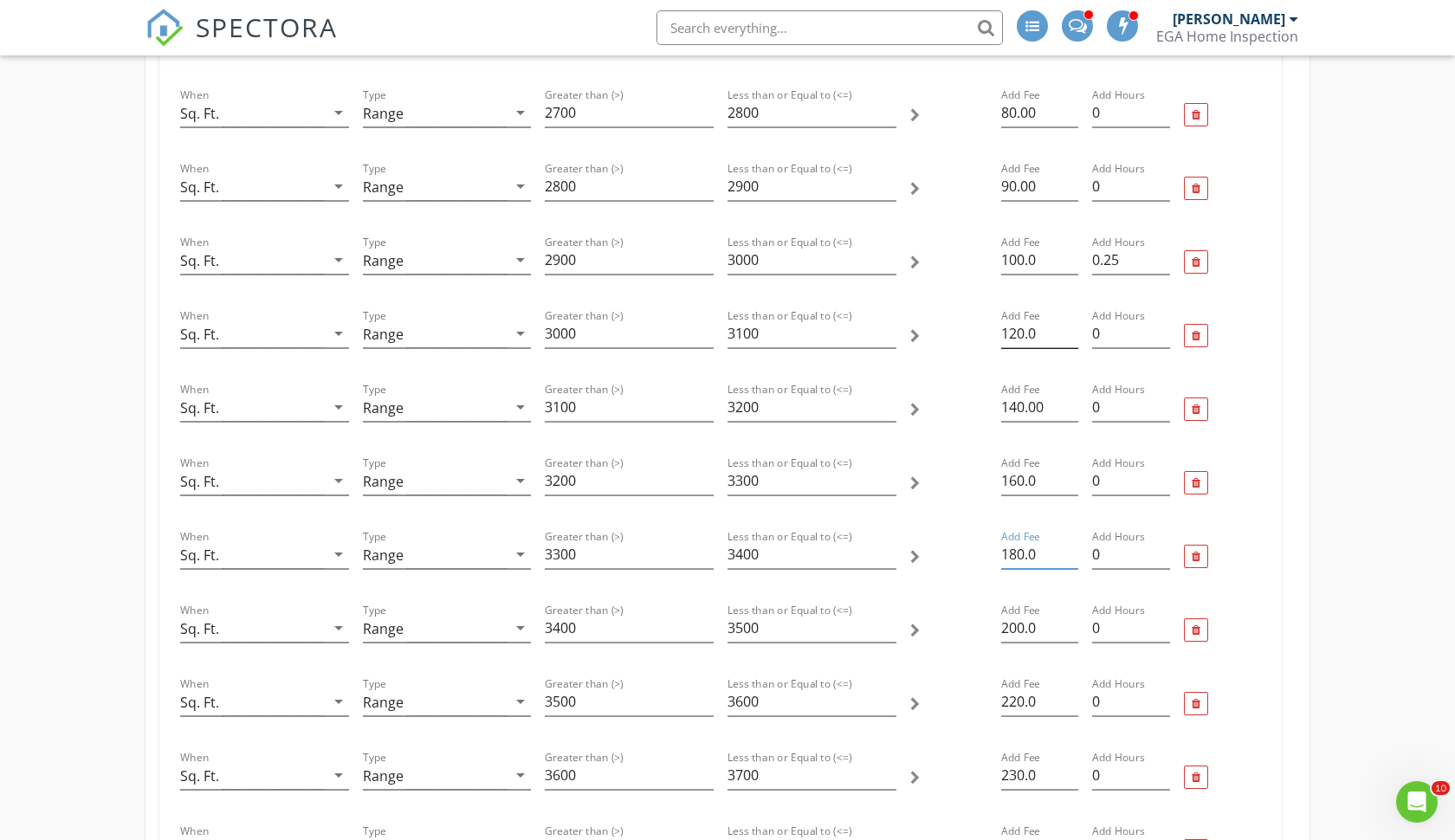 type on "180.0" 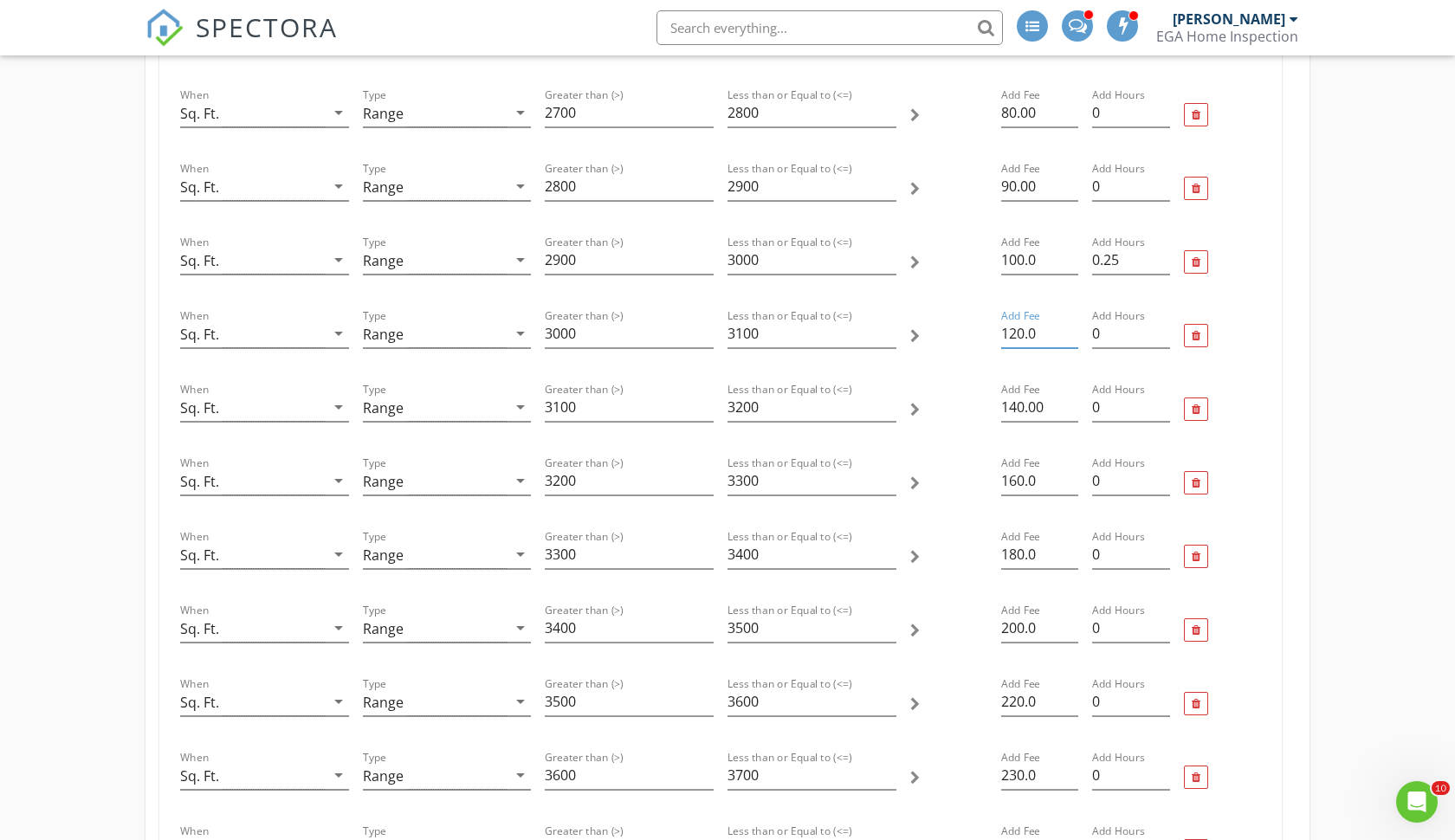 click on "120.0" at bounding box center [1039, 333] 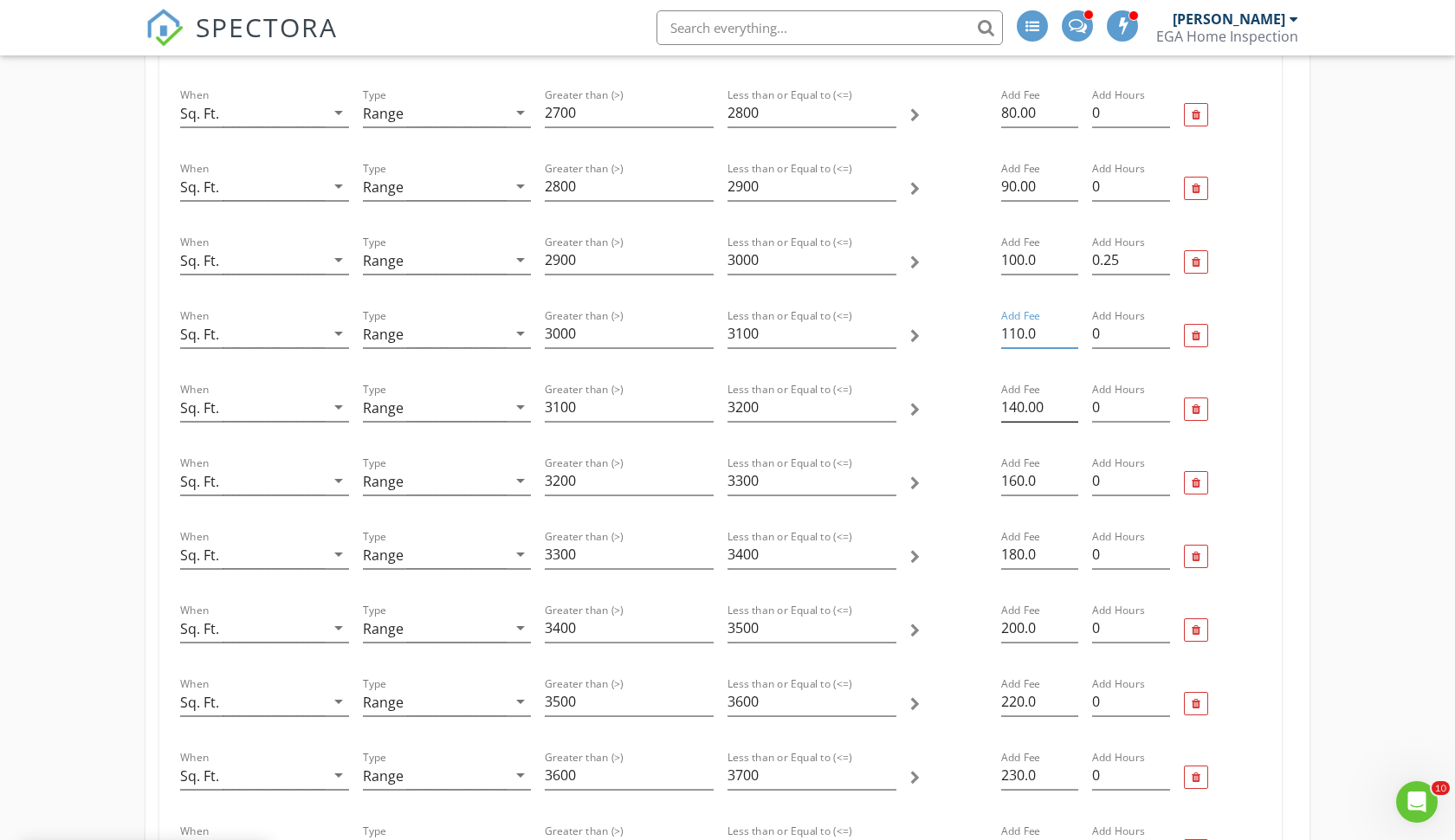 type on "110.0" 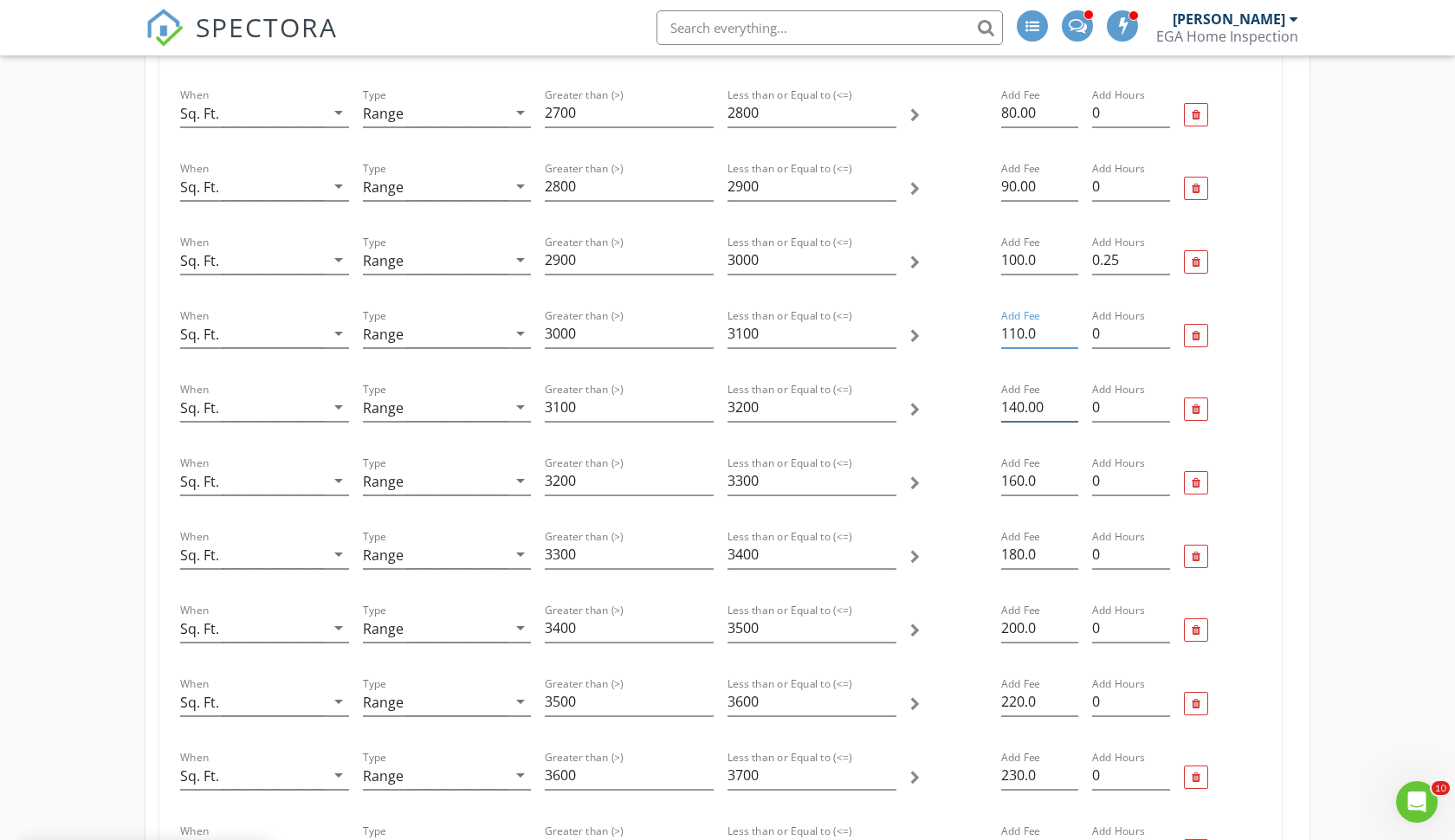 click on "140.00" at bounding box center (1039, 407) 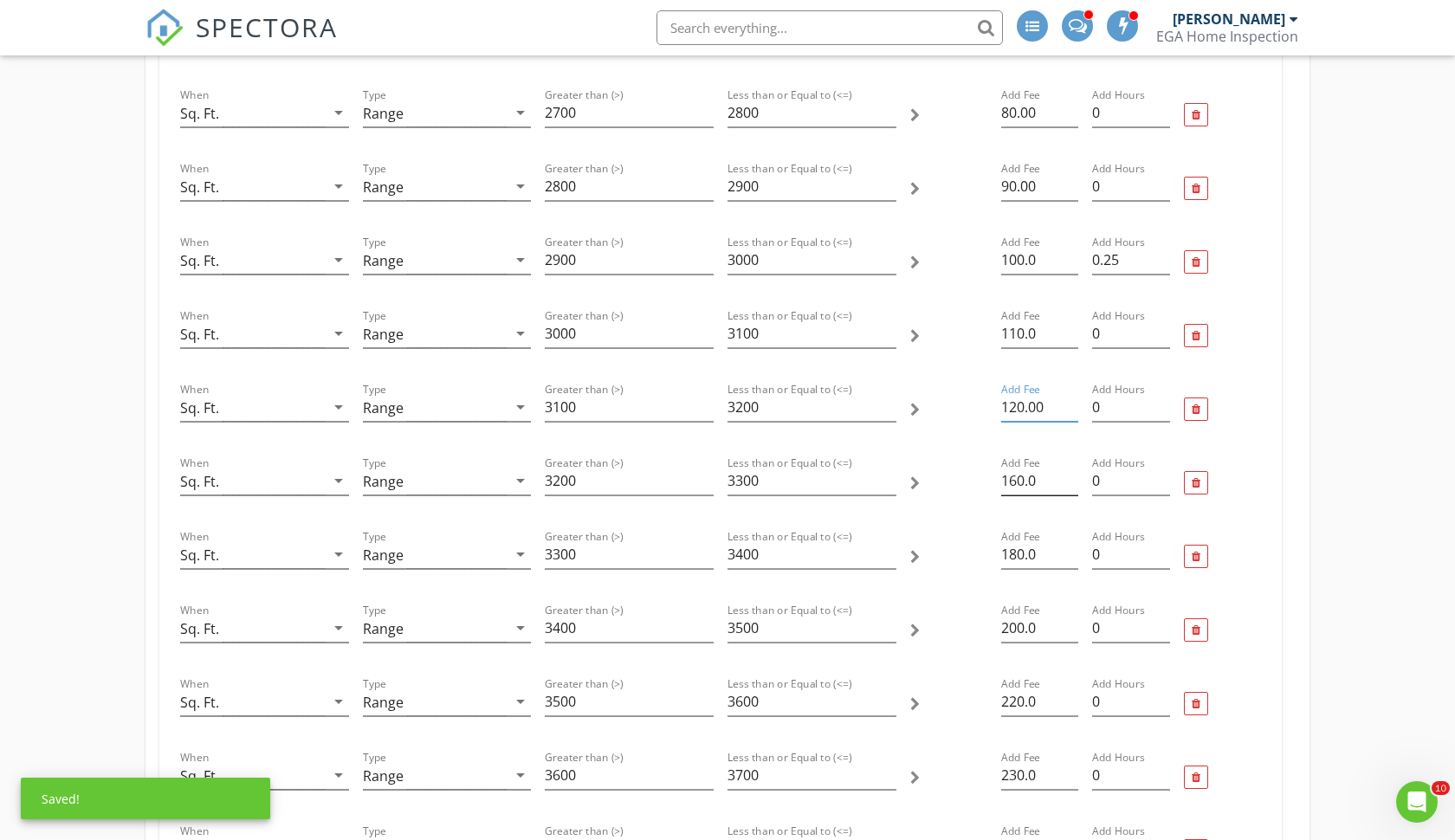 type on "120.00" 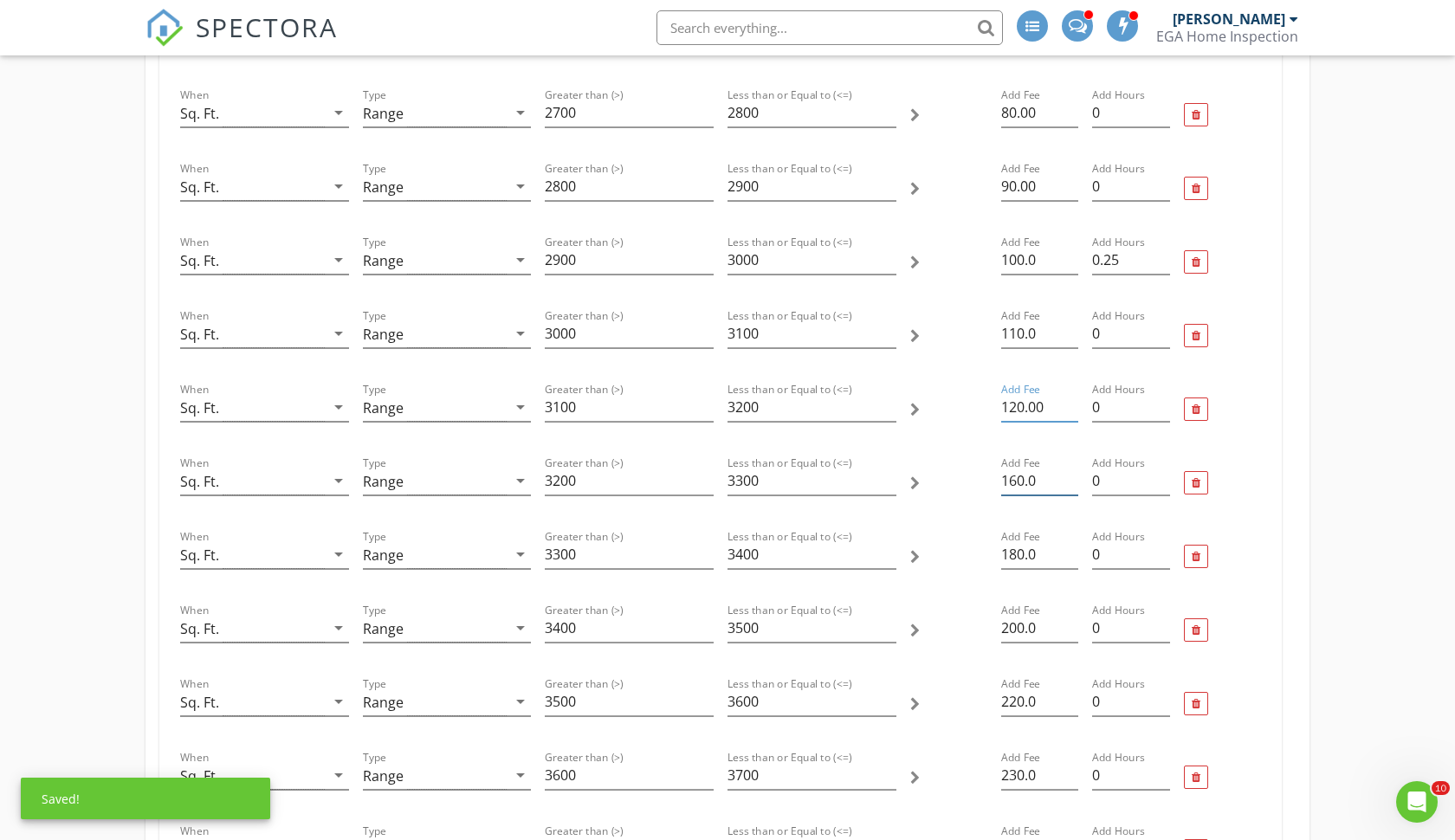 click on "160.0" at bounding box center (1039, 481) 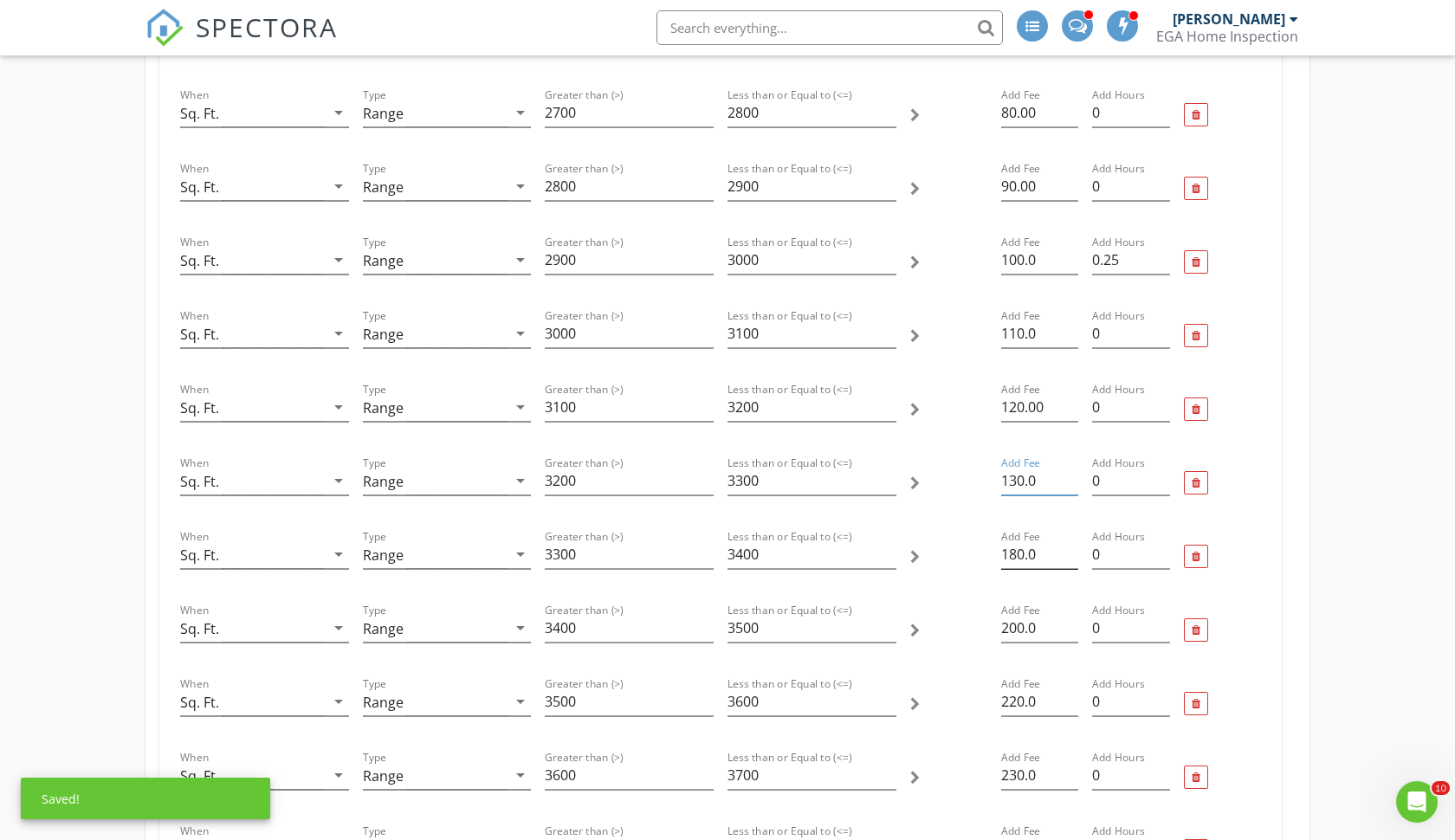 type on "130.0" 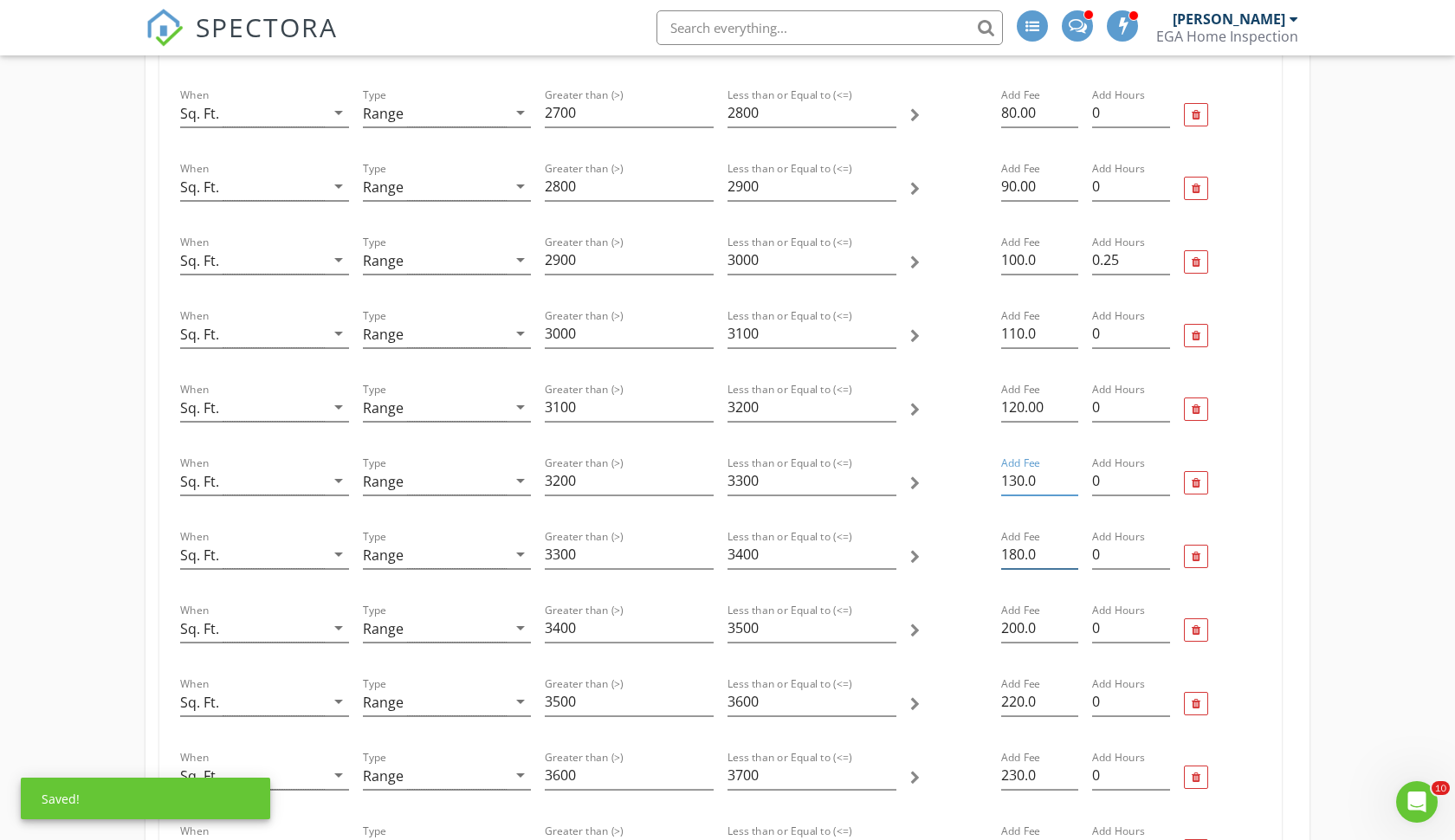 click on "180.0" at bounding box center [1039, 554] 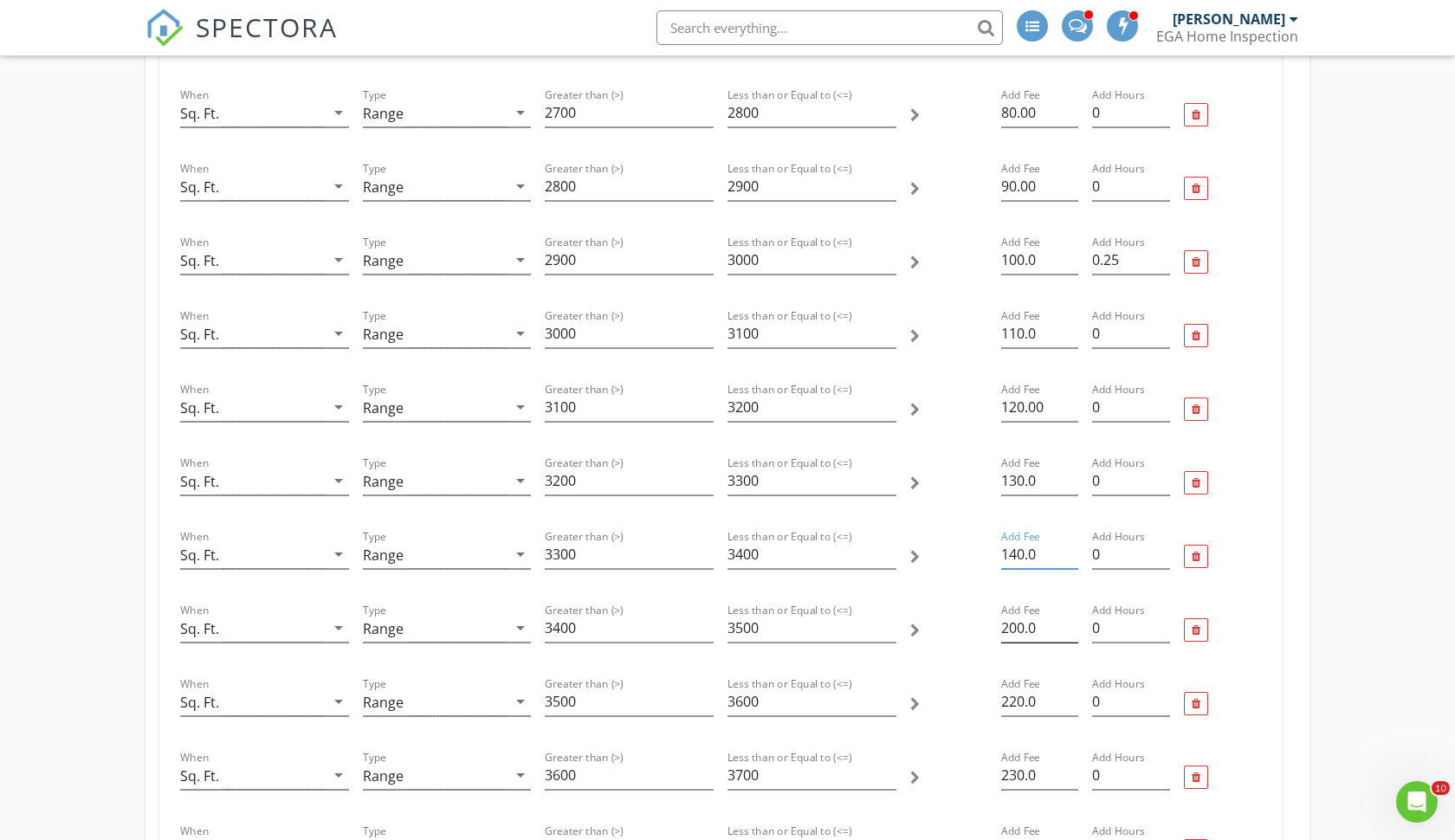 type on "140.0" 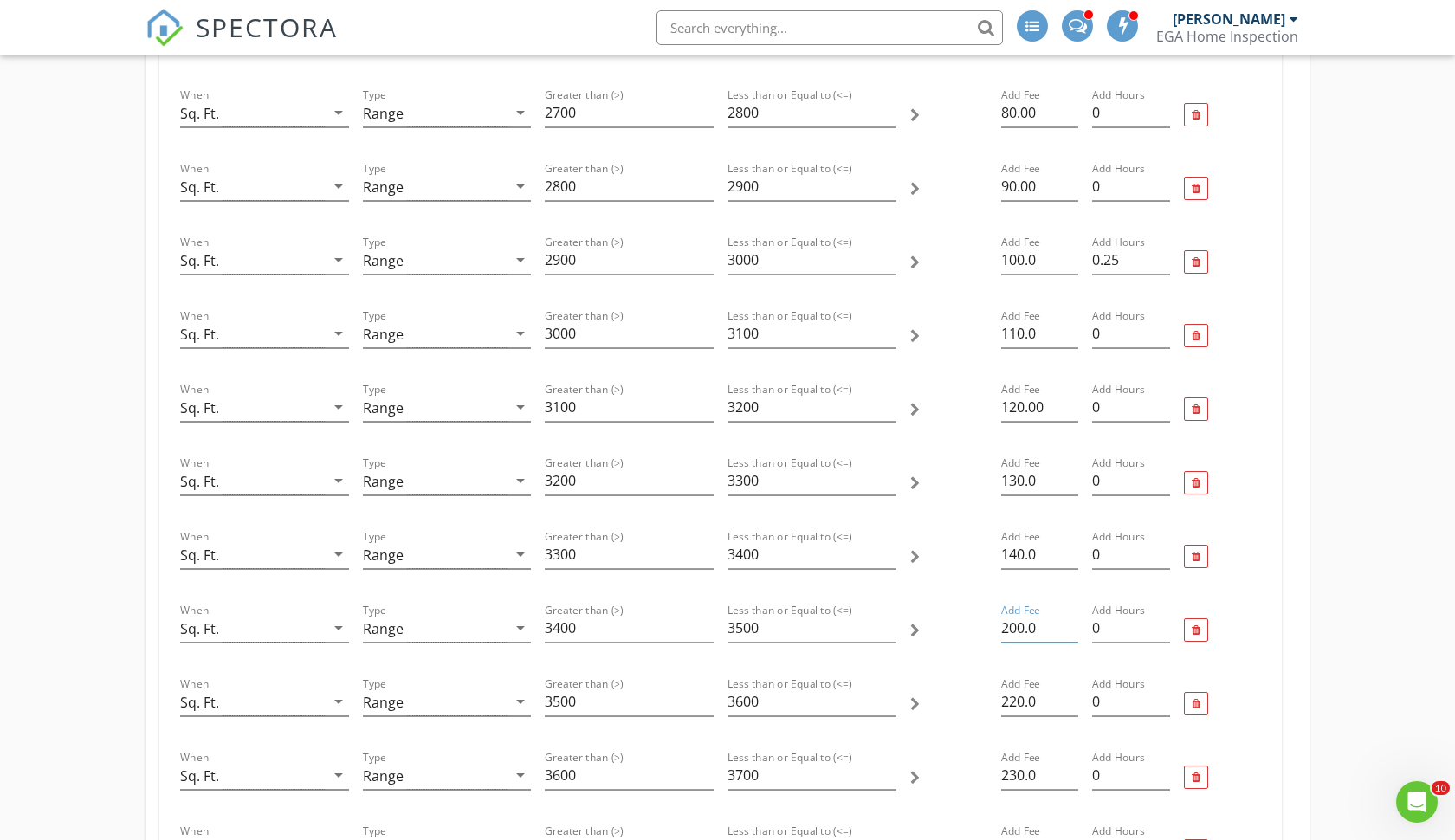 click on "200.0" at bounding box center [1039, 628] 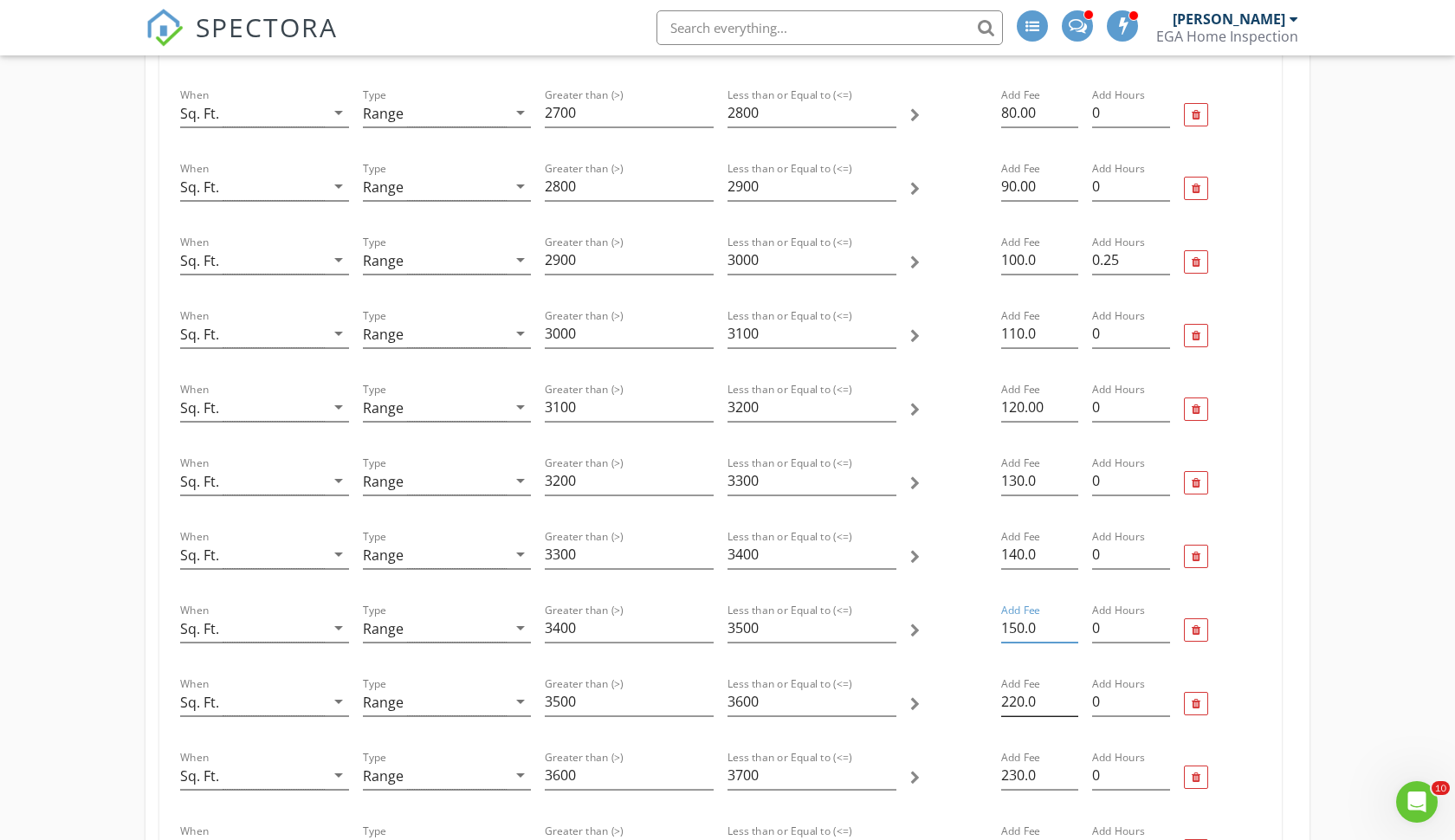 type on "150.0" 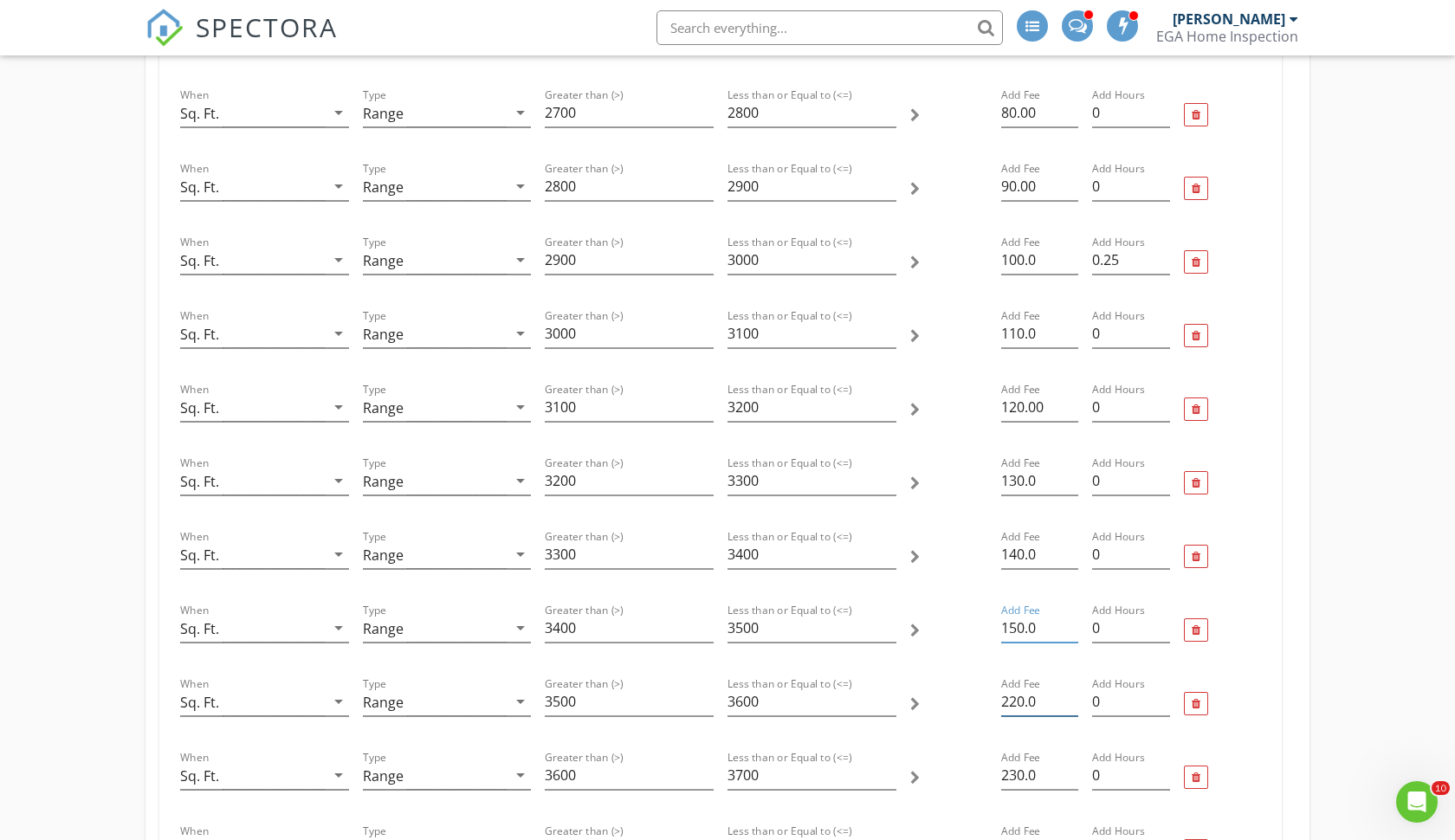 click on "220.0" at bounding box center (1039, 701) 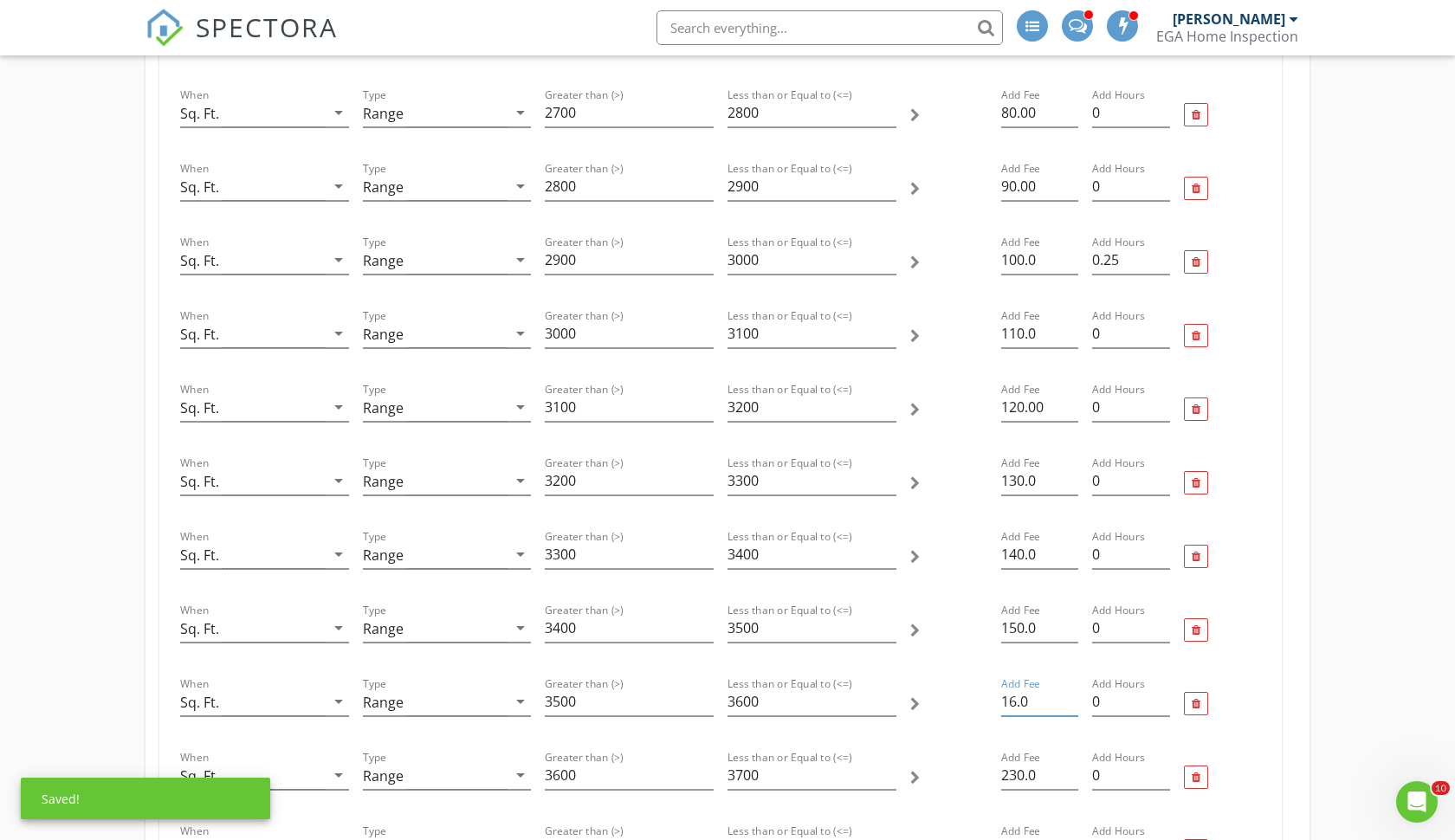 type on "160.0" 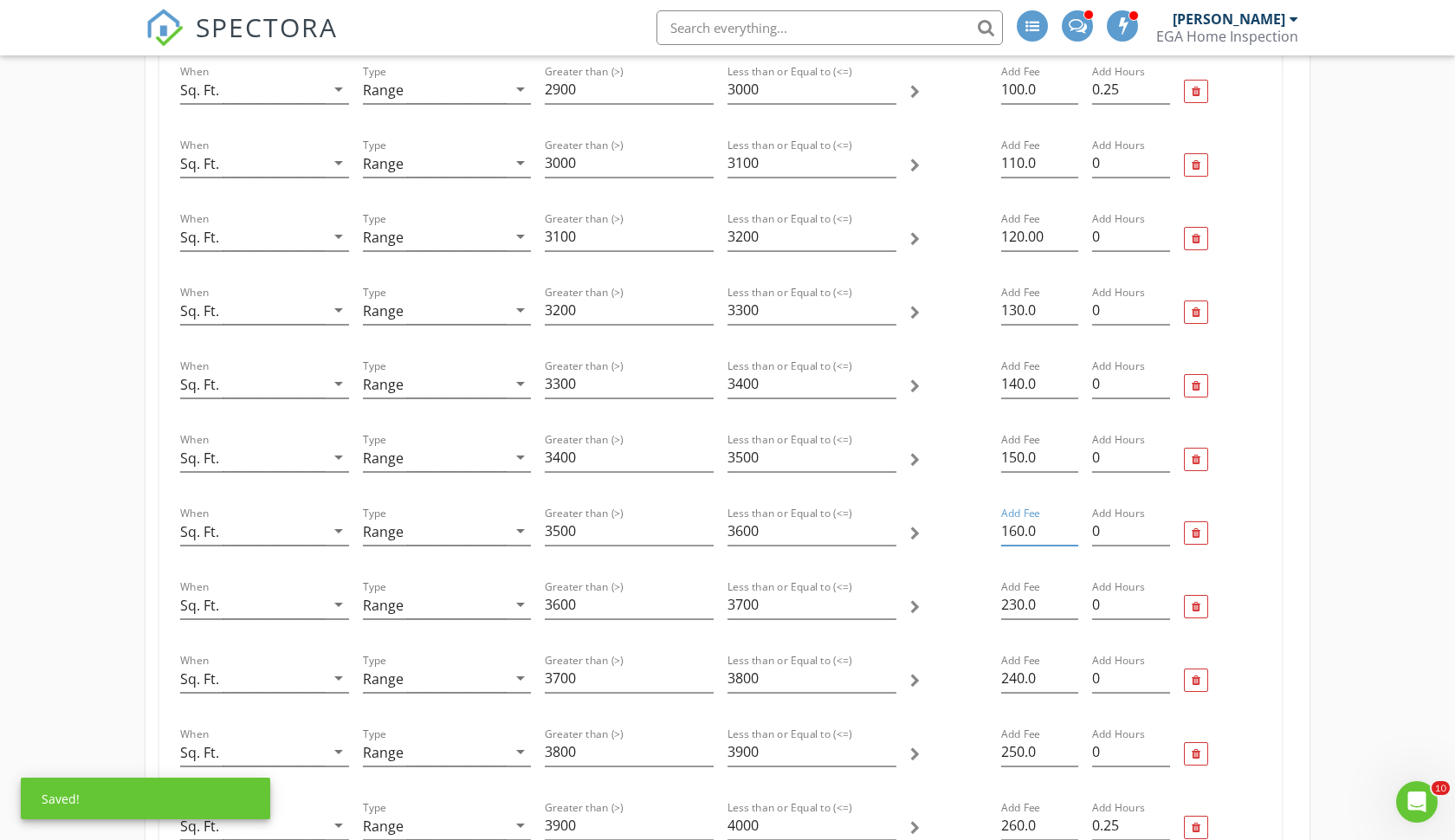 scroll, scrollTop: 1825, scrollLeft: 0, axis: vertical 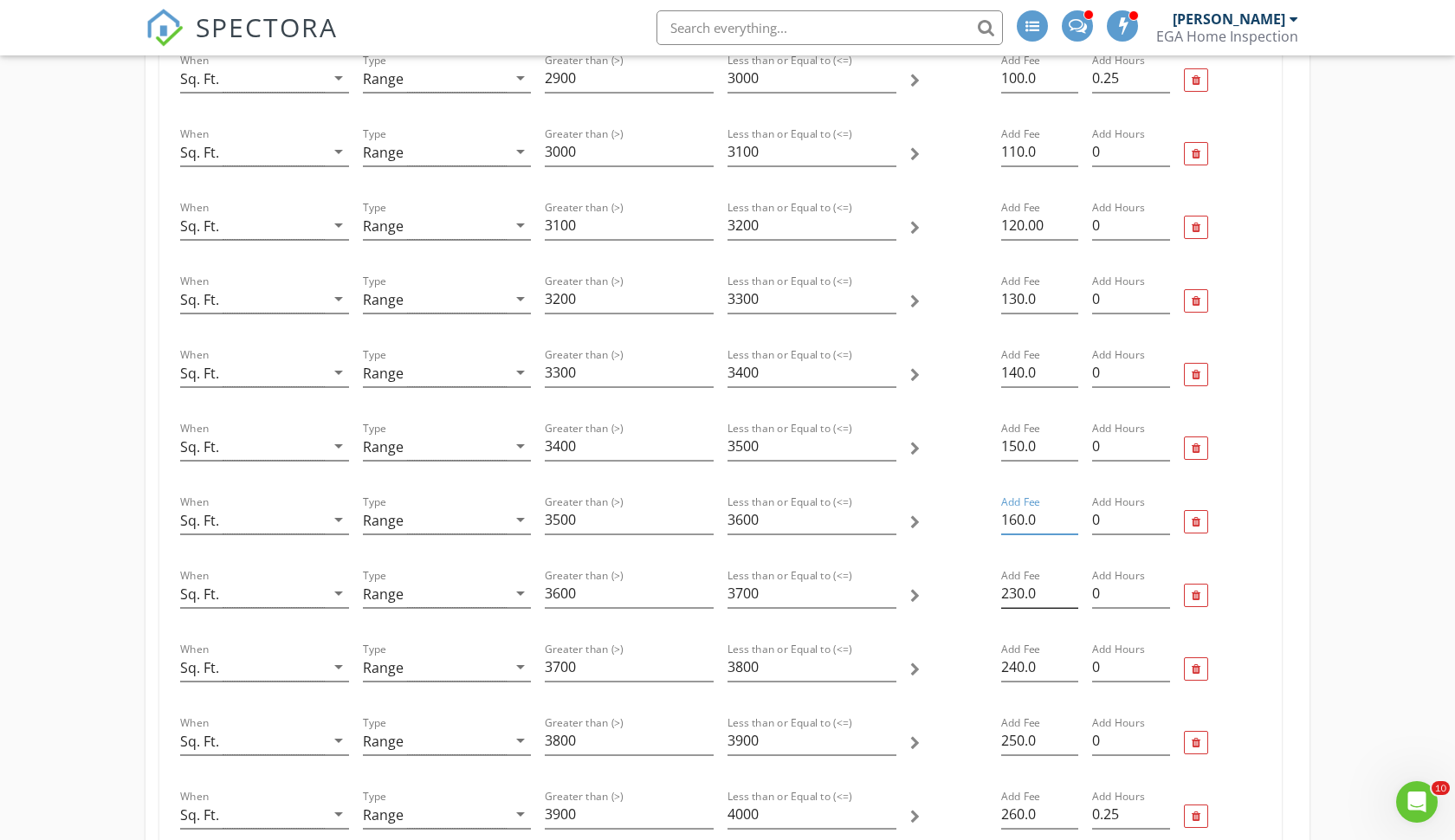 type on "160.0" 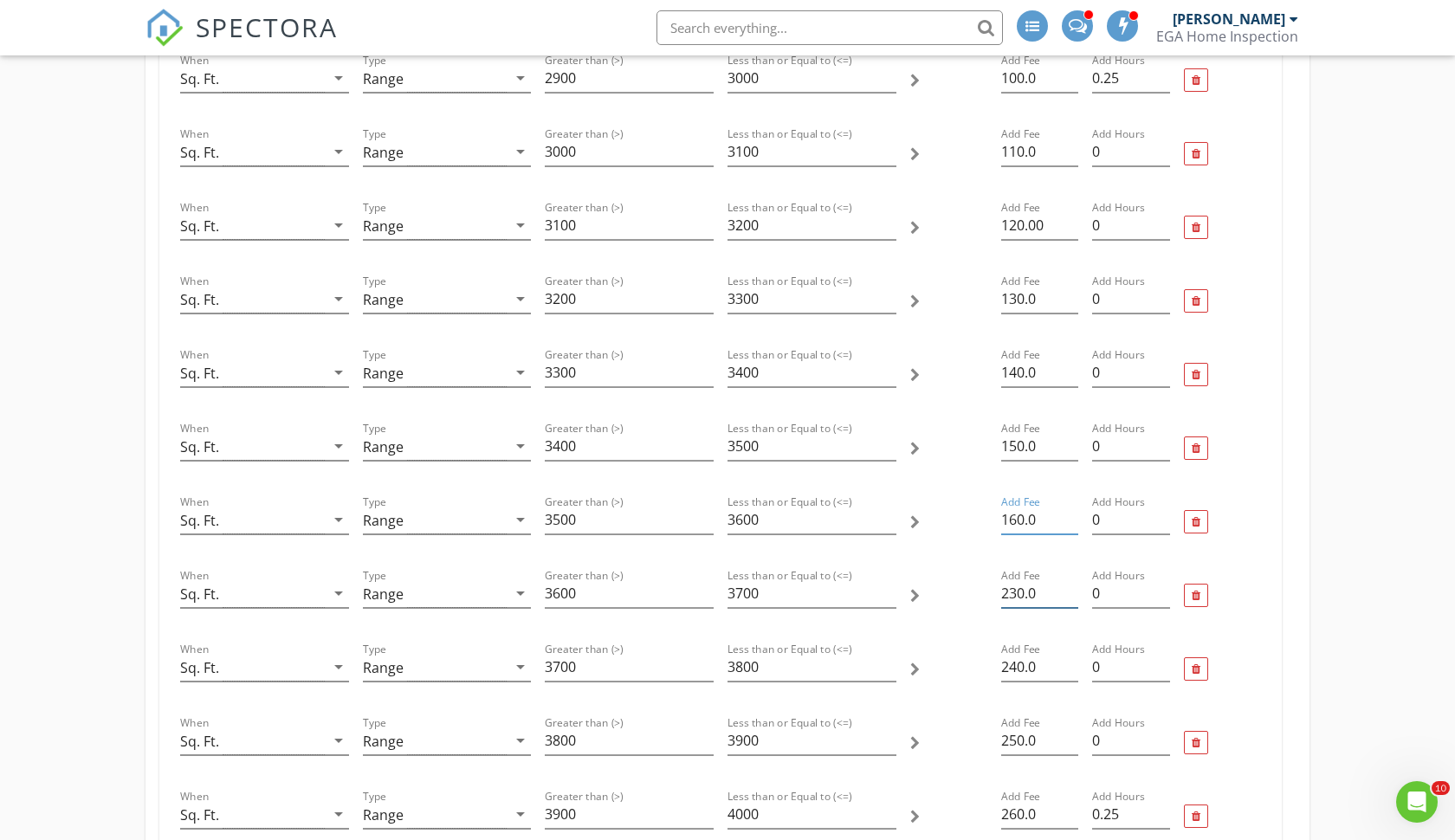 click on "230.0" at bounding box center [1039, 593] 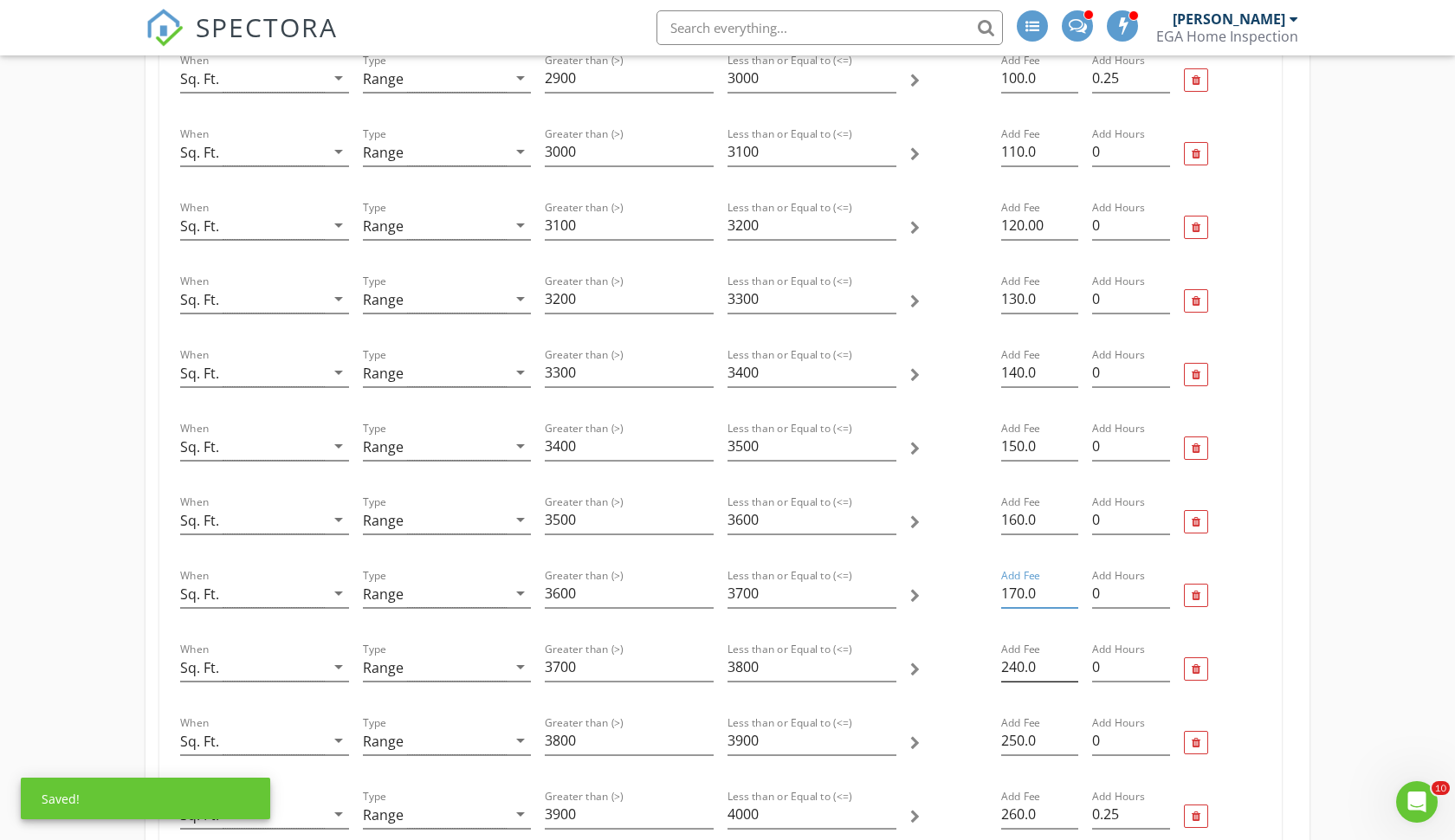 type on "170.0" 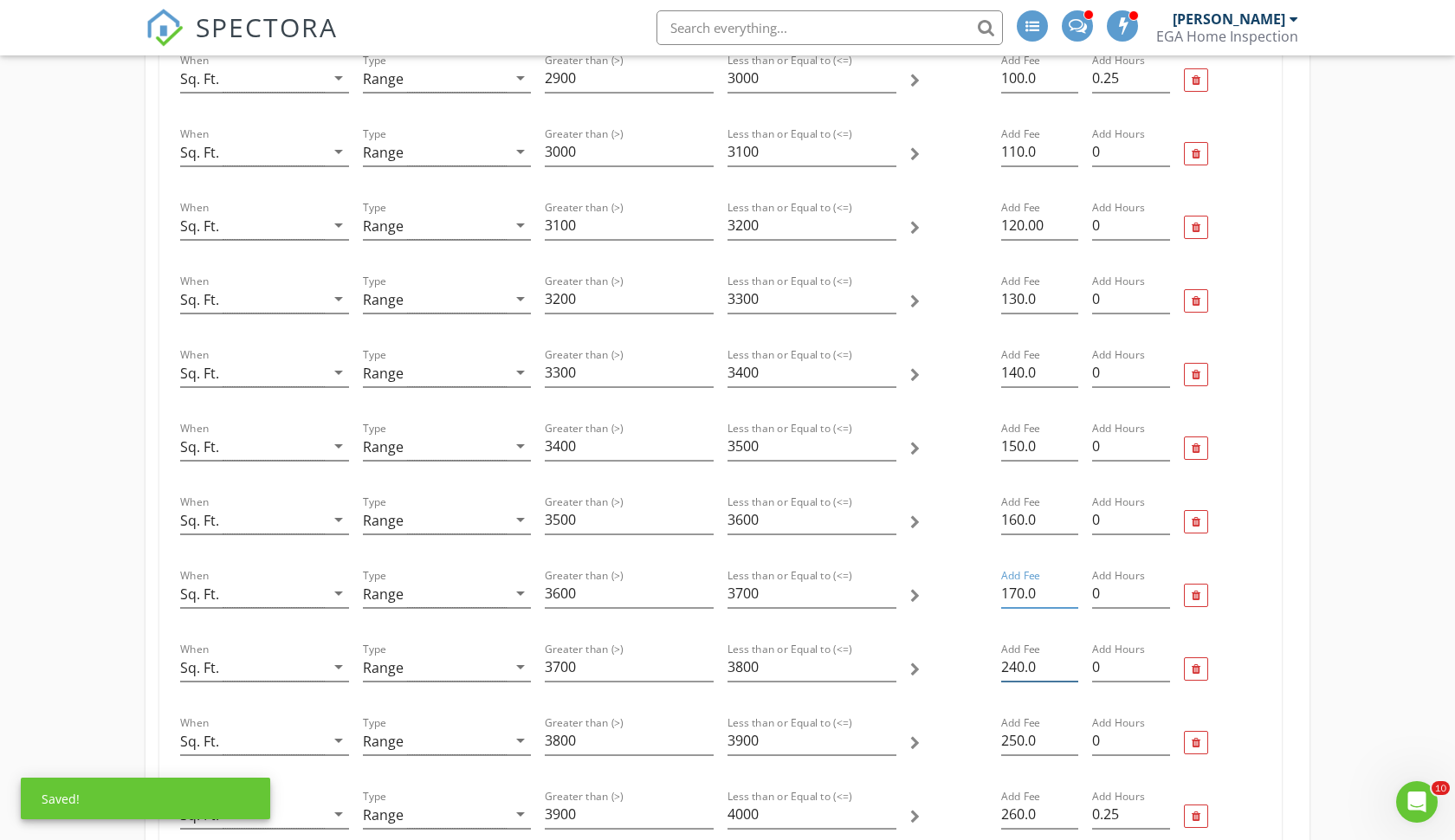 click on "240.0" at bounding box center (1039, 667) 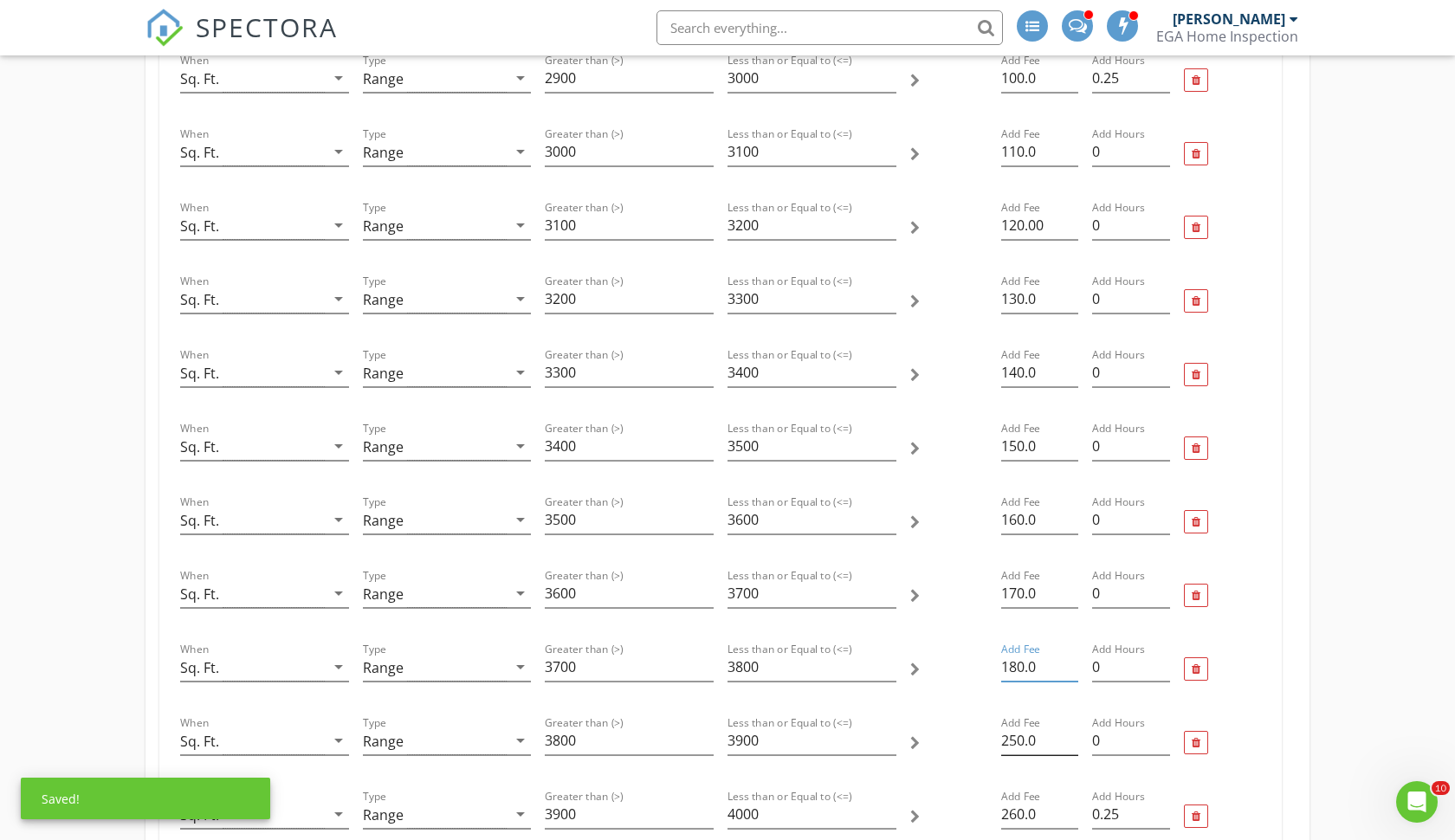 type on "180.0" 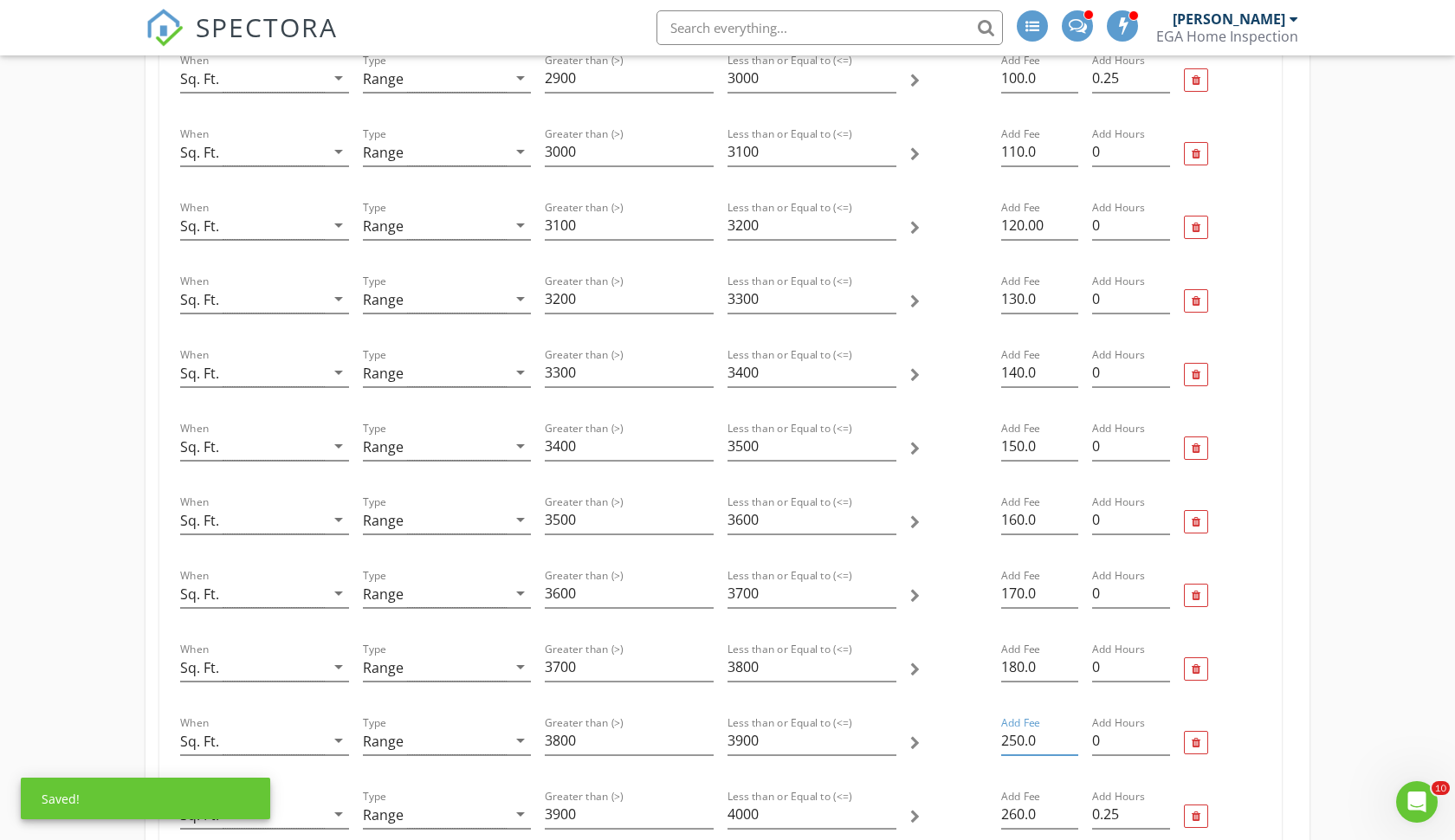 click on "250.0" at bounding box center [1039, 740] 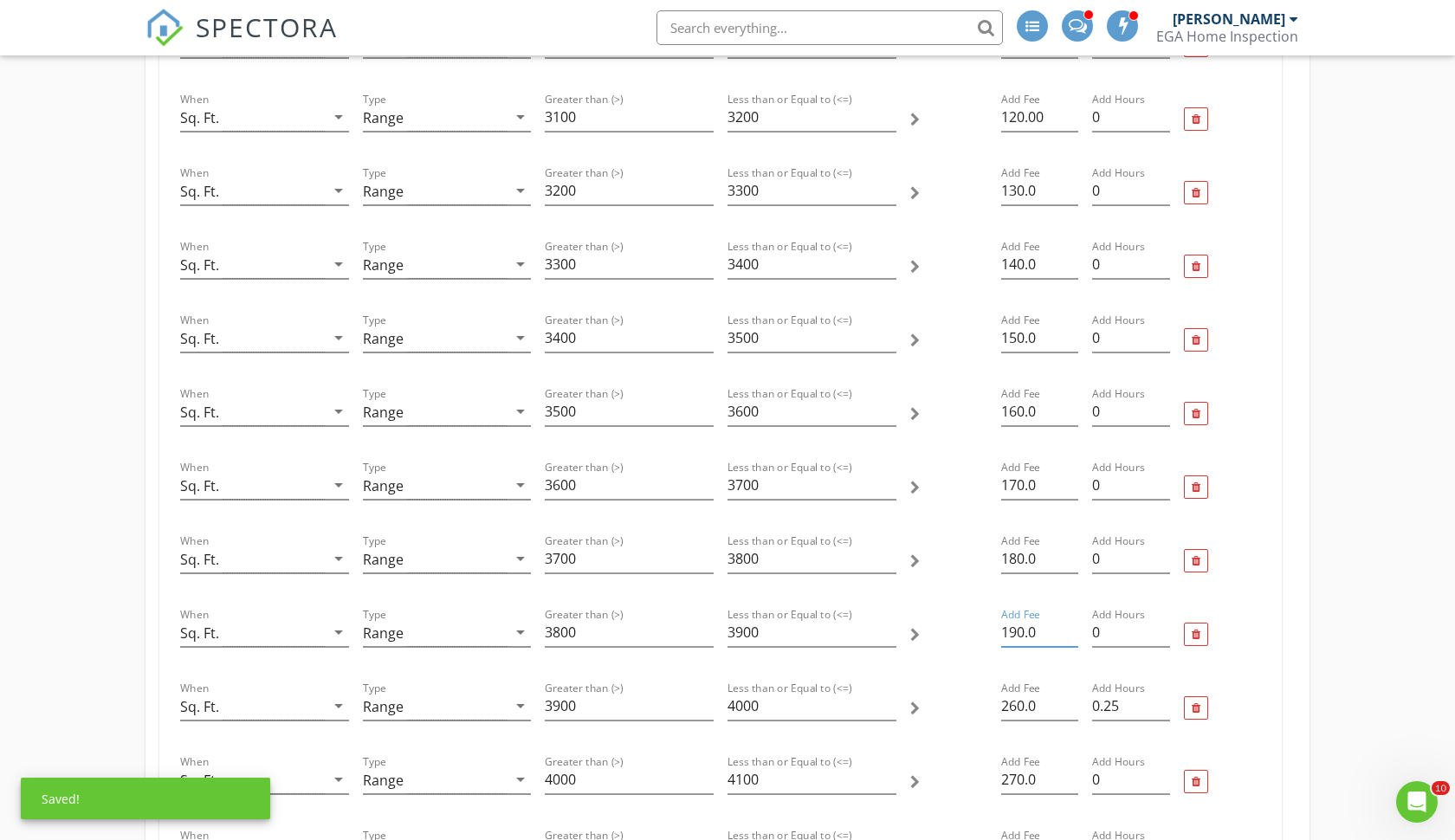 scroll, scrollTop: 1940, scrollLeft: 0, axis: vertical 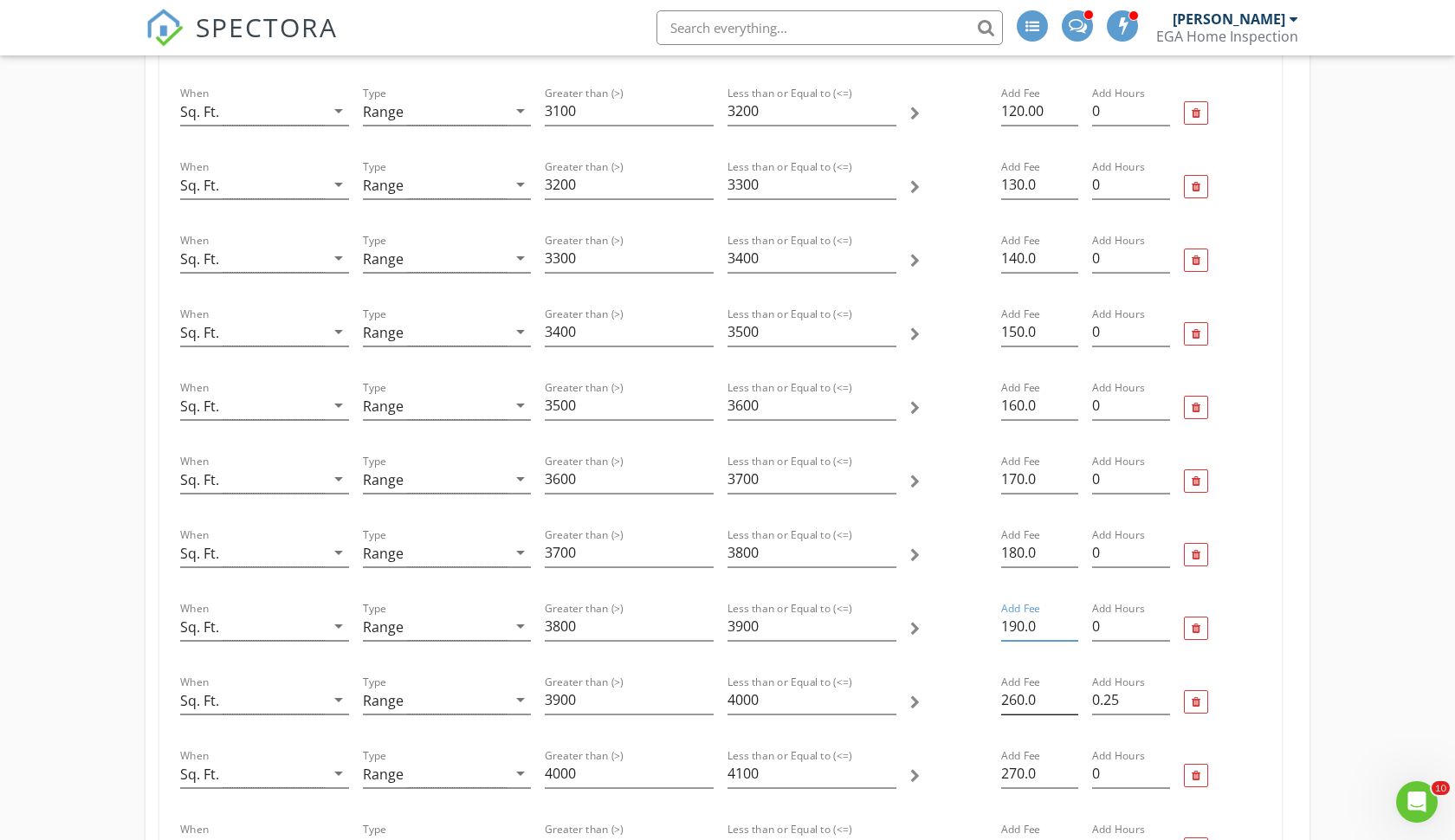 type on "190.0" 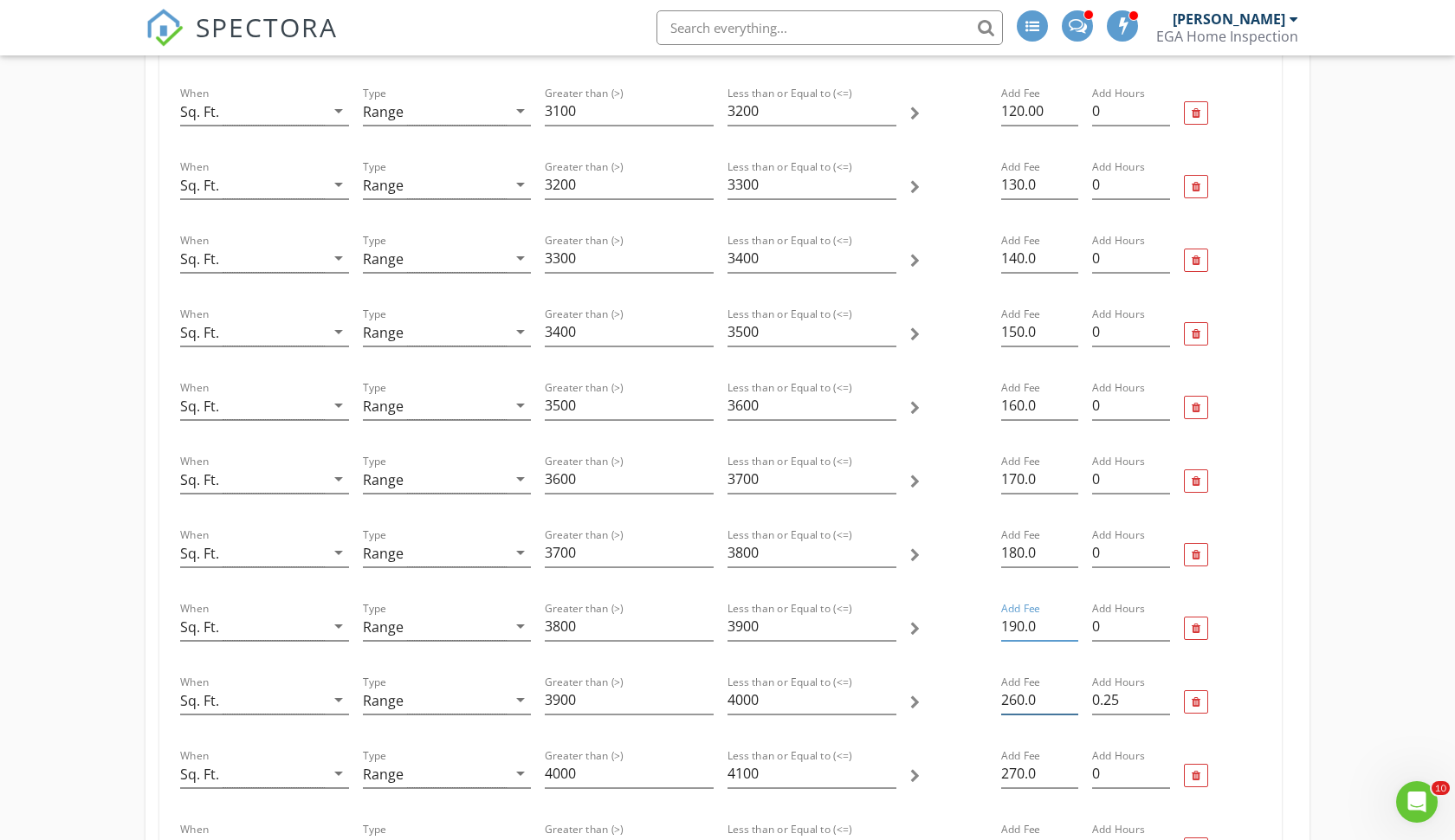 click on "260.0" at bounding box center [1039, 700] 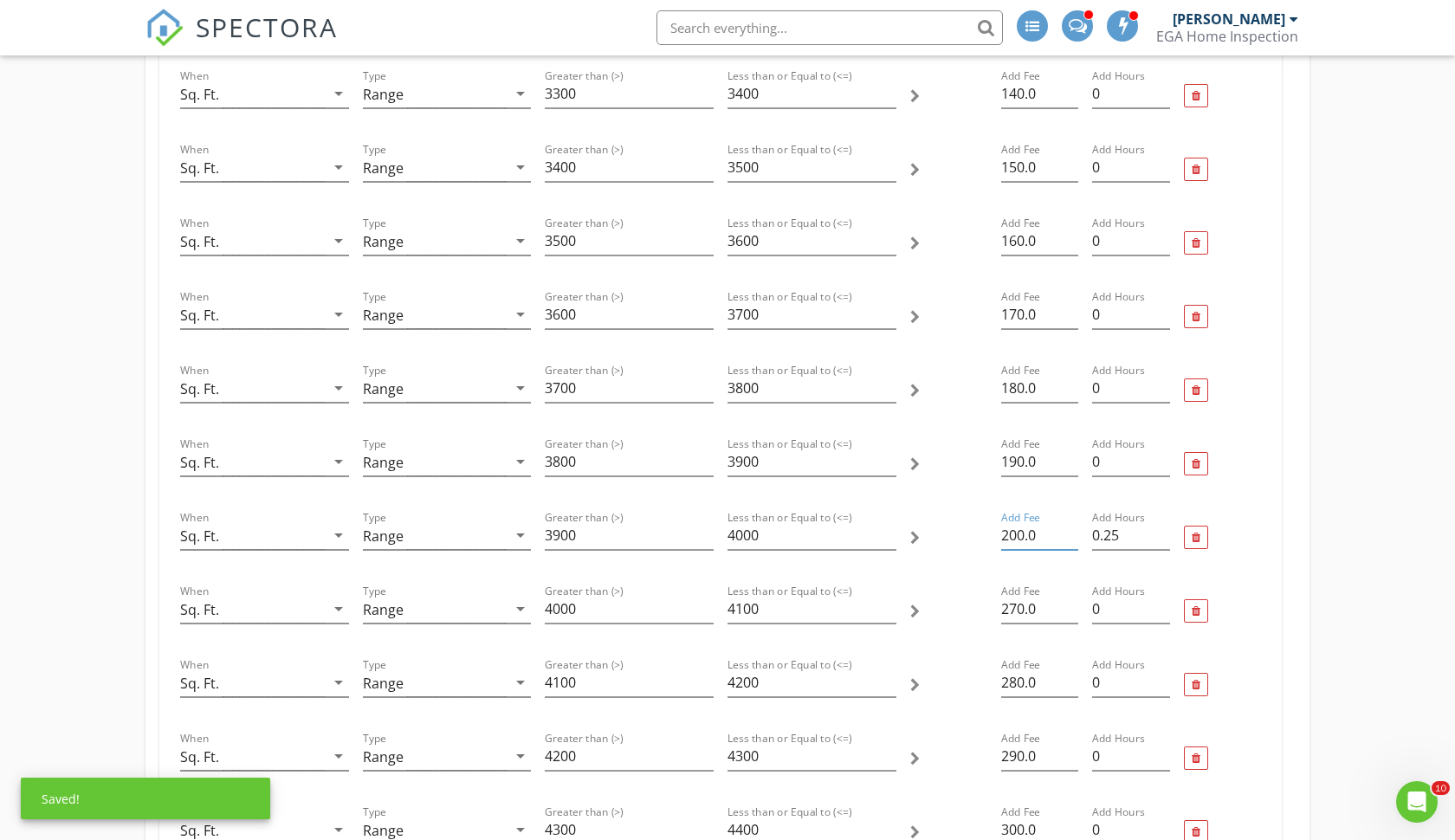 scroll, scrollTop: 2143, scrollLeft: 0, axis: vertical 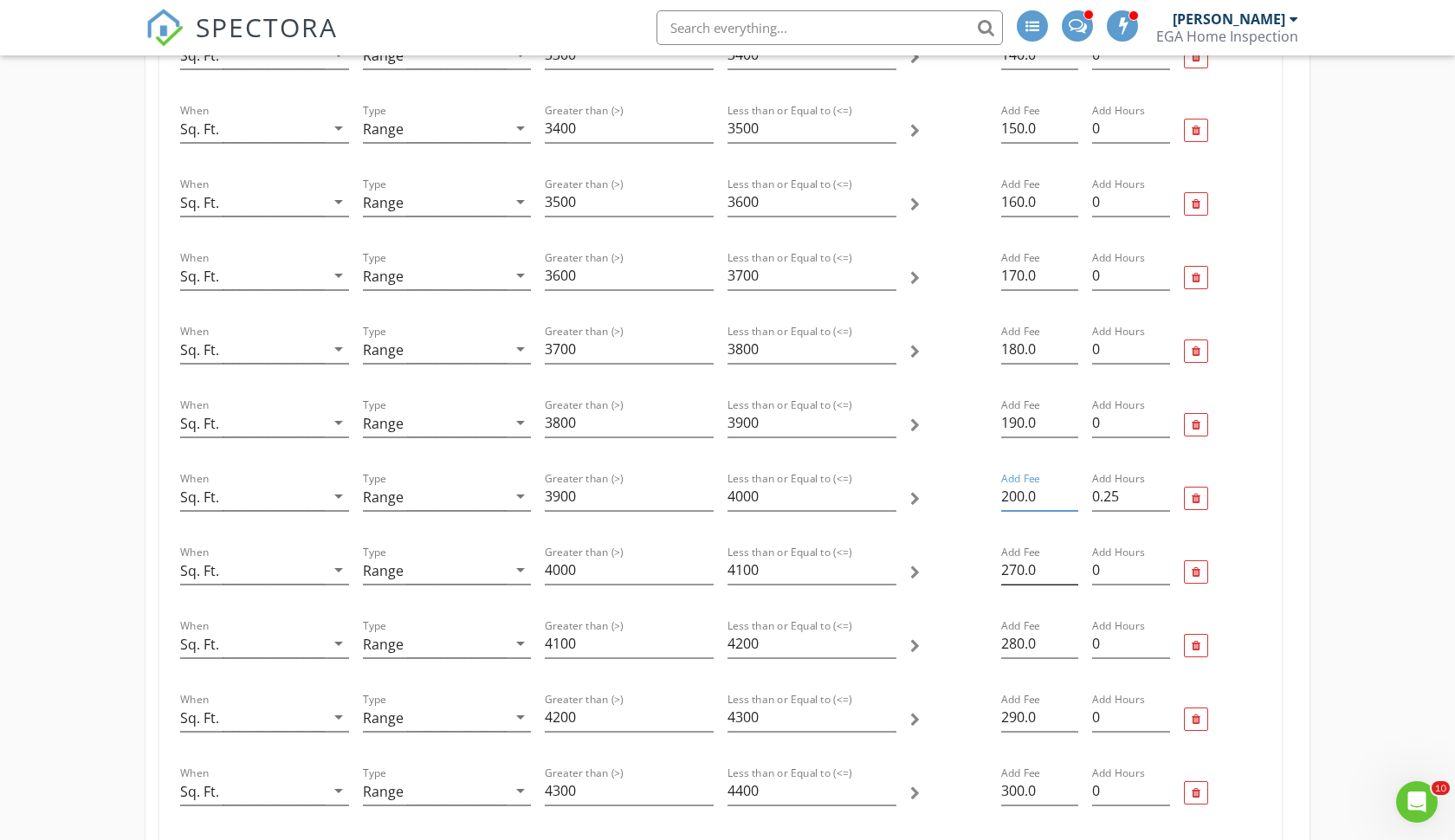 type on "200.0" 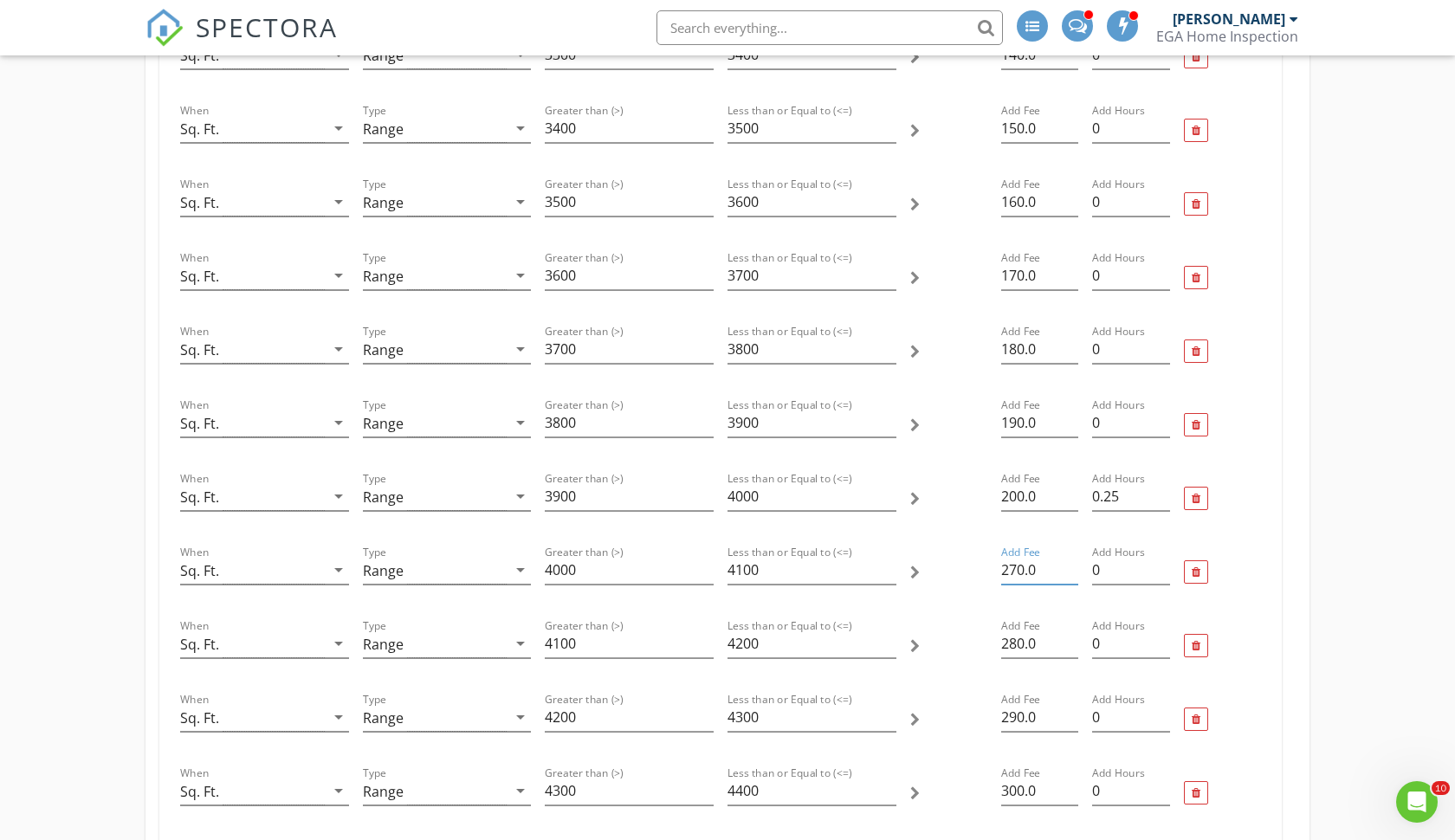 click on "270.0" at bounding box center [1039, 570] 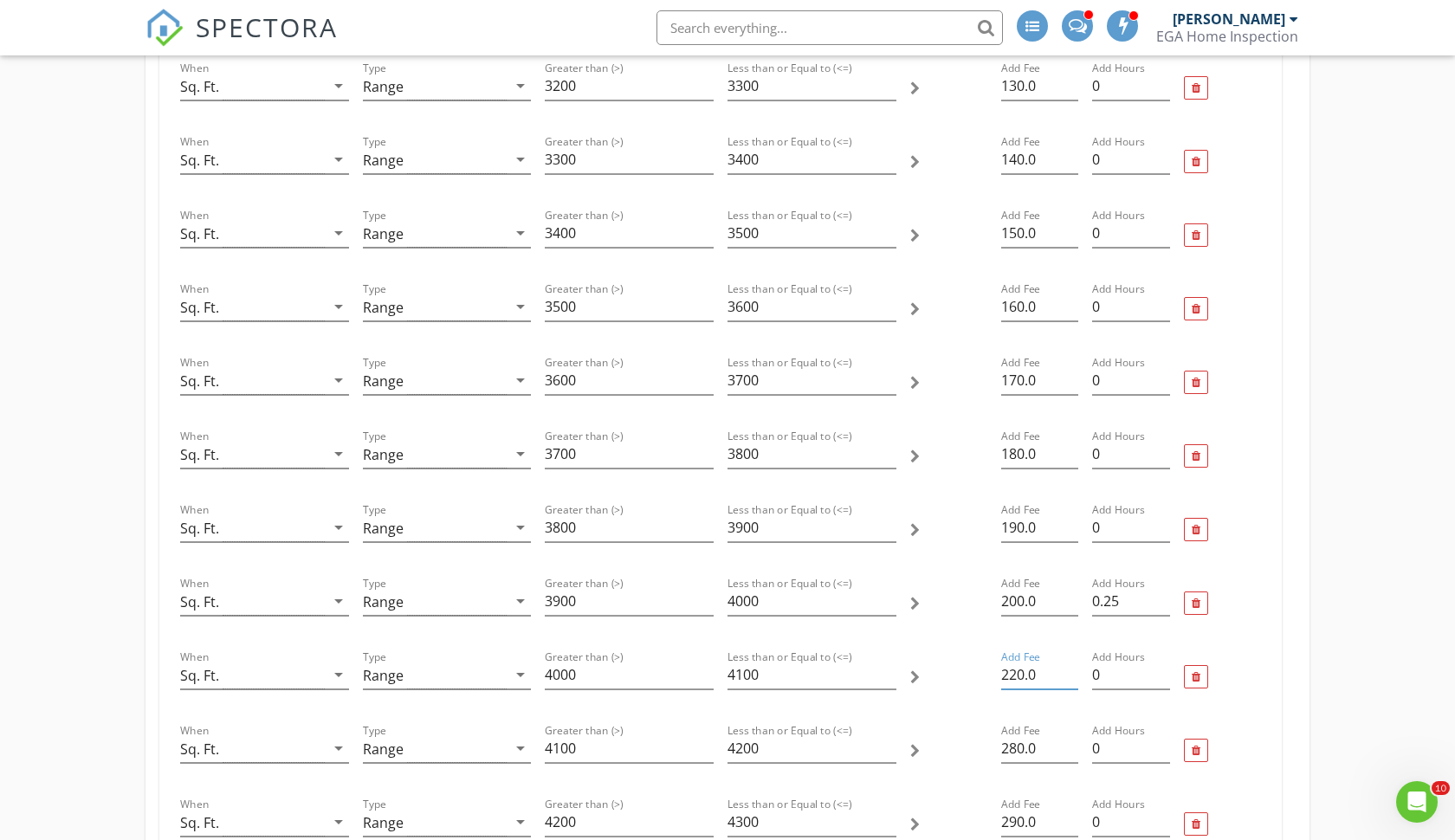 scroll, scrollTop: 2208, scrollLeft: 0, axis: vertical 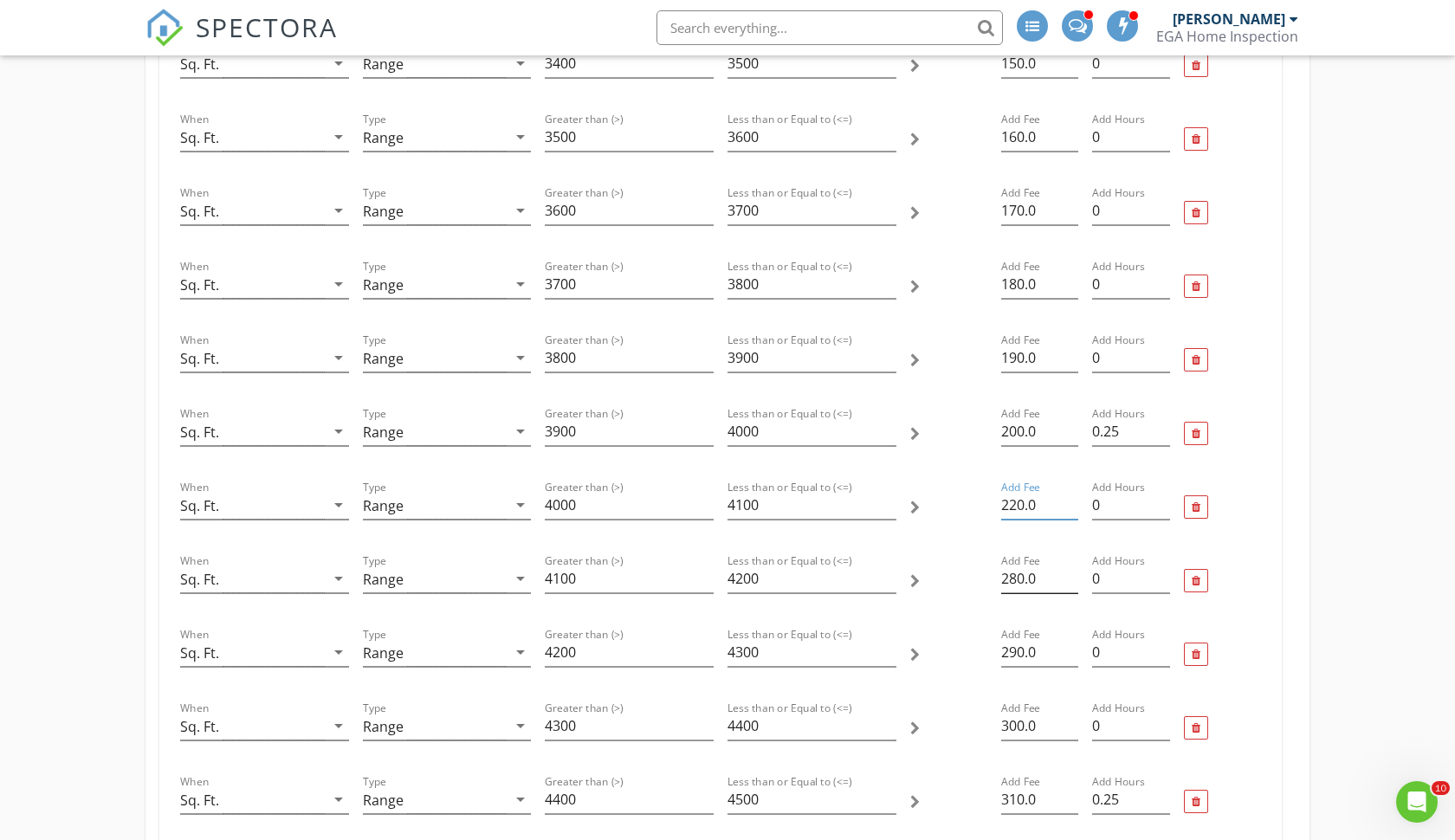 type on "220.0" 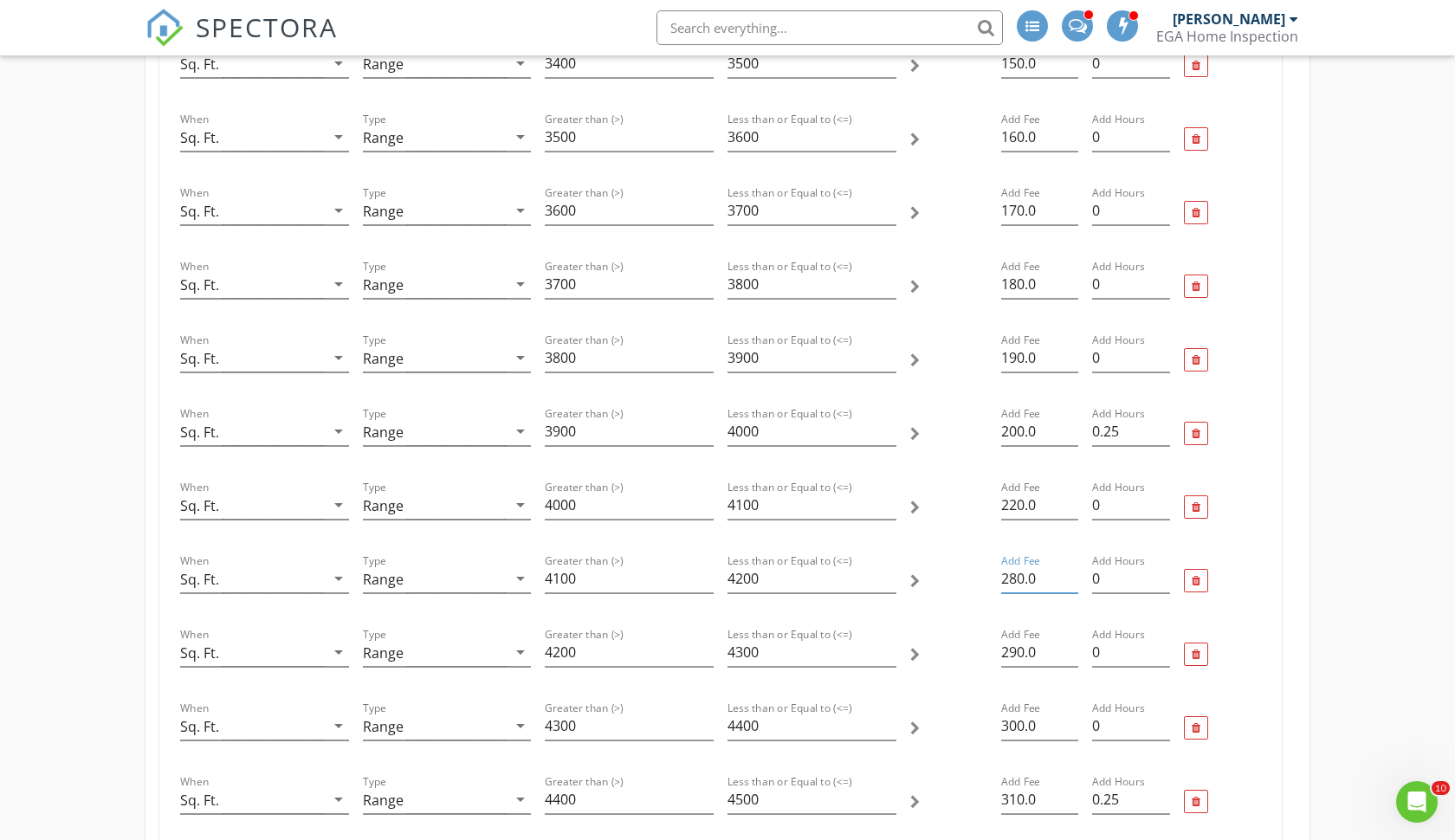 click on "280.0" at bounding box center [1039, 578] 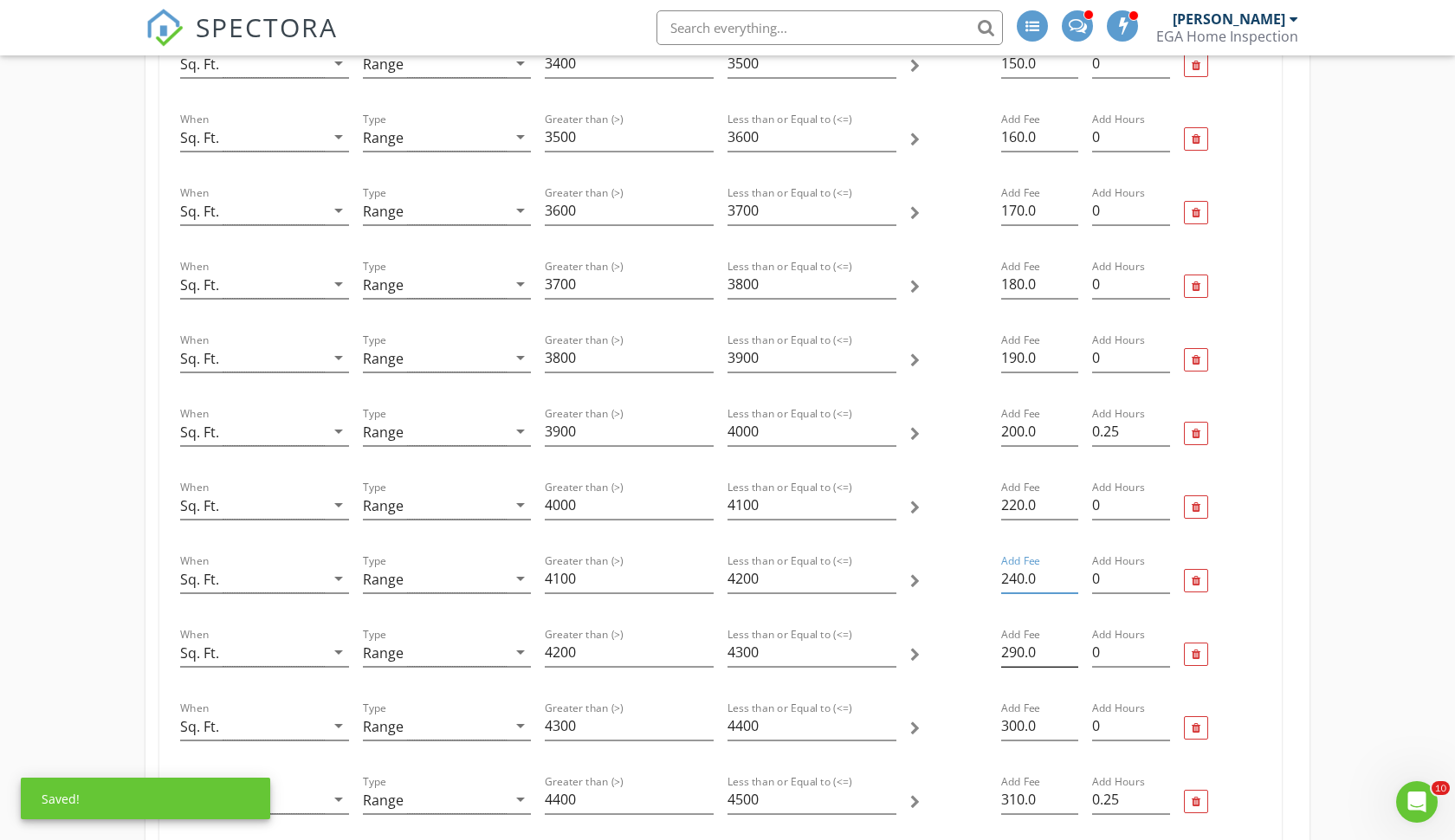 type on "240.0" 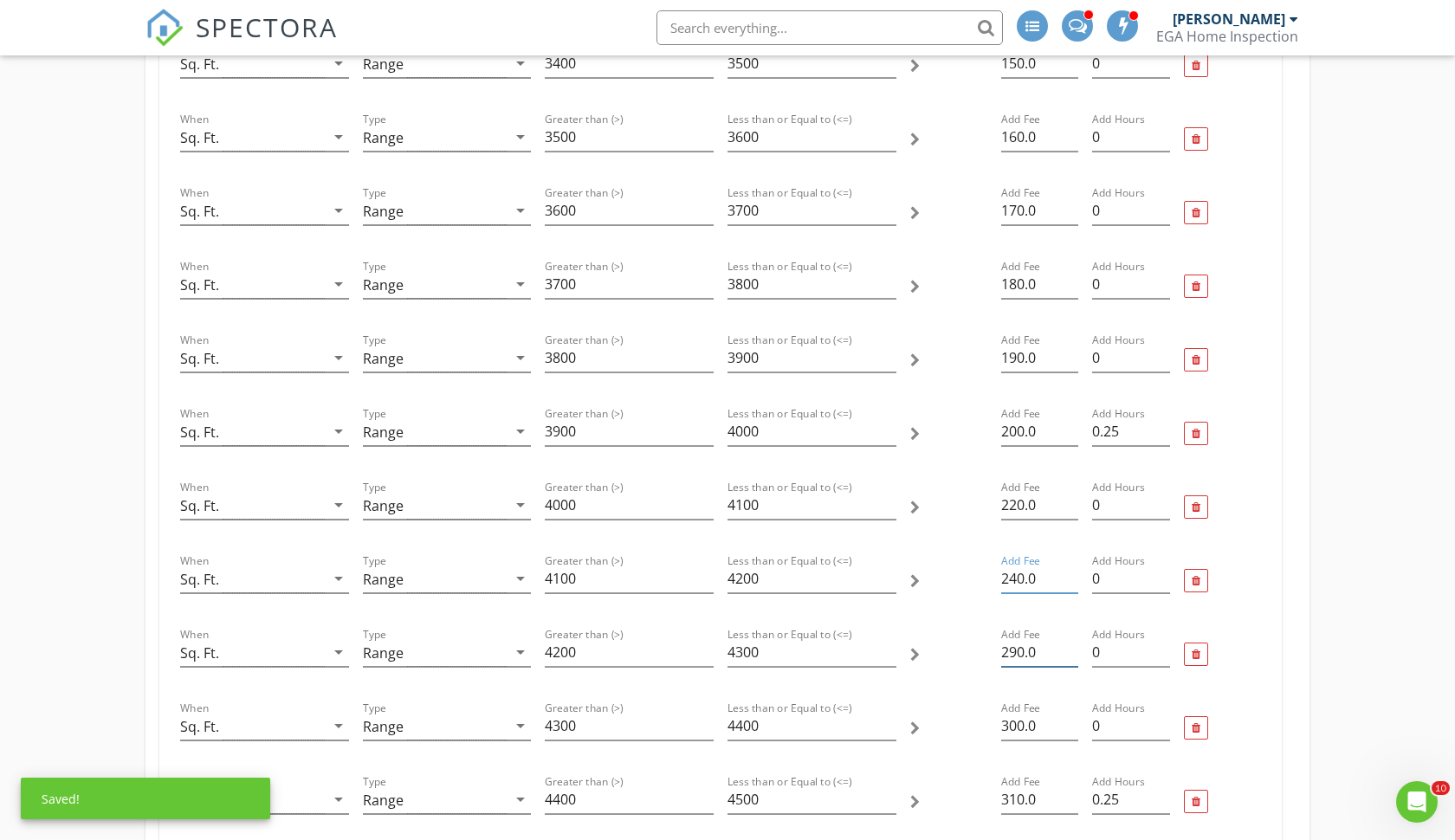 click on "290.0" at bounding box center [1039, 652] 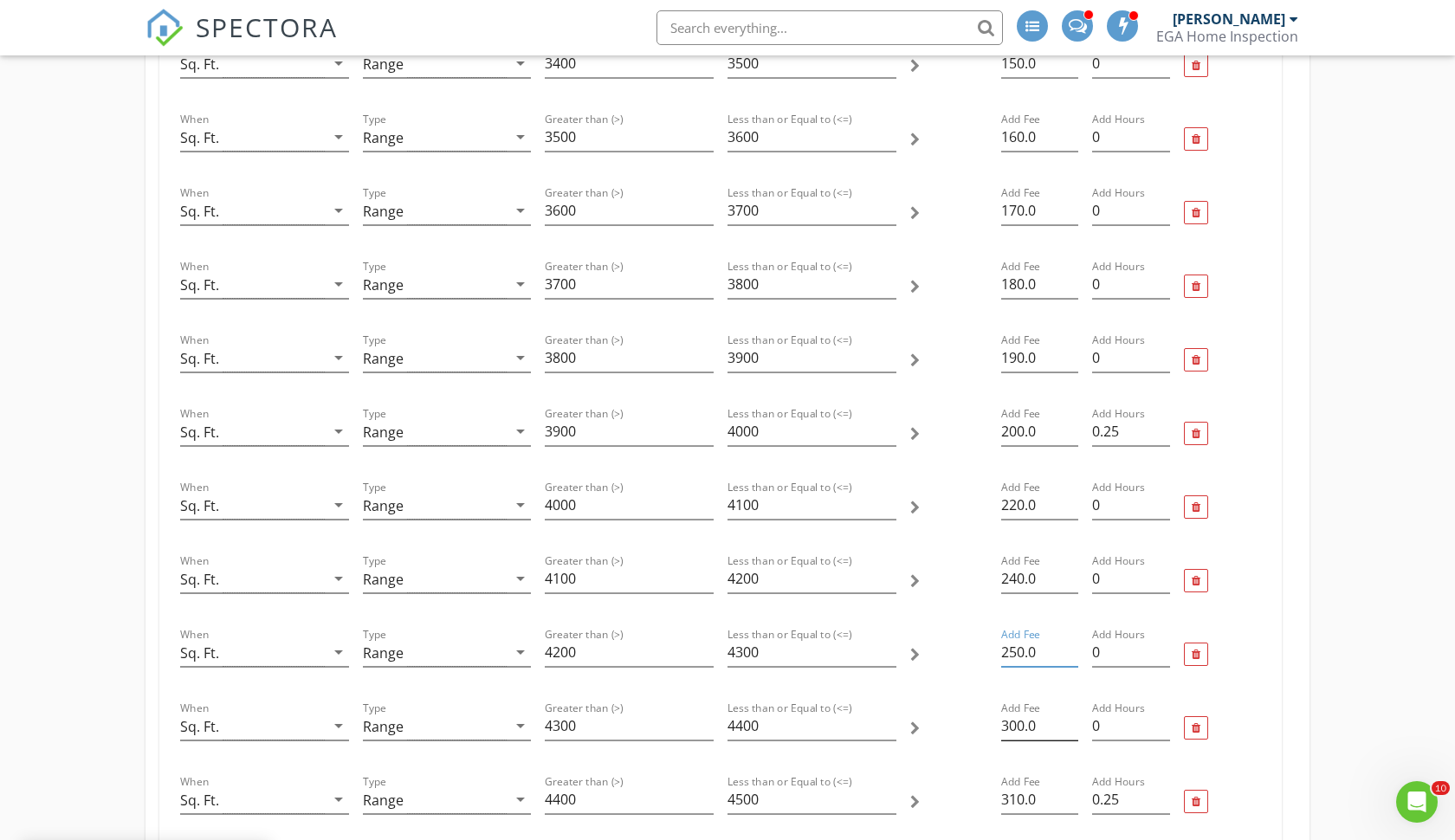 type on "250.0" 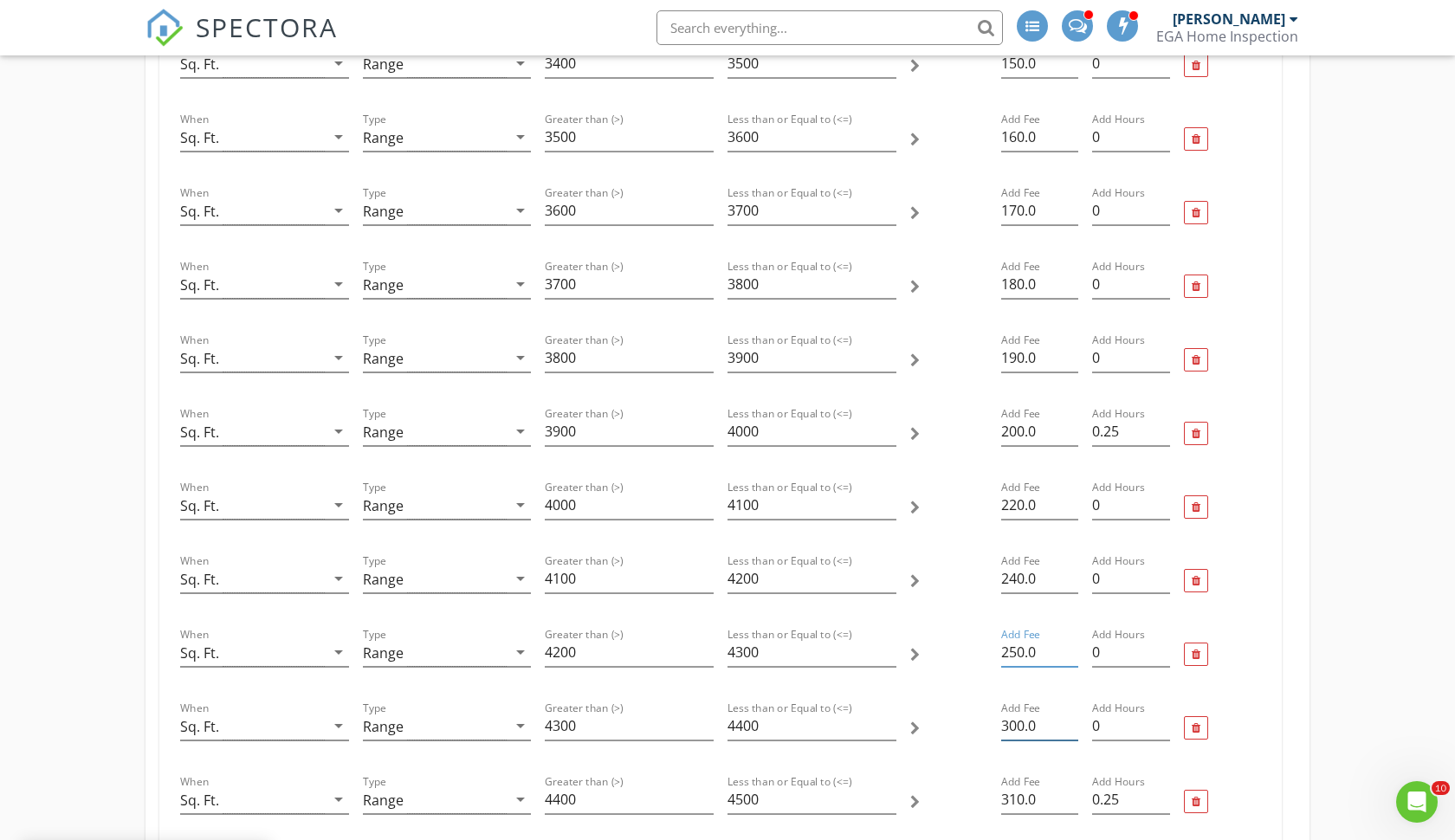 click on "300.0" at bounding box center (1039, 726) 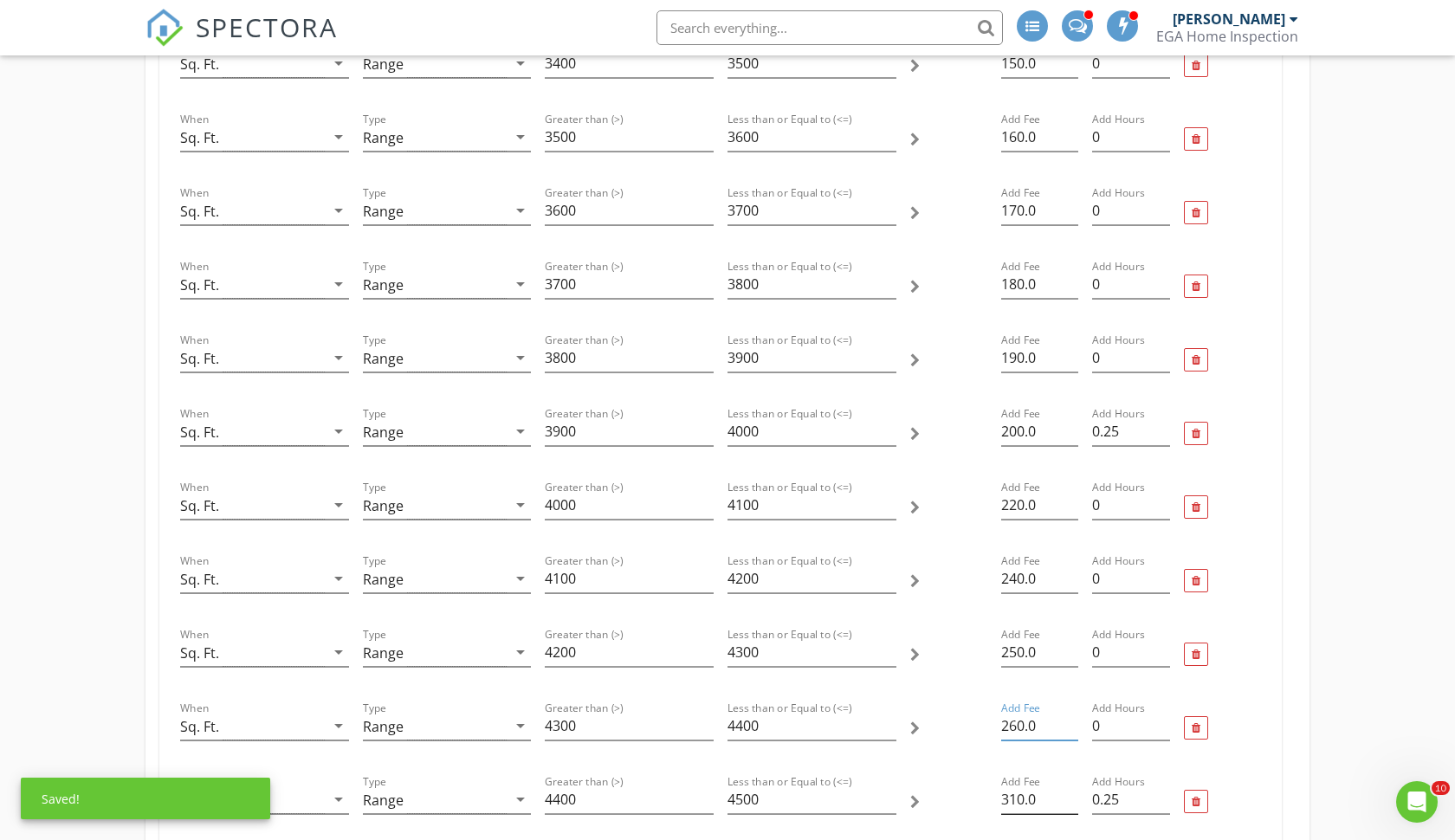 type on "260.0" 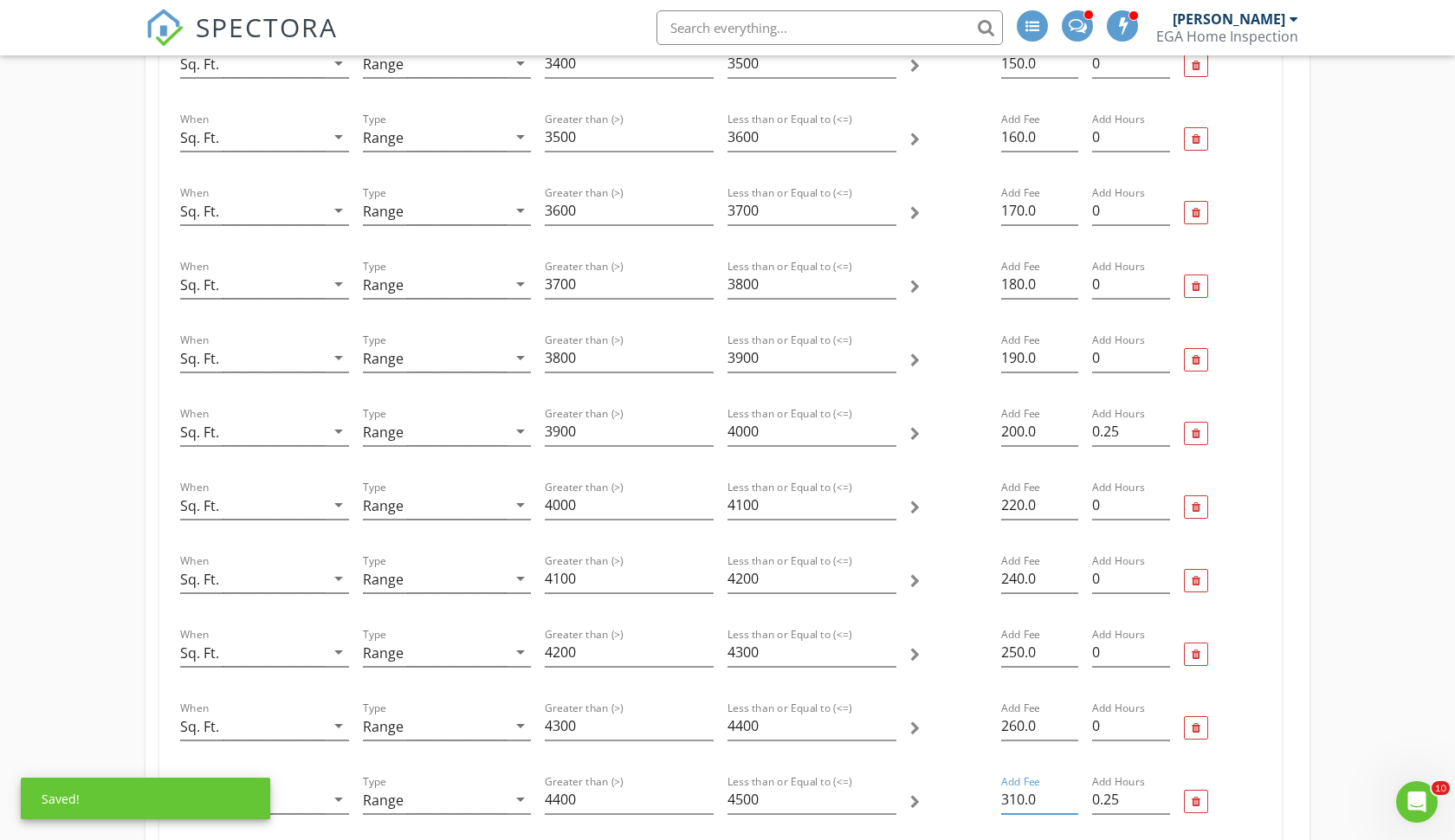 click on "310.0" at bounding box center [1039, 799] 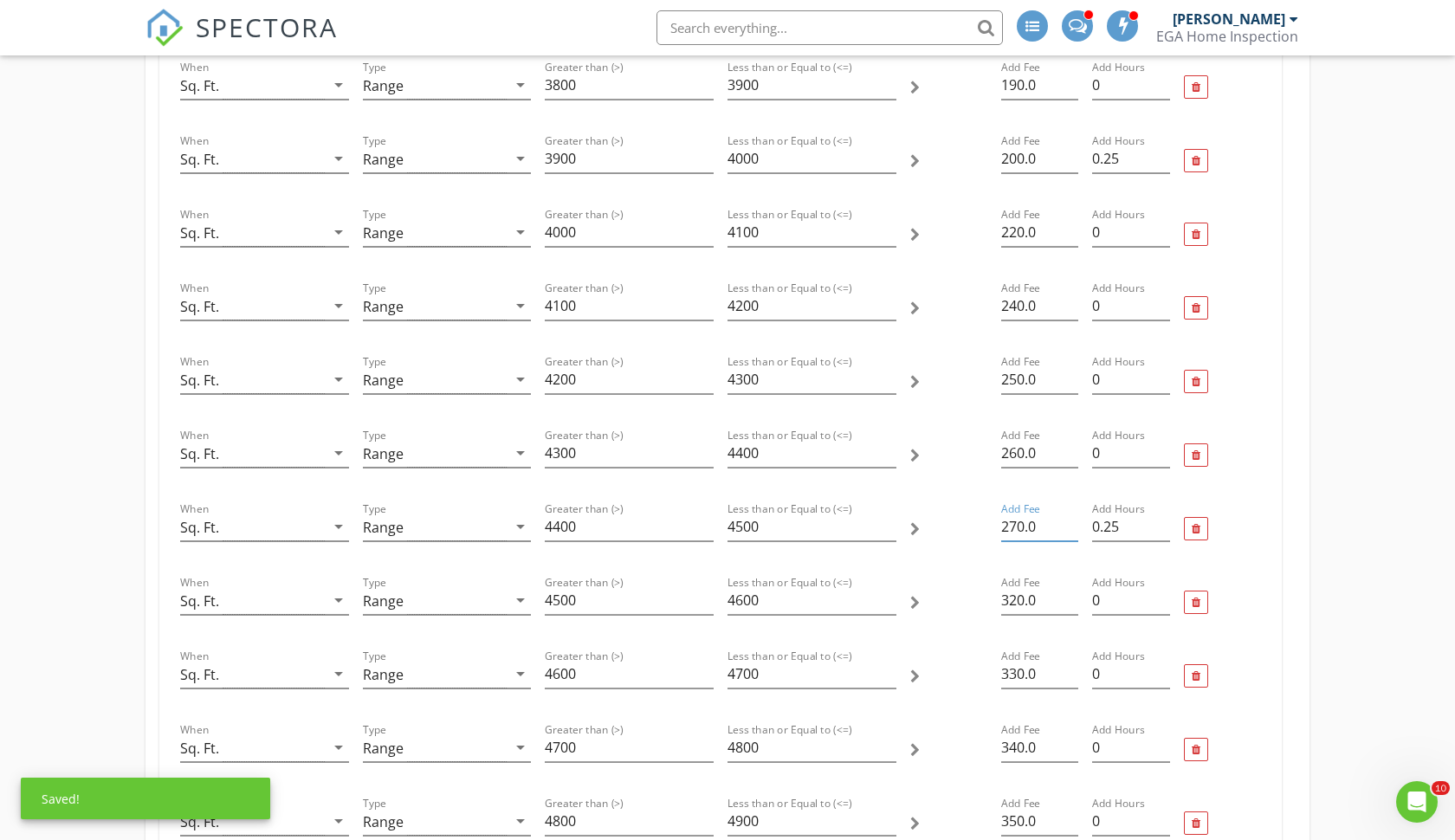 scroll, scrollTop: 2544, scrollLeft: 0, axis: vertical 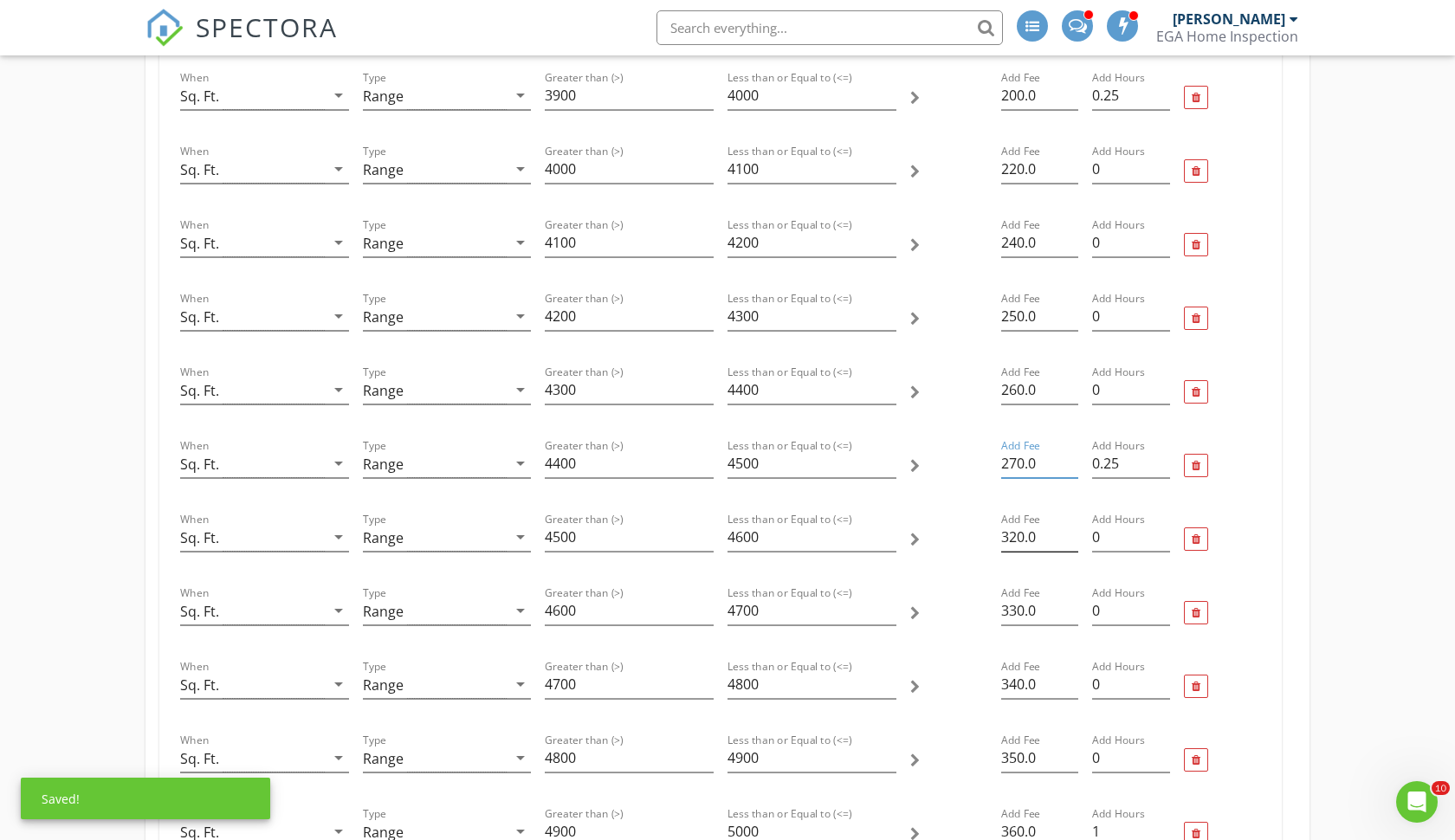 type on "270.0" 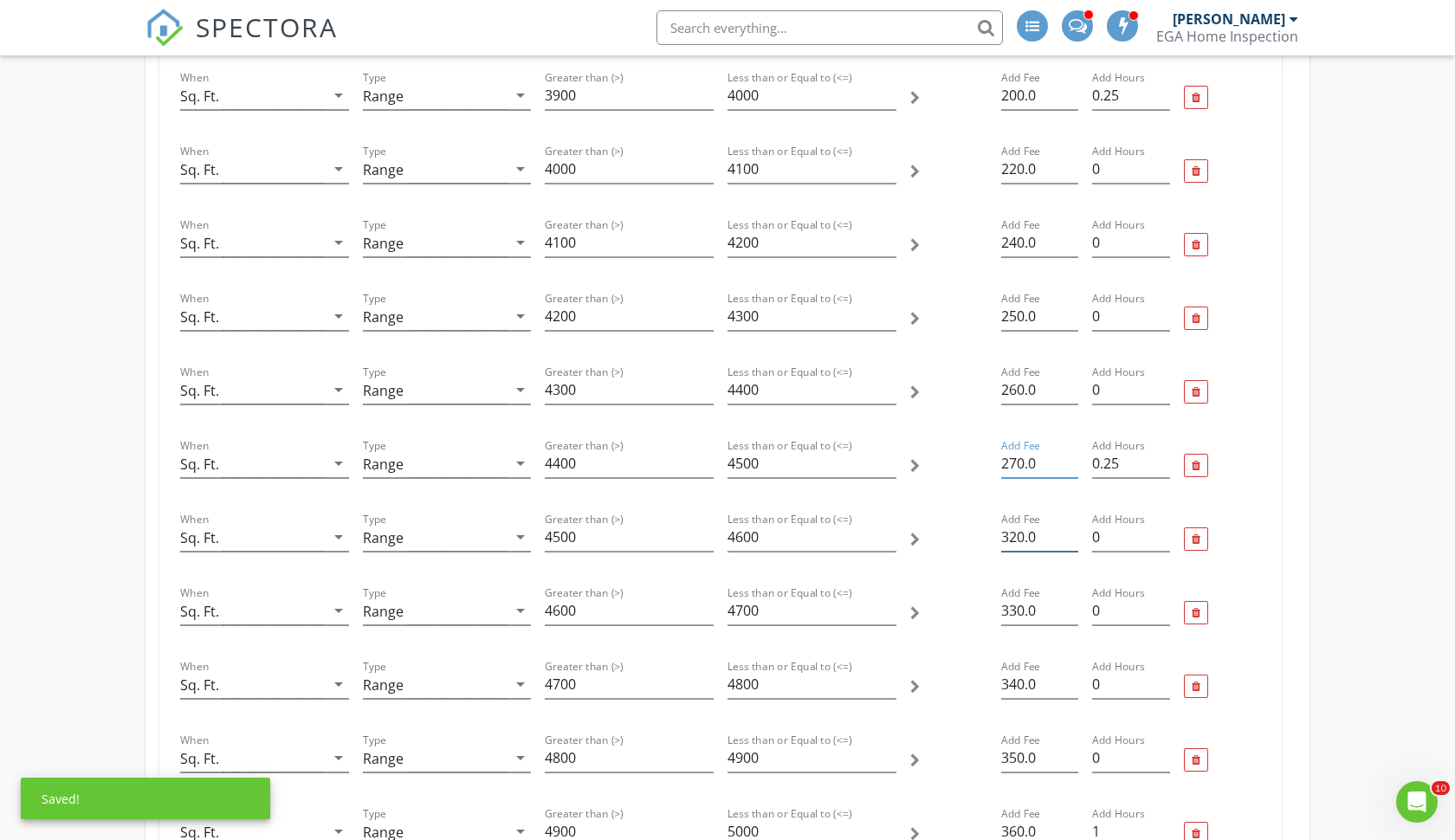 click on "320.0" at bounding box center [1039, 537] 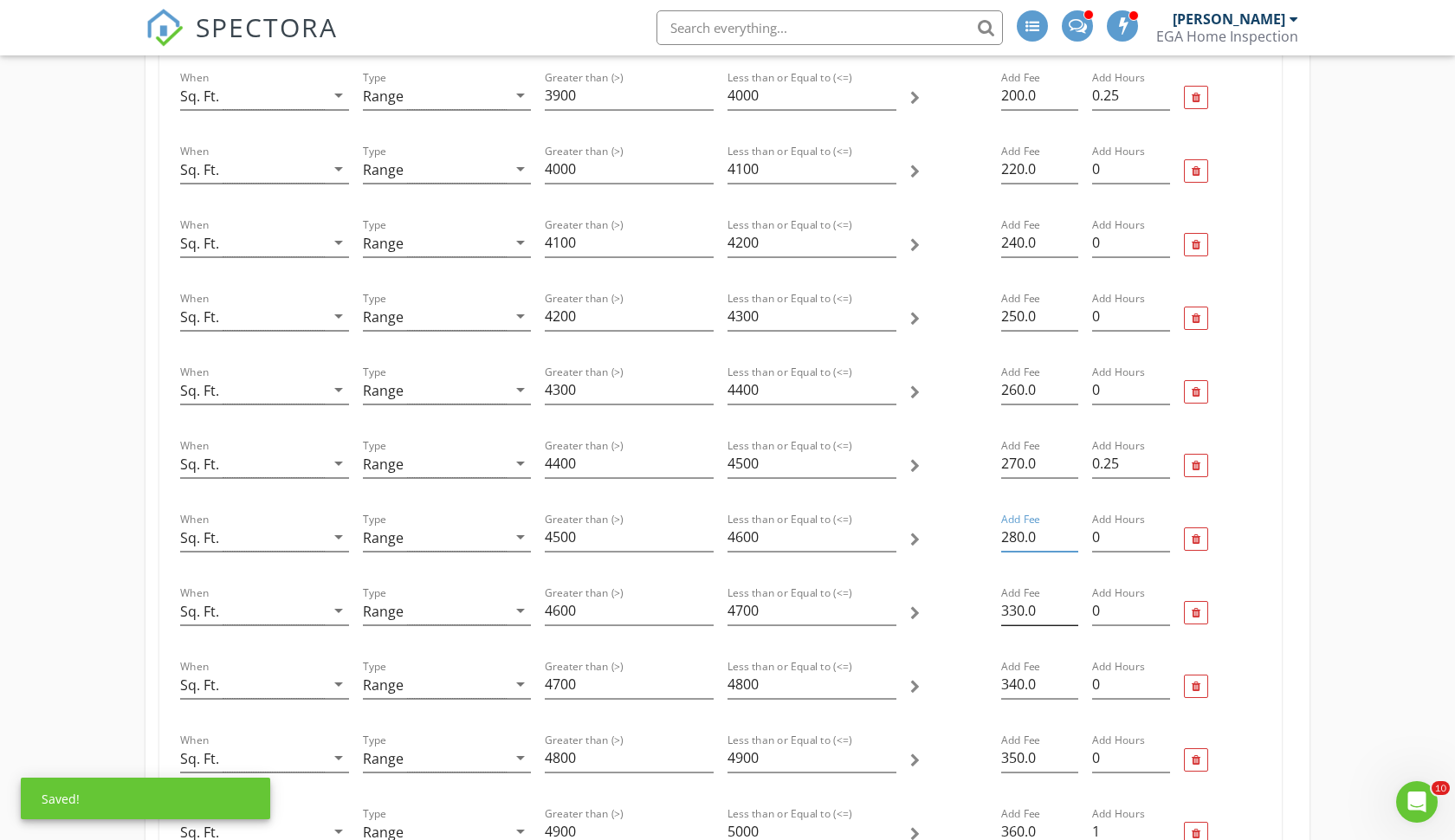 type on "280.0" 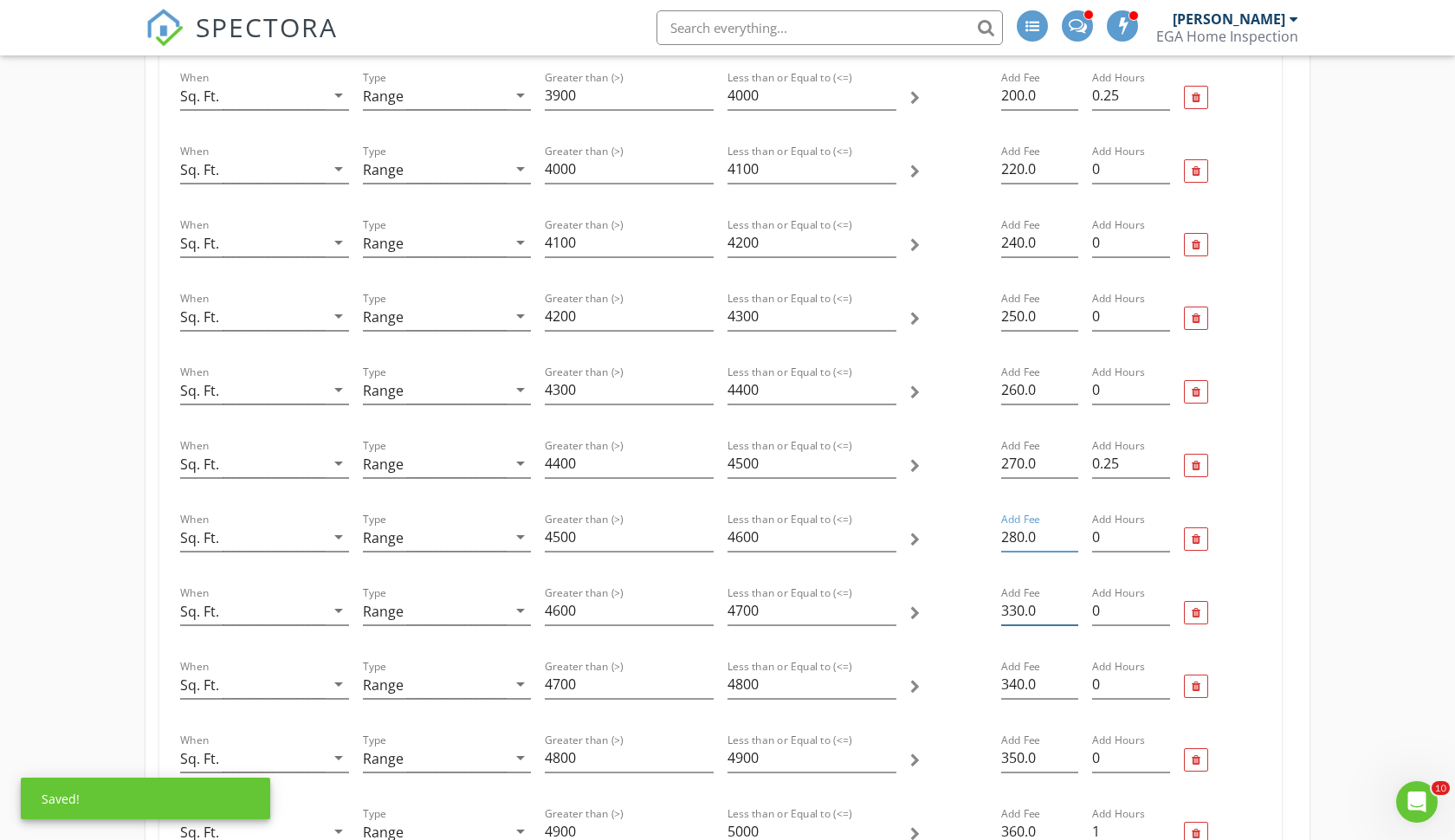 click on "330.0" at bounding box center [1039, 611] 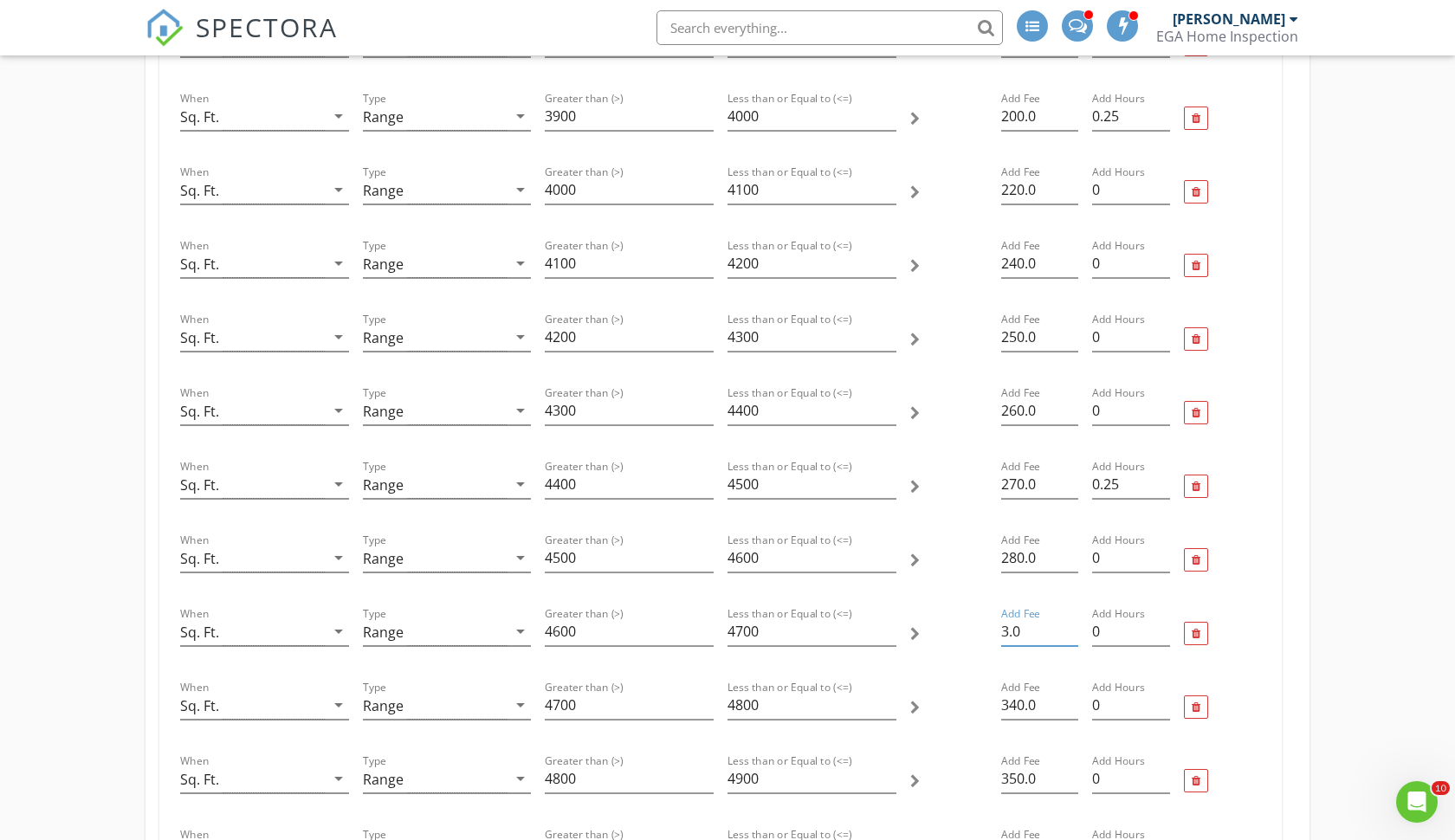 scroll, scrollTop: 2518, scrollLeft: 0, axis: vertical 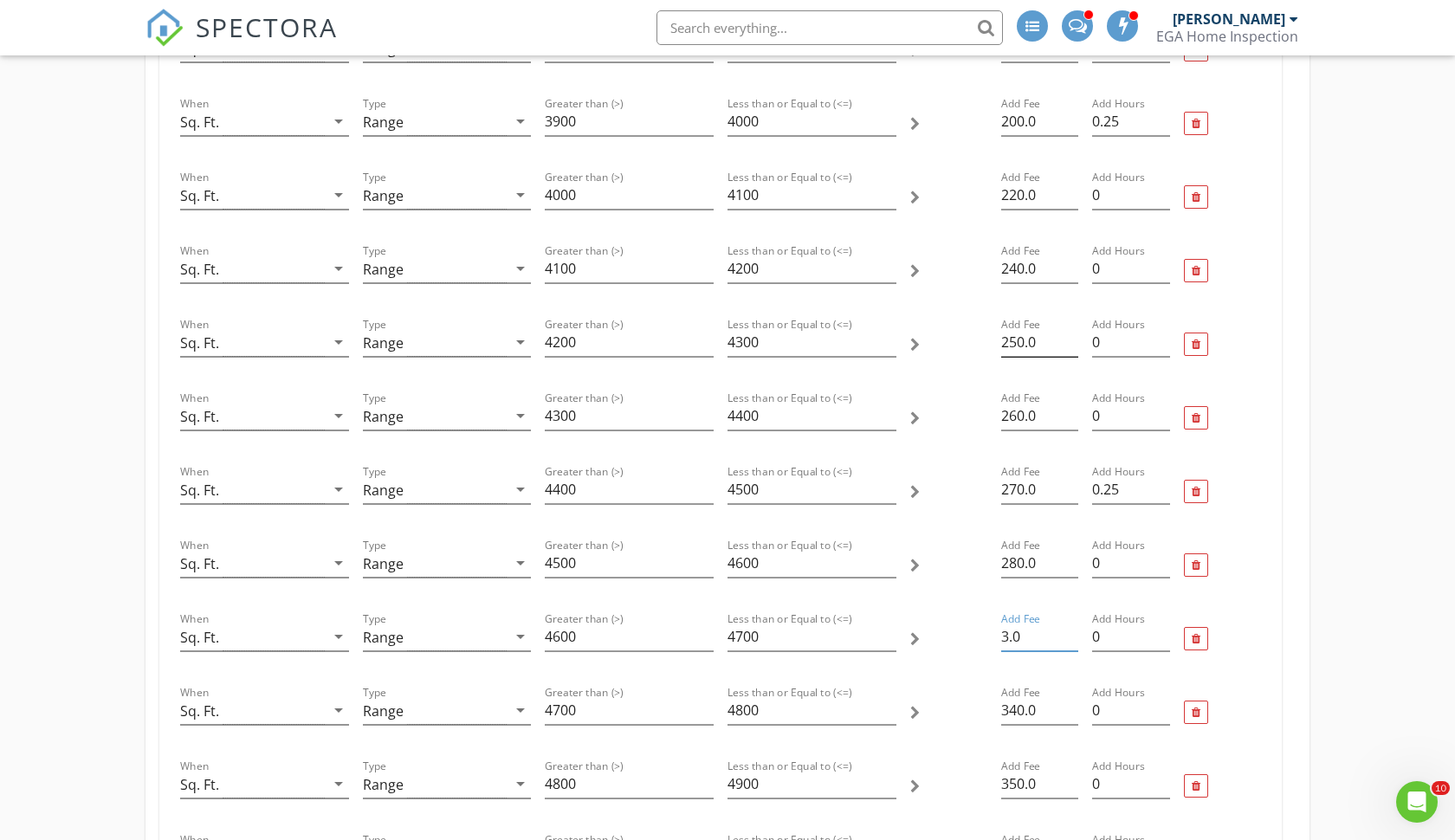 type on "3.0" 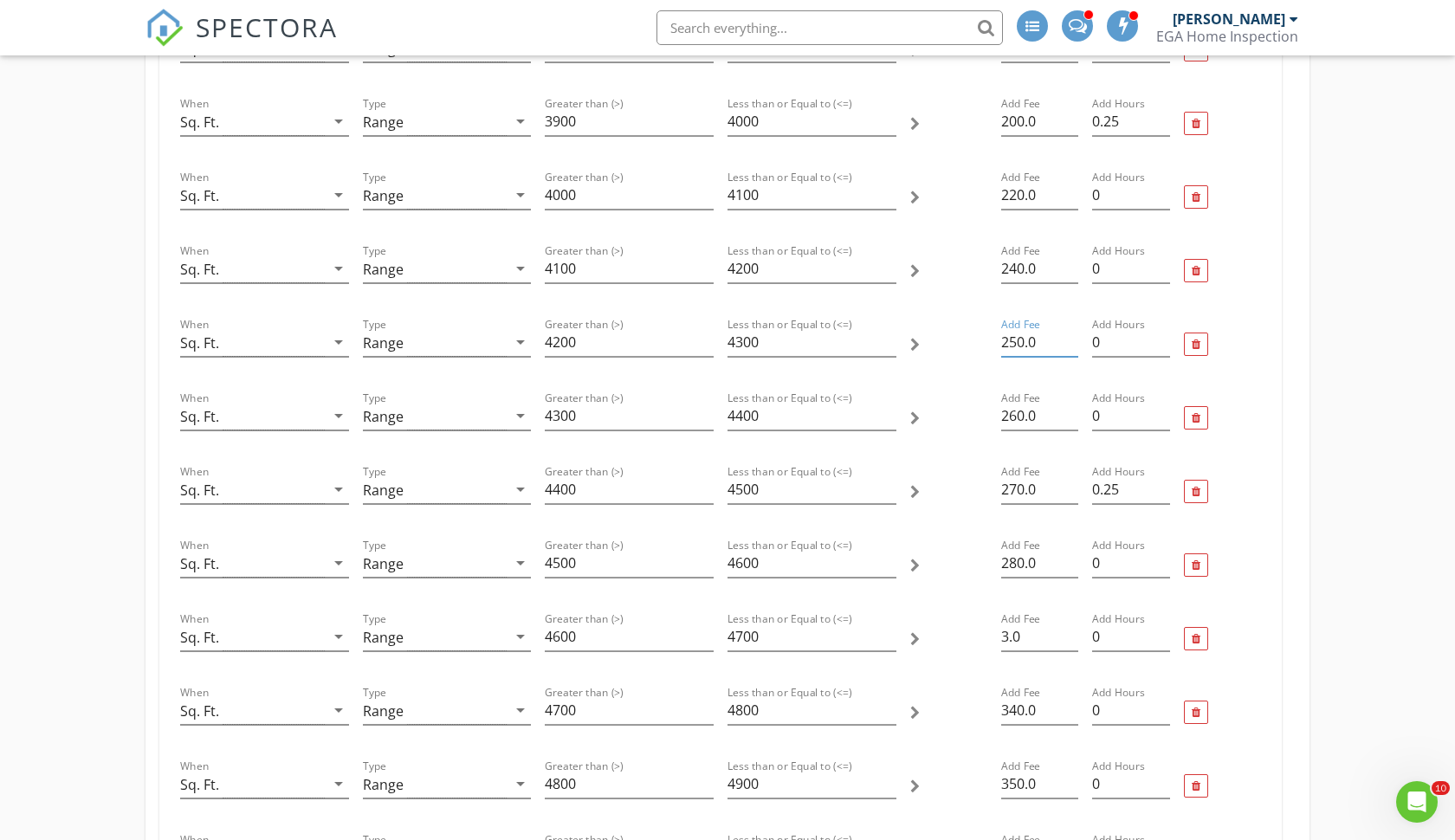click on "250.0" at bounding box center (1039, 342) 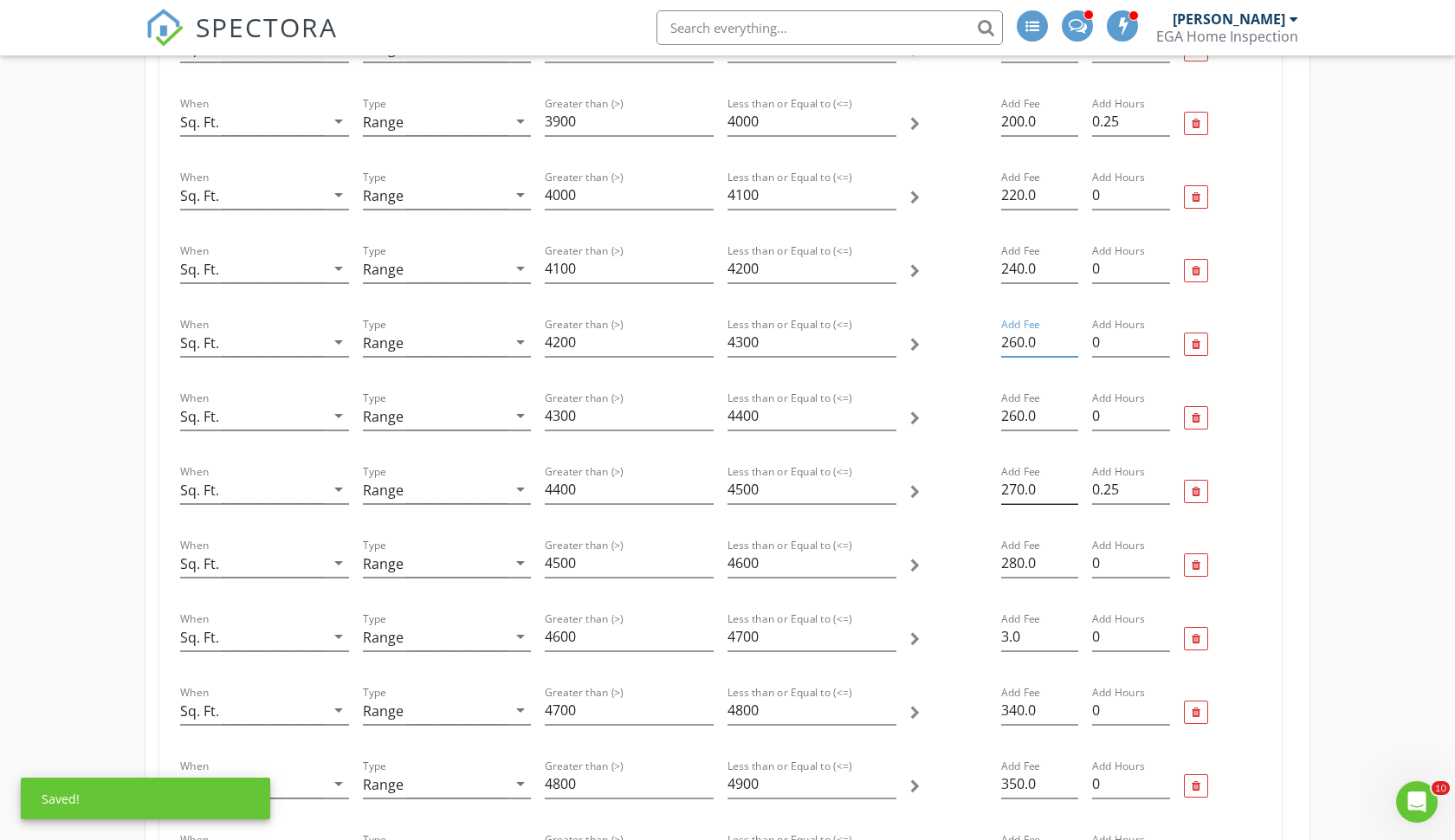 type on "260.0" 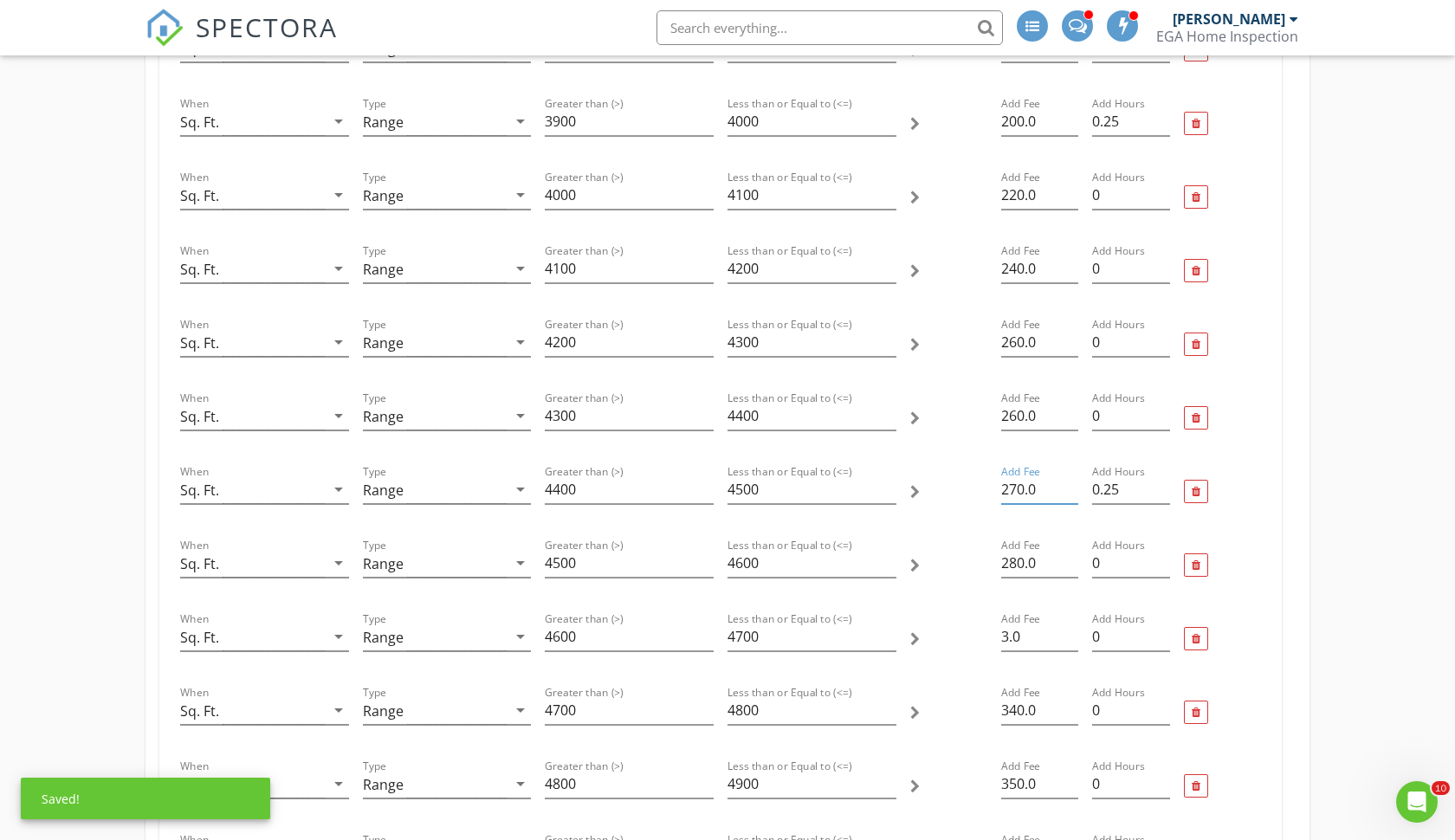 click on "270.0" at bounding box center (1039, 489) 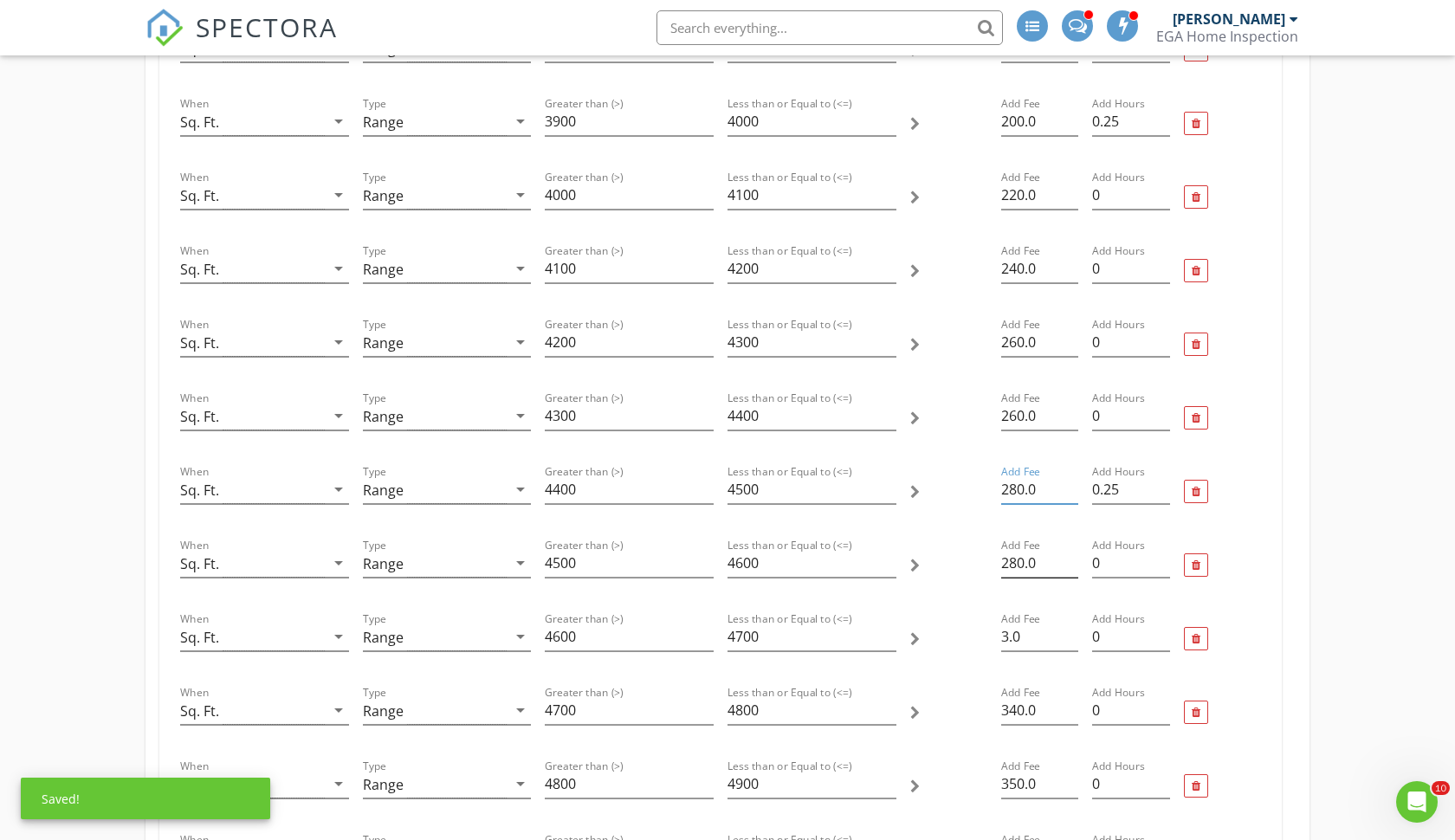 type on "280.0" 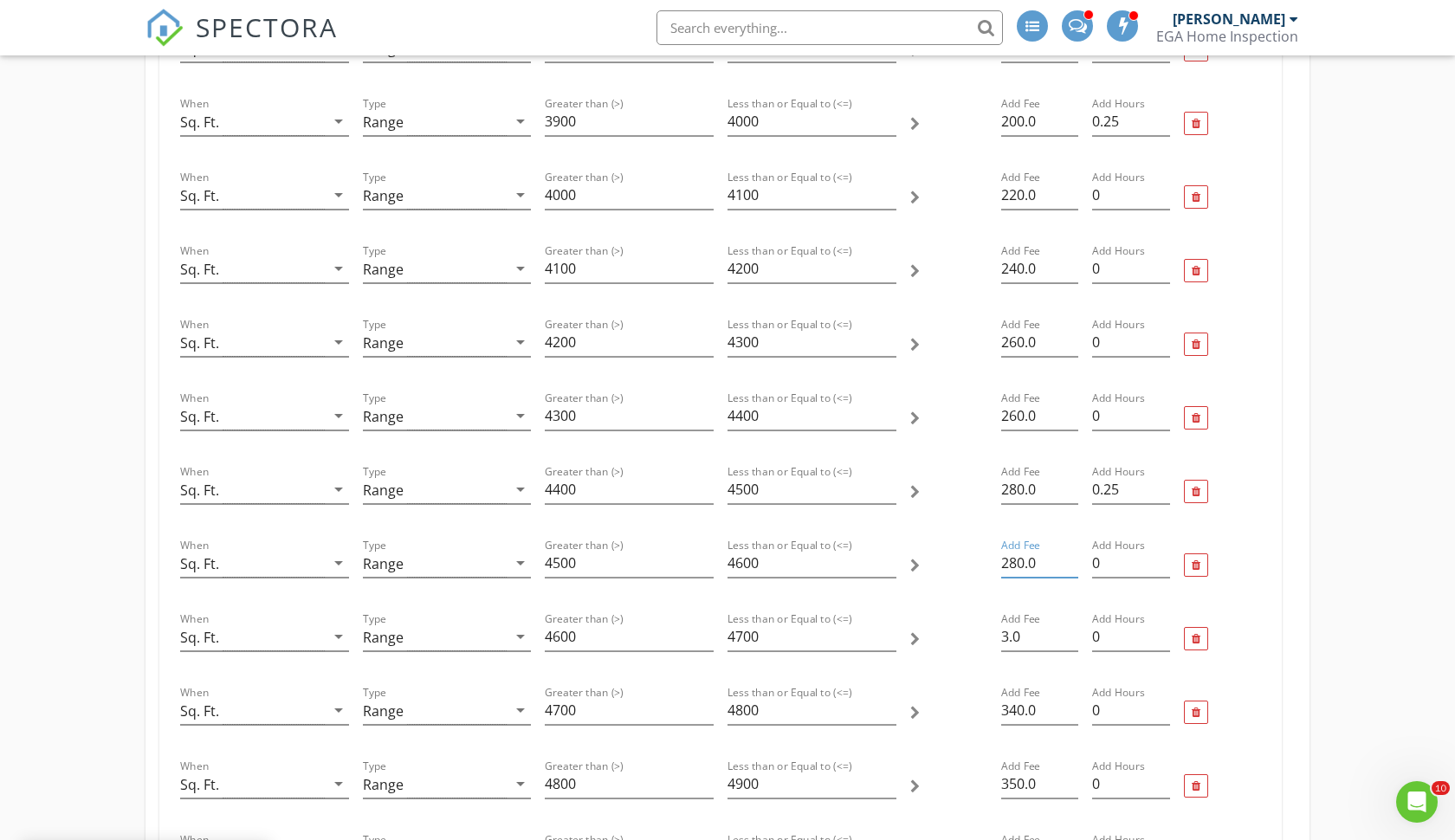 click on "280.0" at bounding box center (1039, 563) 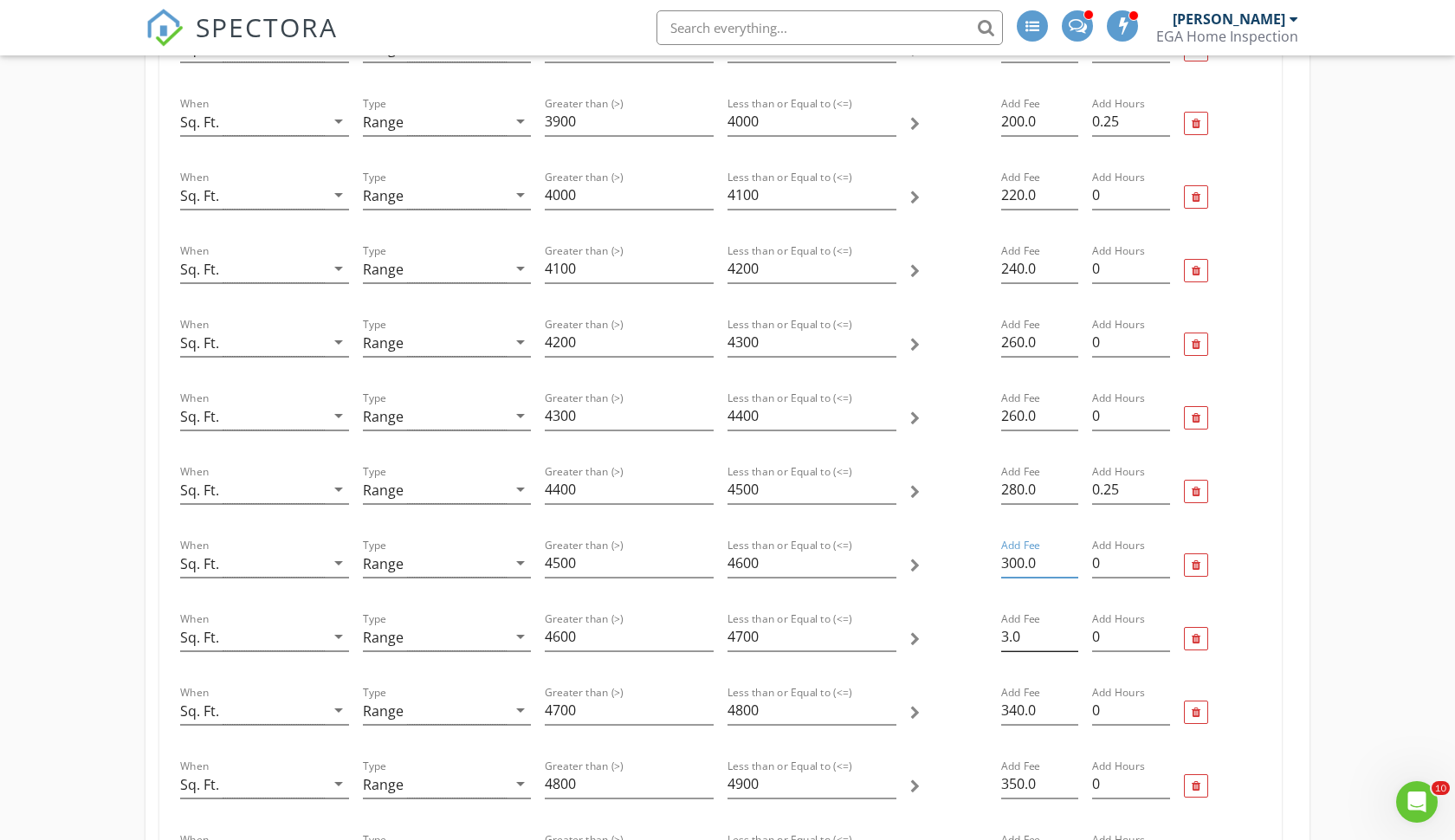 type on "300.0" 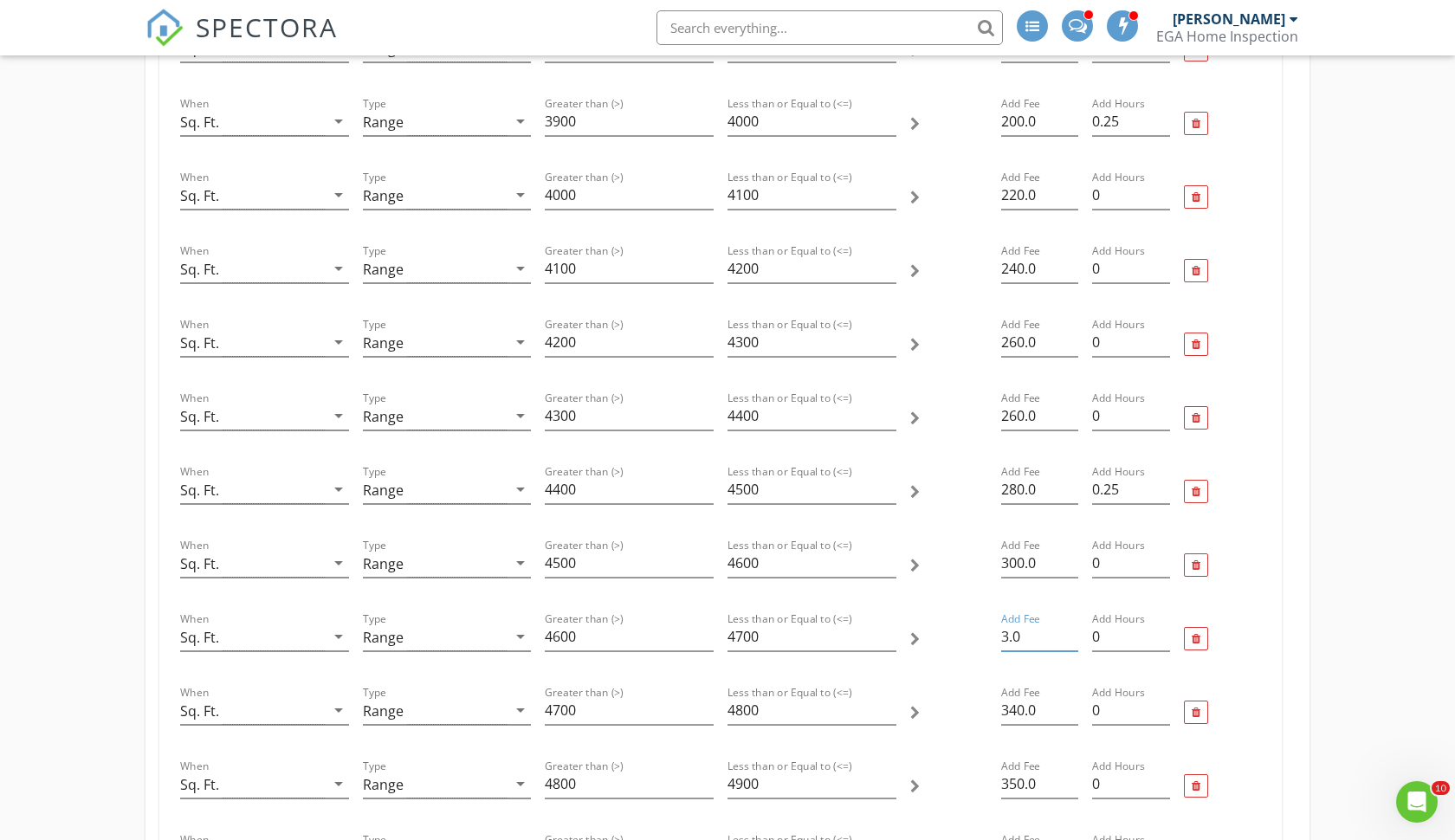 click on "3.0" at bounding box center [1039, 636] 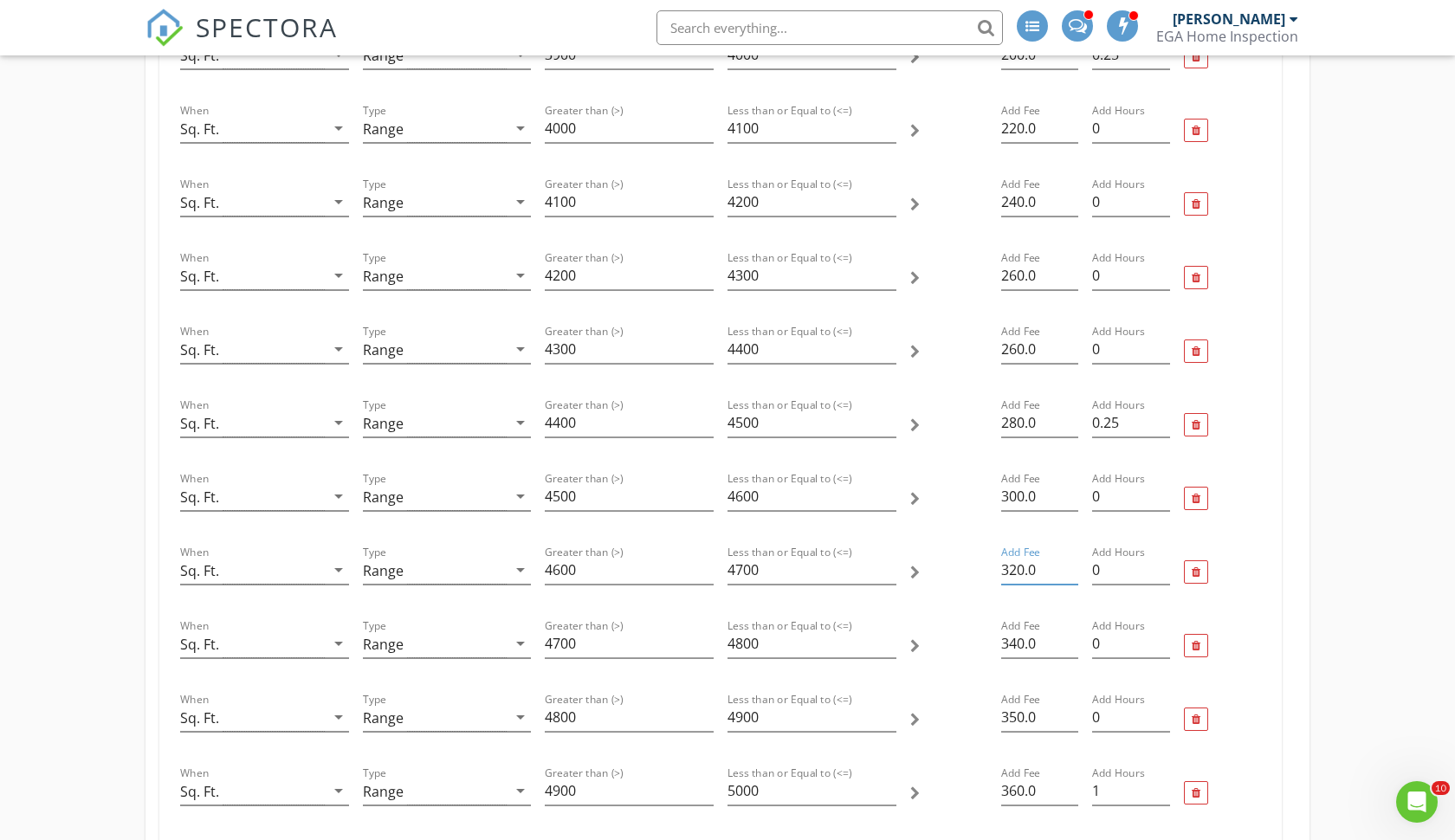 scroll, scrollTop: 2588, scrollLeft: 0, axis: vertical 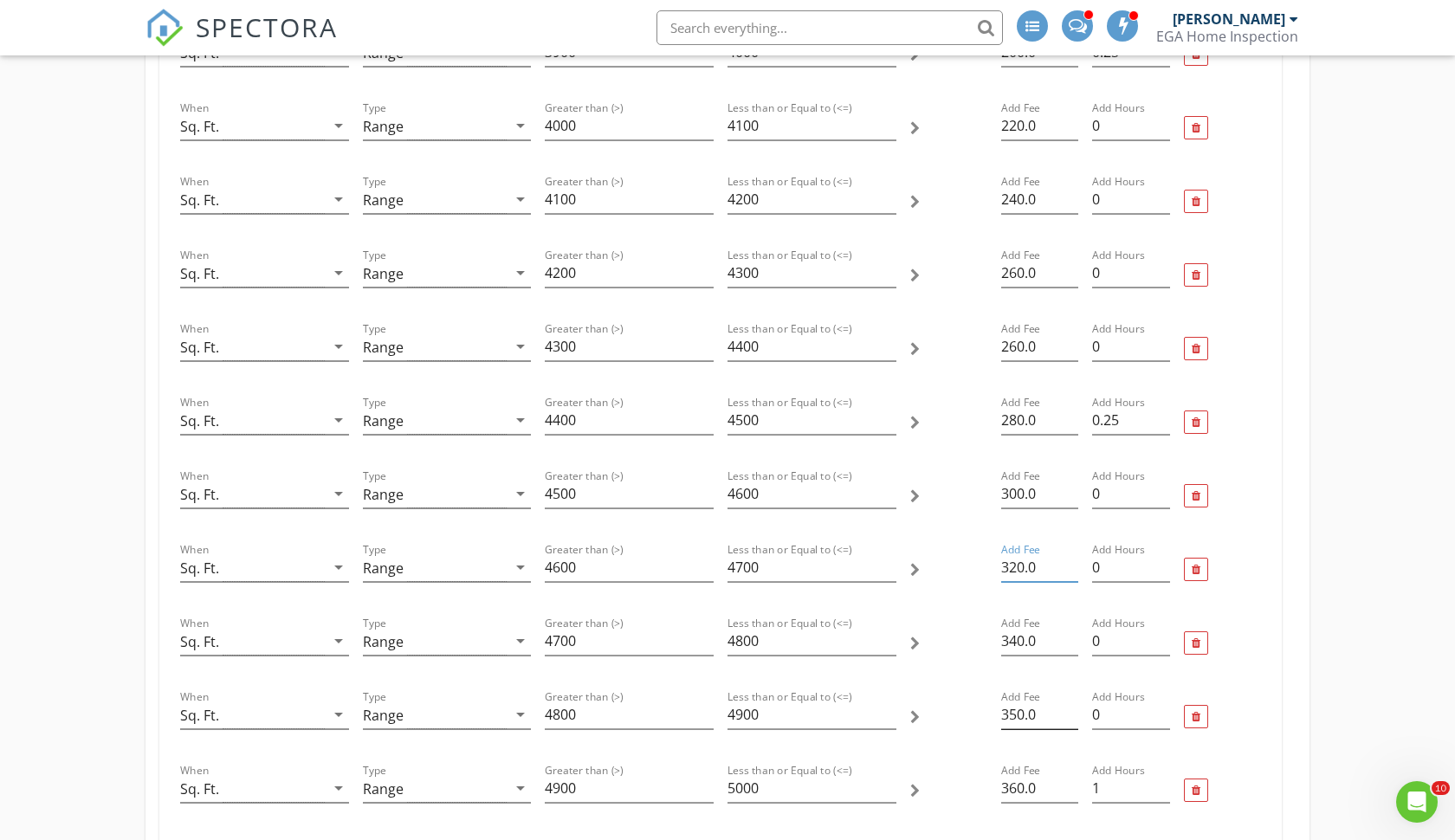 type on "320.0" 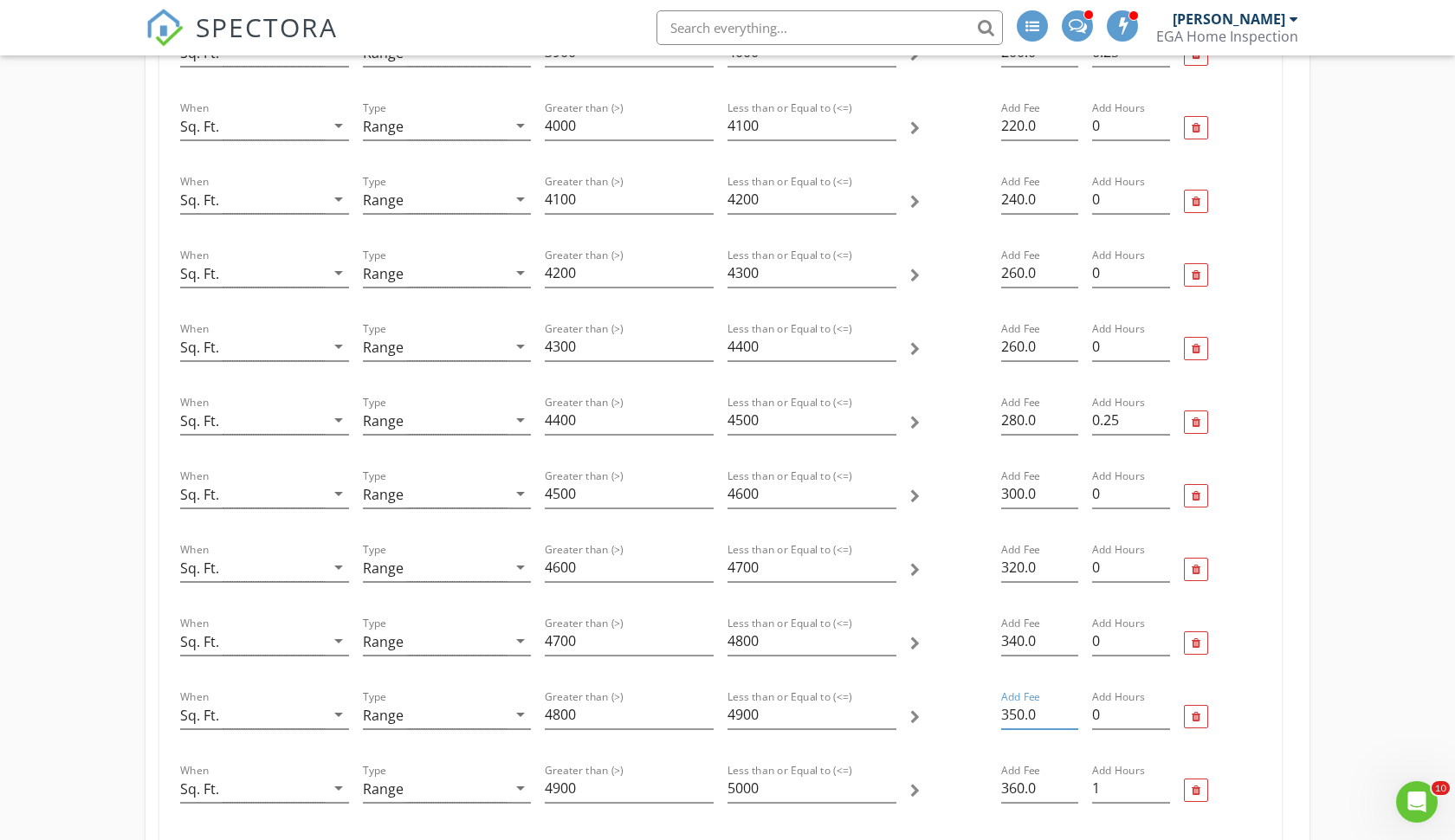 click on "350.0" at bounding box center [1039, 714] 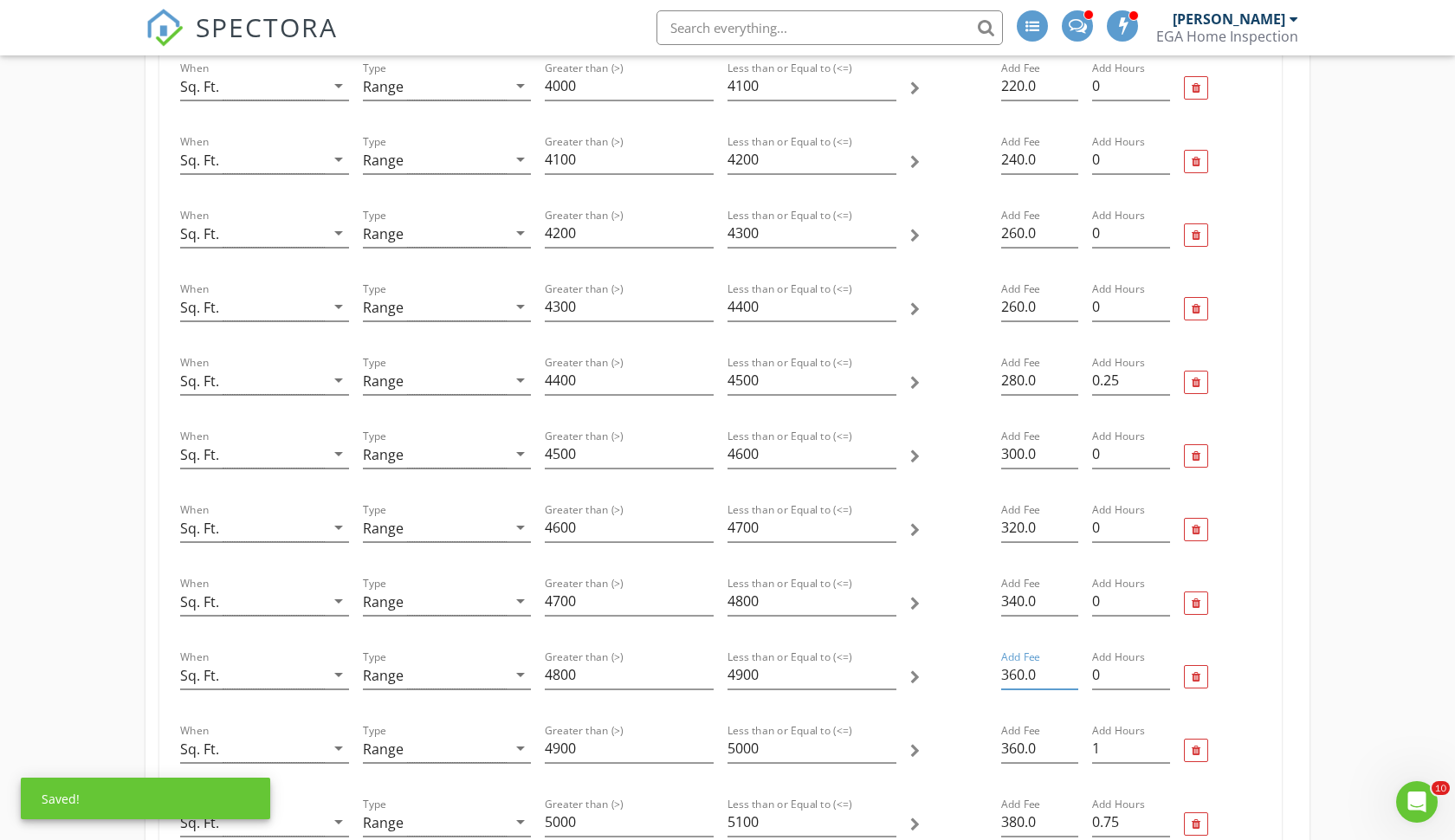 scroll, scrollTop: 2716, scrollLeft: 0, axis: vertical 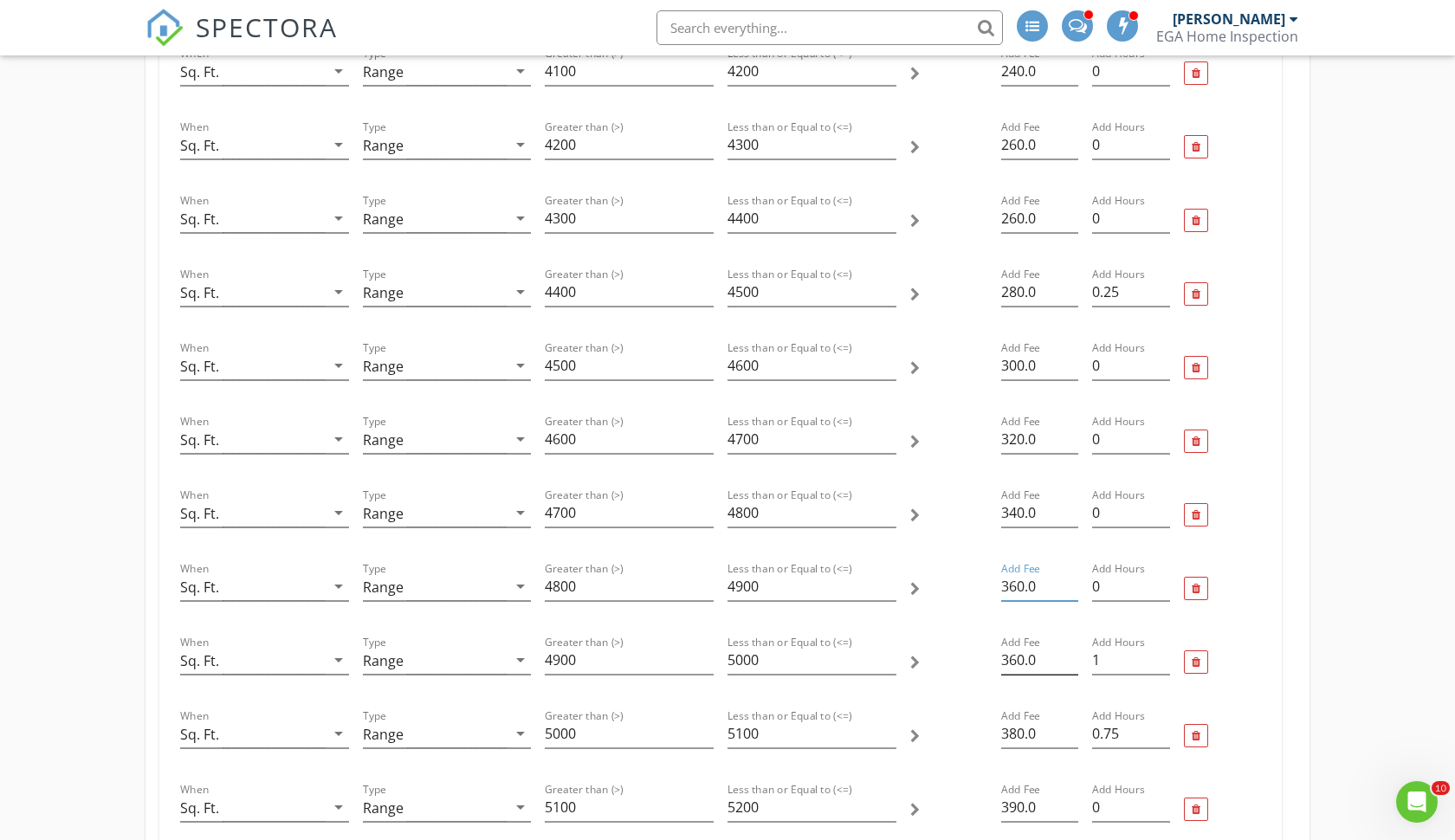 type on "360.0" 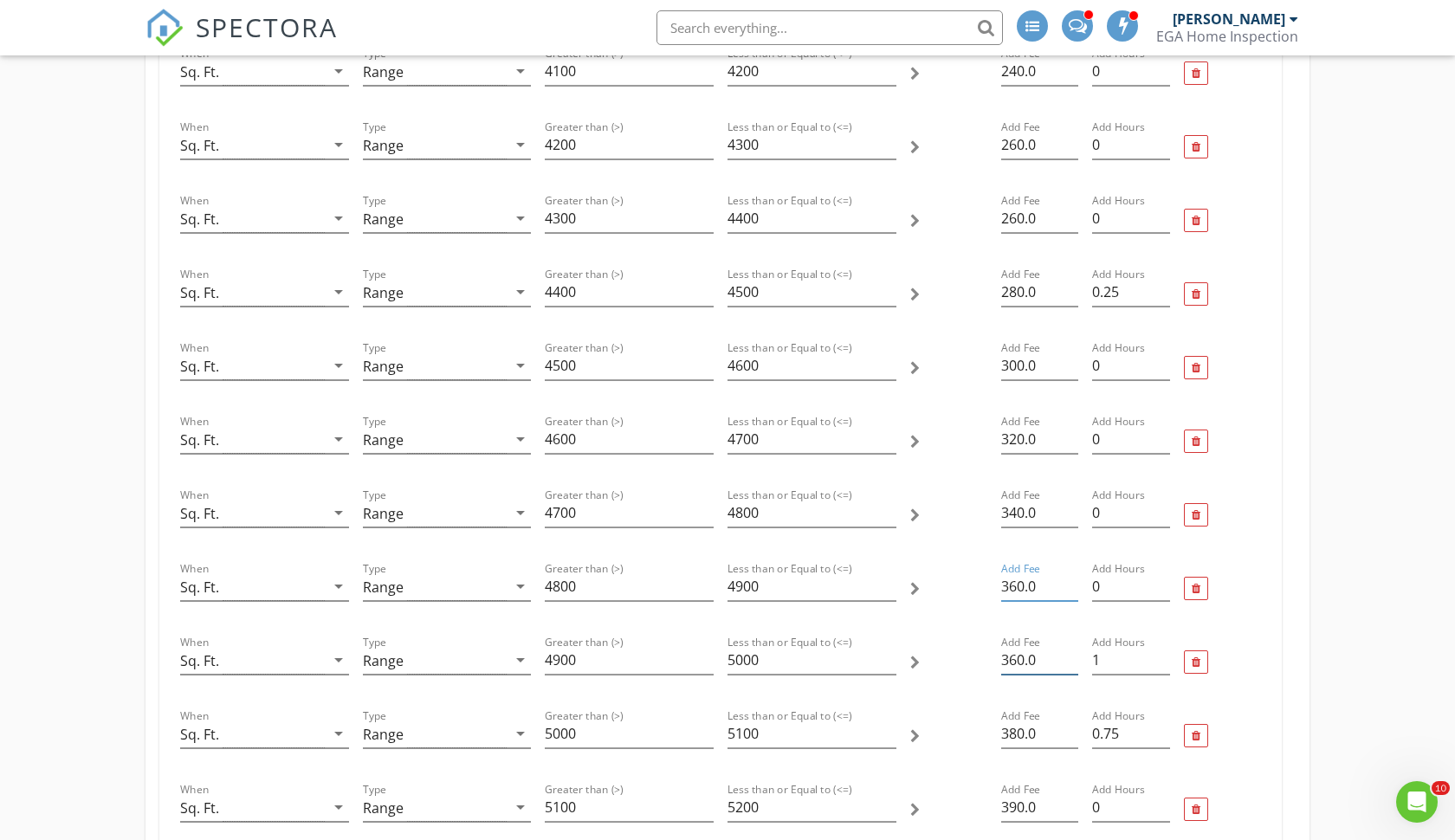 click on "360.0" at bounding box center (1039, 660) 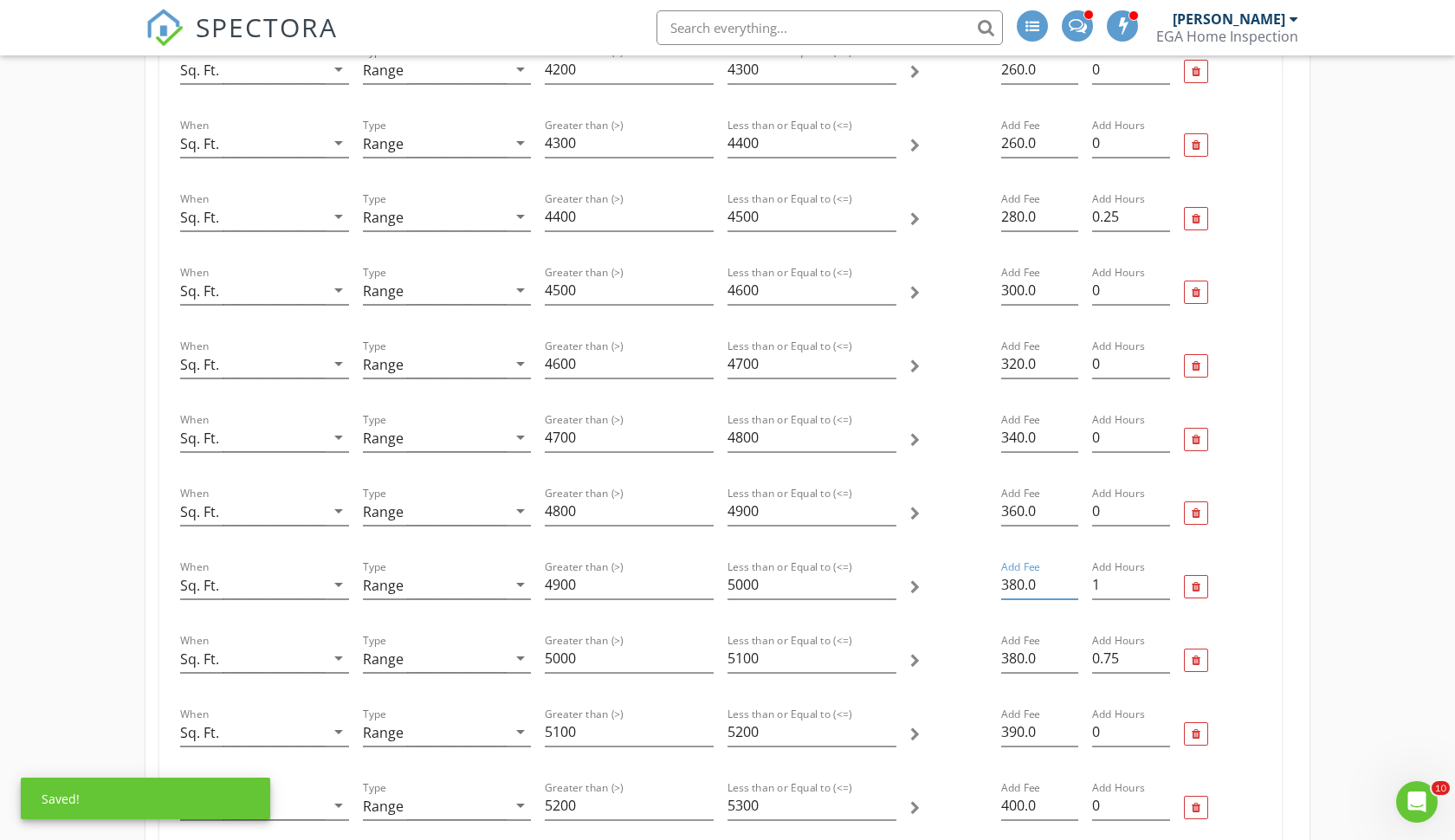 scroll, scrollTop: 2793, scrollLeft: 0, axis: vertical 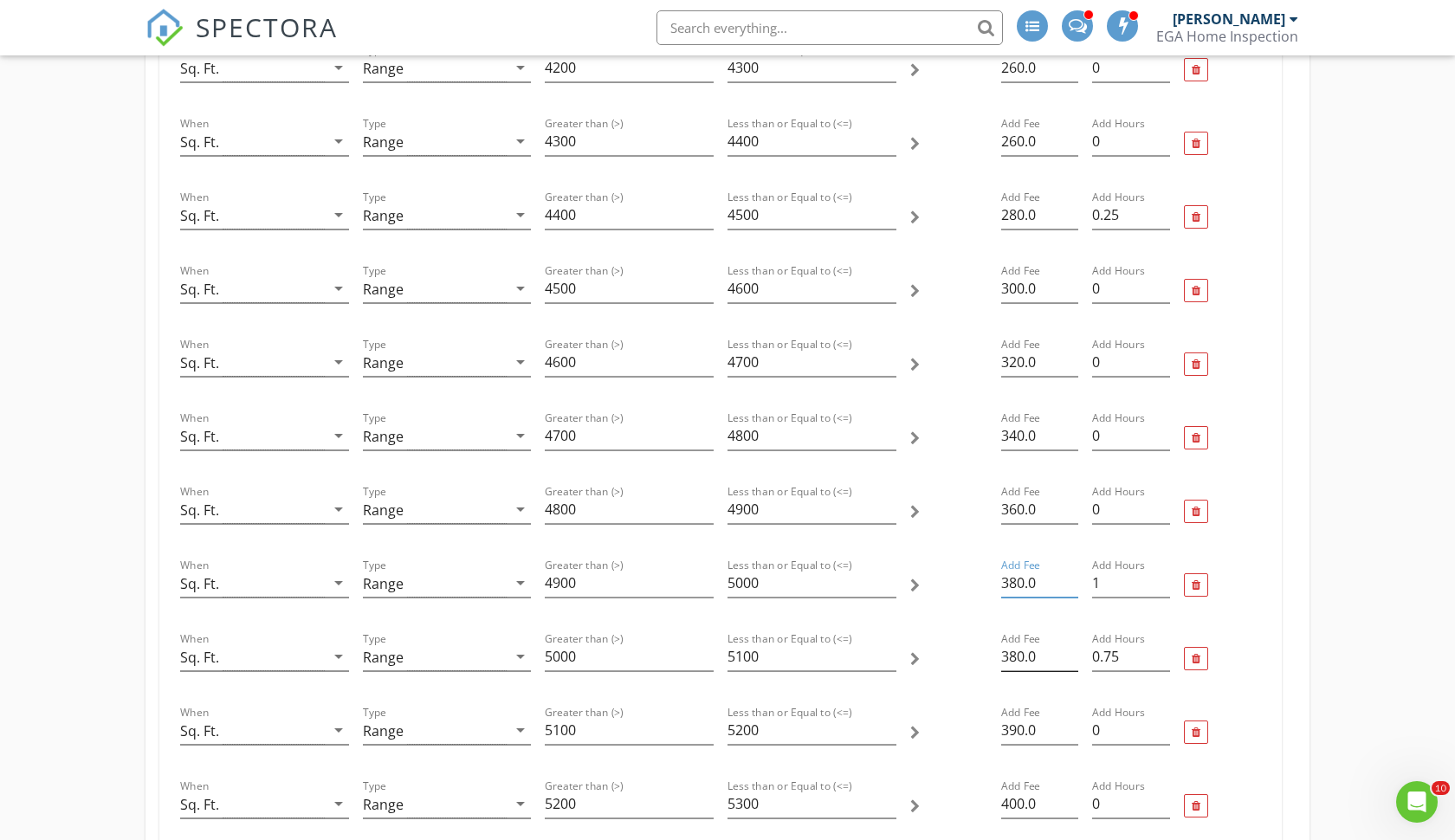 type on "380.0" 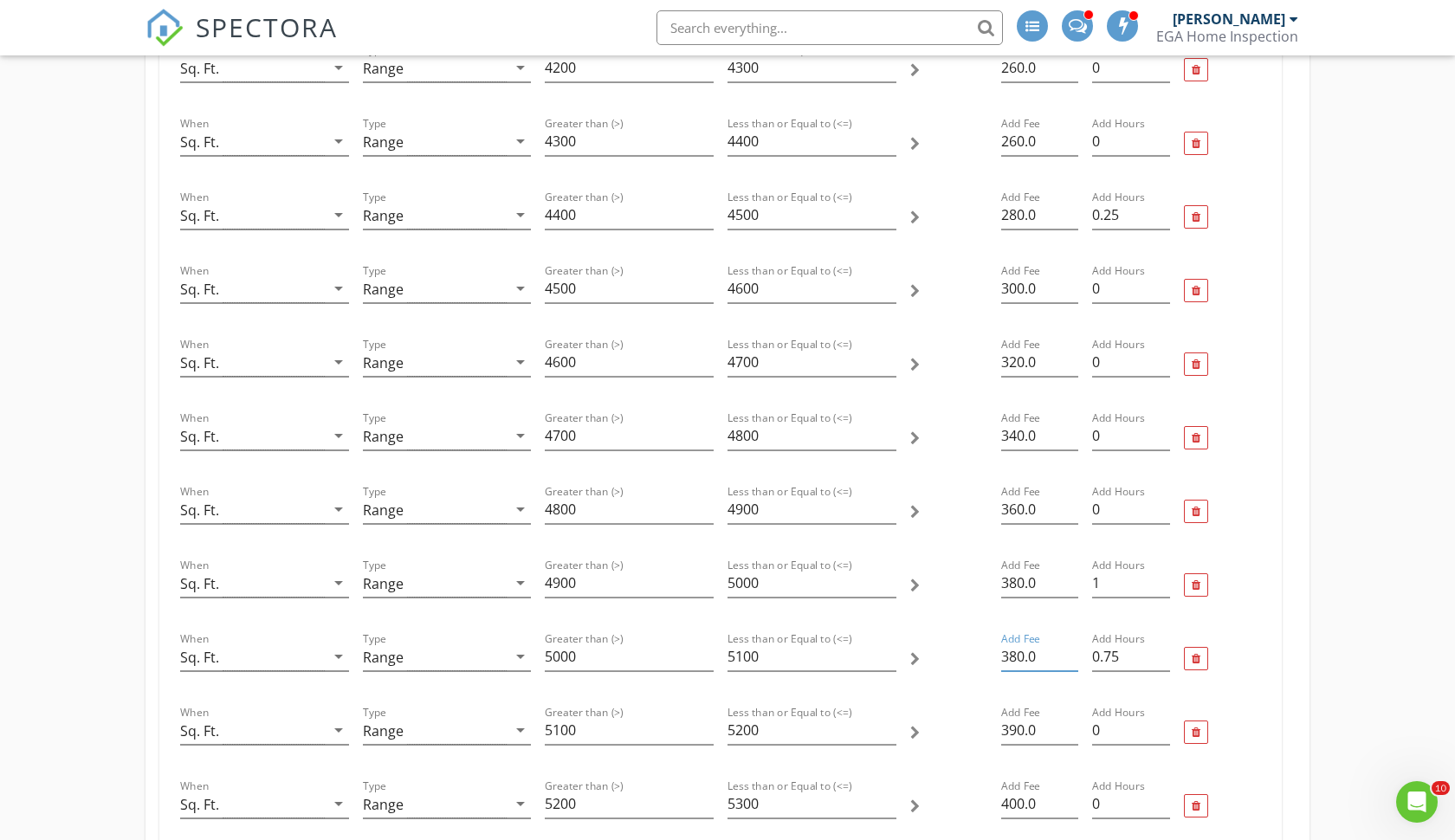 click on "380.0" at bounding box center (1039, 656) 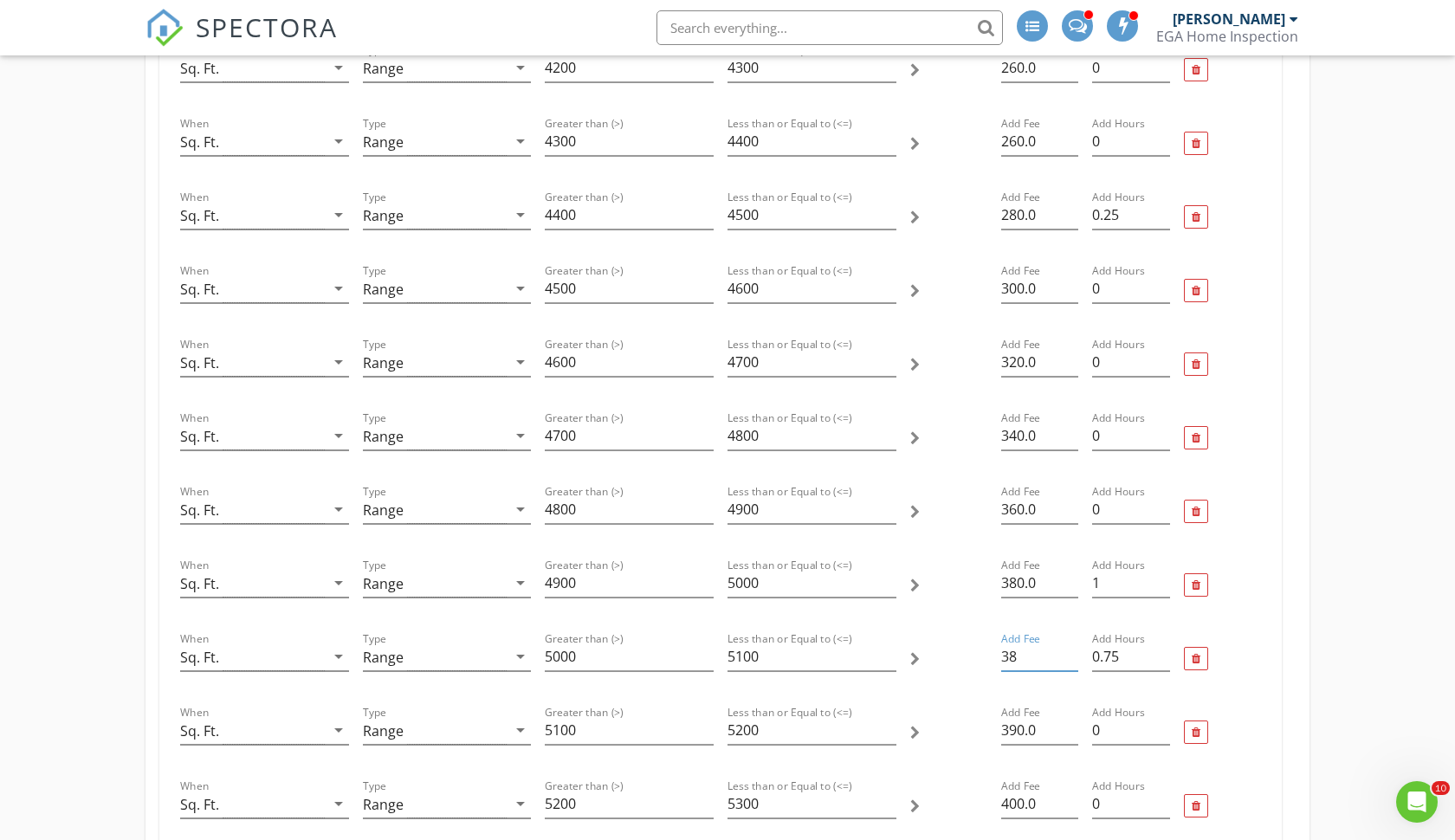 type on "3" 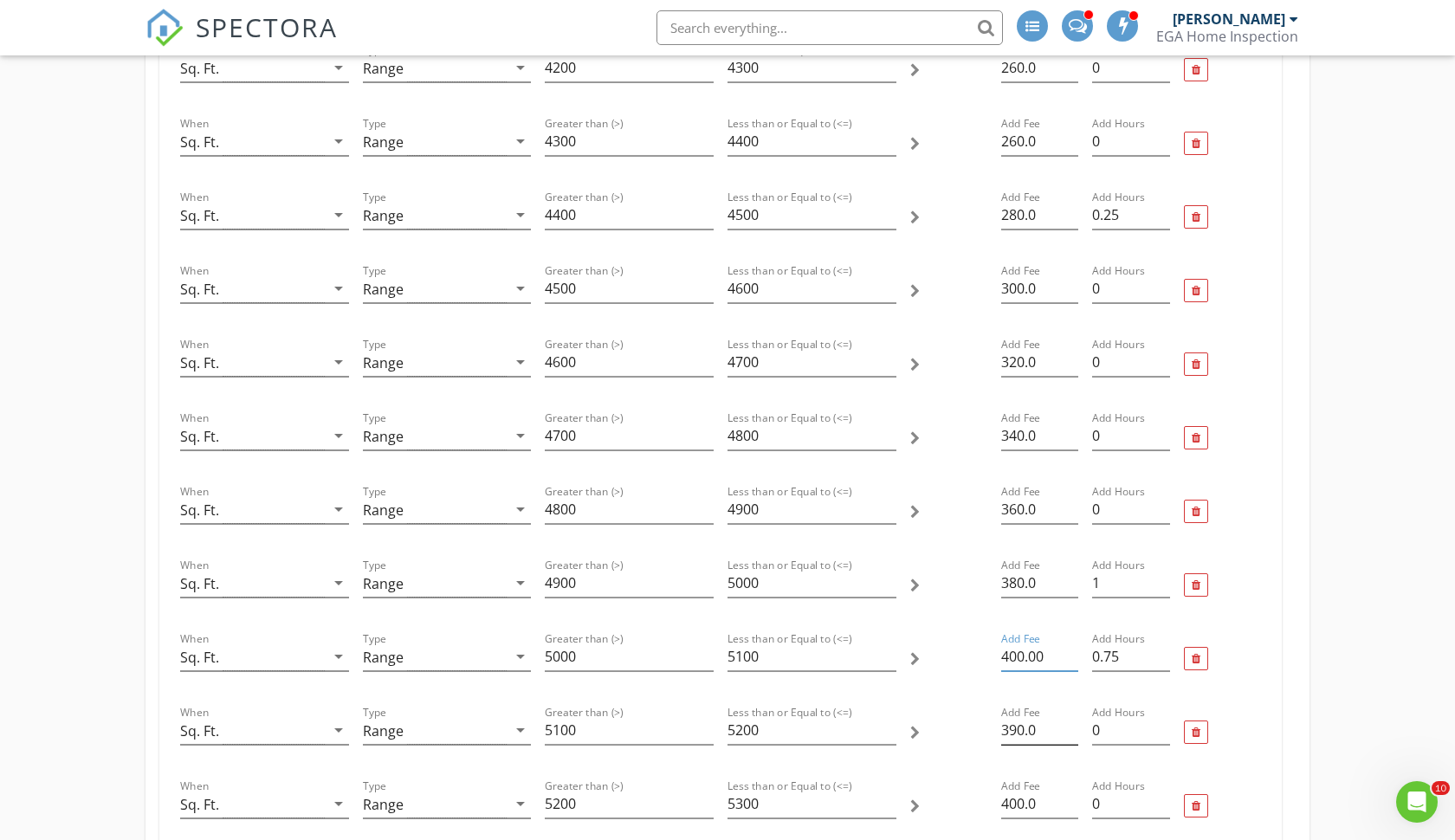 type on "400.00" 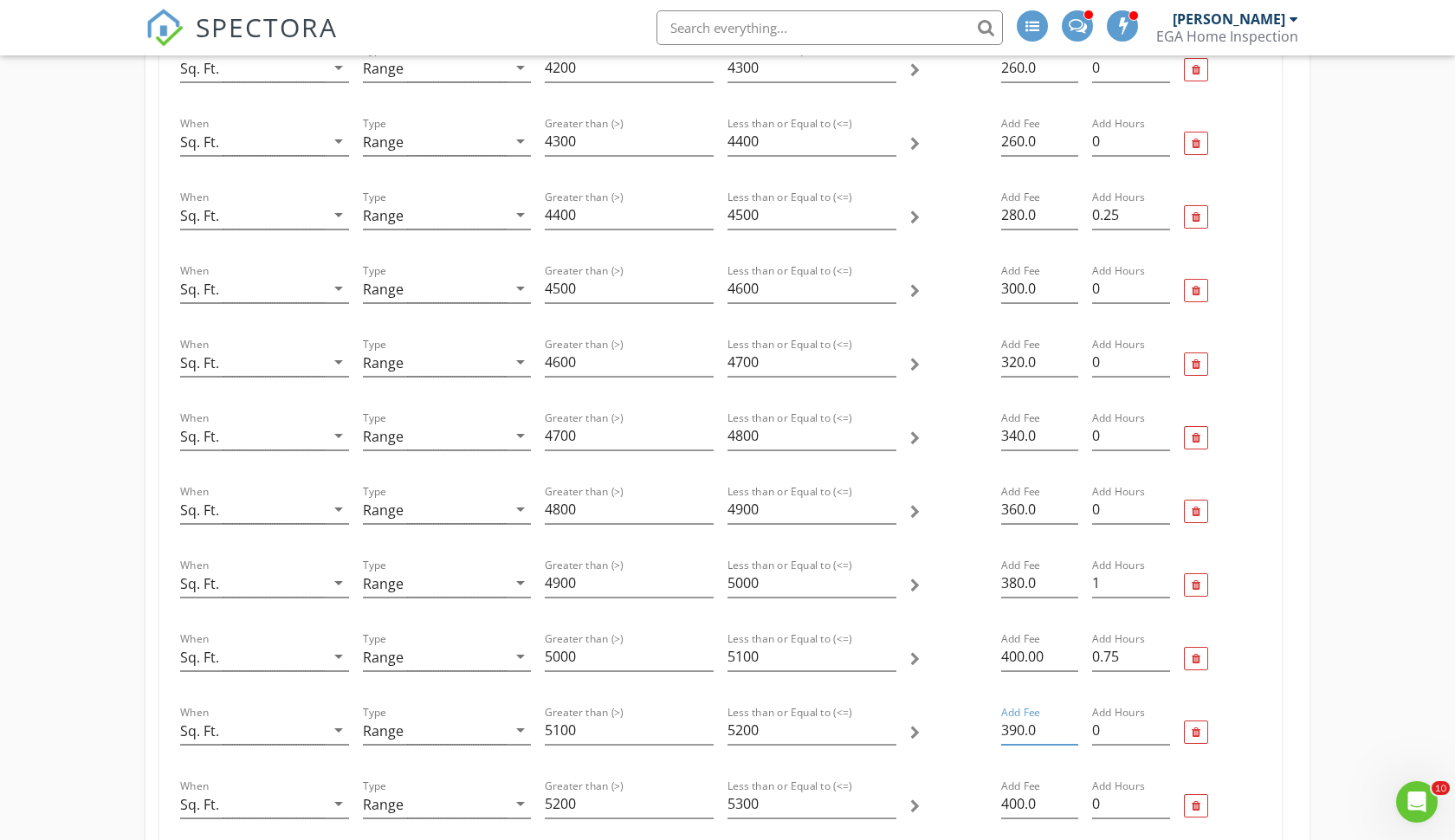 click on "390.0" at bounding box center [1039, 730] 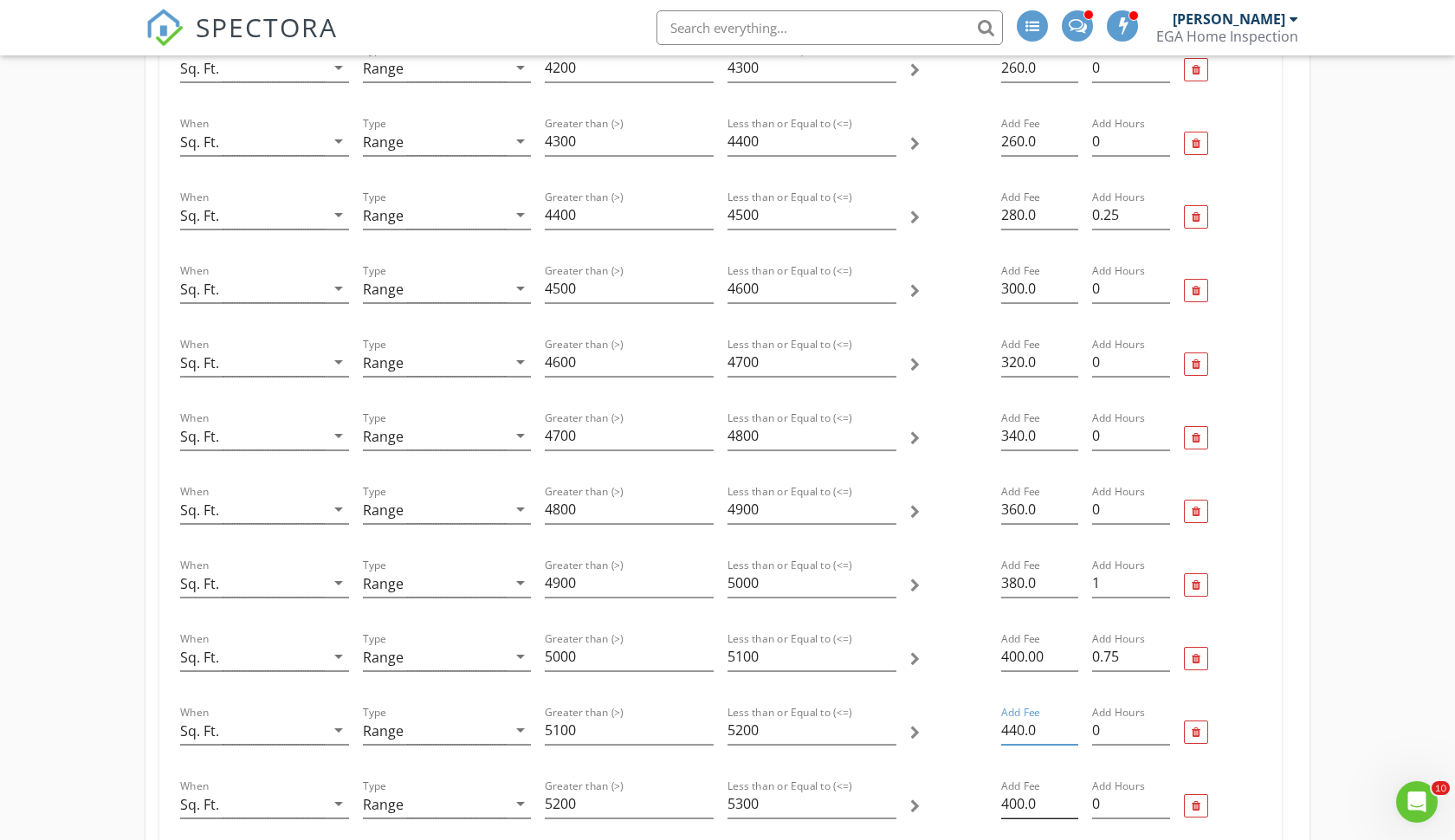 type on "440.0" 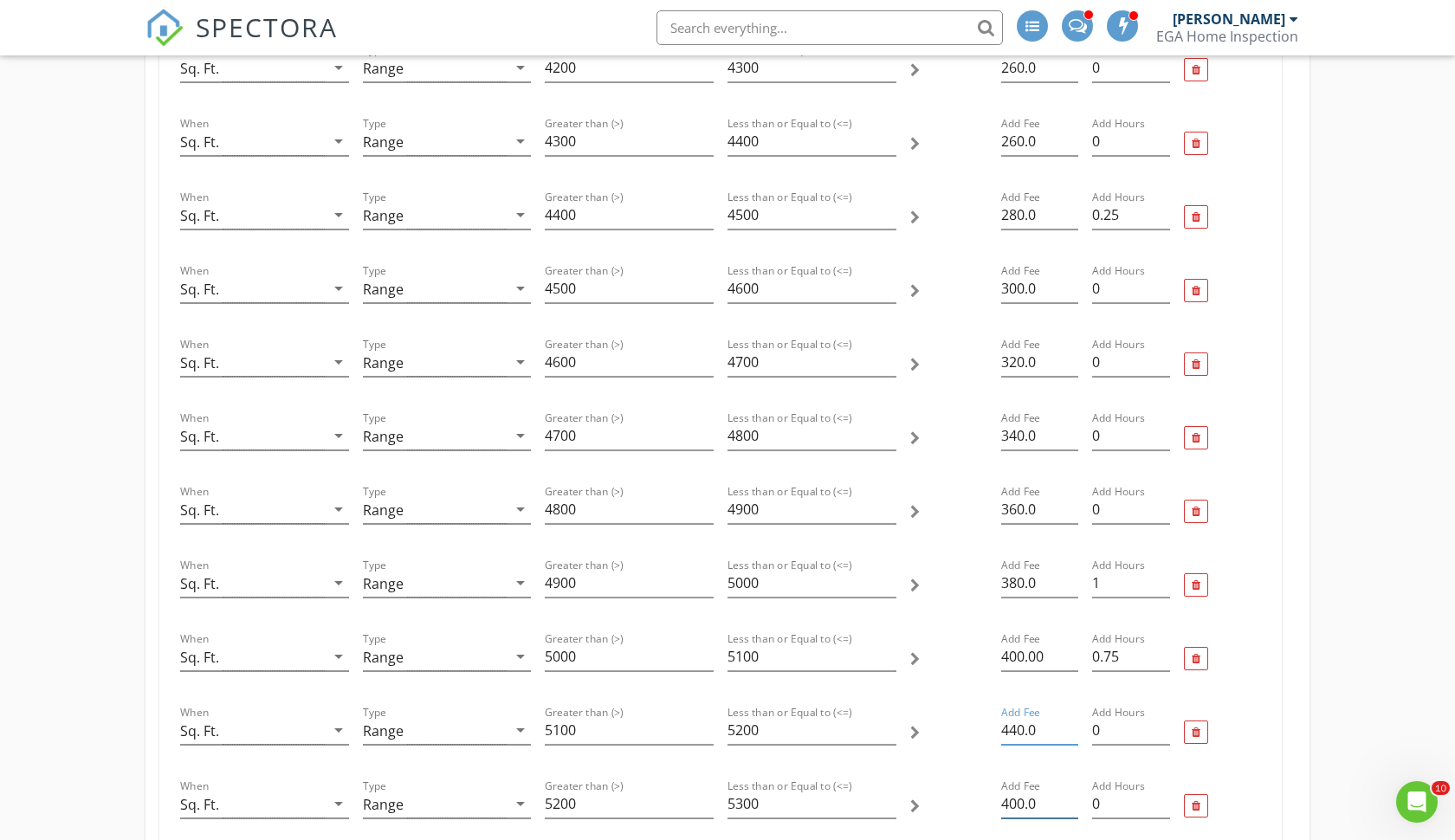 click on "400.0" at bounding box center (1039, 804) 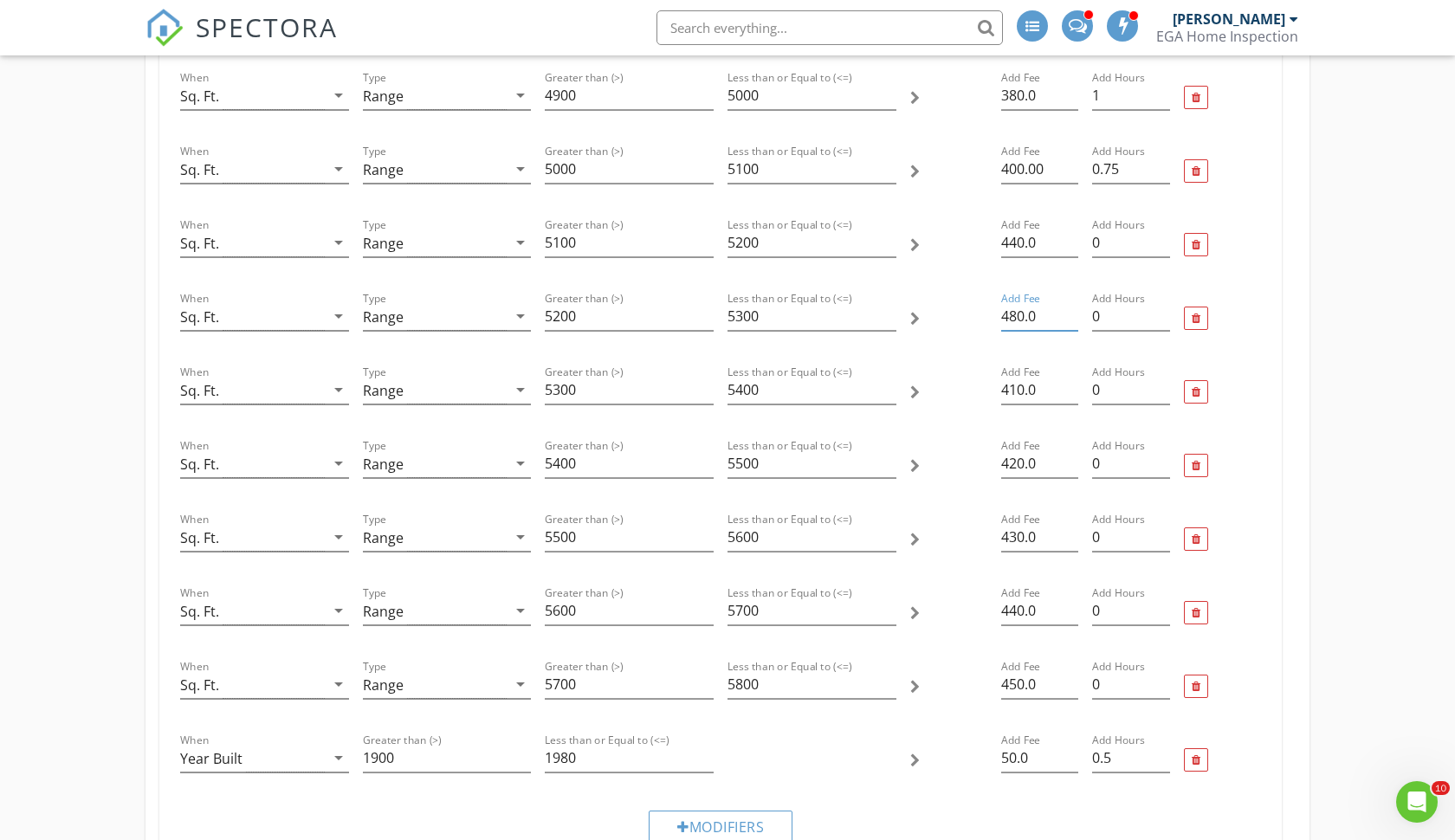 scroll, scrollTop: 3280, scrollLeft: 1, axis: both 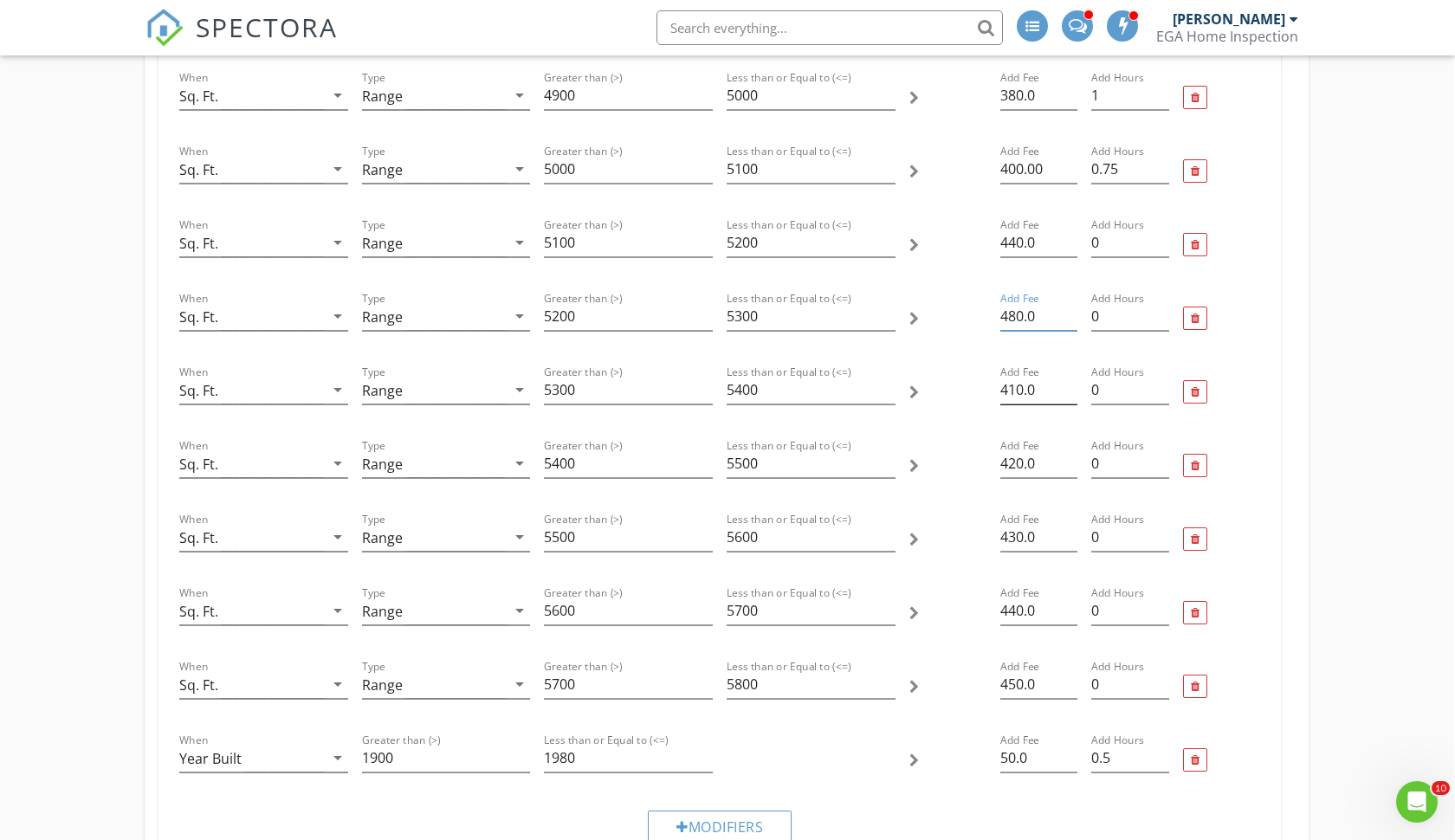 type on "480.0" 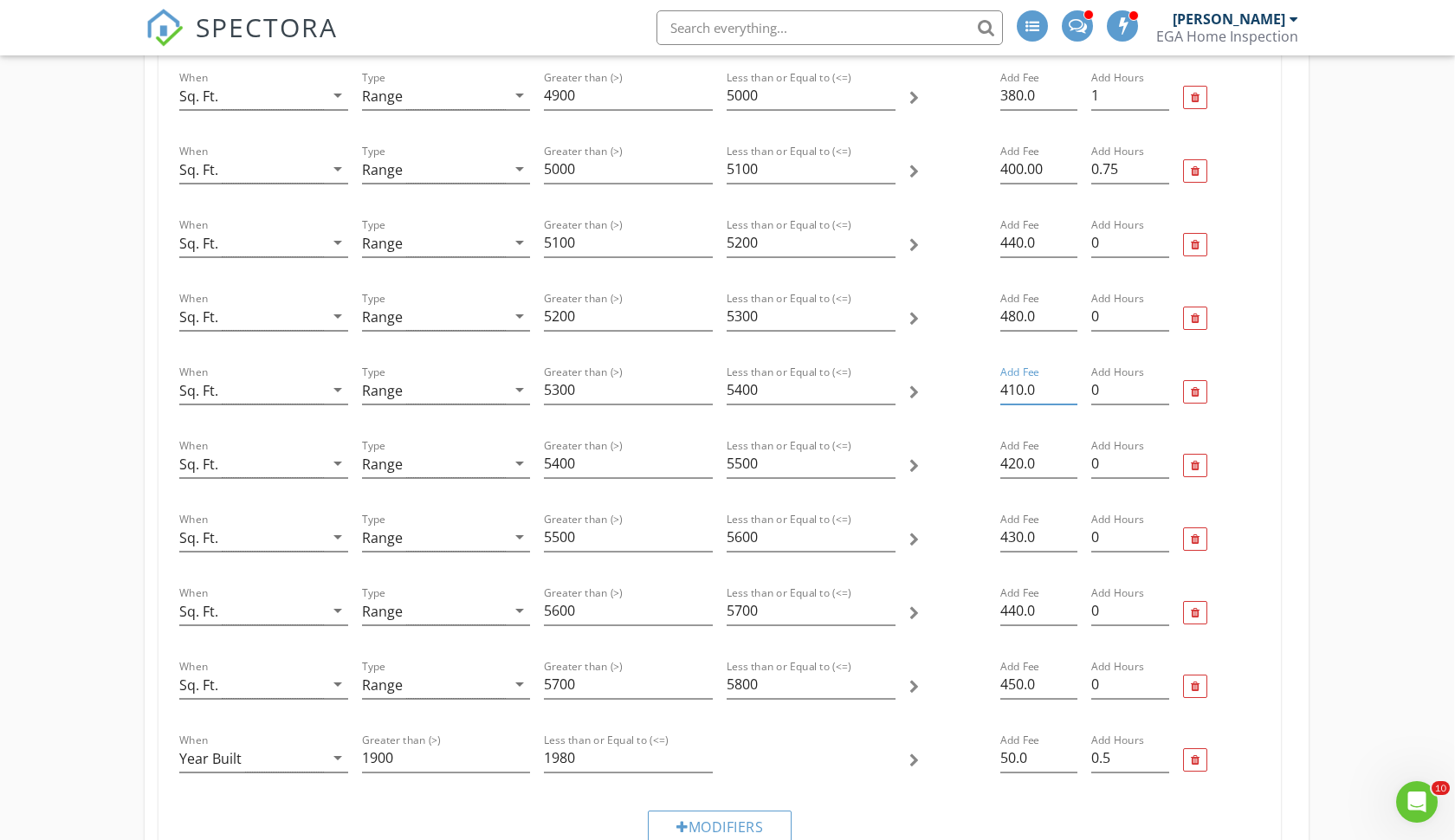 click on "410.0" at bounding box center (1038, 390) 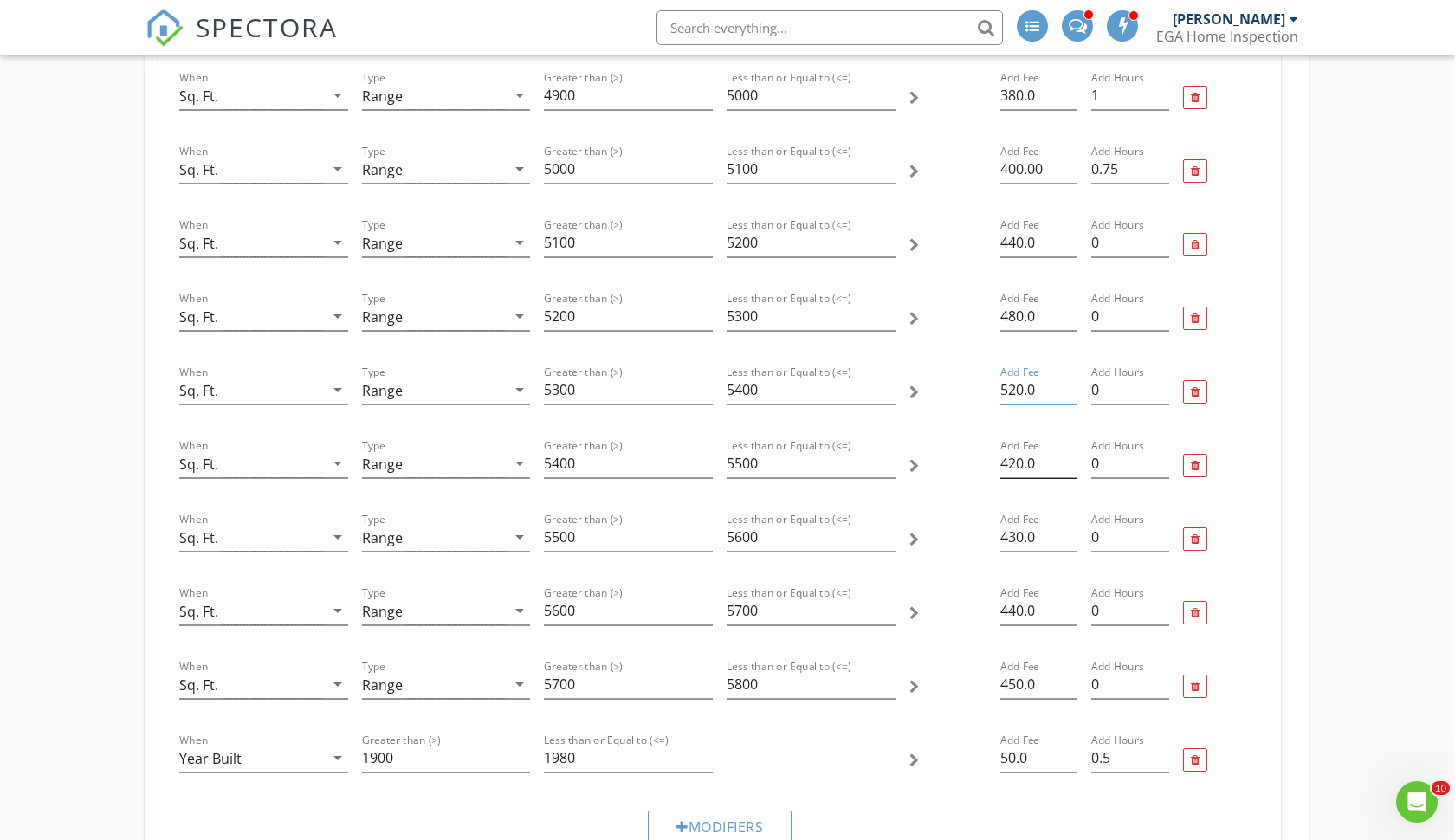 type on "520.0" 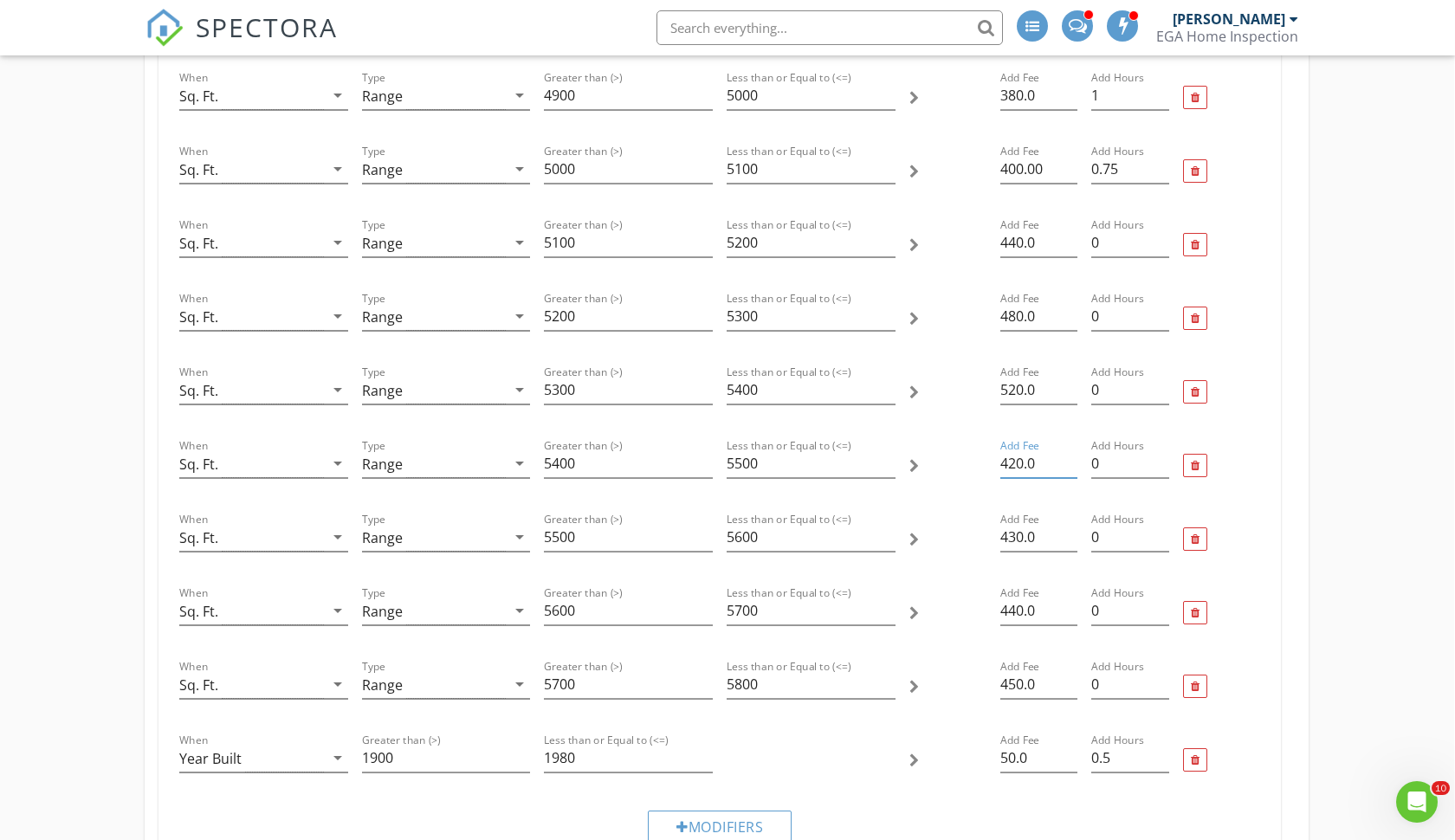 click on "420.0" at bounding box center [1038, 463] 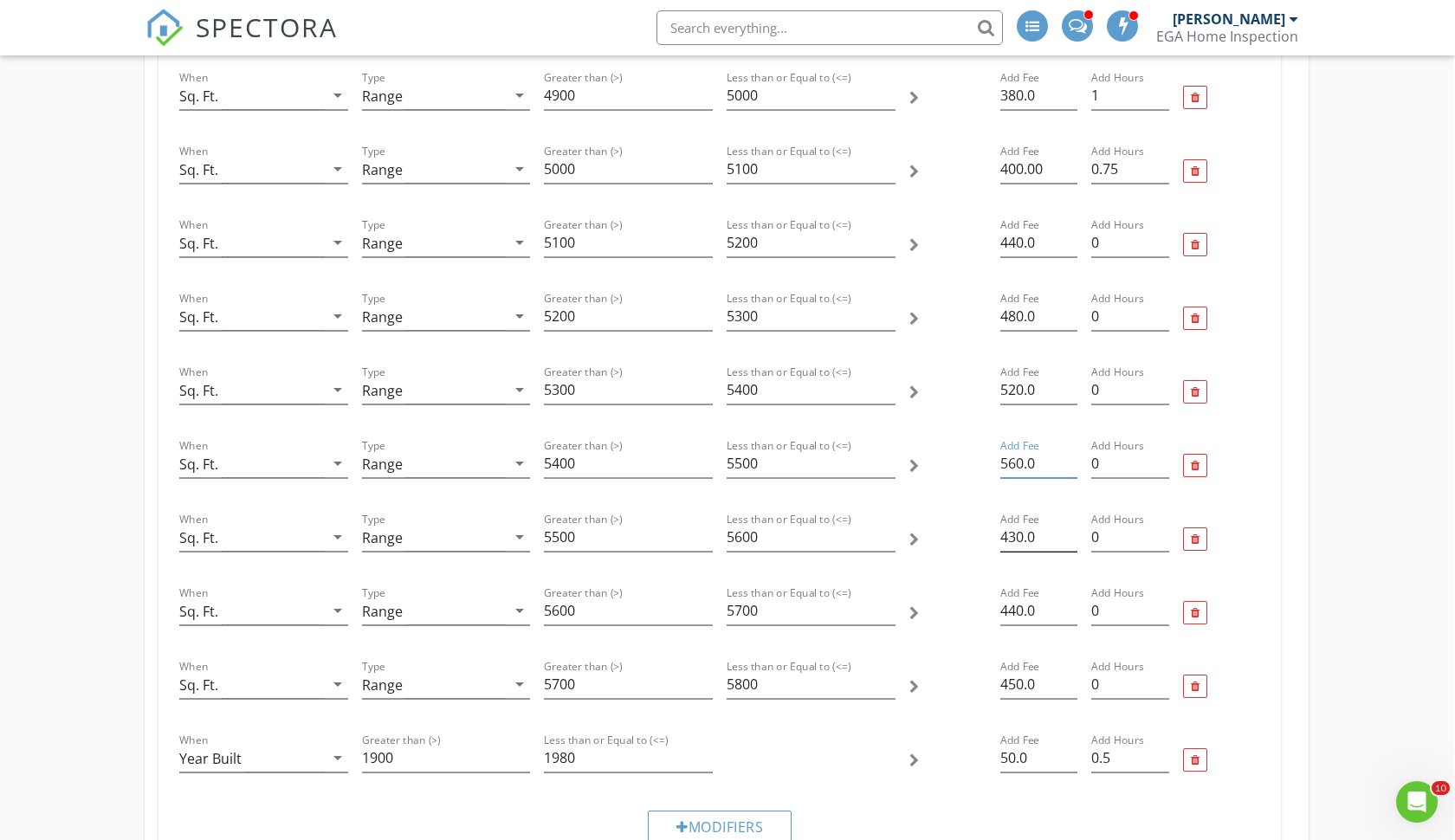 type on "560.0" 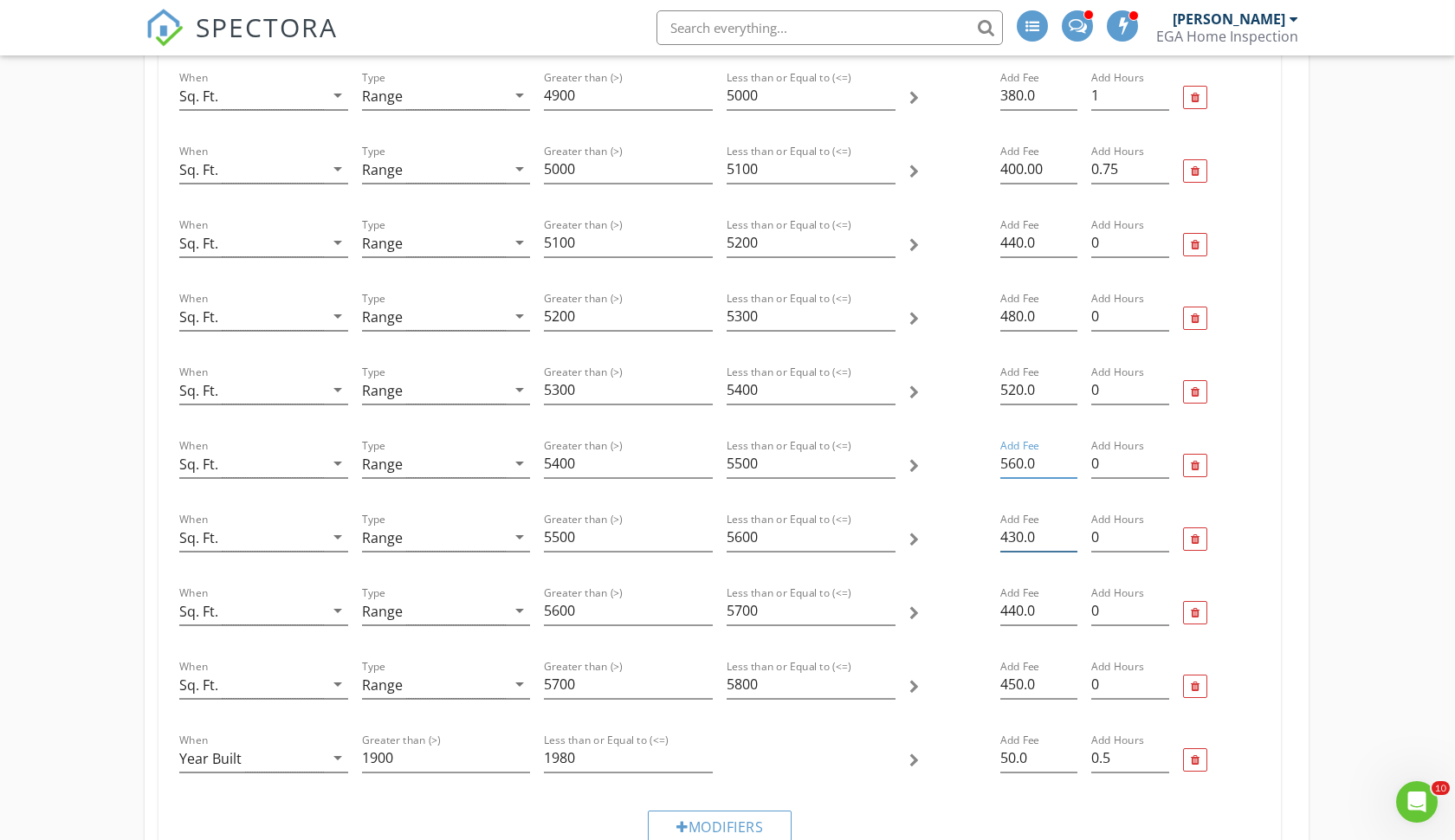 click on "430.0" at bounding box center [1038, 537] 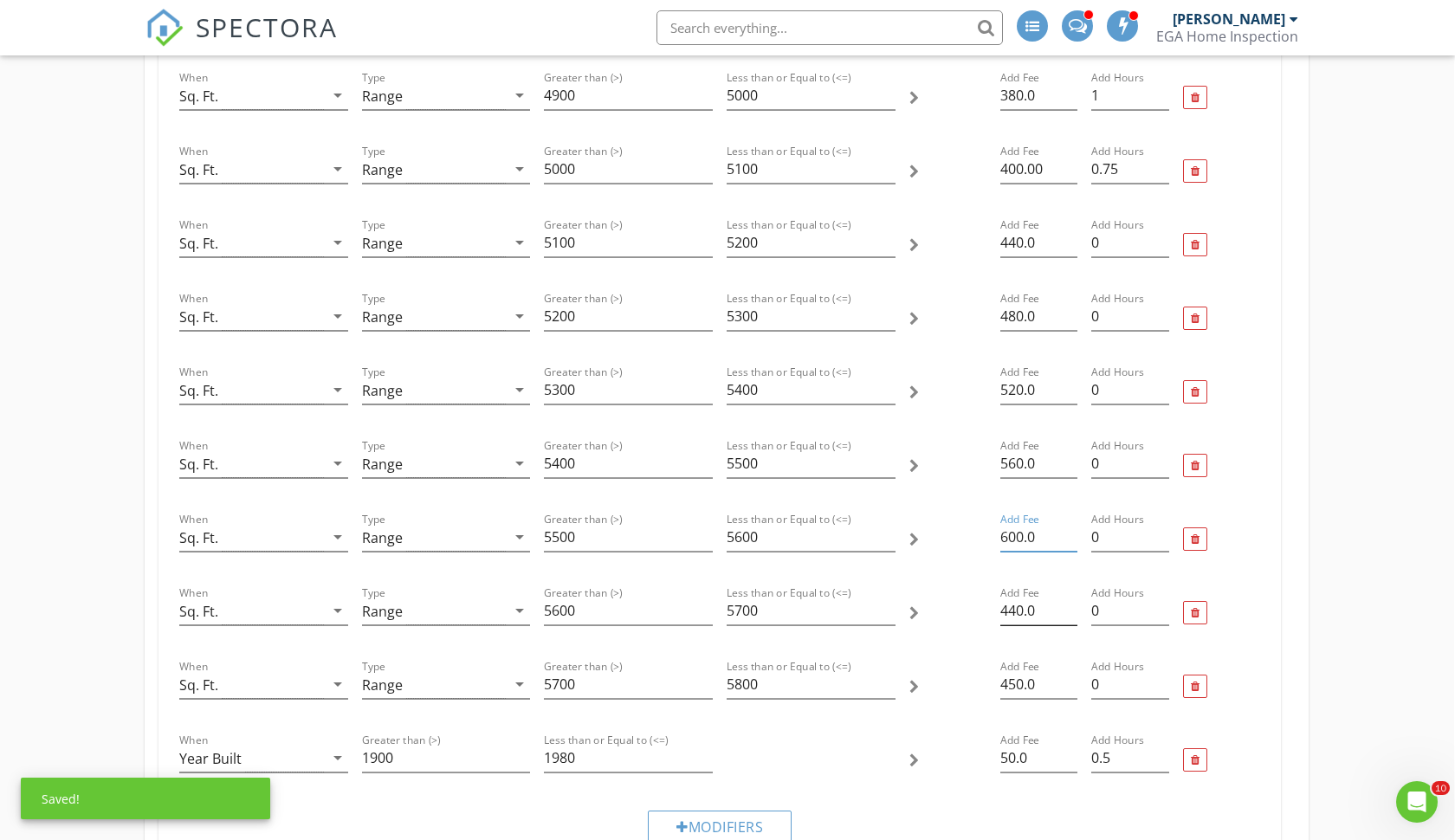 type on "600.0" 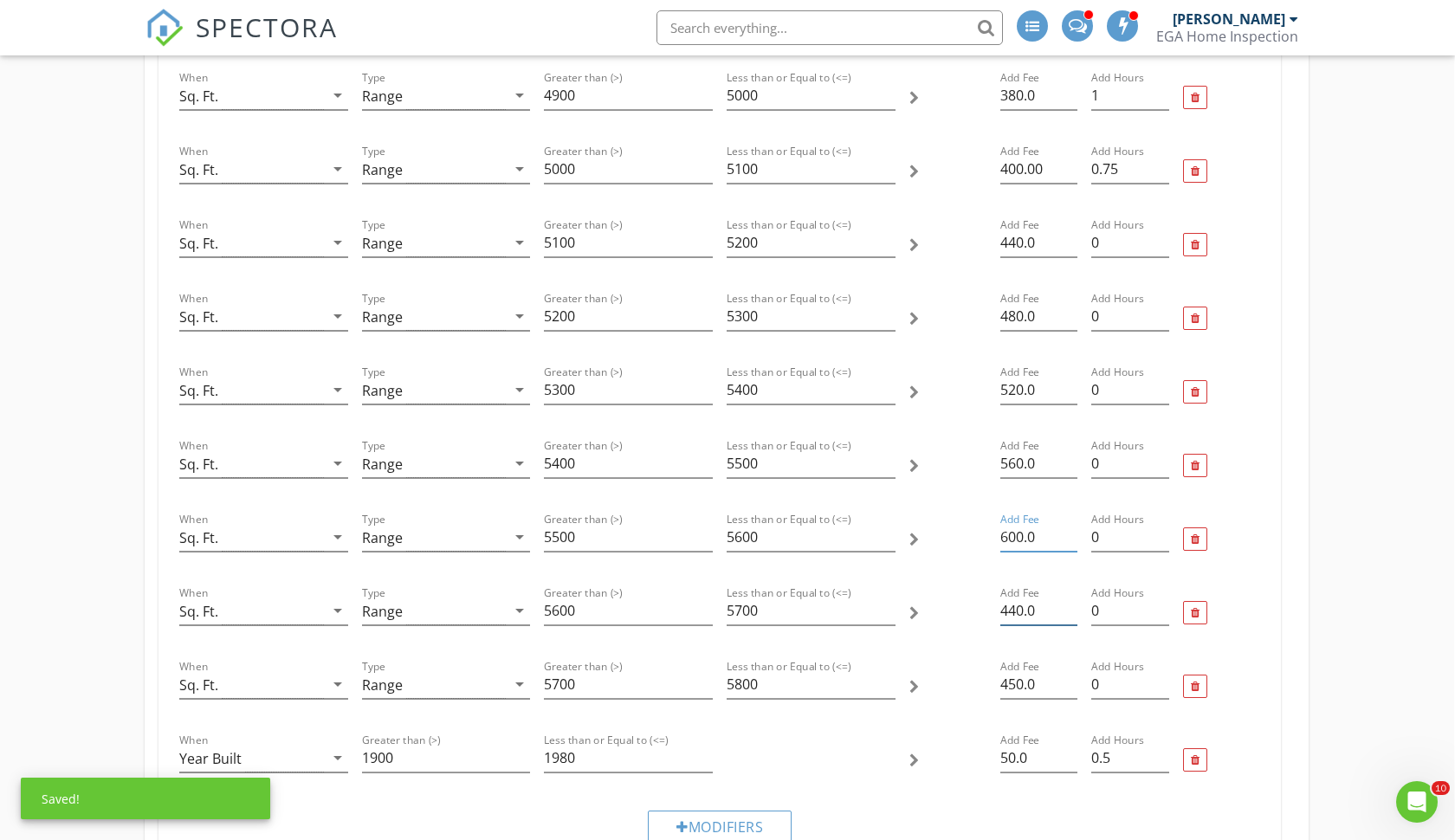 click on "440.0" at bounding box center [1038, 611] 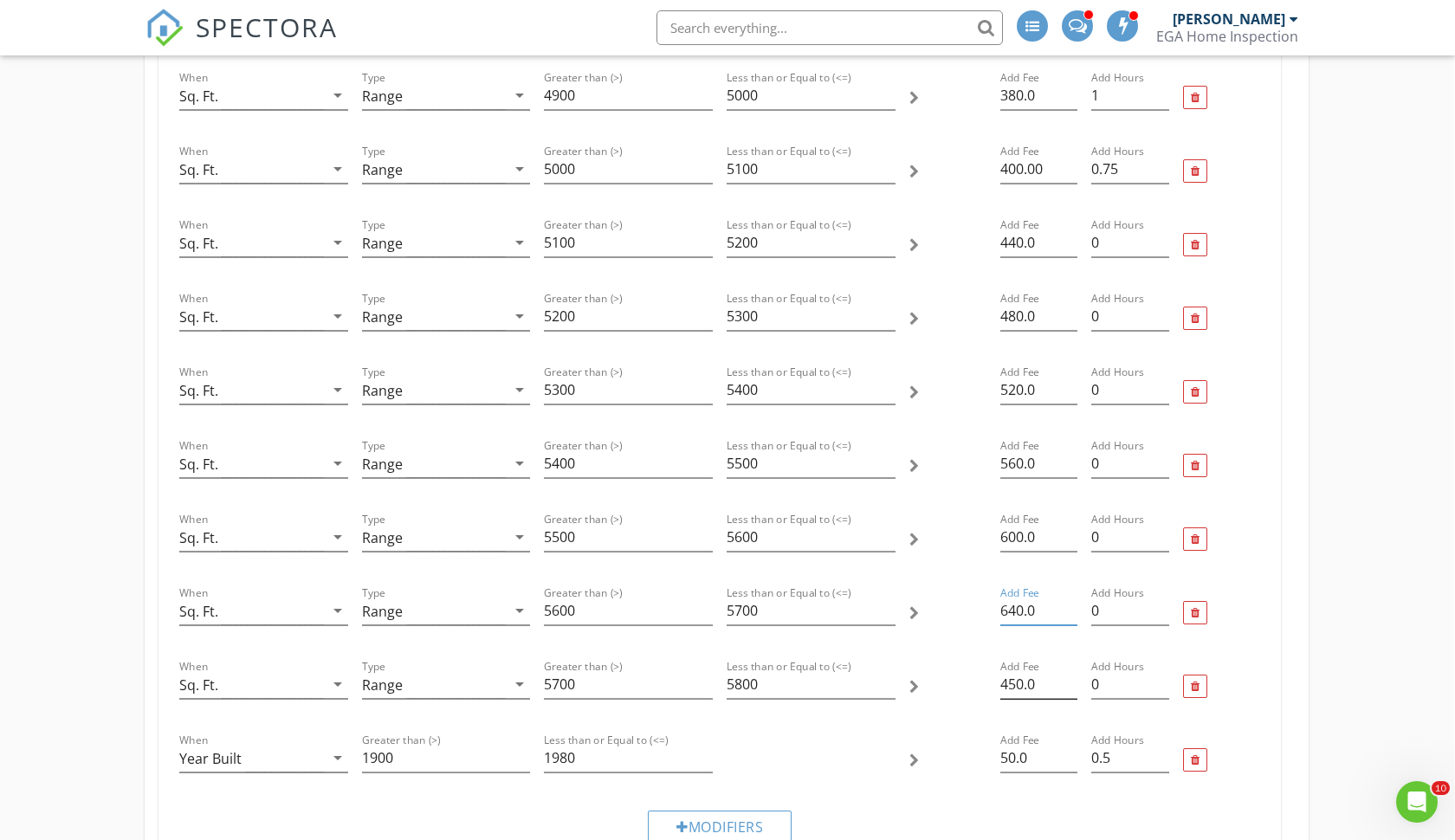 type on "640.0" 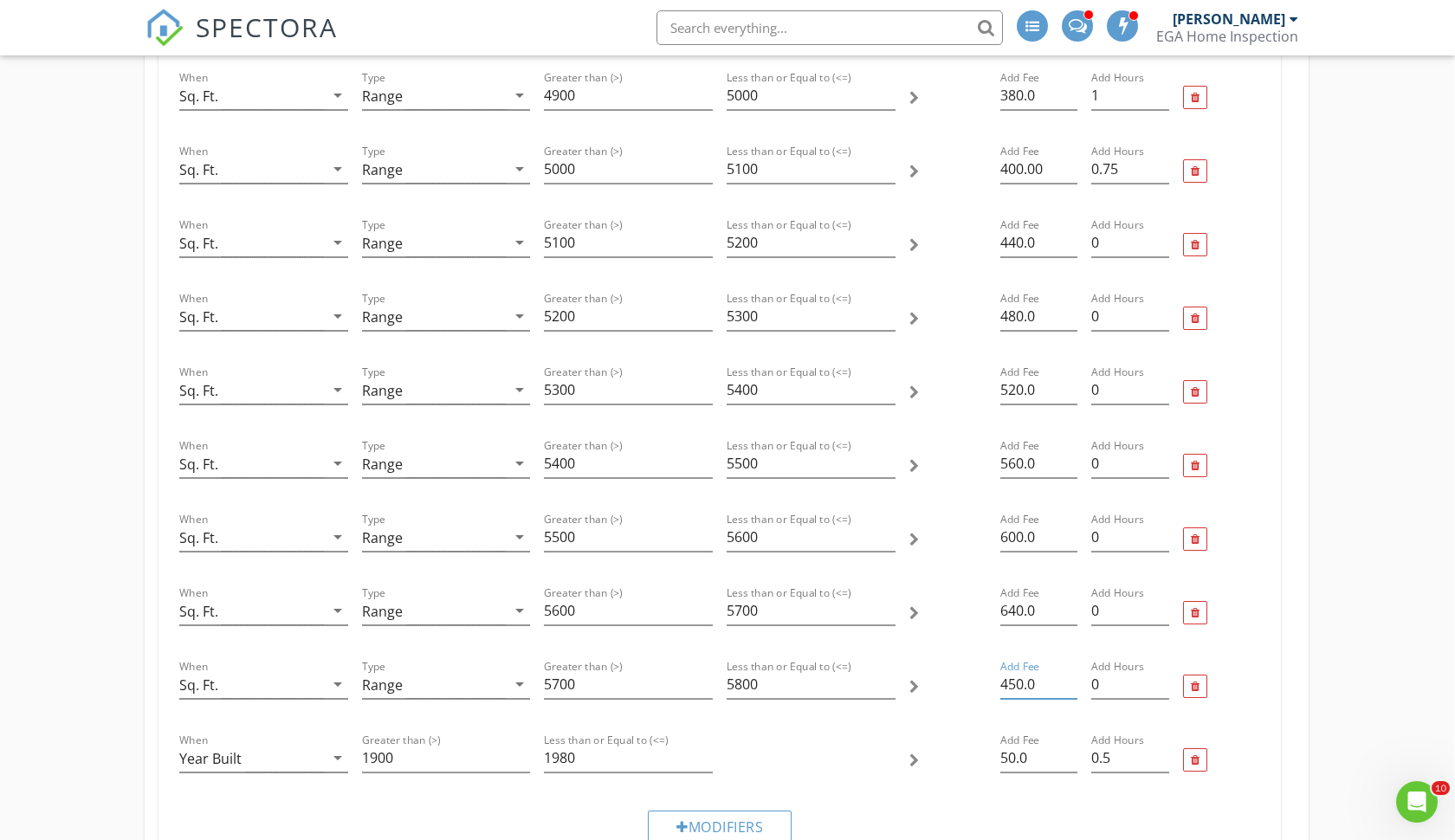 click on "450.0" at bounding box center (1038, 684) 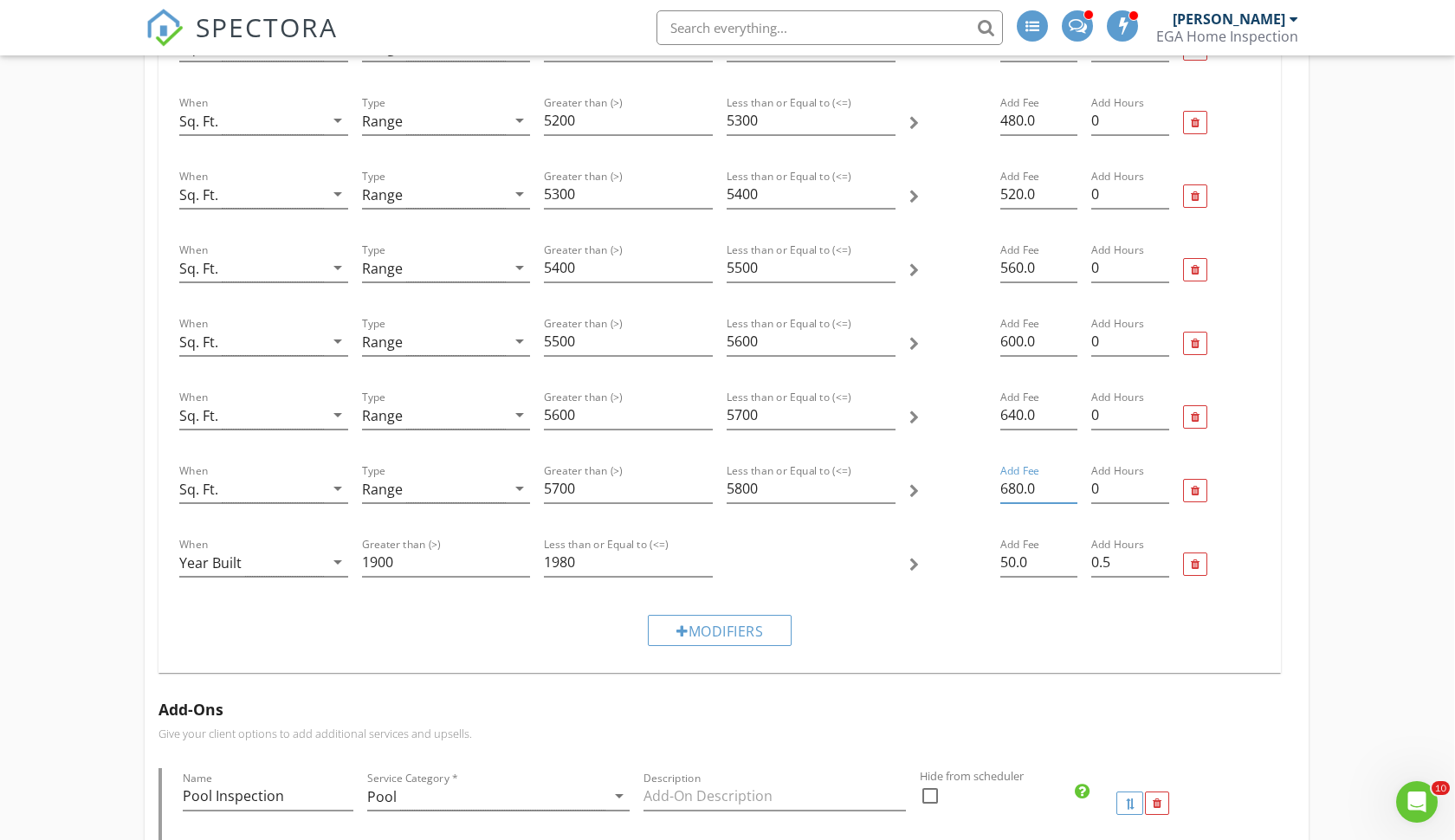 scroll, scrollTop: 3488, scrollLeft: 1, axis: both 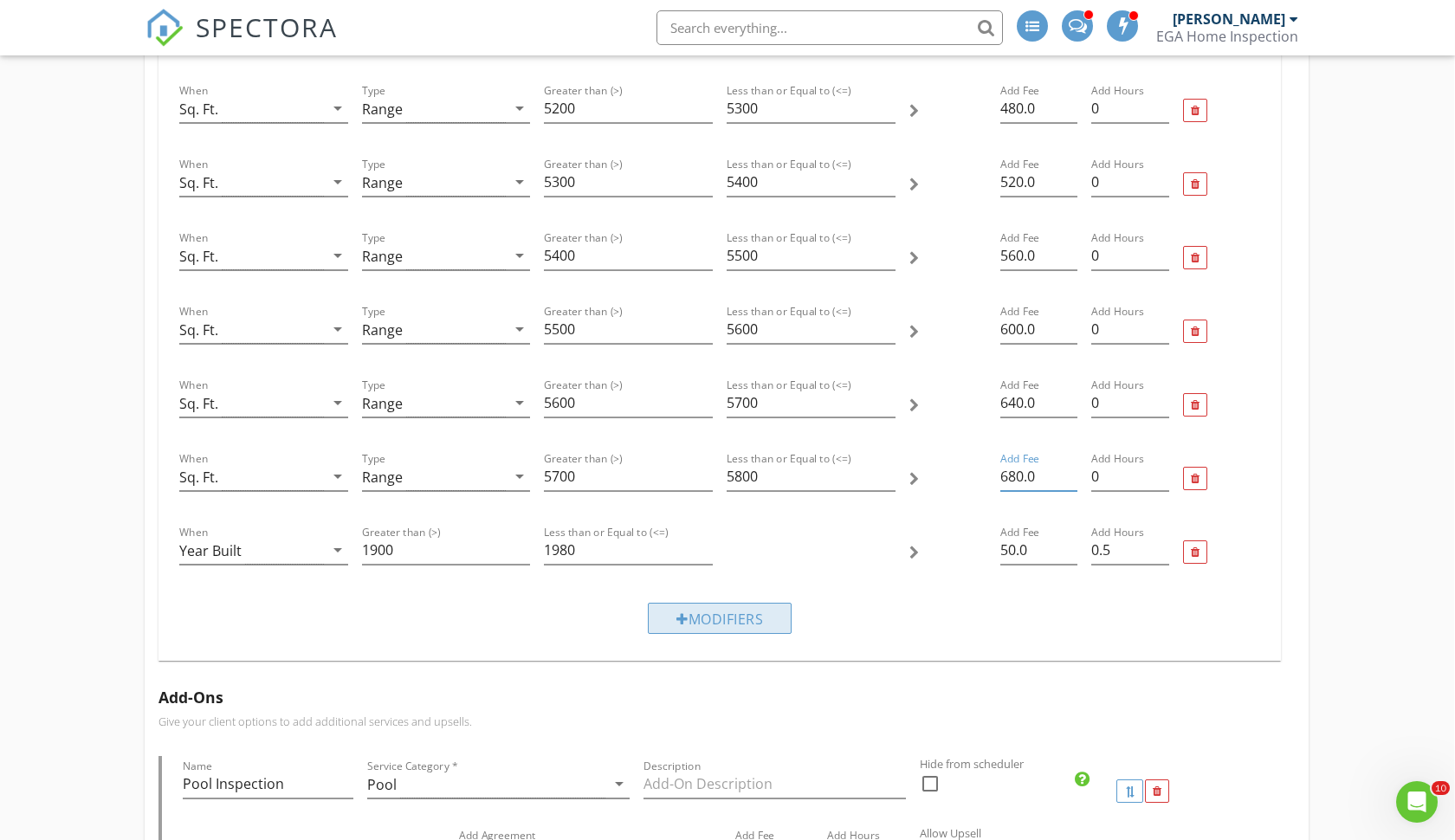 type on "680.0" 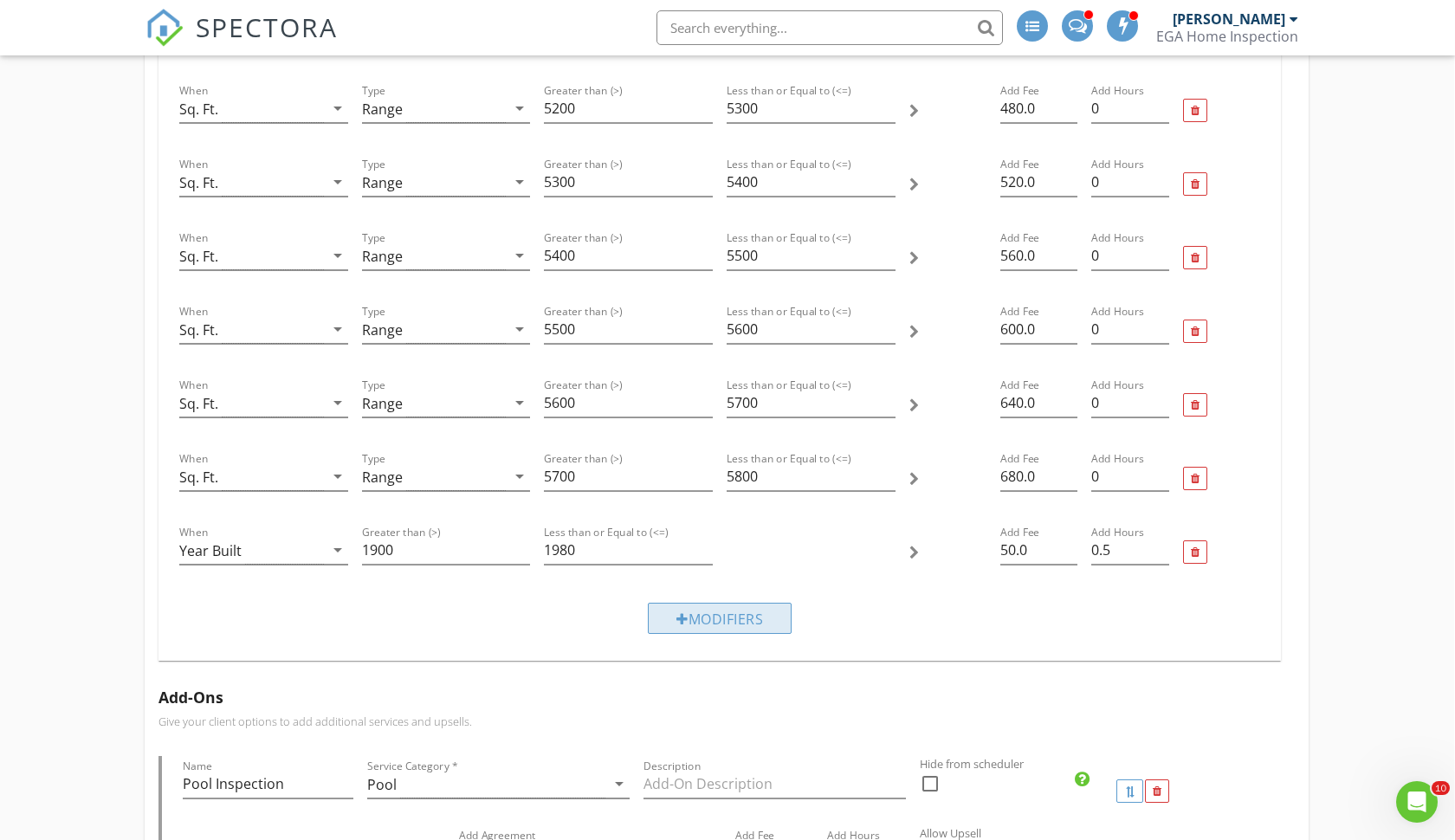 click on "Modifiers" at bounding box center [720, 618] 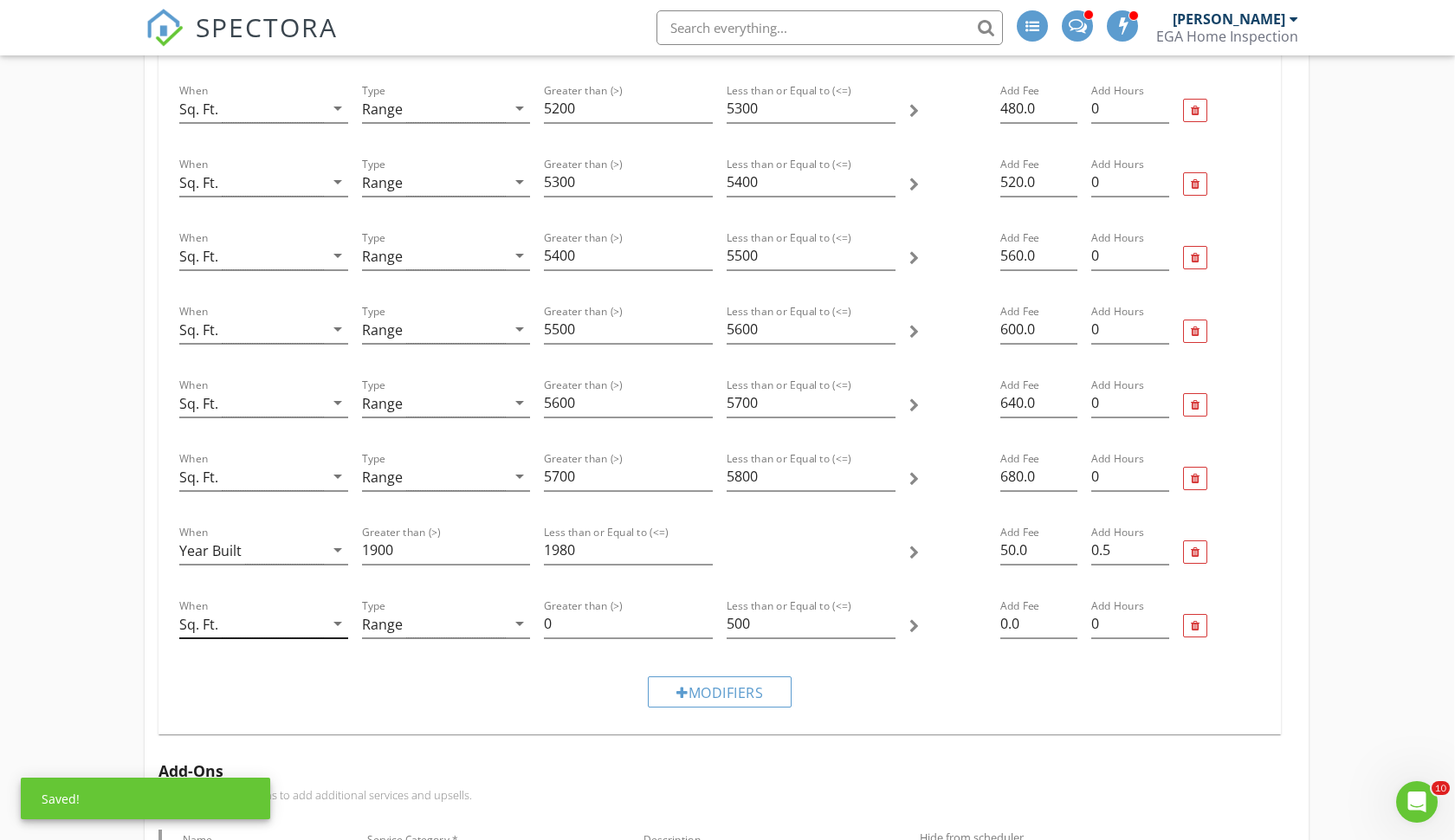 click on "Sq. Ft." at bounding box center (251, 624) 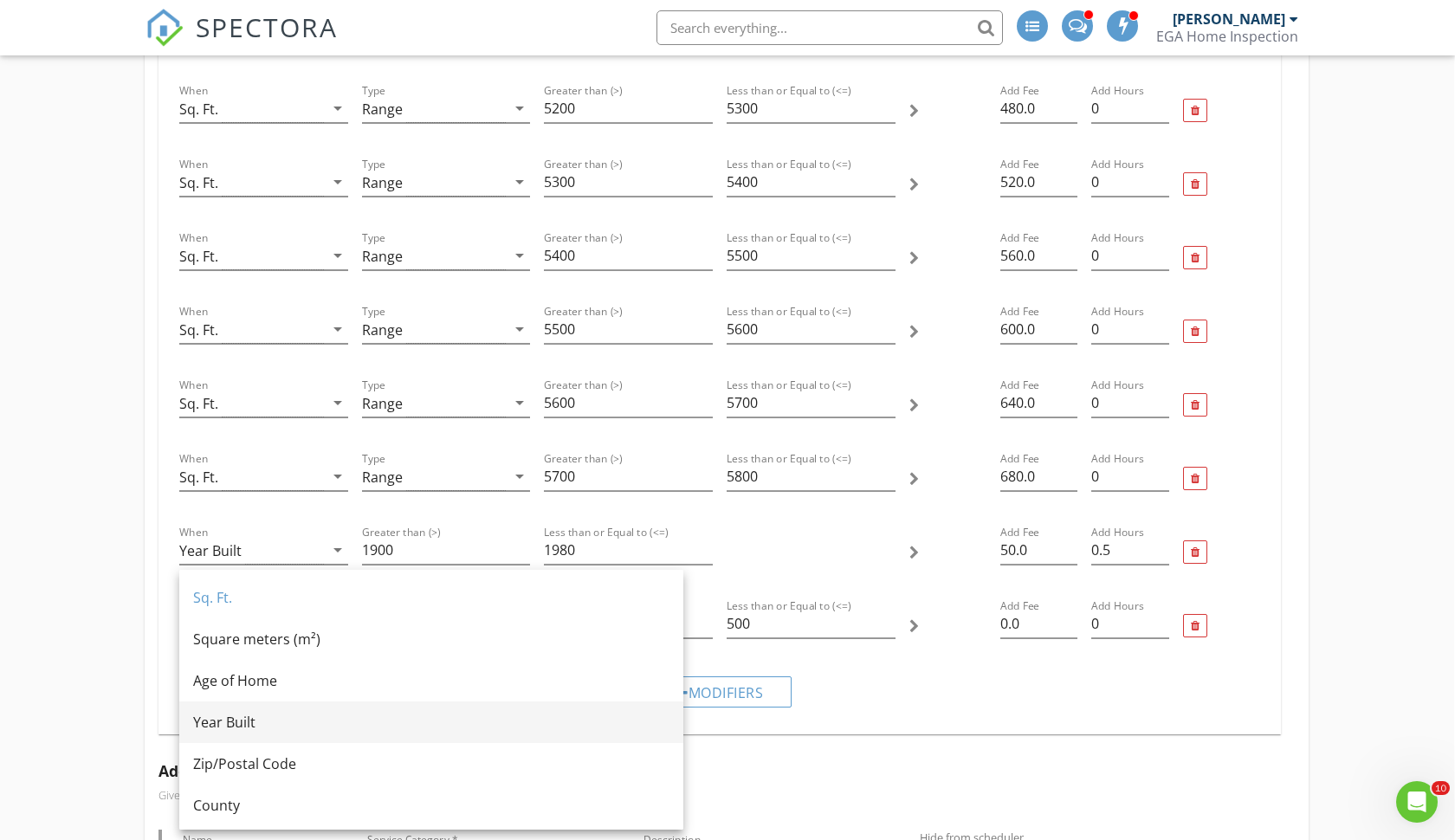 click on "Year Built" at bounding box center (431, 722) 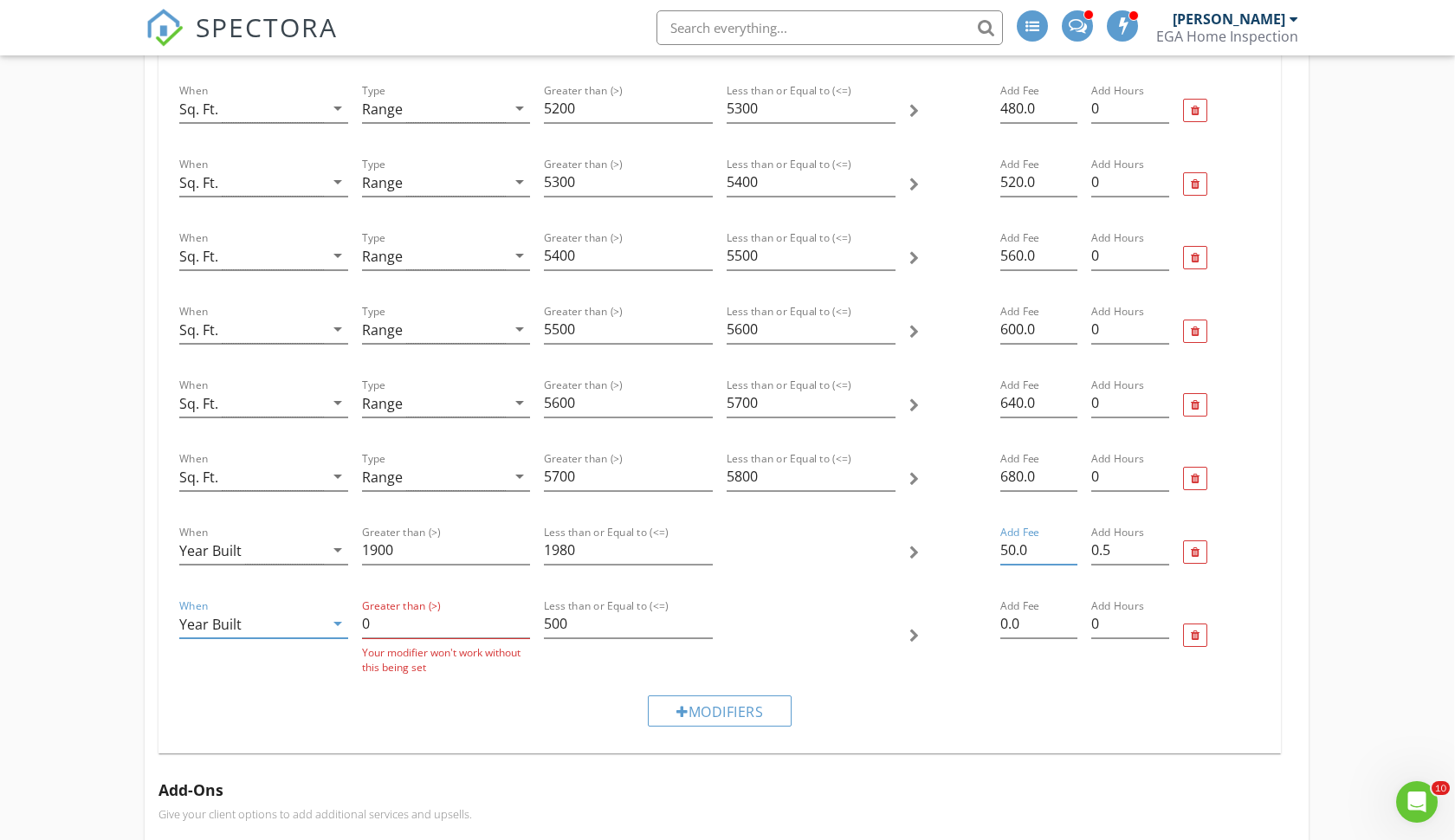 click on "50.0" at bounding box center [1038, 550] 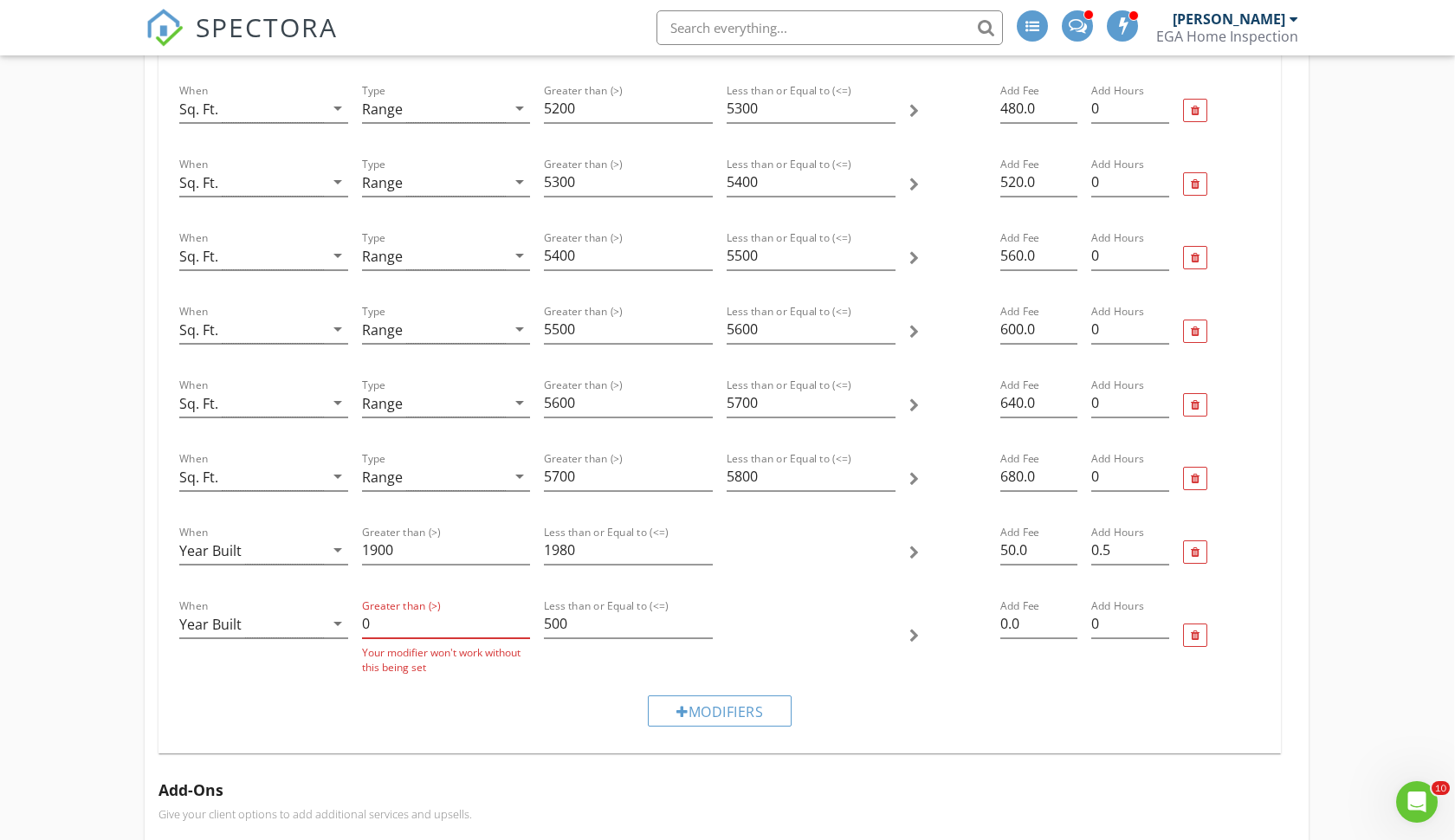 click on "0" at bounding box center (446, 624) 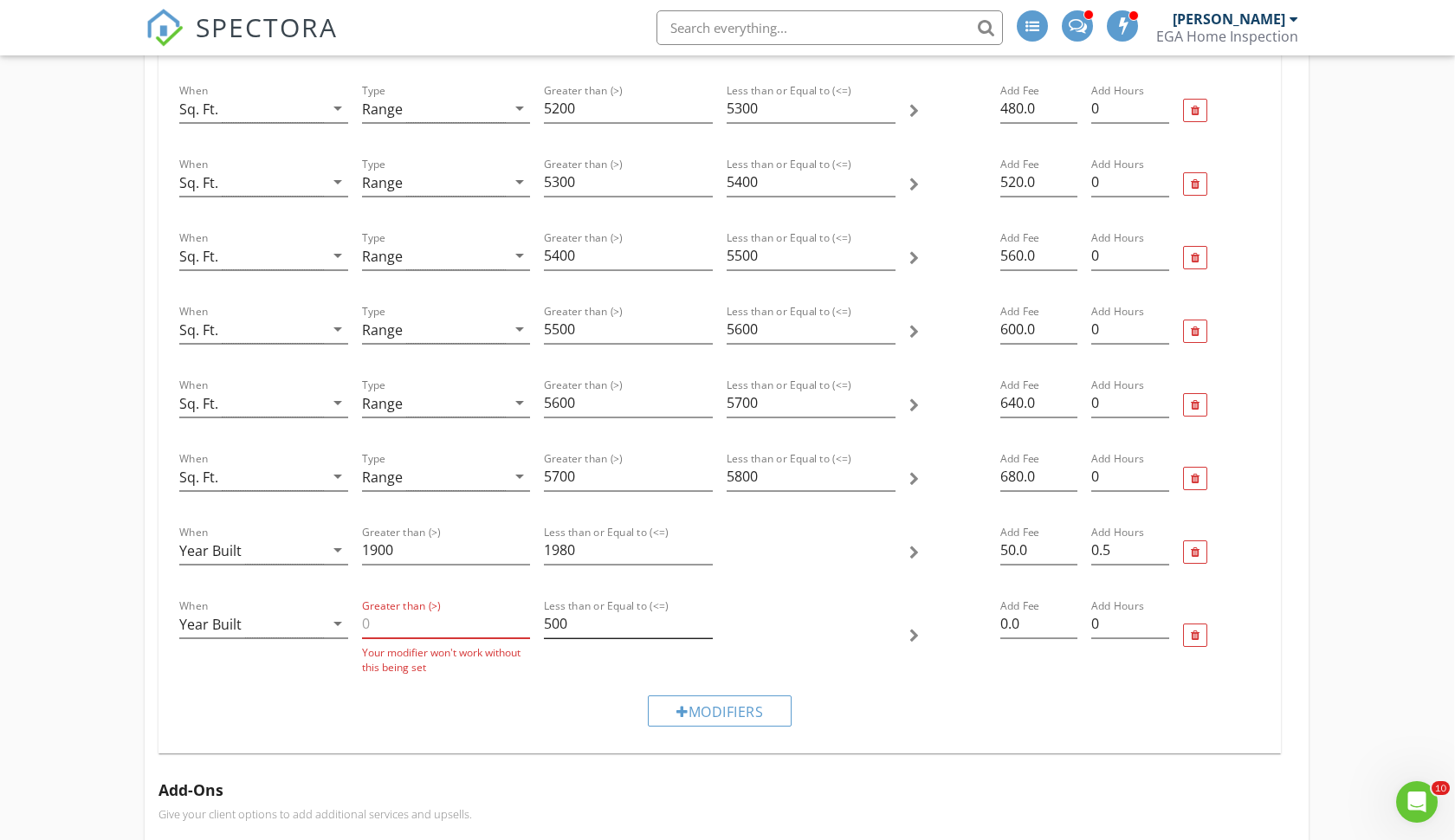 type 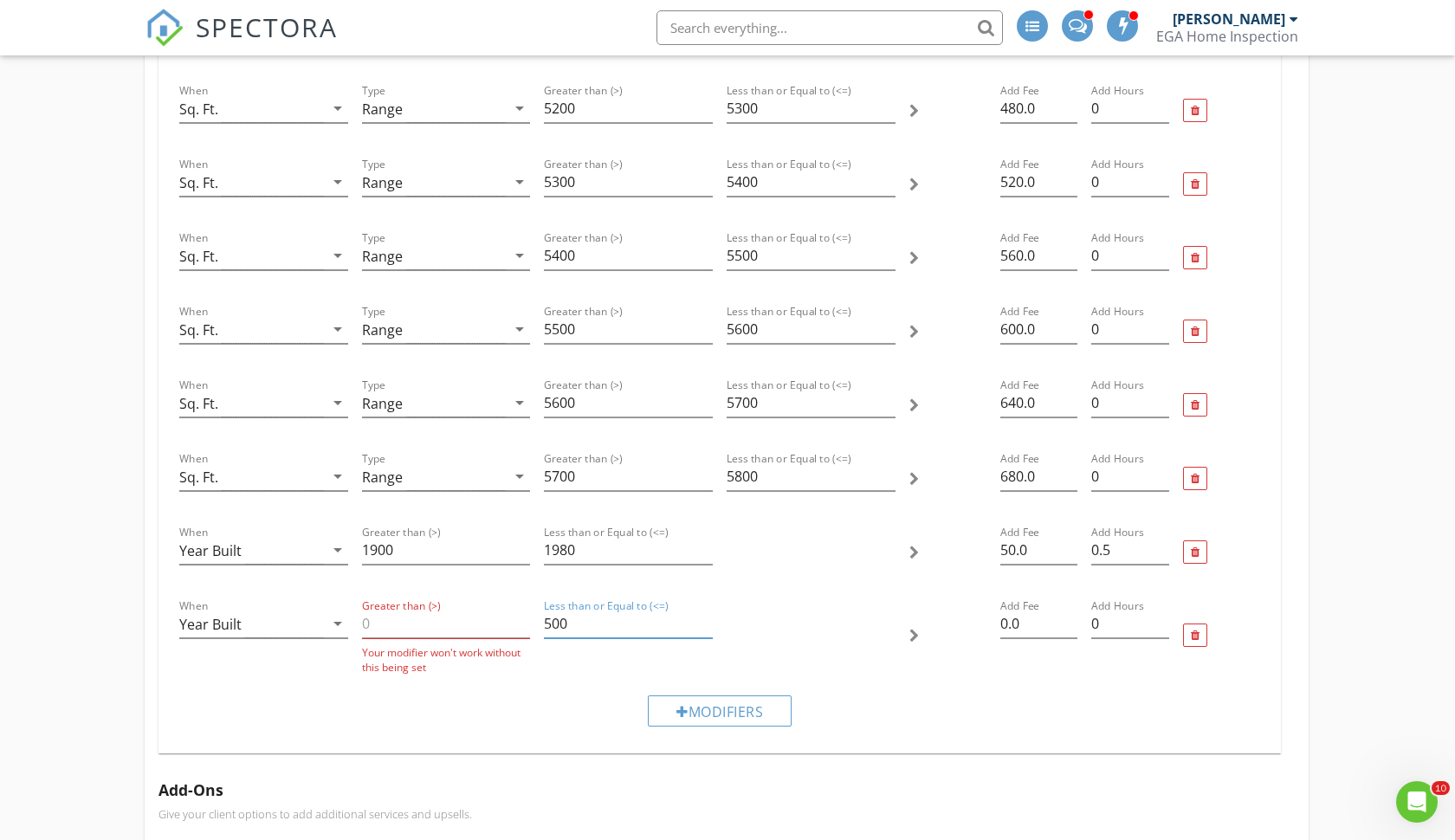 click on "500" at bounding box center [628, 624] 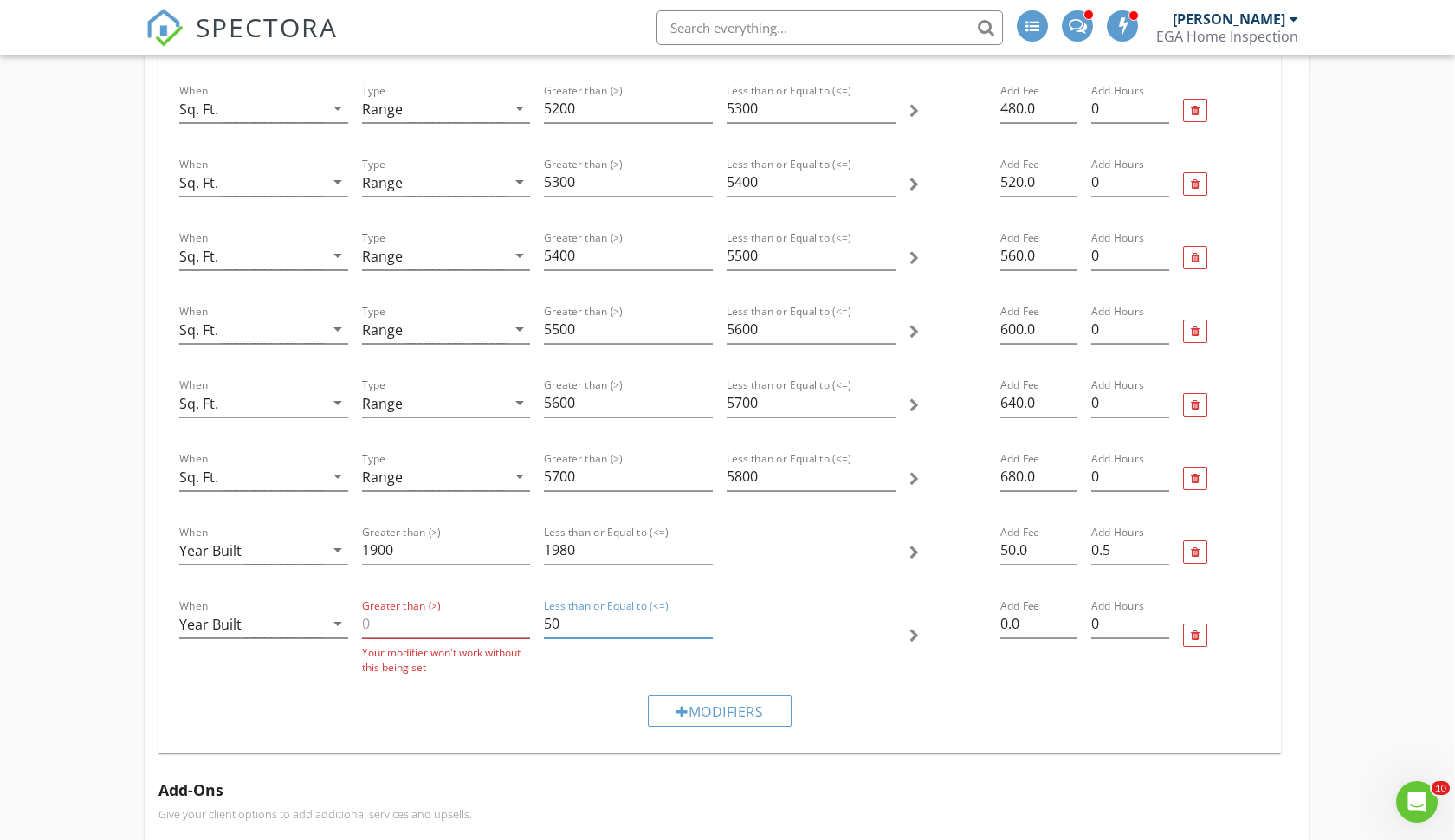 type on "5" 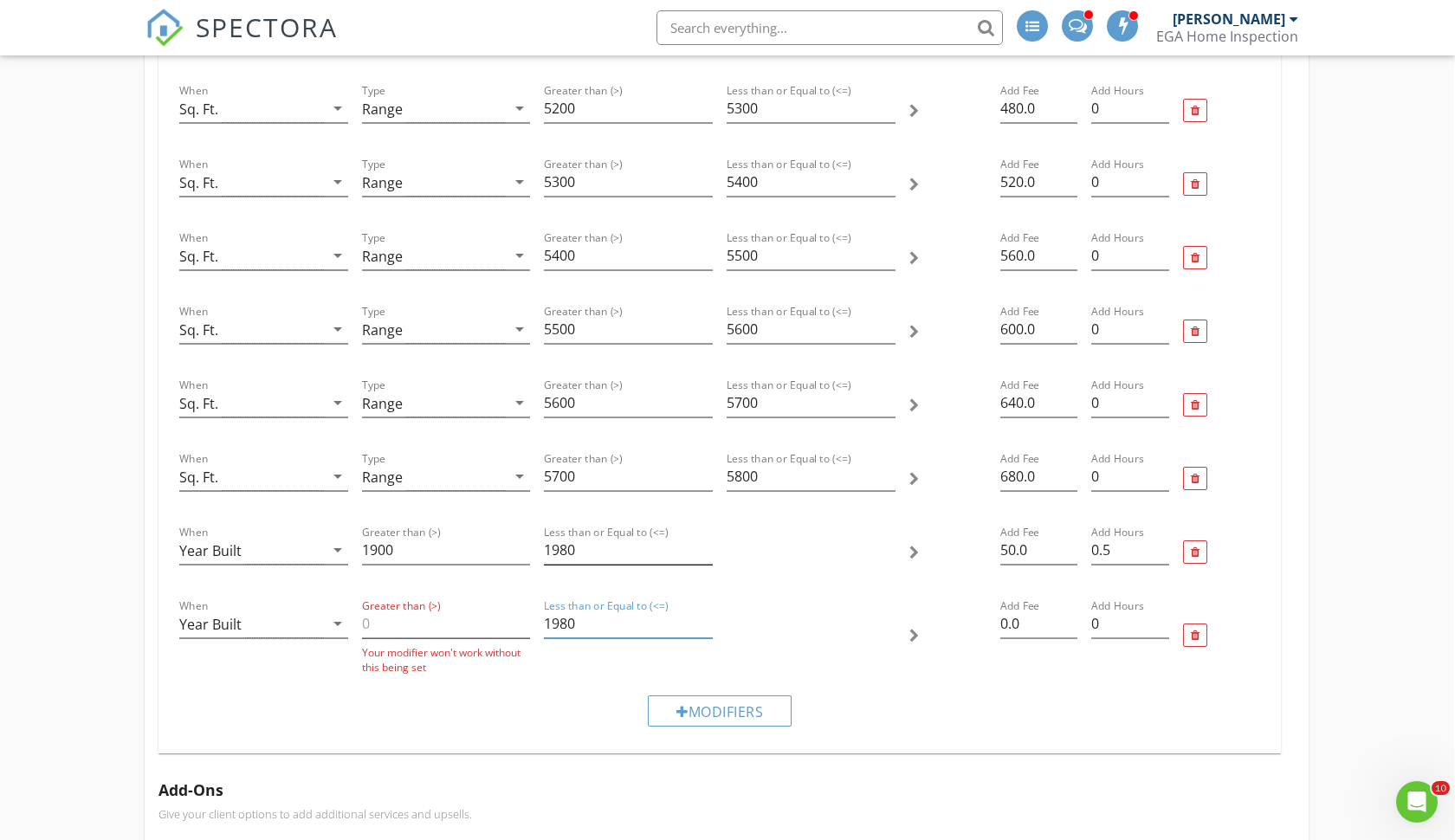 type on "1980" 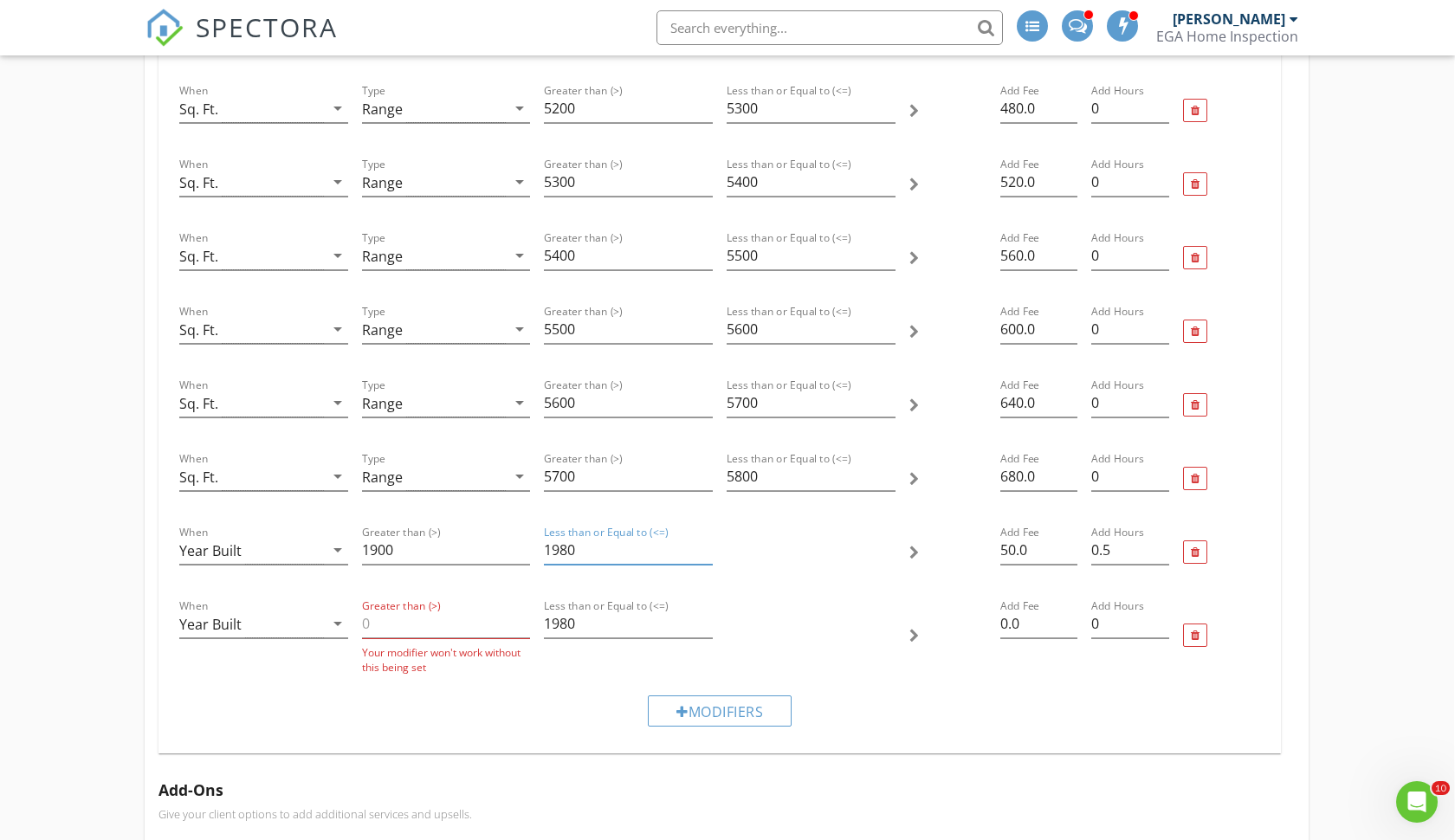 click on "1980" at bounding box center (628, 550) 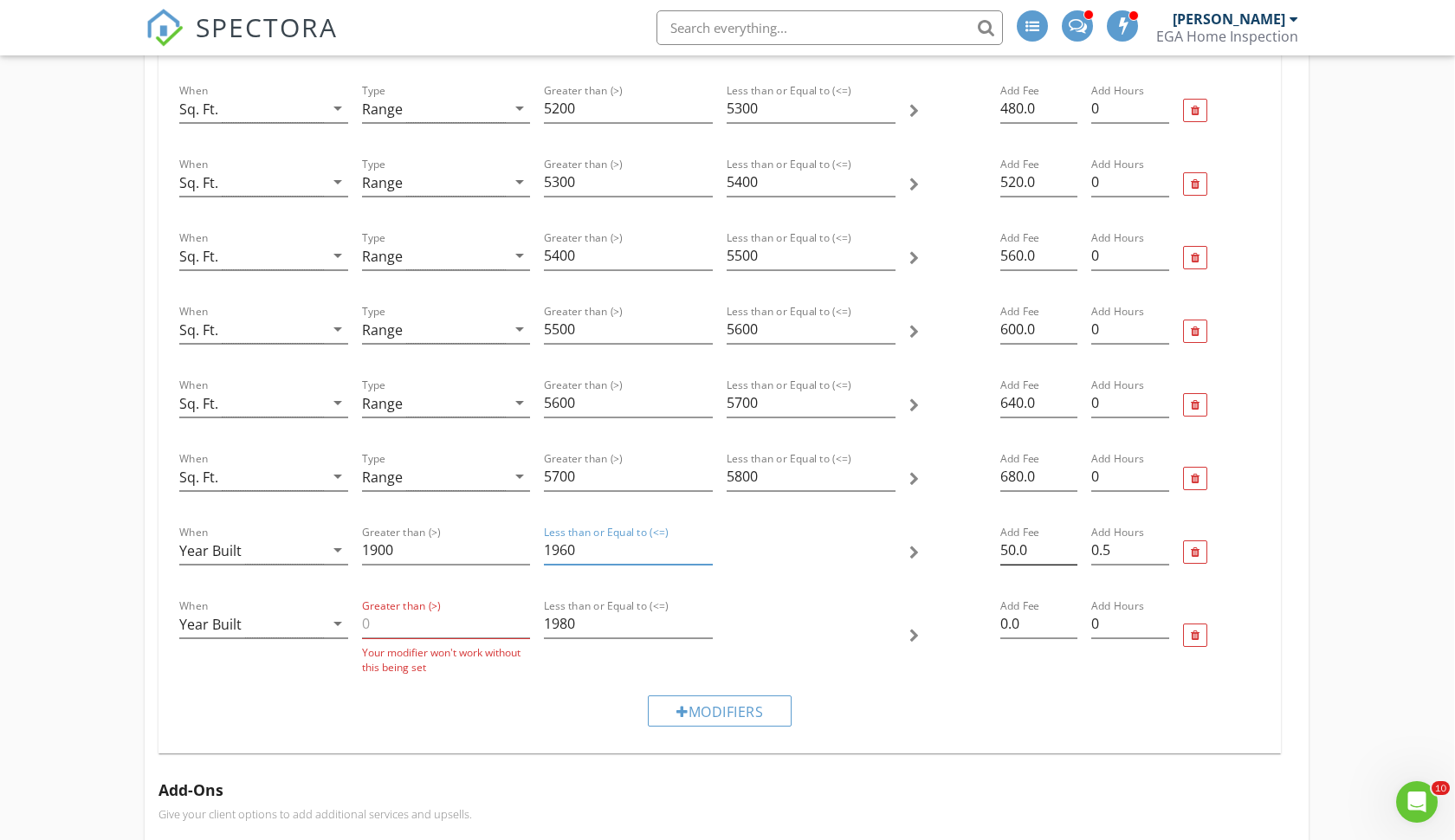type on "1960" 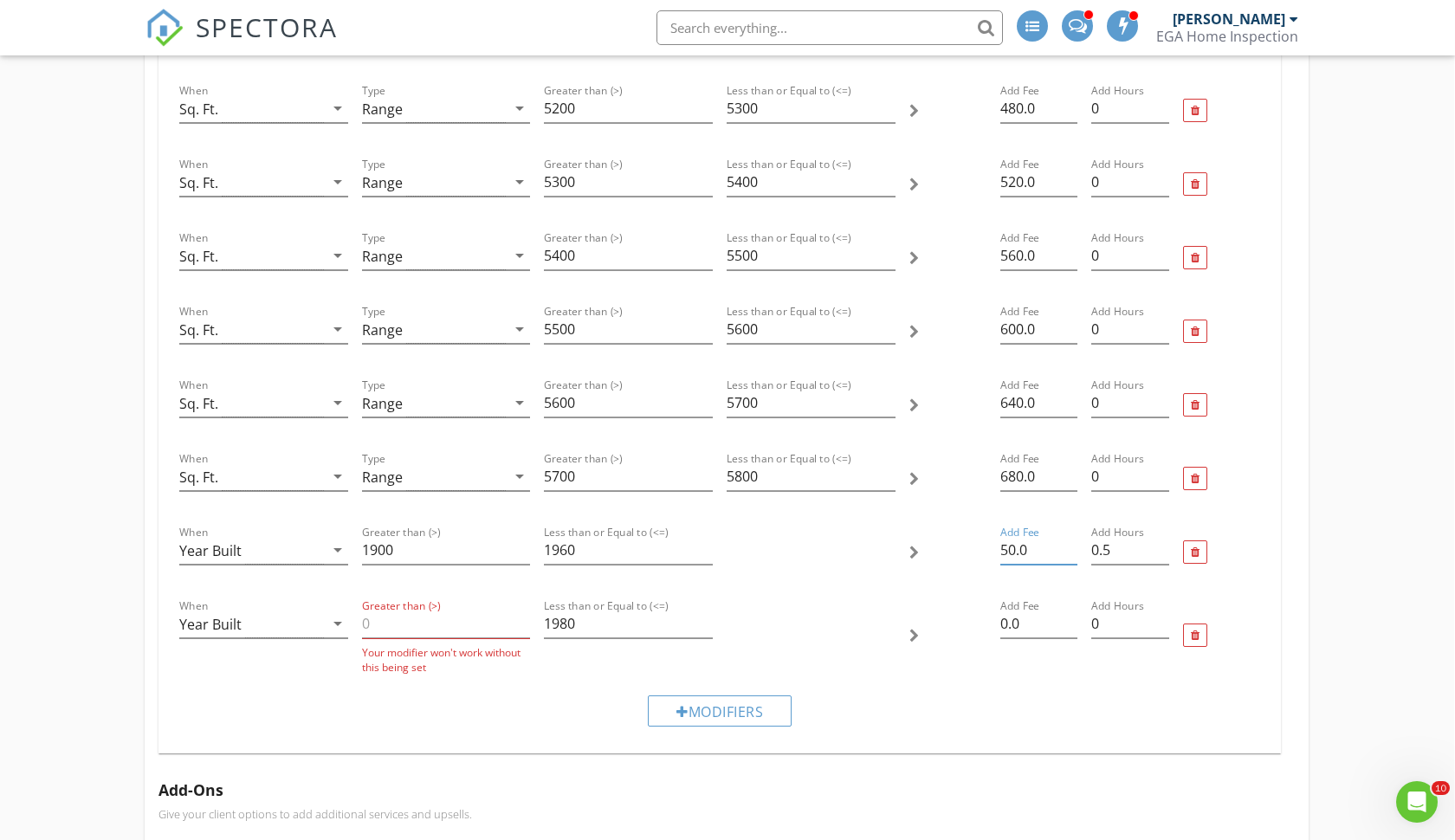 click on "50.0" at bounding box center (1038, 550) 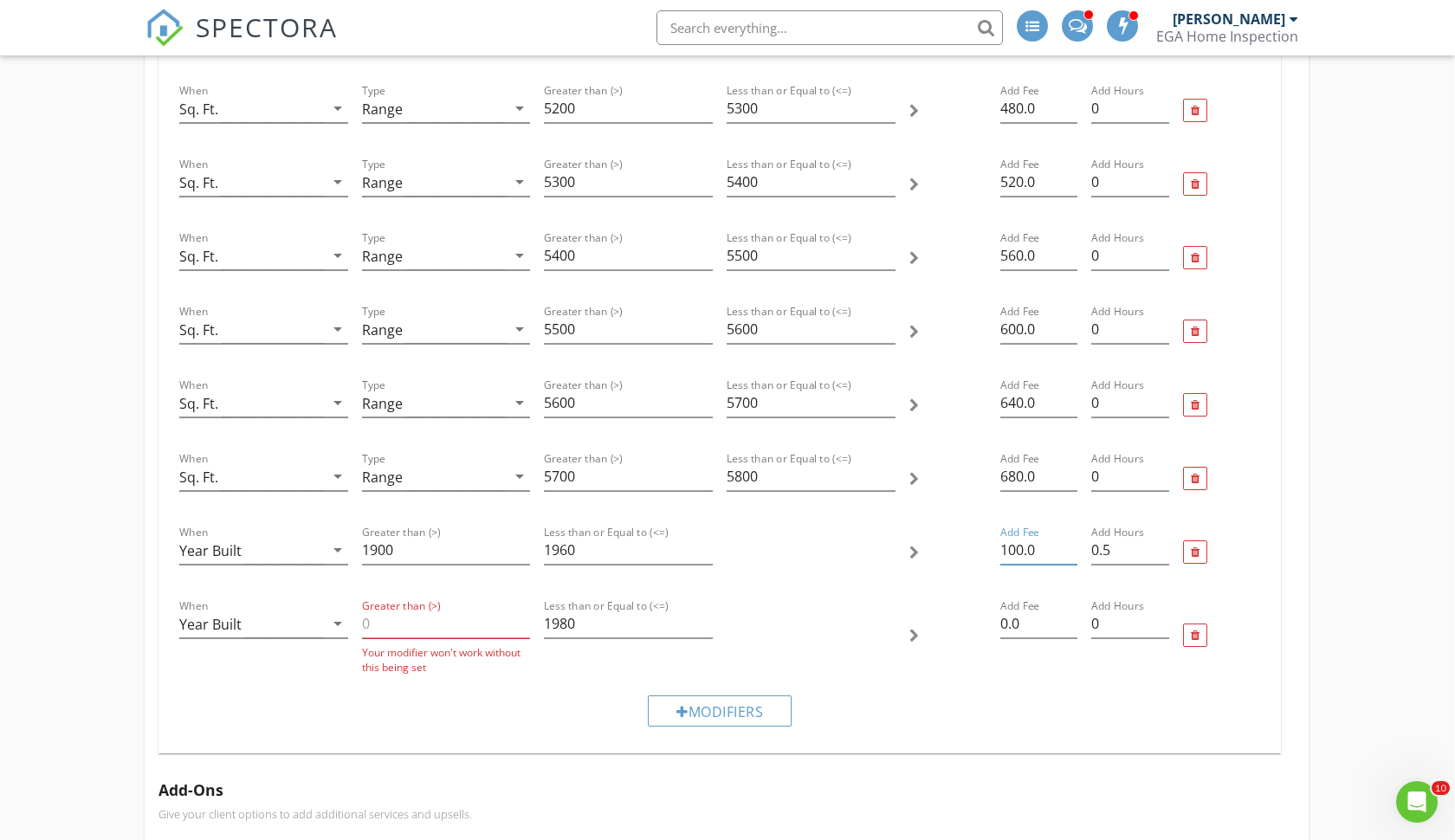 type on "100.0" 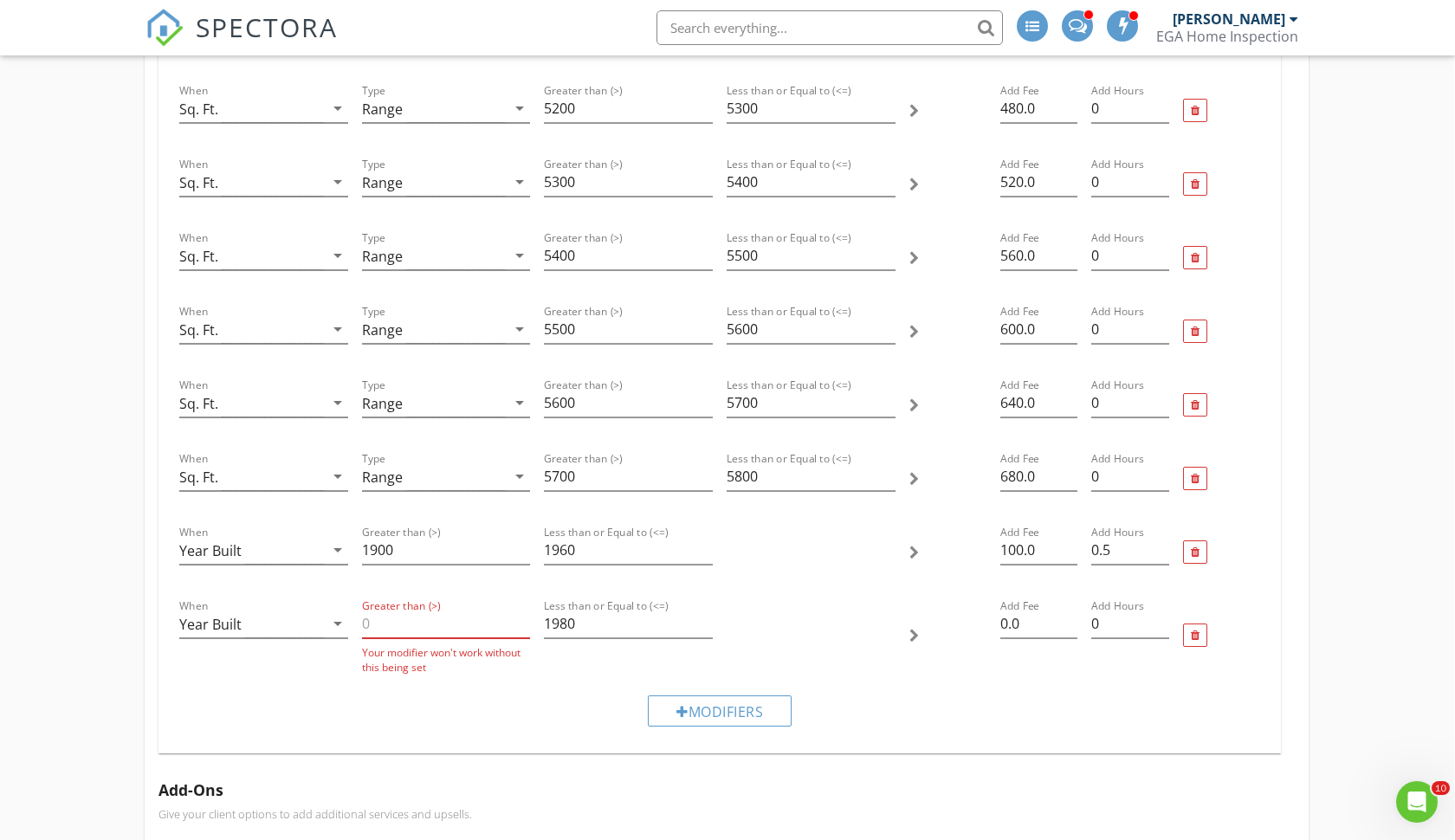 click at bounding box center (446, 624) 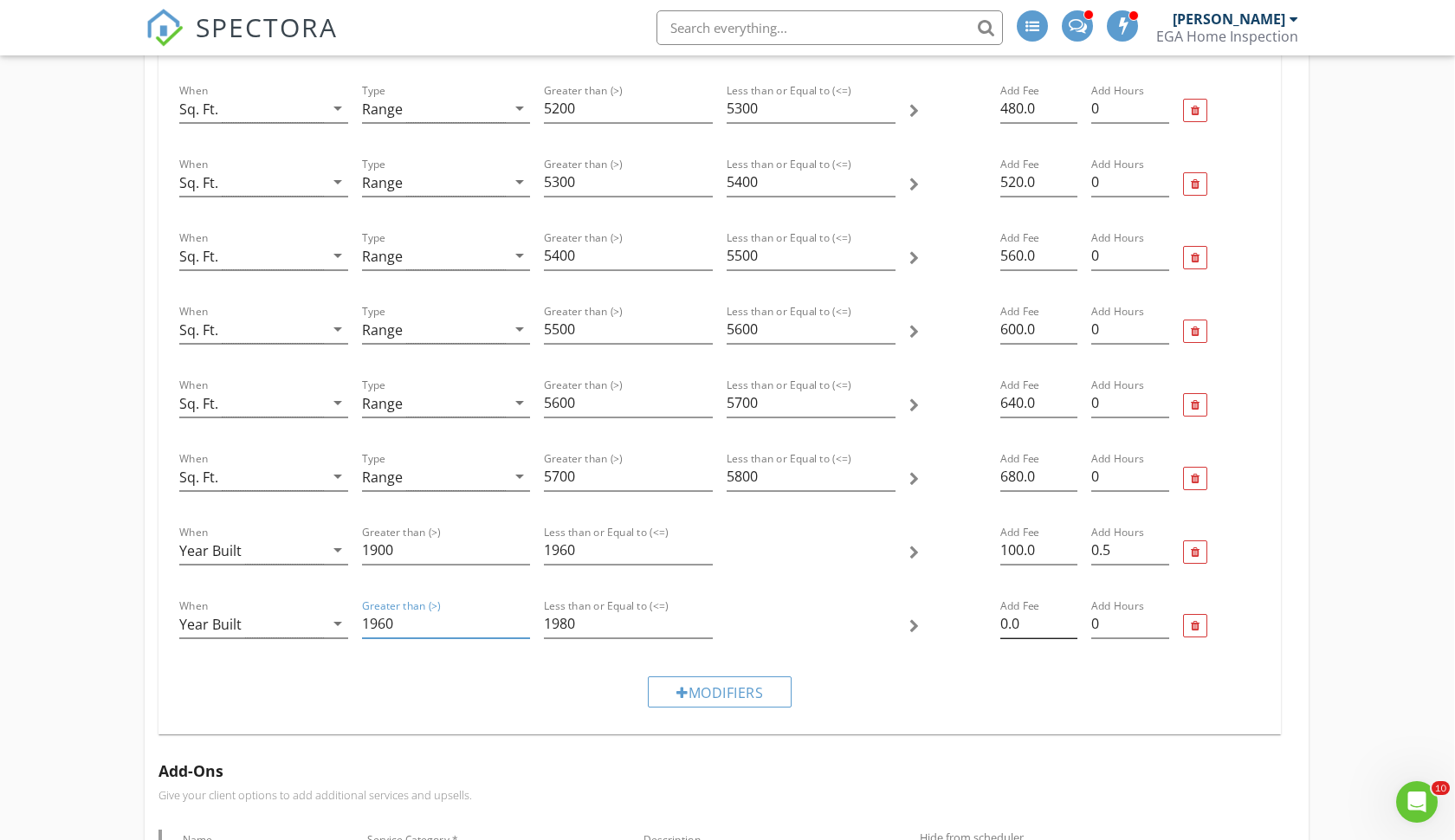type on "1960" 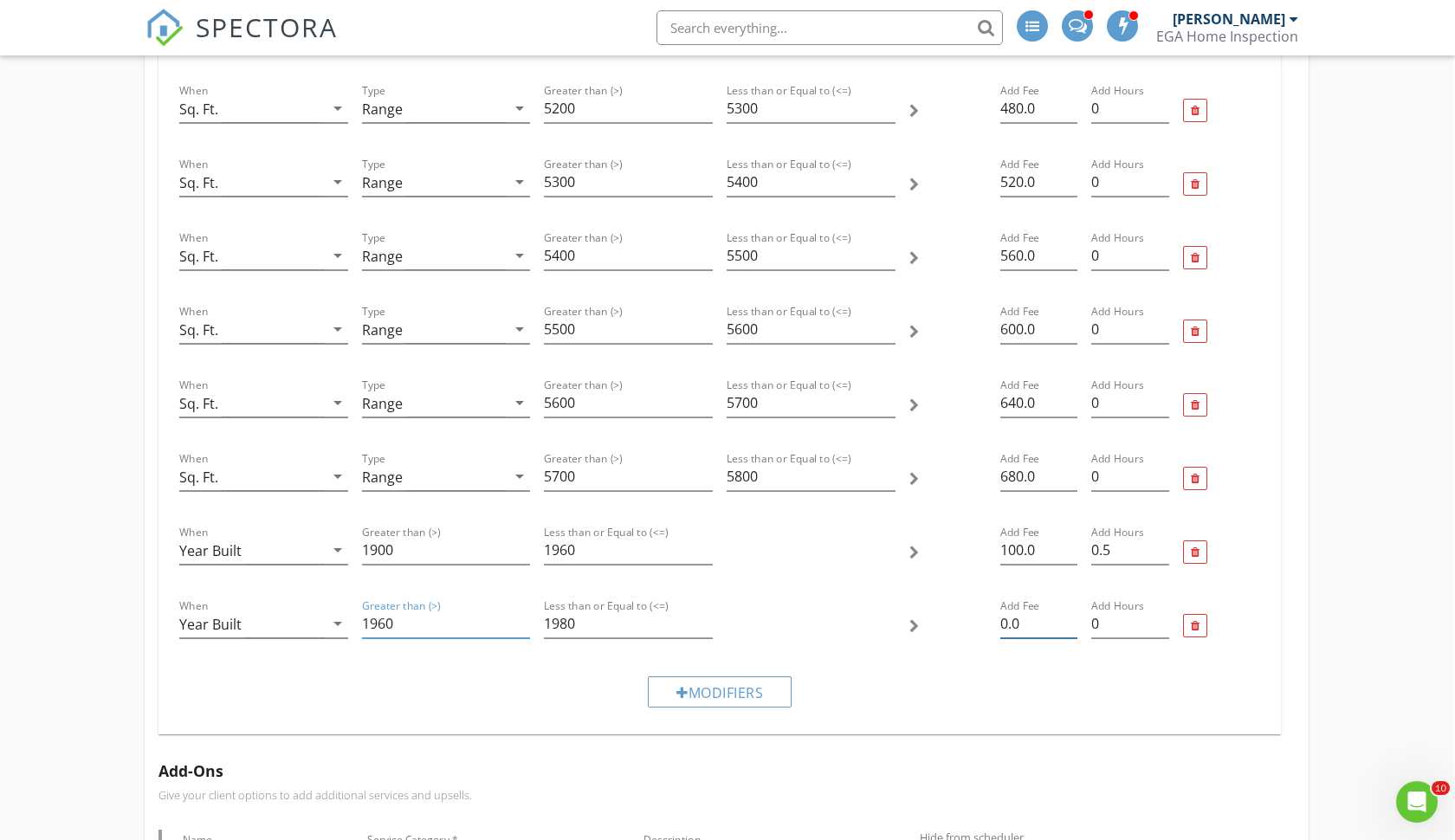 click on "0.0" at bounding box center [1038, 624] 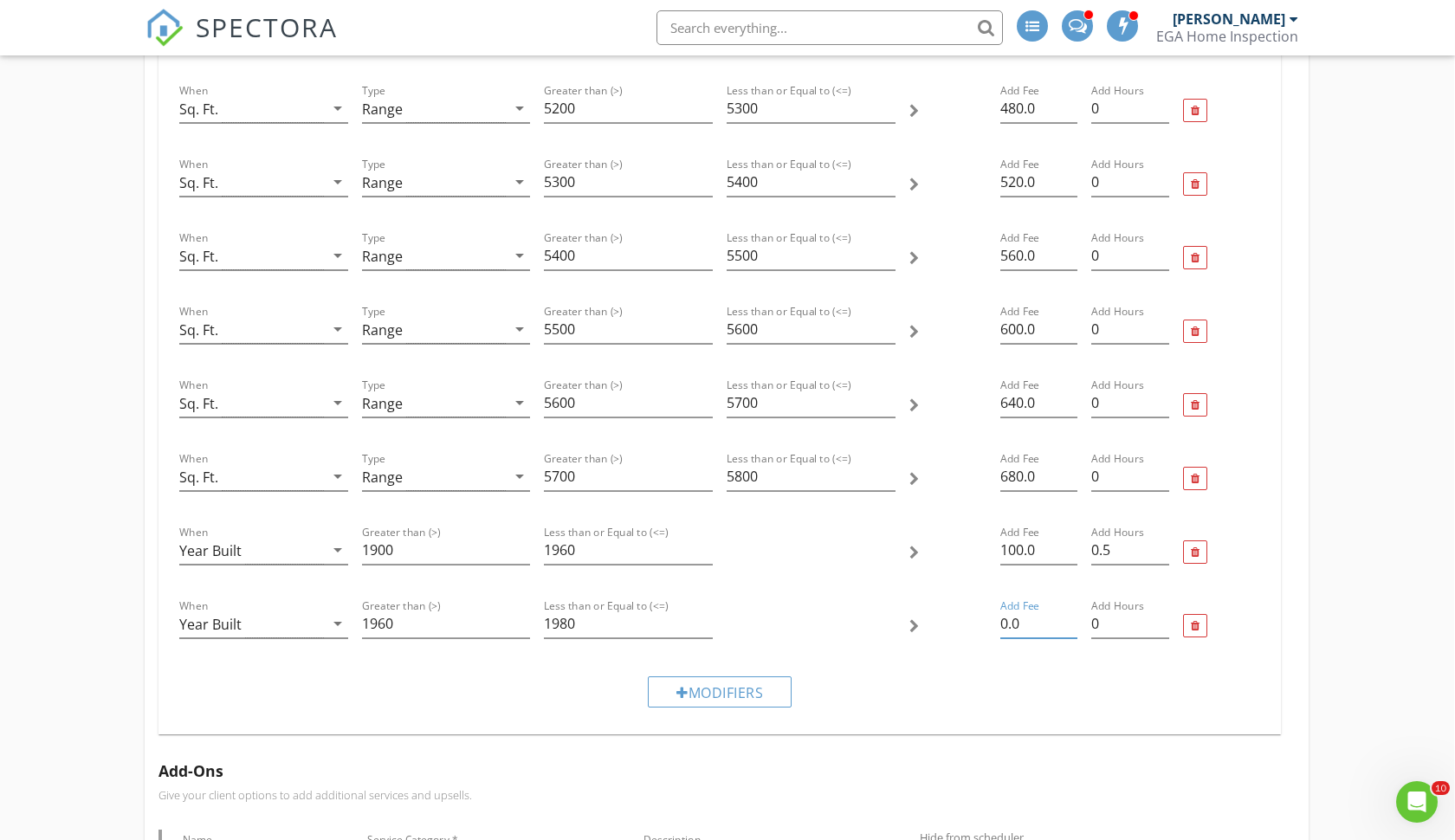 type on "0" 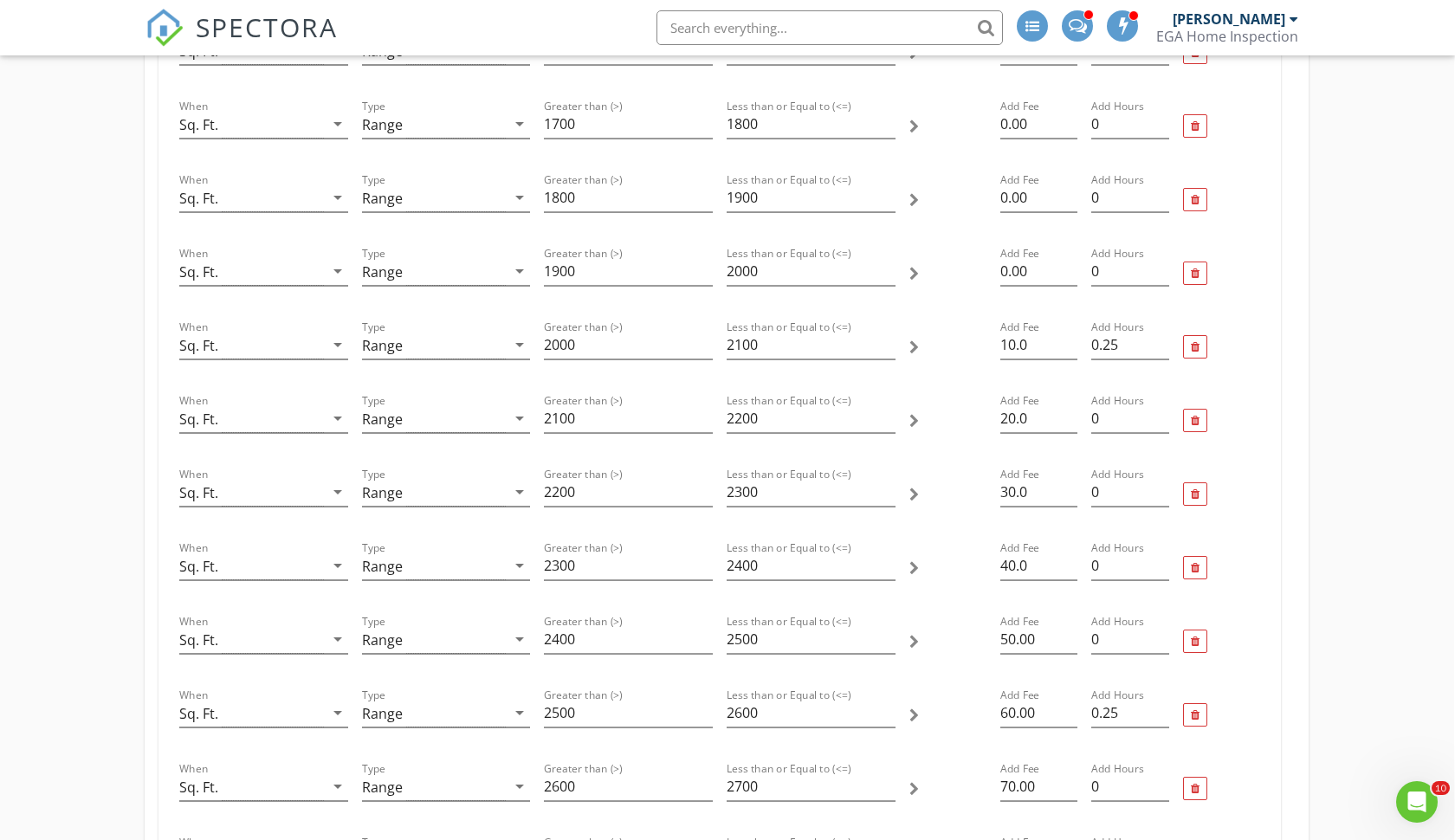 scroll, scrollTop: 882, scrollLeft: 1, axis: both 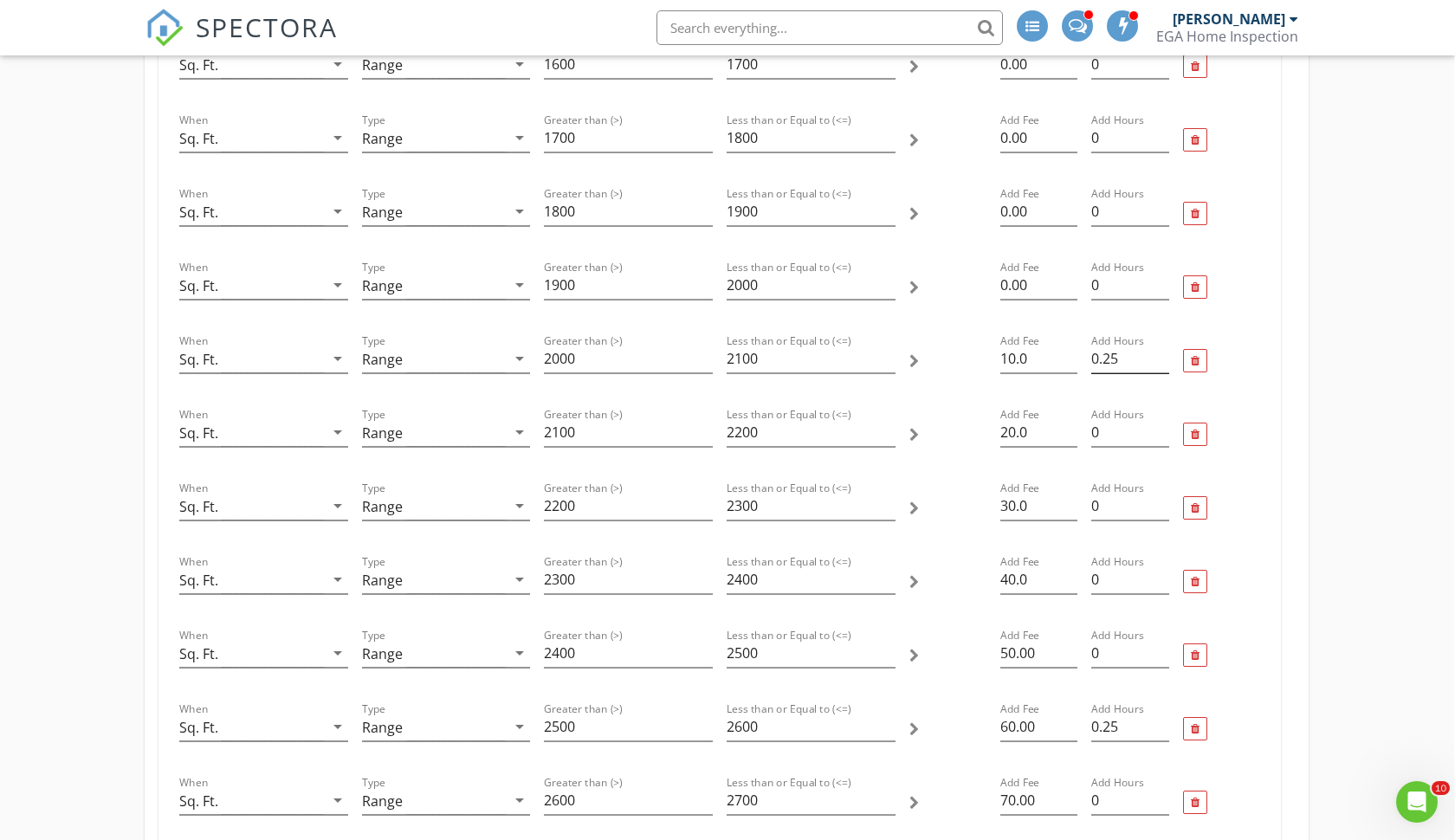 type on "50.00" 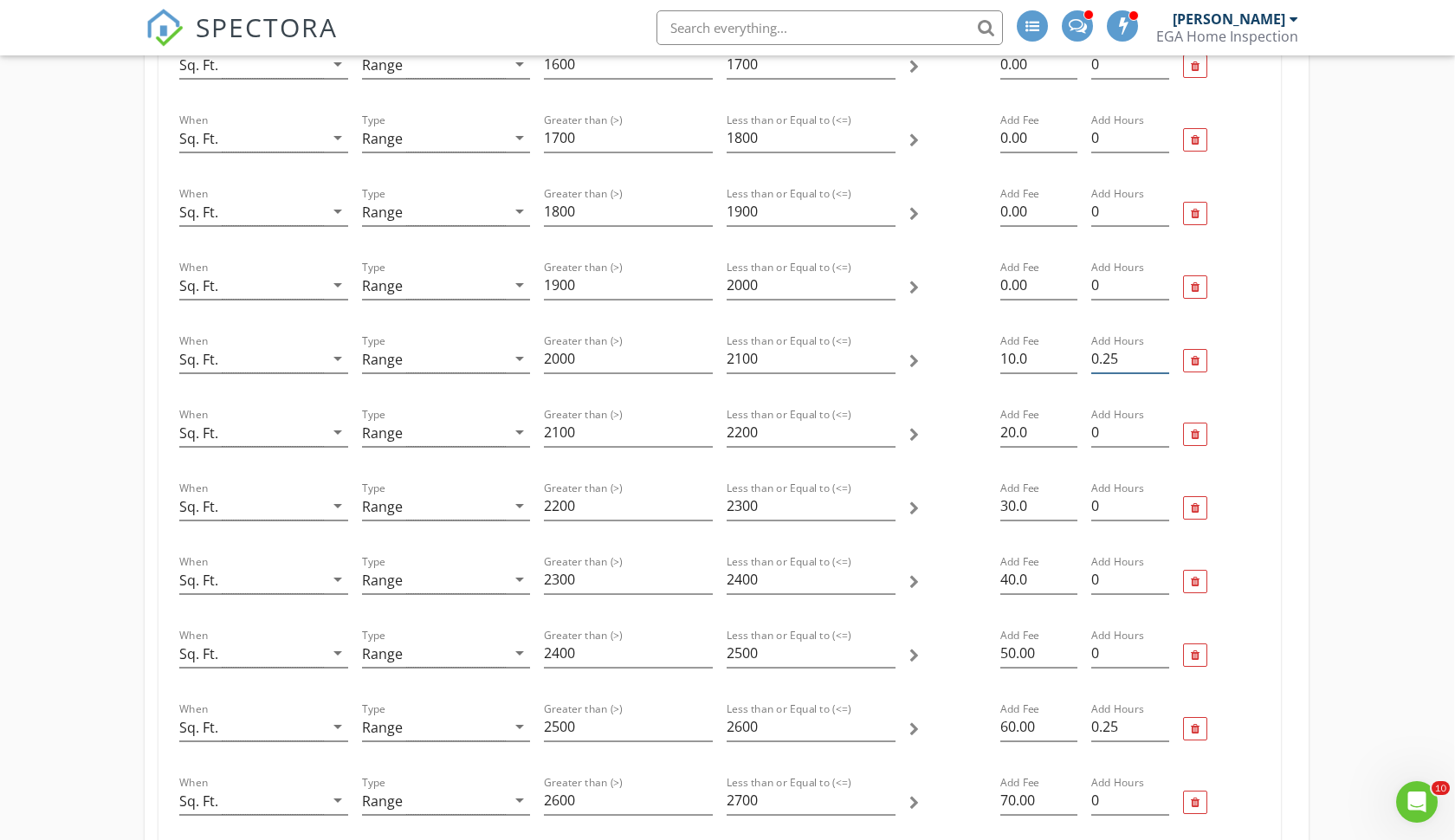 type on "0" 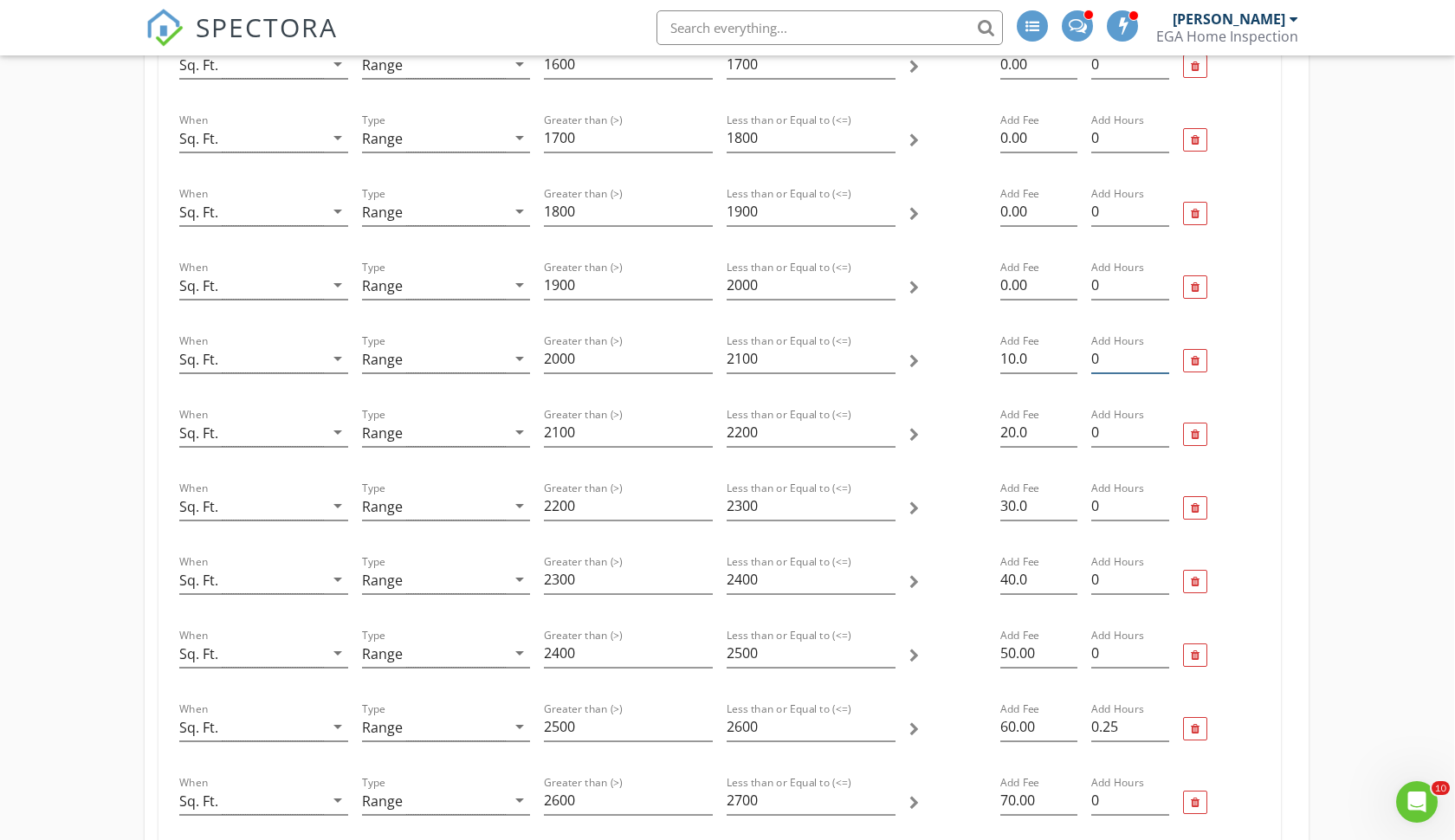 click on "0" at bounding box center [1129, 359] 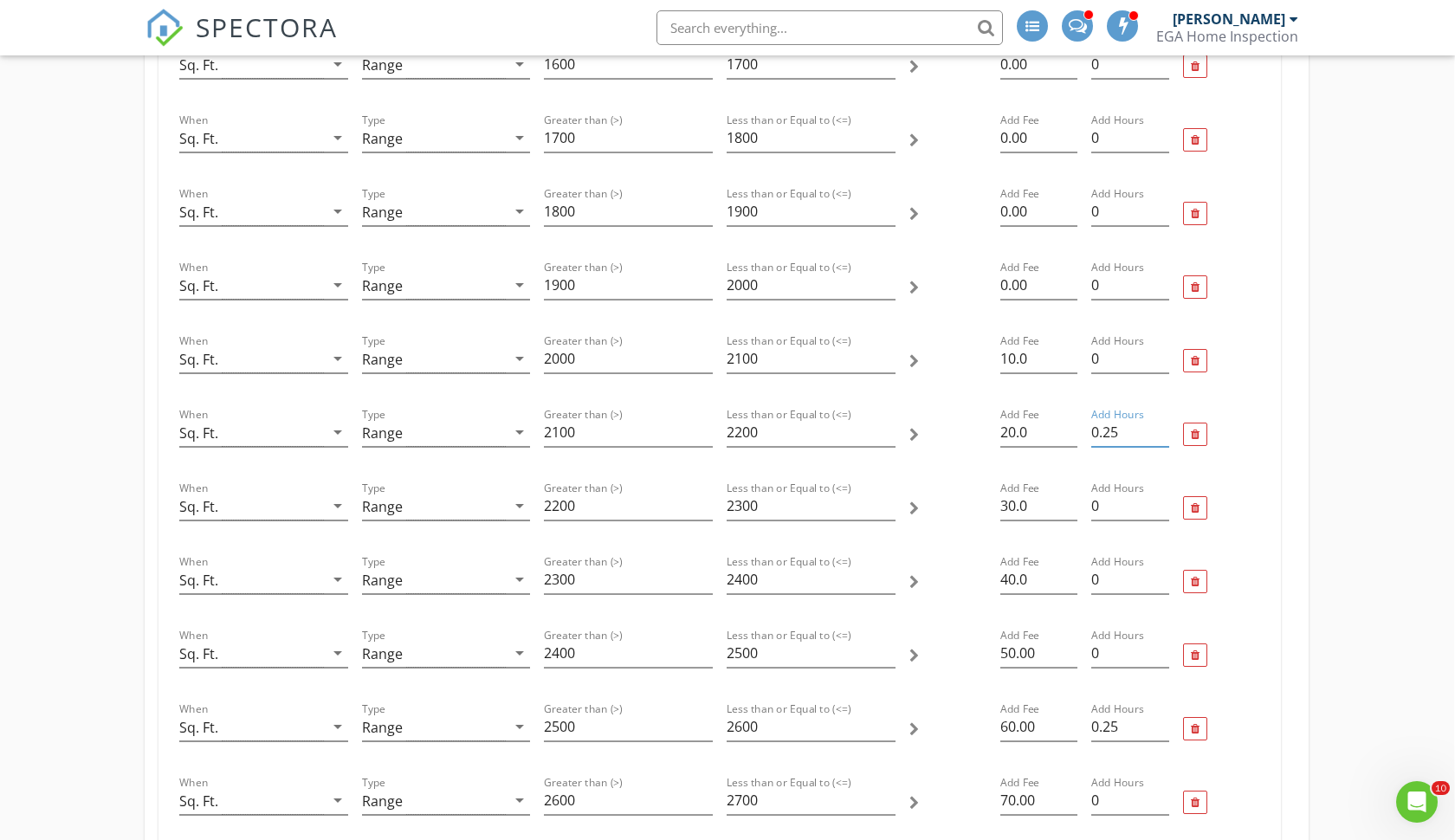 click on "0.25" at bounding box center (1129, 432) 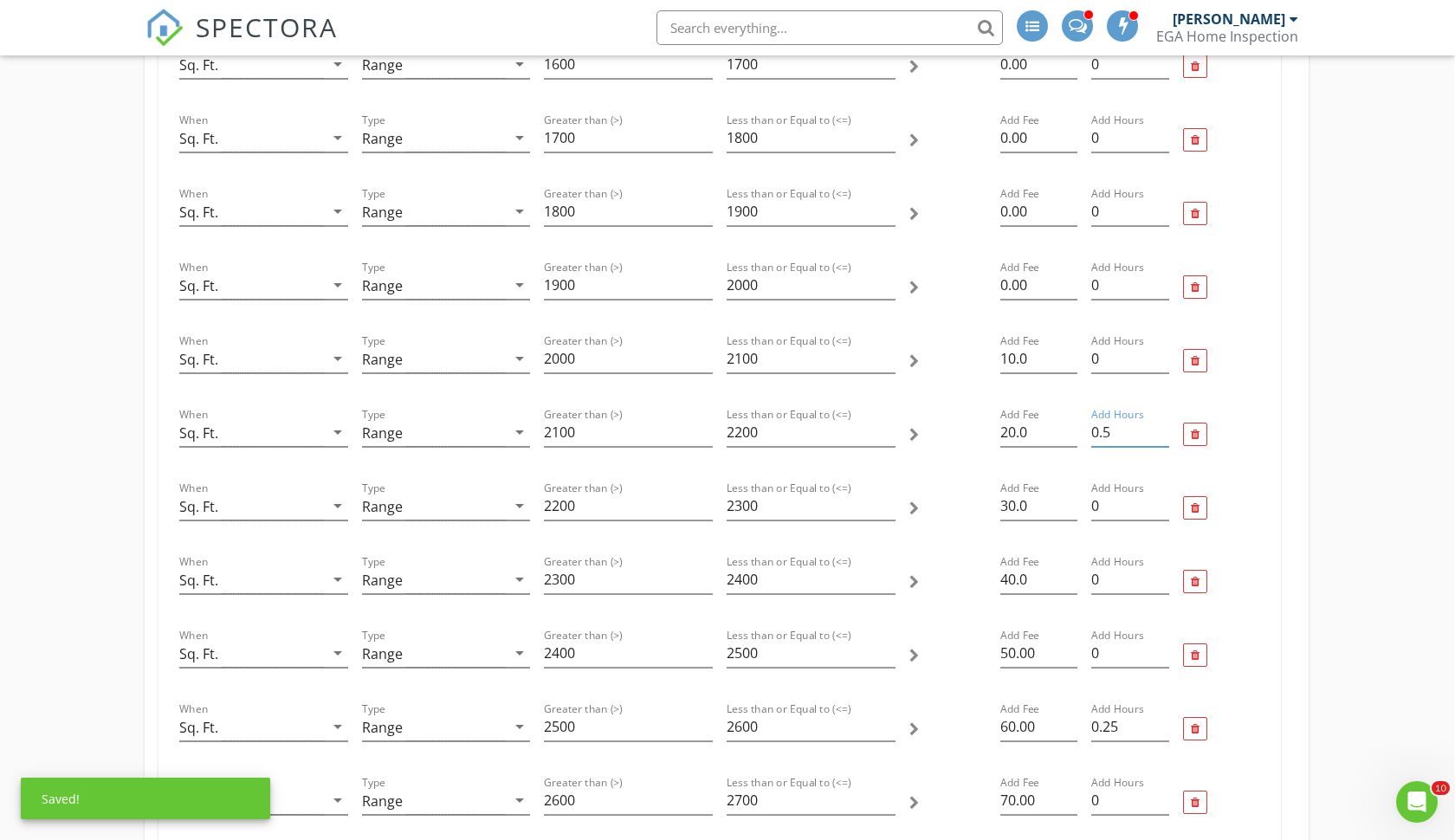 click on "0.5" at bounding box center [1129, 432] 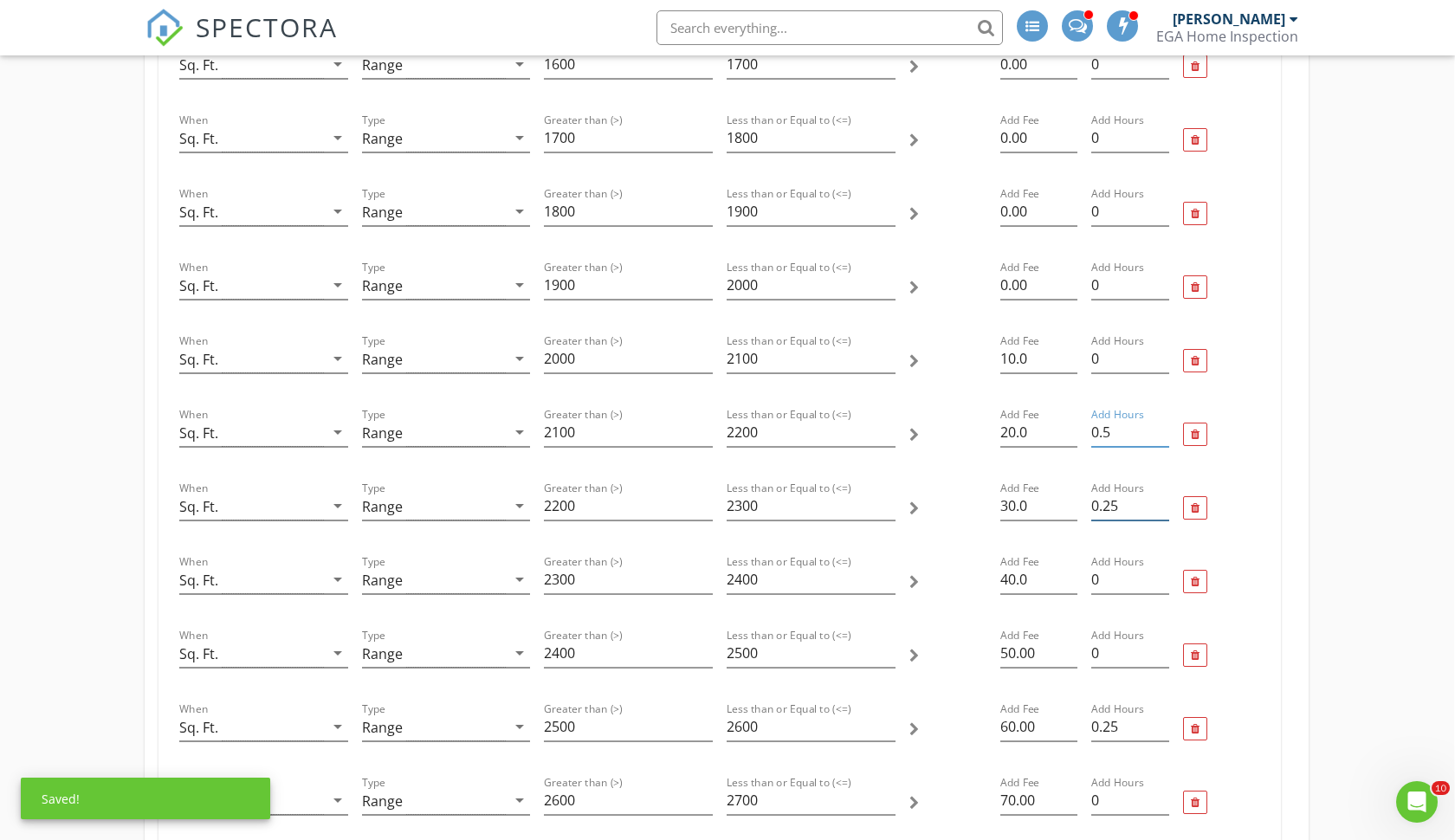 click on "0.25" at bounding box center (1129, 506) 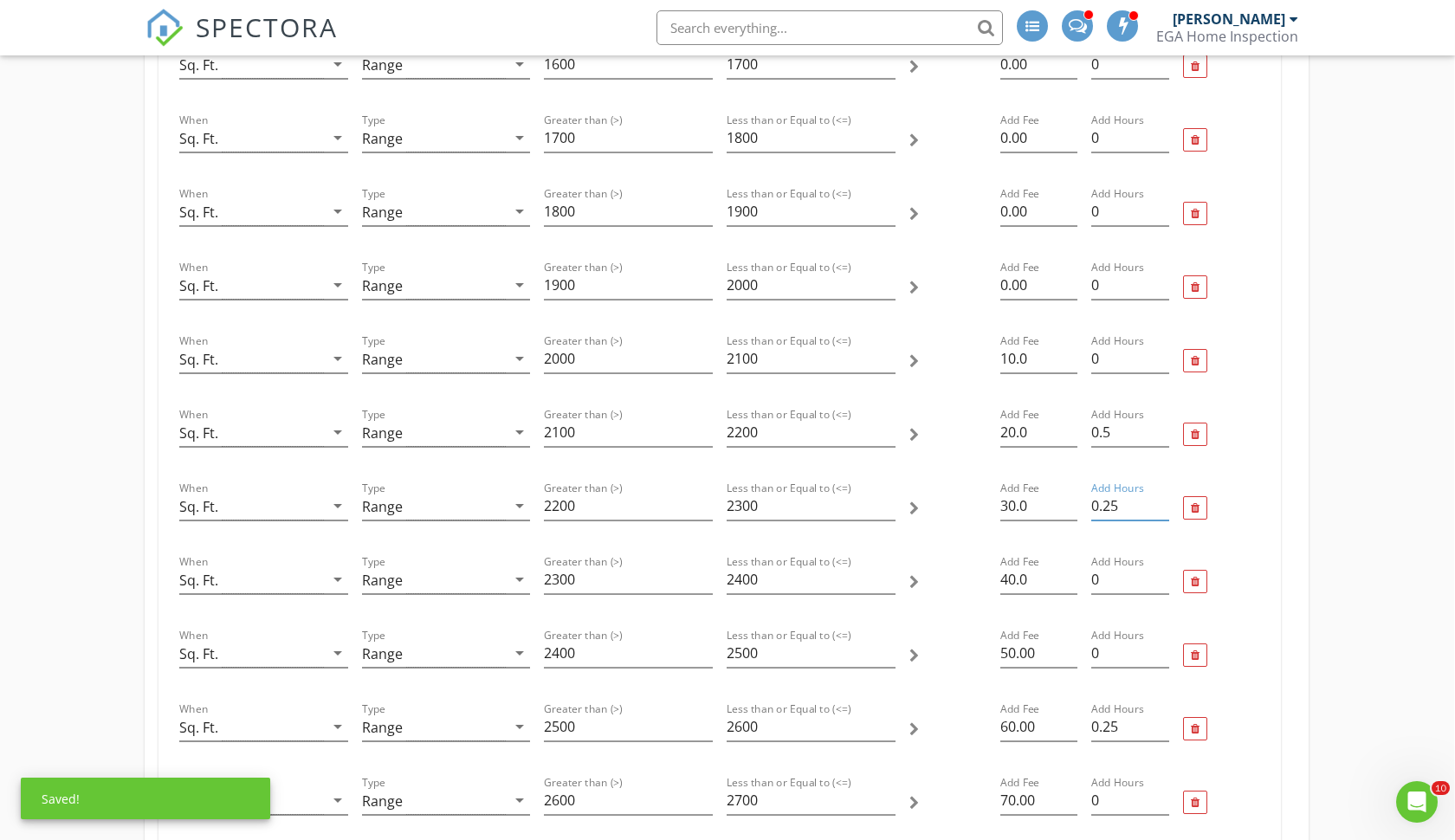 type on "0.5" 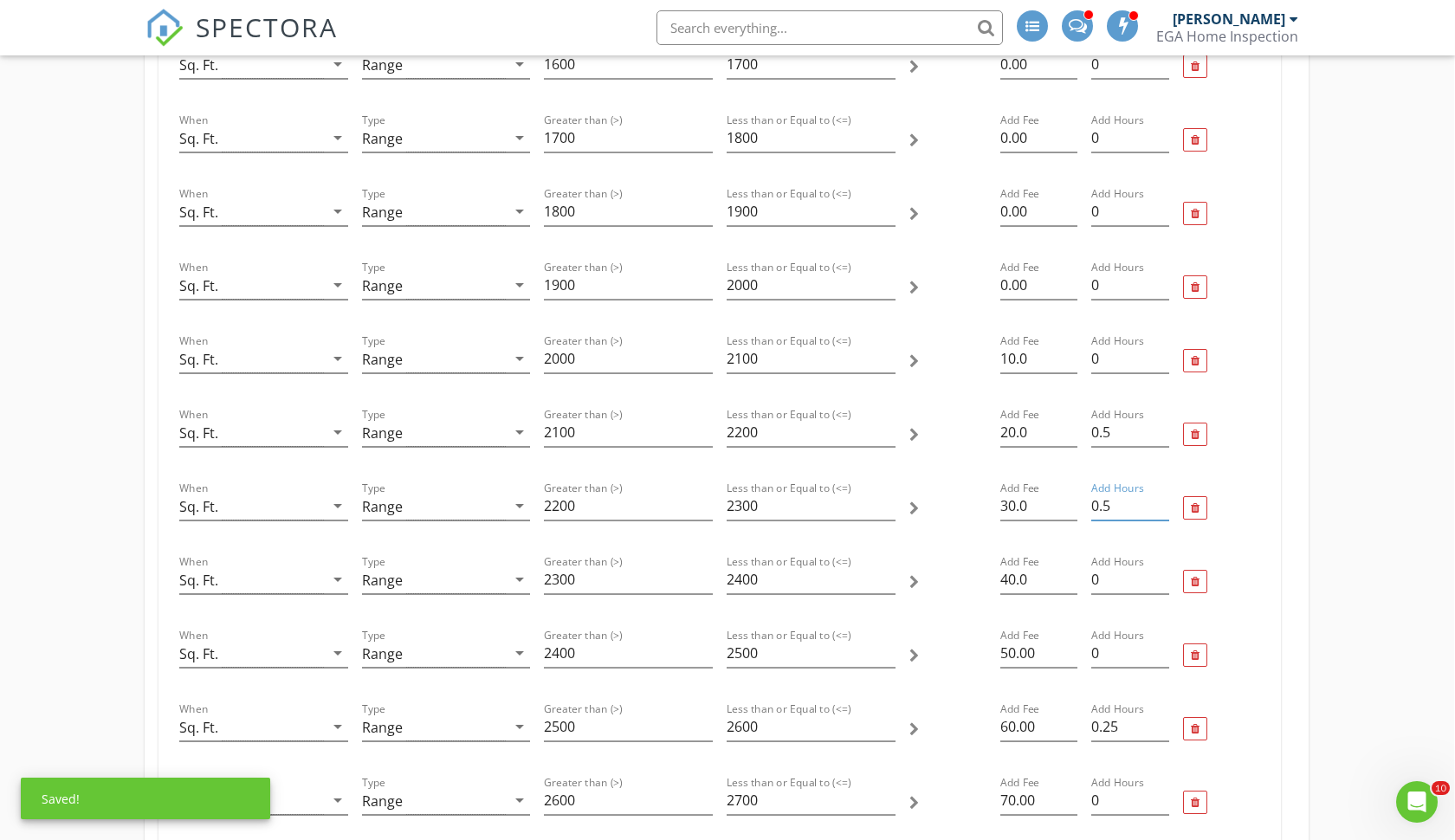 click on "0.5" at bounding box center [1129, 506] 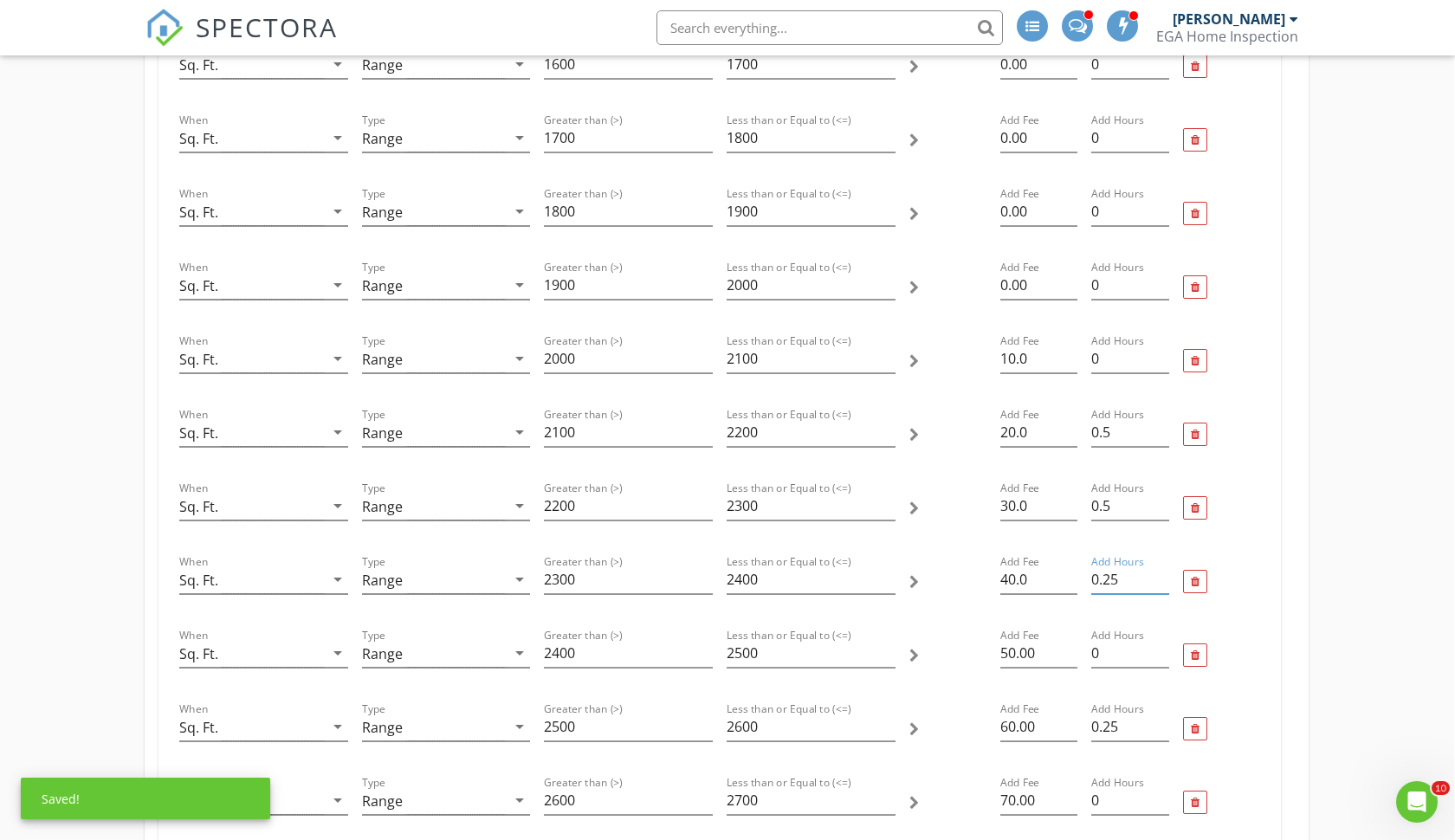 click on "0.25" at bounding box center [1129, 579] 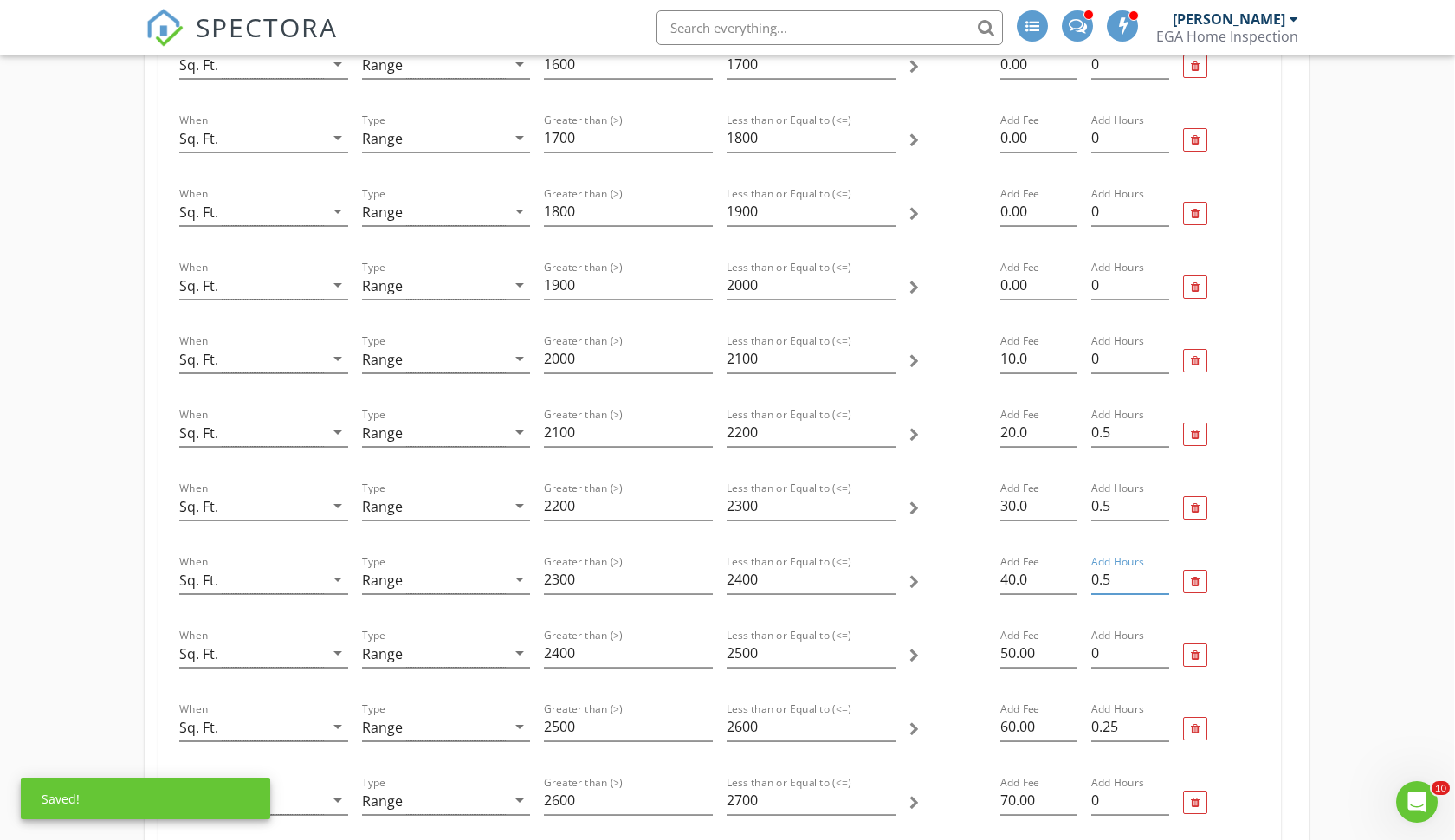 click on "0.5" at bounding box center (1129, 579) 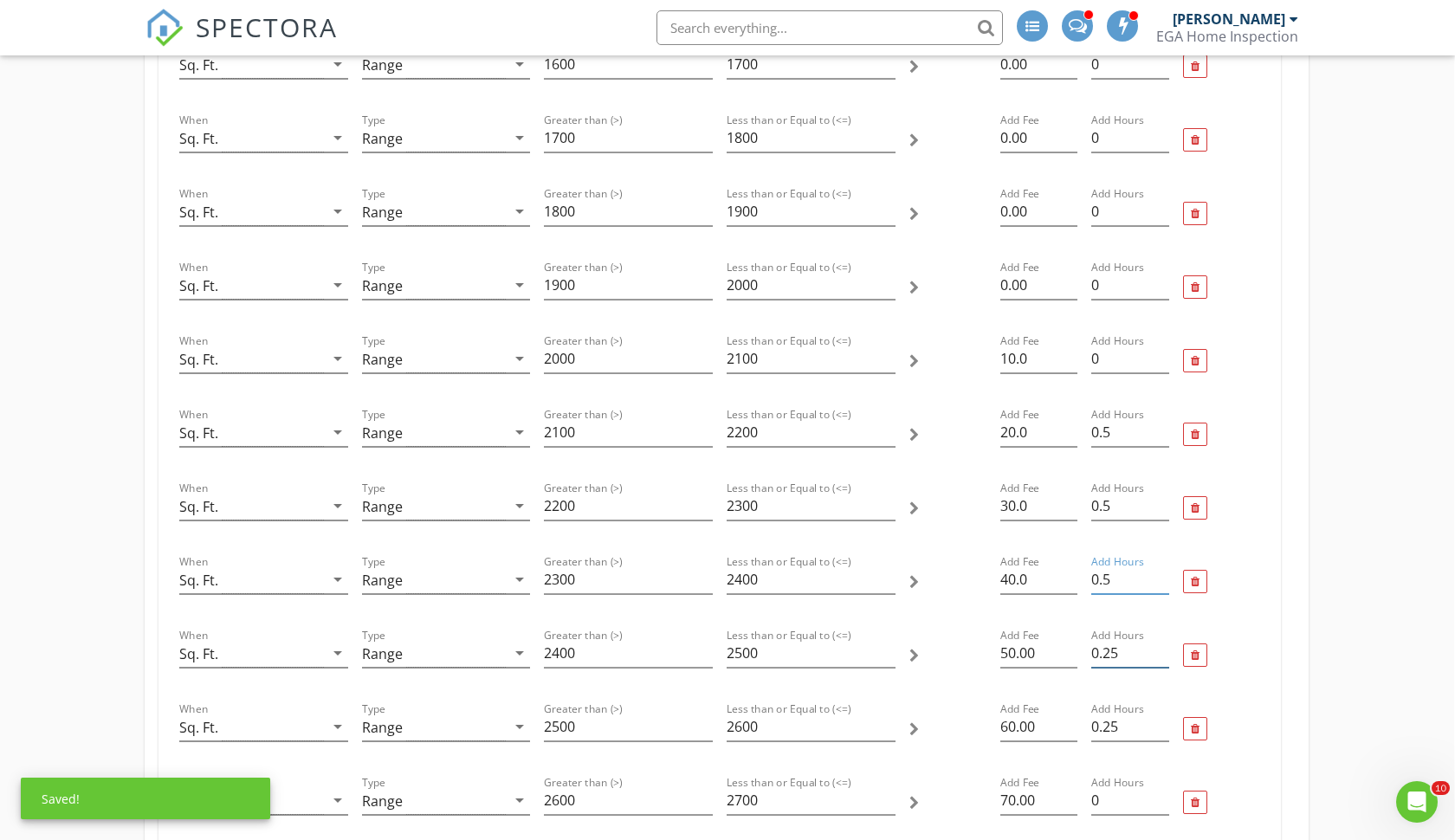 click on "0.25" at bounding box center (1129, 653) 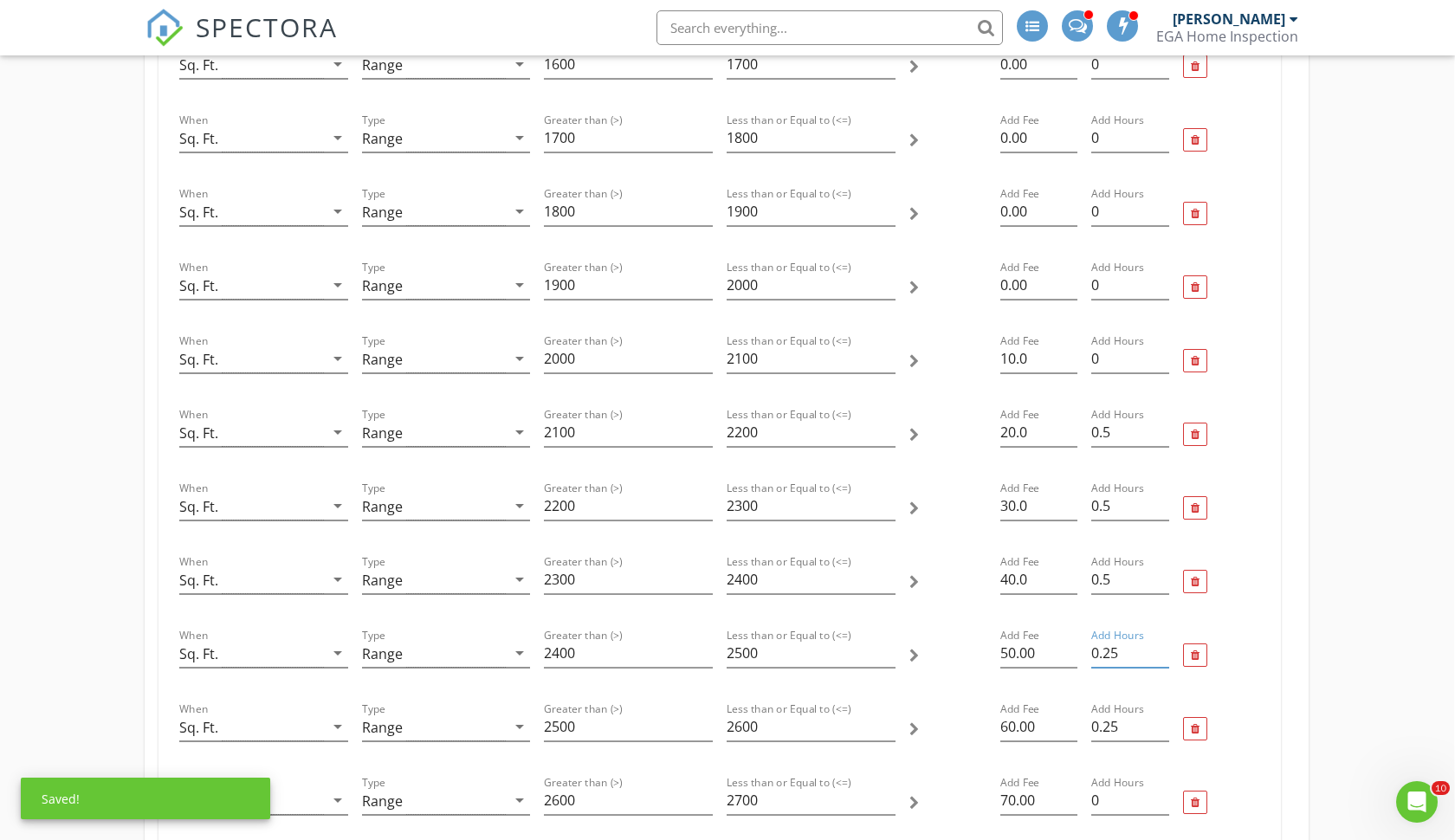 type on "0.5" 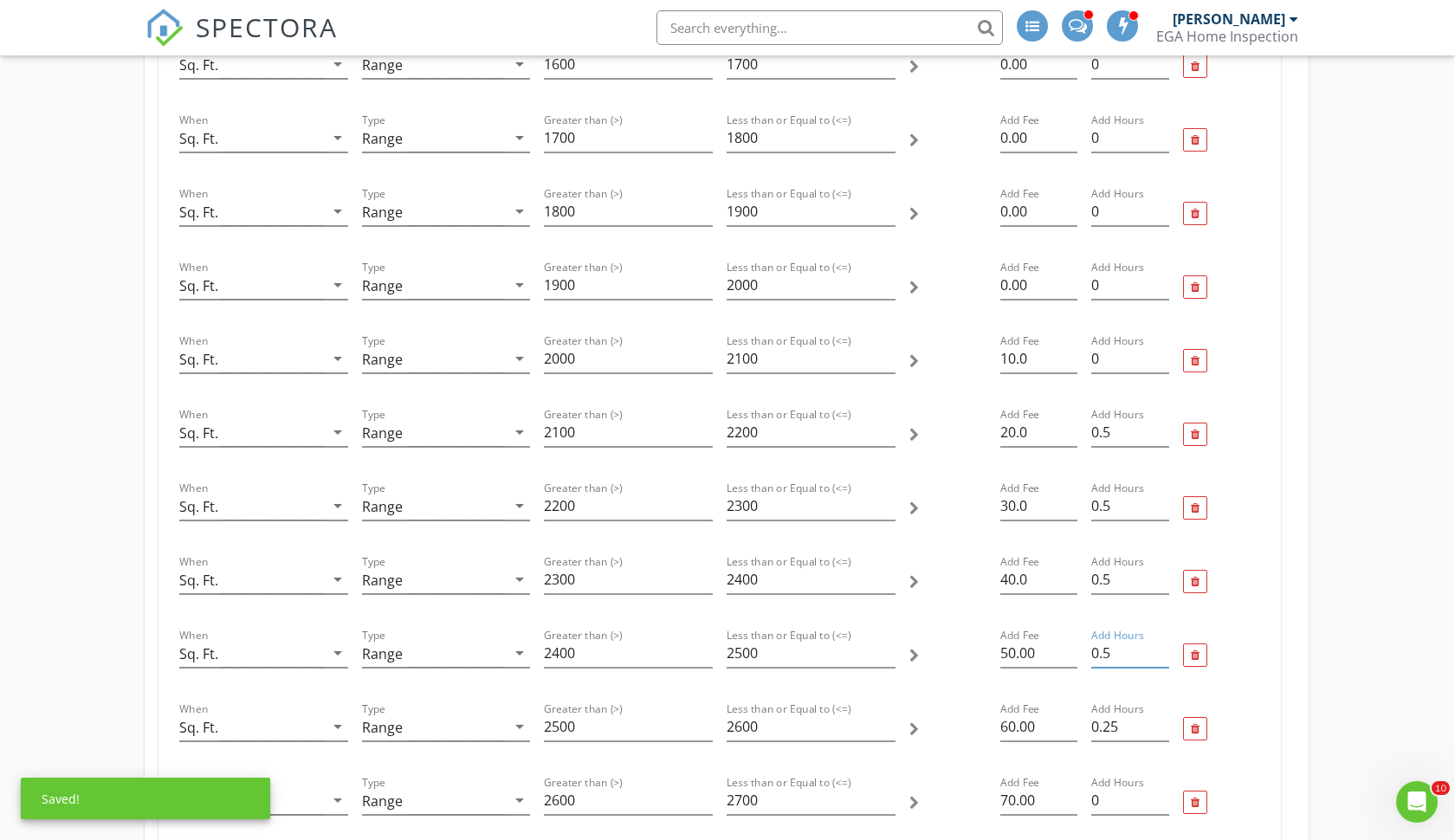 click on "0.5" at bounding box center [1129, 653] 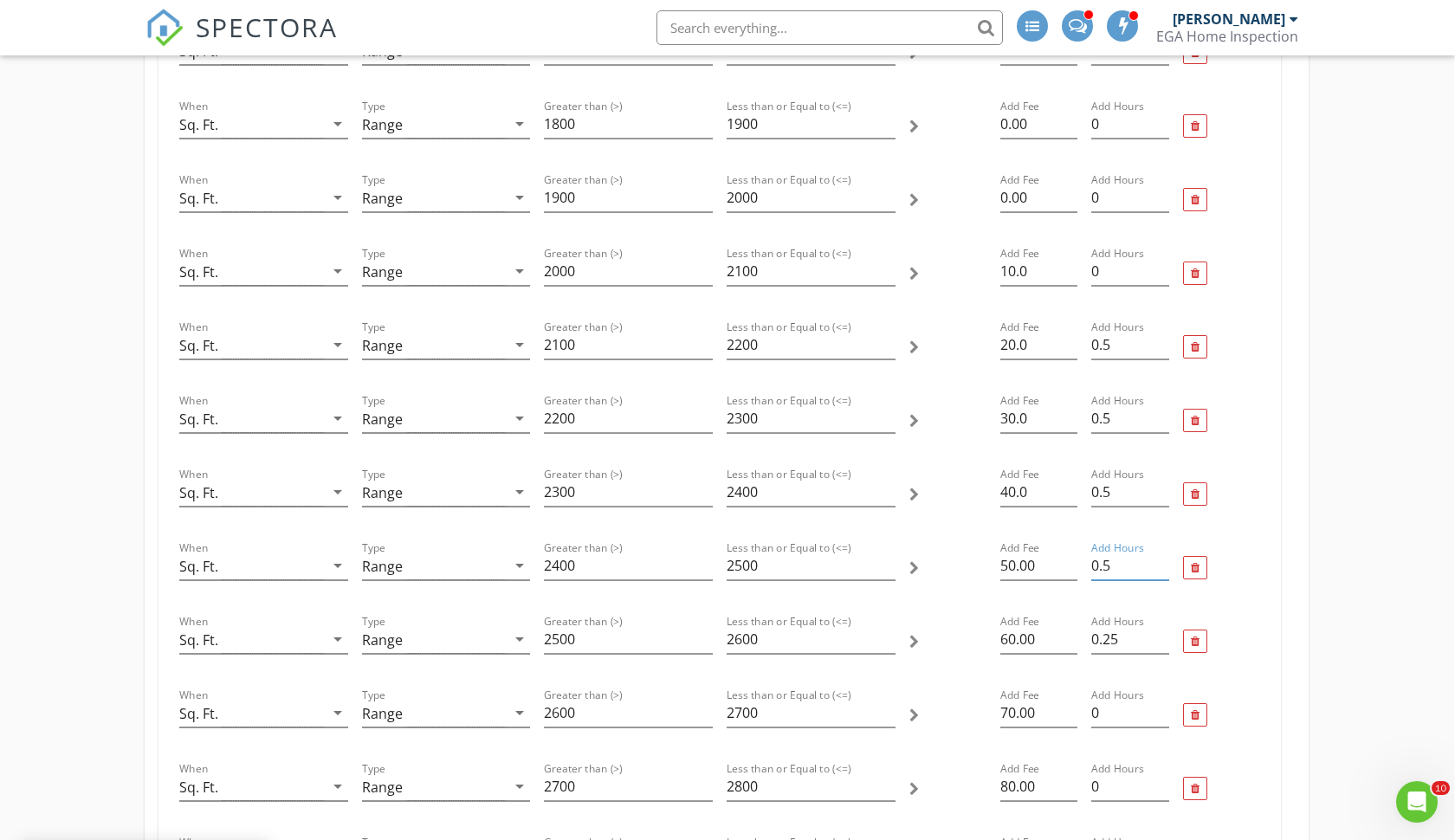 scroll, scrollTop: 985, scrollLeft: 1, axis: both 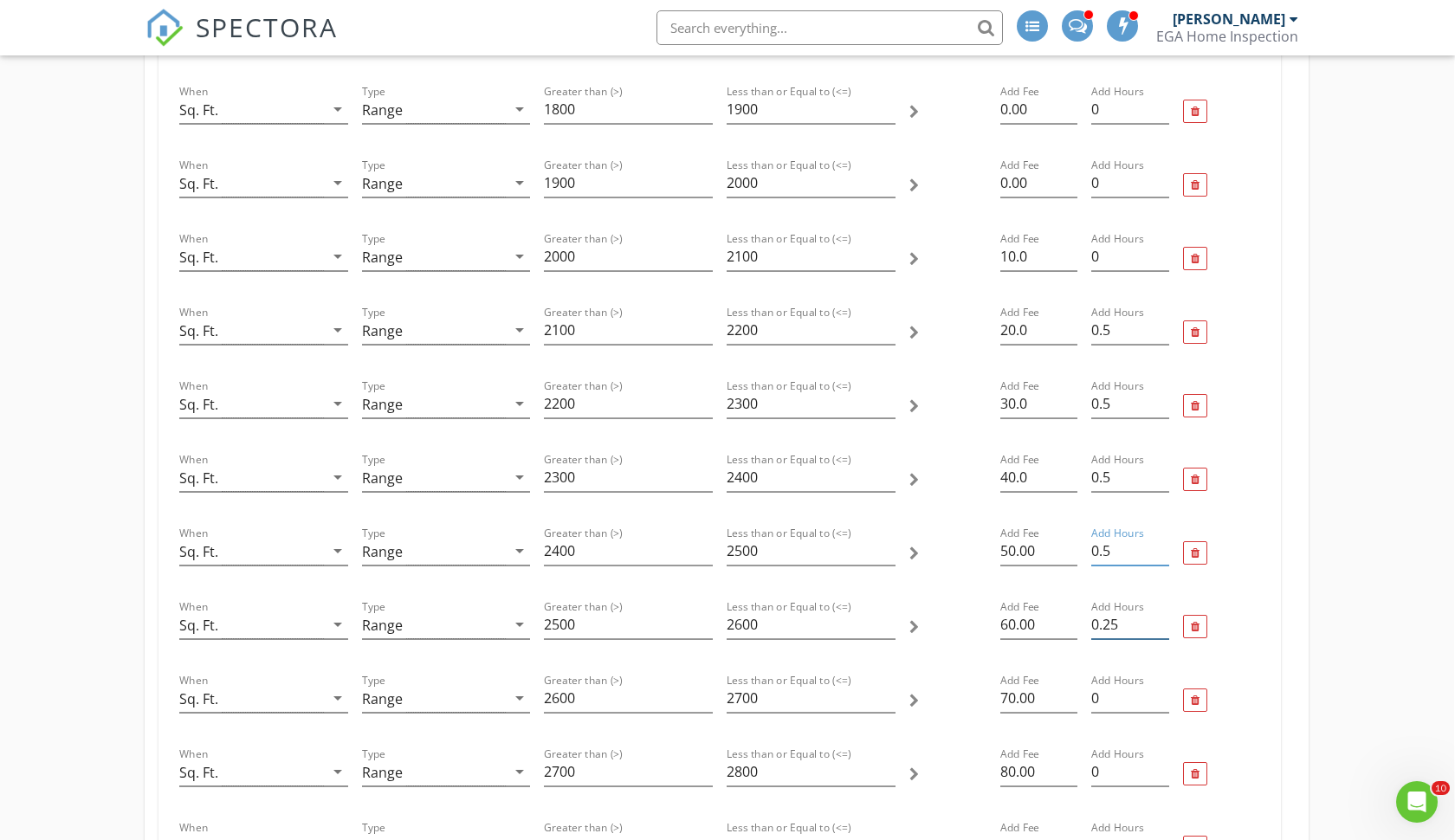 type on "0.5" 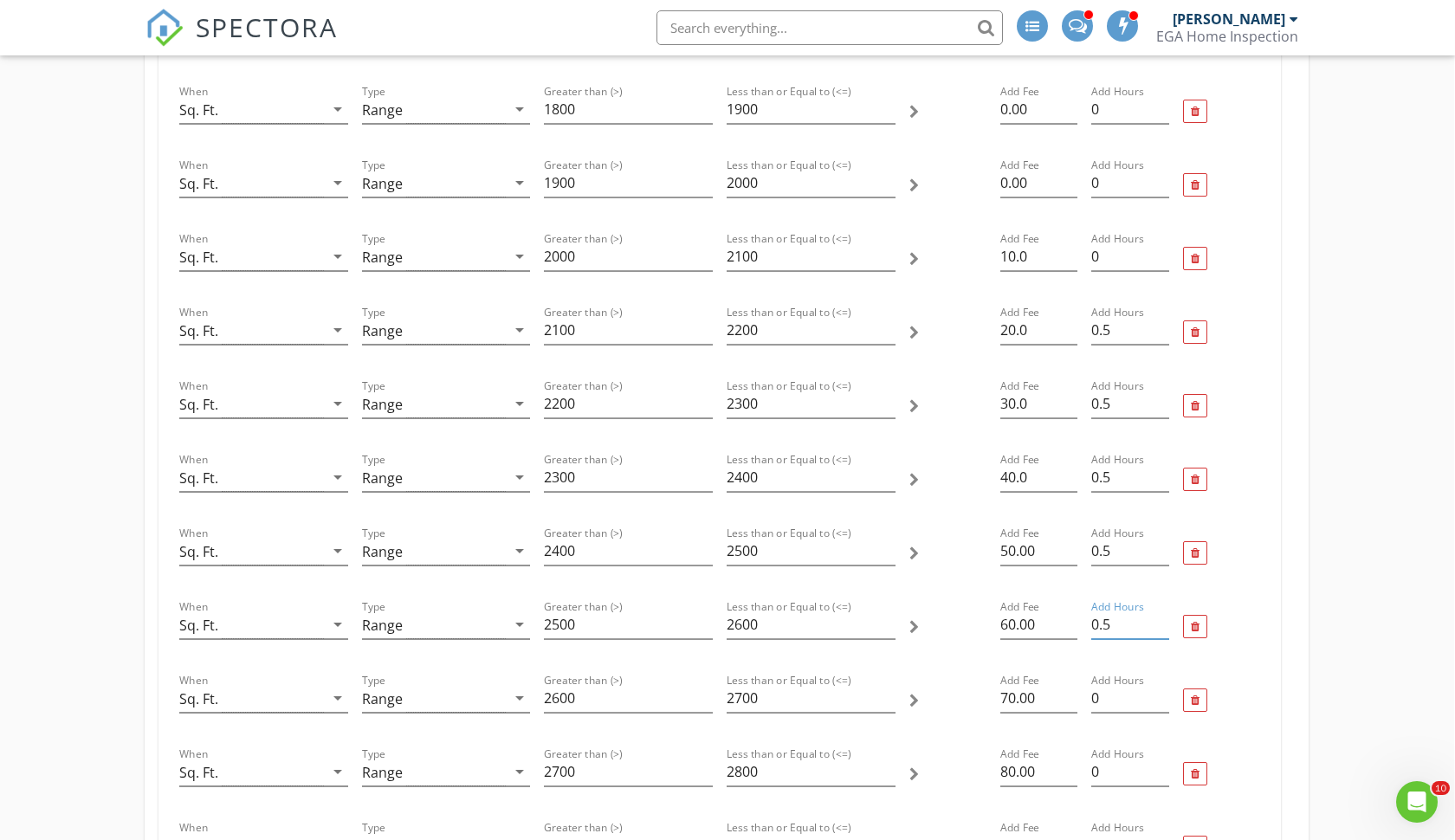 click on "0.5" at bounding box center [1129, 624] 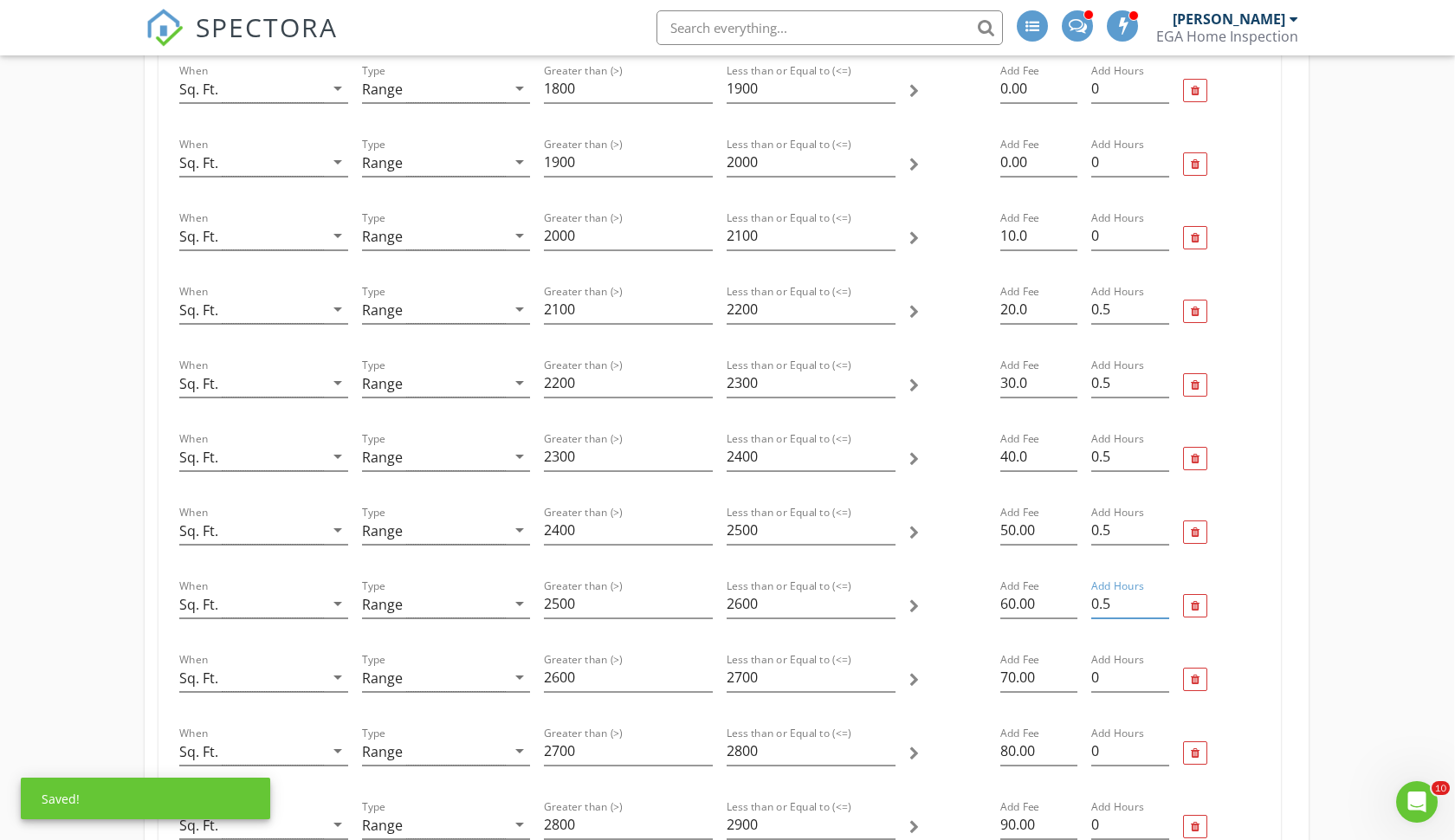 scroll, scrollTop: 1014, scrollLeft: 1, axis: both 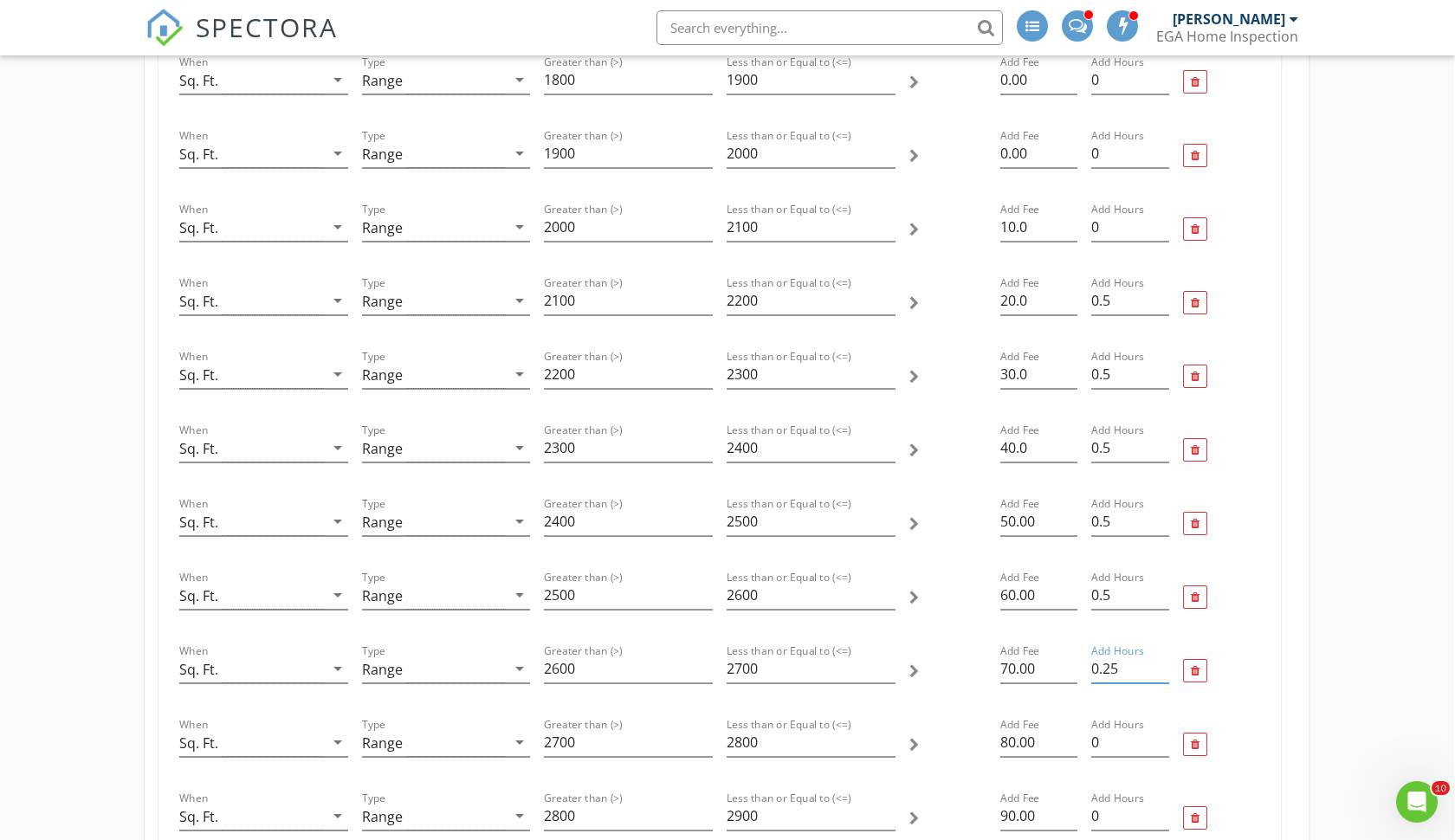 click on "0.25" at bounding box center (1129, 669) 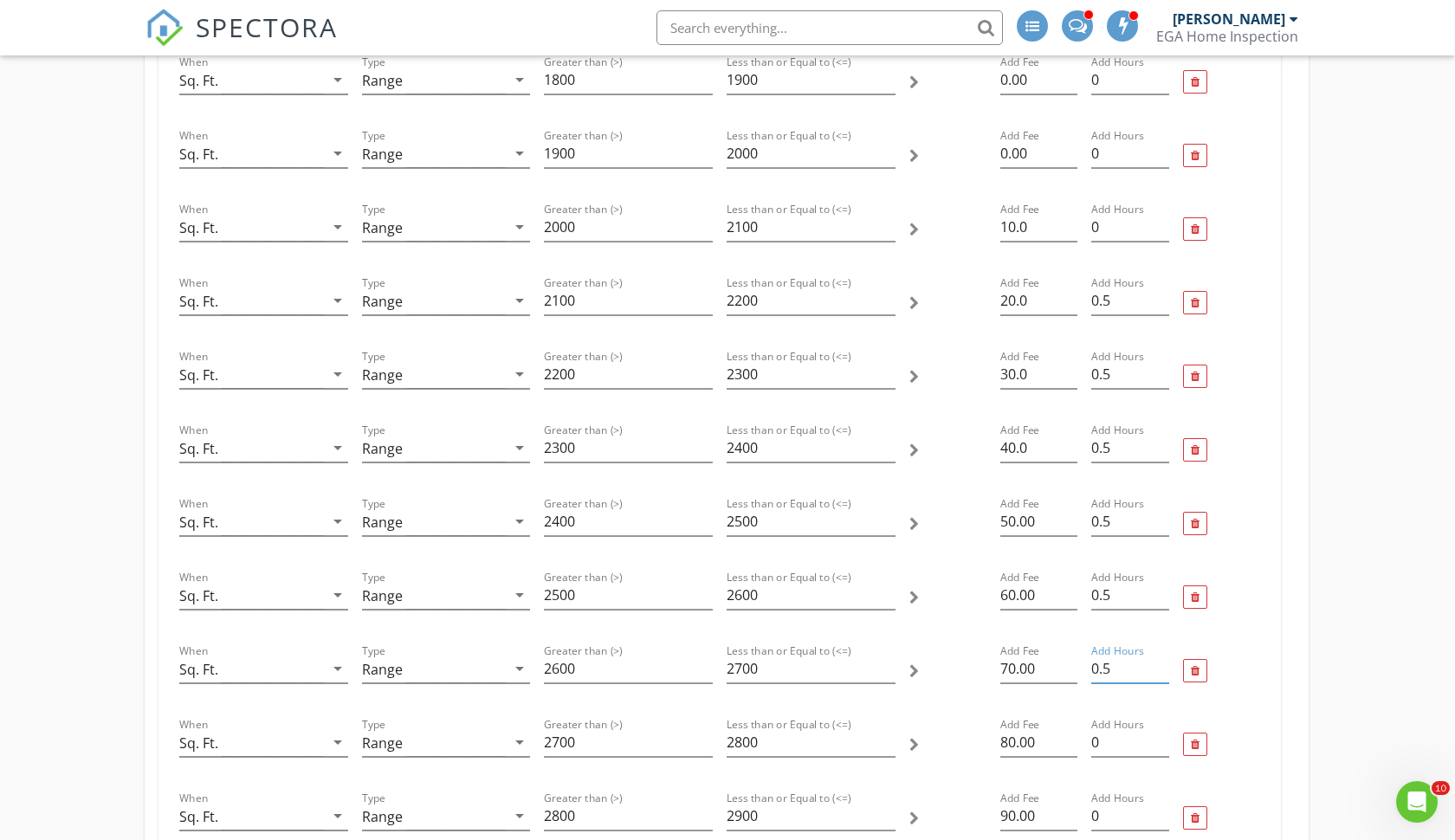 click on "0.5" at bounding box center (1129, 669) 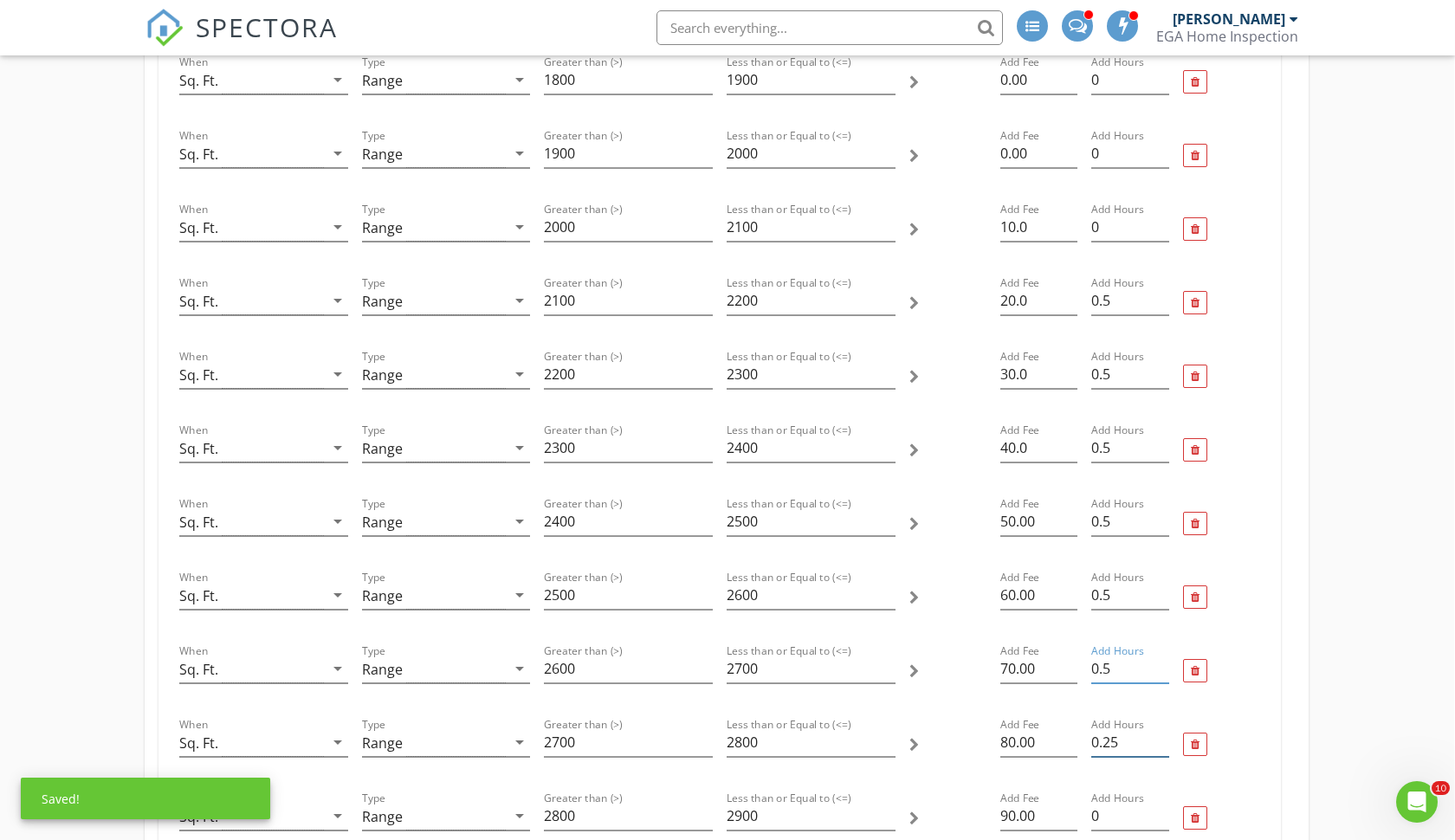click on "0.25" at bounding box center [1129, 742] 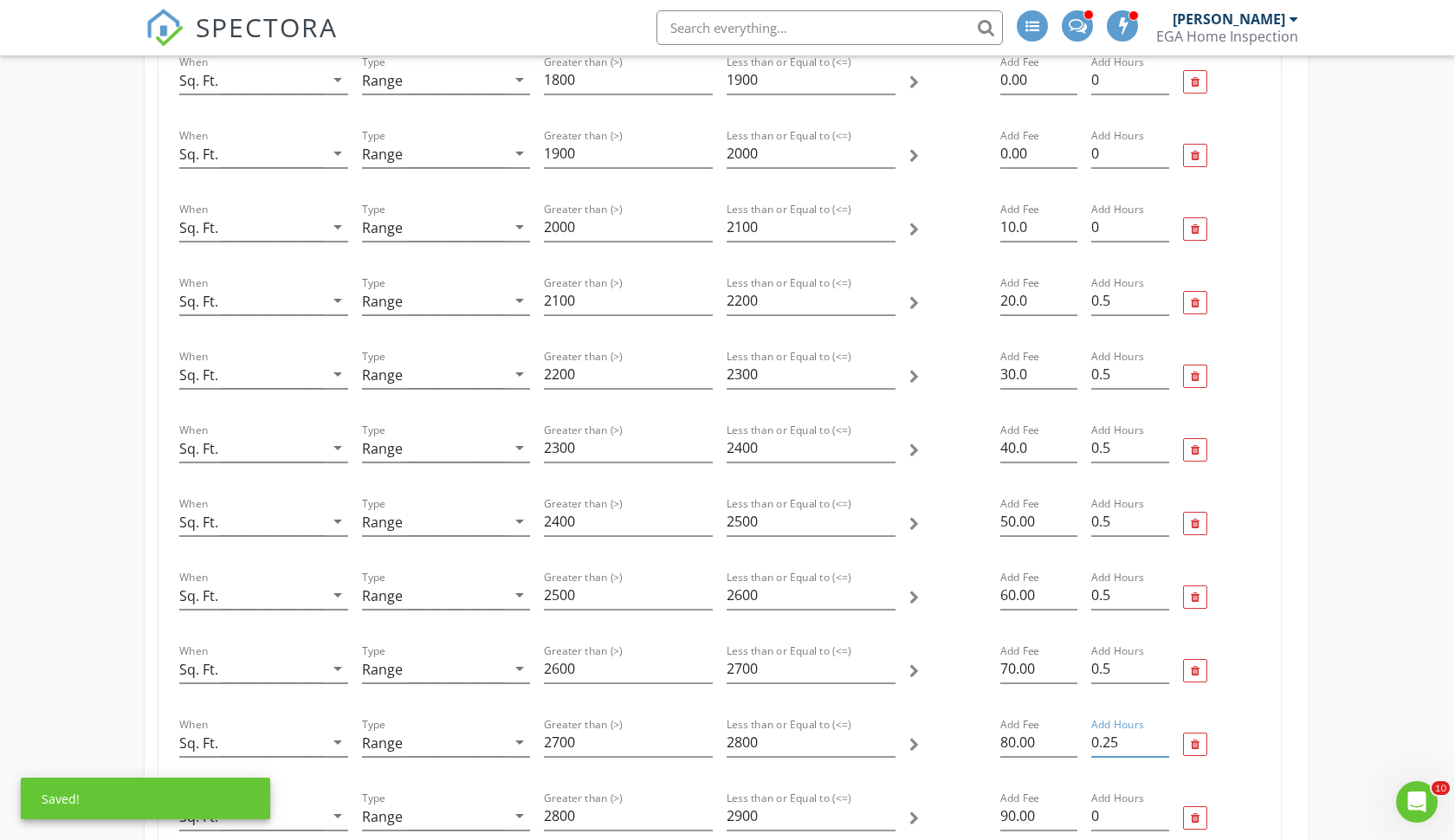 type on "0.5" 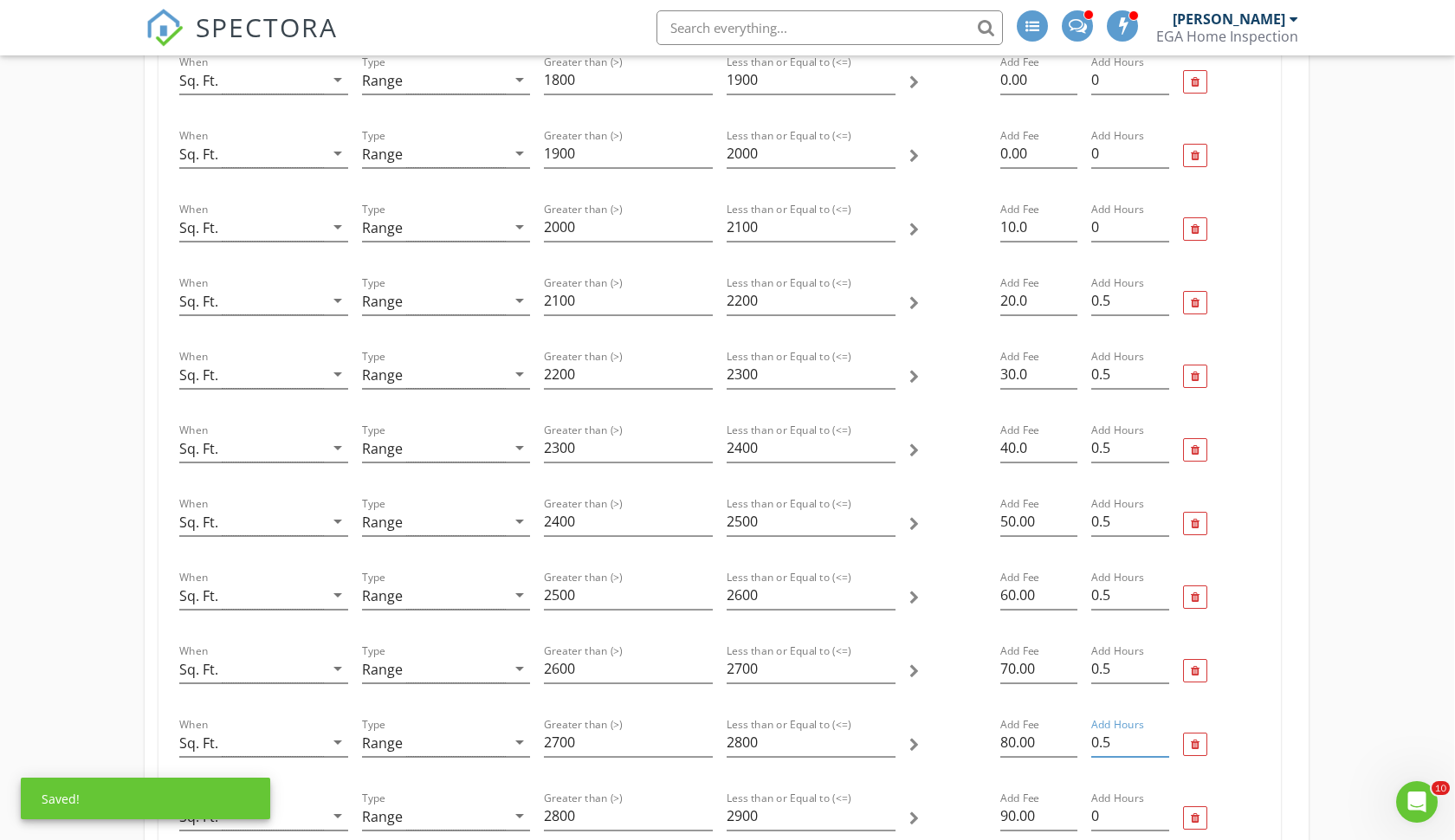 click on "0.5" at bounding box center [1129, 742] 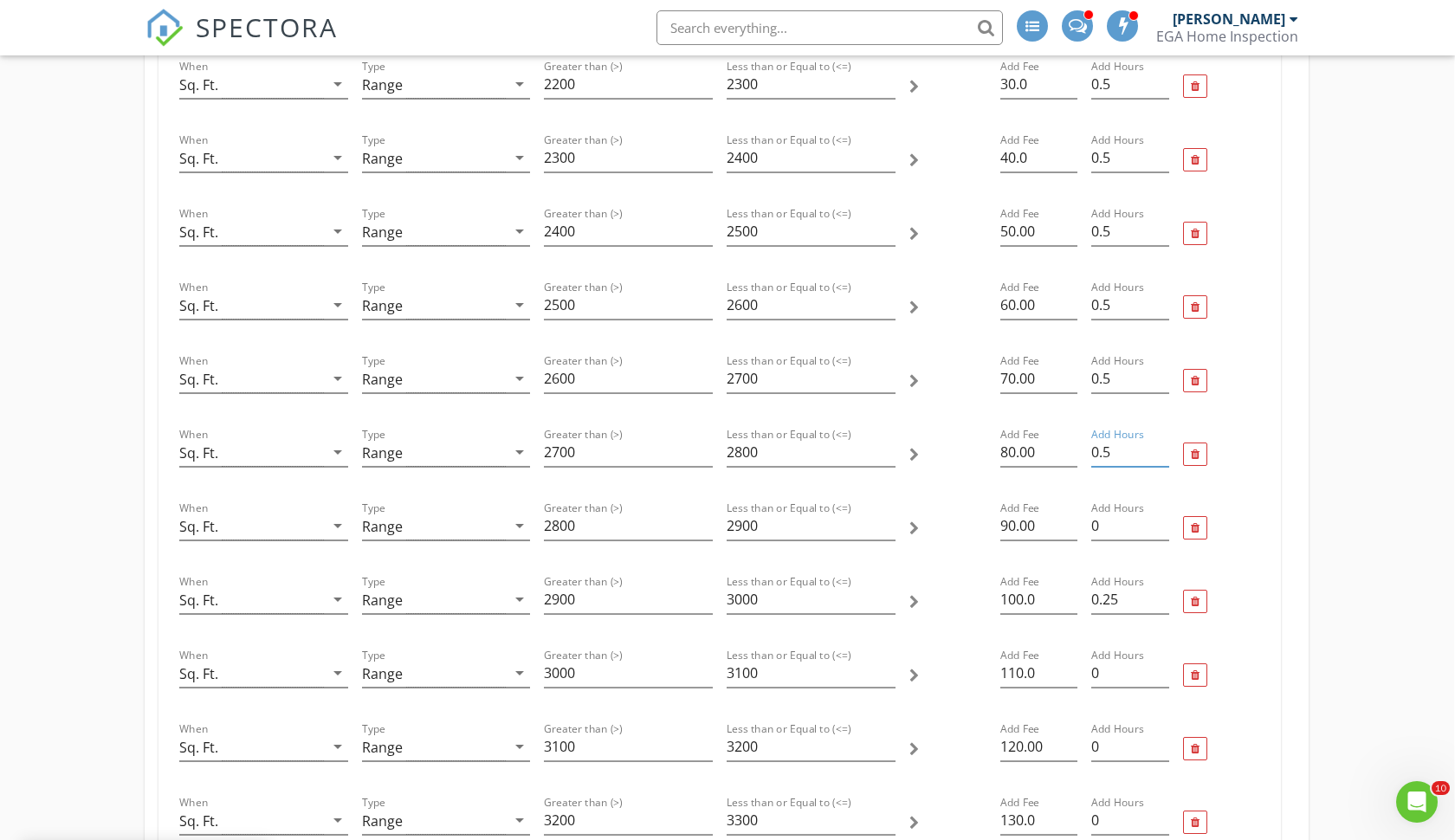 scroll, scrollTop: 1332, scrollLeft: 1, axis: both 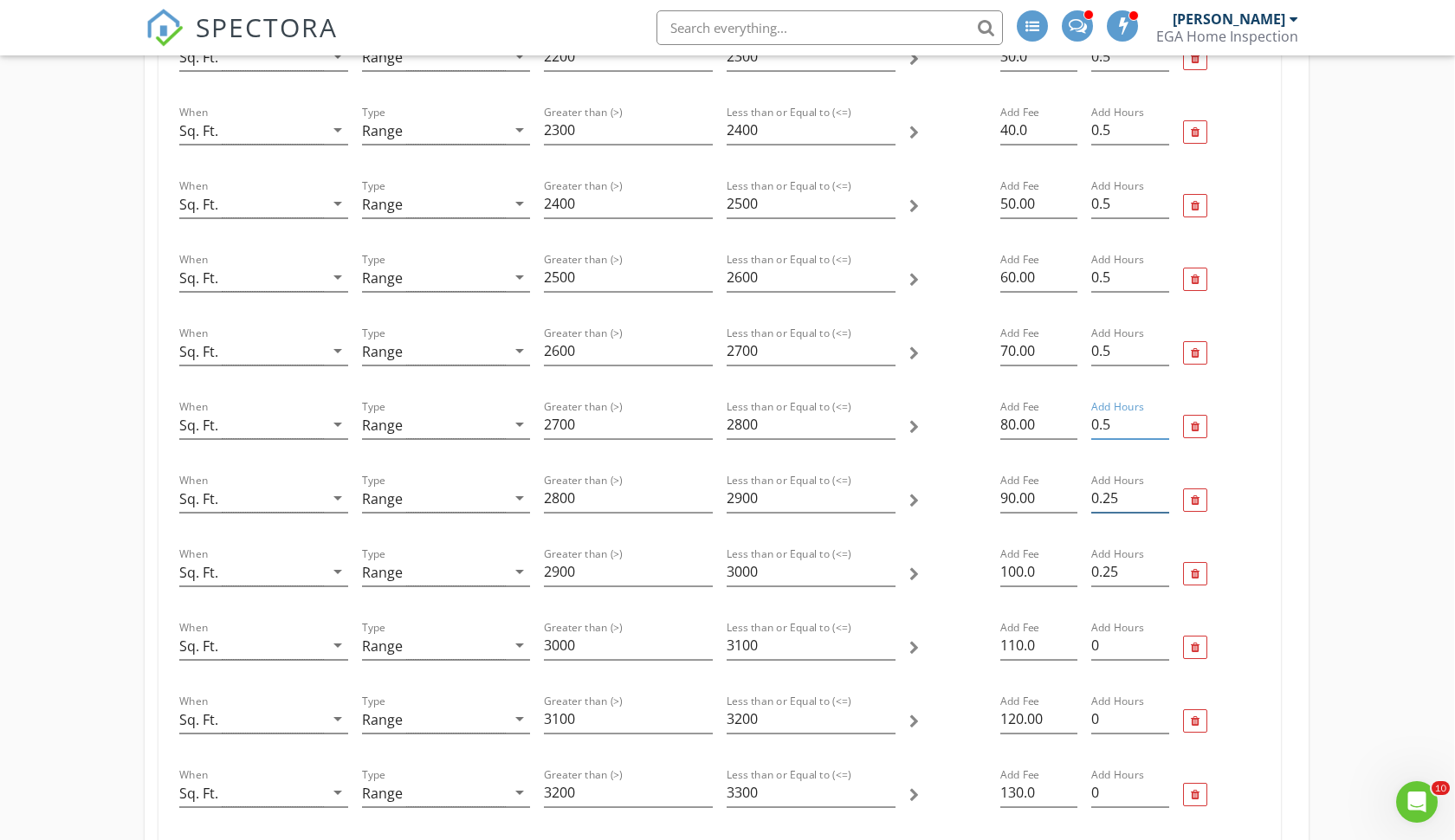 click on "0.25" at bounding box center (1129, 498) 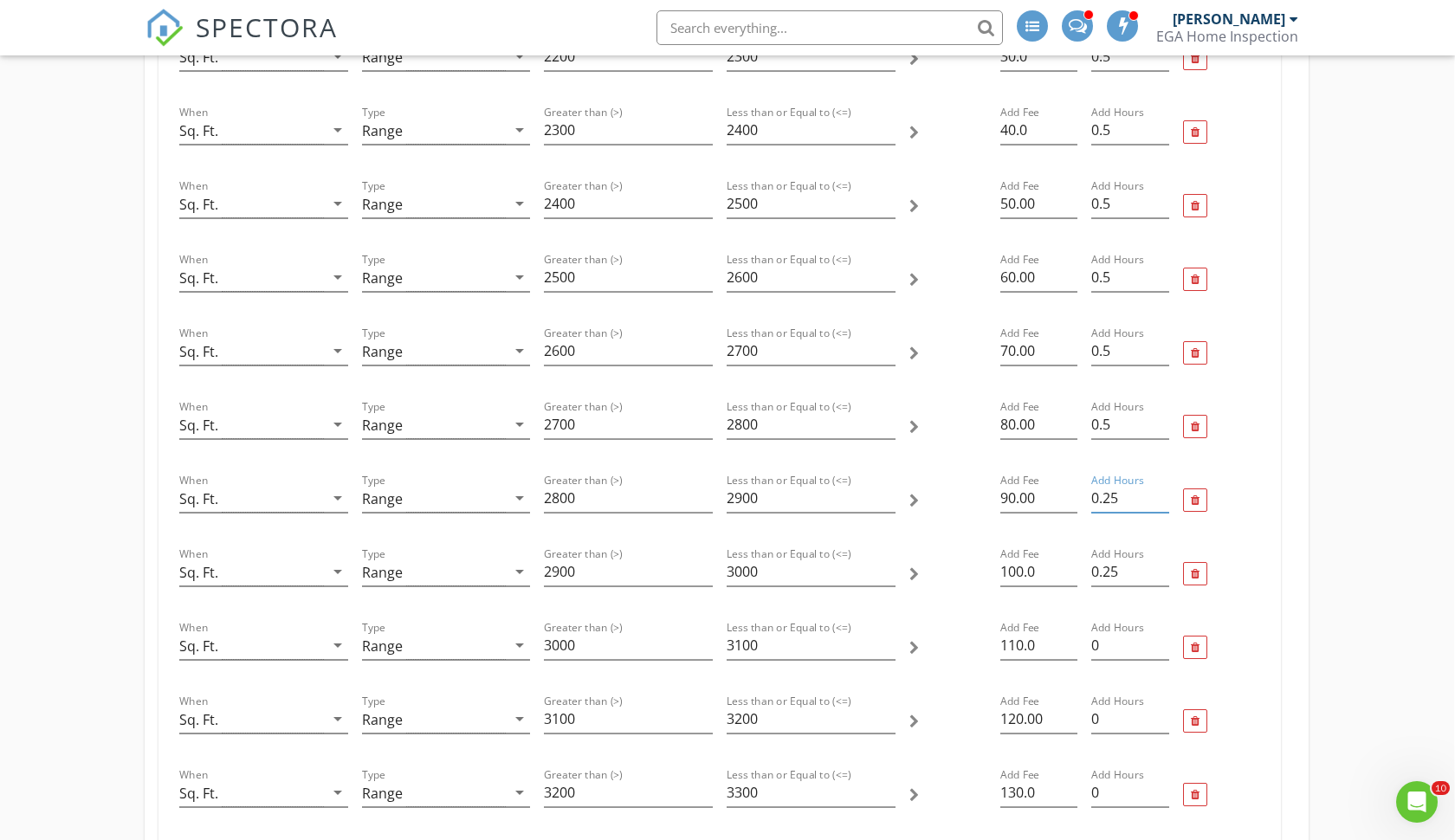type on "0.5" 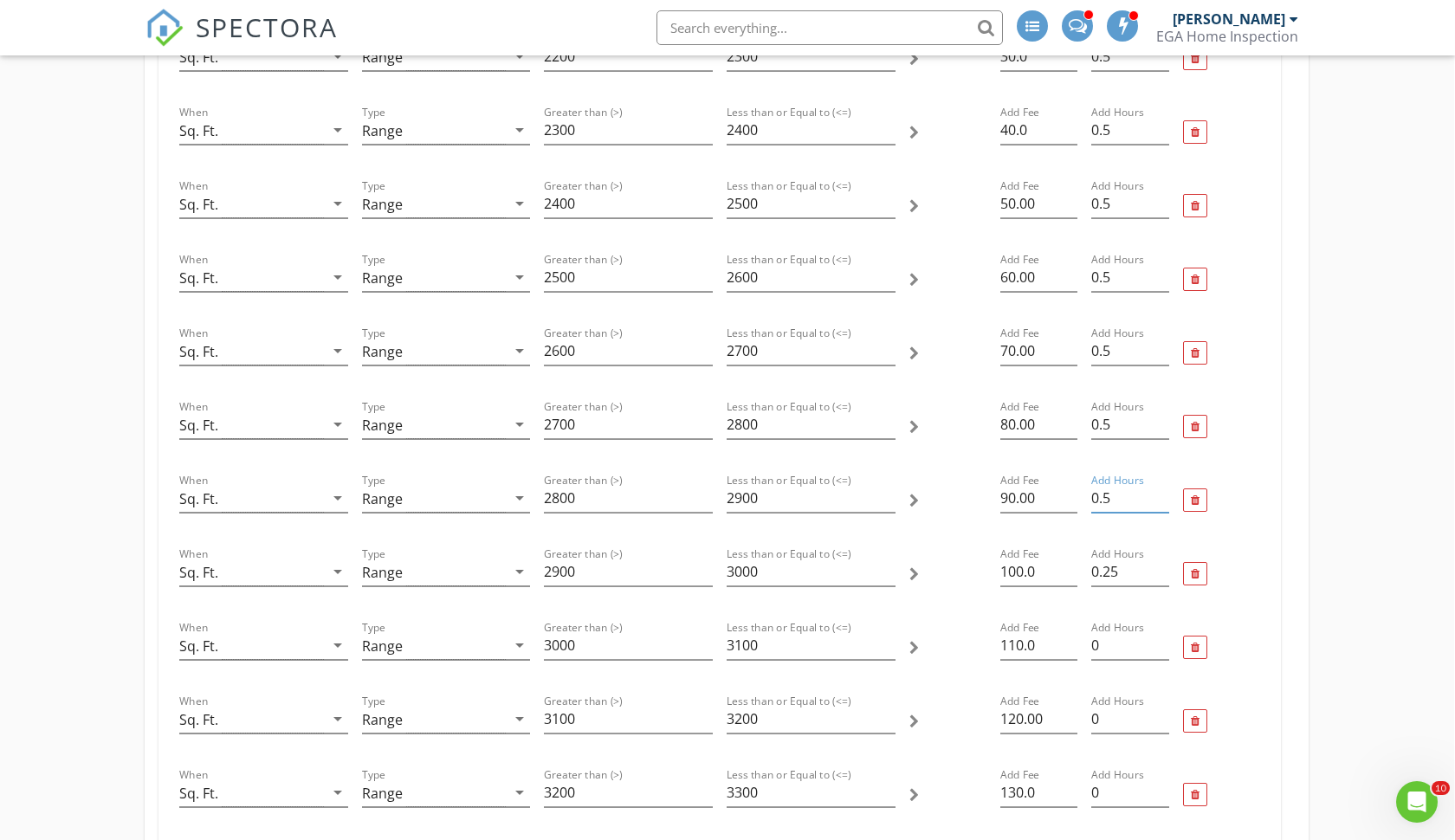 click on "0.5" at bounding box center [1129, 498] 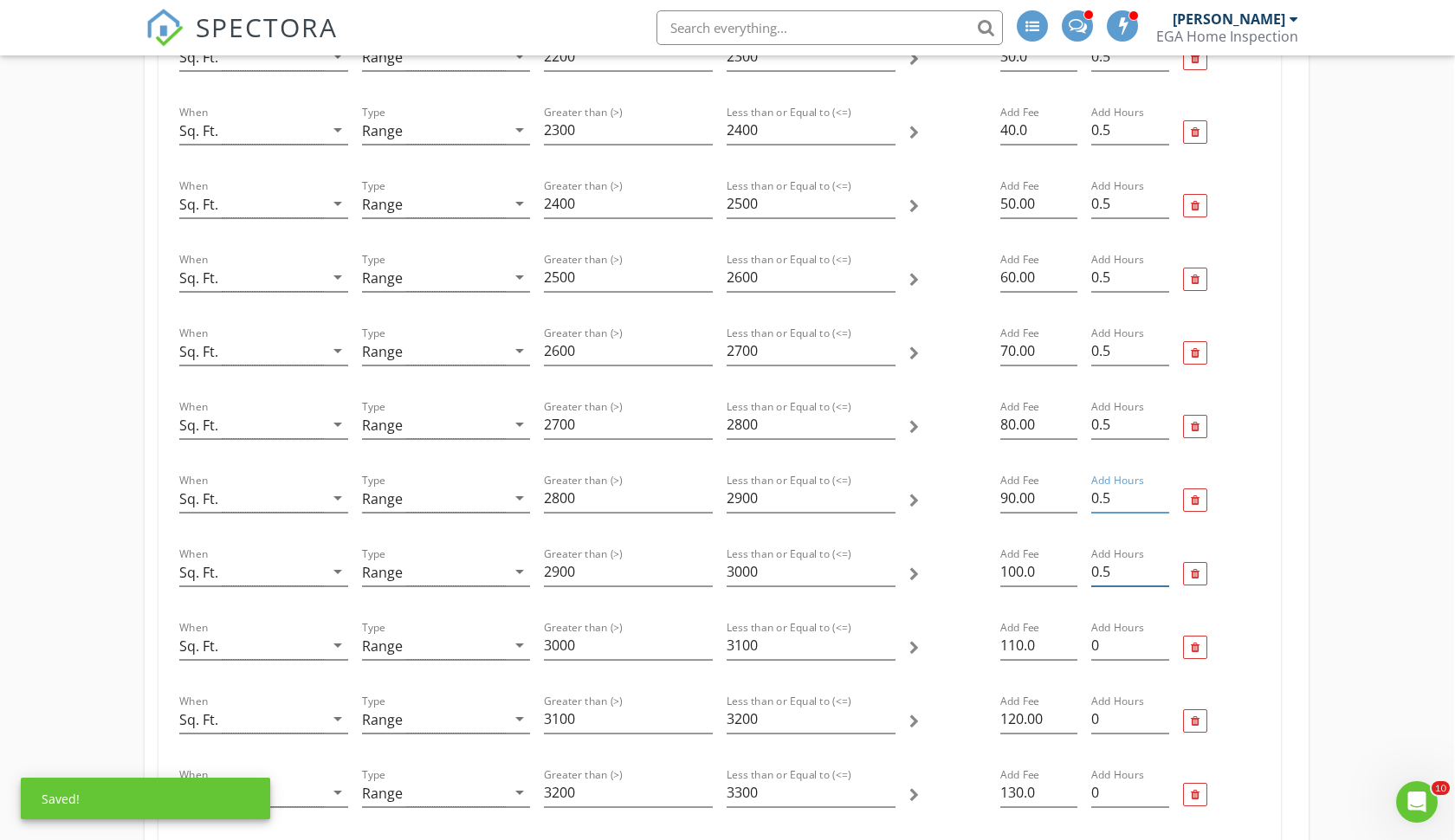click on "0.5" at bounding box center [1129, 572] 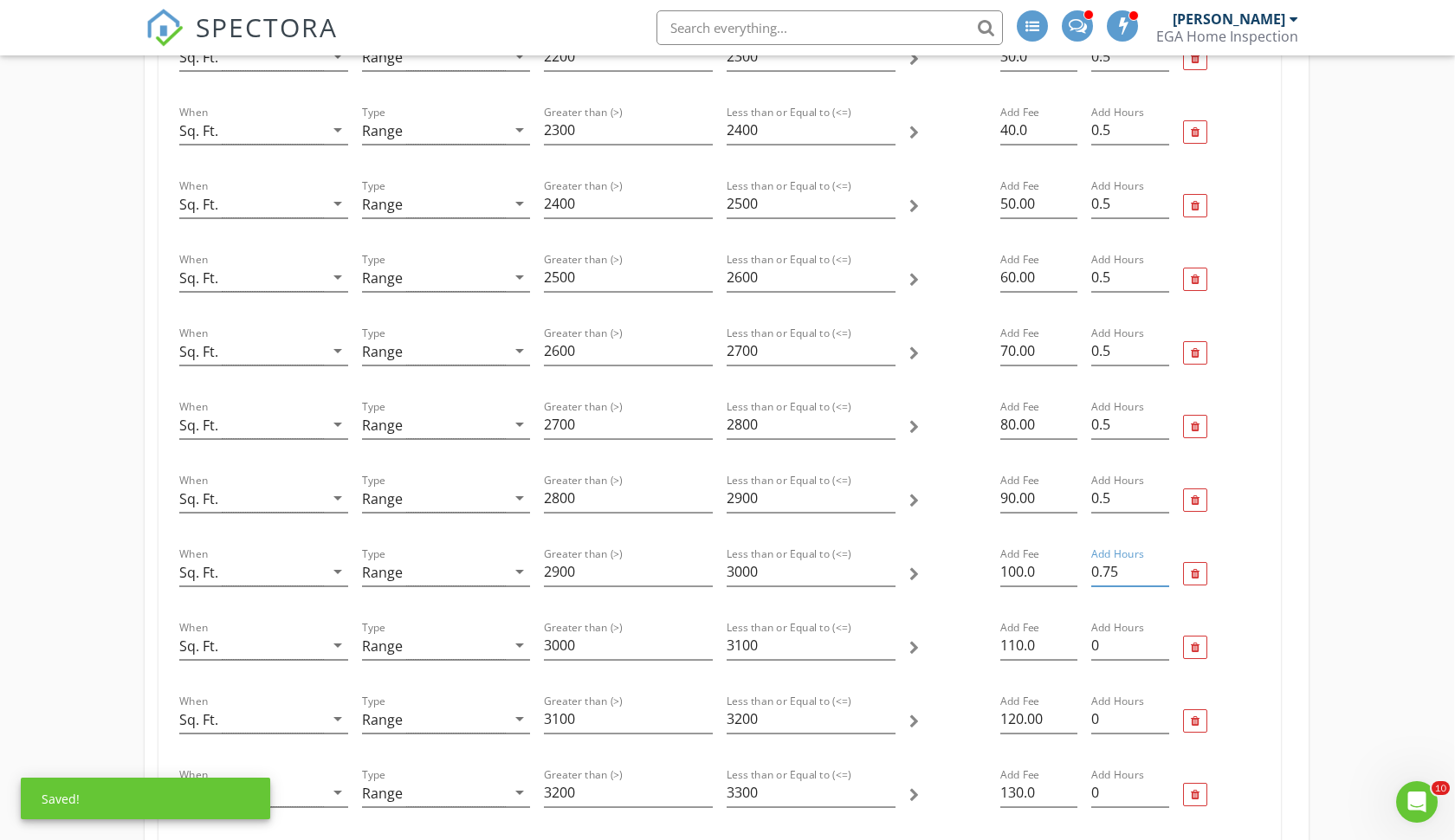 click on "0.75" at bounding box center (1129, 572) 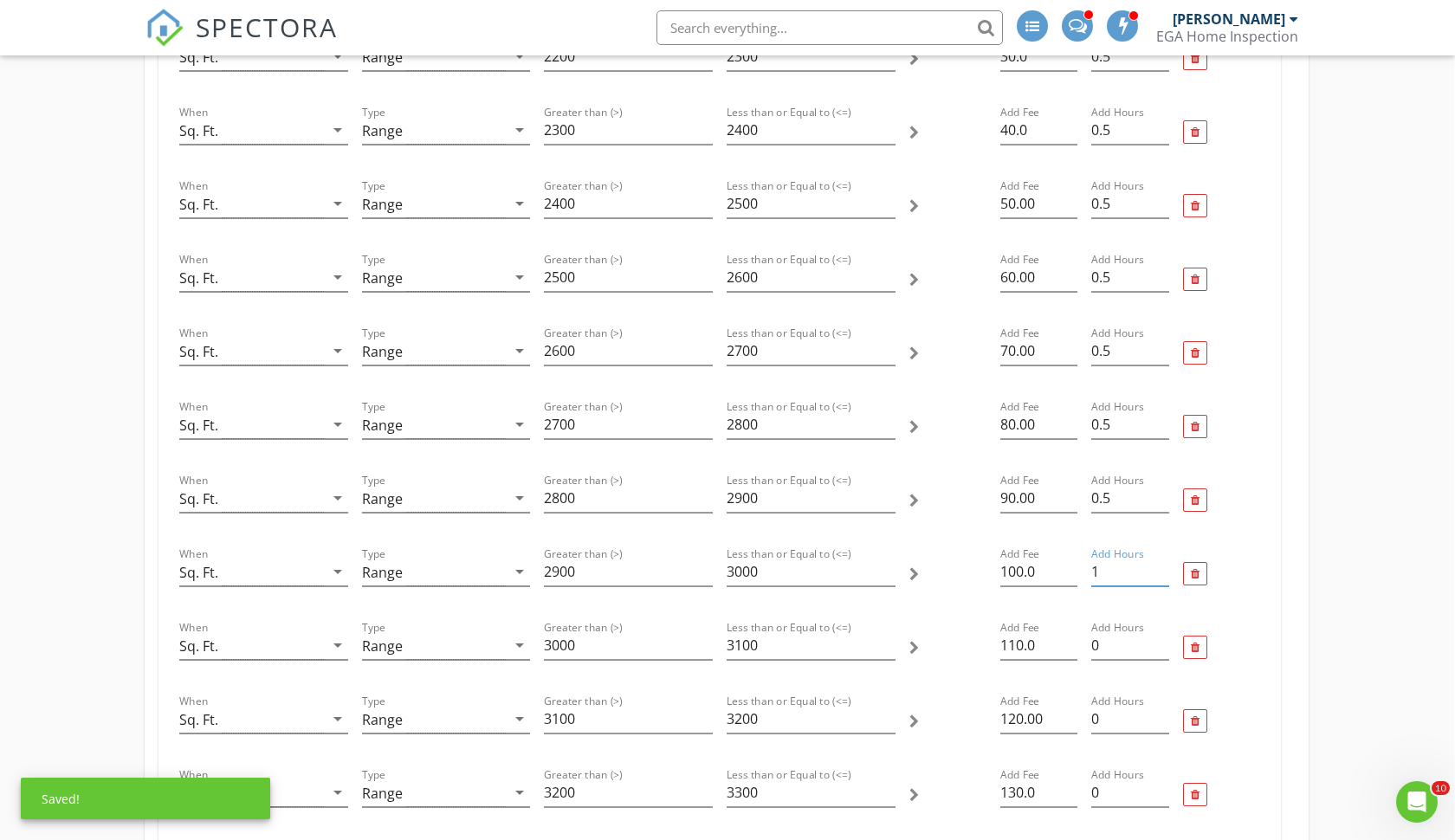 click on "1" at bounding box center [1129, 572] 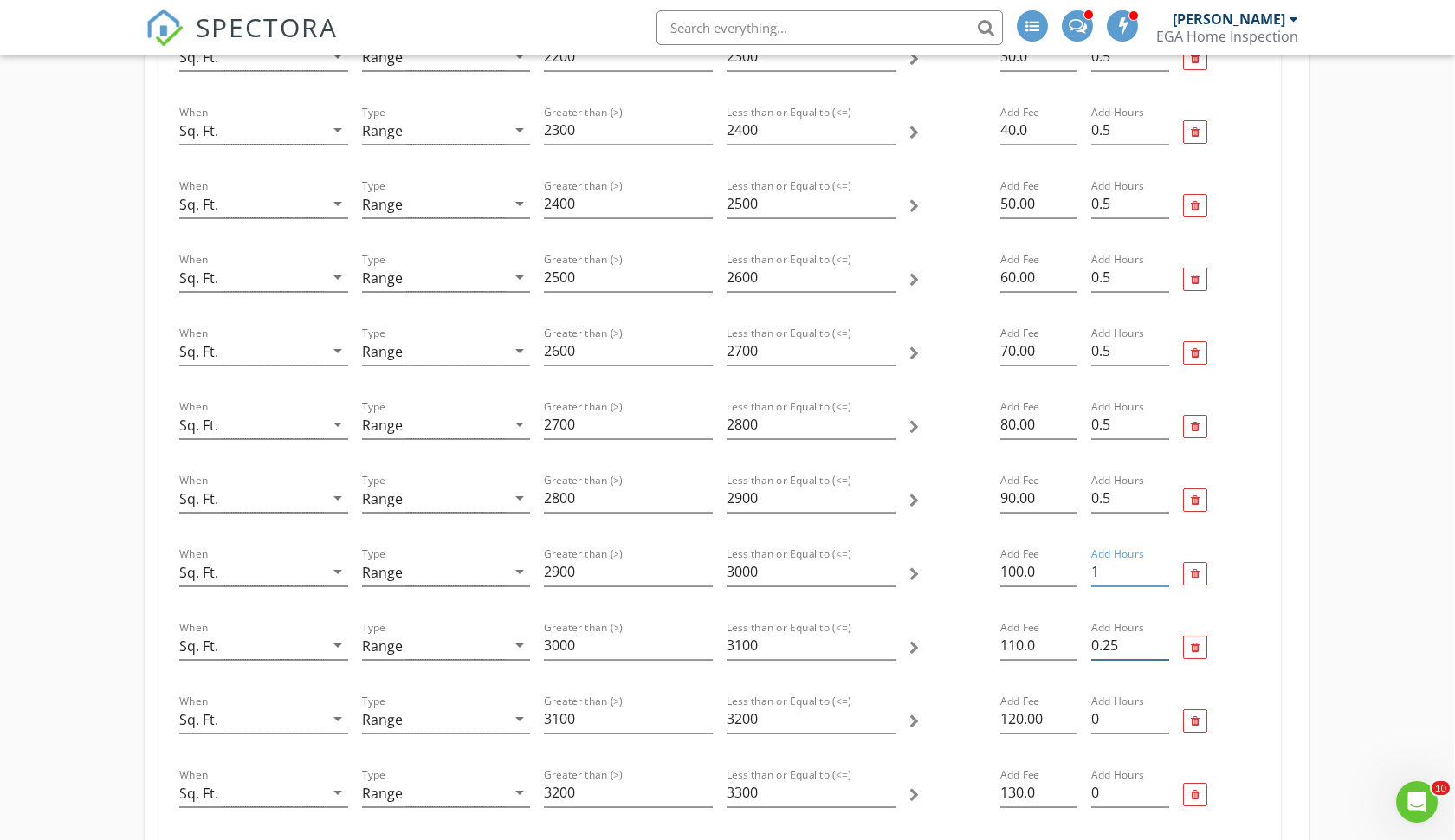 click on "0.25" at bounding box center (1129, 645) 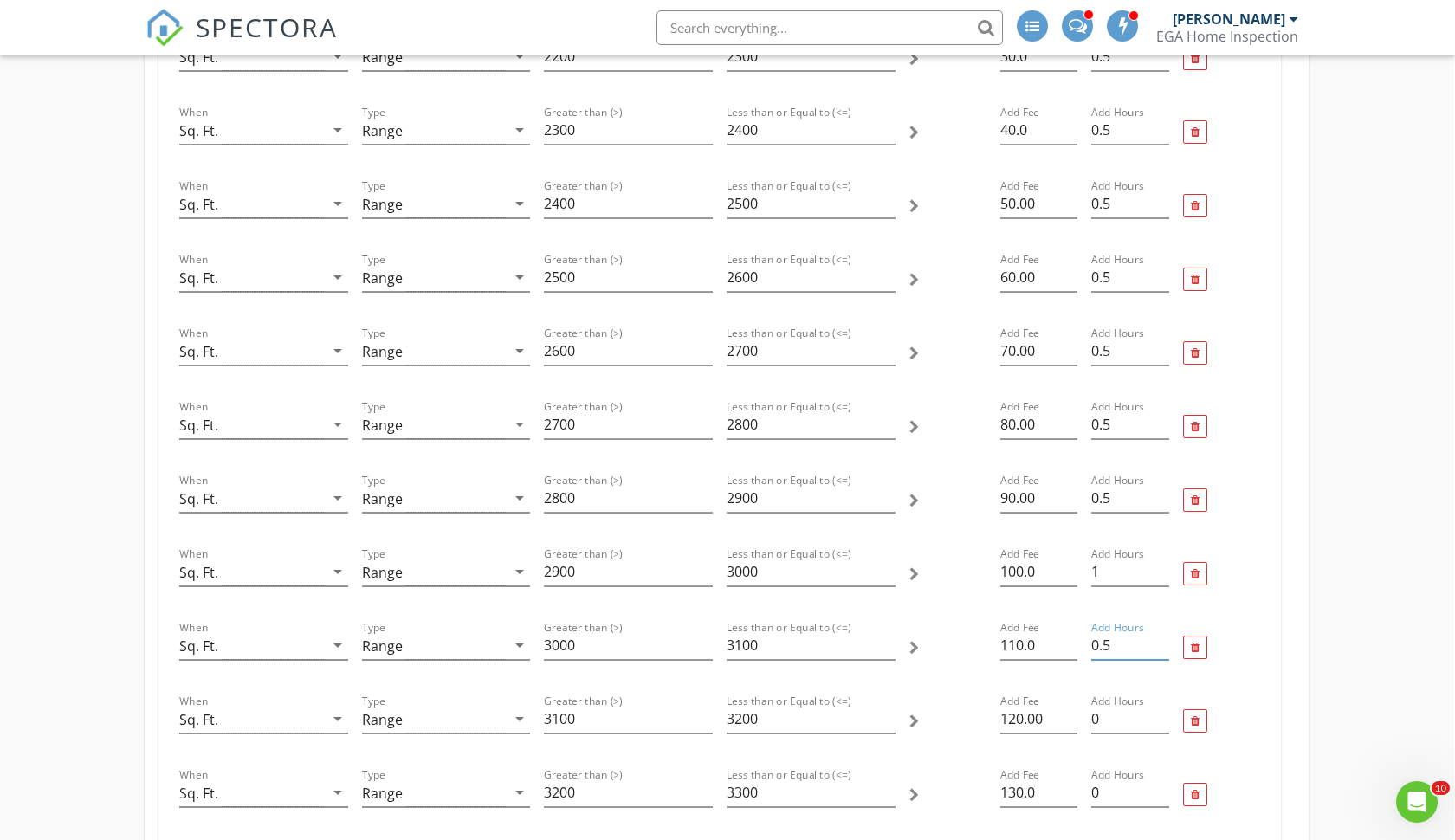 click on "0.5" at bounding box center (1129, 645) 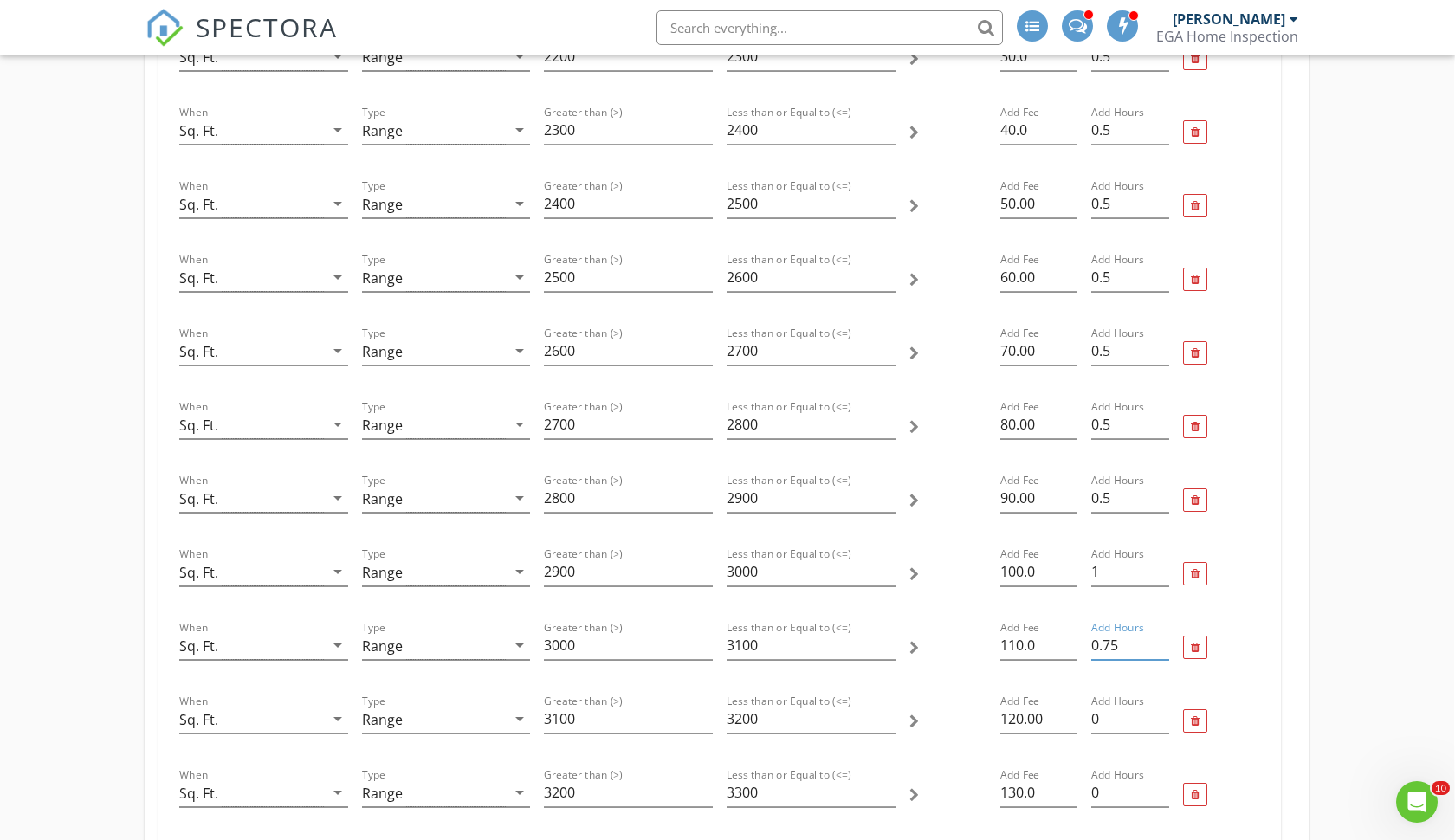 click on "0.75" at bounding box center (1129, 645) 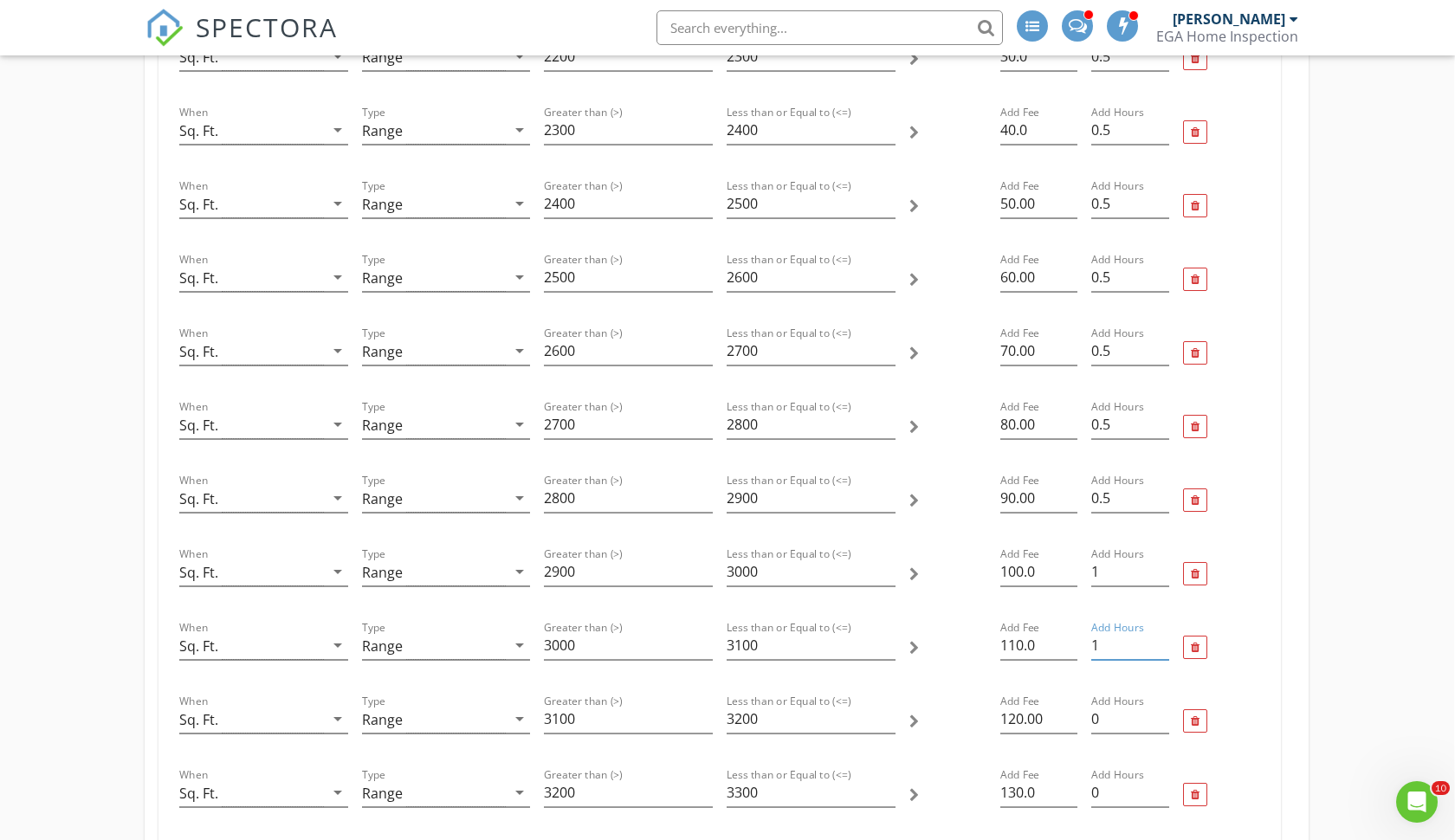 click on "1" at bounding box center (1129, 645) 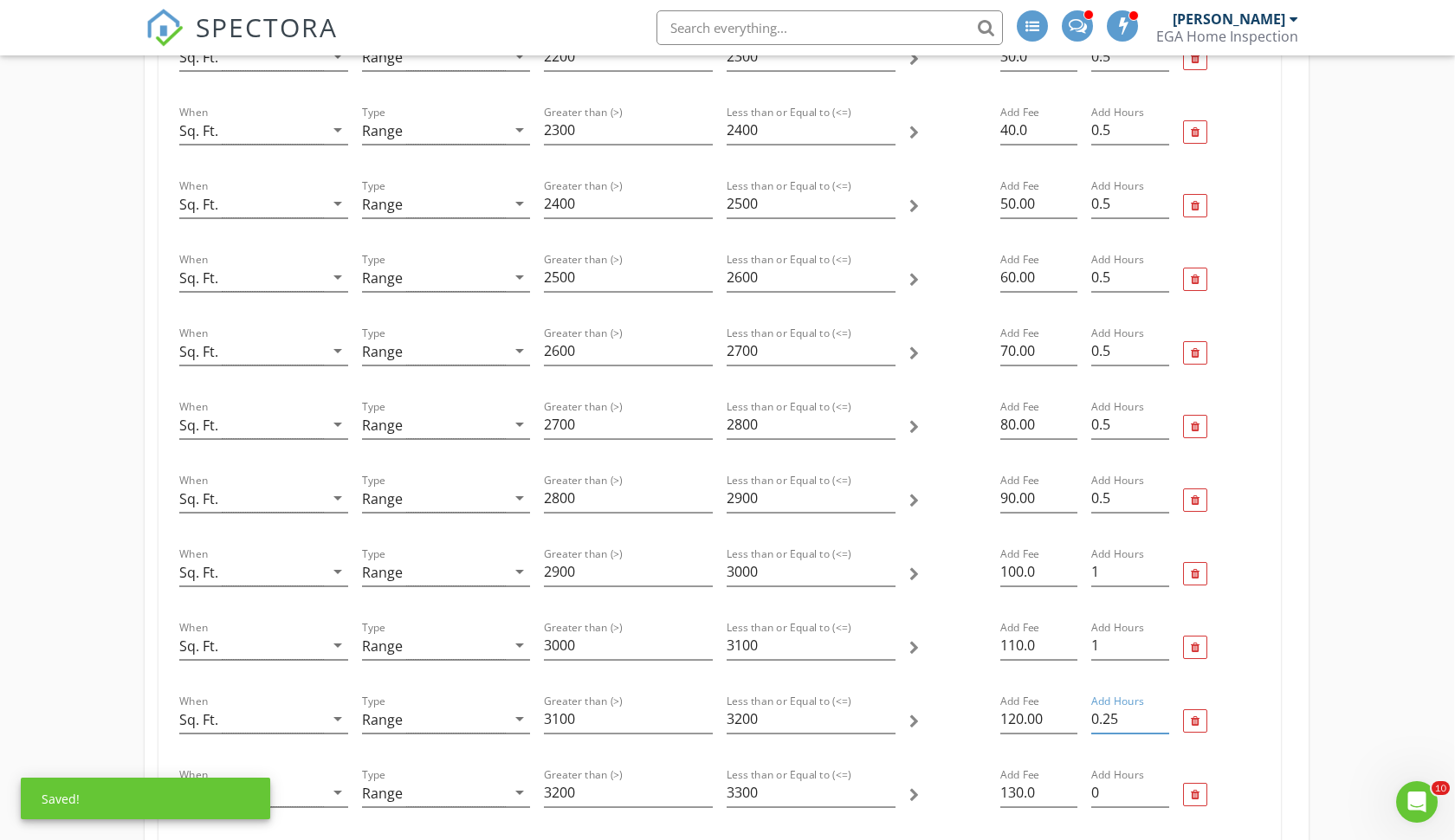 click on "0.25" at bounding box center (1129, 719) 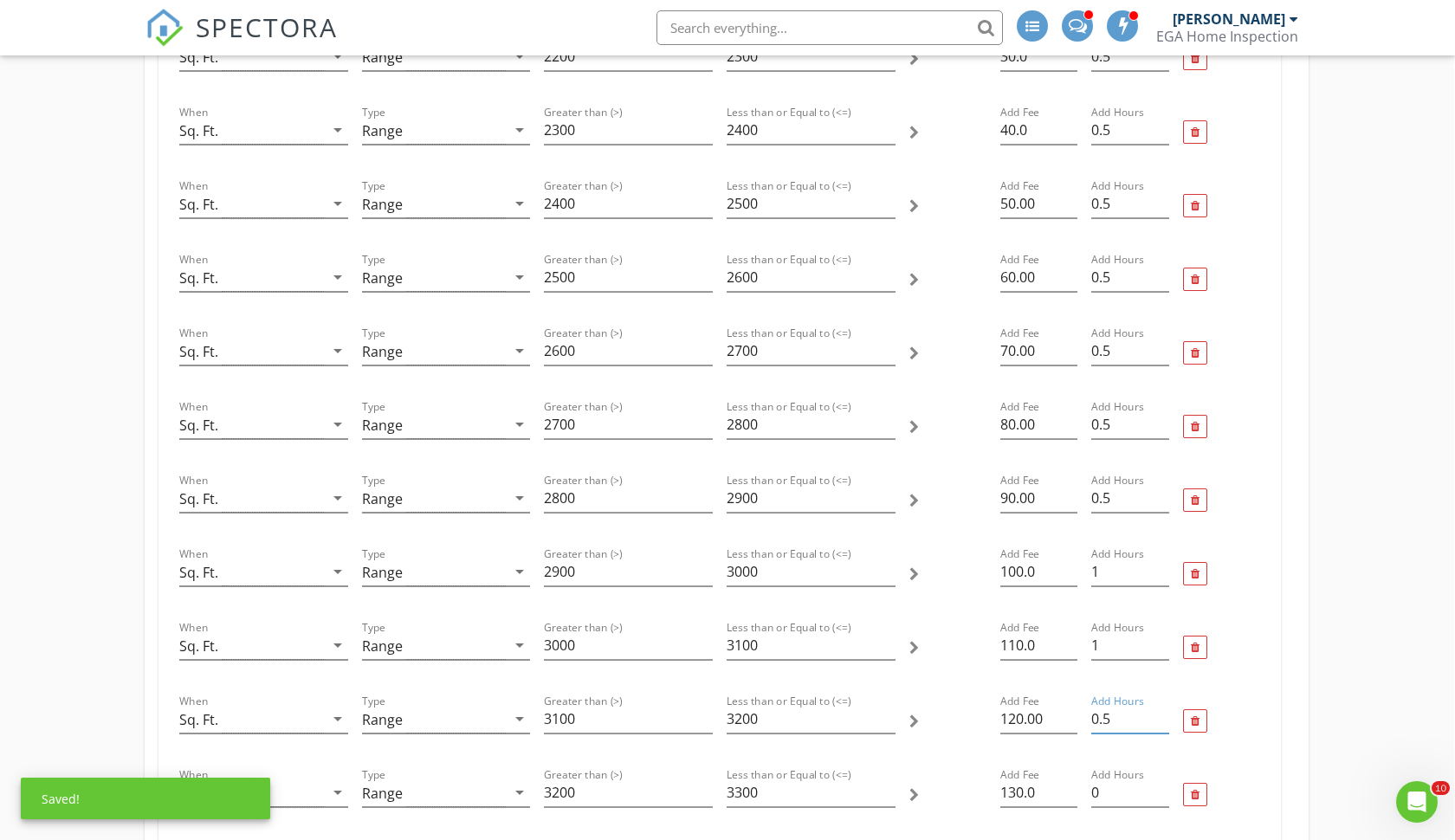 click on "0.5" at bounding box center [1129, 719] 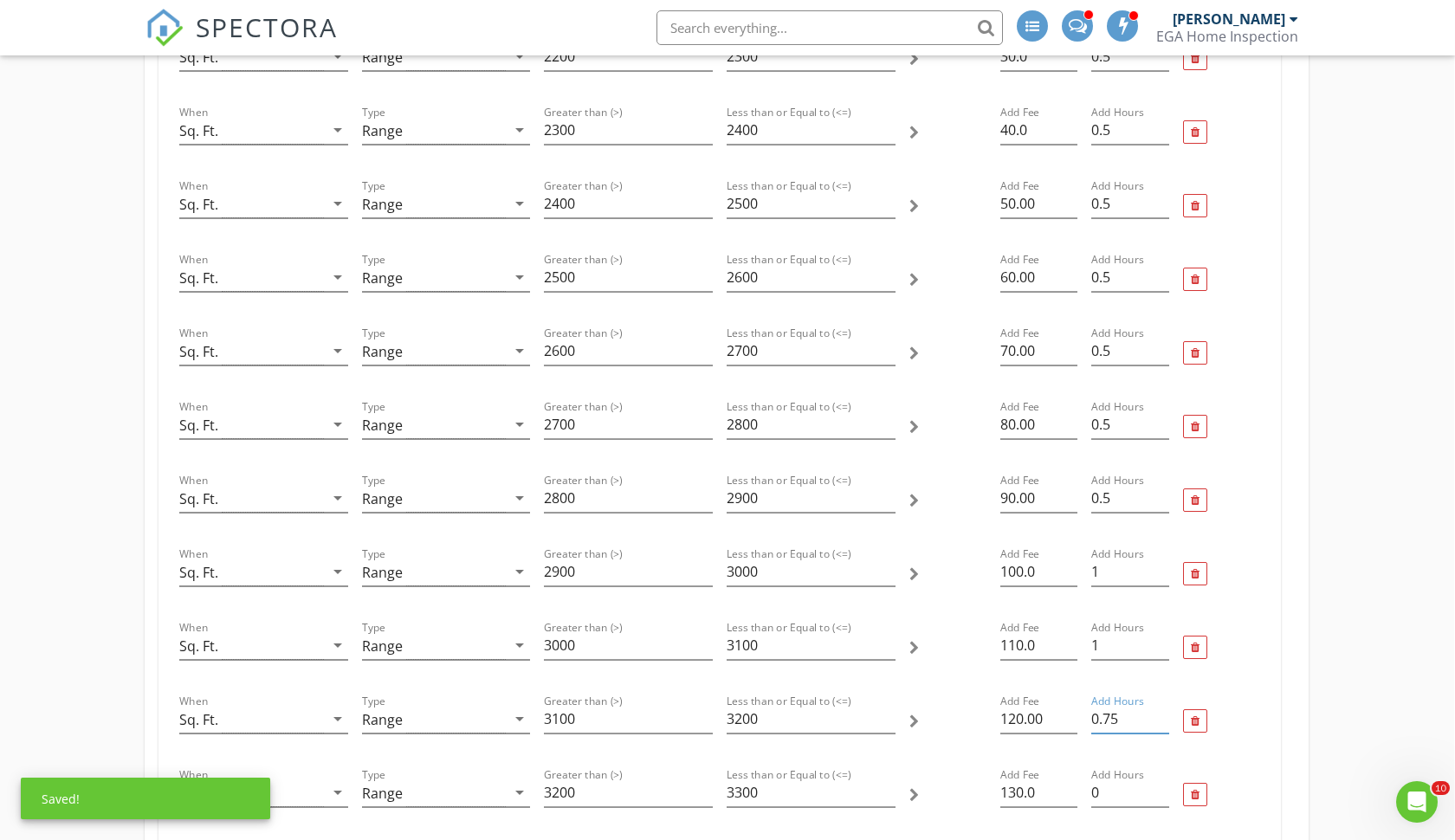 click on "0.75" at bounding box center (1129, 719) 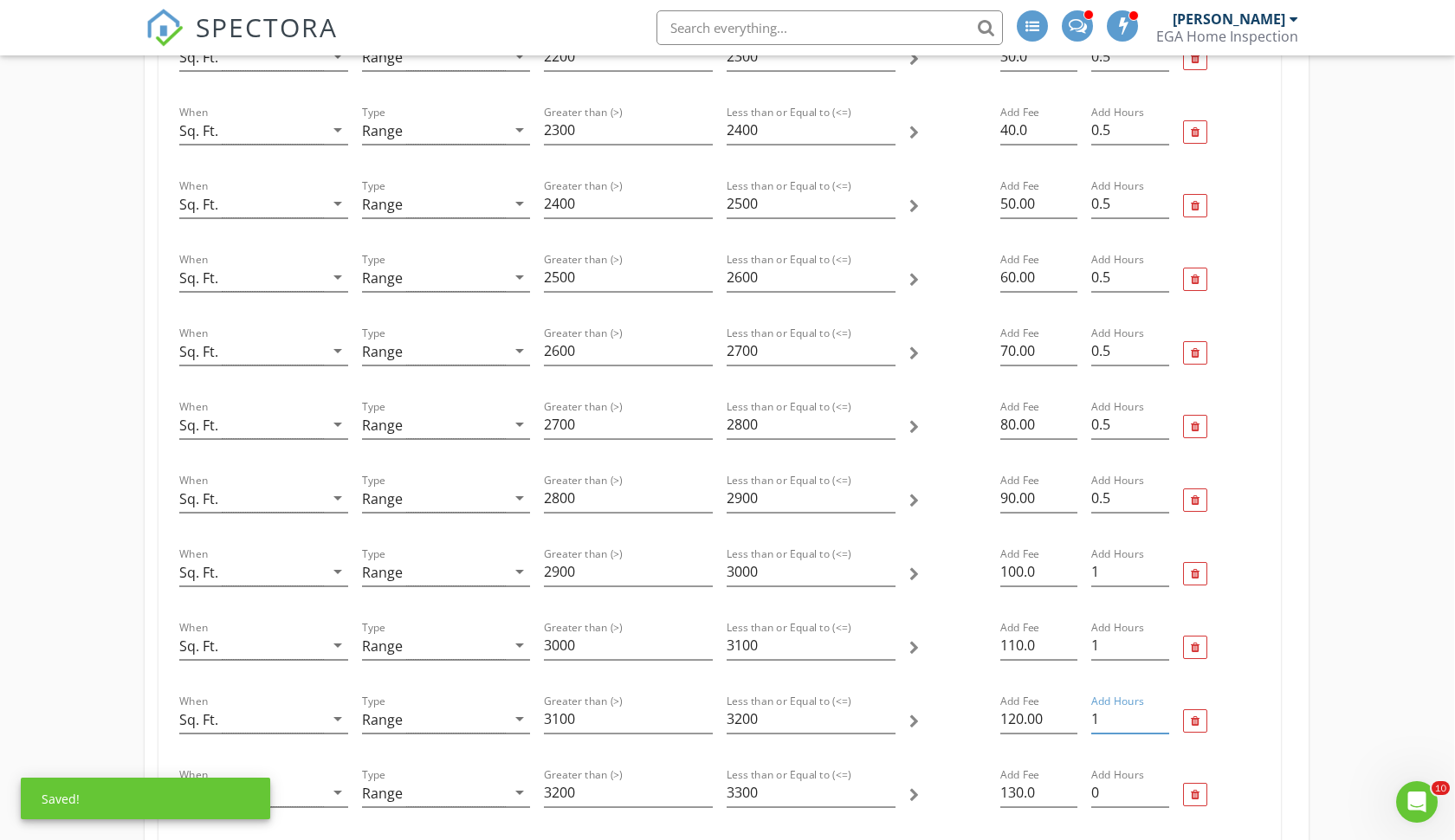 click on "1" at bounding box center [1129, 719] 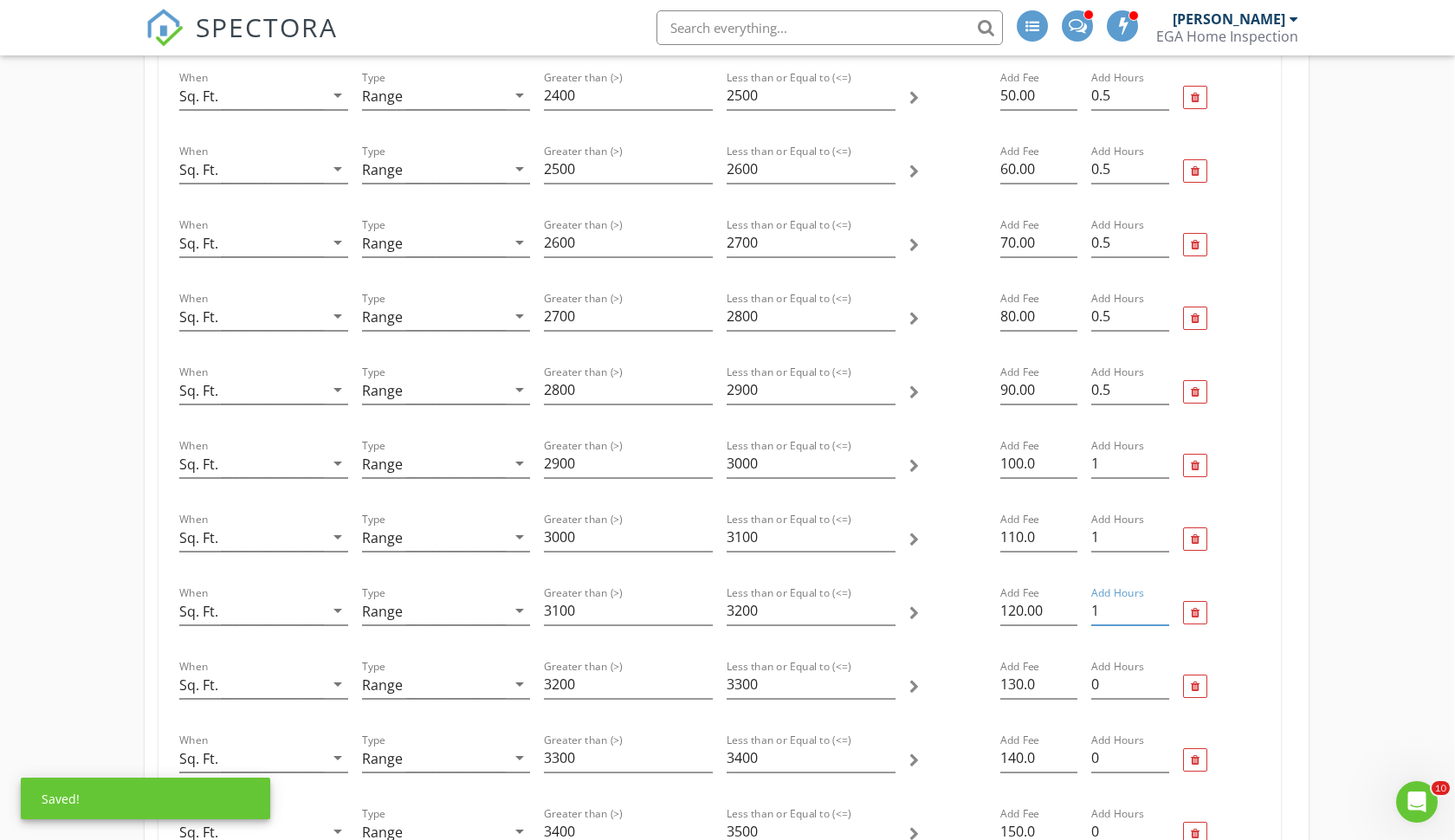 scroll, scrollTop: 1454, scrollLeft: 1, axis: both 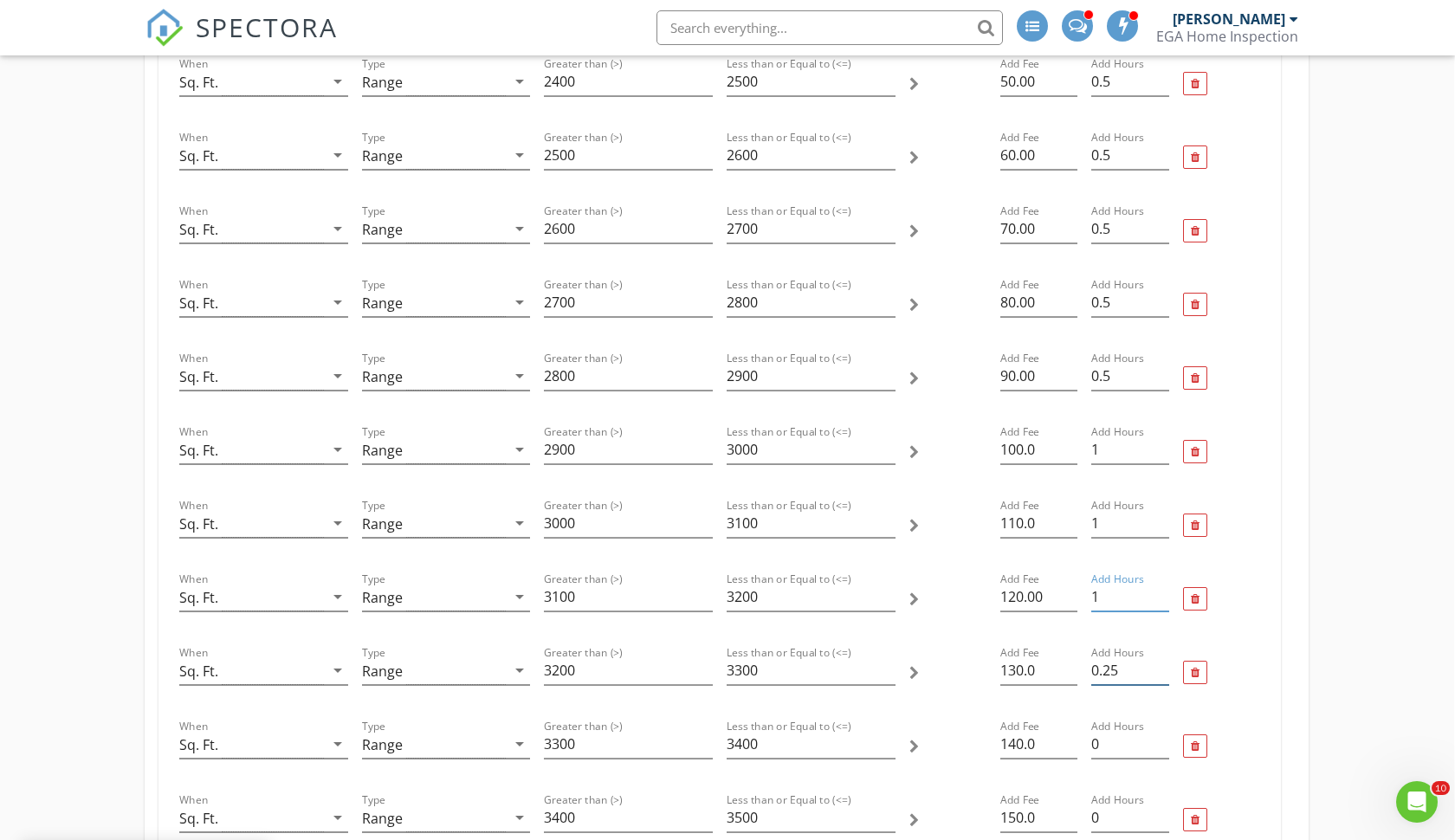 click on "0.25" at bounding box center [1129, 670] 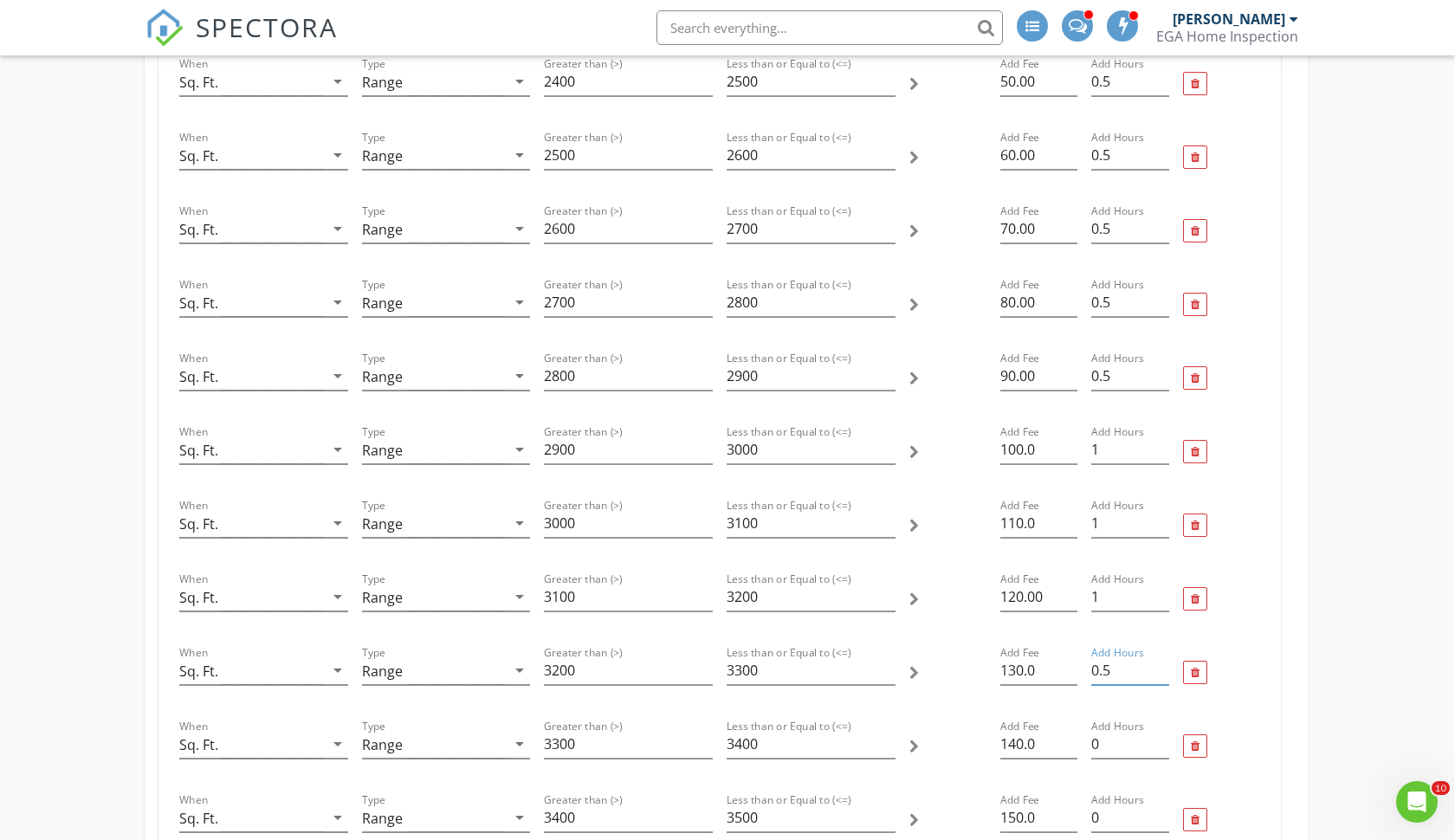 click on "0.5" at bounding box center [1129, 670] 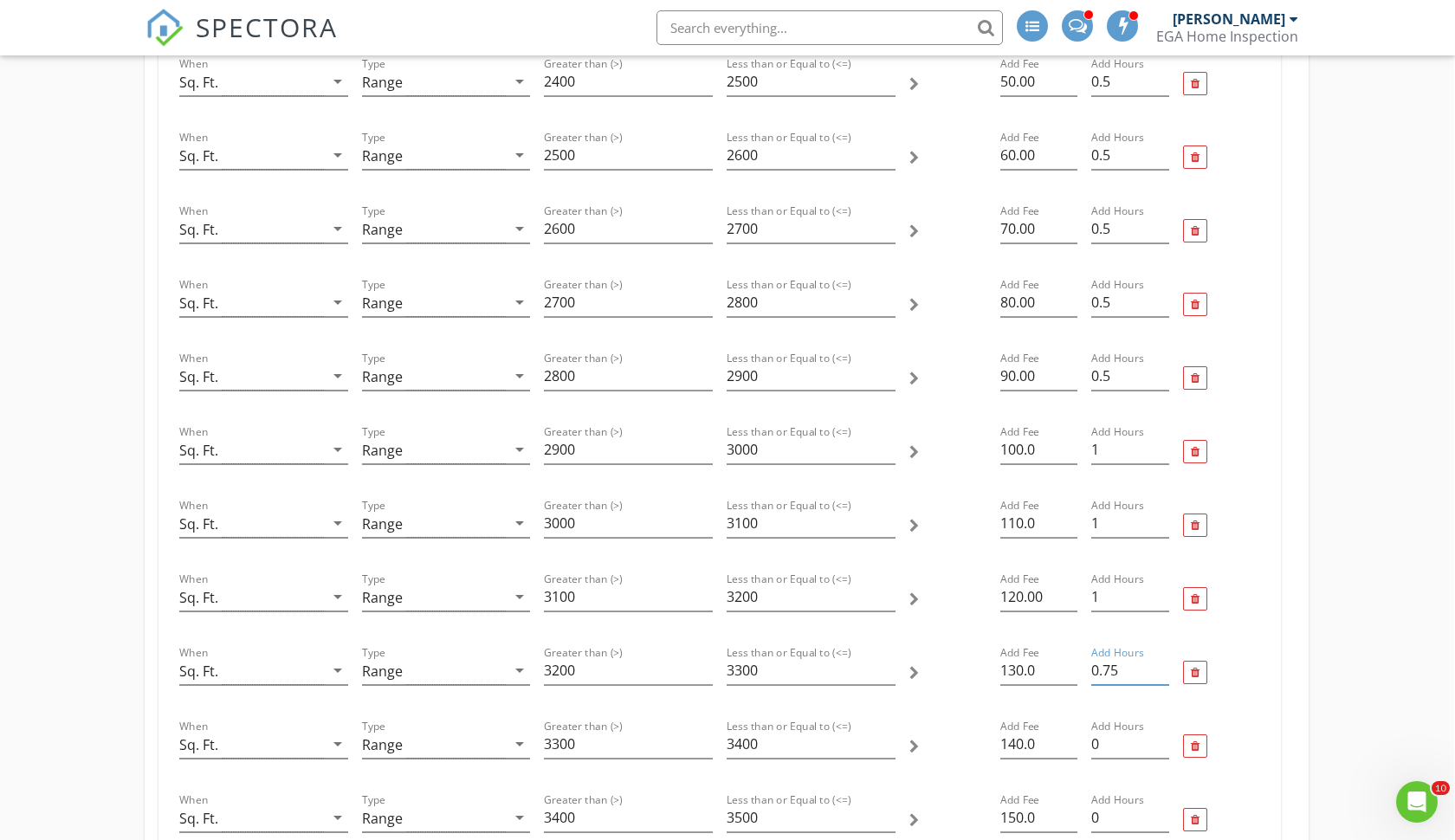 click on "0.75" at bounding box center [1129, 670] 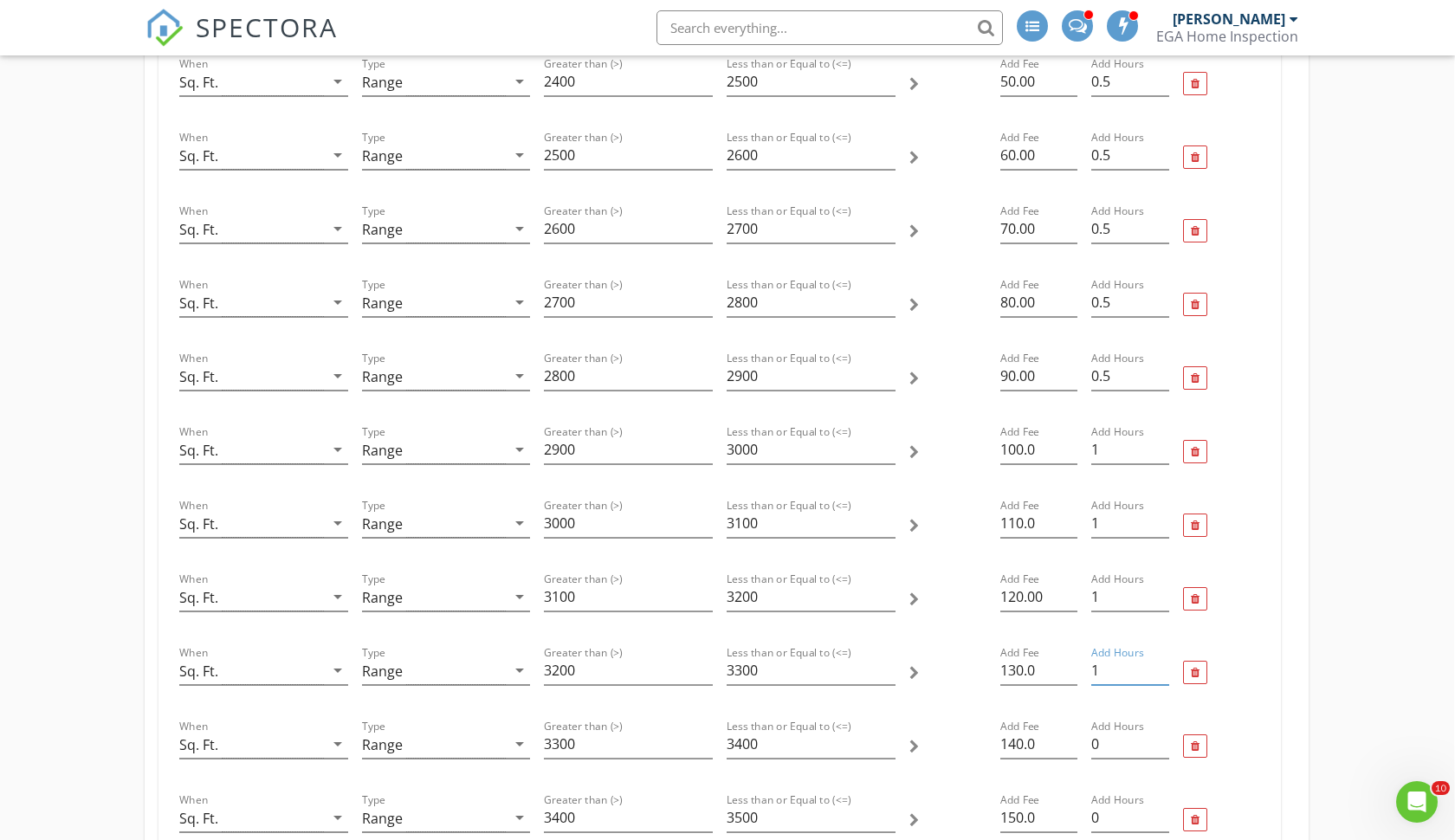 click on "1" at bounding box center (1129, 670) 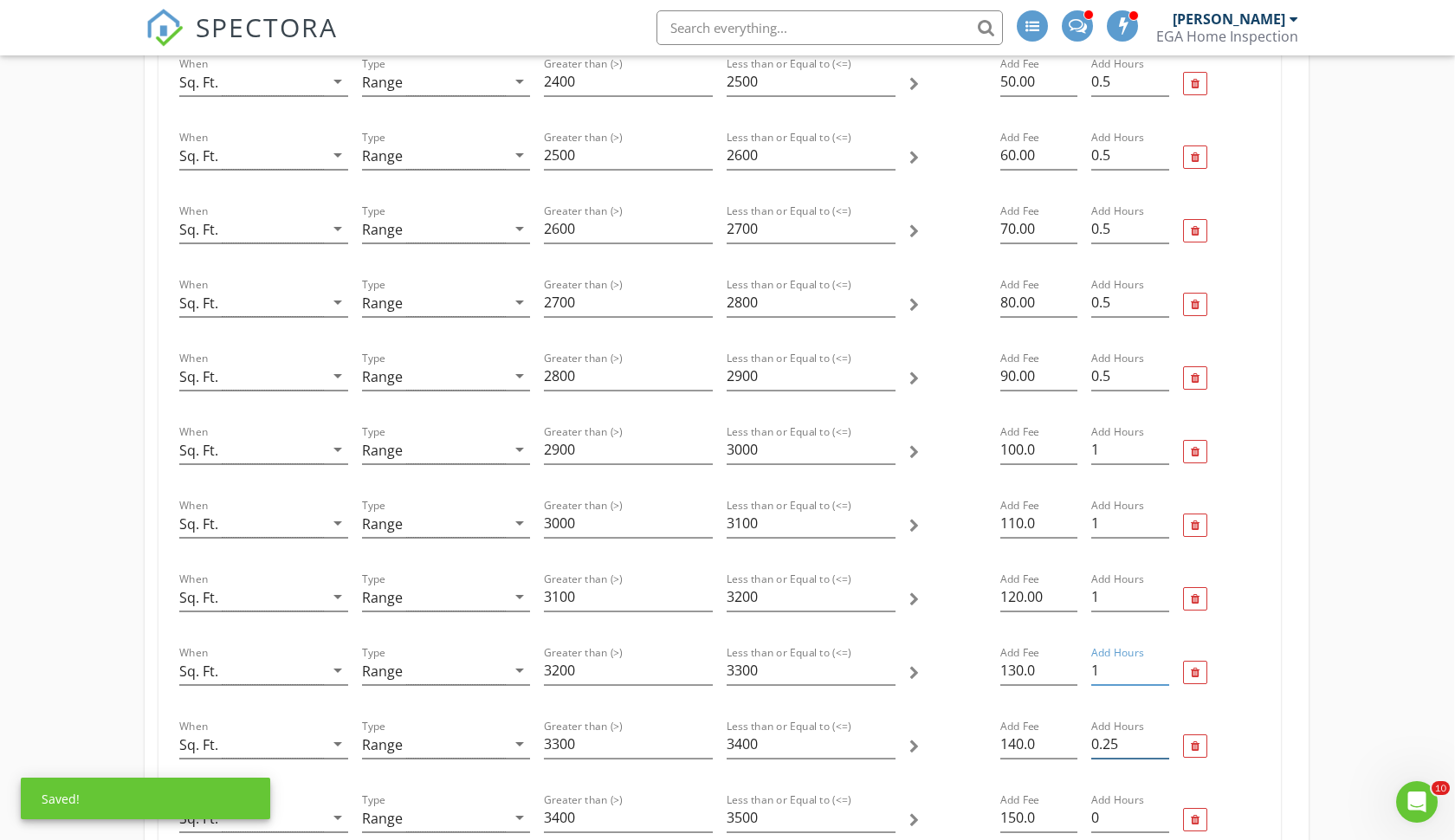 click on "0.25" at bounding box center (1129, 744) 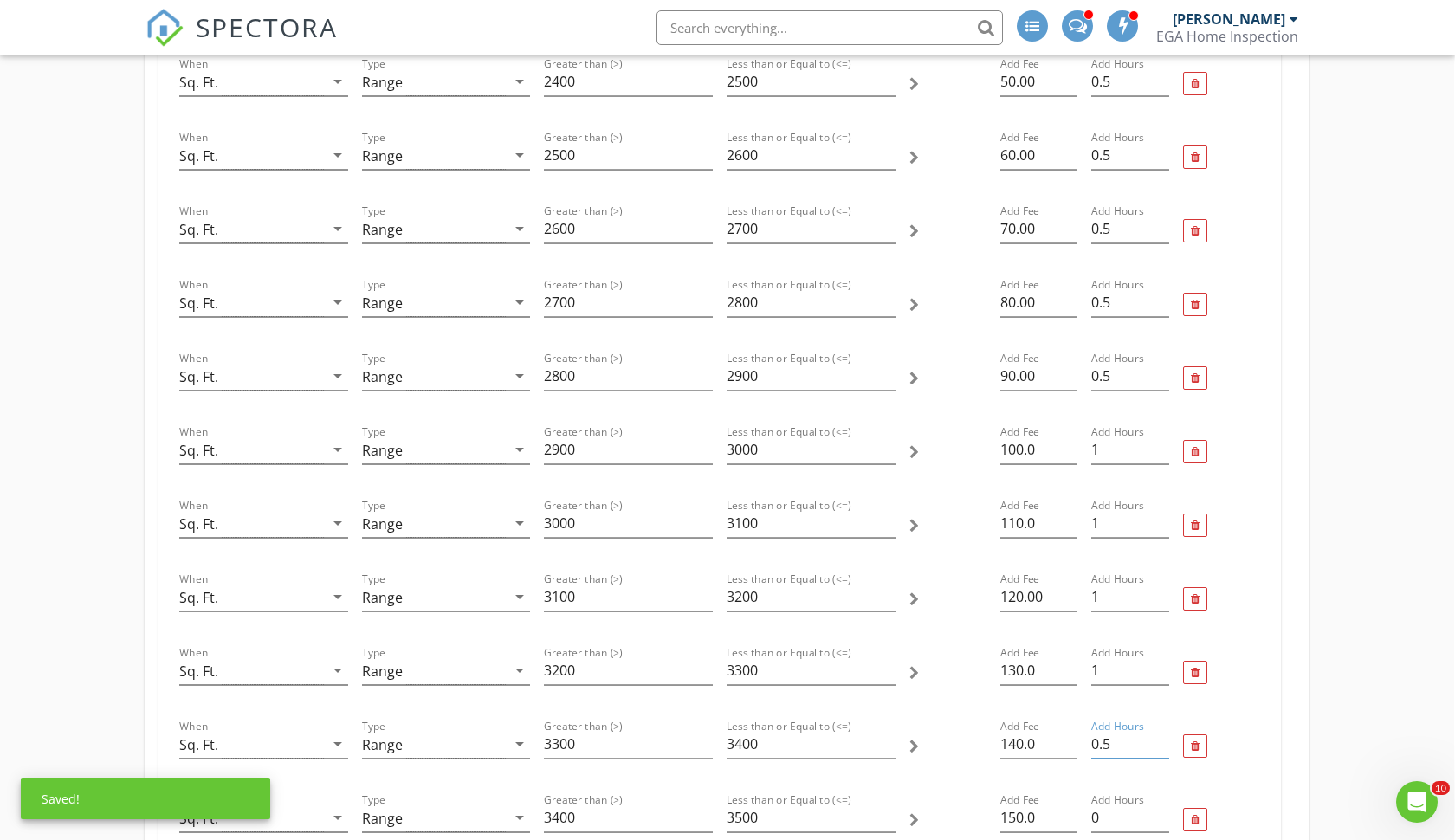 click on "0.5" at bounding box center (1129, 744) 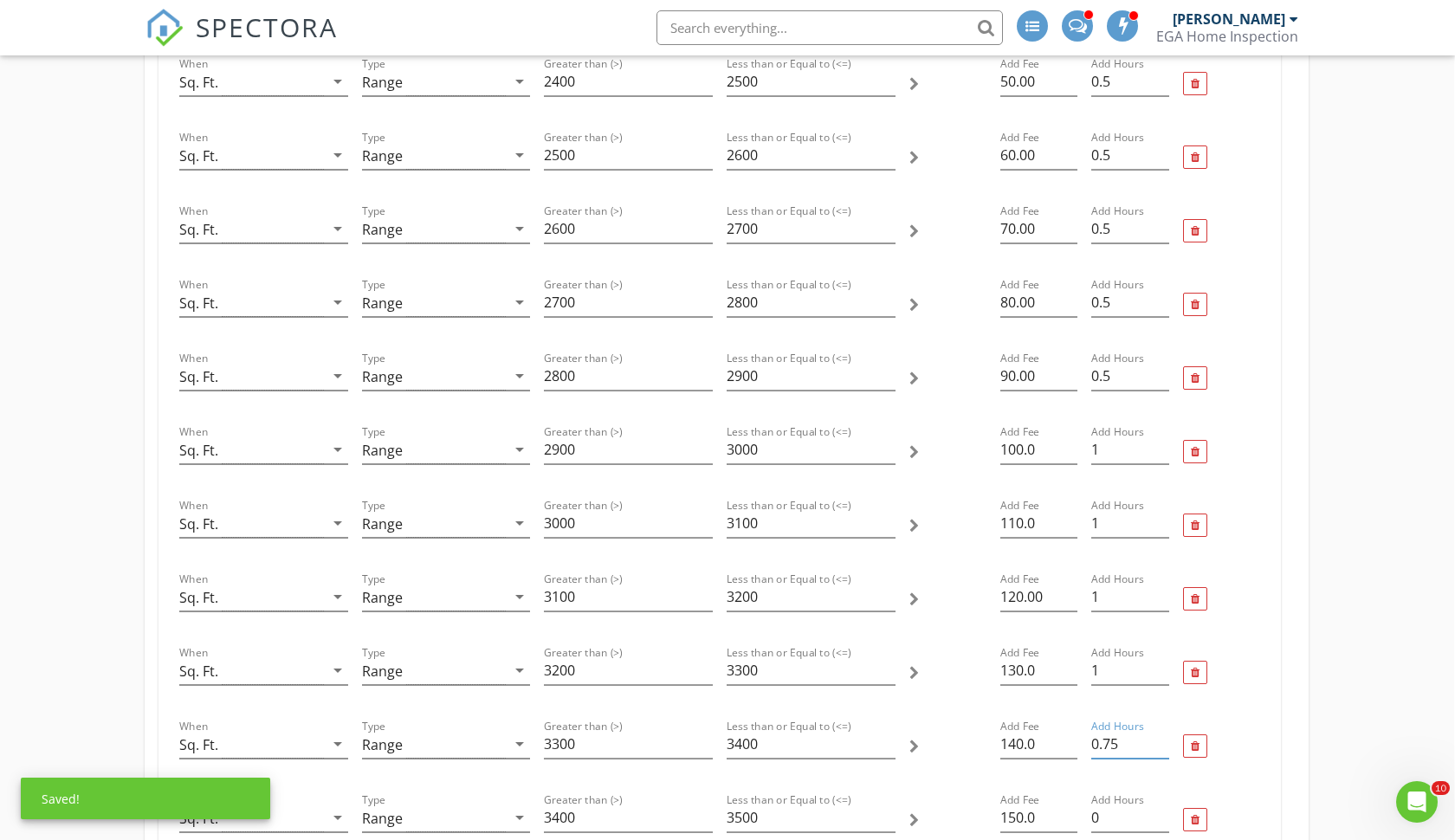click on "0.75" at bounding box center [1129, 744] 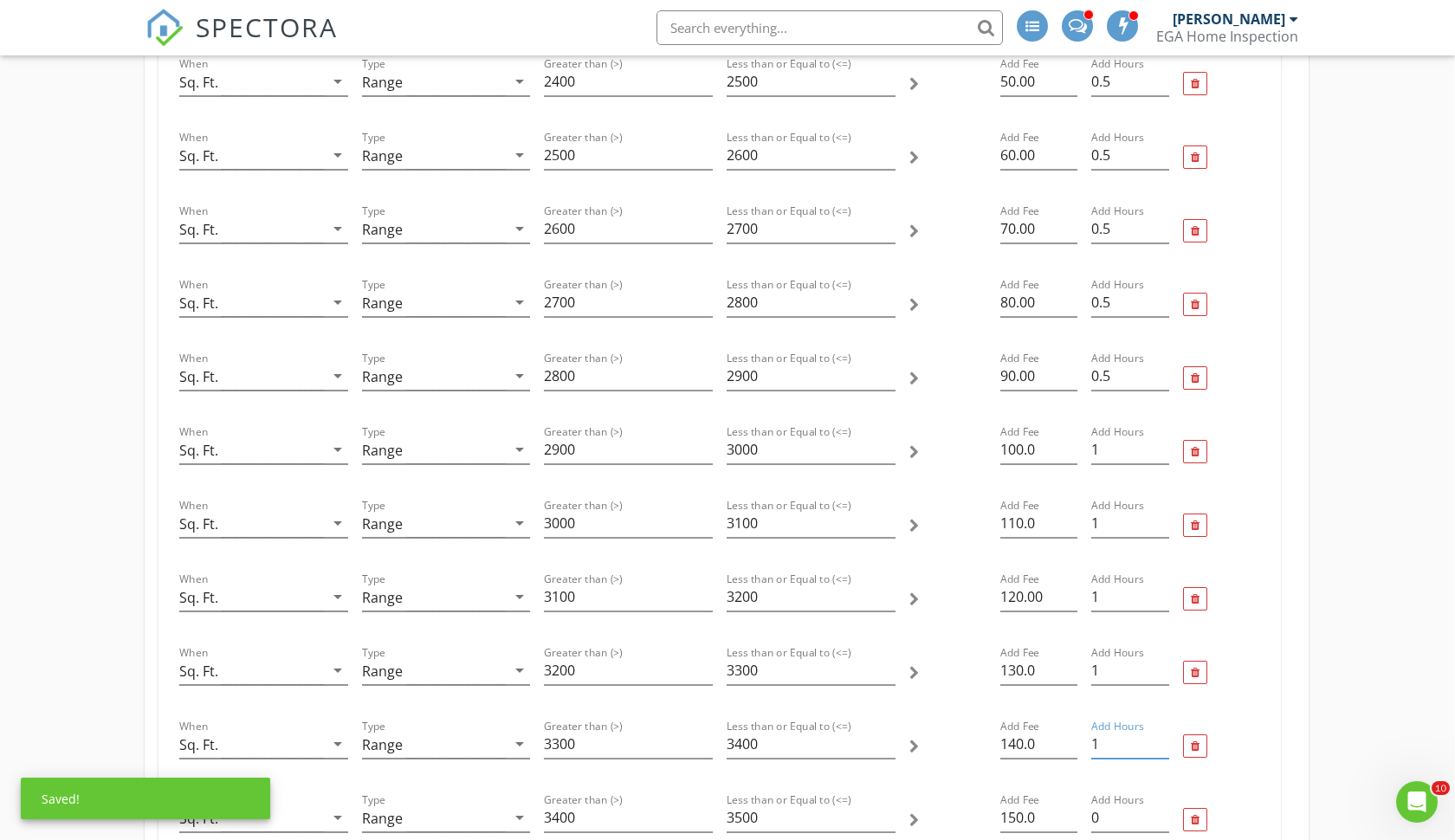 click on "1" at bounding box center [1129, 744] 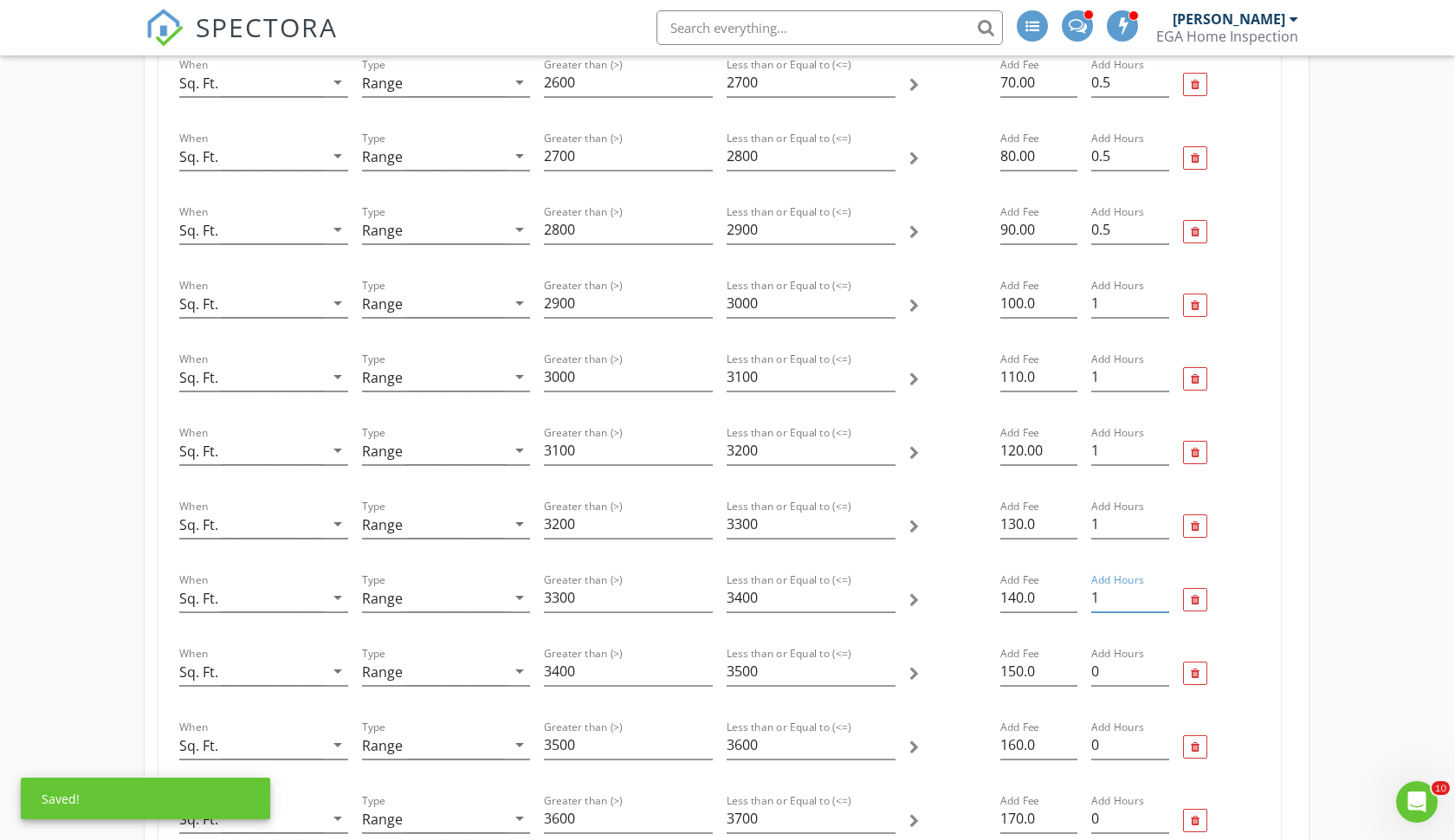 scroll, scrollTop: 1628, scrollLeft: 1, axis: both 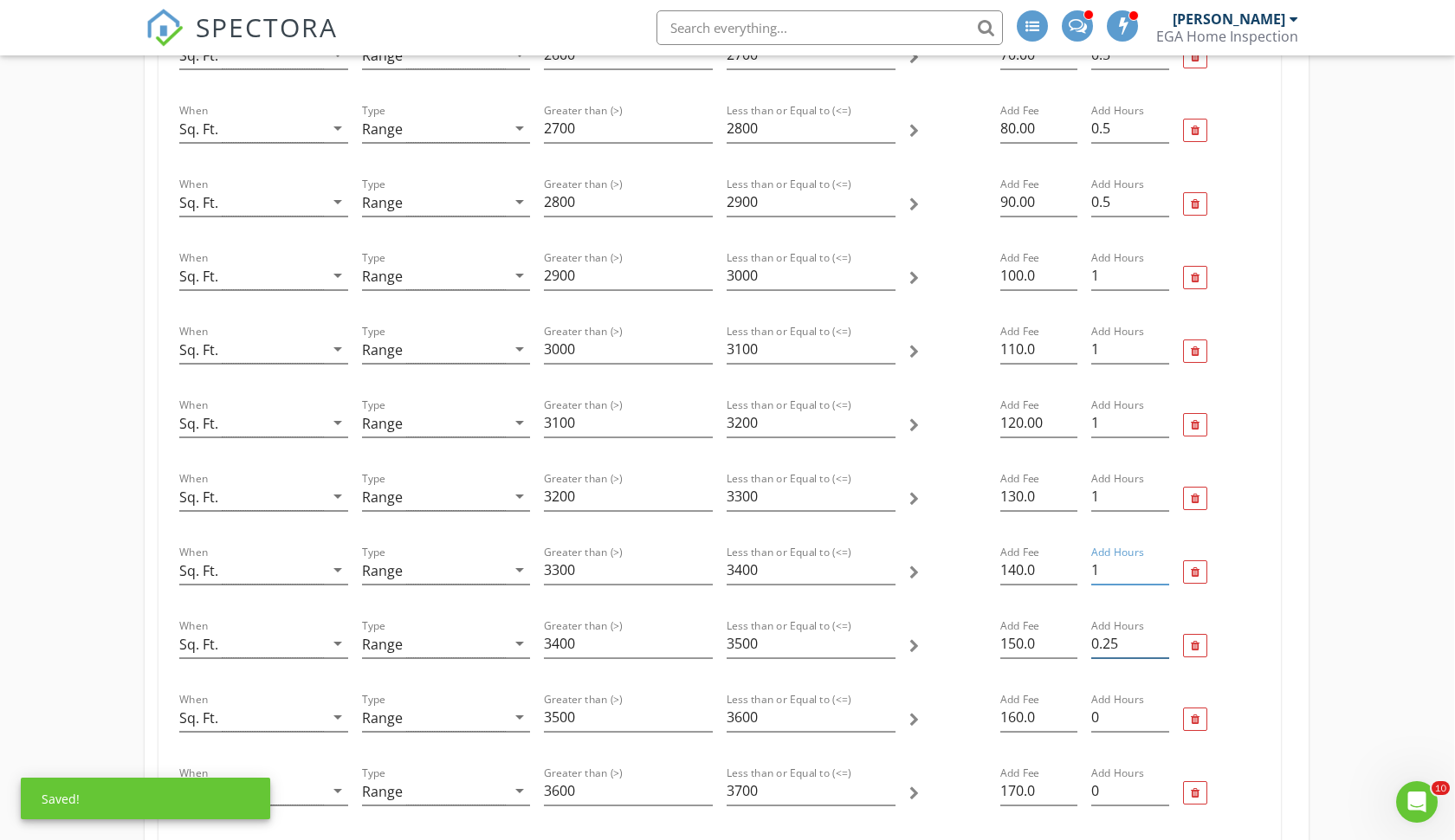 click on "0.25" at bounding box center (1129, 643) 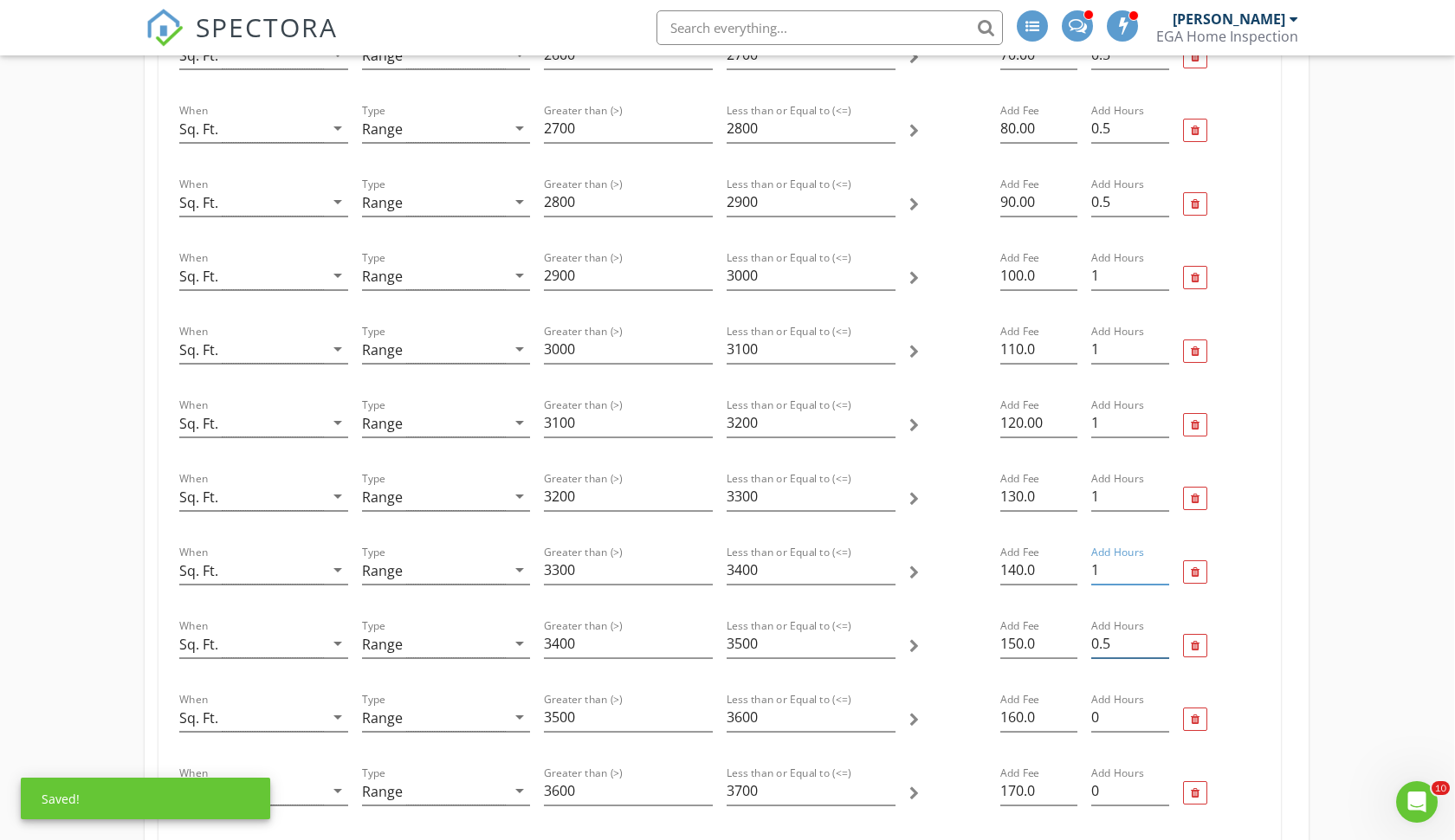 click on "0.5" at bounding box center (1129, 643) 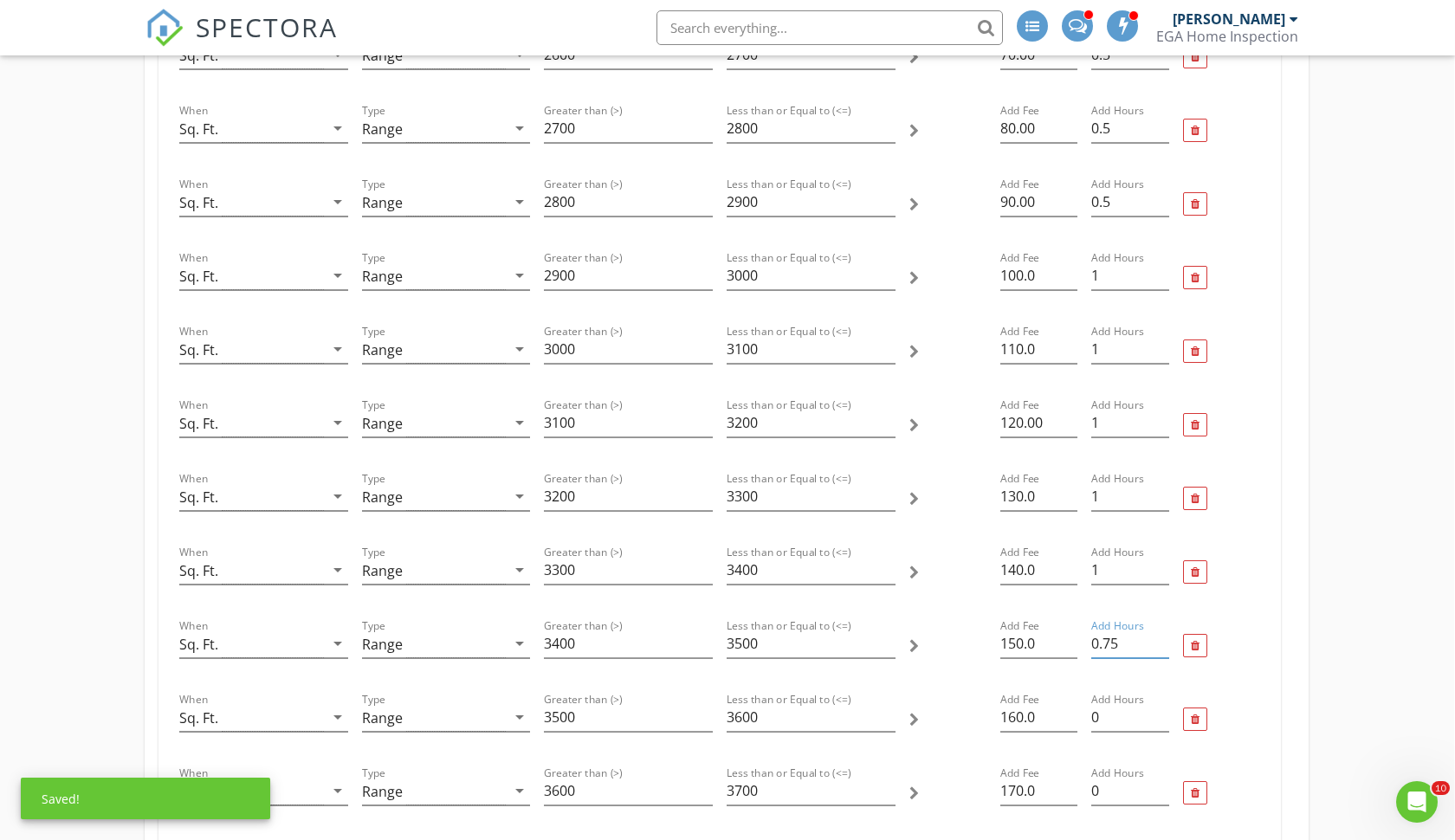 click on "0.75" at bounding box center [1129, 643] 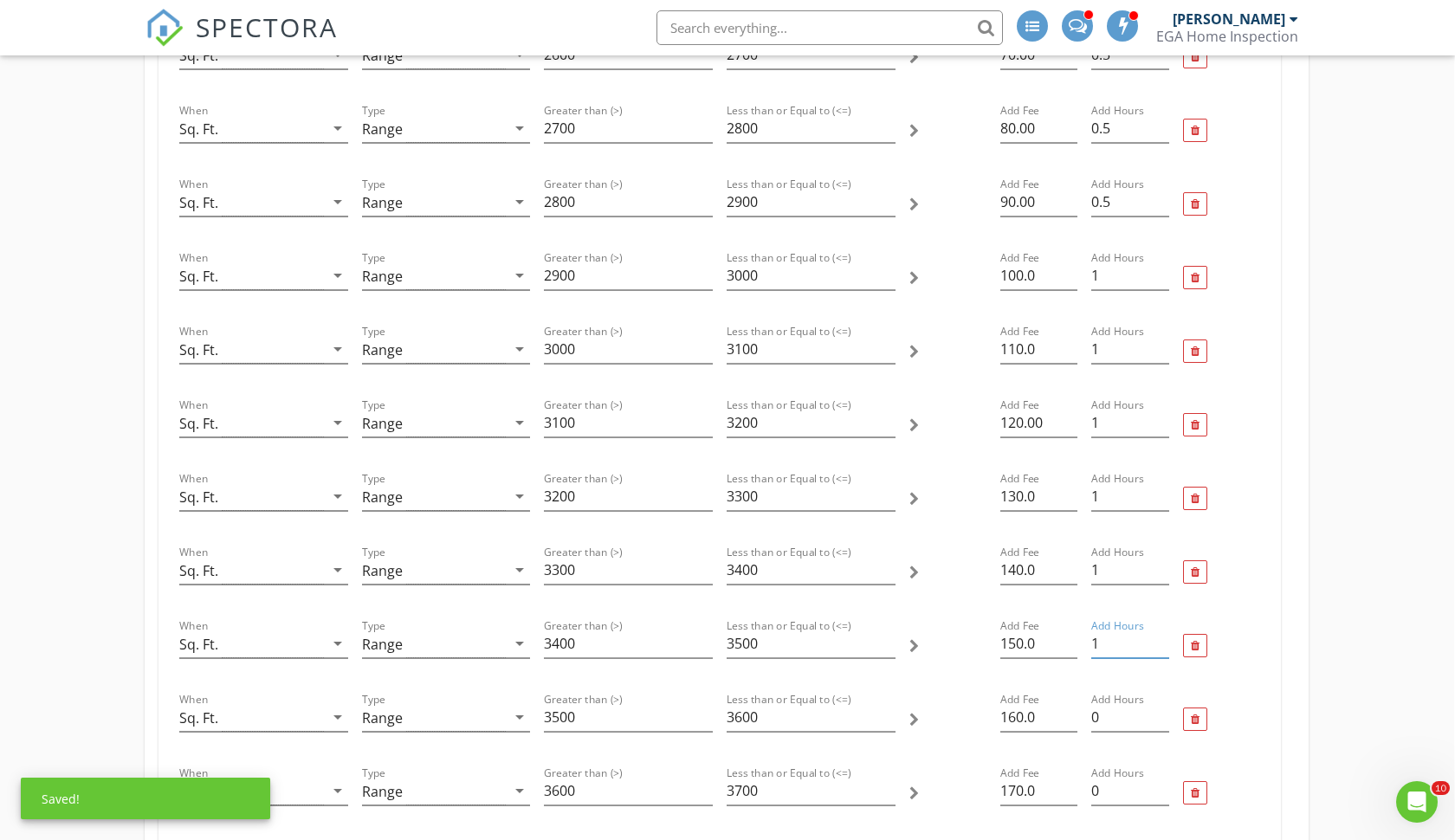 click on "1" at bounding box center [1129, 643] 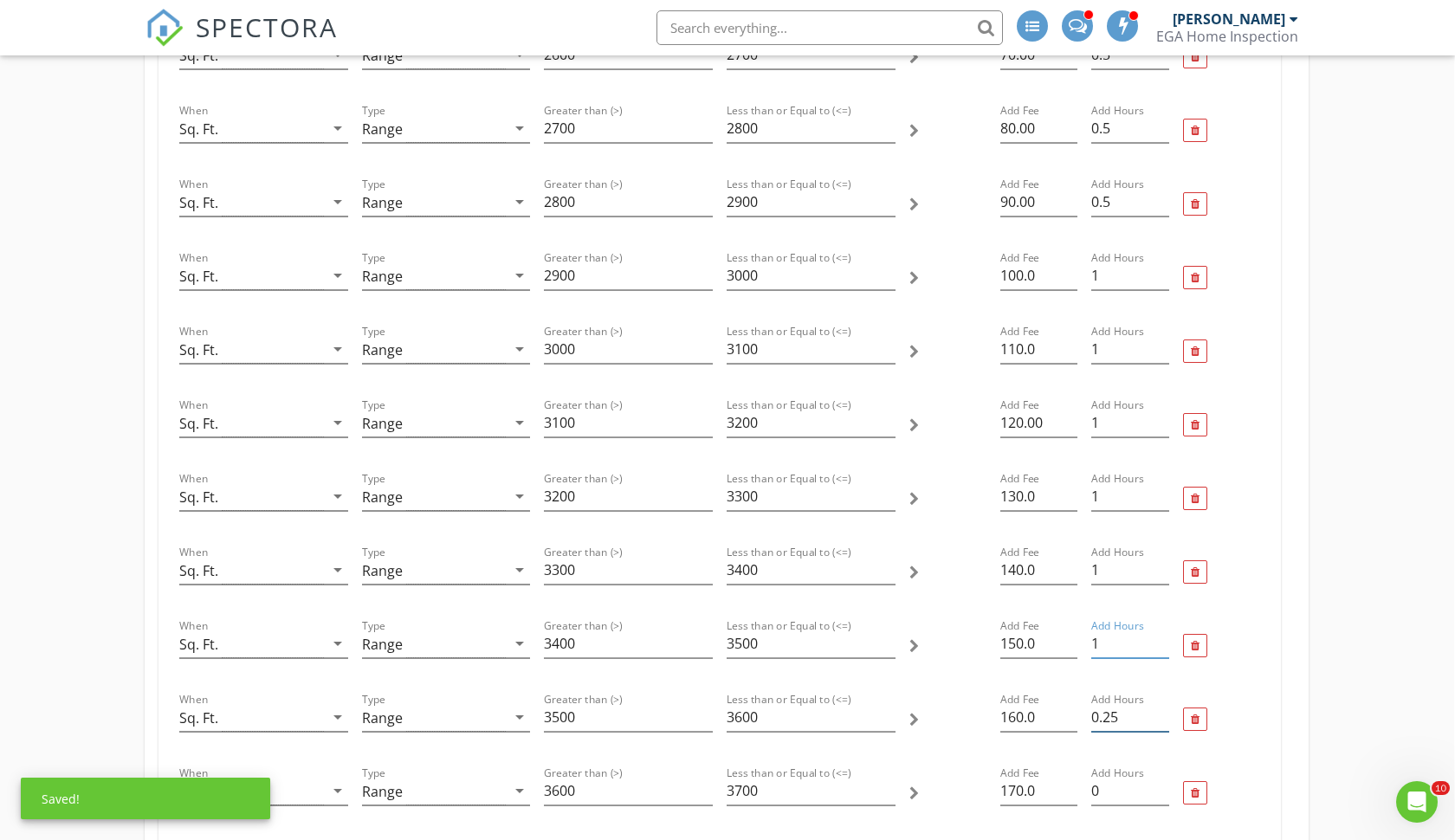 click on "0.25" at bounding box center (1129, 717) 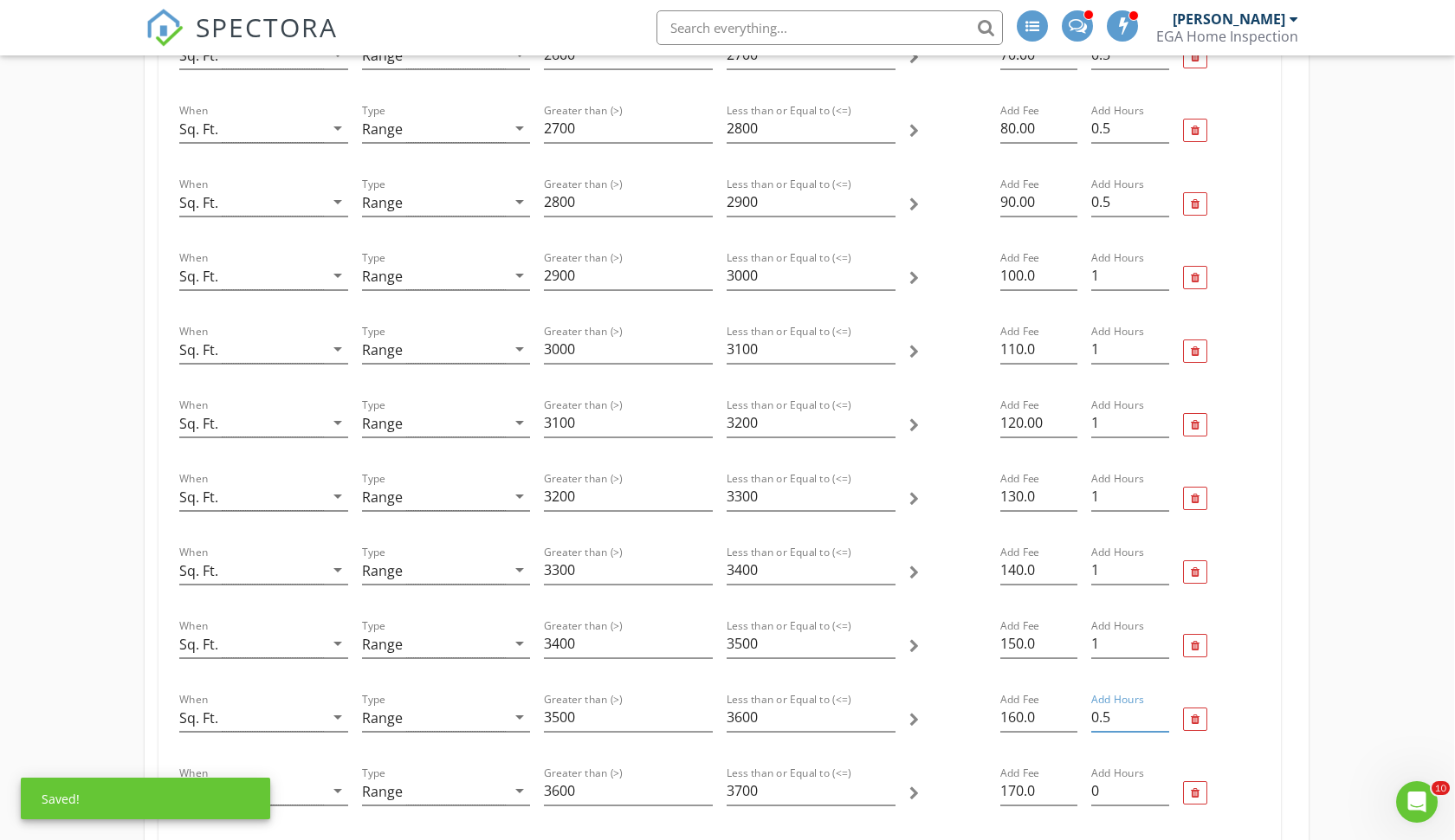 click on "0.5" at bounding box center [1129, 717] 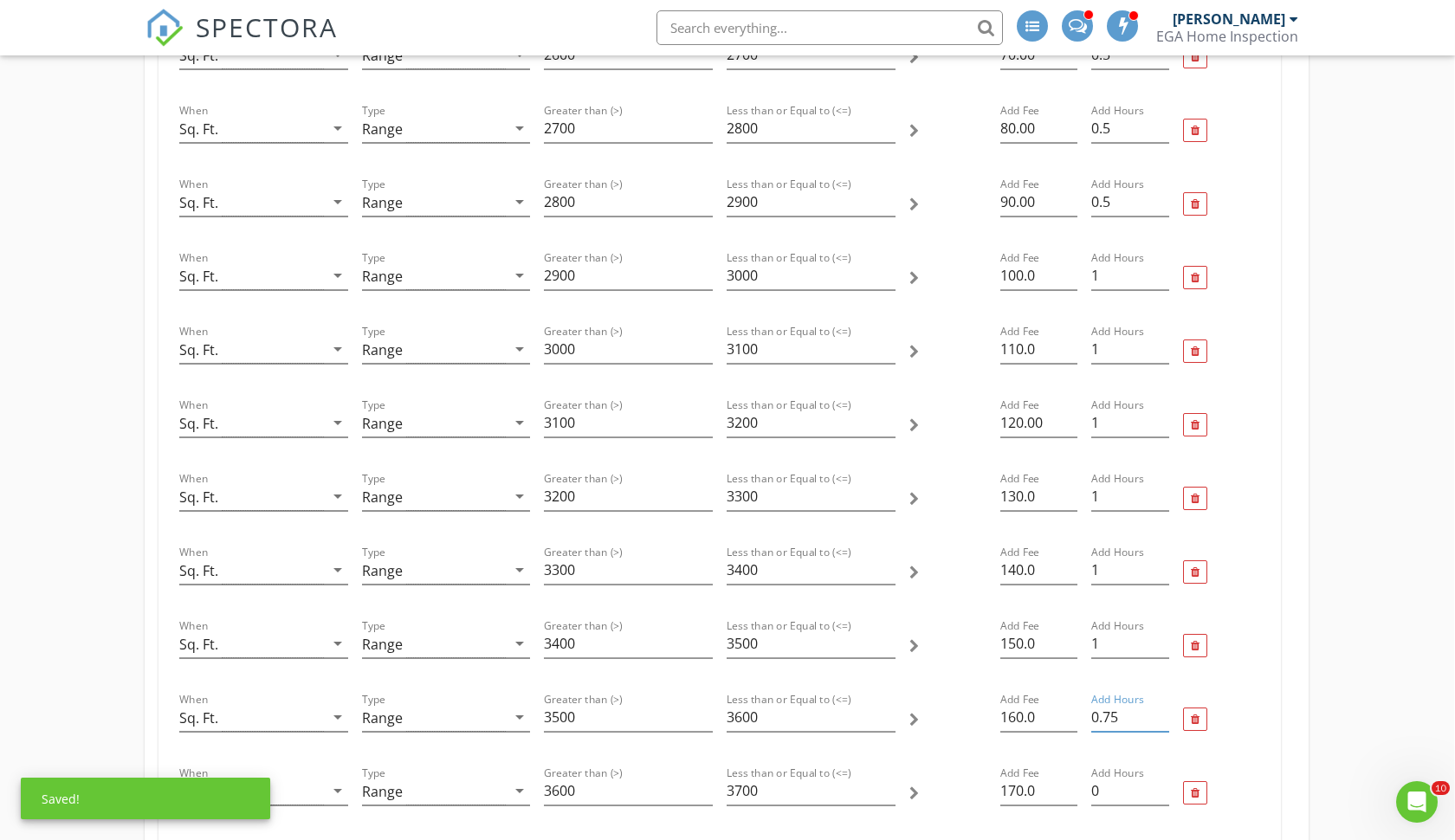 click on "0.75" at bounding box center [1129, 717] 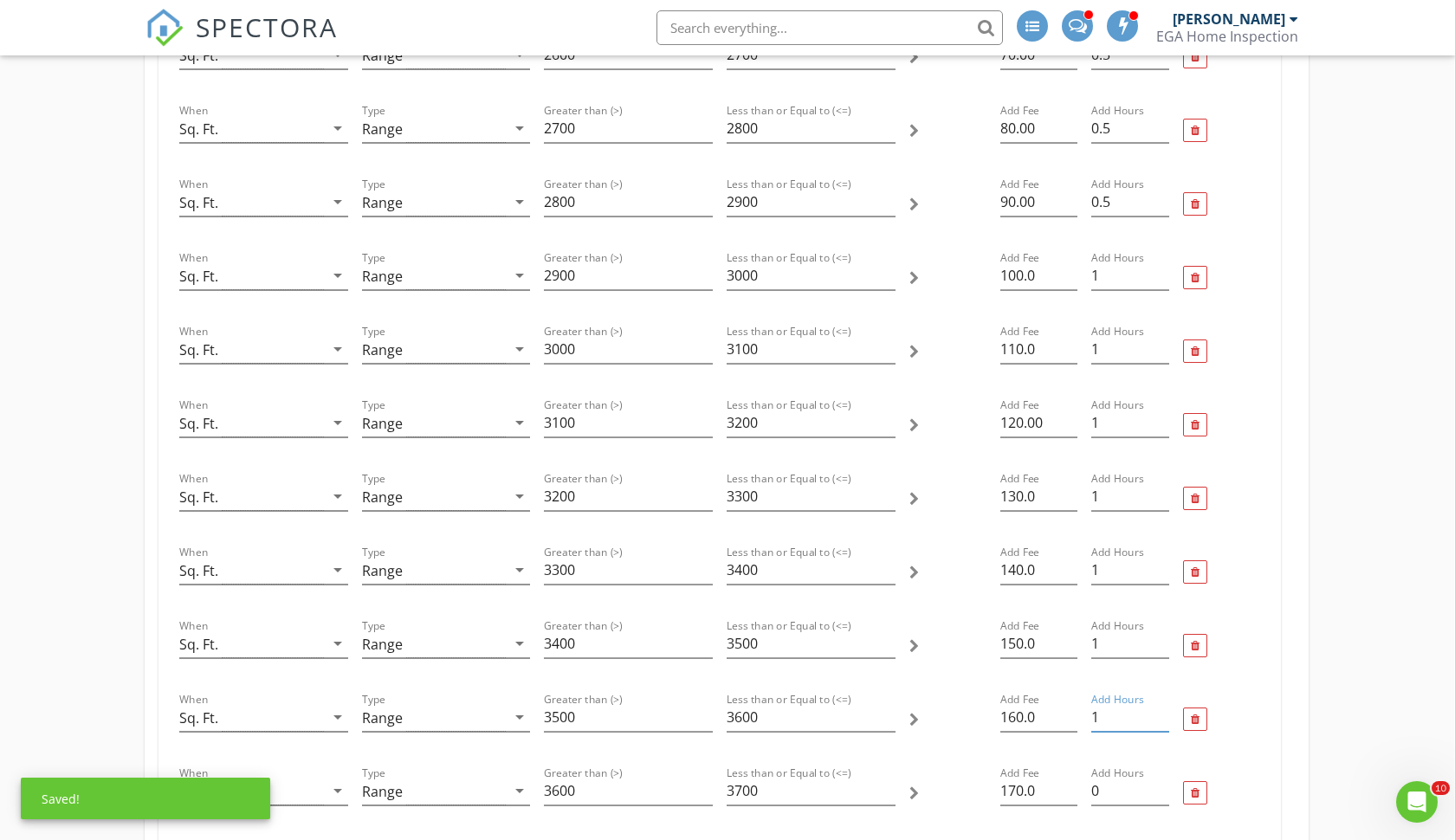 click on "1" at bounding box center (1129, 717) 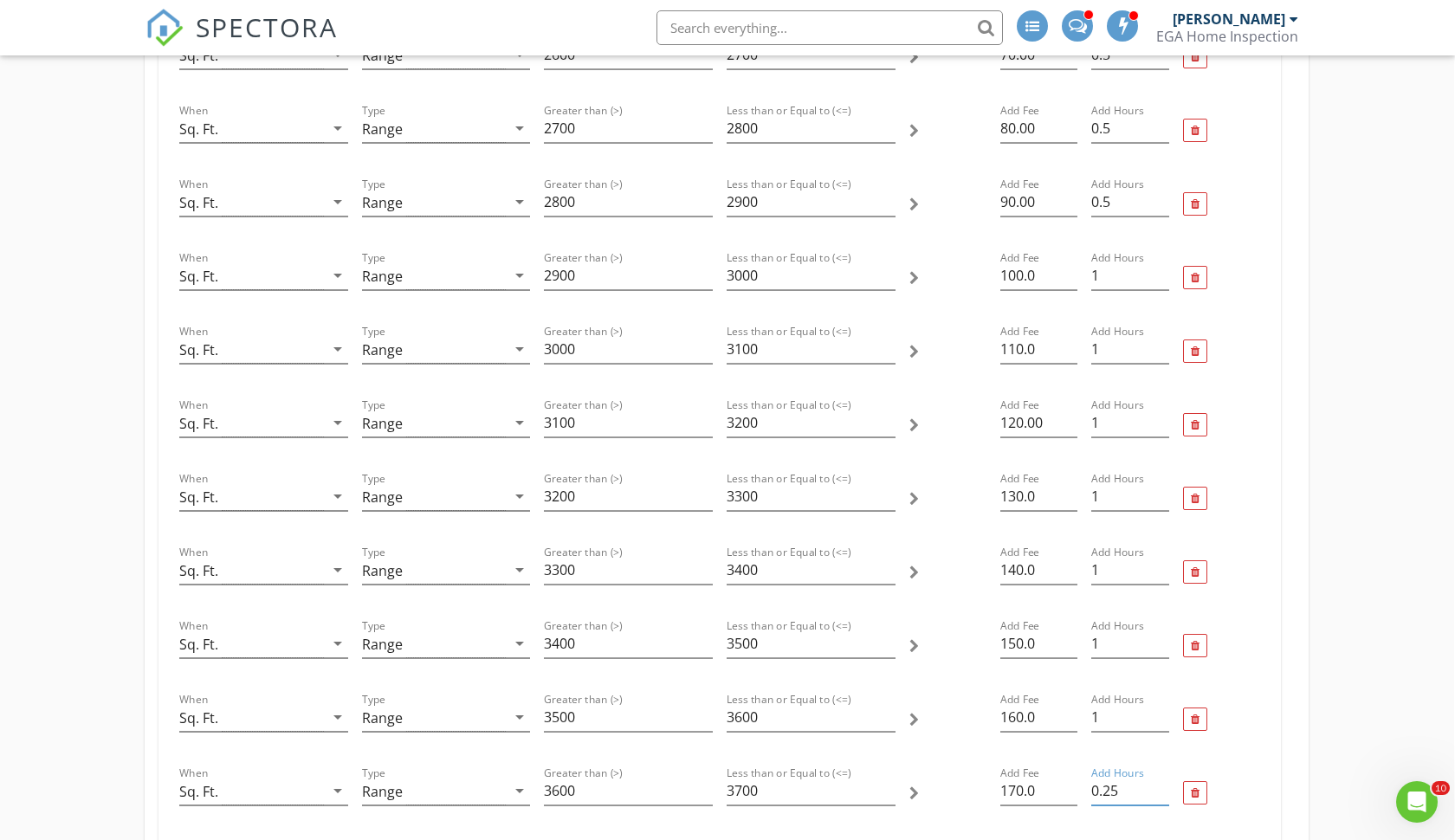 click on "0.25" at bounding box center (1129, 791) 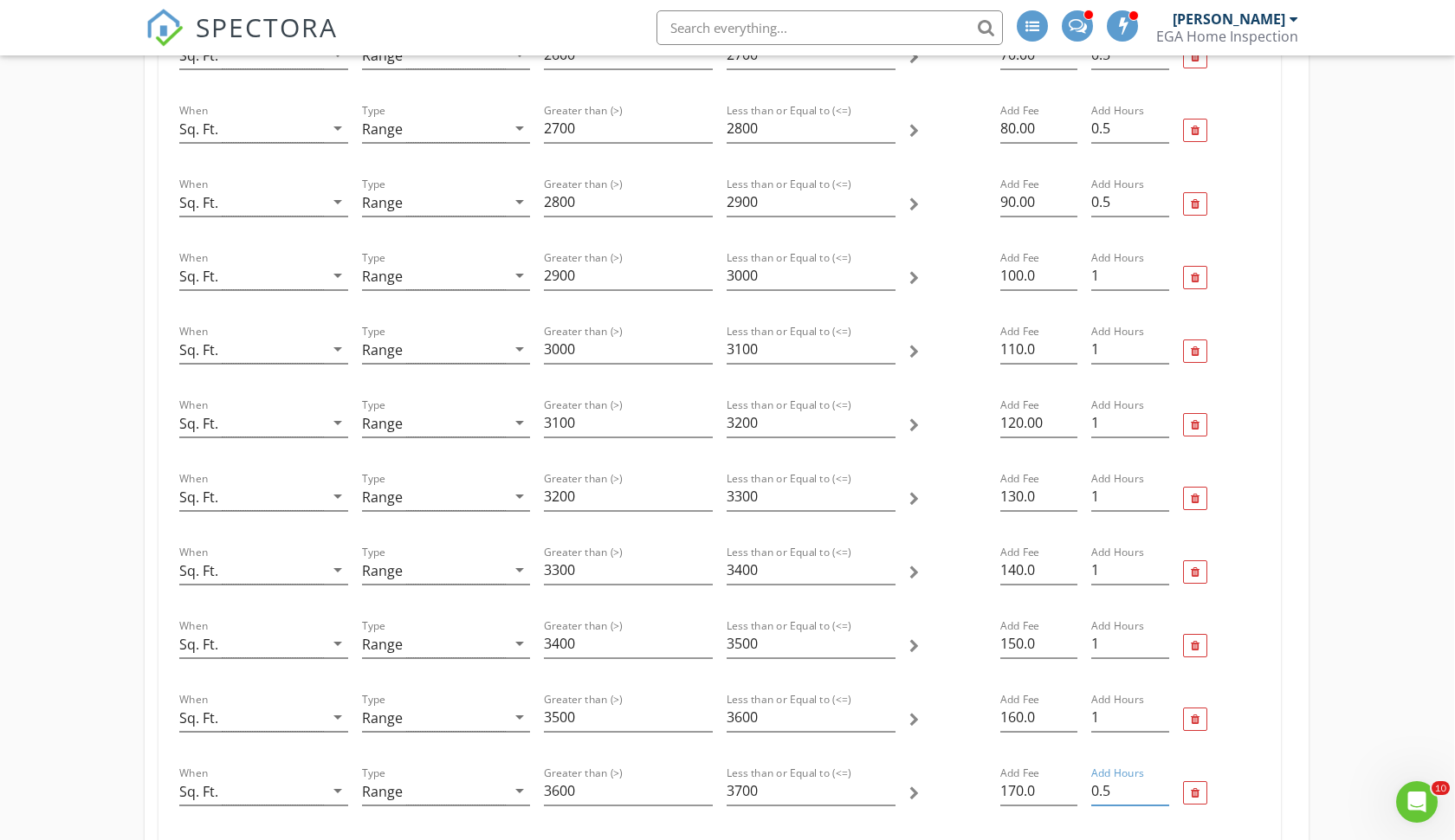 click on "0.5" at bounding box center [1129, 791] 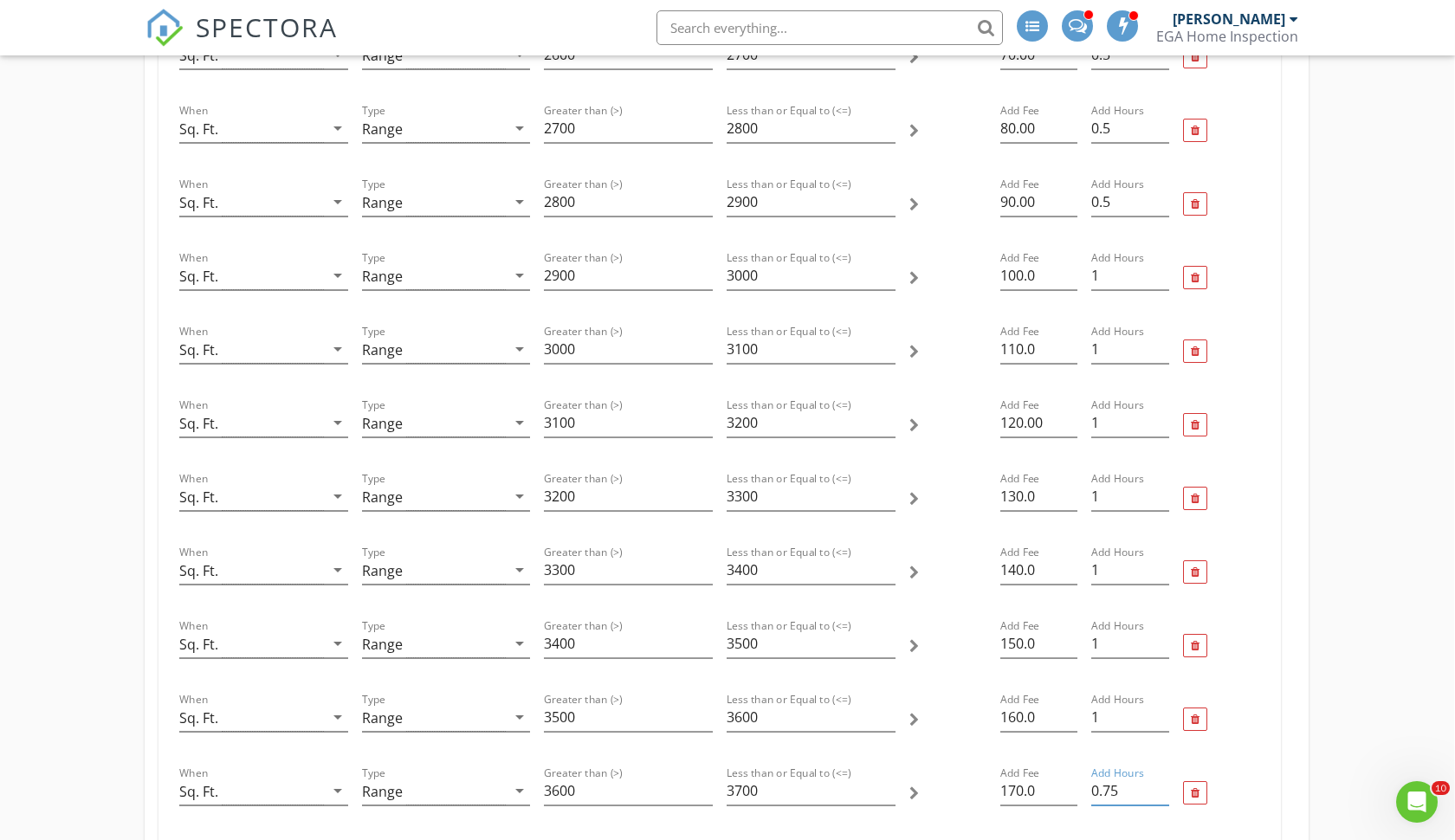 click on "0.75" at bounding box center (1129, 791) 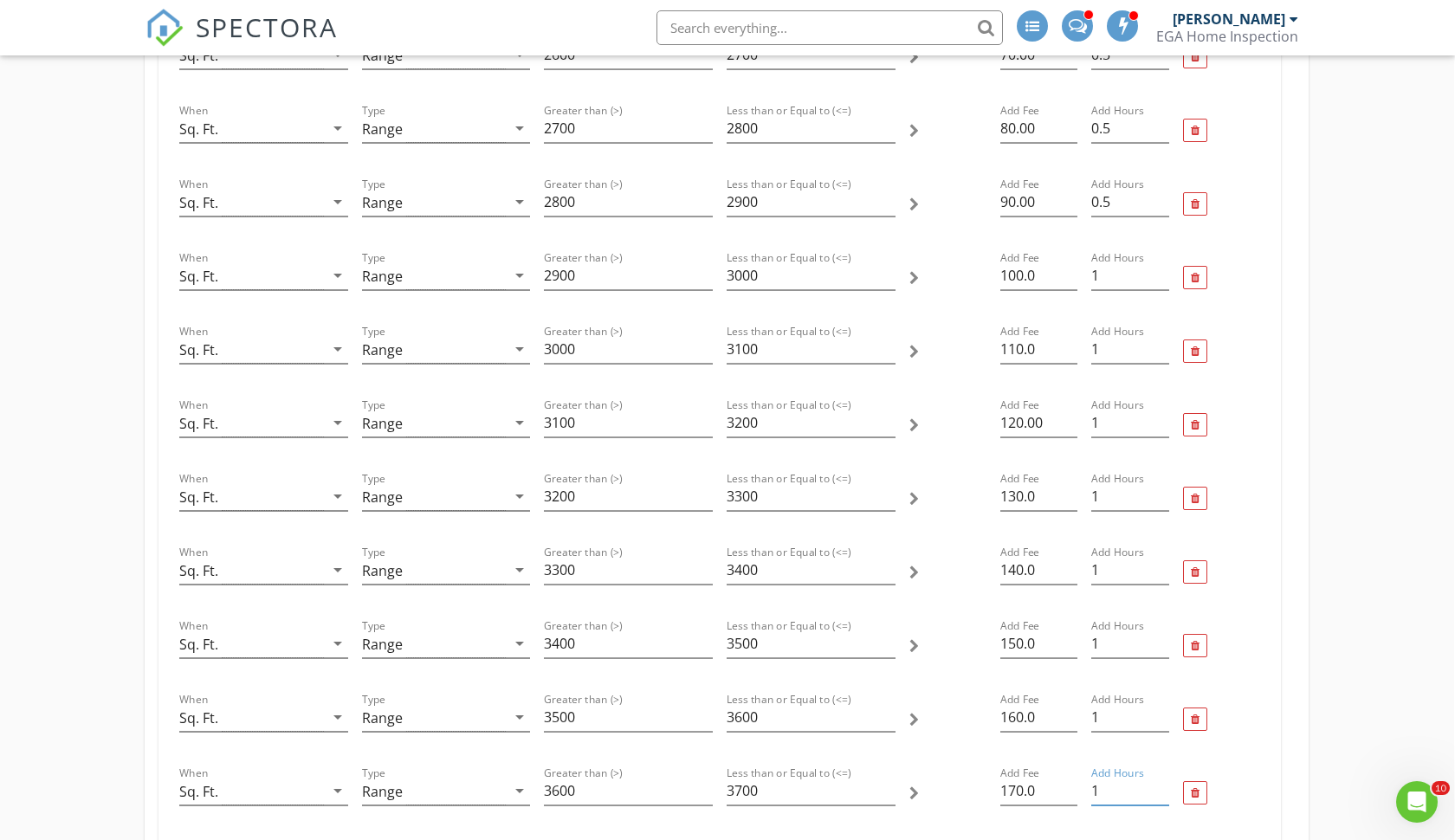 click on "1" at bounding box center [1129, 791] 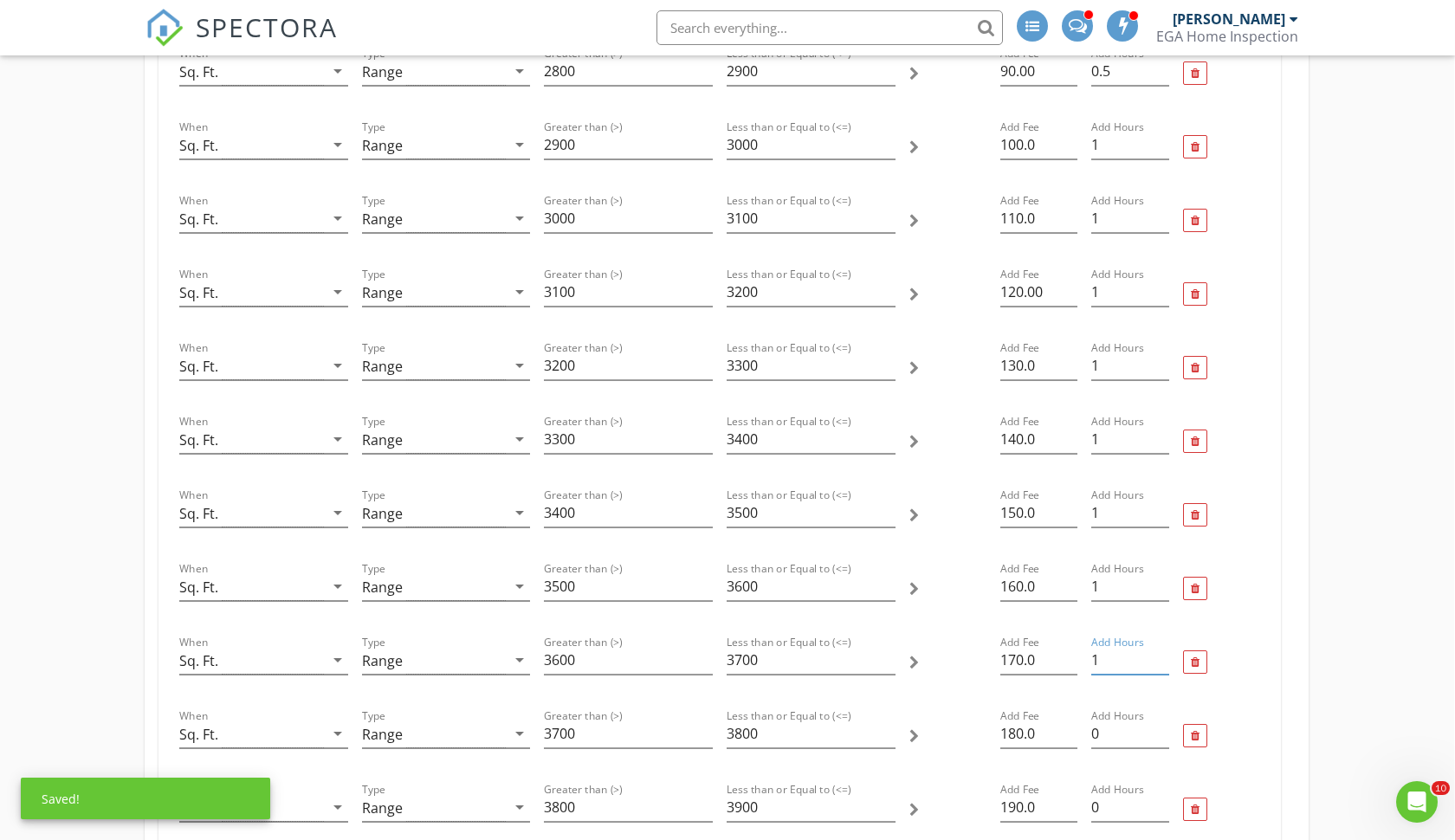 scroll, scrollTop: 1896, scrollLeft: 1, axis: both 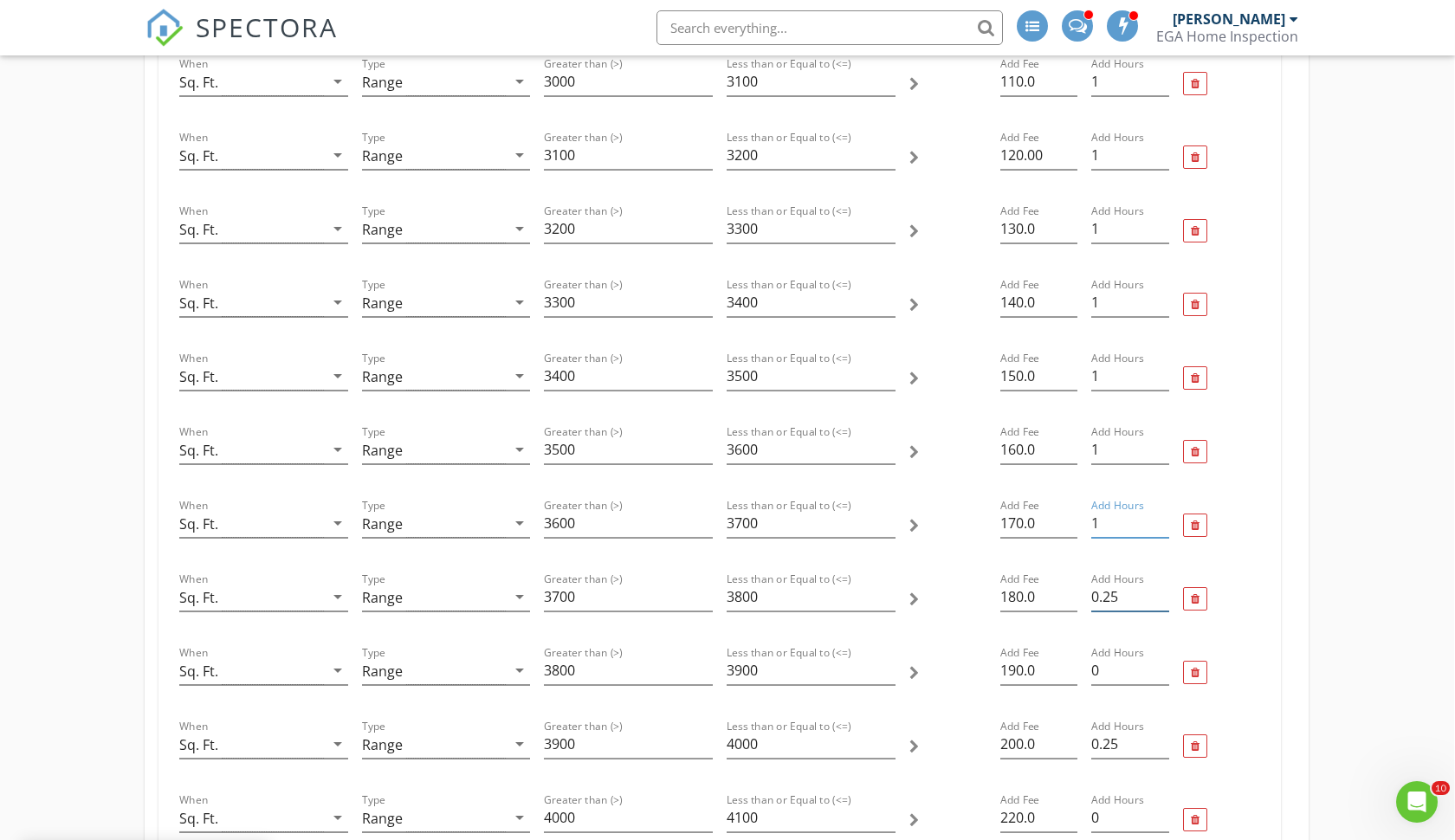 click on "0.25" at bounding box center [1129, 597] 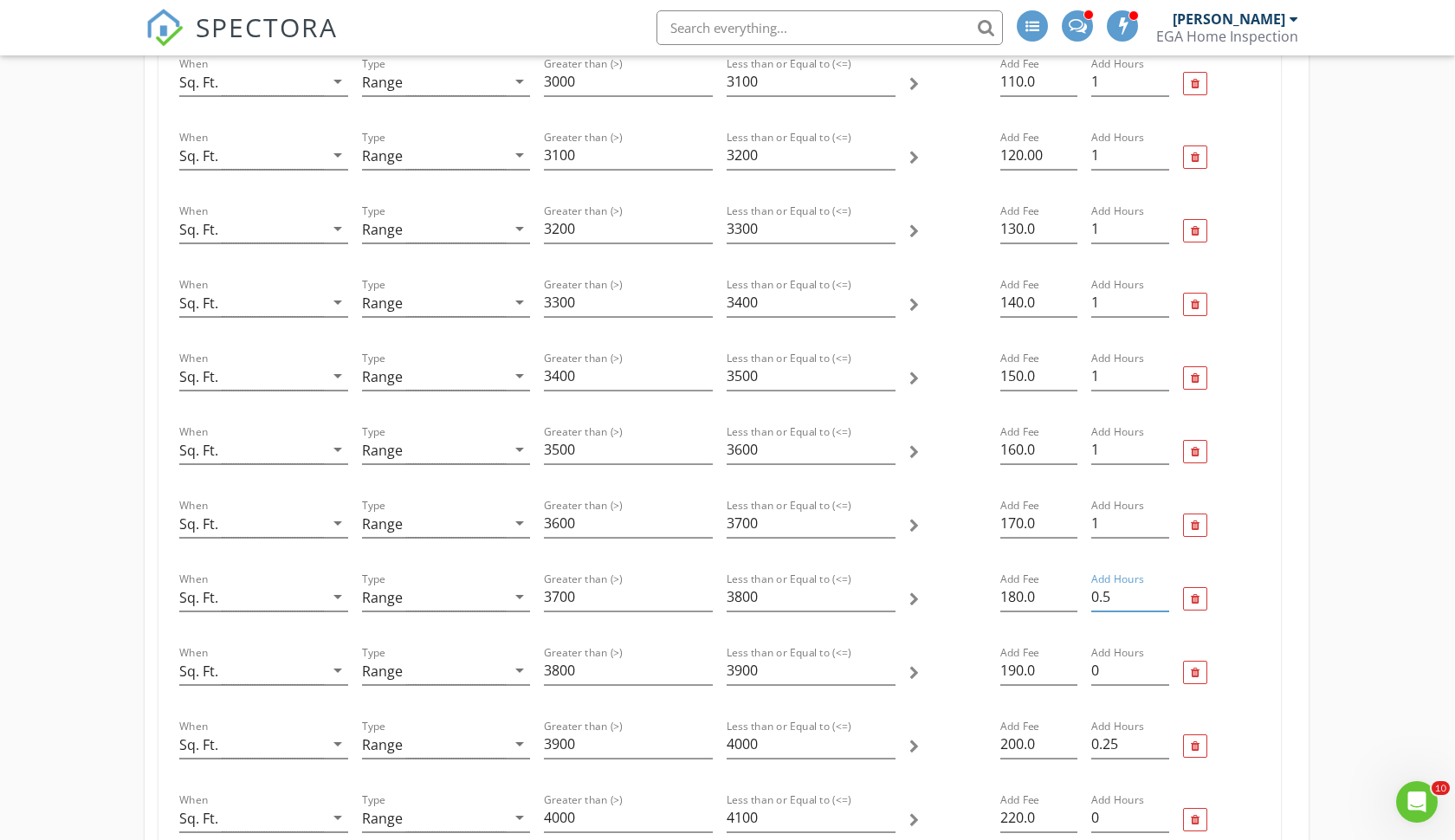 click on "0.5" at bounding box center (1129, 597) 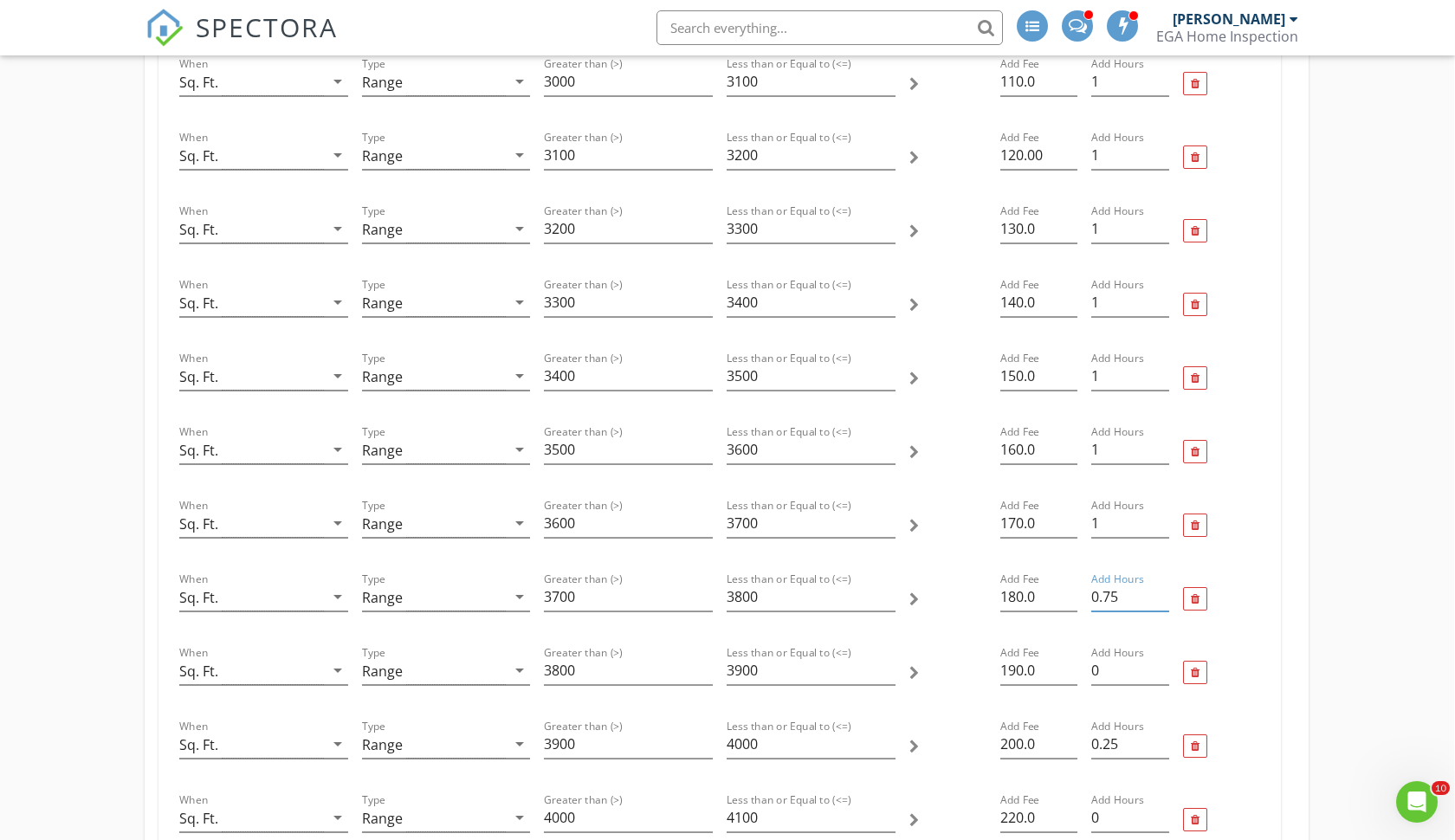 click on "0.75" at bounding box center (1129, 597) 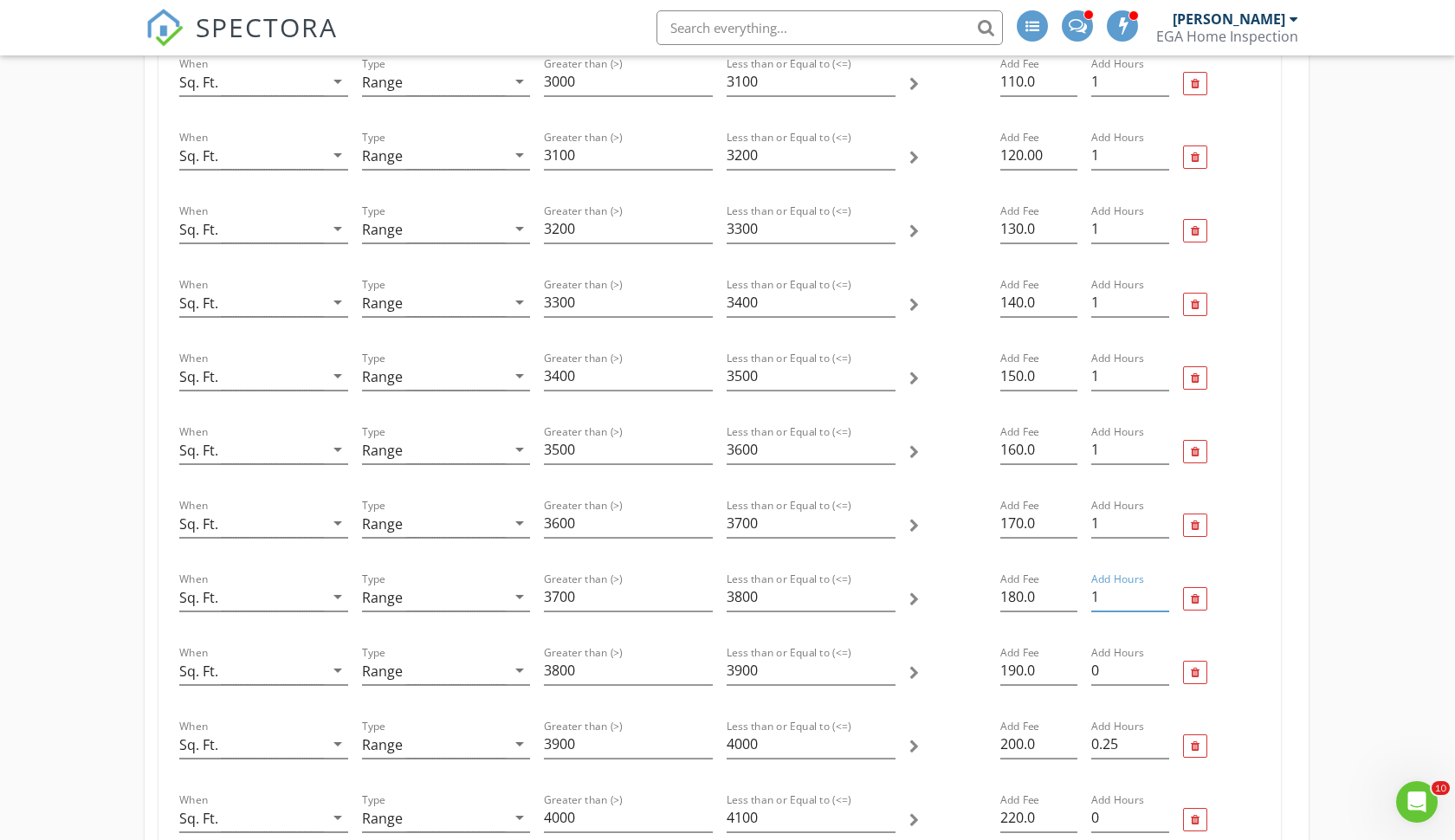 click on "1" at bounding box center [1129, 597] 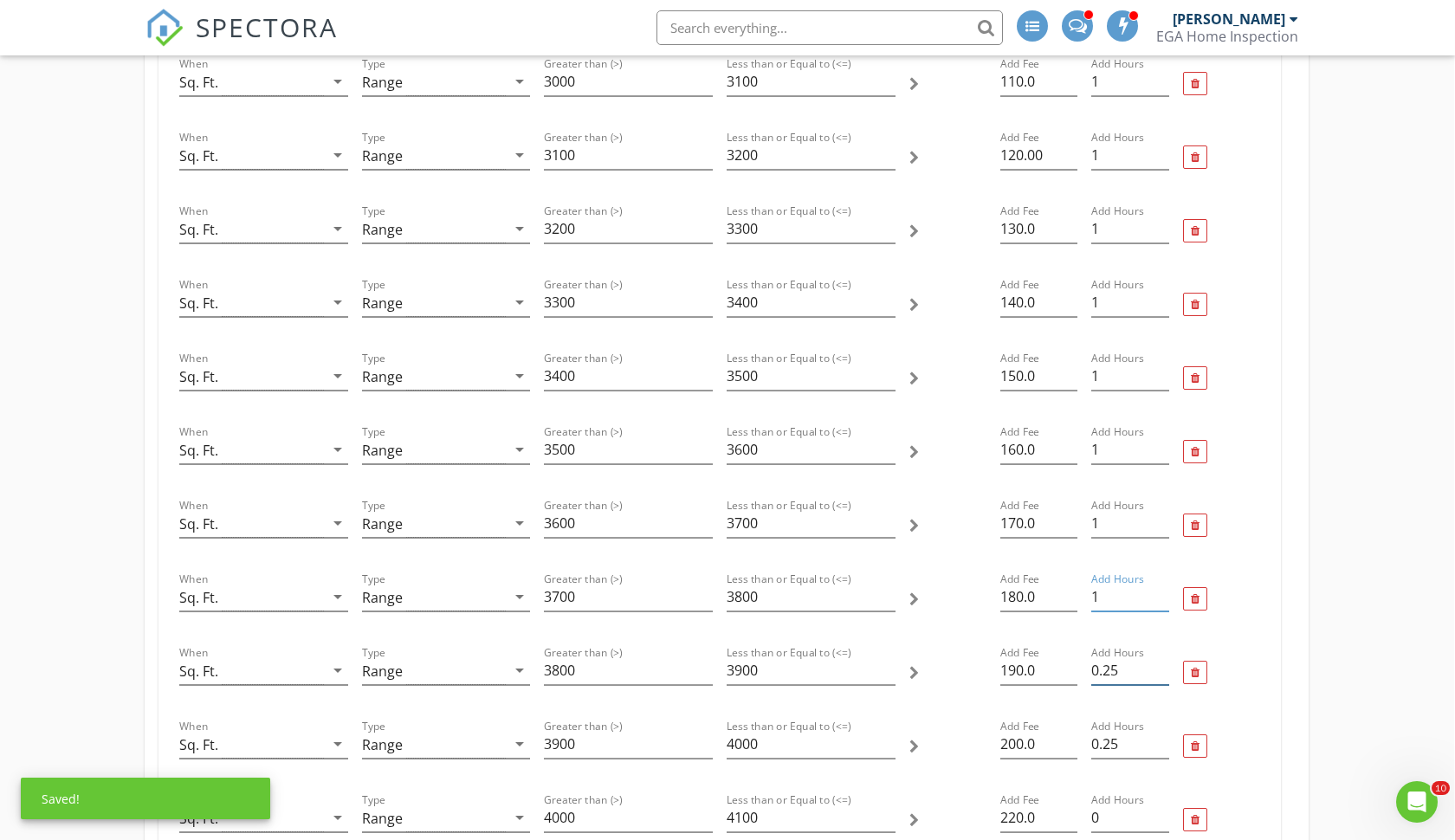 click on "0.25" at bounding box center (1129, 670) 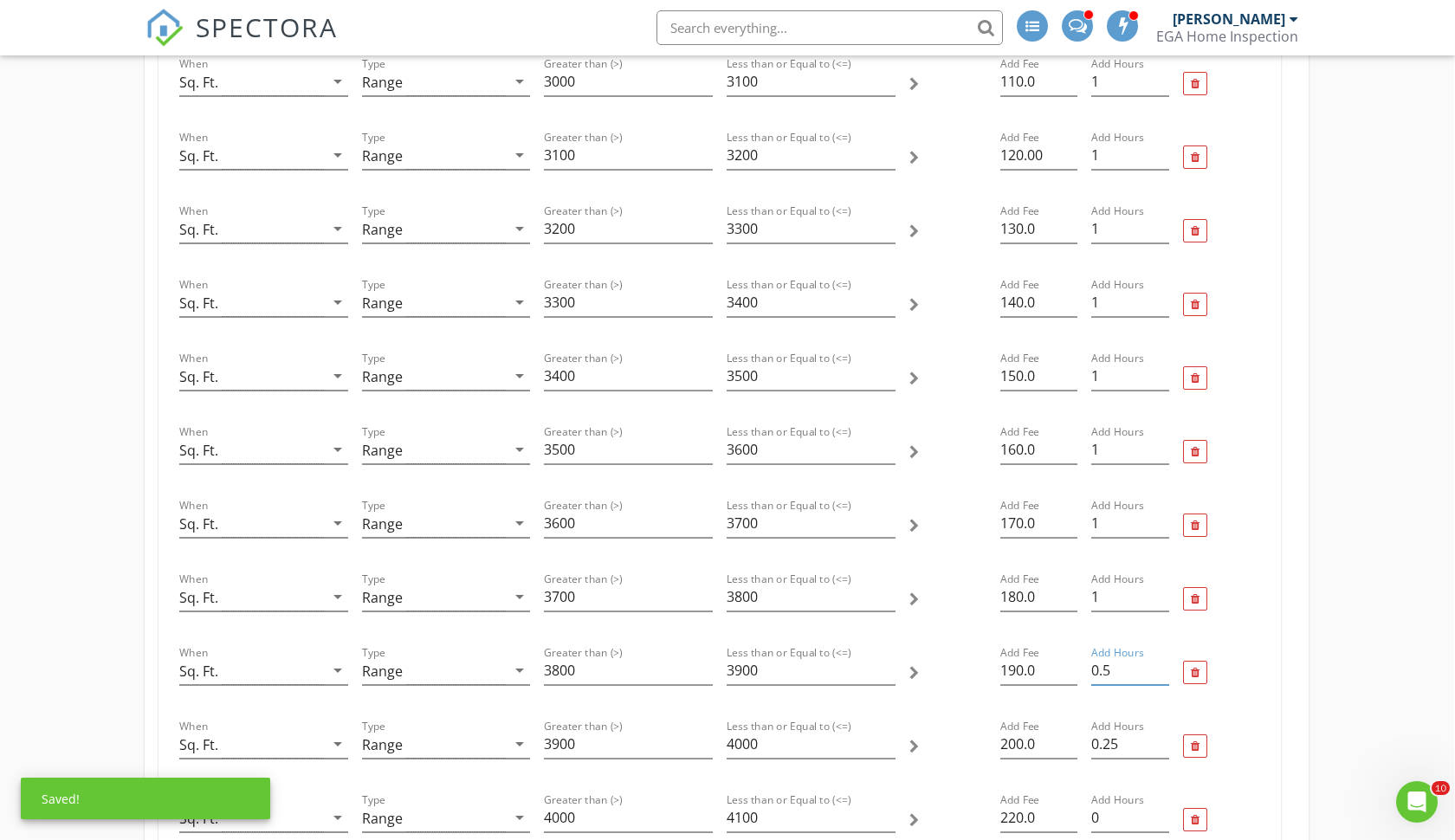 click on "0.5" at bounding box center [1129, 670] 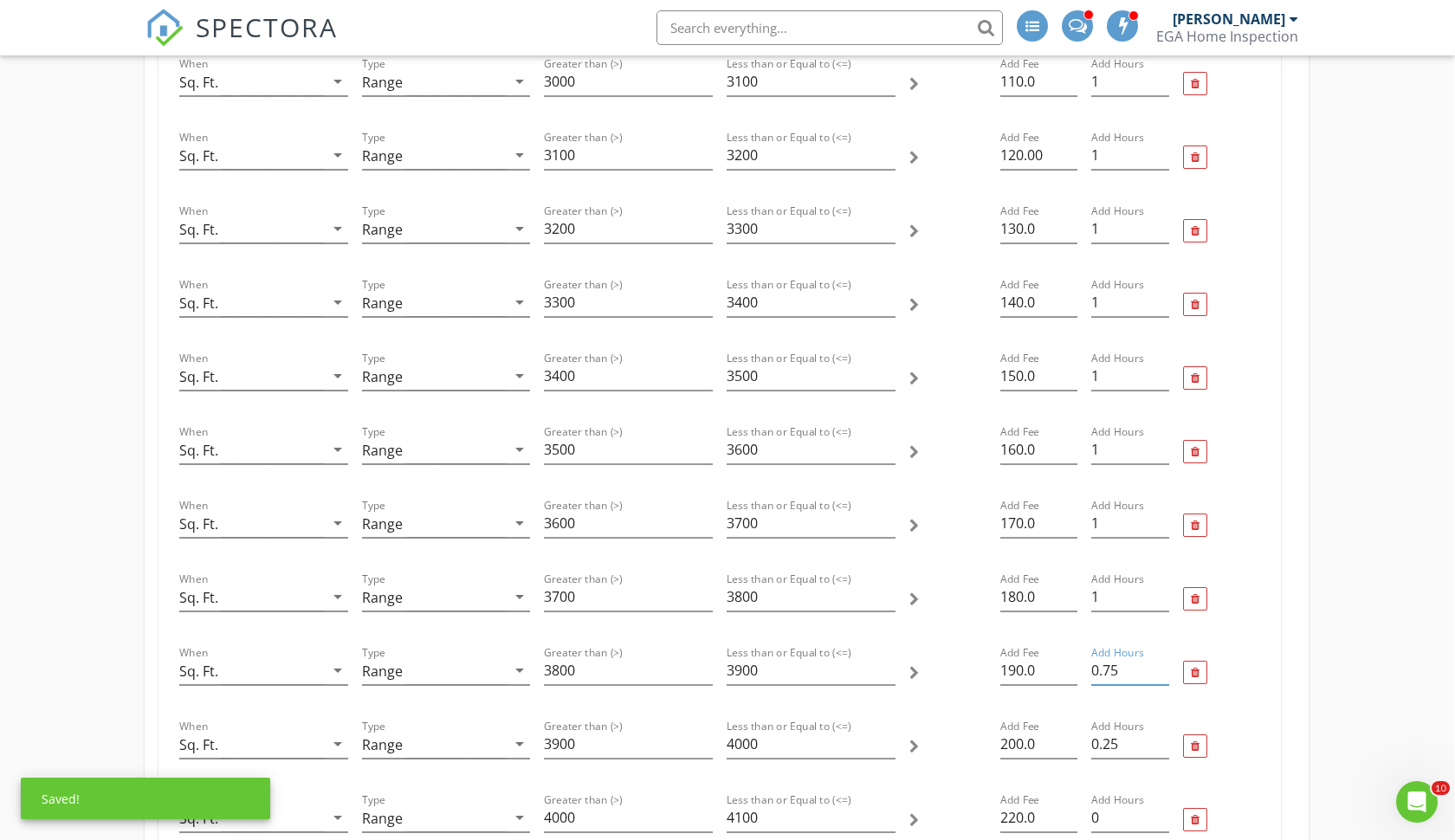 click on "0.75" at bounding box center [1129, 670] 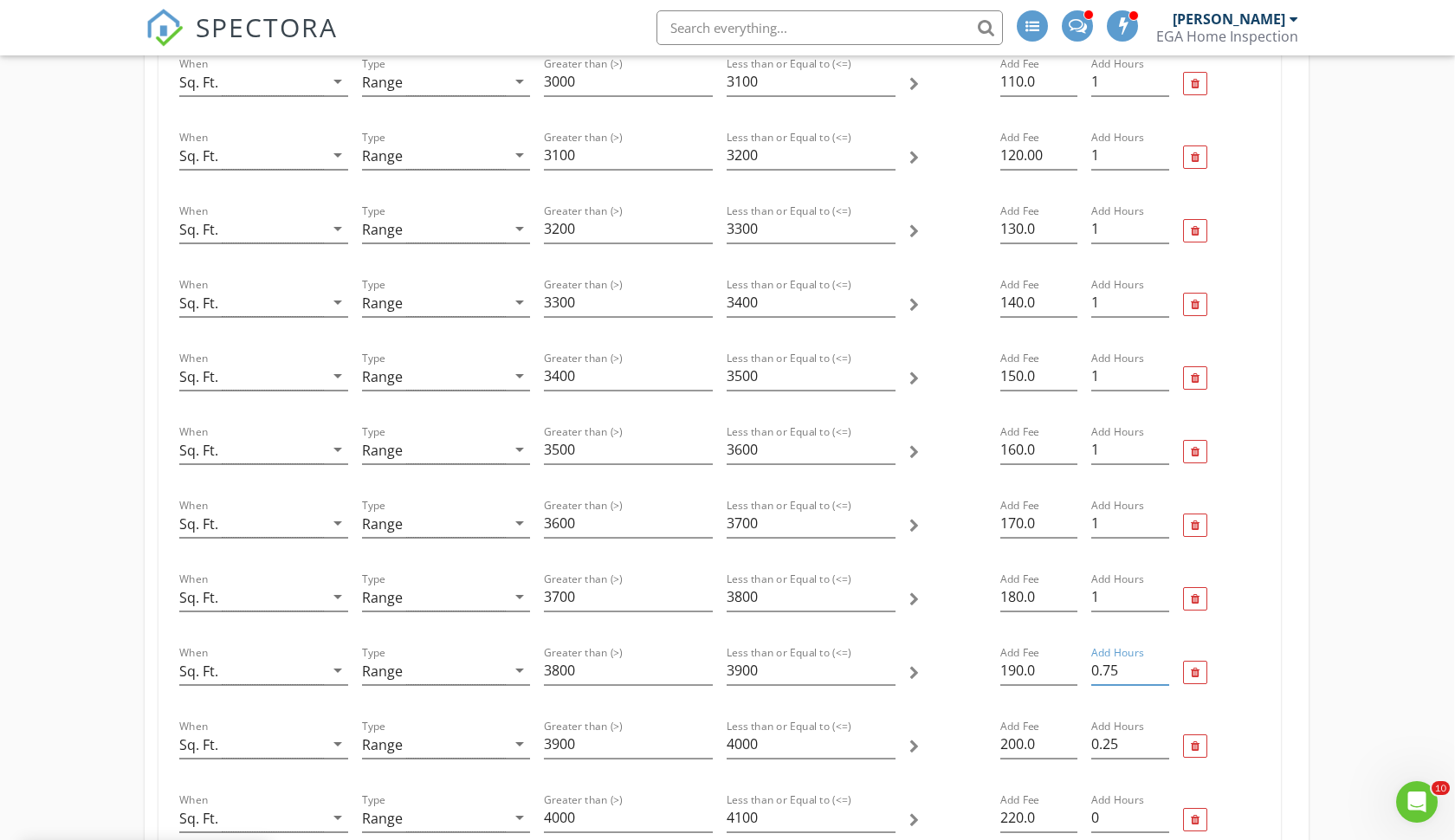 type on "1" 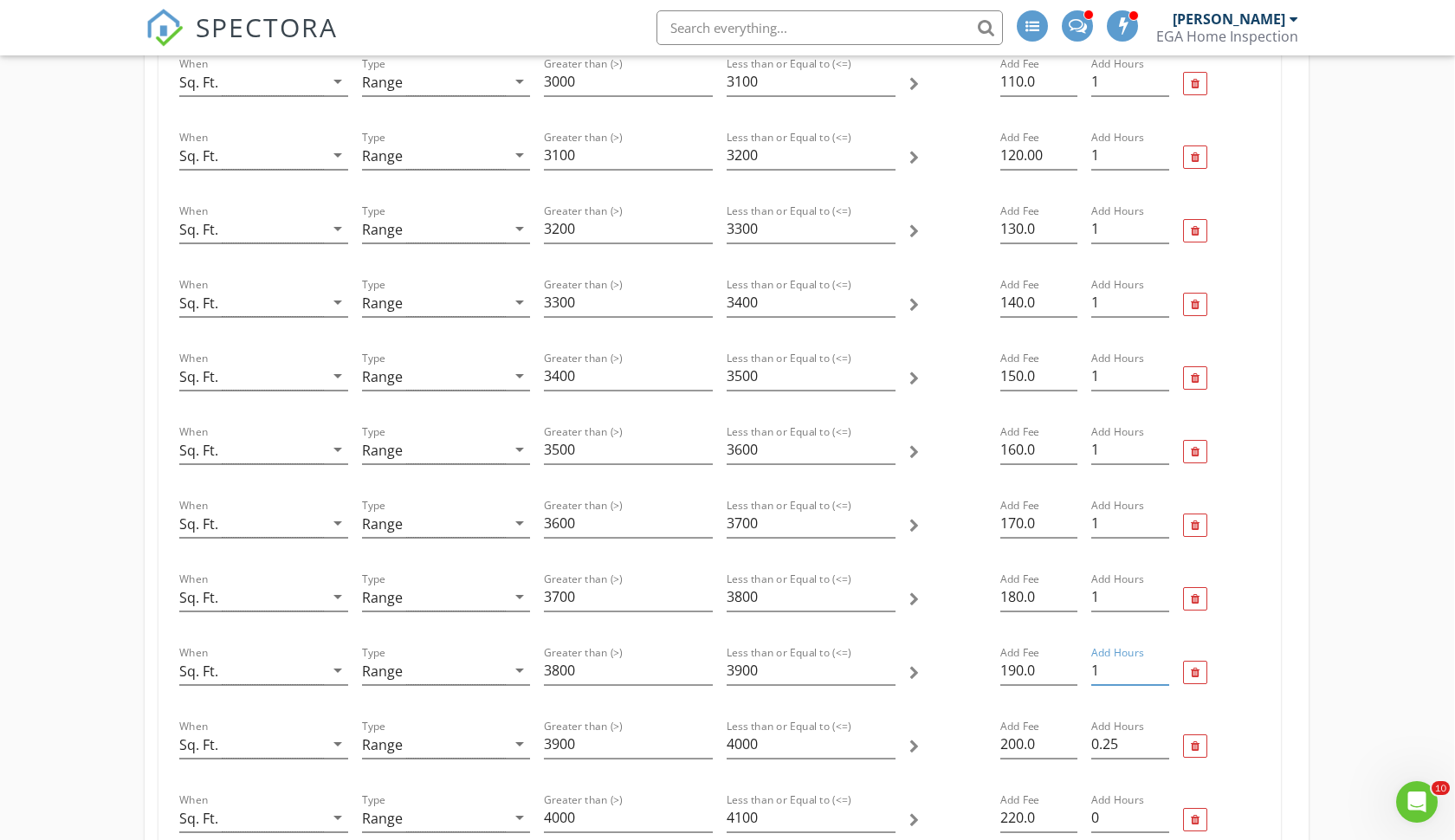 click on "1" at bounding box center (1129, 670) 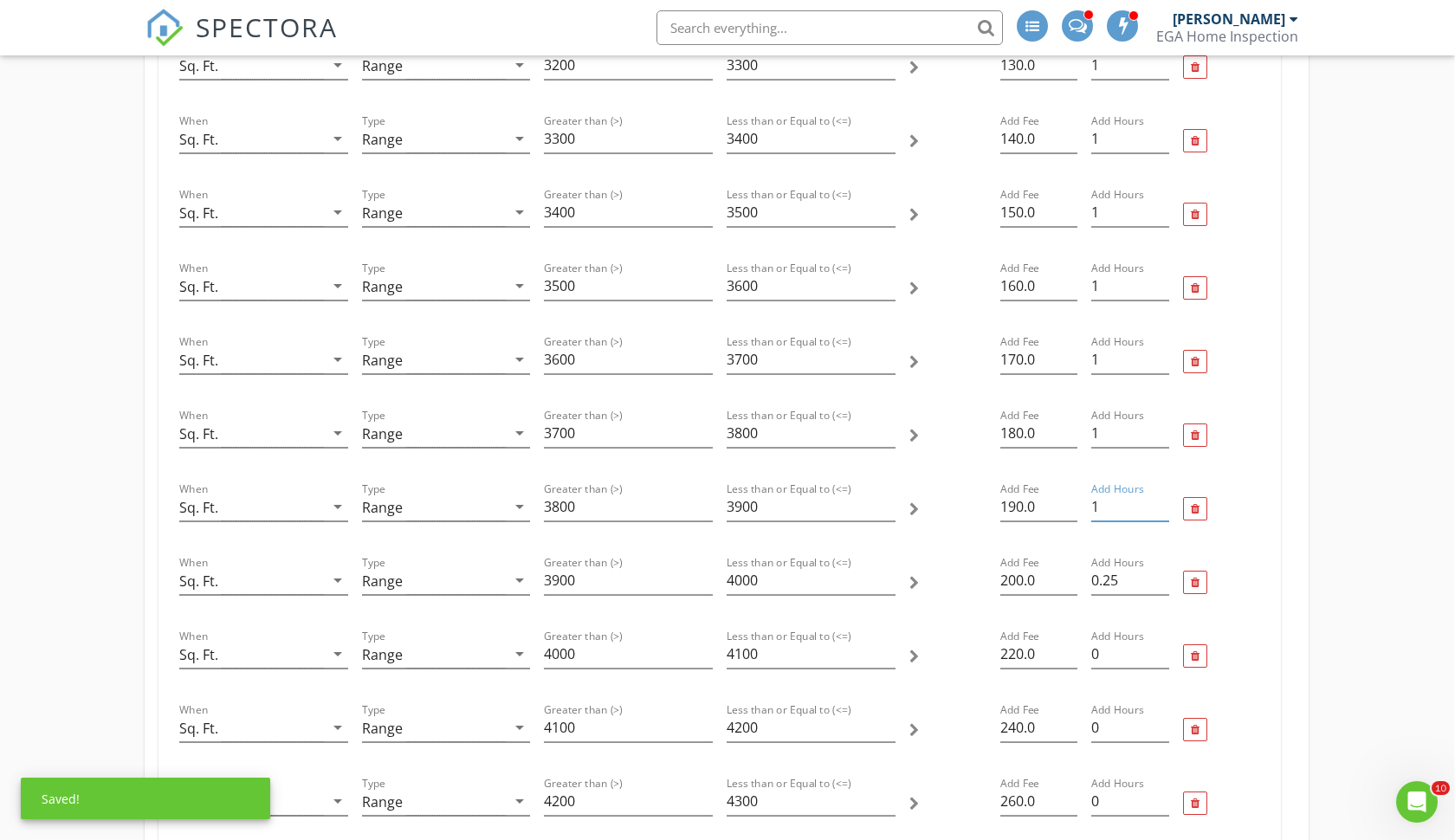 scroll, scrollTop: 2076, scrollLeft: 1, axis: both 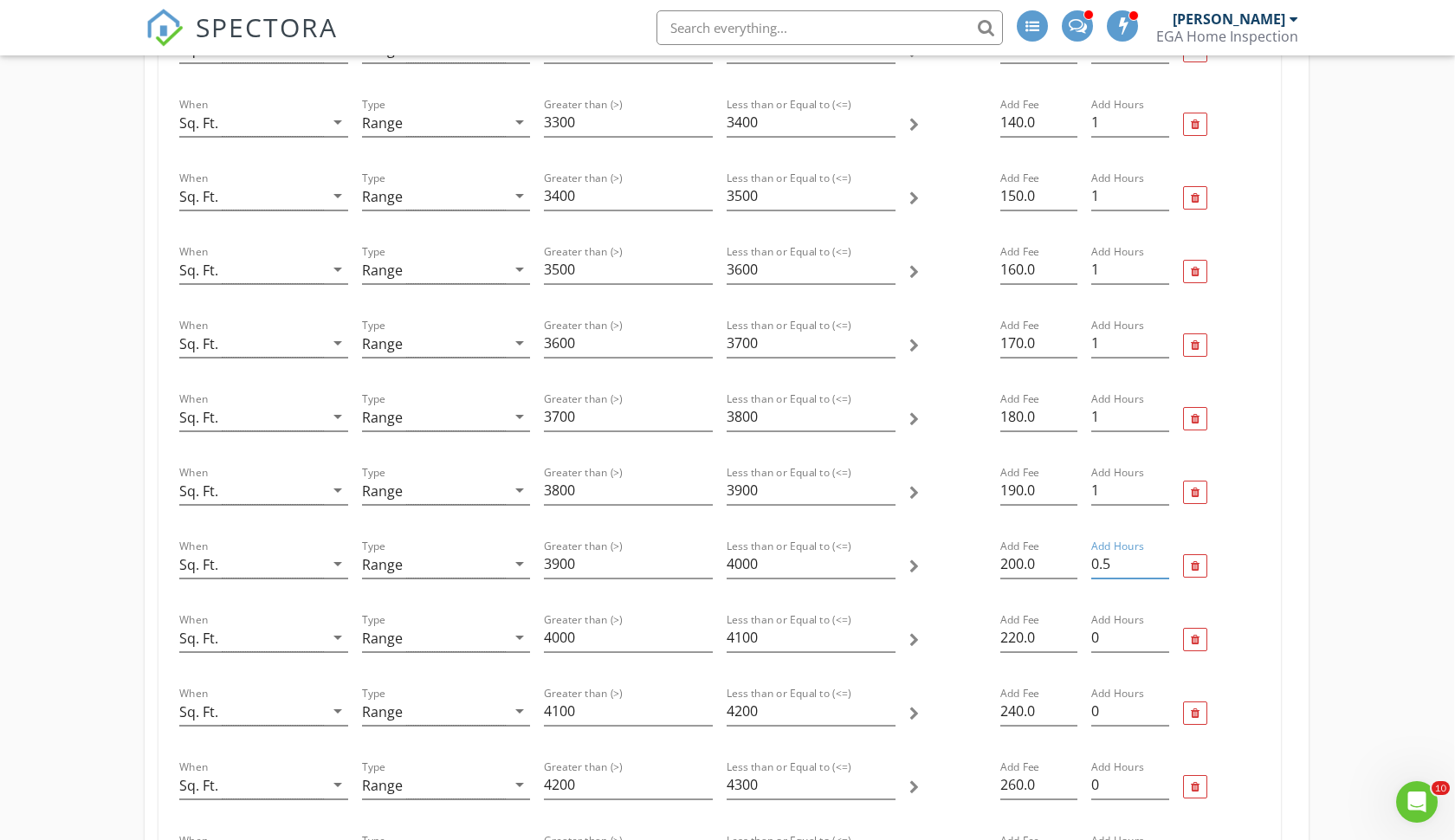 click on "0.5" at bounding box center (1129, 564) 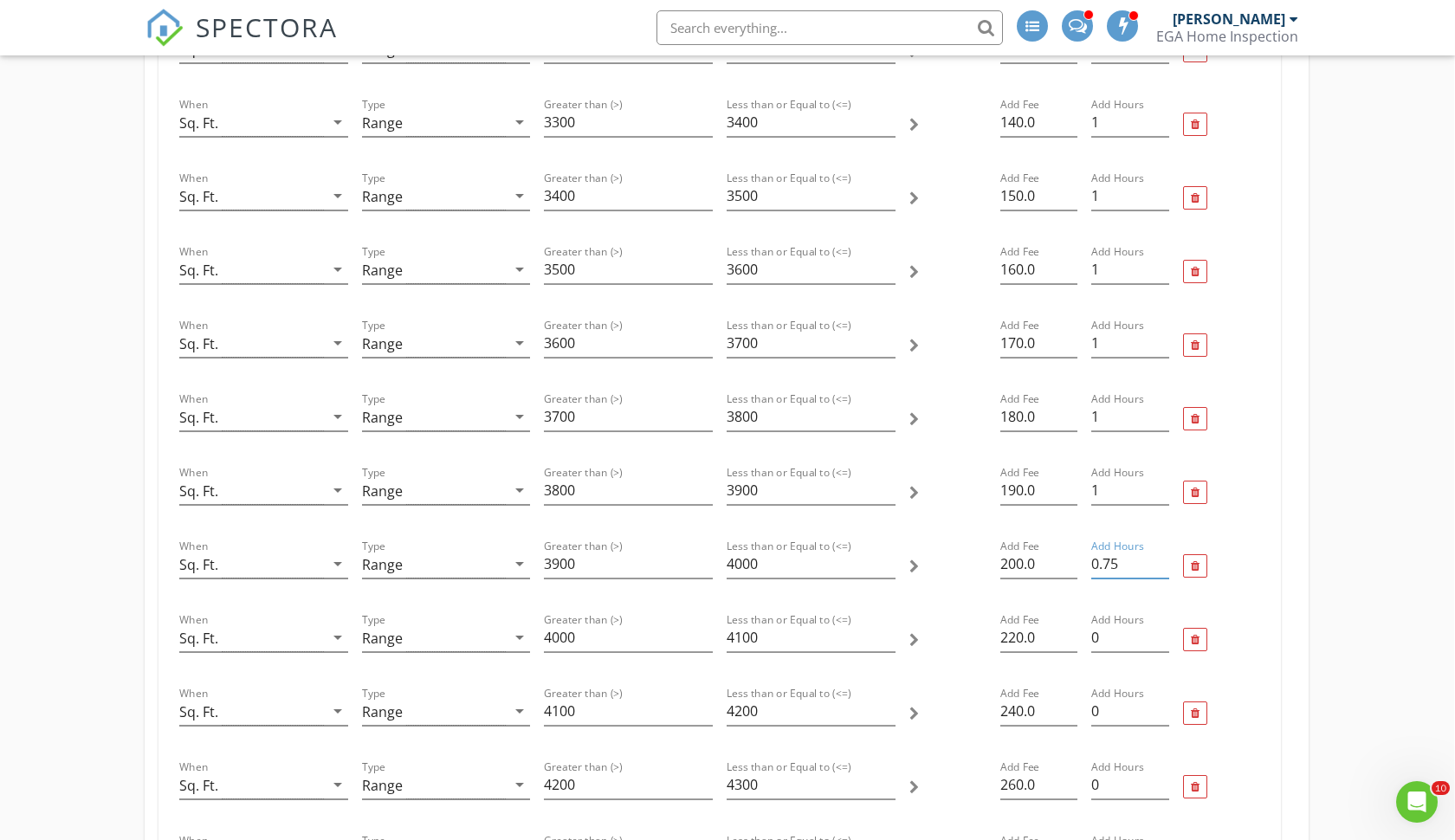 click on "0.75" at bounding box center (1129, 564) 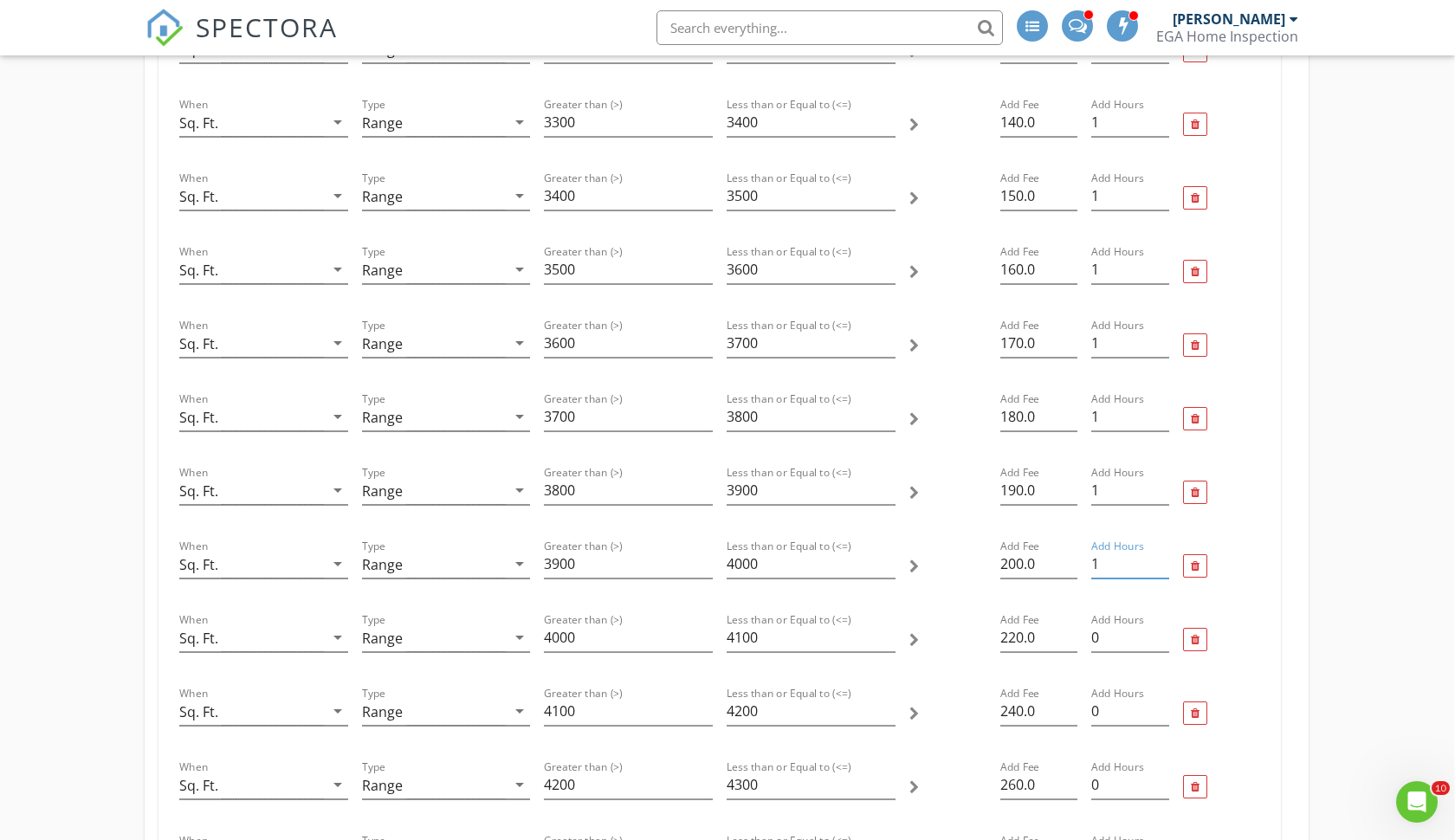 click on "1" at bounding box center (1129, 564) 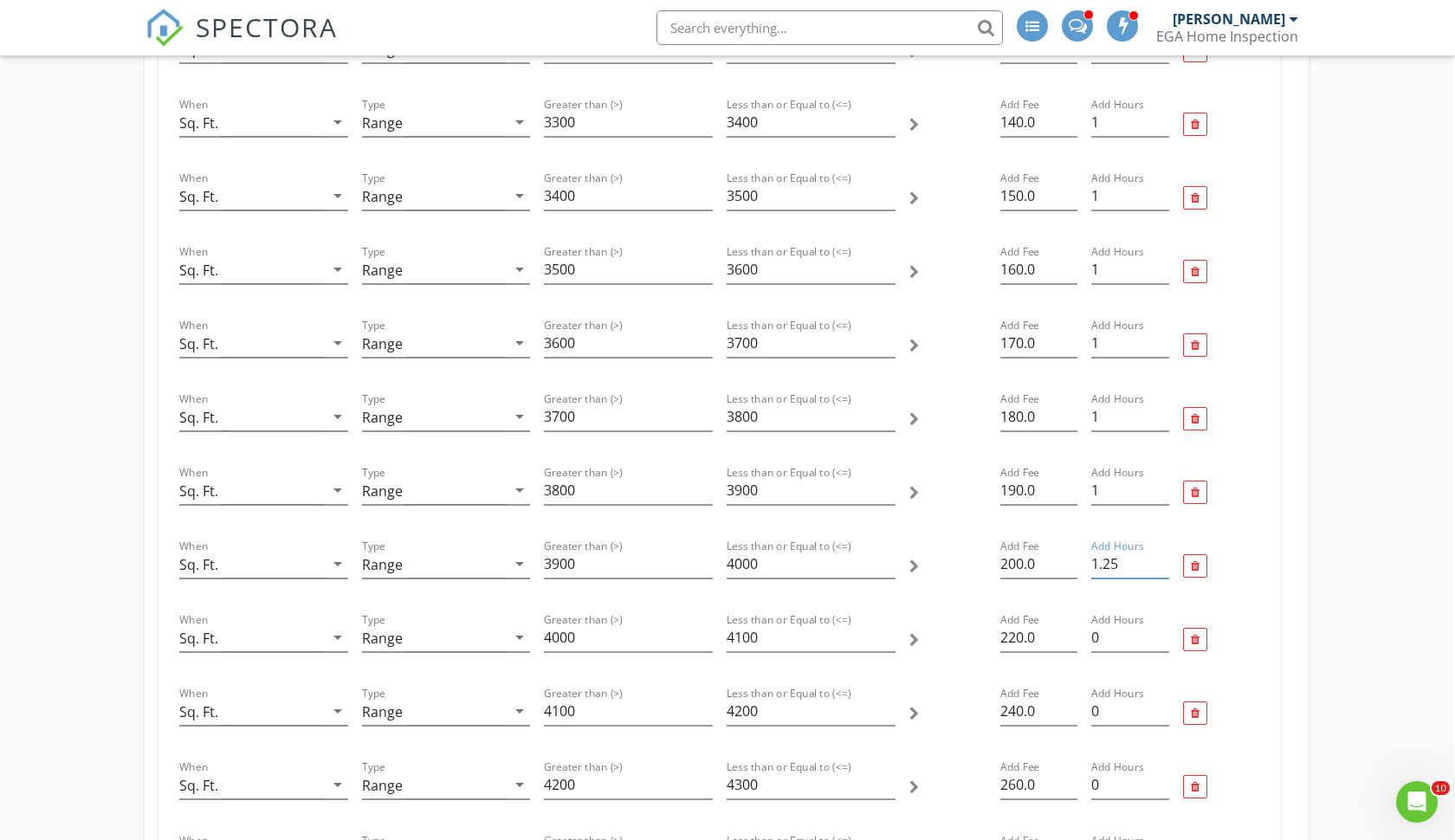 click on "1.25" at bounding box center (1129, 564) 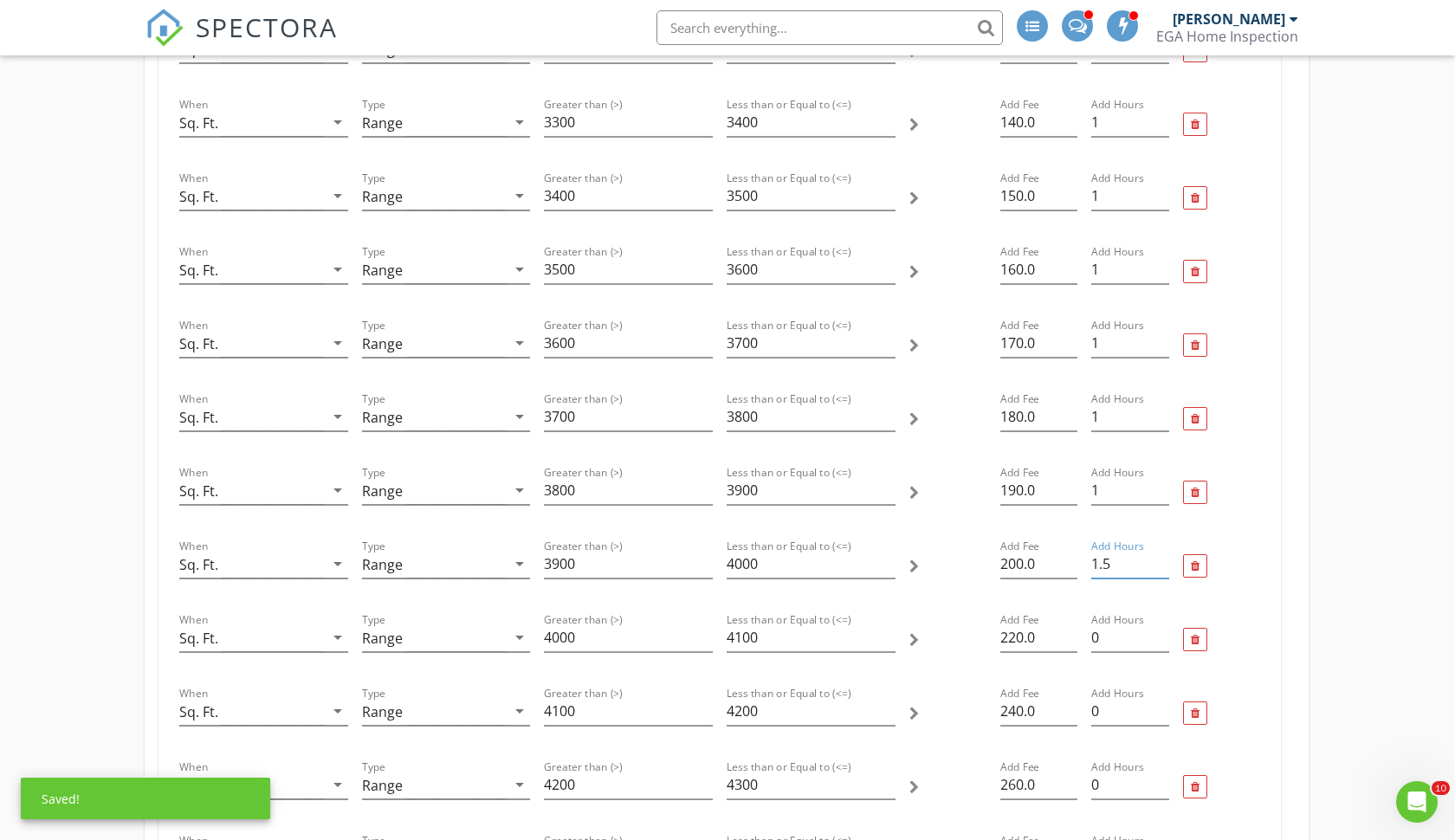 click on "1.5" at bounding box center (1129, 564) 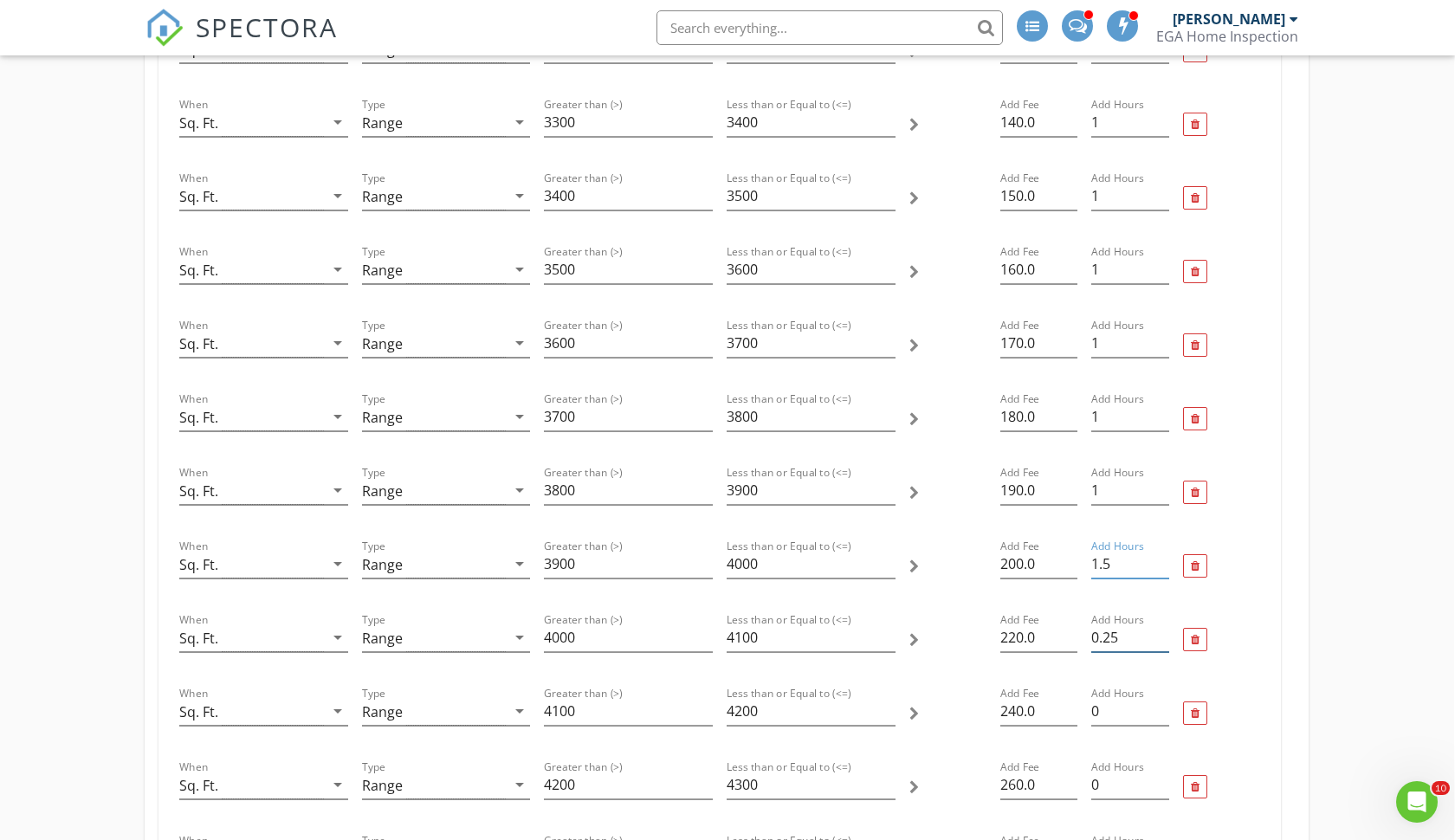 click on "0.25" at bounding box center [1129, 637] 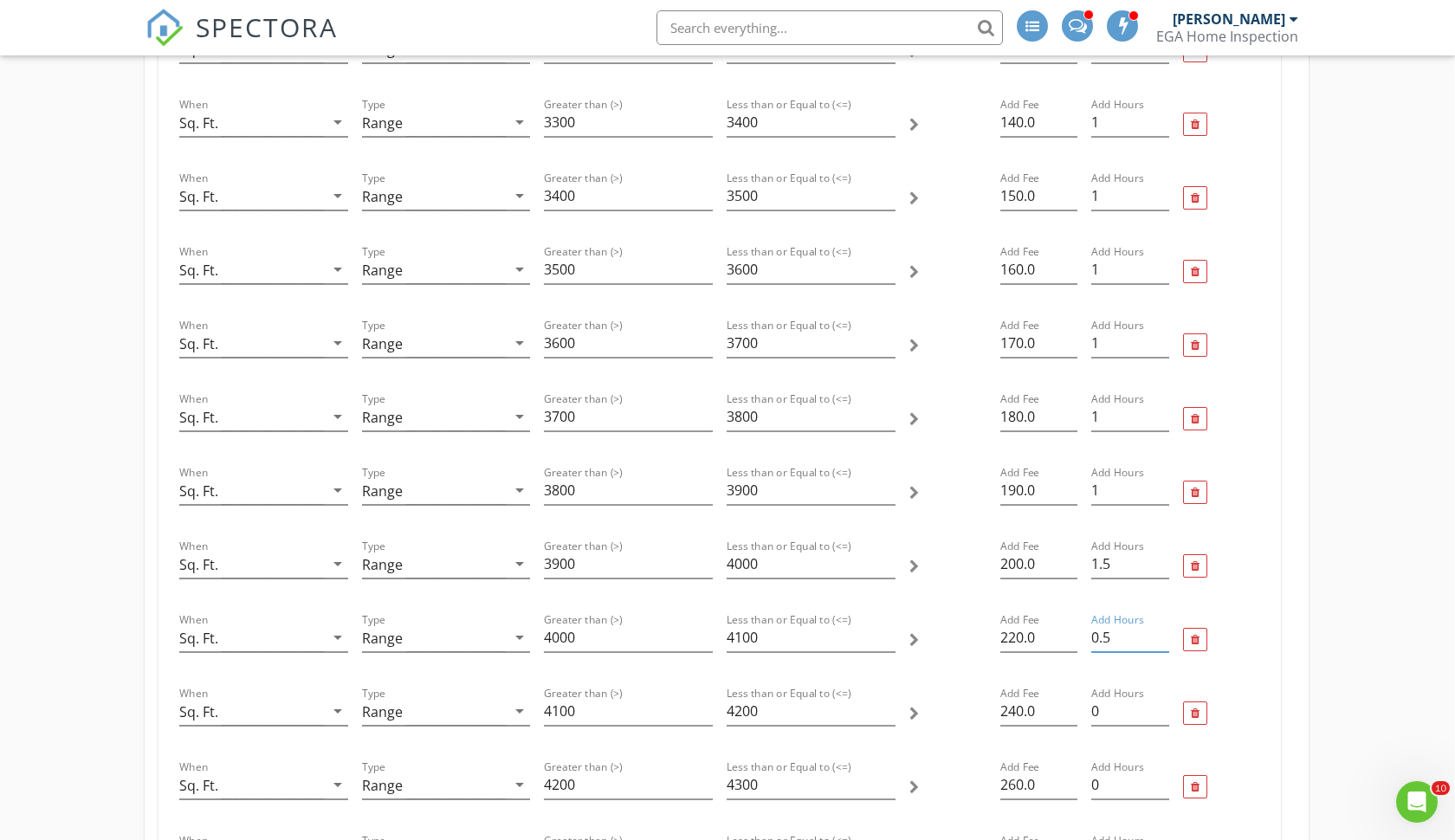 click on "0.5" at bounding box center [1129, 637] 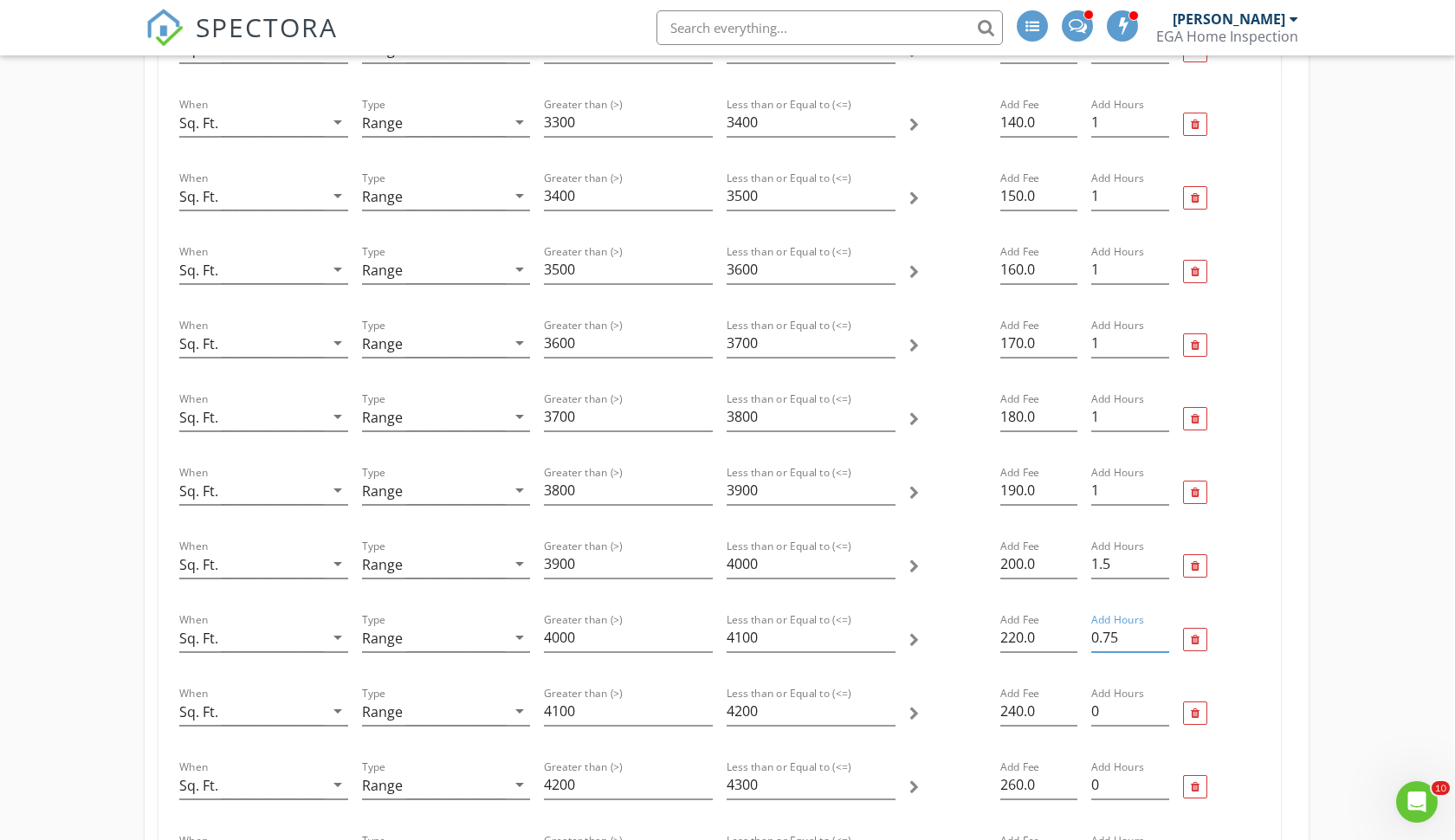 click on "0.75" at bounding box center (1129, 637) 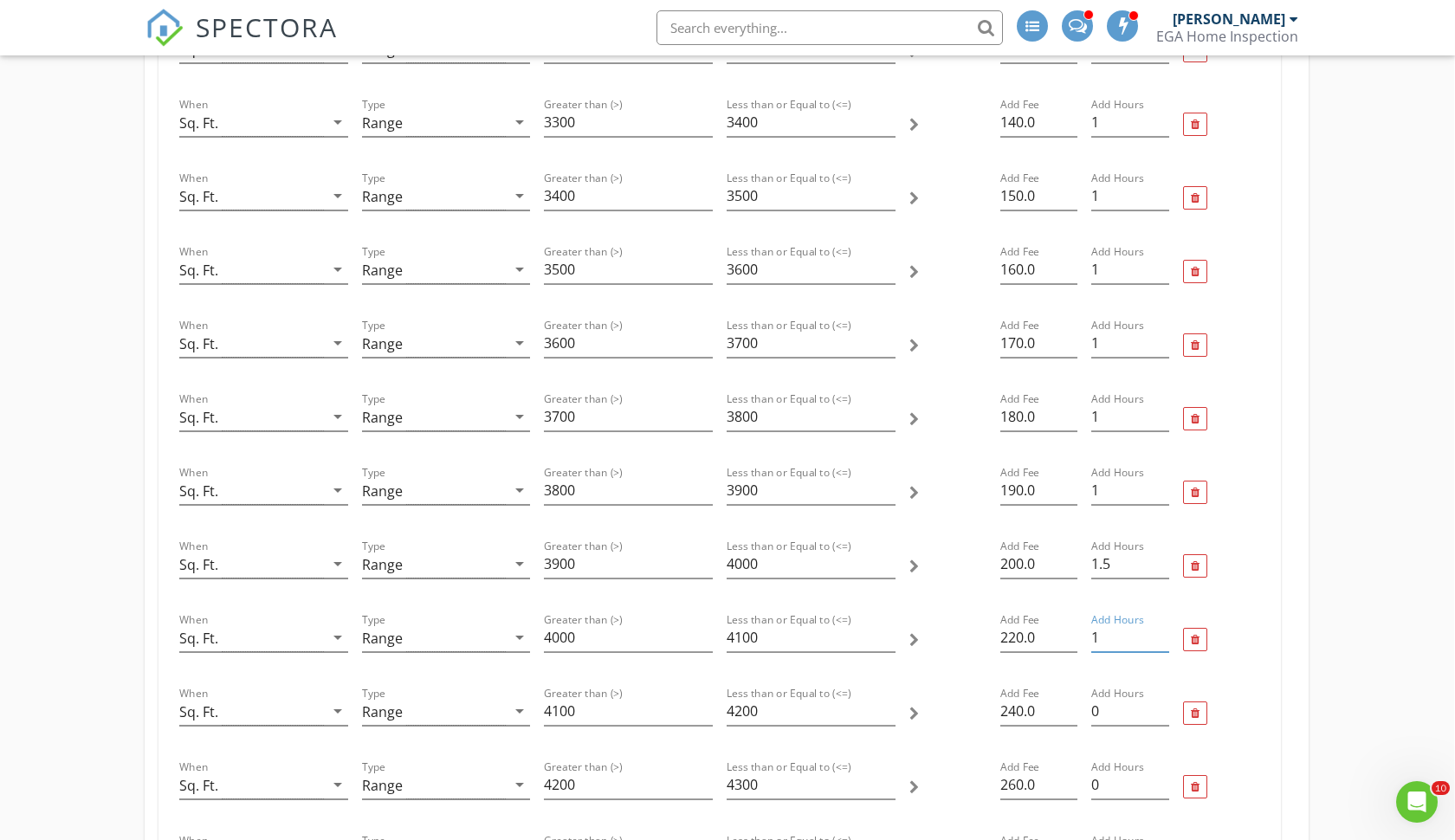 click on "1" at bounding box center (1129, 637) 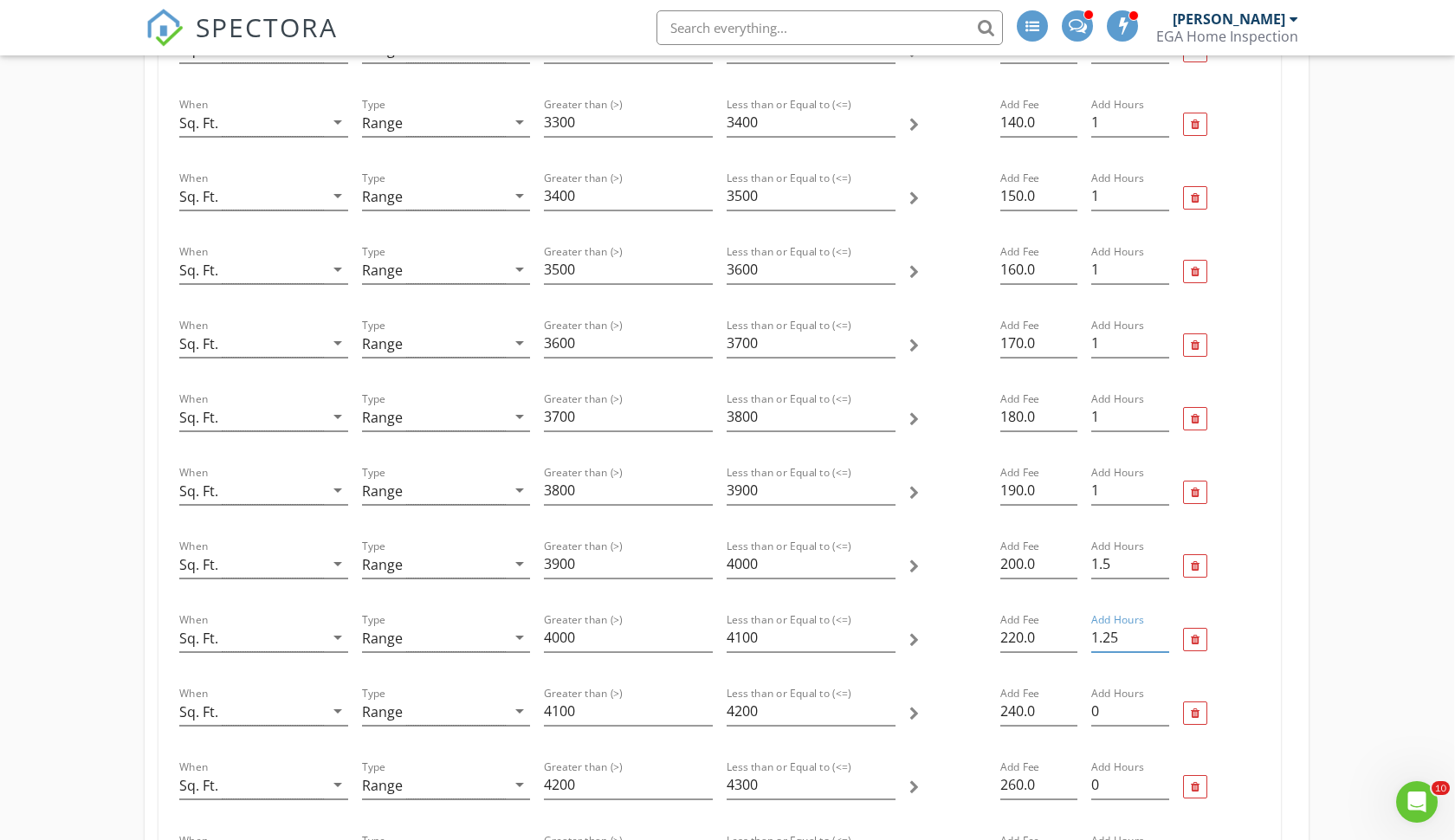 click on "1.25" at bounding box center [1129, 637] 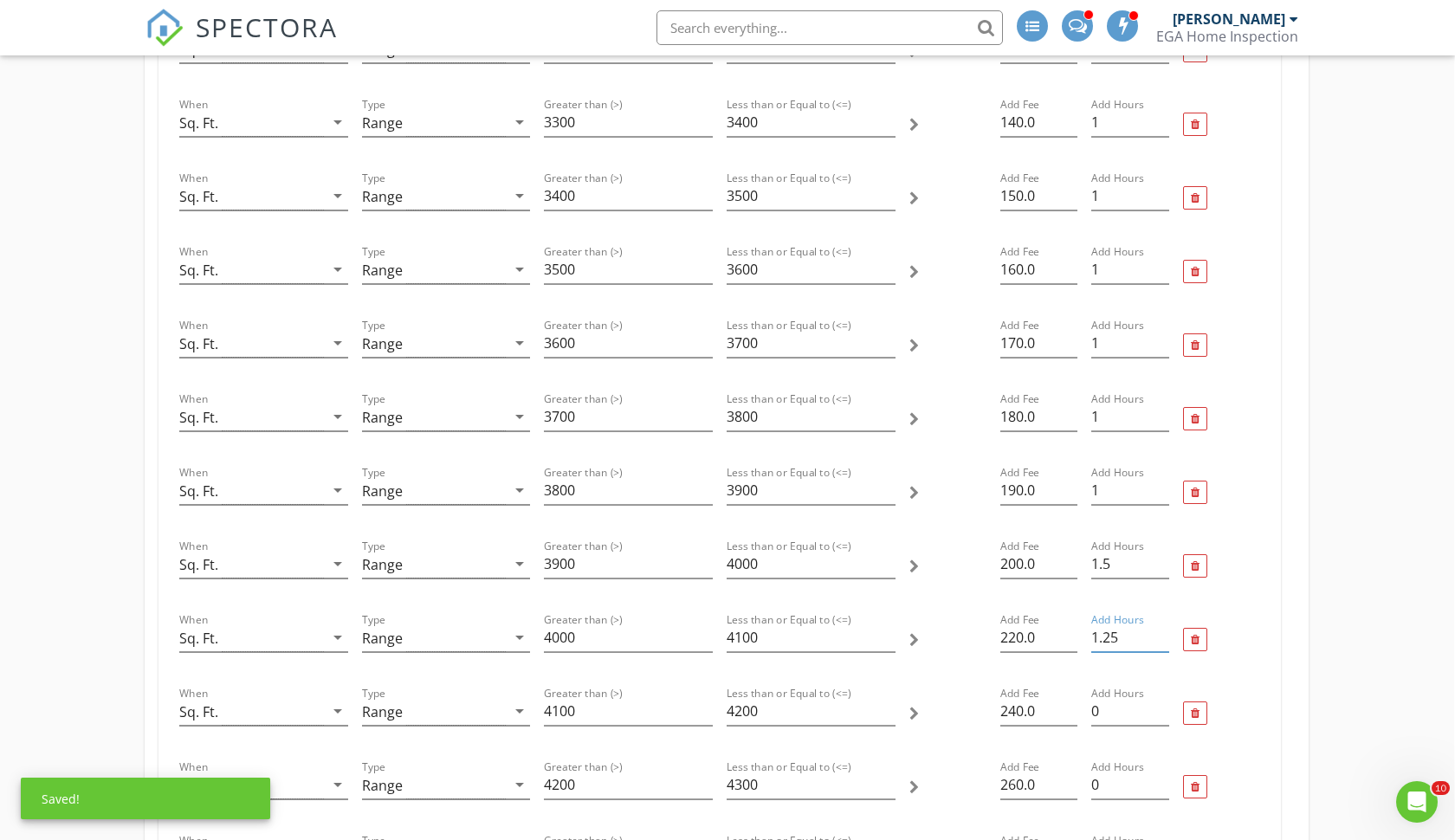 type on "1.5" 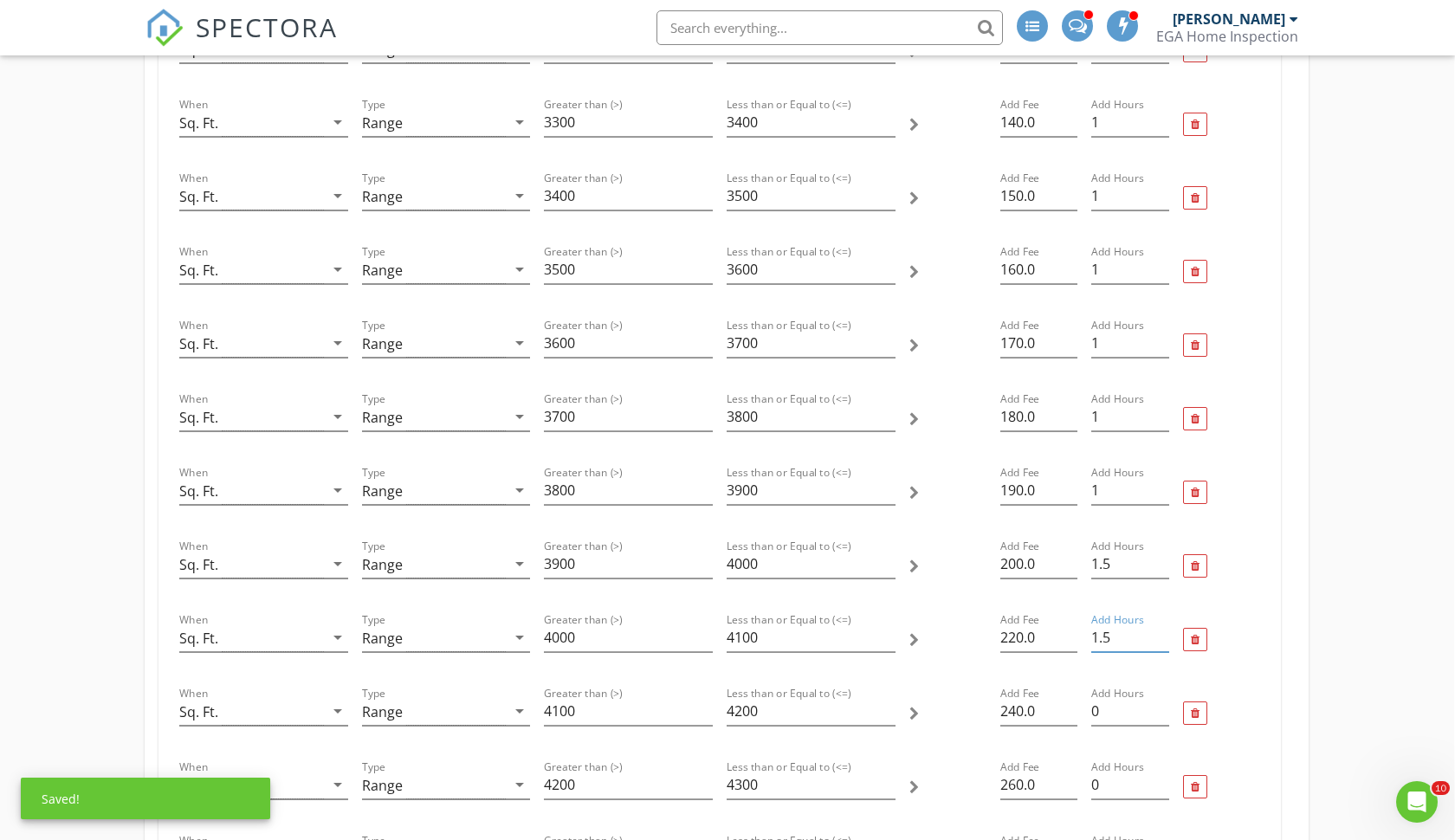 click on "1.5" at bounding box center (1129, 637) 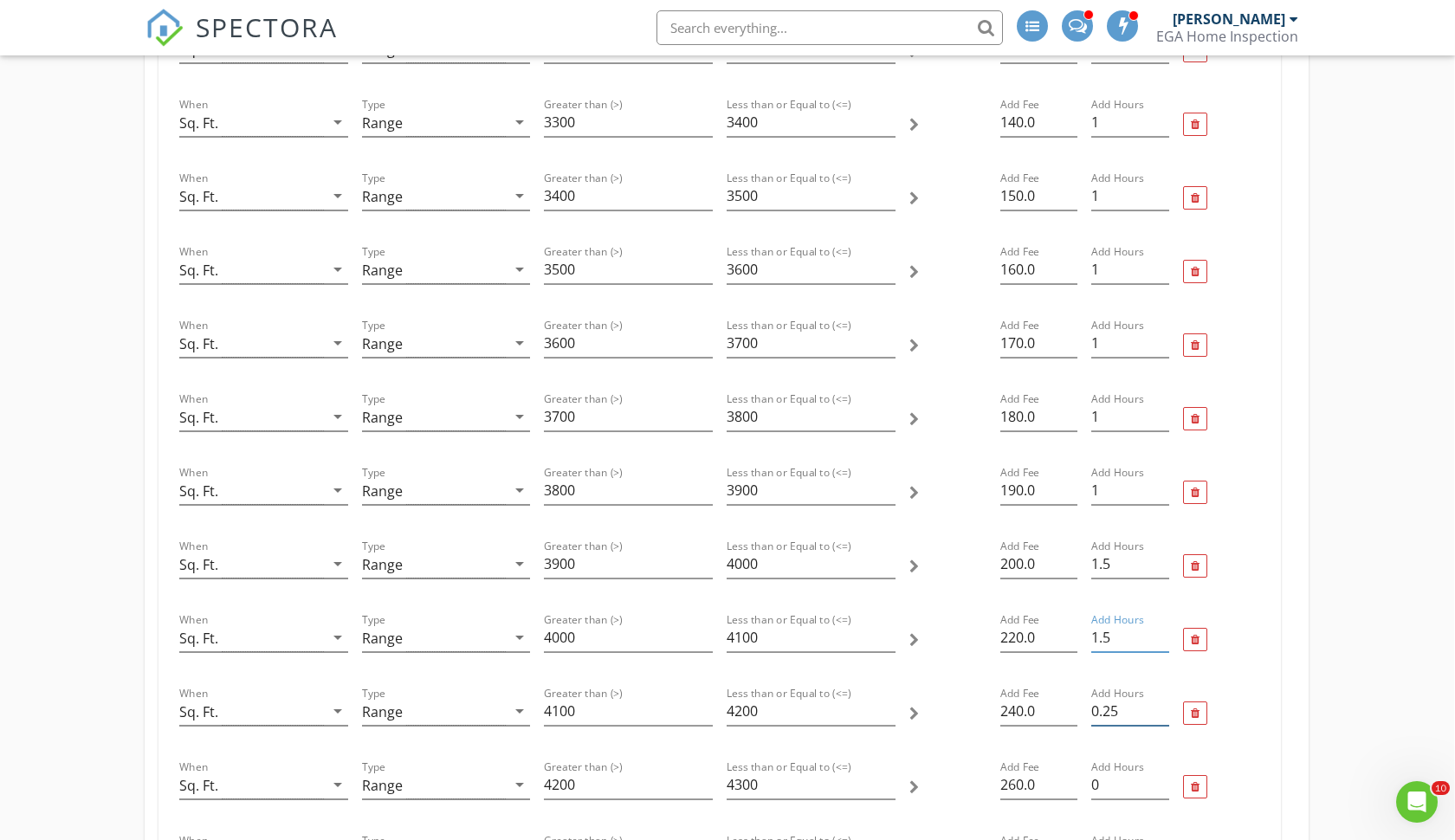 click on "0.25" at bounding box center [1129, 711] 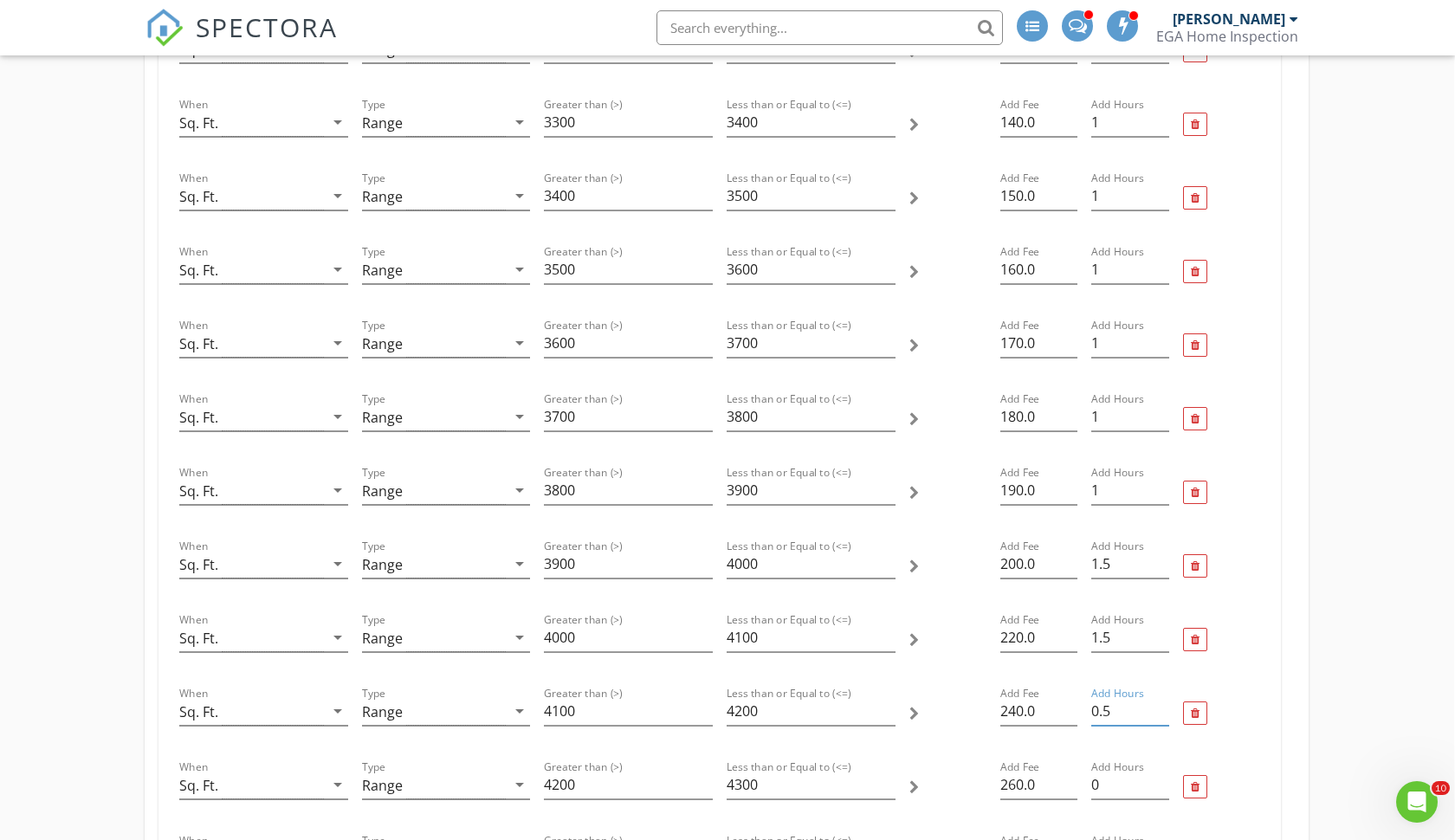 click on "0.5" at bounding box center [1129, 711] 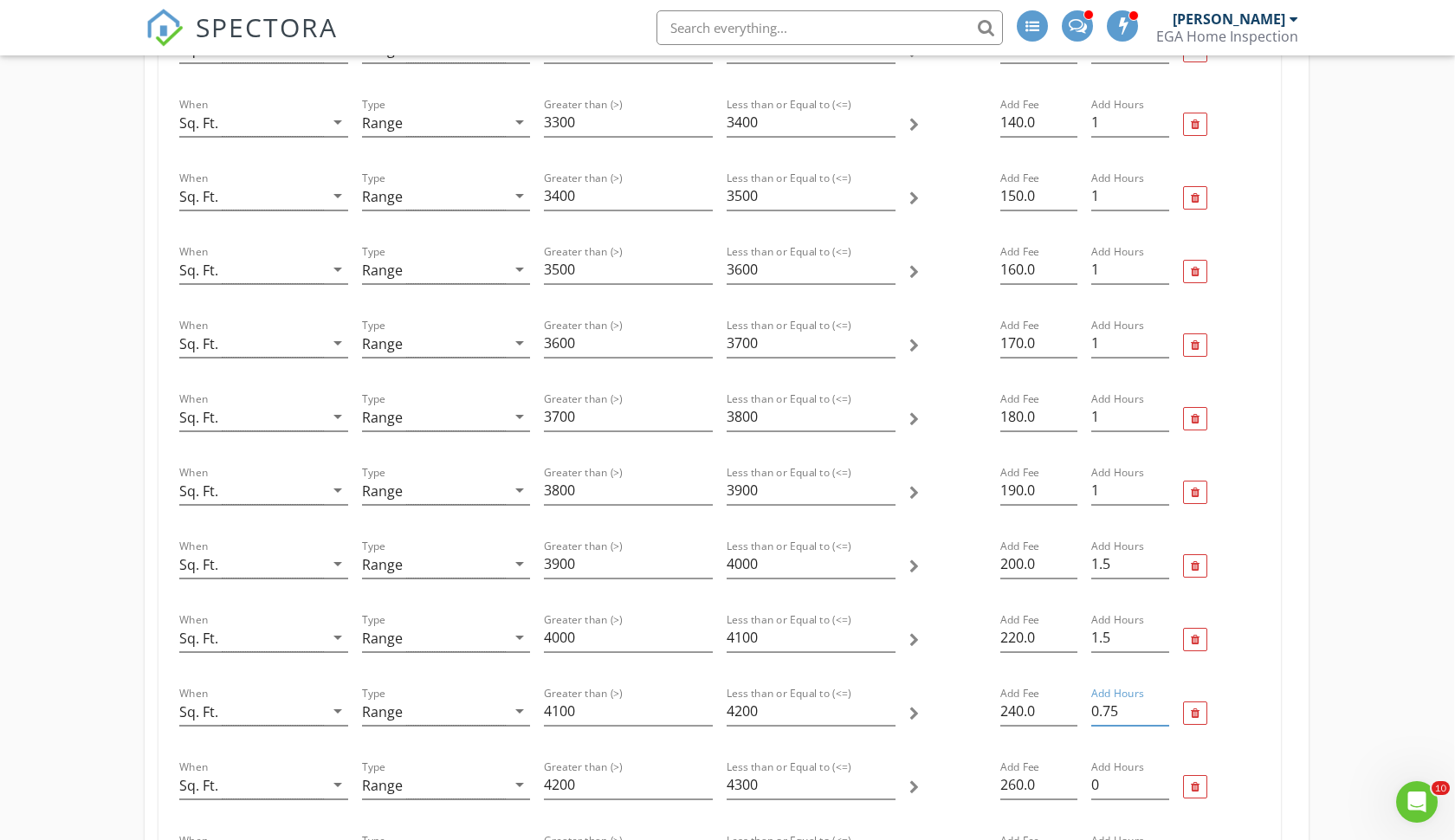 click on "0.75" at bounding box center [1129, 711] 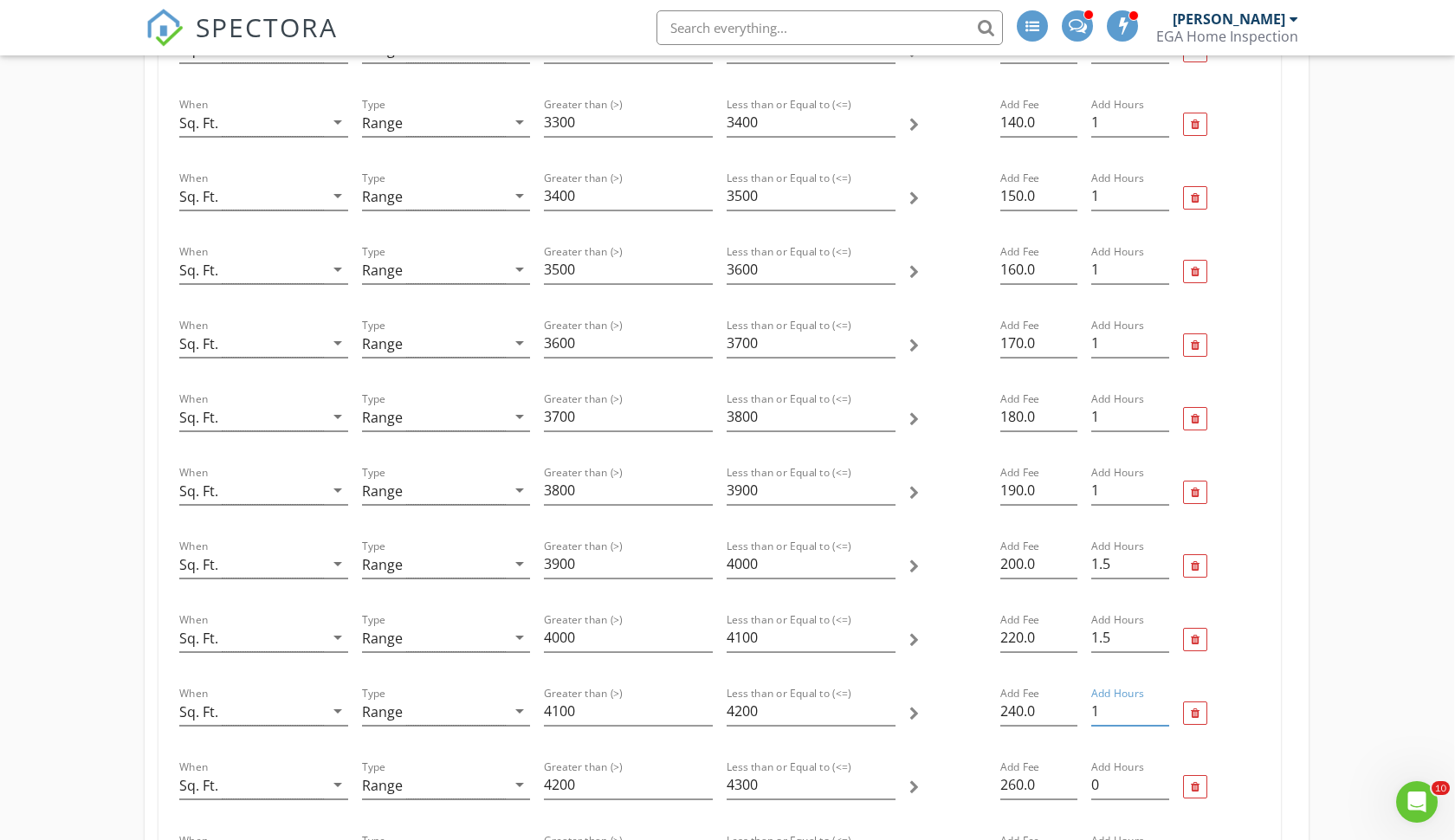 click on "1" at bounding box center [1129, 711] 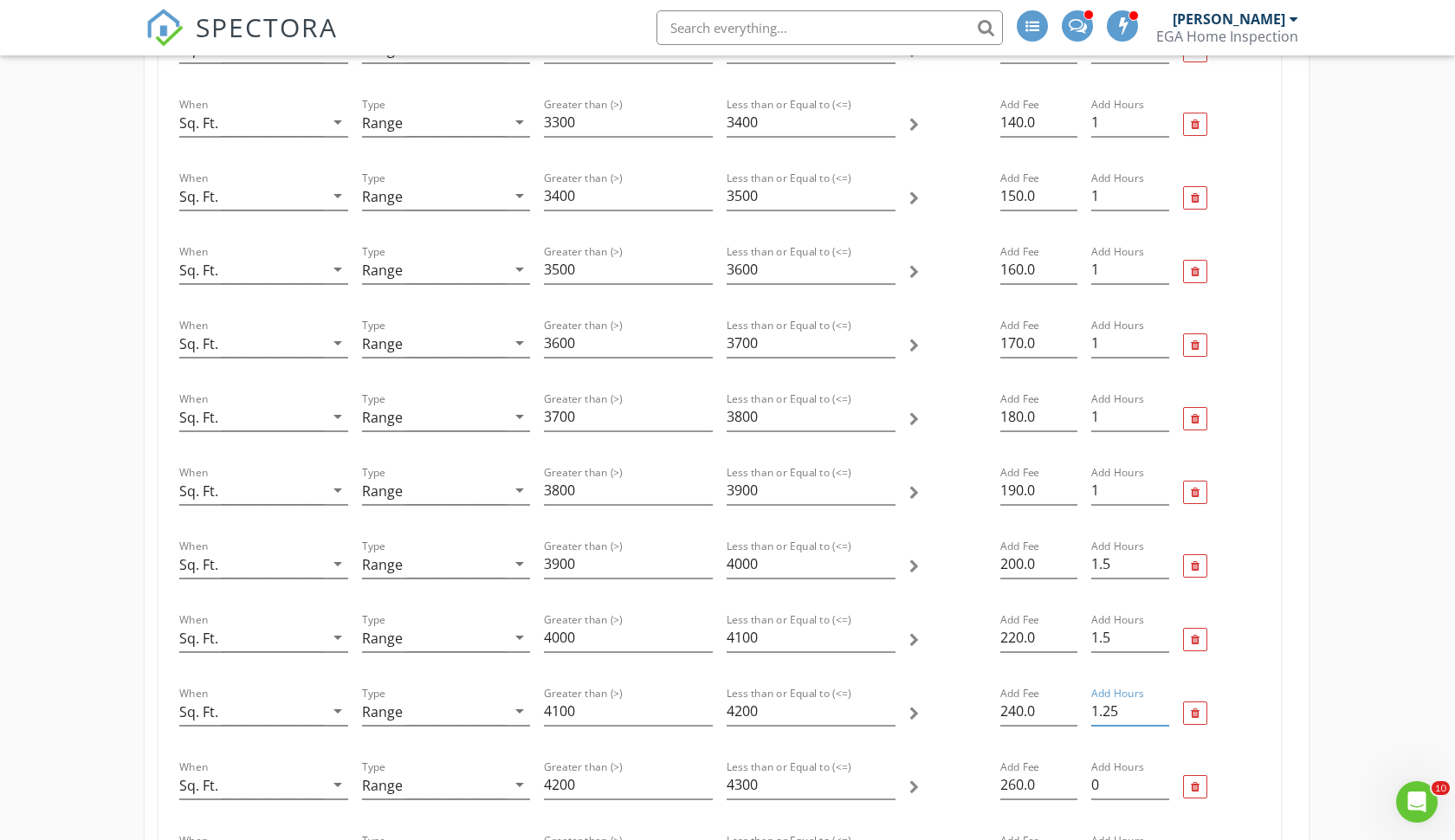 click on "1.25" at bounding box center [1129, 711] 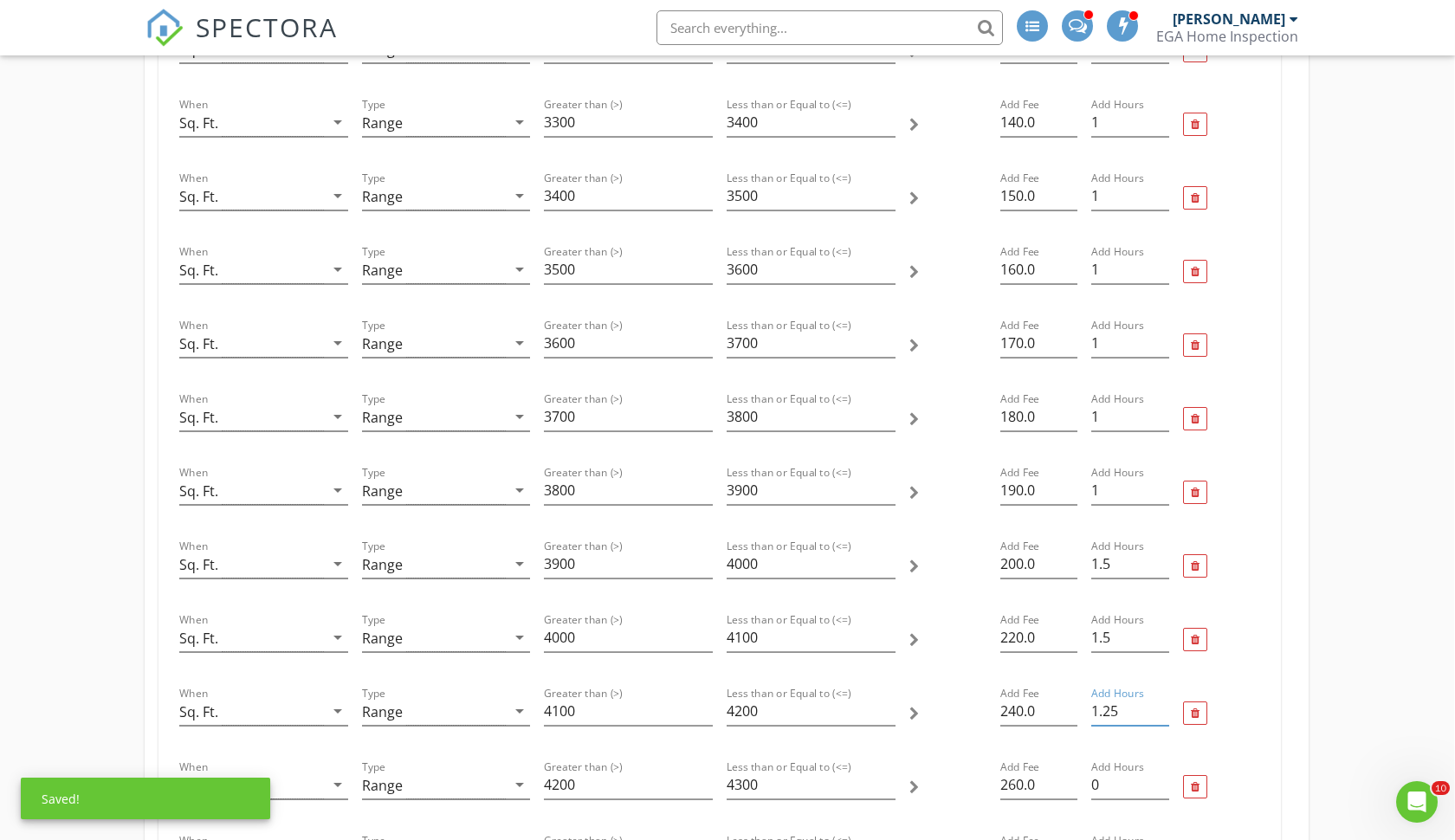 type on "1.5" 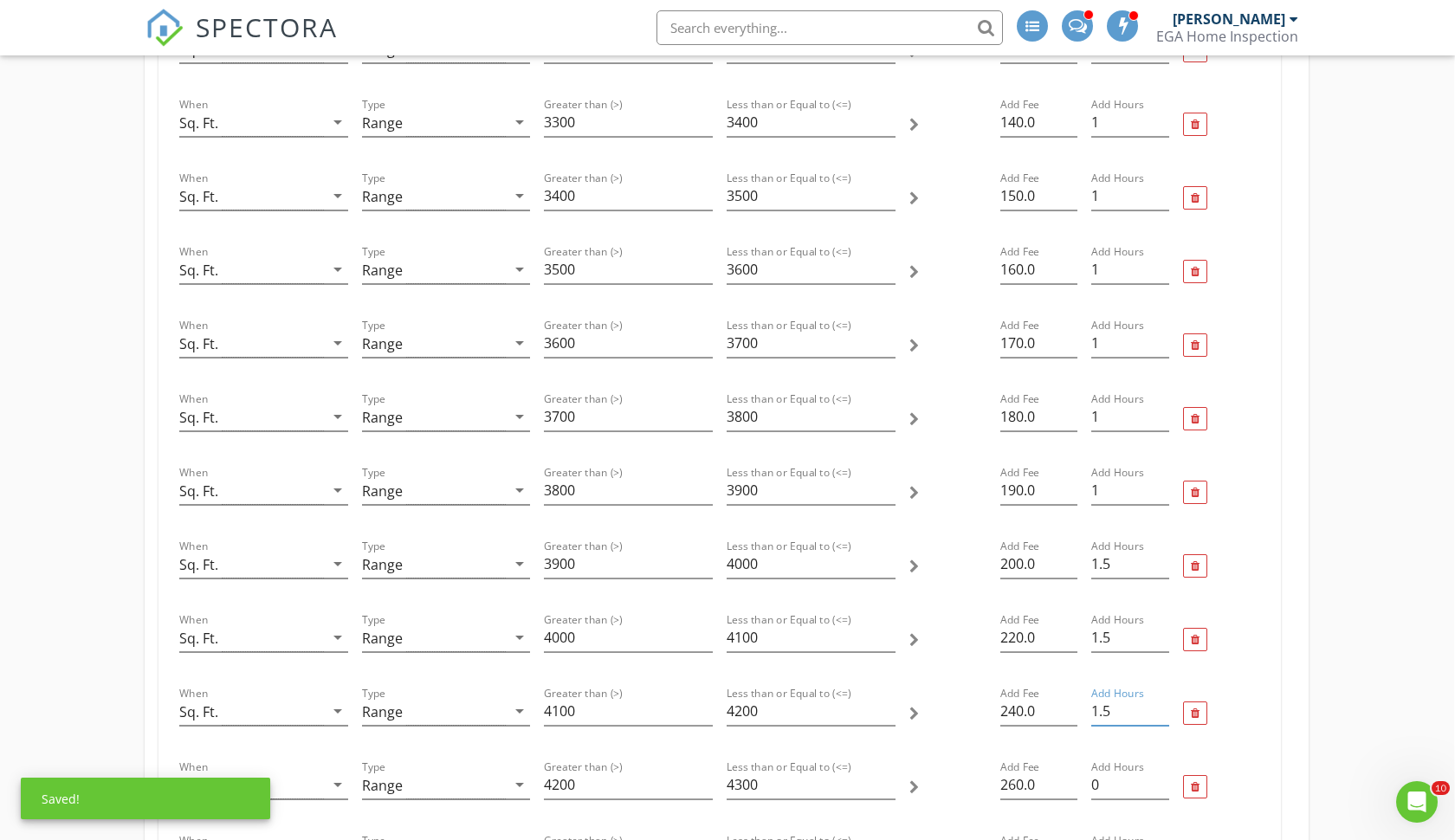 click on "1.5" at bounding box center (1129, 711) 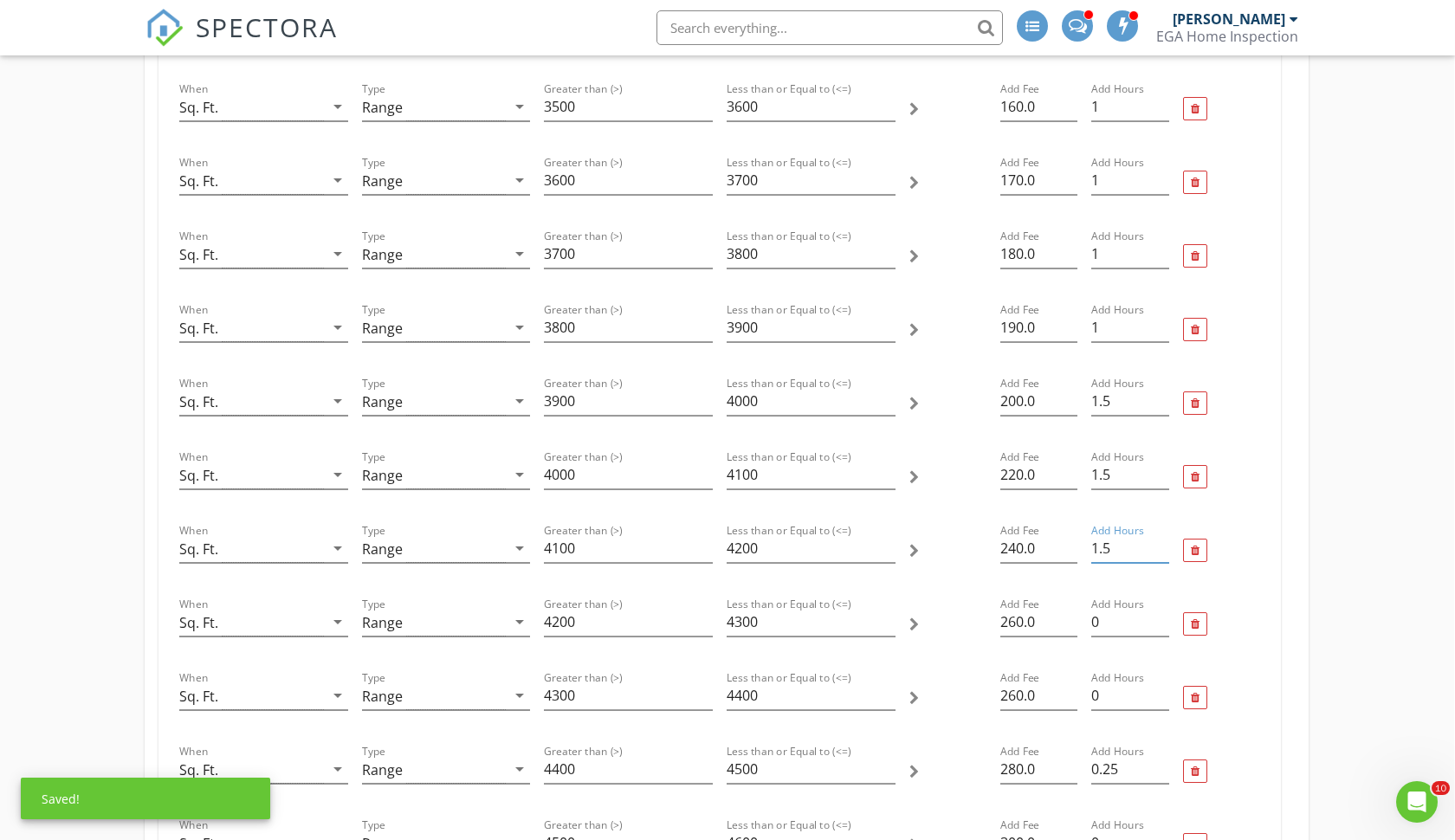 scroll, scrollTop: 2245, scrollLeft: 1, axis: both 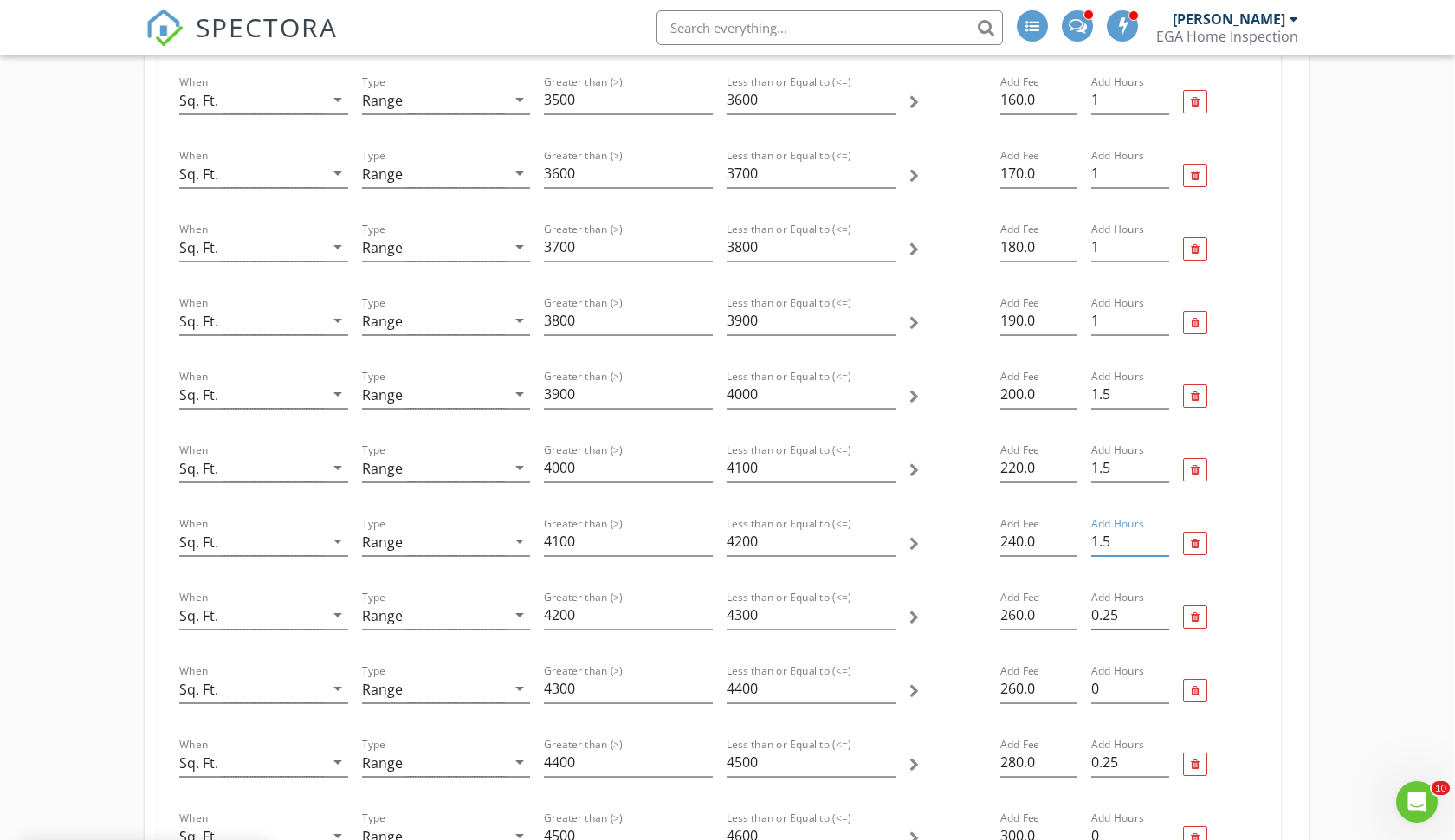 click on "0.25" at bounding box center (1129, 615) 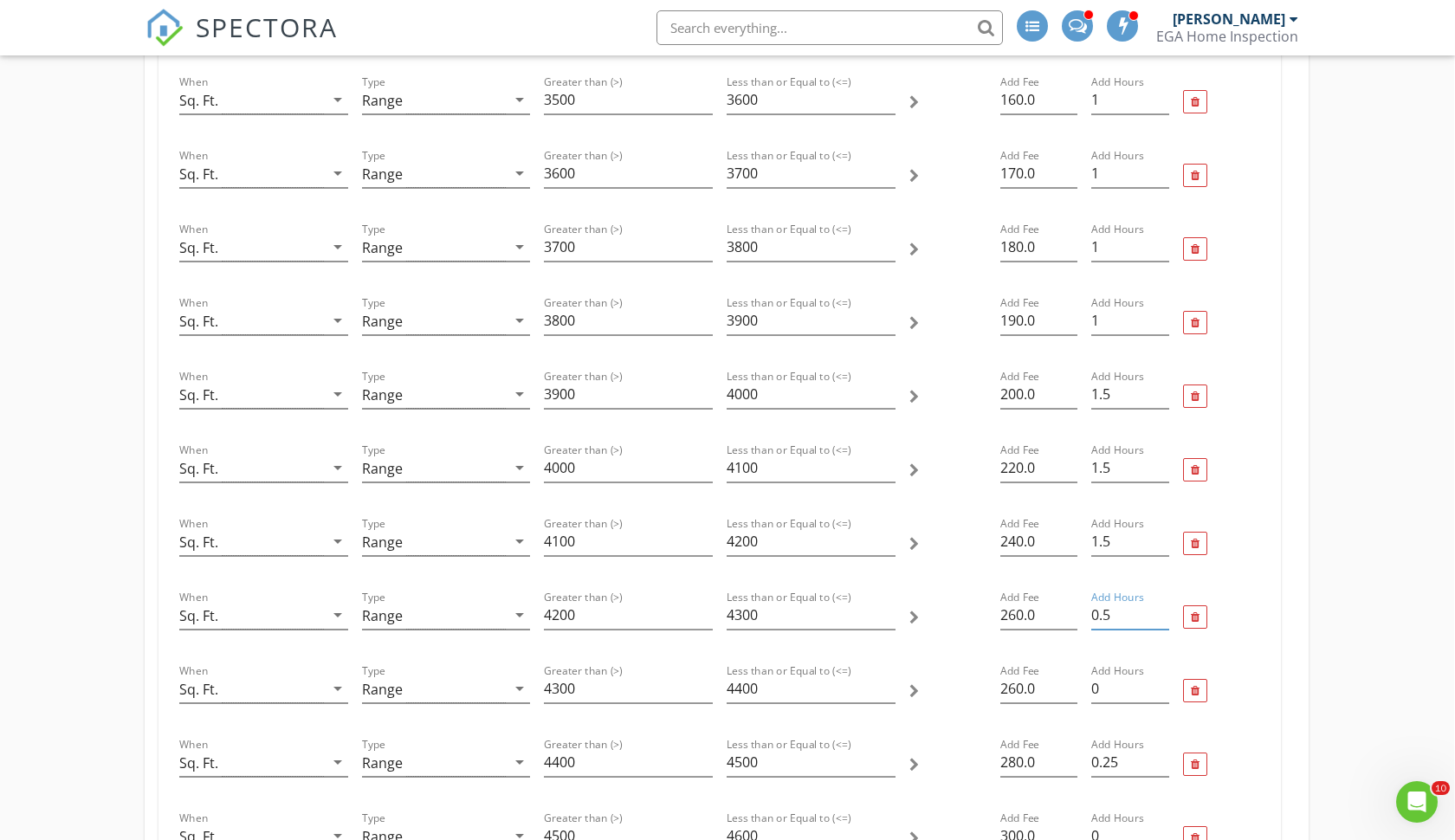 click on "0.5" at bounding box center (1129, 615) 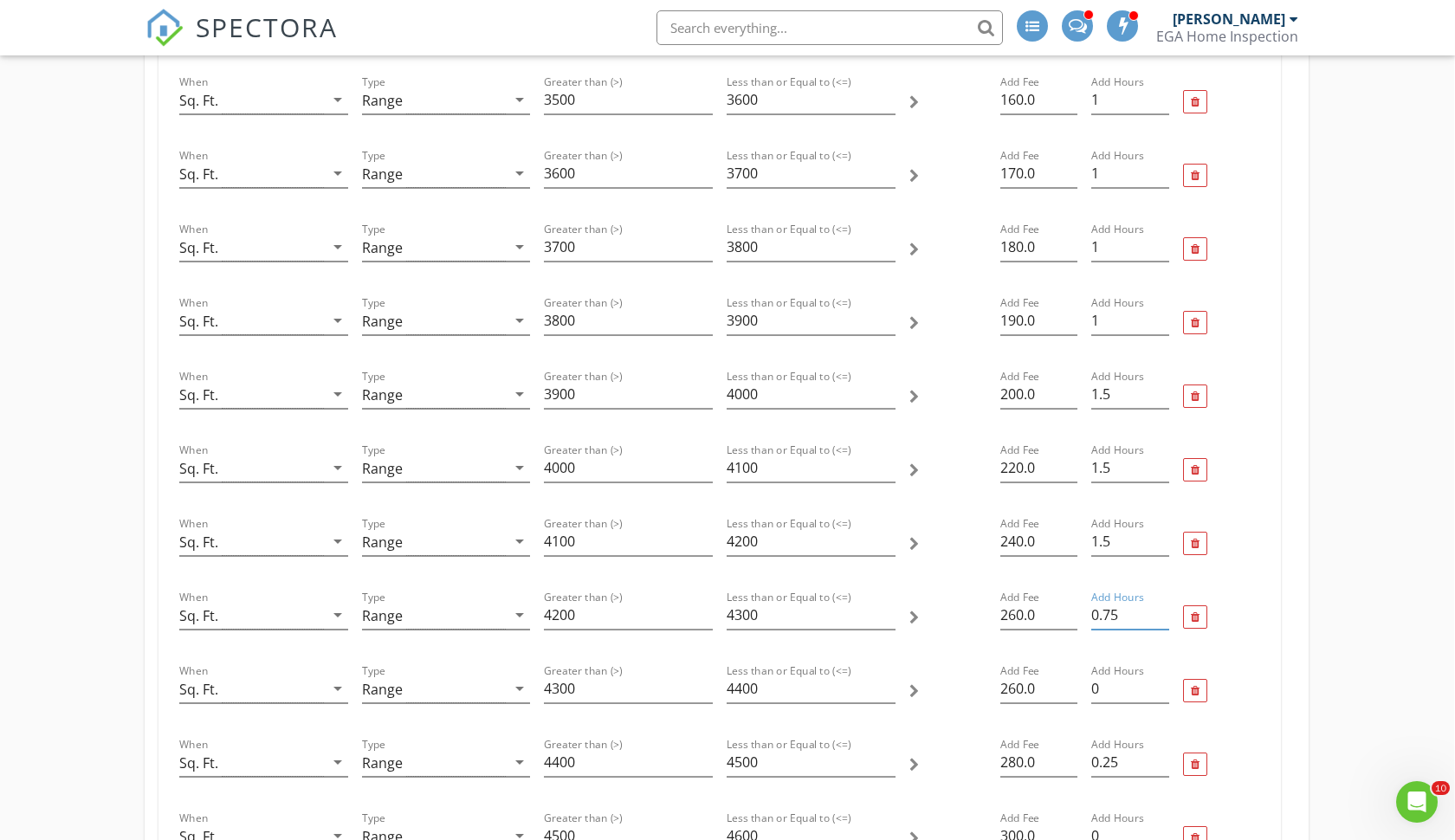 click on "0.75" at bounding box center (1129, 615) 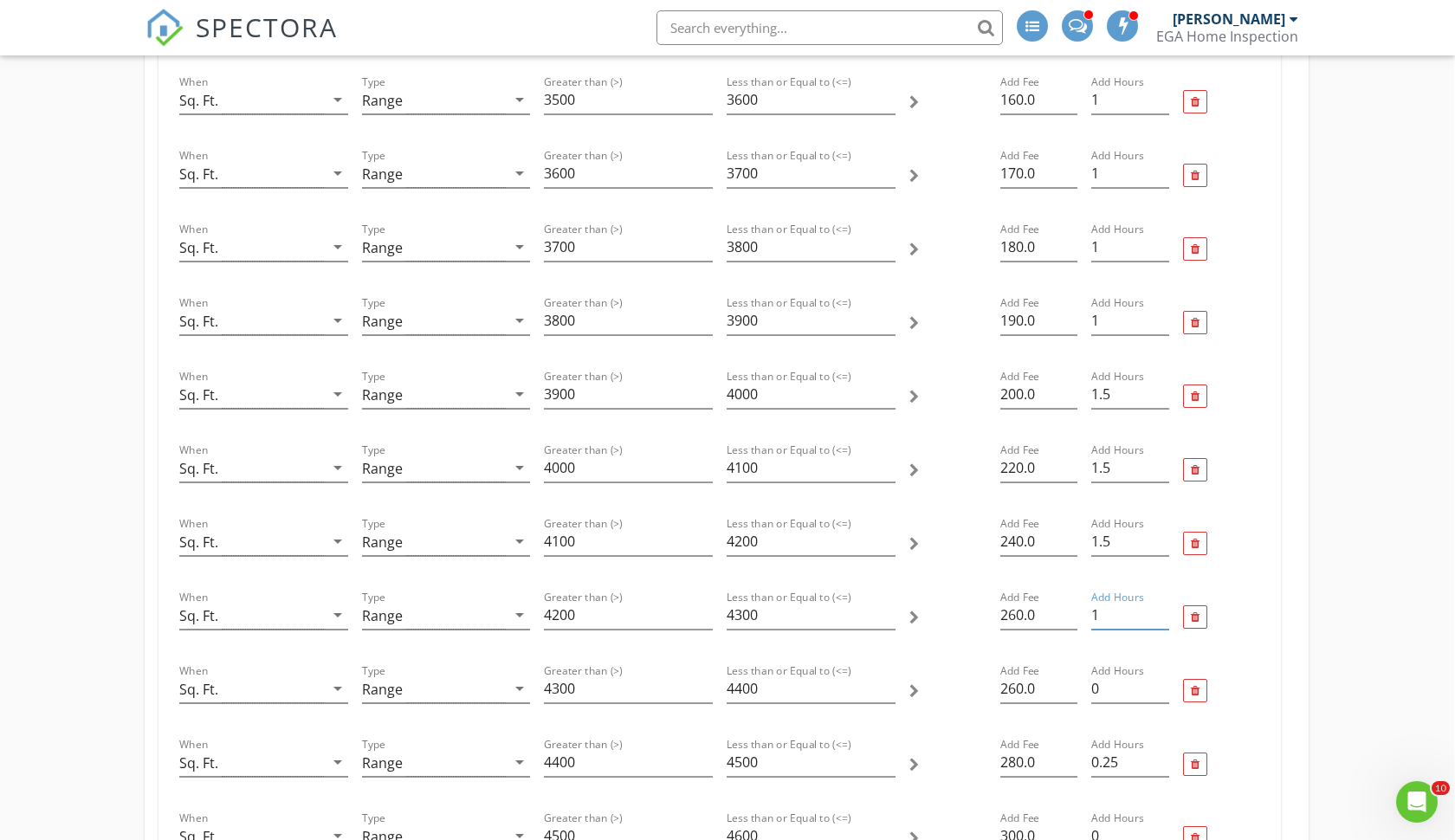 click on "1" at bounding box center [1129, 615] 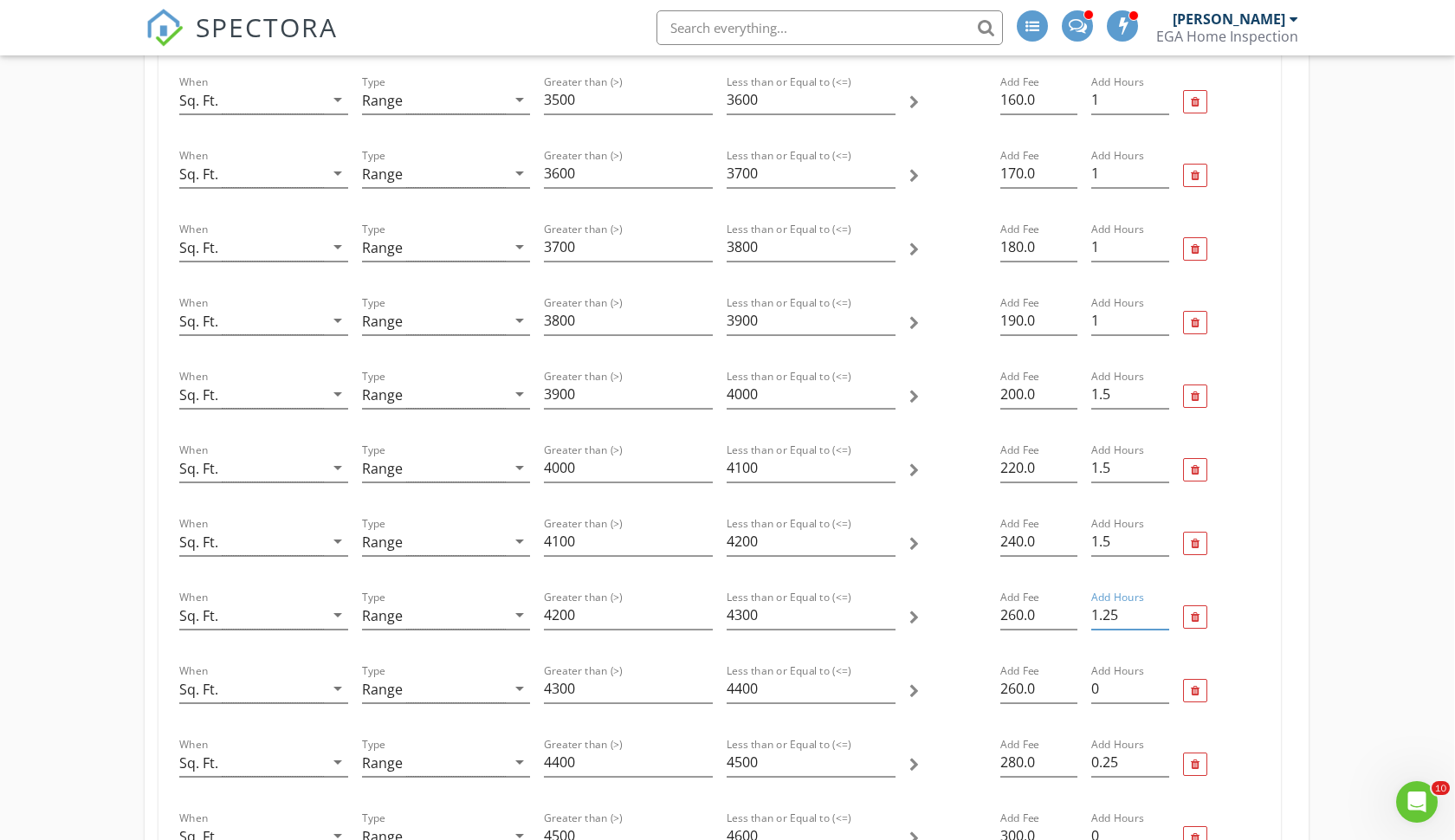 click on "1.25" at bounding box center (1129, 615) 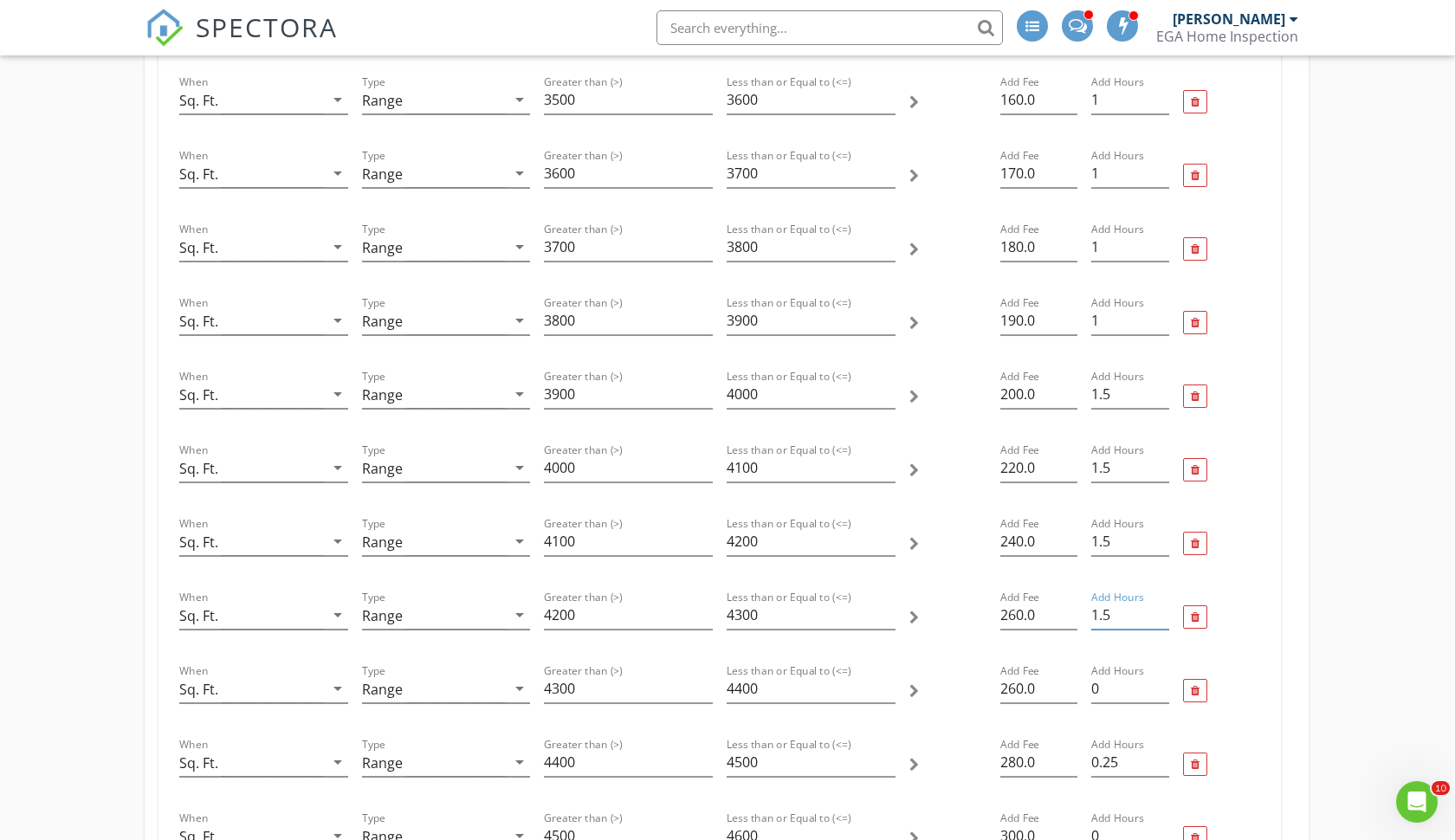 click on "1.5" at bounding box center [1129, 615] 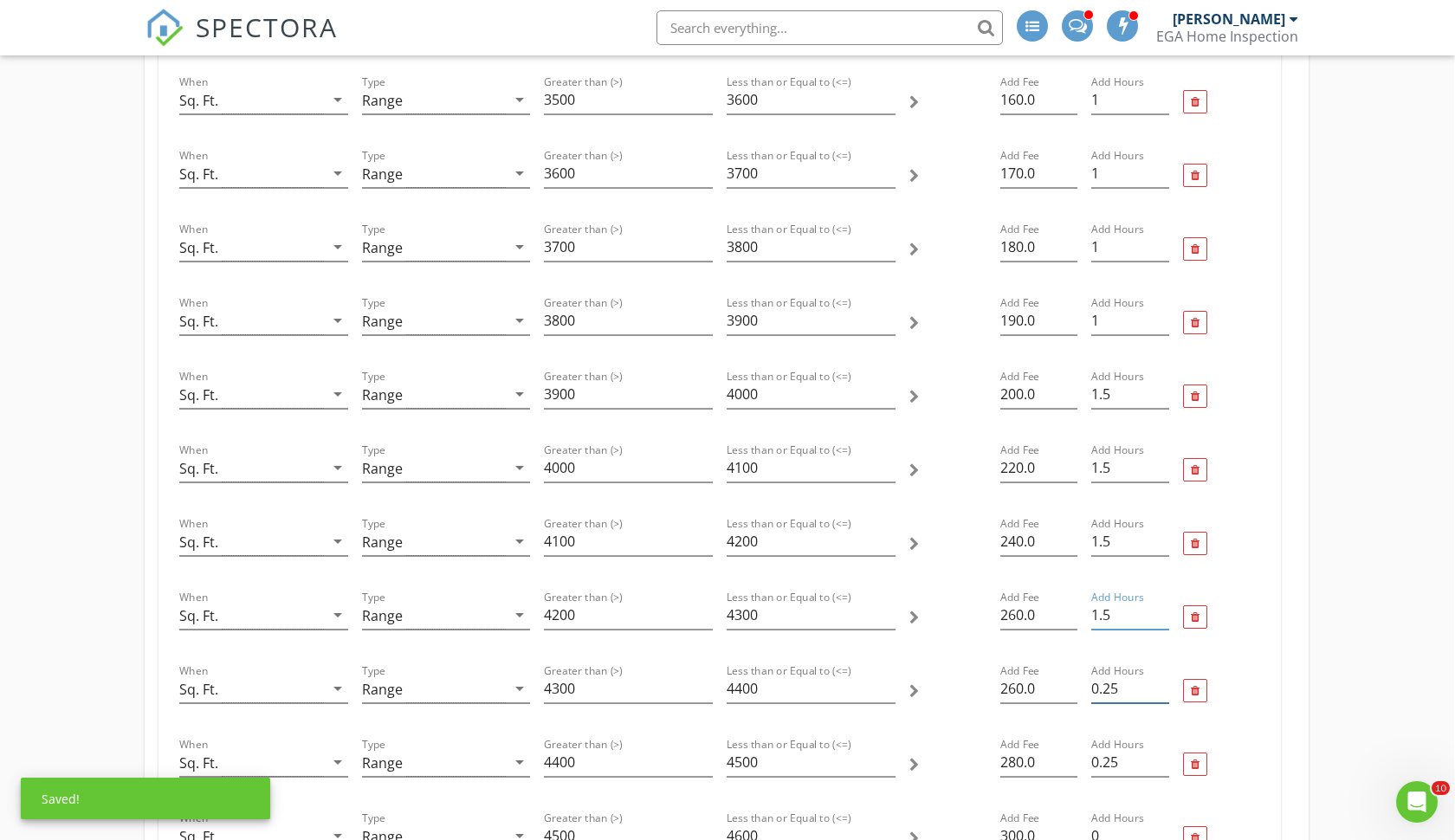 click on "0.25" at bounding box center (1129, 688) 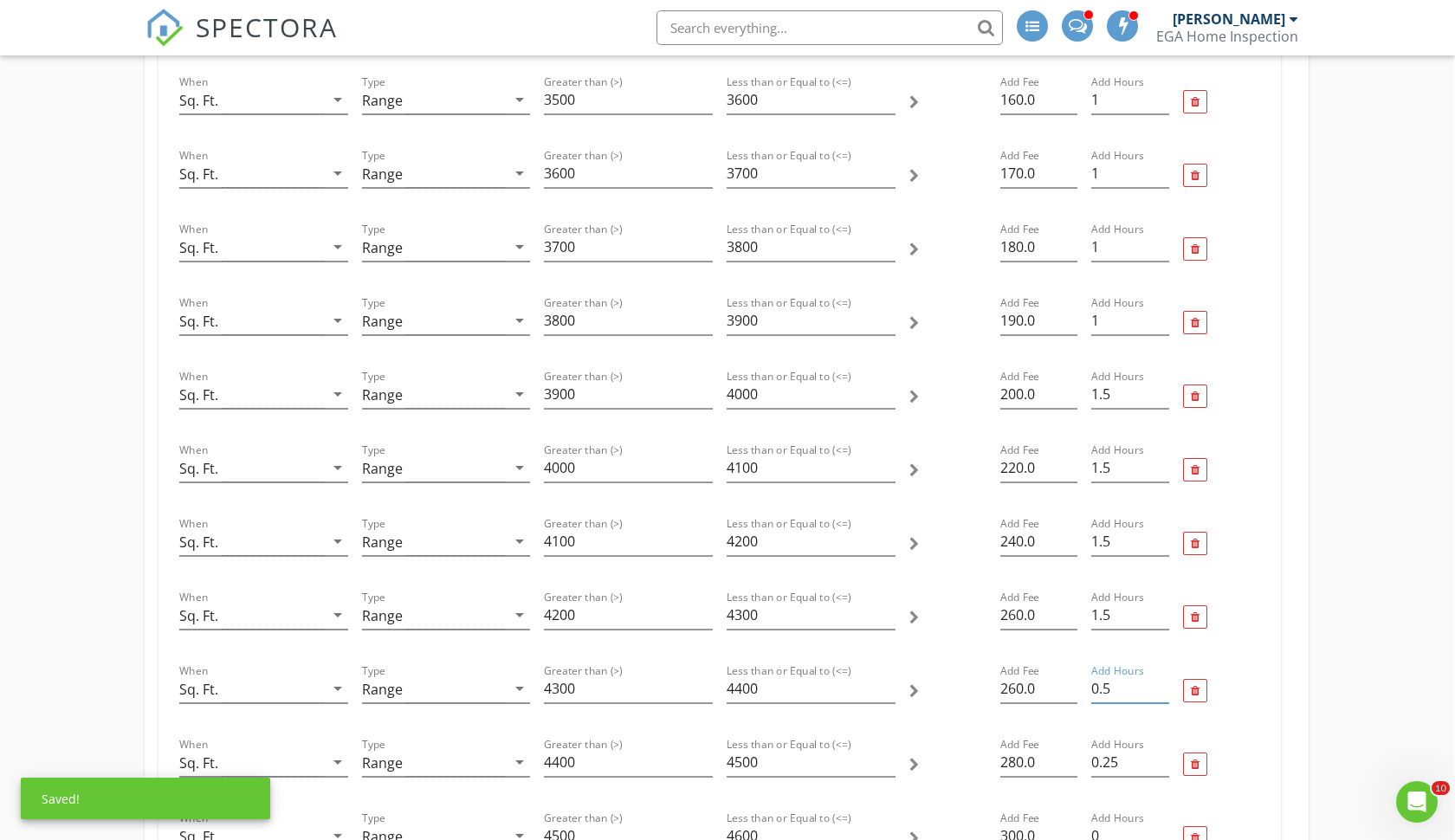 click on "0.5" at bounding box center (1129, 688) 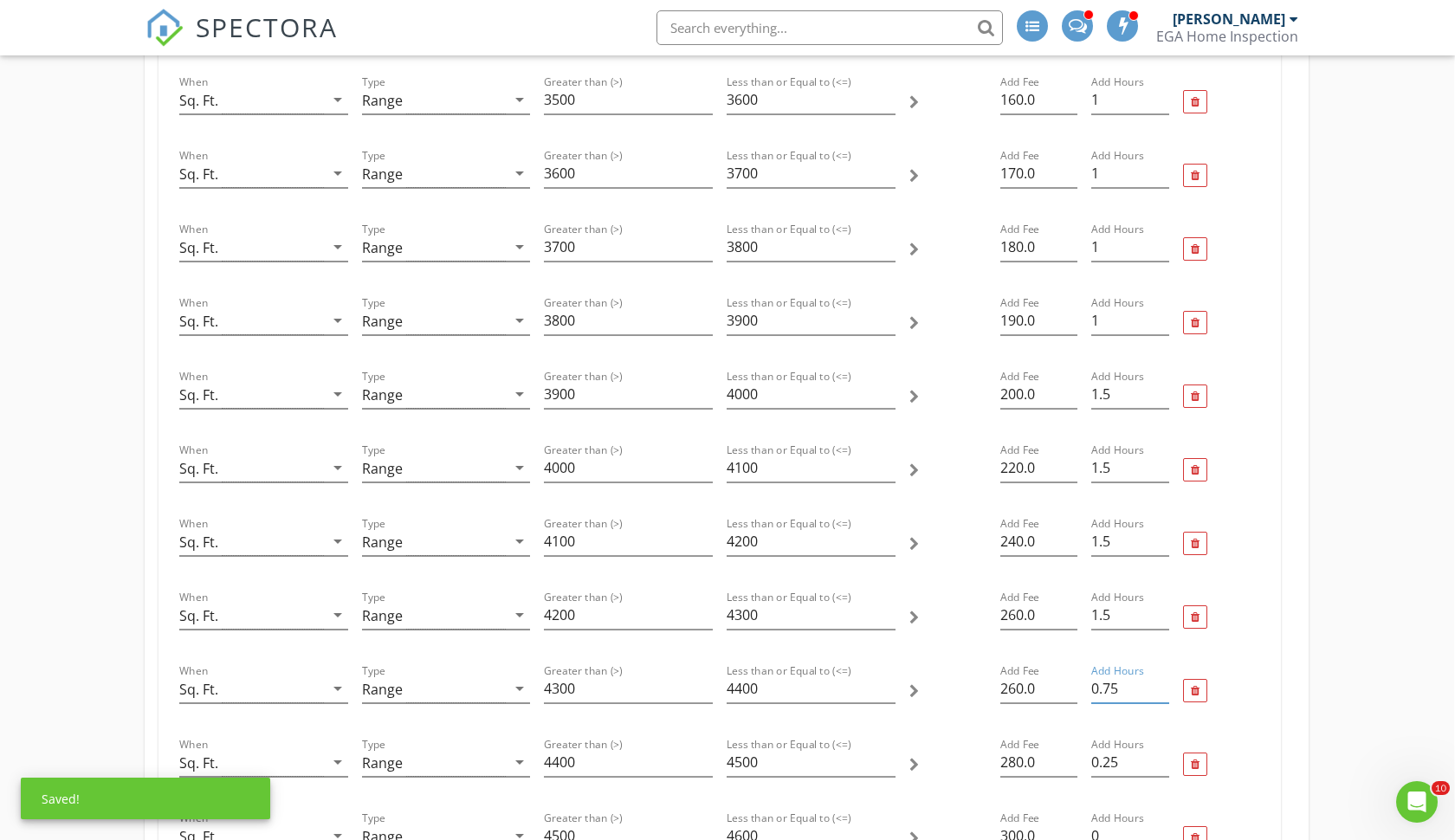 click on "0.75" at bounding box center (1129, 688) 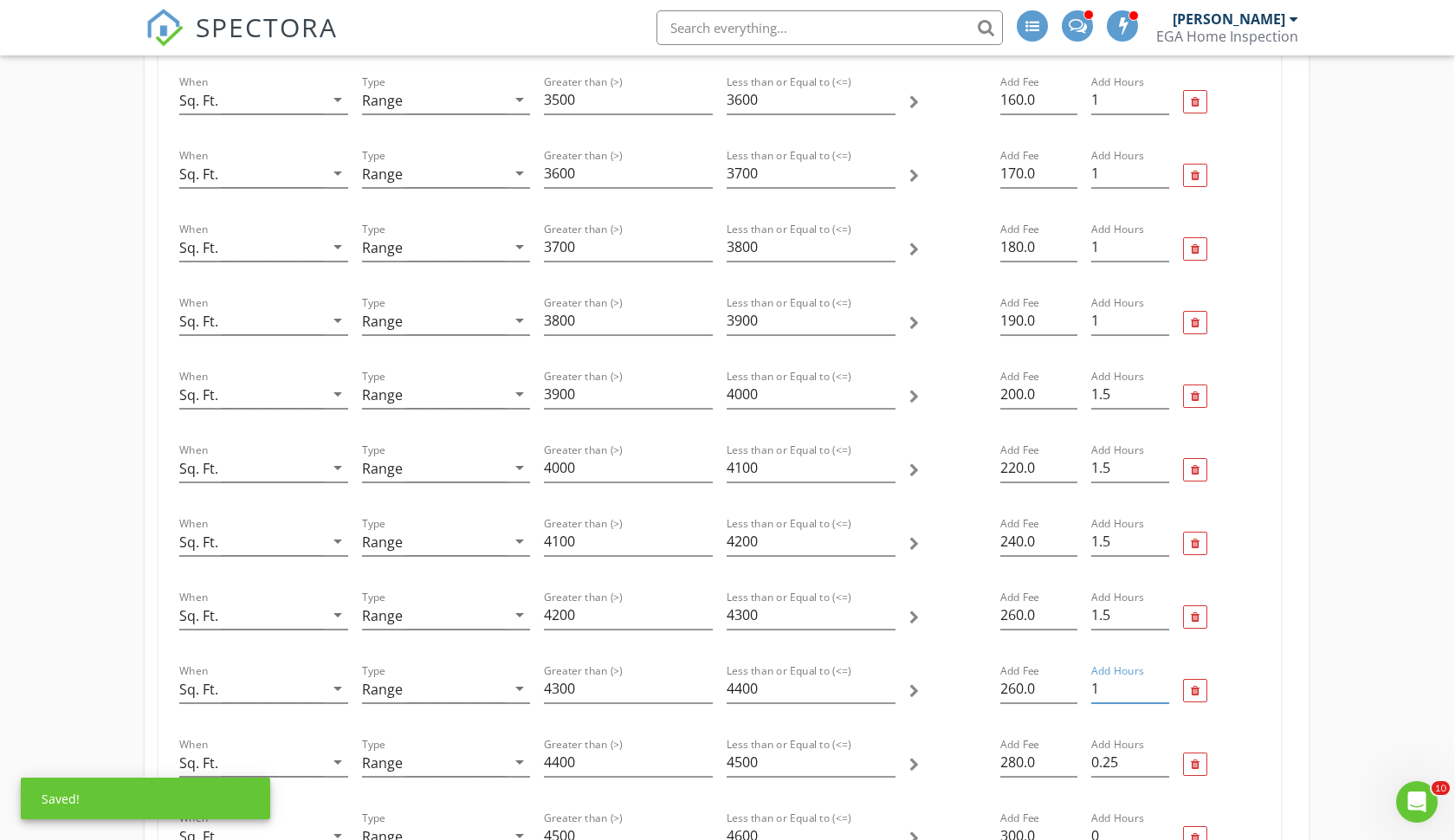 click on "1" at bounding box center [1129, 688] 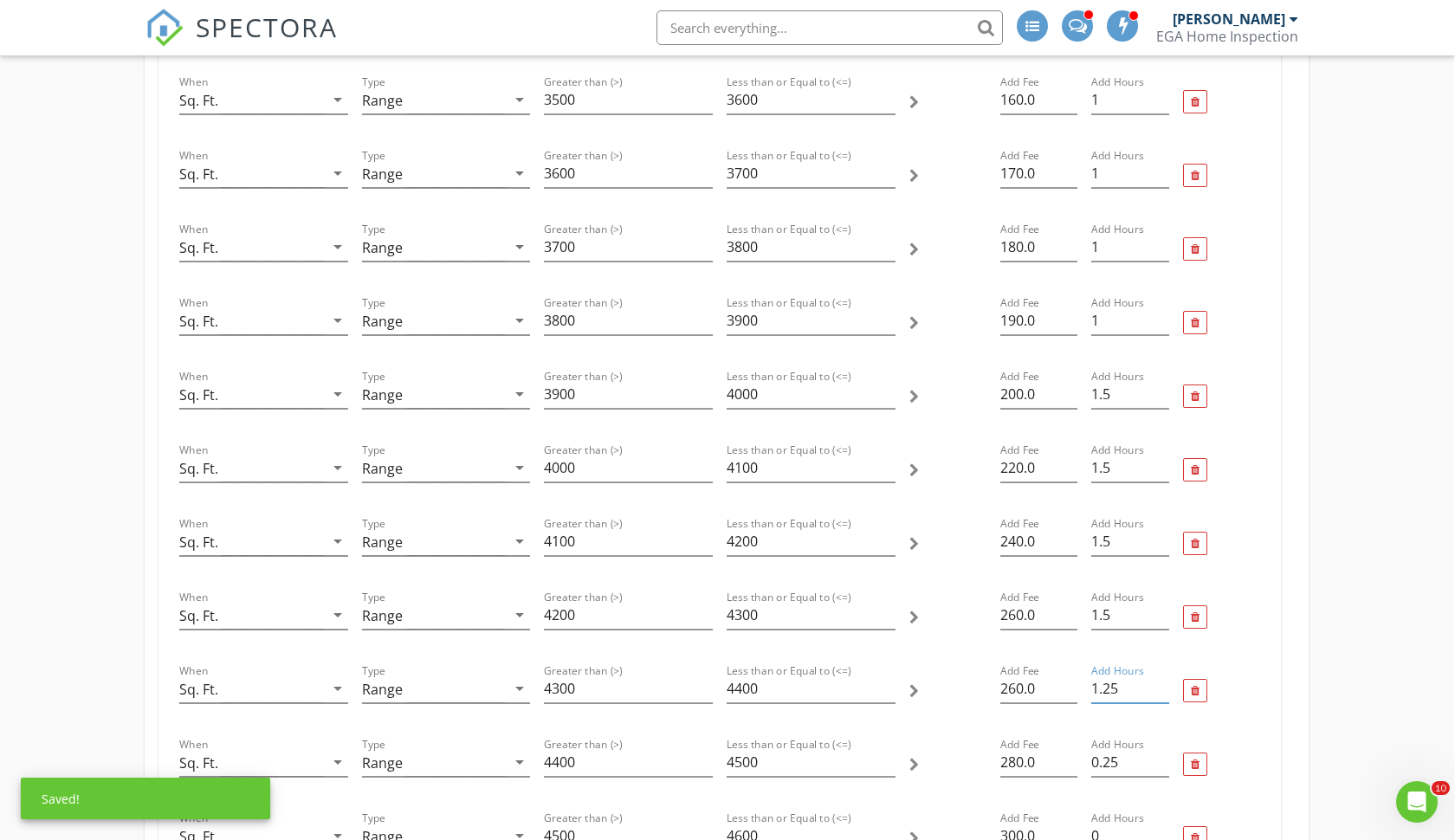 click on "1.25" at bounding box center (1129, 688) 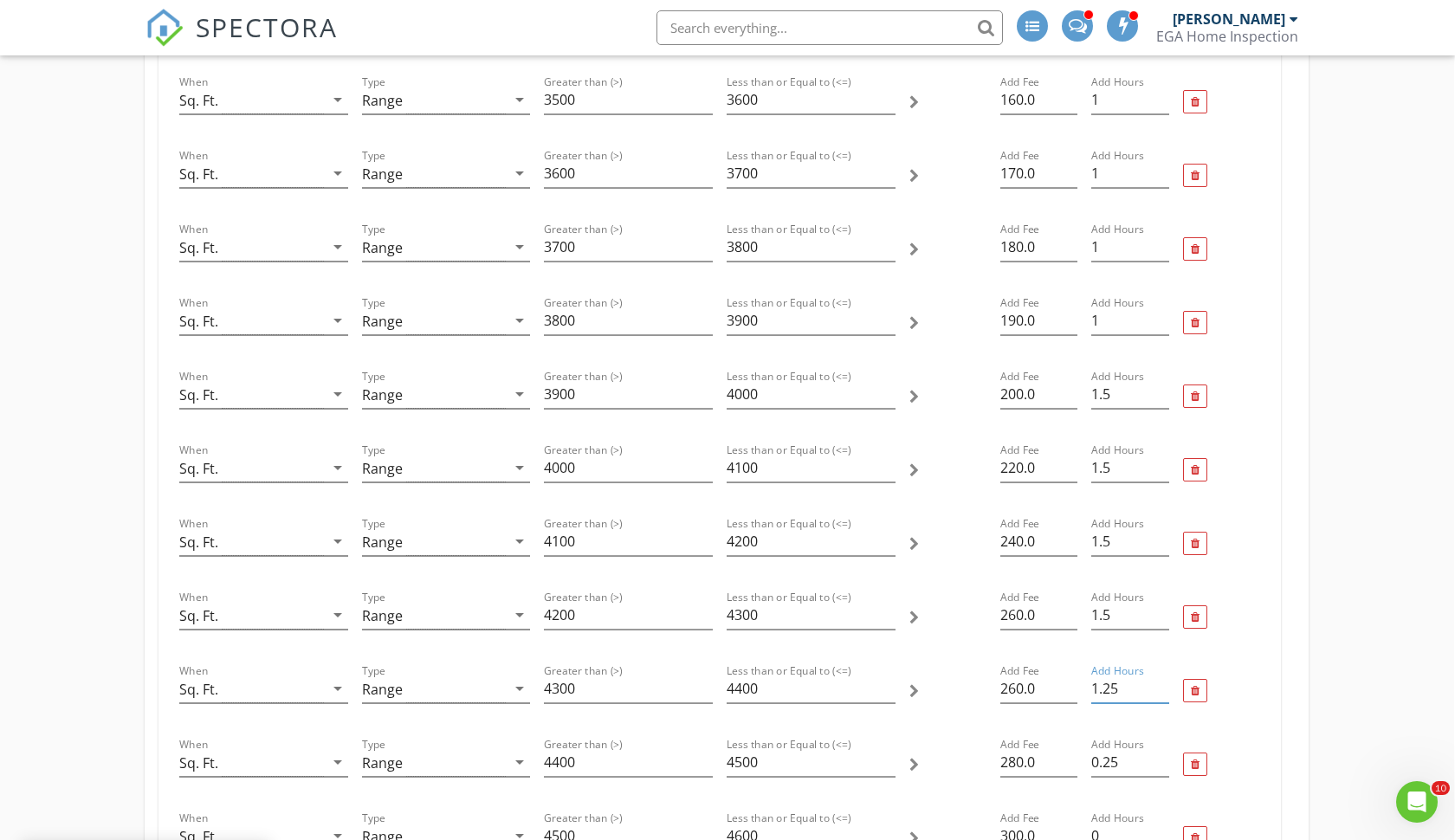 type on "1.5" 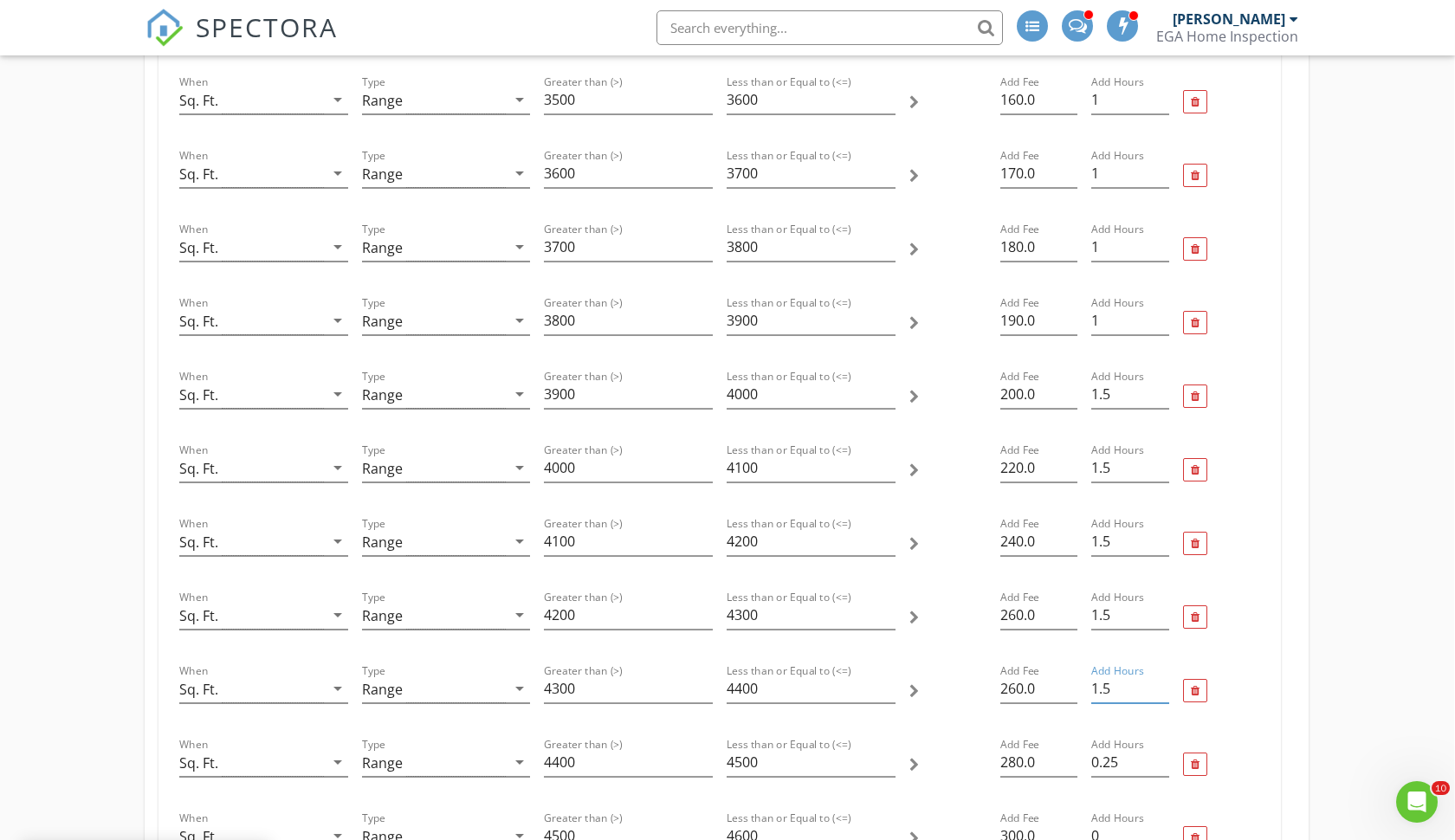 click on "1.5" at bounding box center (1129, 688) 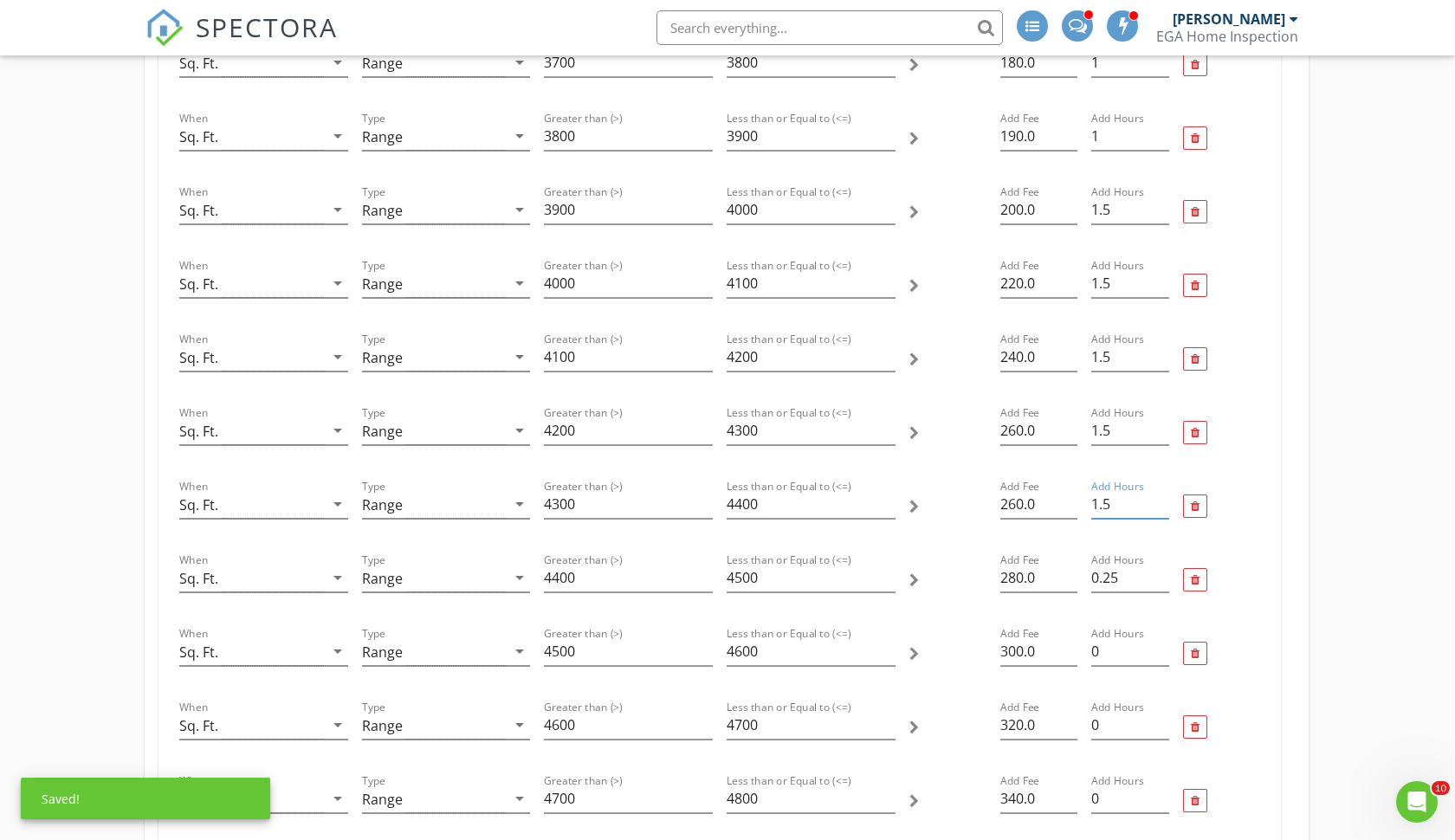 scroll, scrollTop: 2492, scrollLeft: 1, axis: both 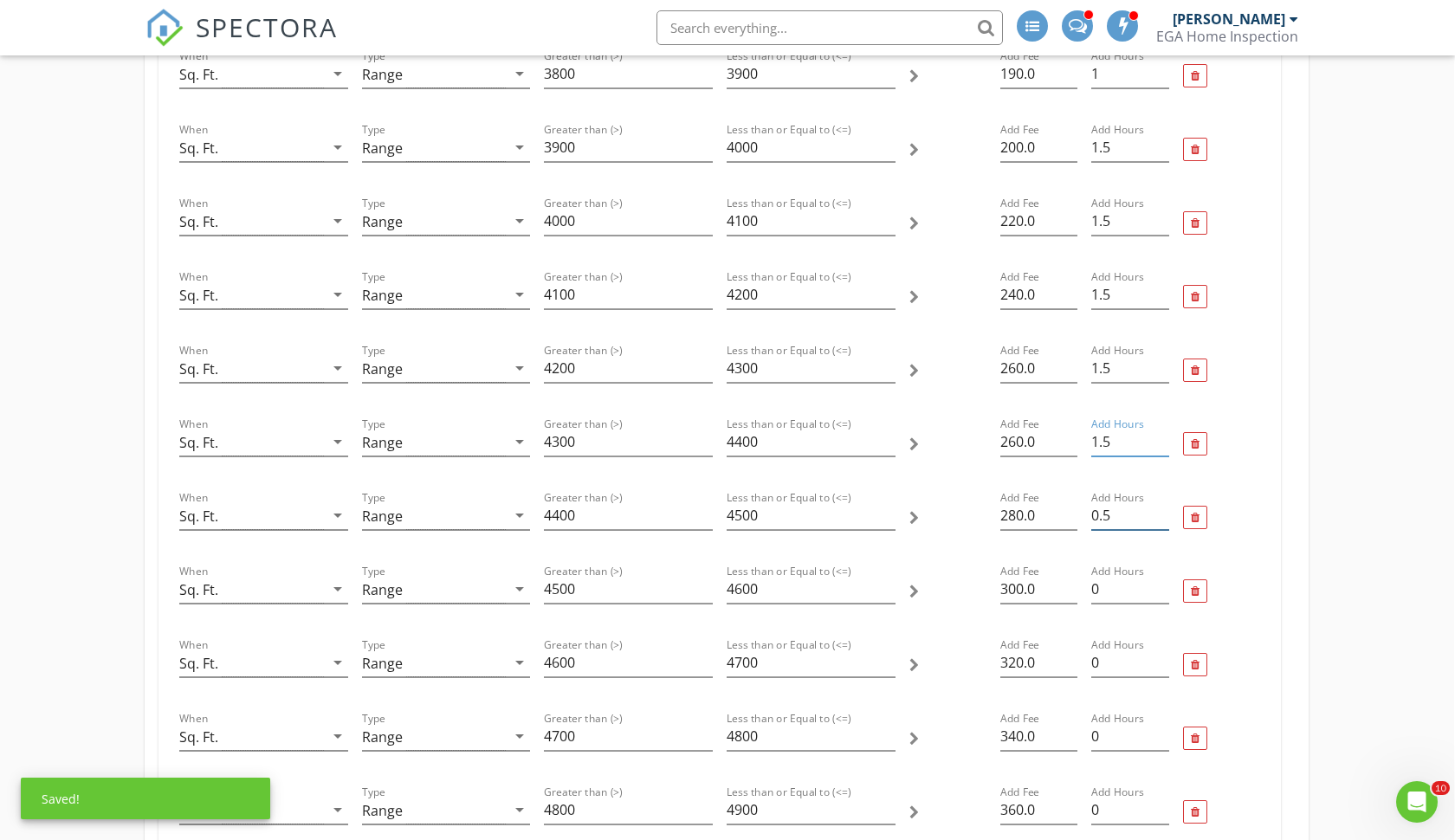 click on "0.5" at bounding box center [1129, 515] 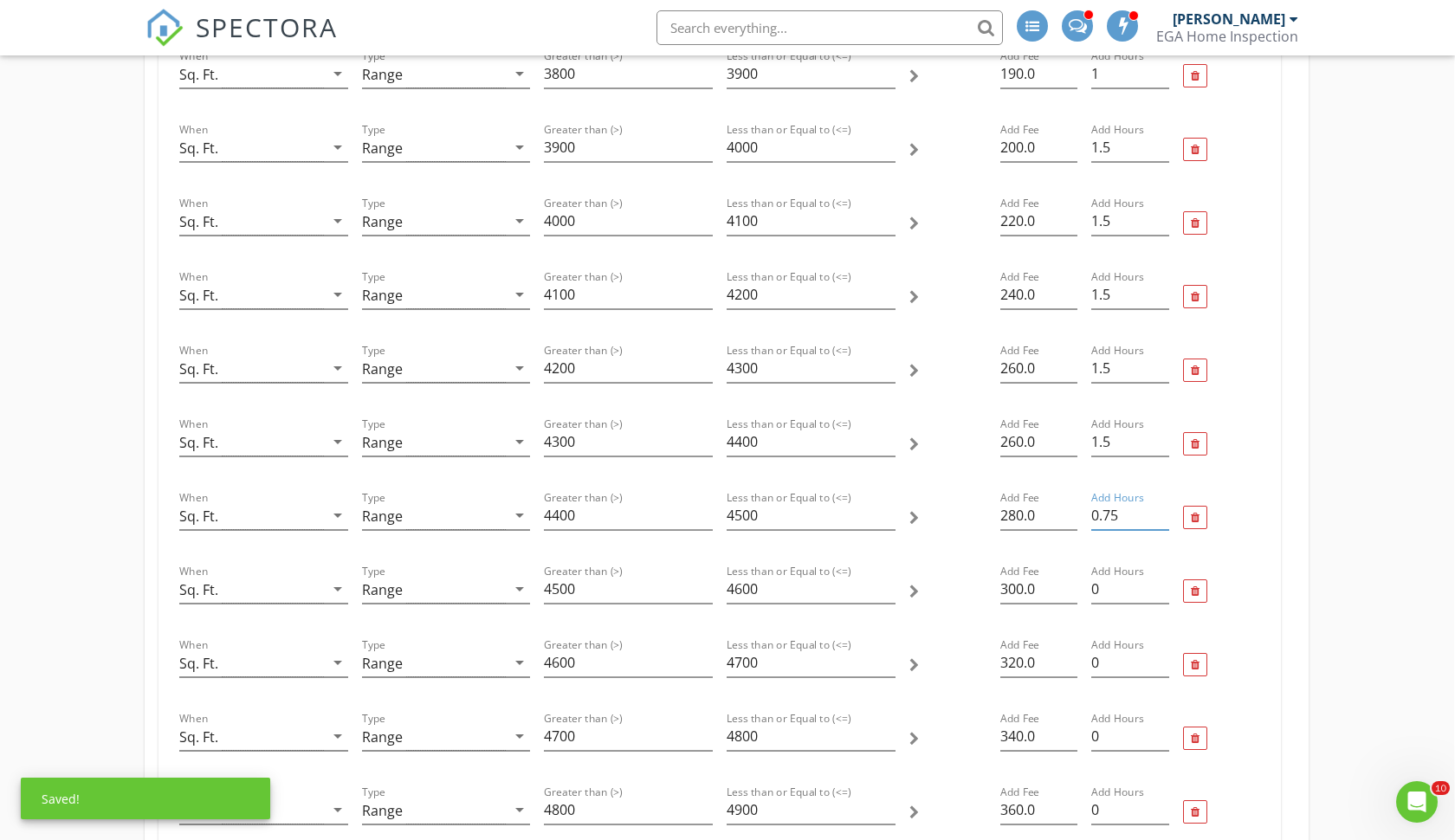 click on "0.75" at bounding box center [1129, 515] 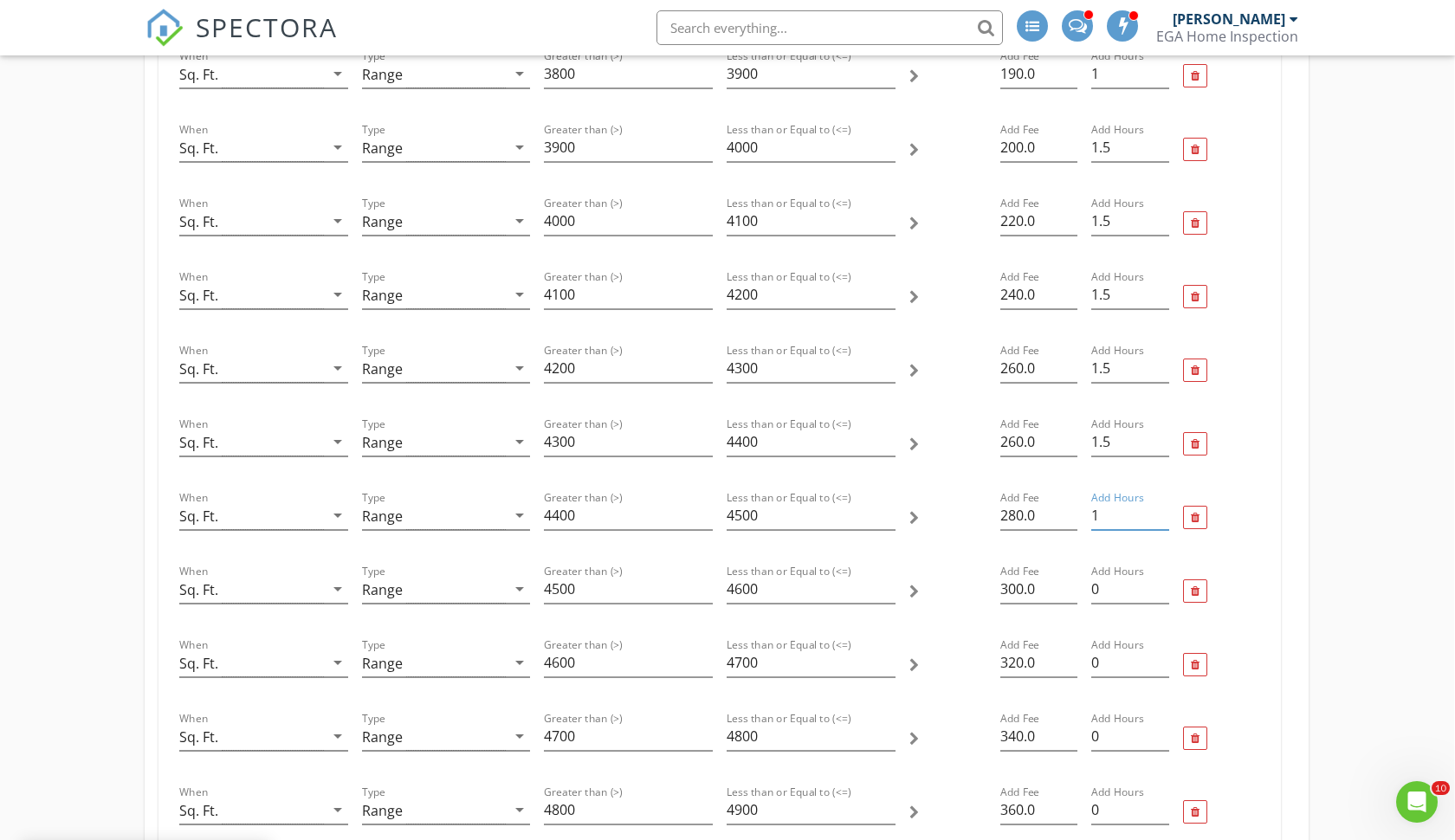 click on "1" at bounding box center [1129, 515] 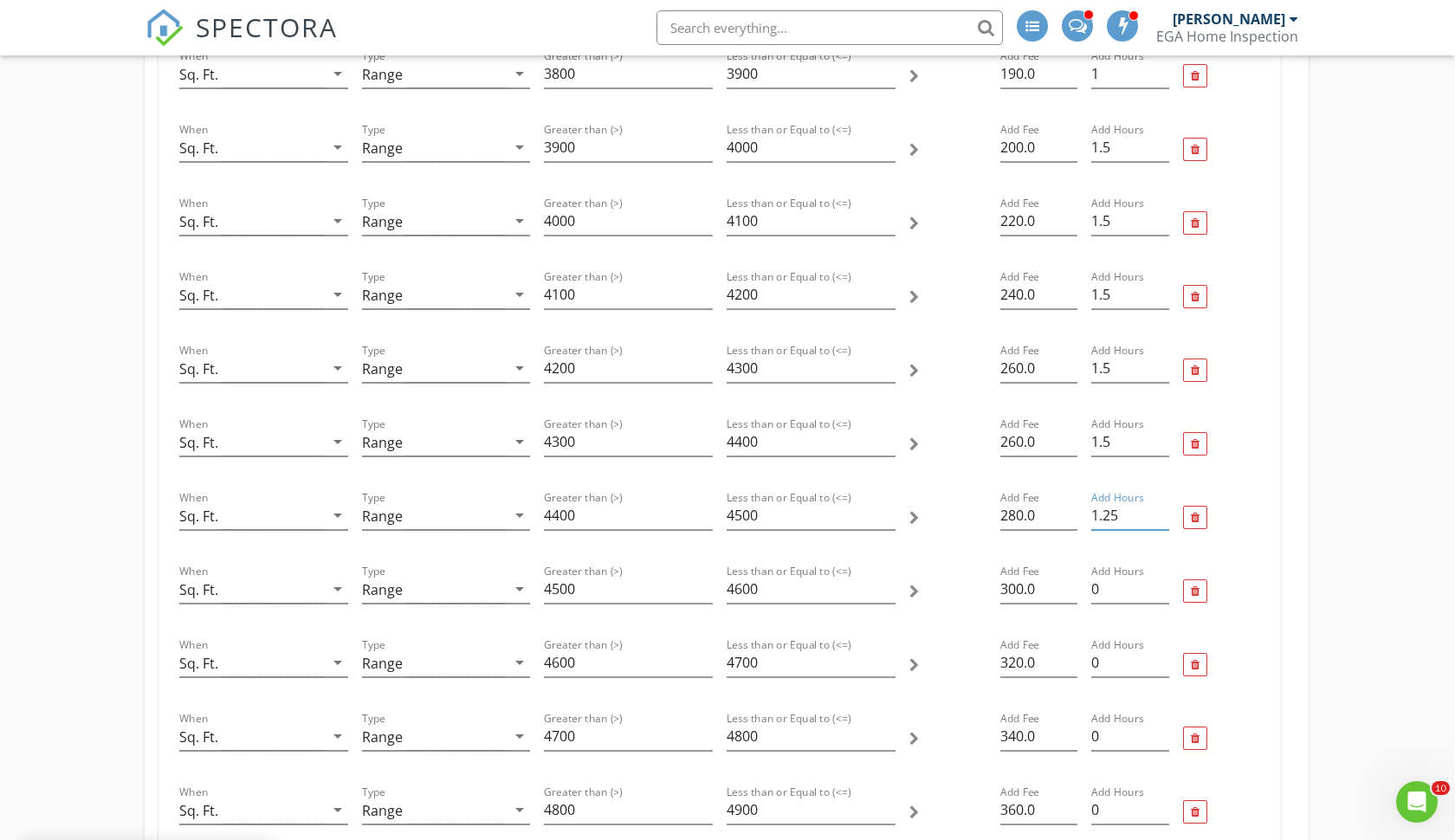 click on "1.25" at bounding box center [1129, 515] 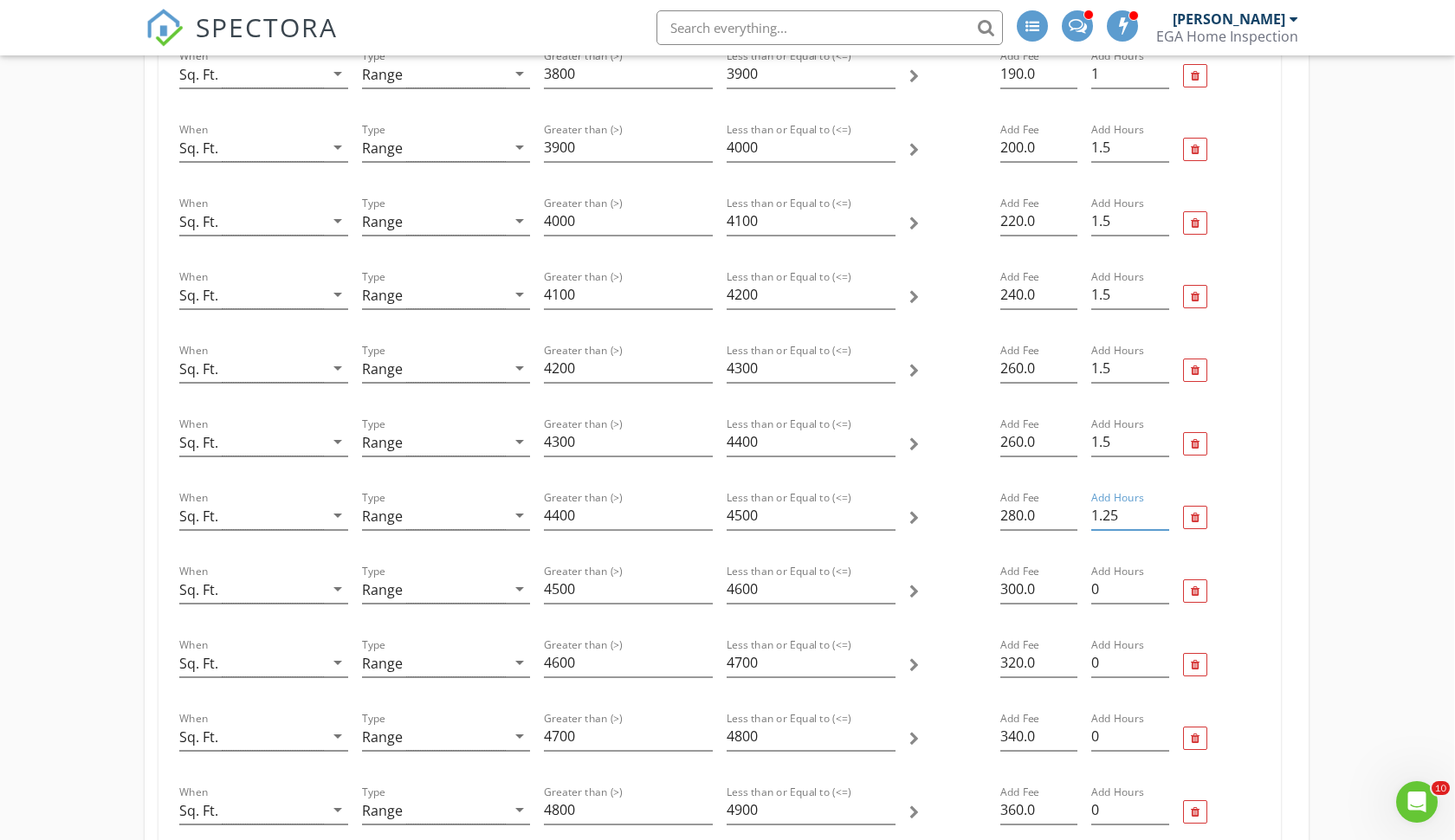 type on "1.5" 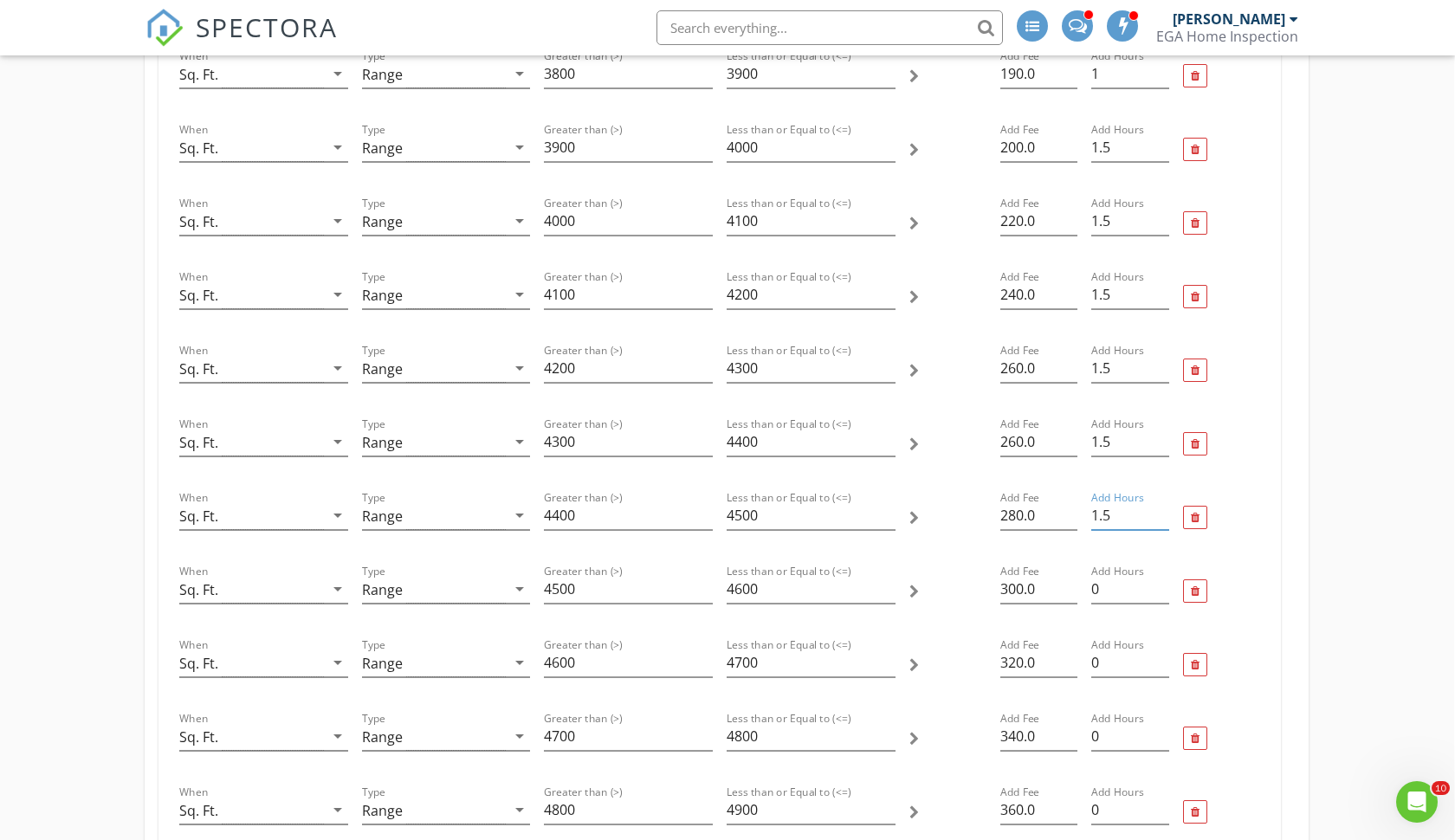 click on "1.5" at bounding box center (1129, 515) 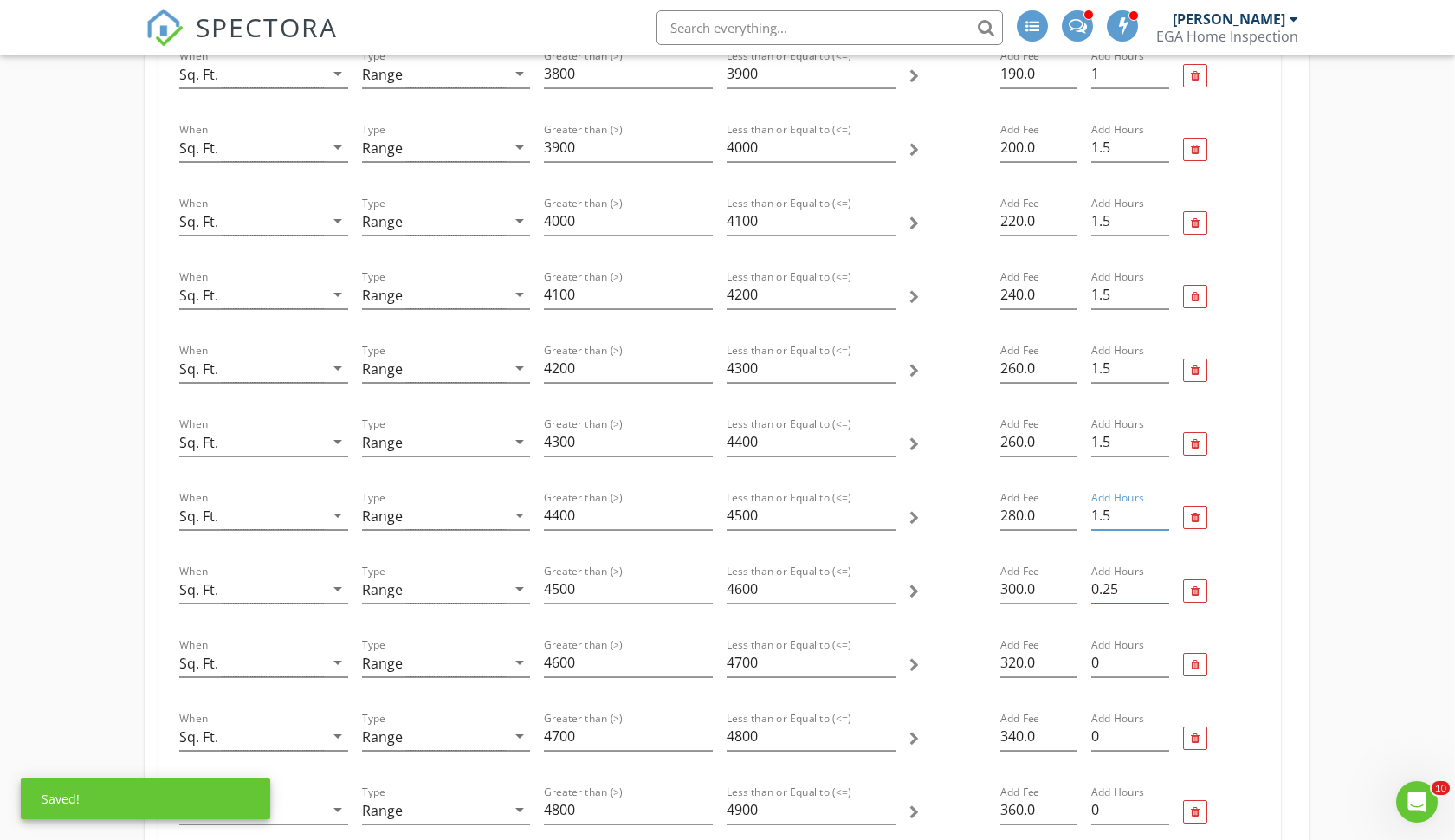 click on "0.25" at bounding box center (1129, 589) 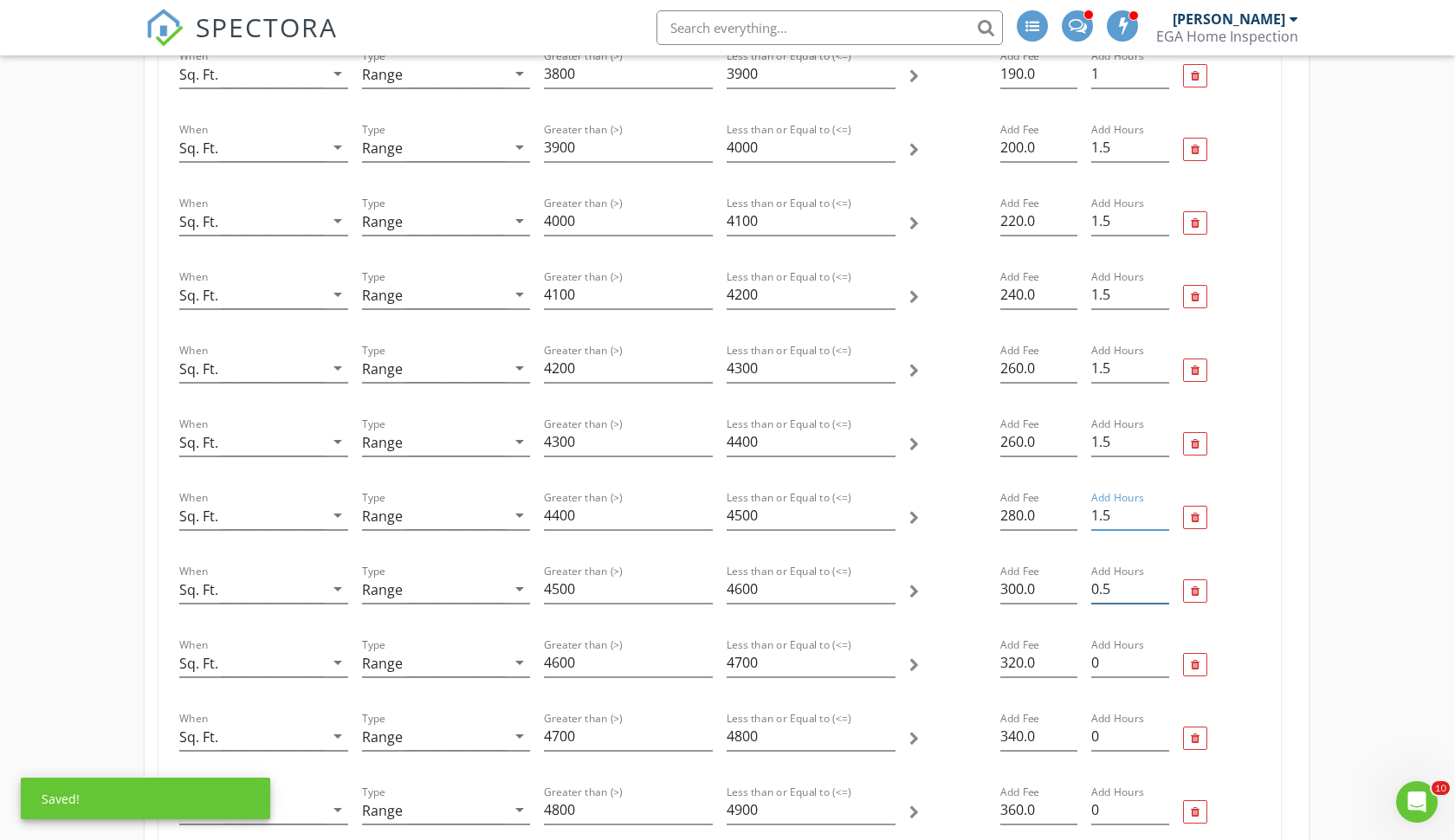 click on "0.5" at bounding box center (1129, 589) 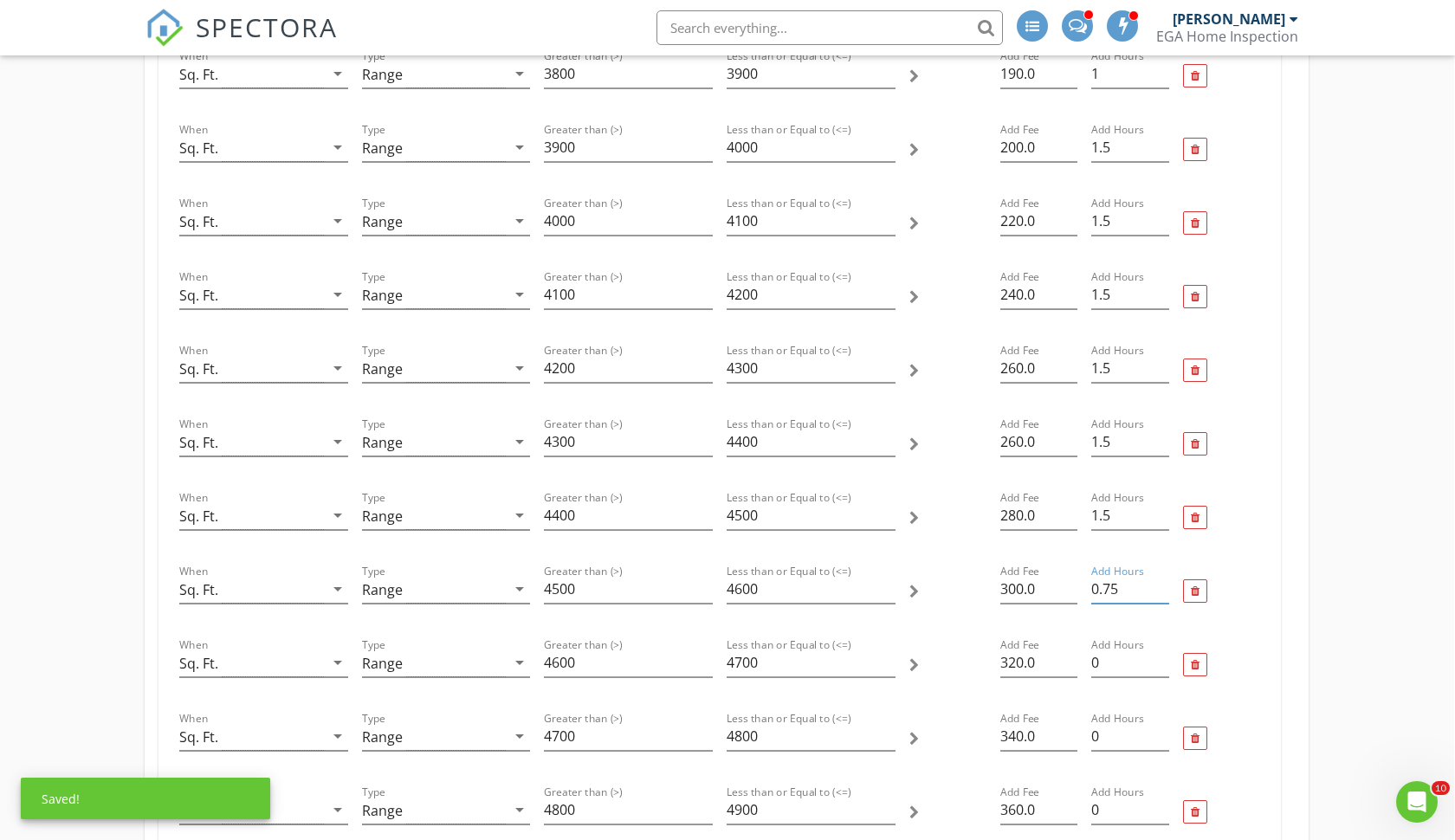 click on "0.75" at bounding box center (1129, 589) 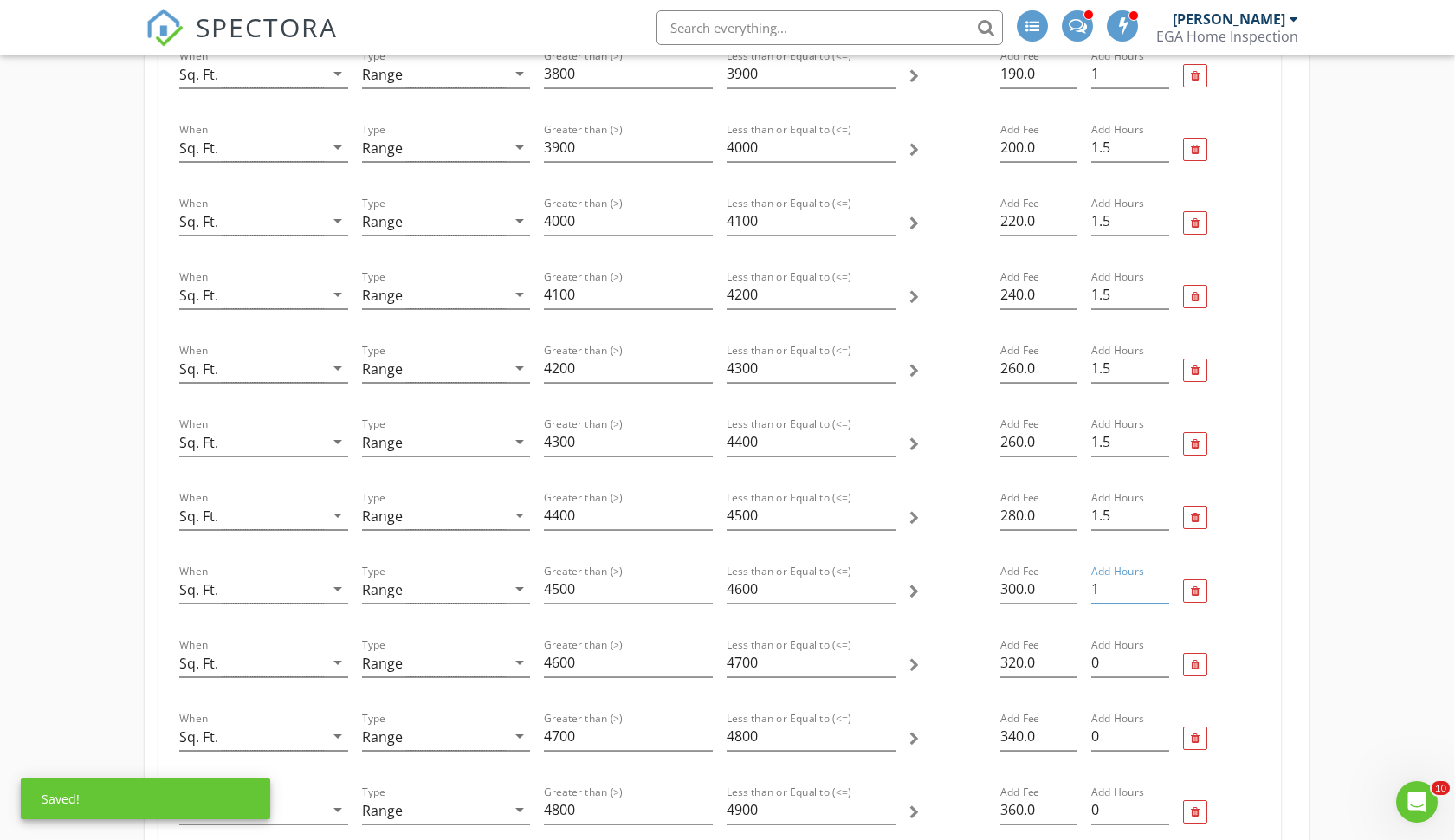 click on "1" at bounding box center [1129, 589] 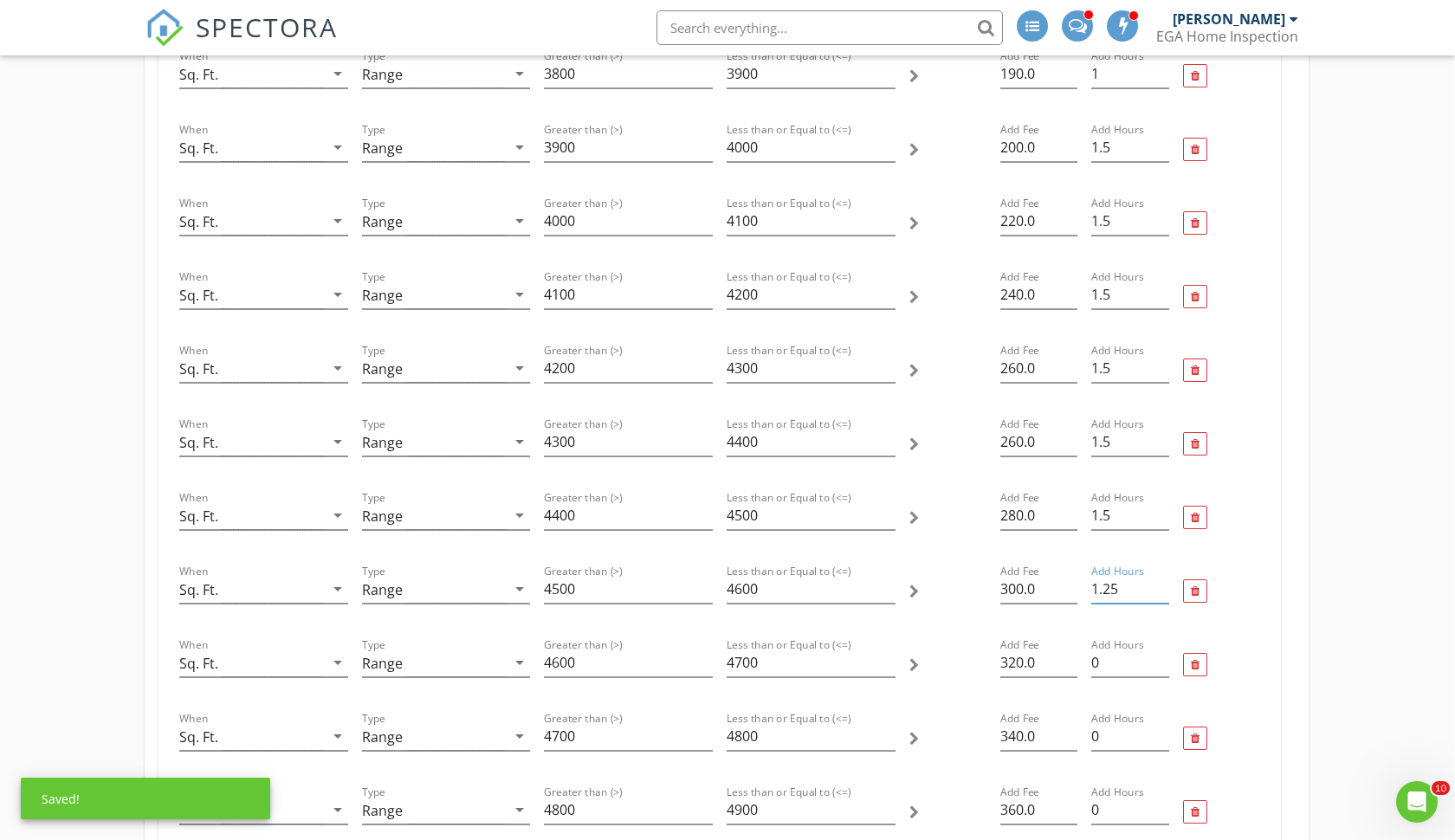 click on "1.25" at bounding box center [1129, 589] 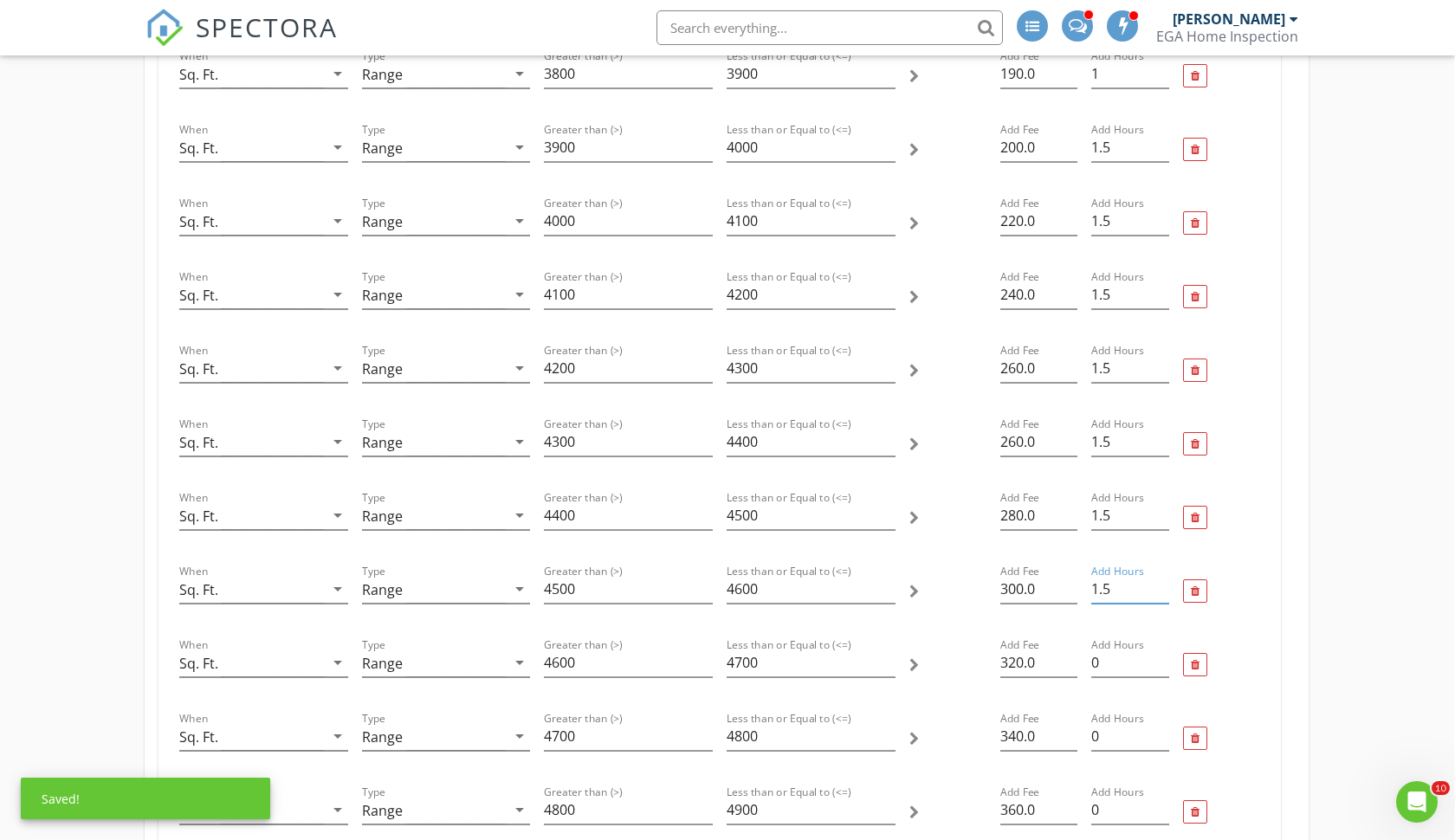 click on "1.5" at bounding box center (1129, 589) 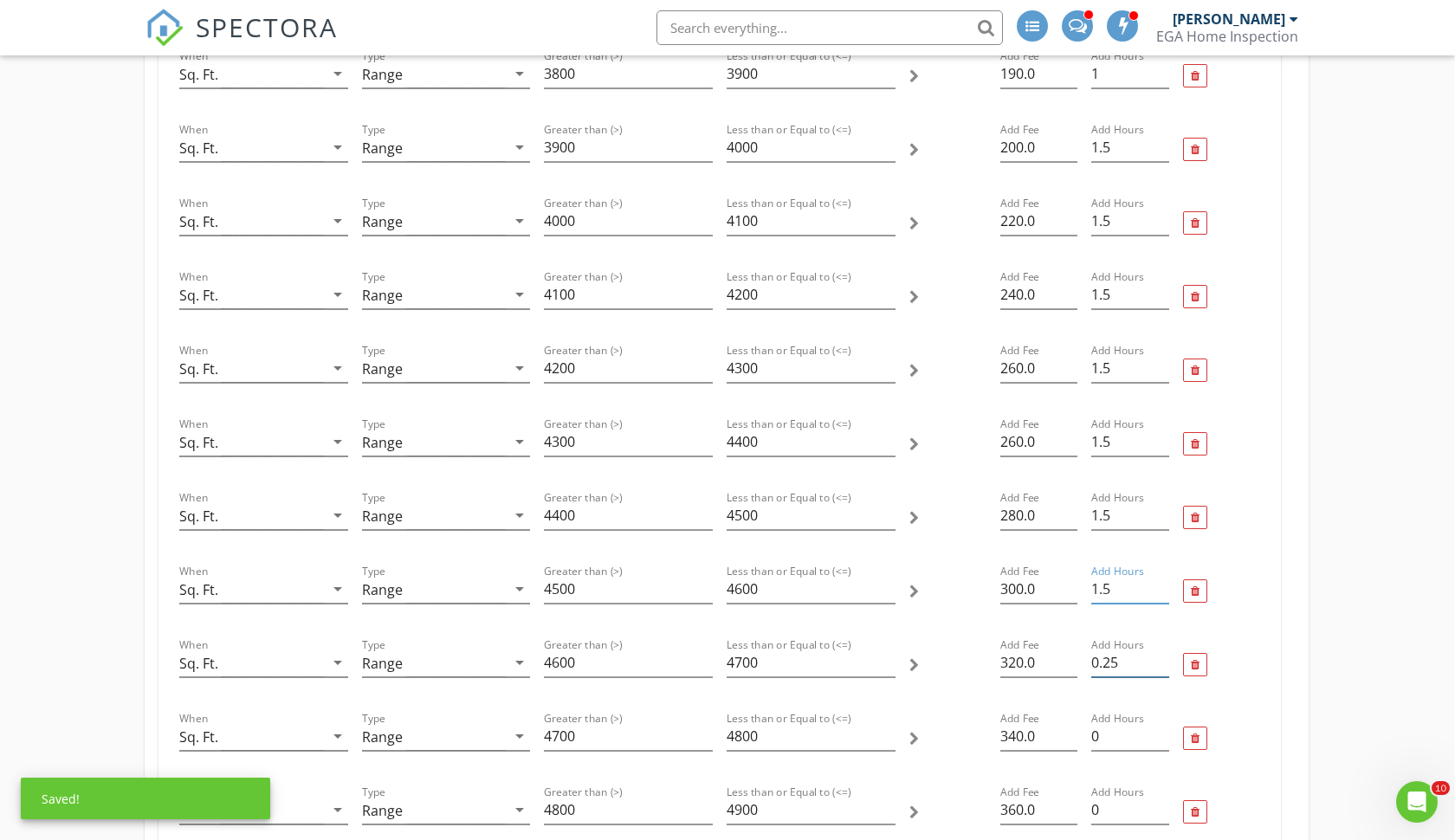 click on "0.25" at bounding box center (1129, 662) 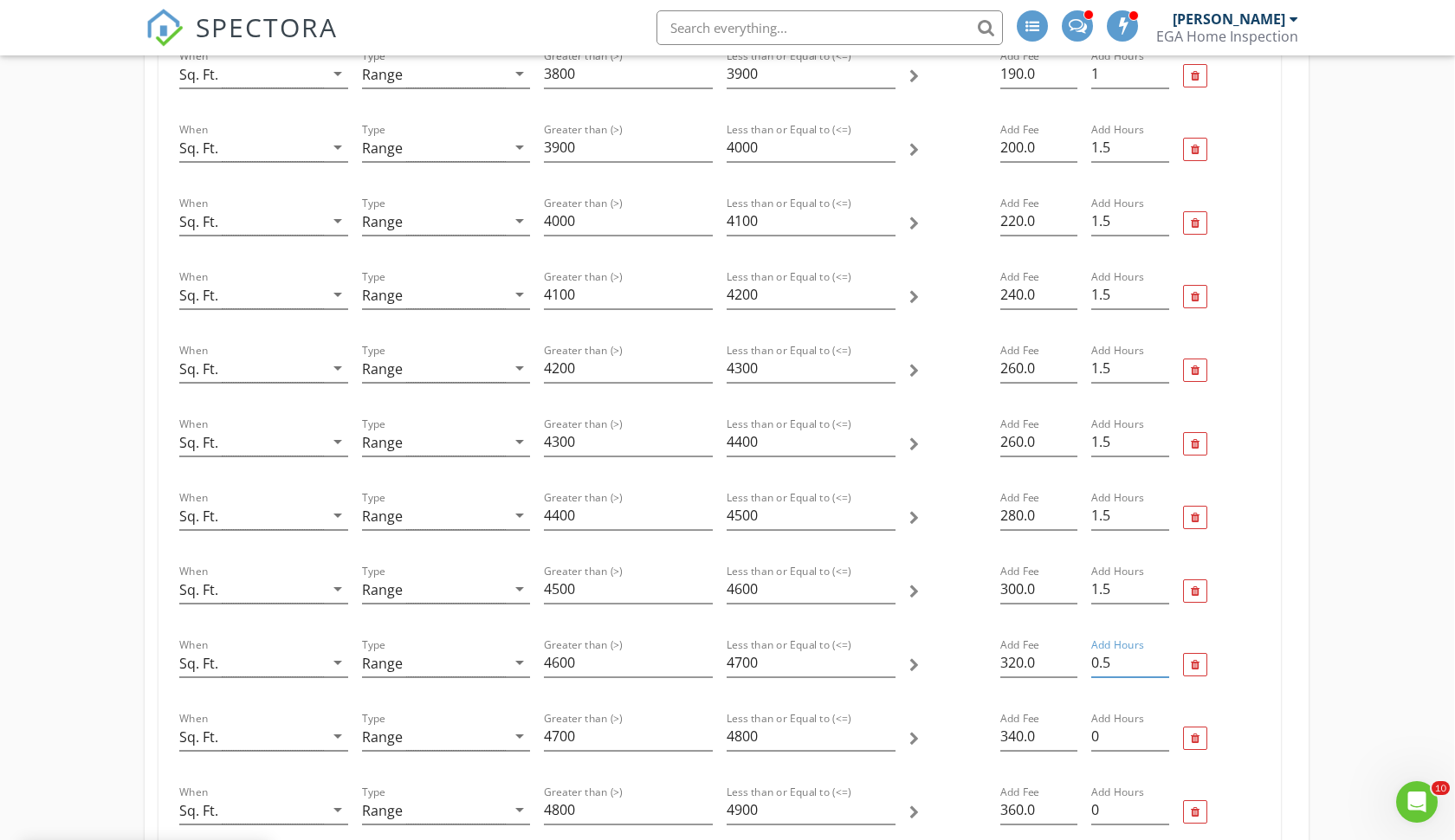 click on "0.5" at bounding box center [1129, 662] 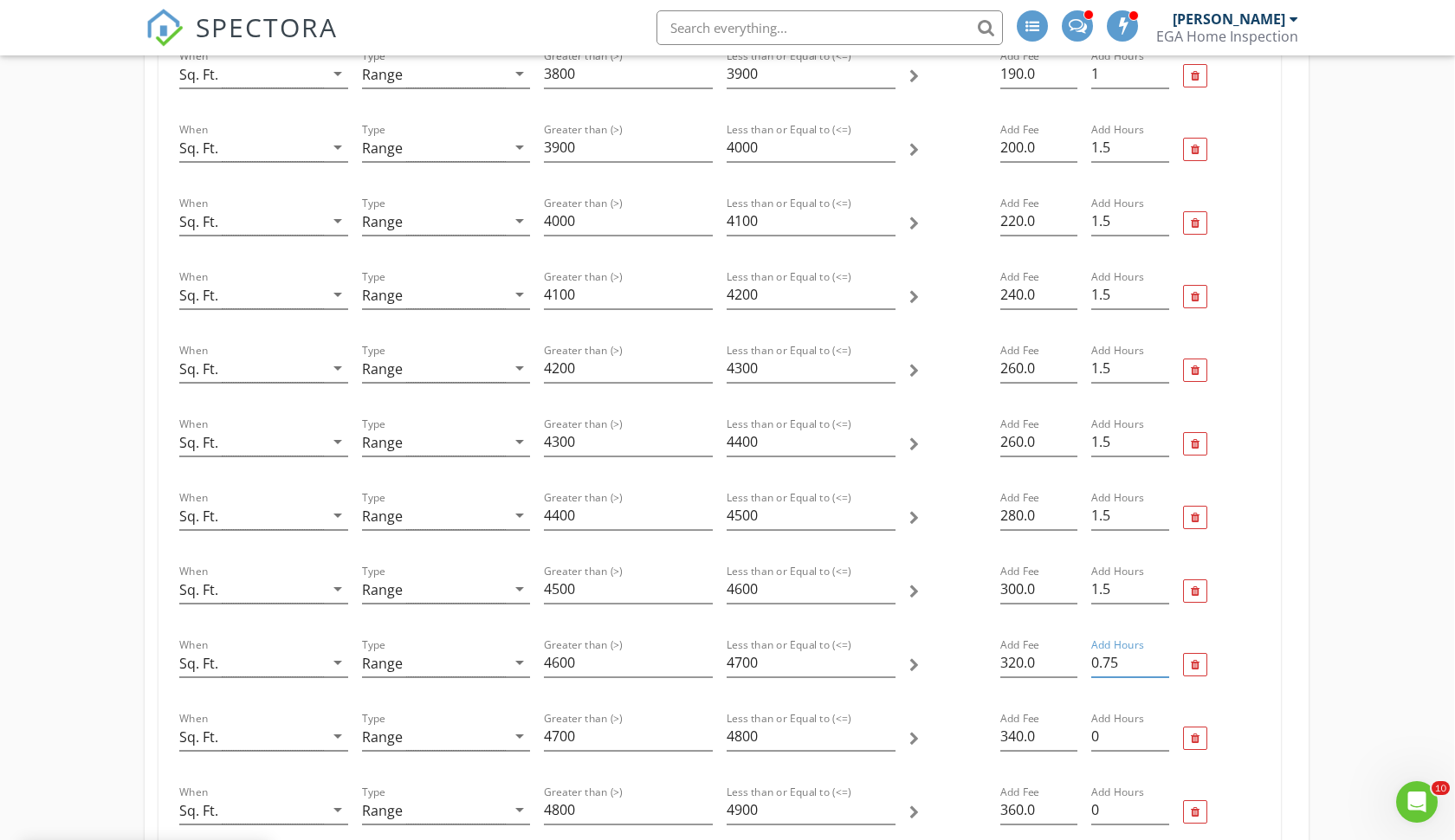 click on "0.75" at bounding box center [1129, 662] 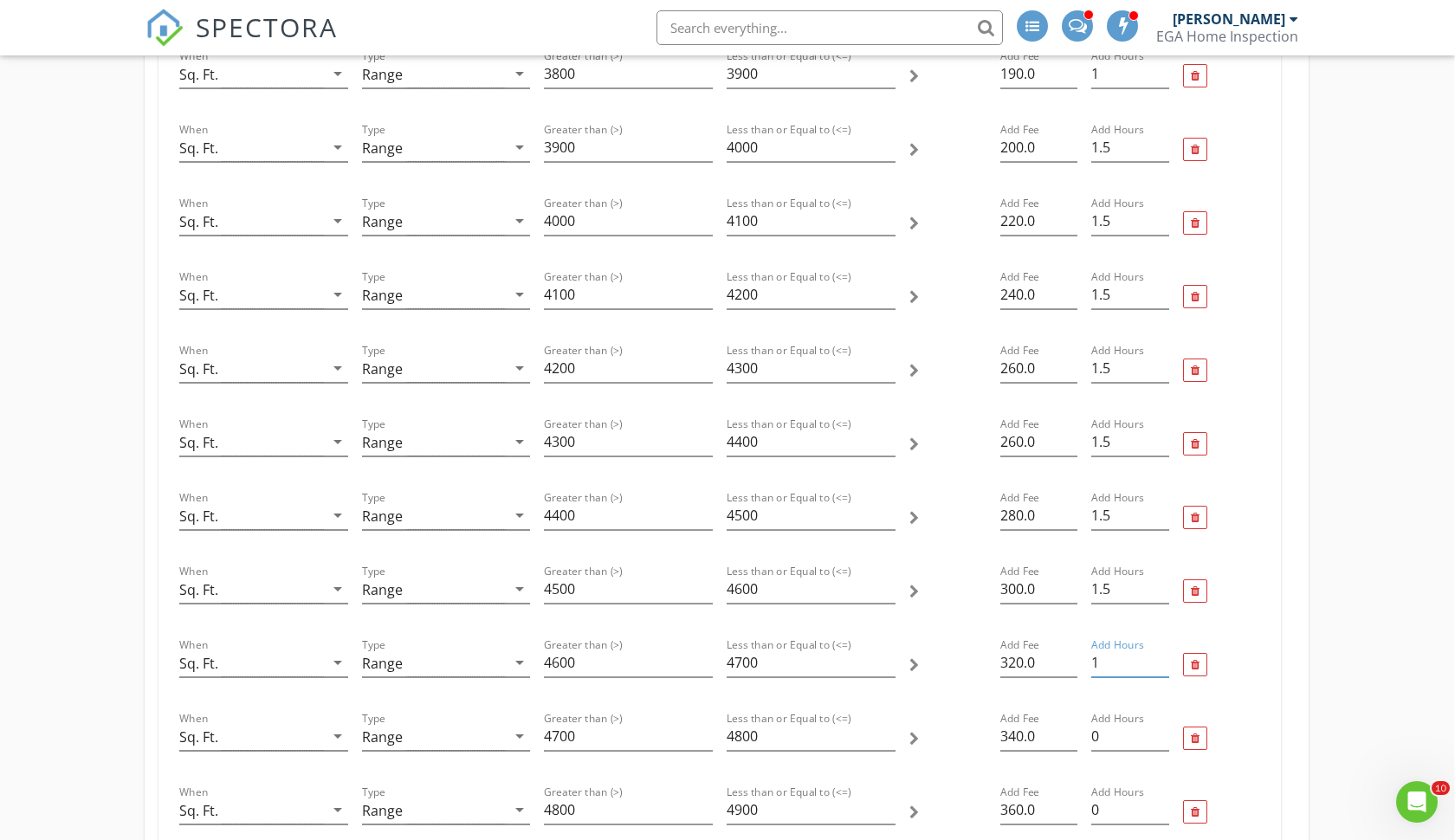 click on "1" at bounding box center (1129, 662) 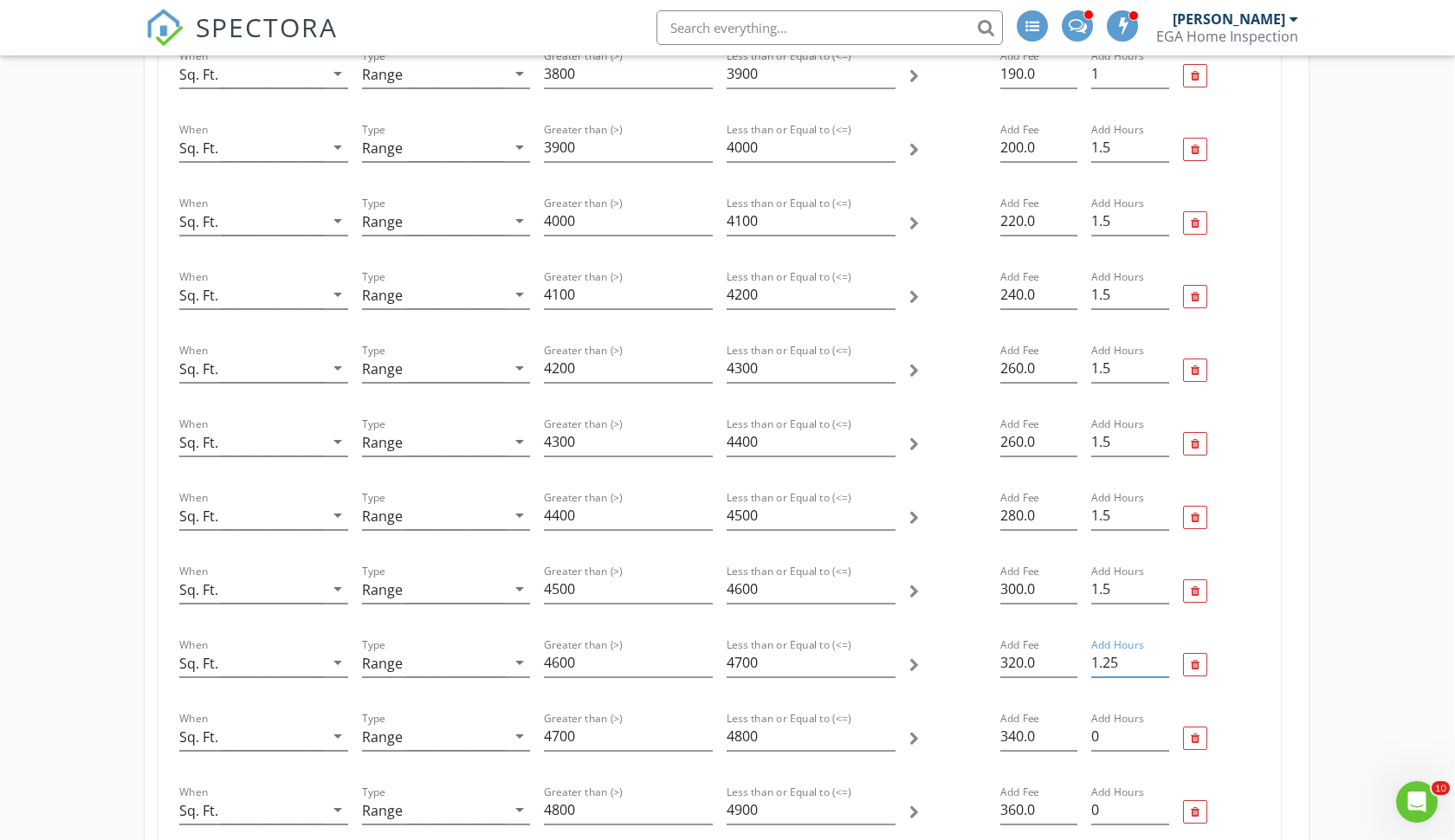 click on "1.25" at bounding box center [1129, 662] 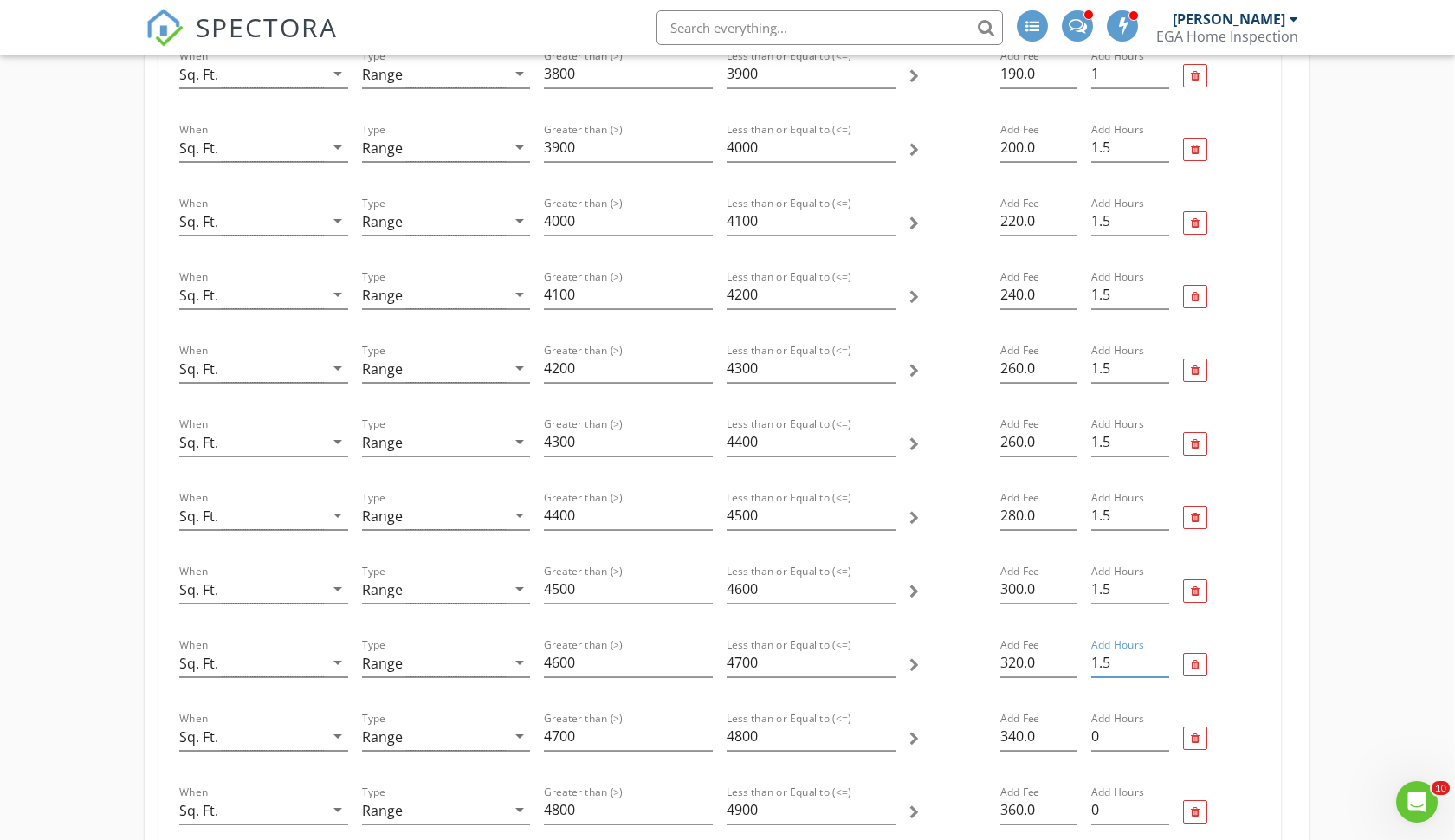 click on "1.5" at bounding box center (1129, 662) 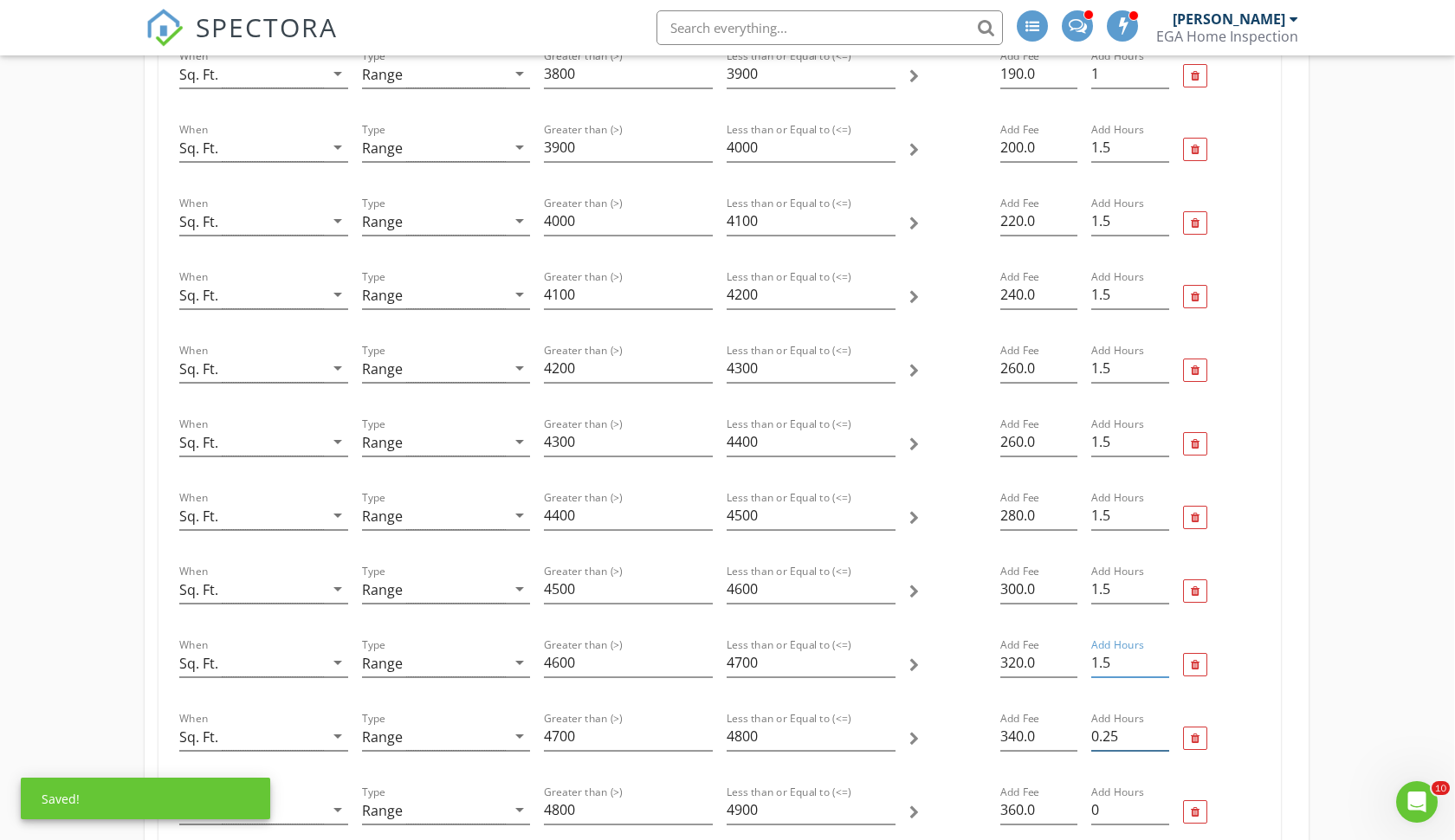click on "0.25" at bounding box center [1129, 736] 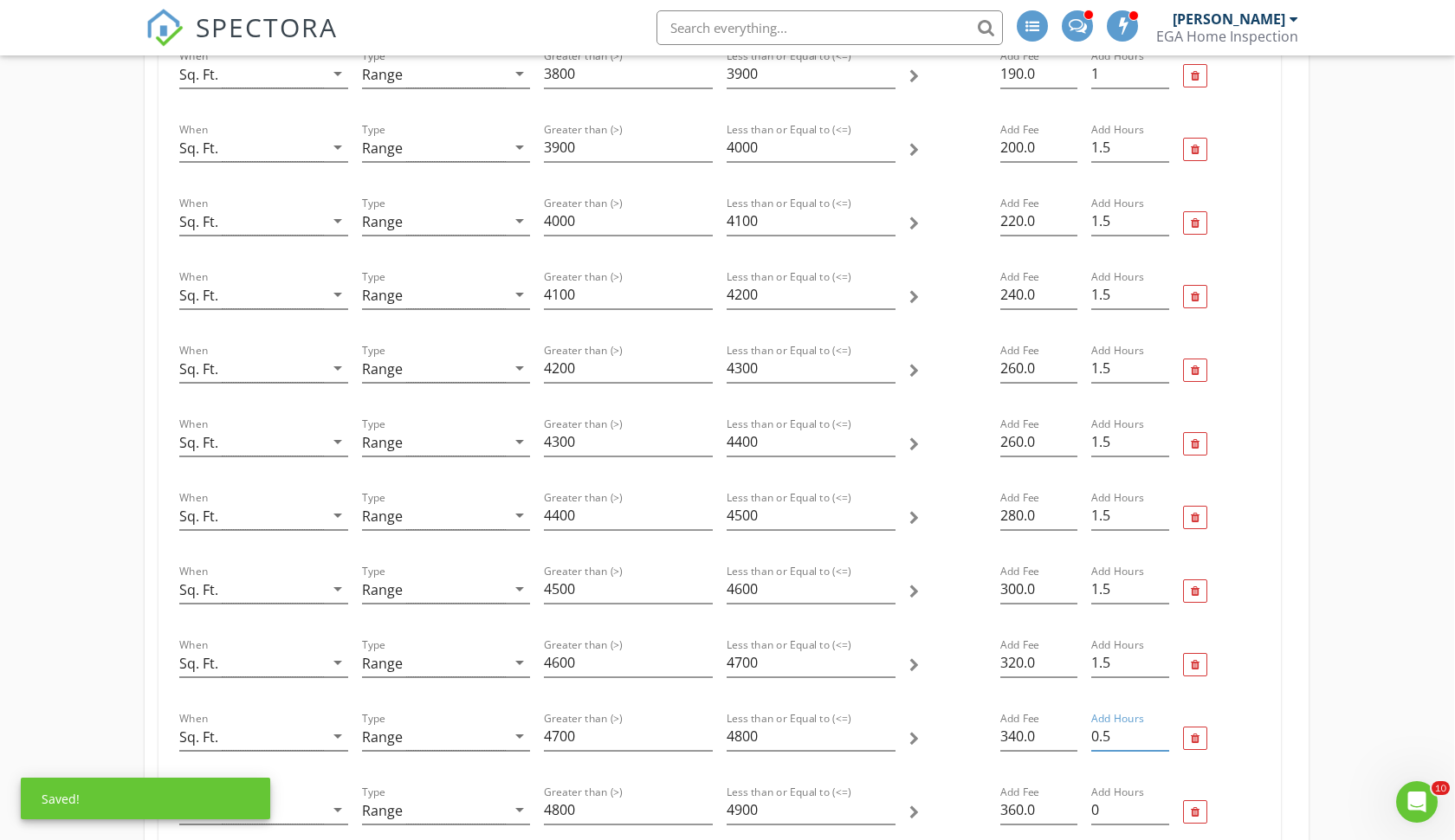 click on "0.5" at bounding box center (1129, 736) 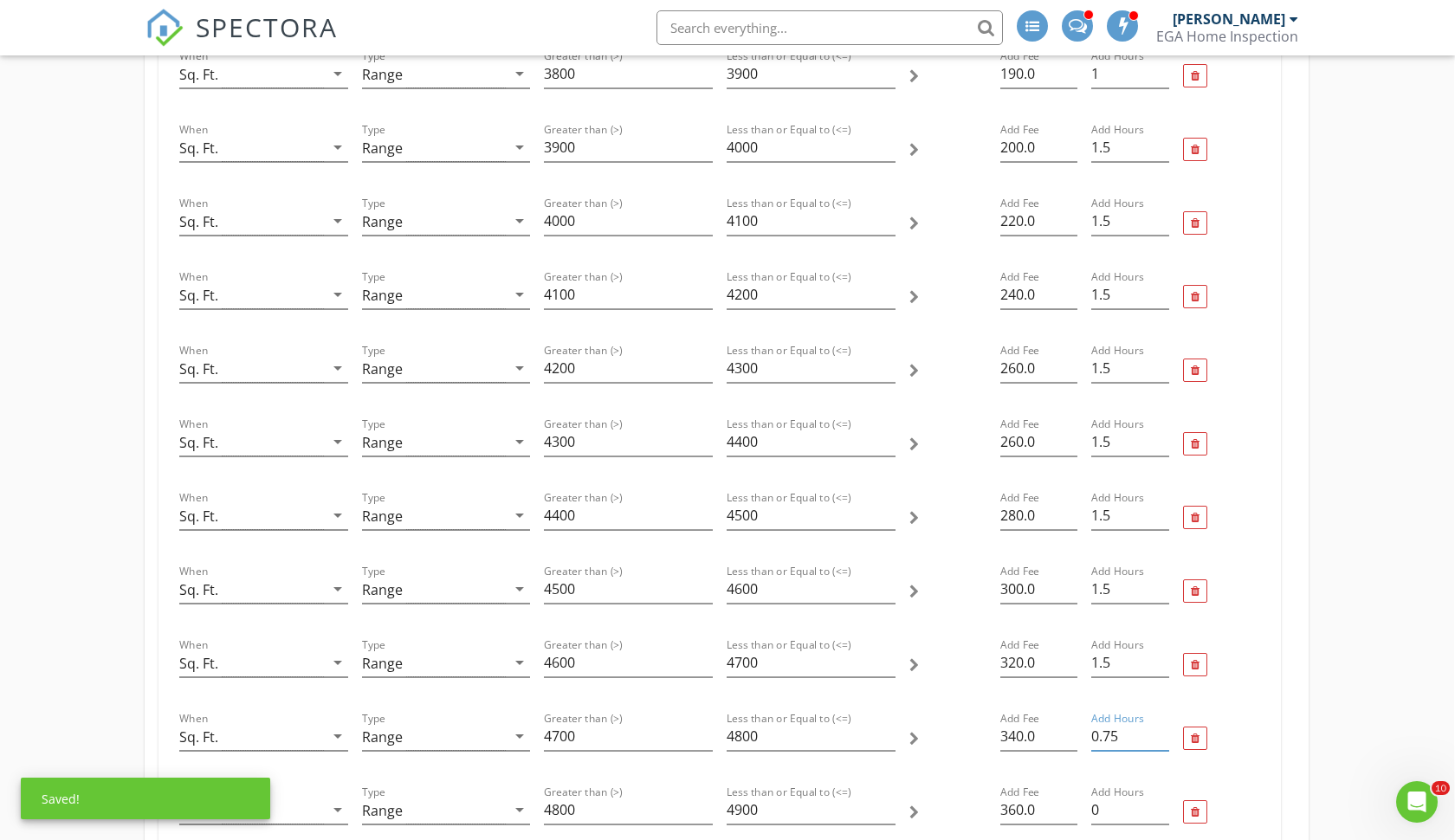 click on "0.75" at bounding box center (1129, 736) 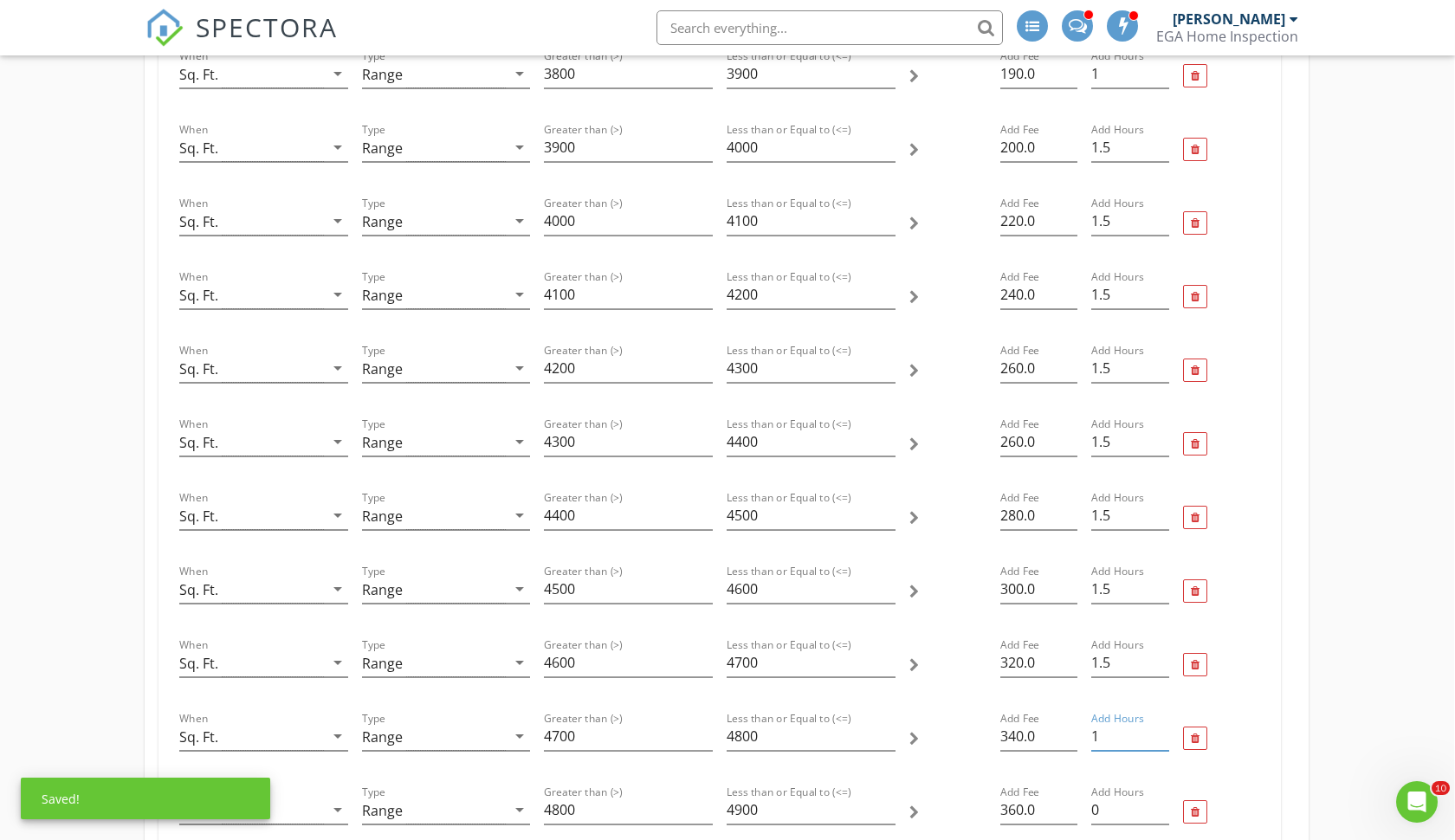 click on "1" at bounding box center [1129, 736] 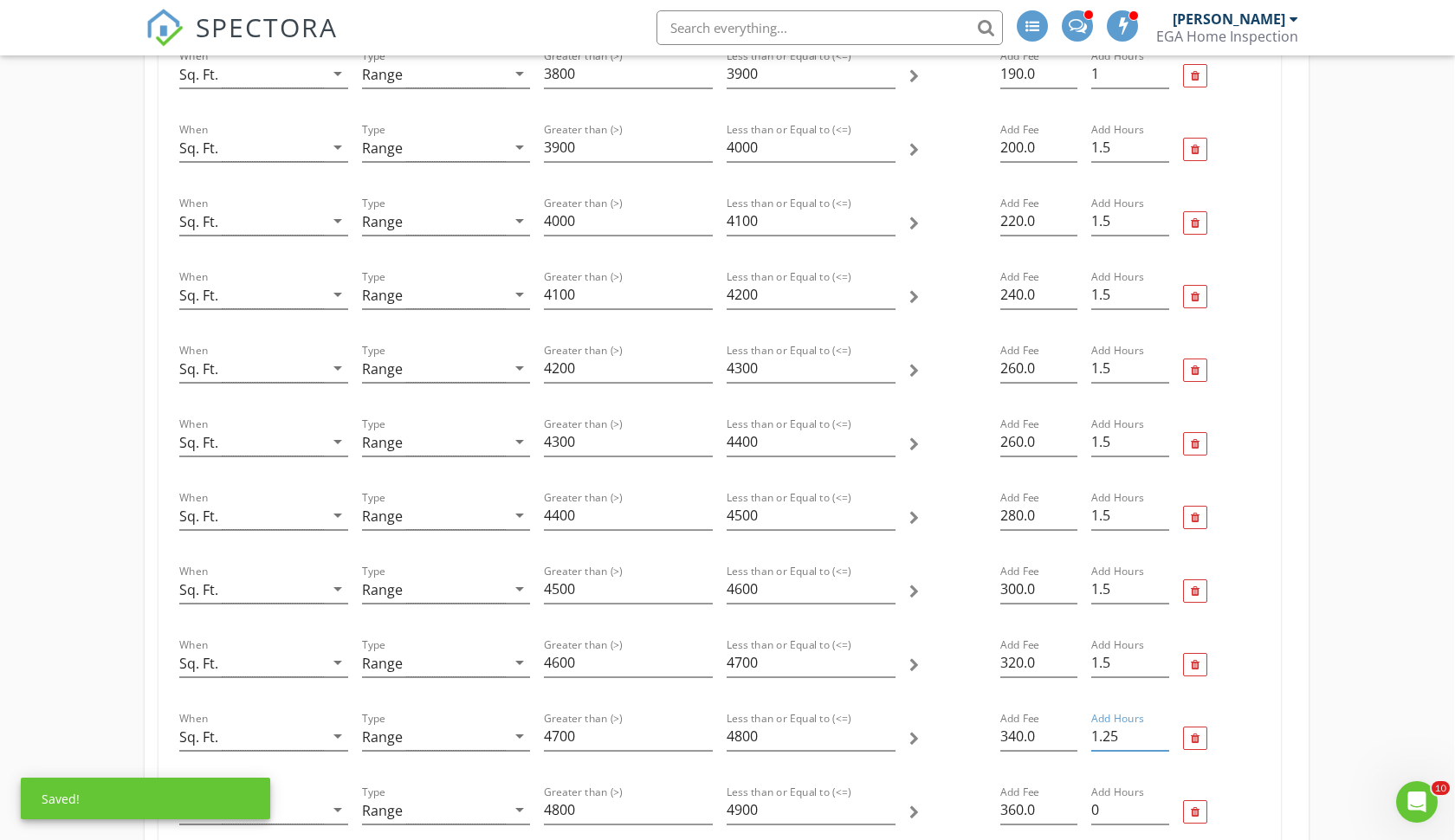 click on "1.25" at bounding box center [1129, 736] 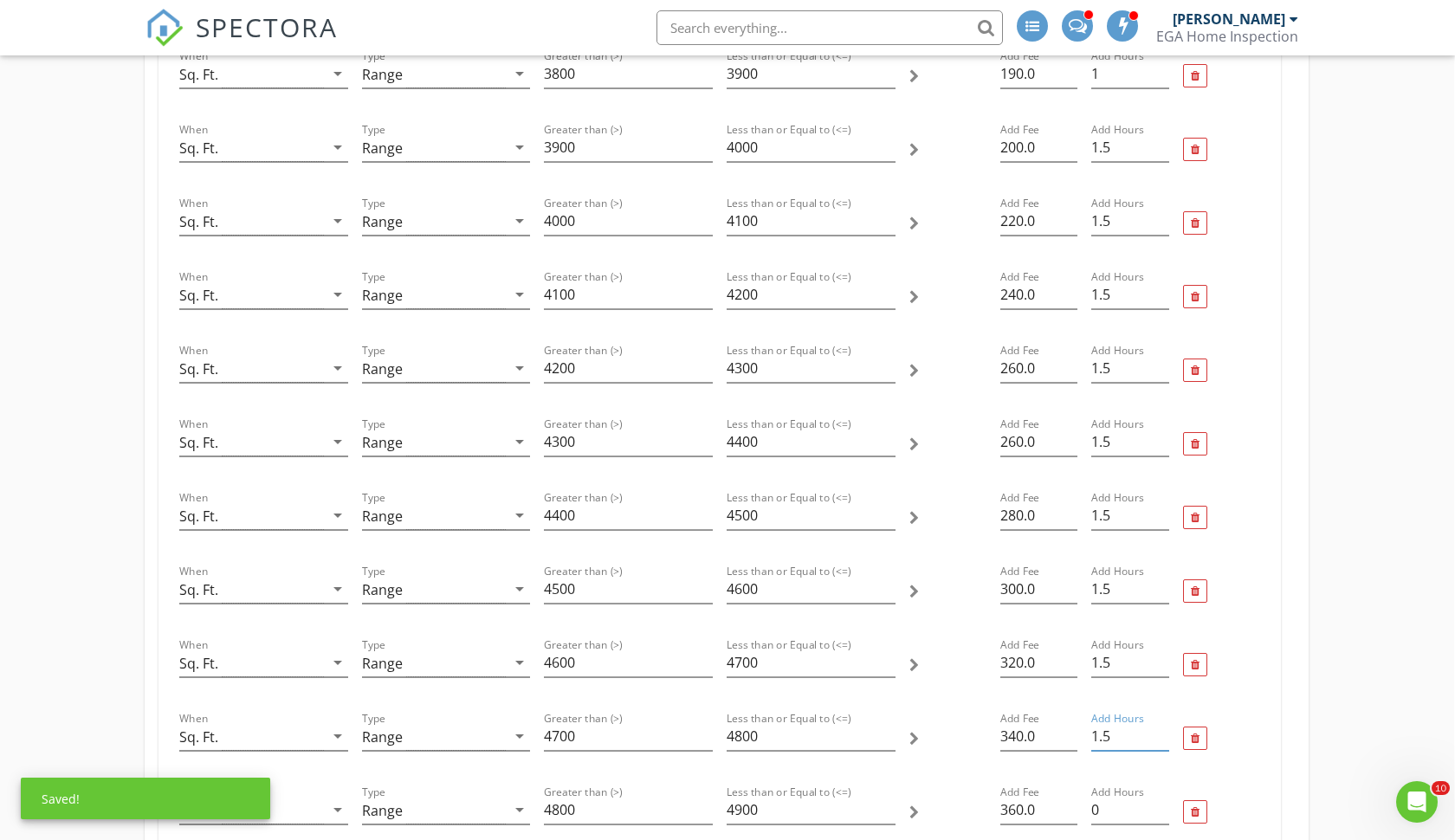 click on "1.5" at bounding box center [1129, 736] 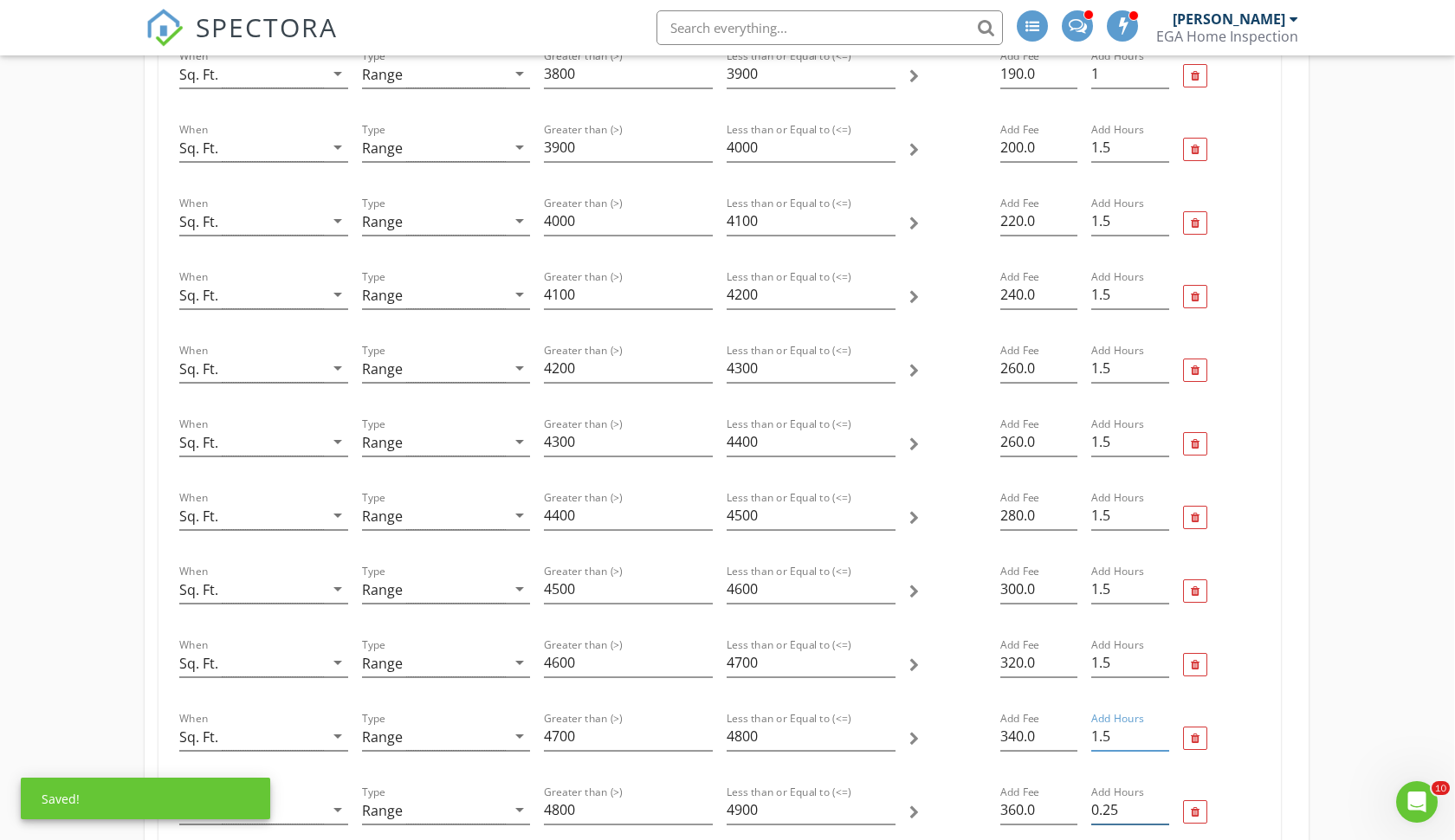 click on "0.25" at bounding box center (1129, 810) 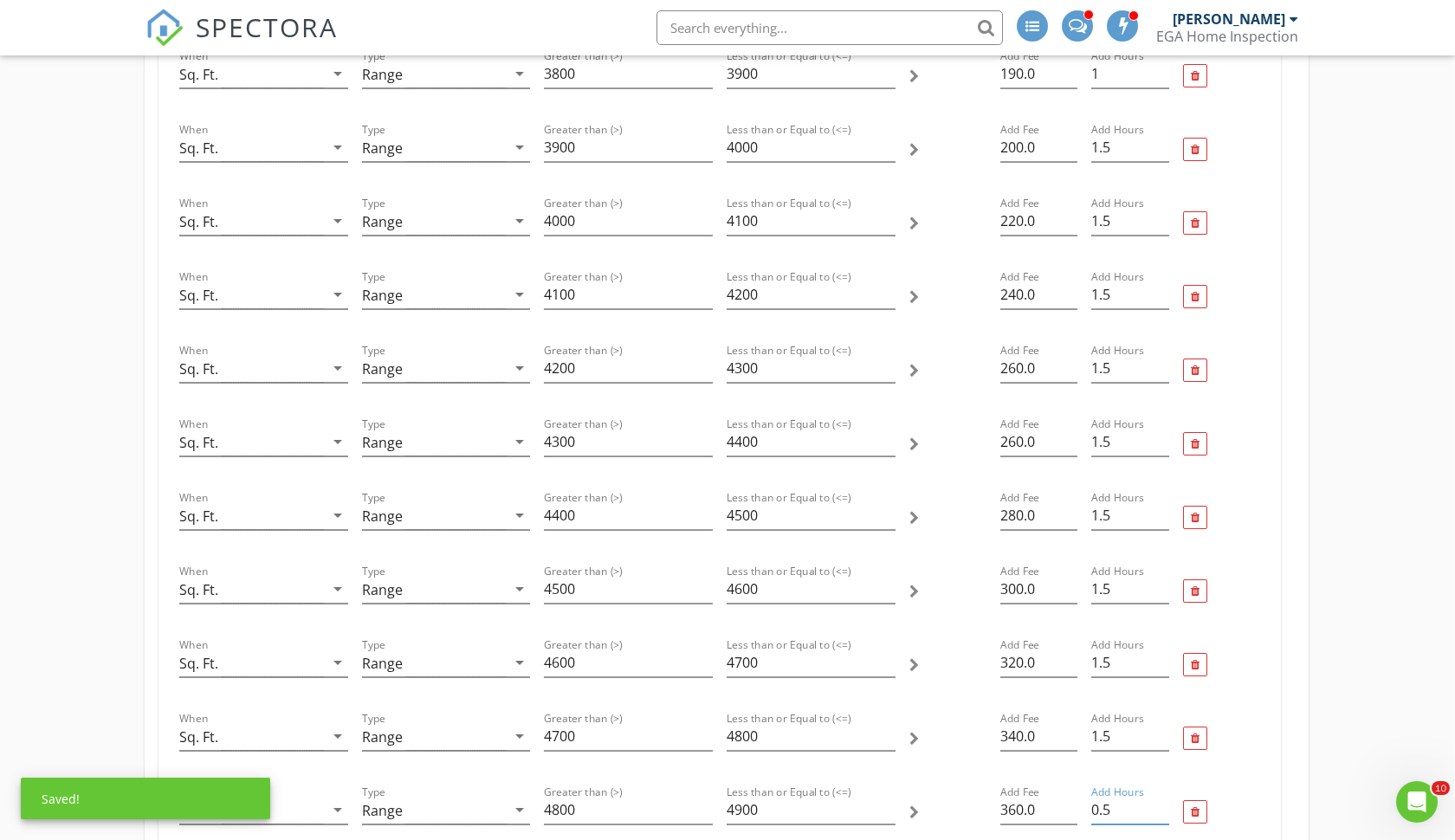 click on "0.5" at bounding box center (1129, 810) 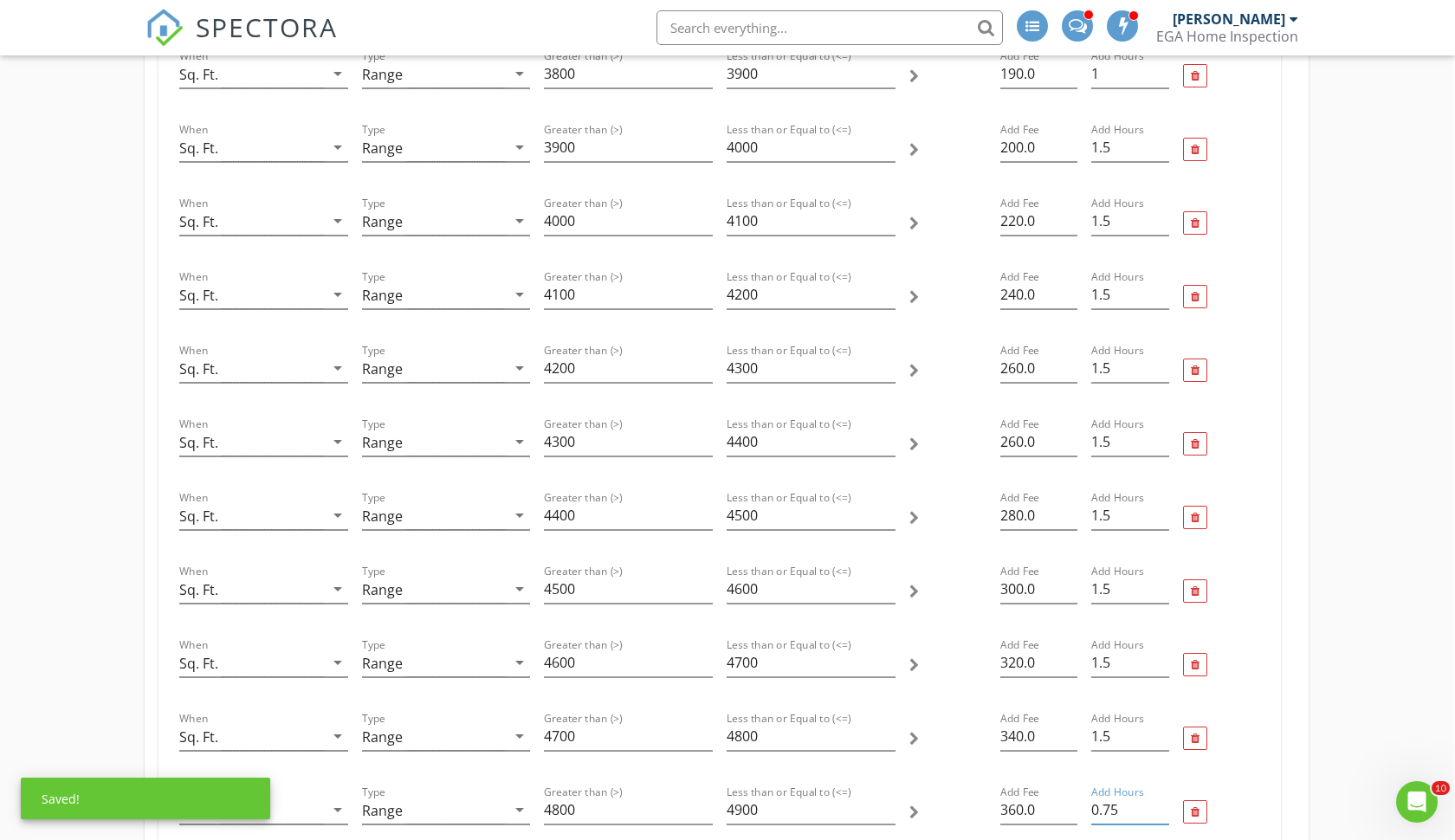 click on "0.75" at bounding box center [1129, 810] 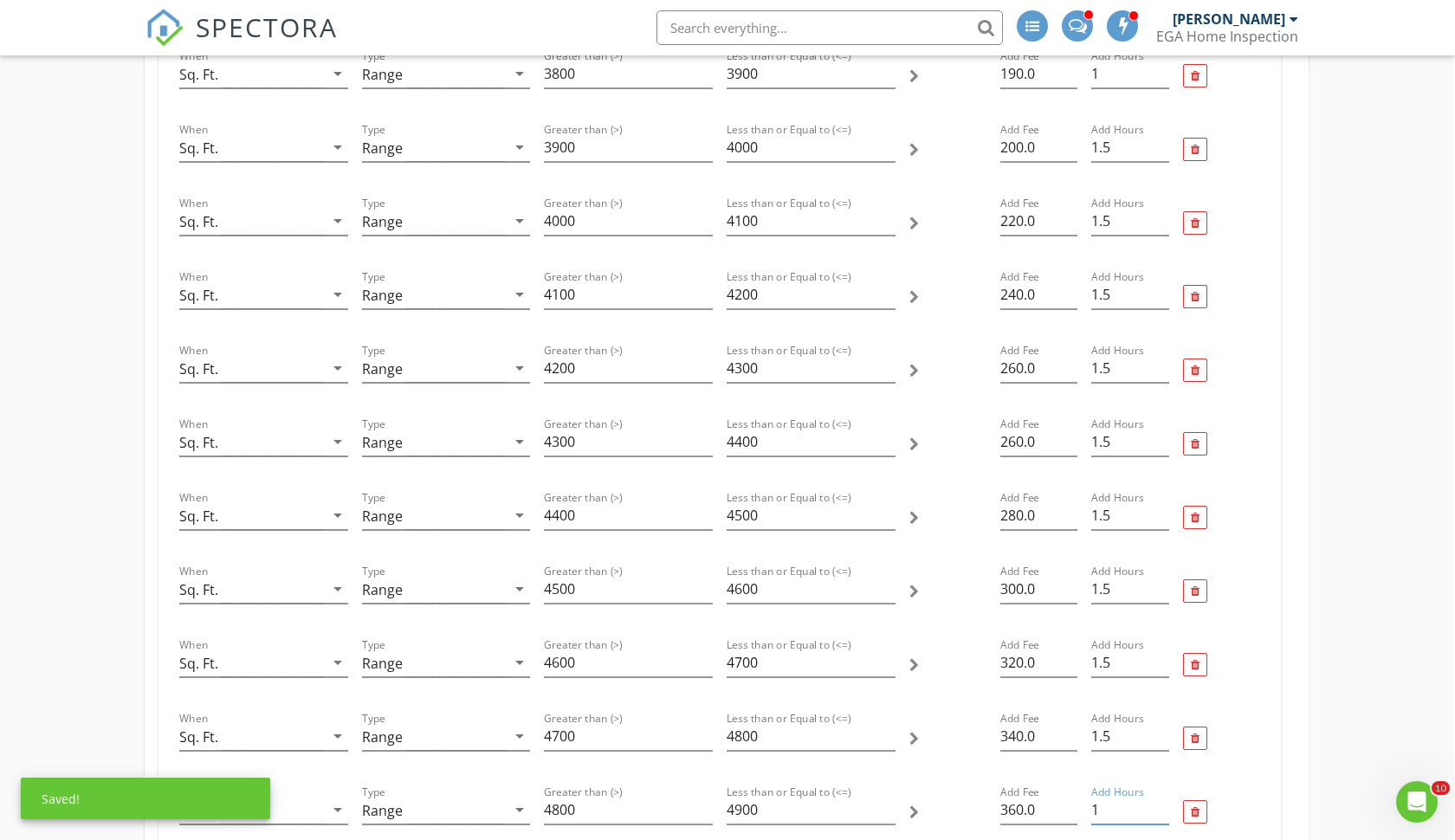 click on "1" at bounding box center (1129, 810) 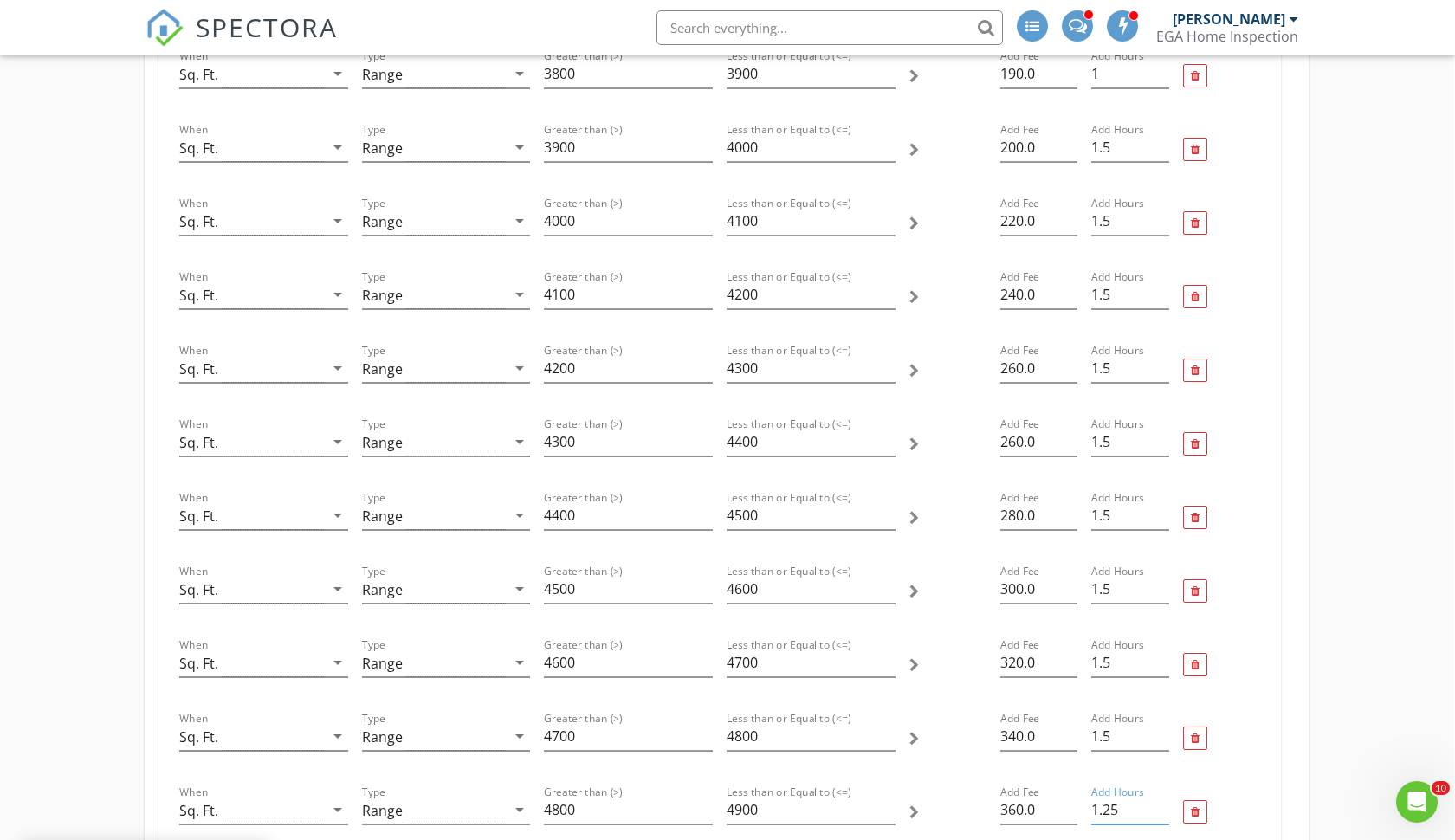 click on "1.25" at bounding box center (1129, 810) 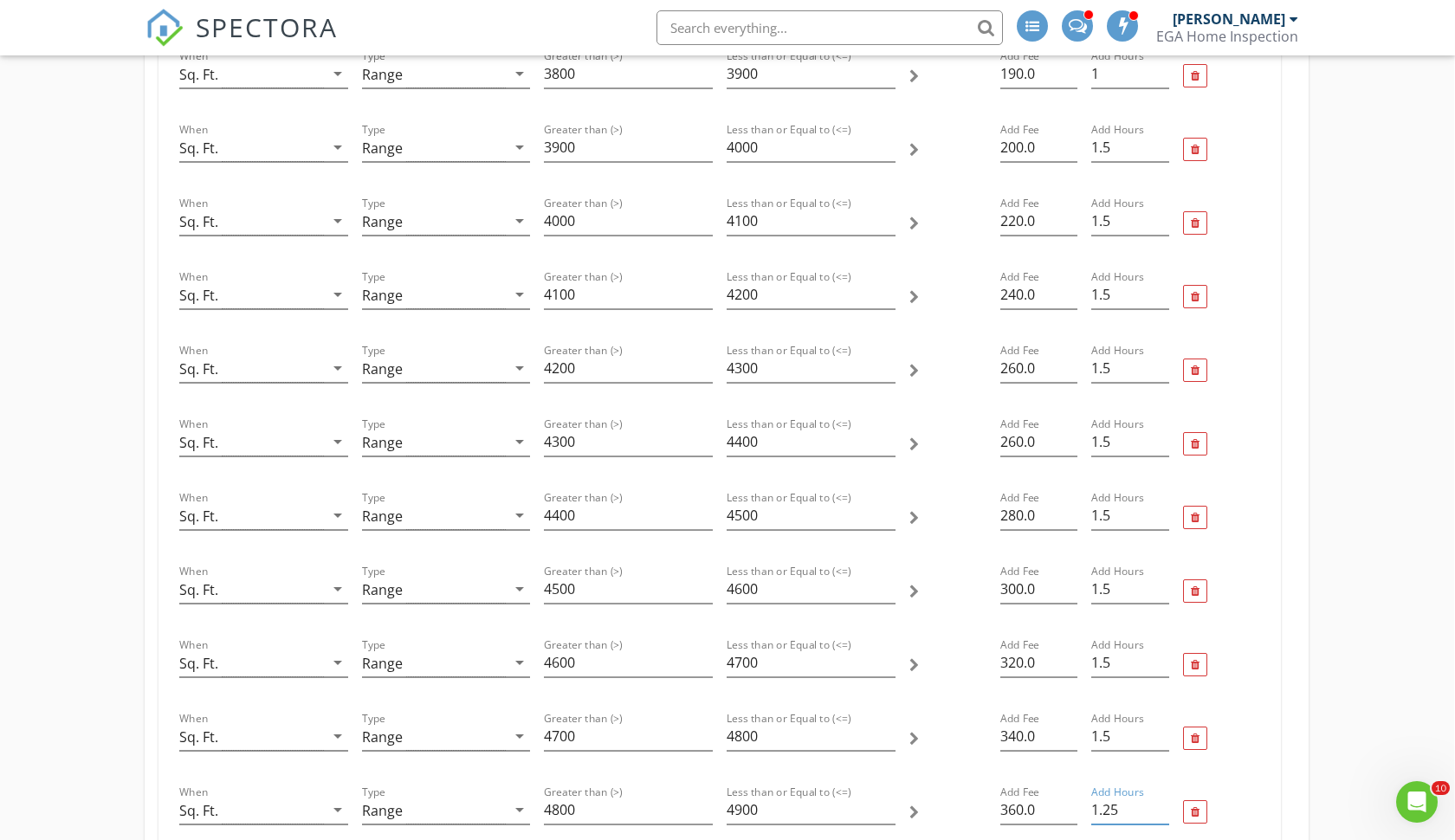 type on "1.5" 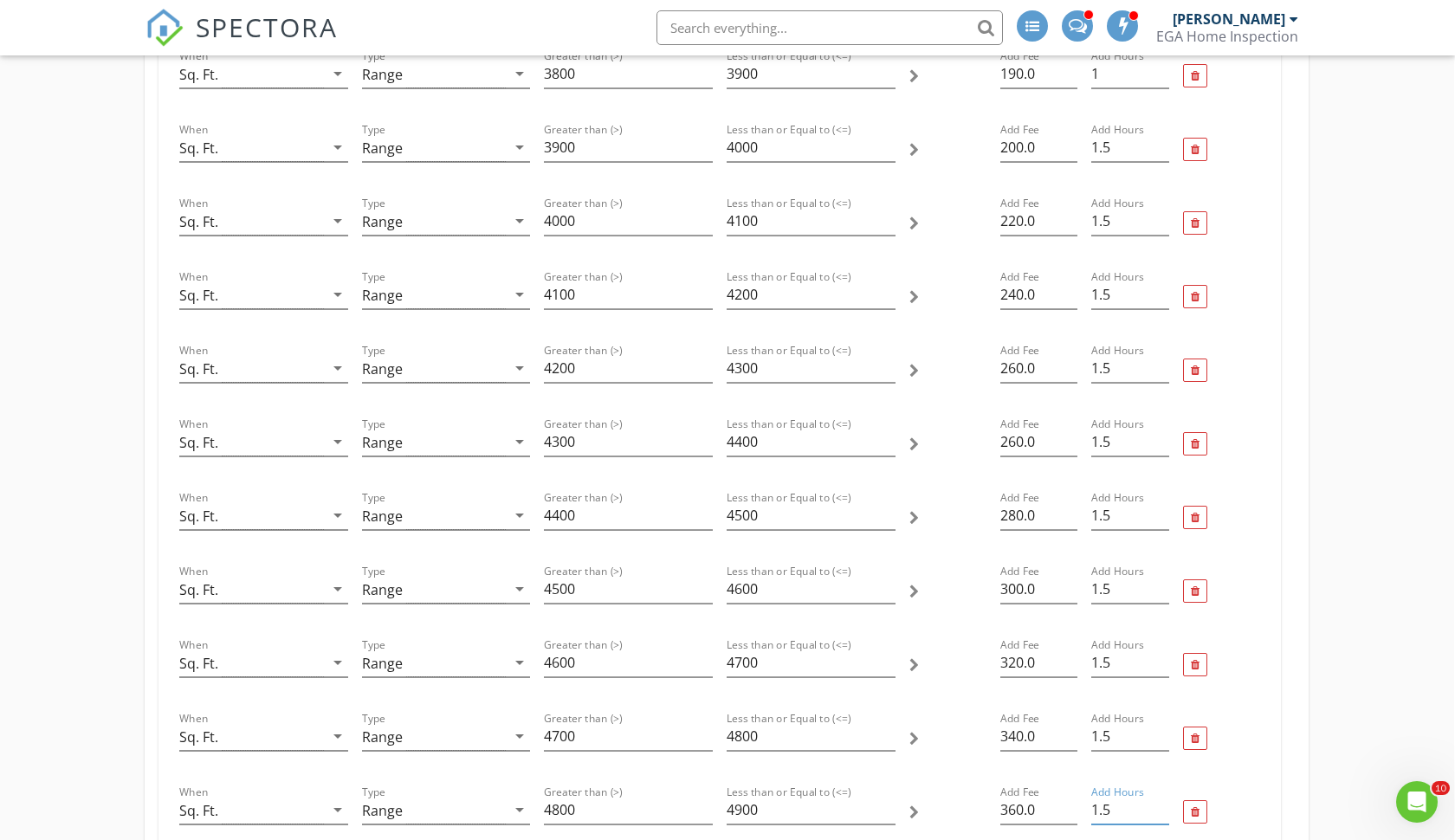 click on "1.5" at bounding box center (1129, 810) 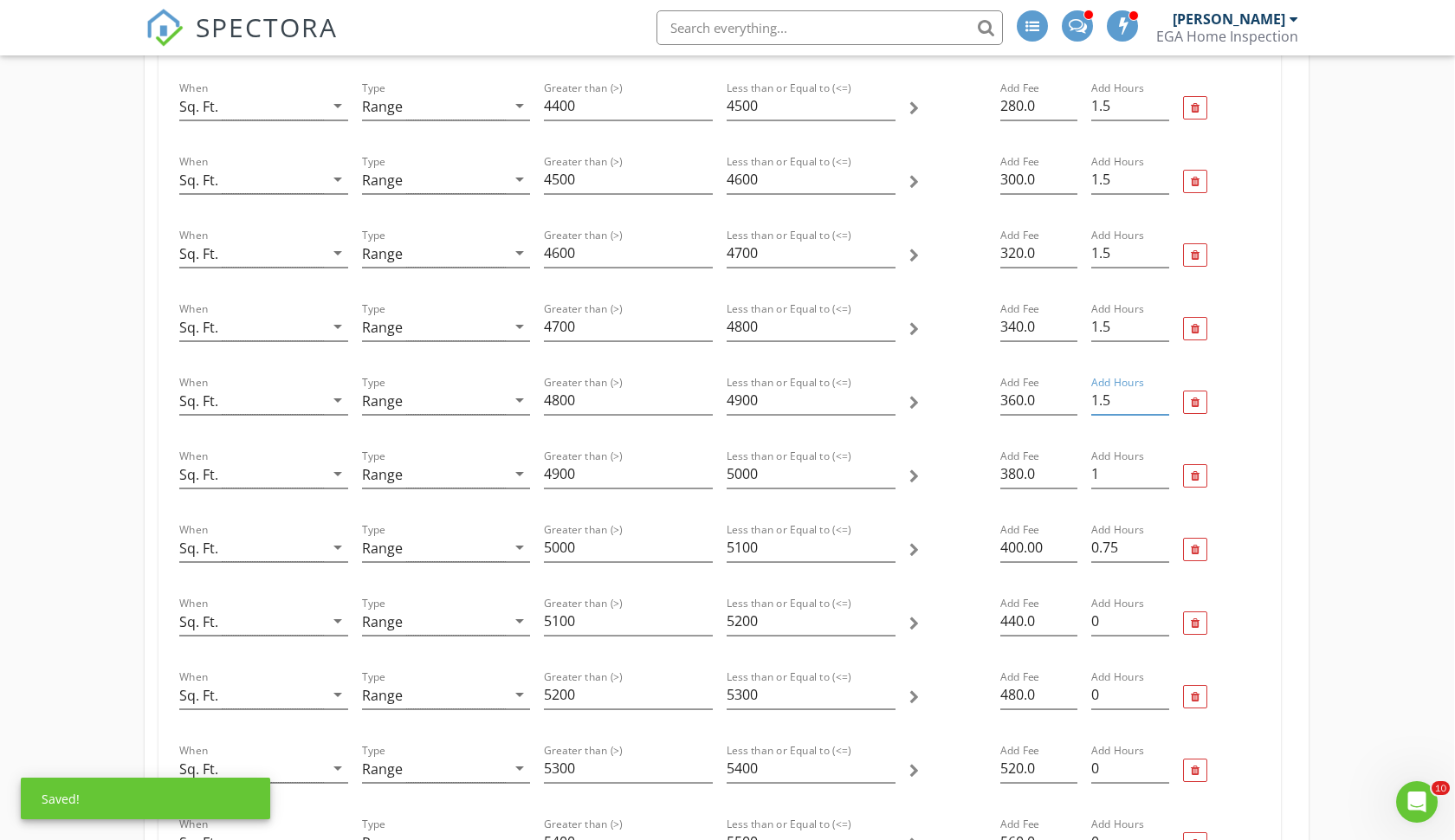 scroll, scrollTop: 2961, scrollLeft: 1, axis: both 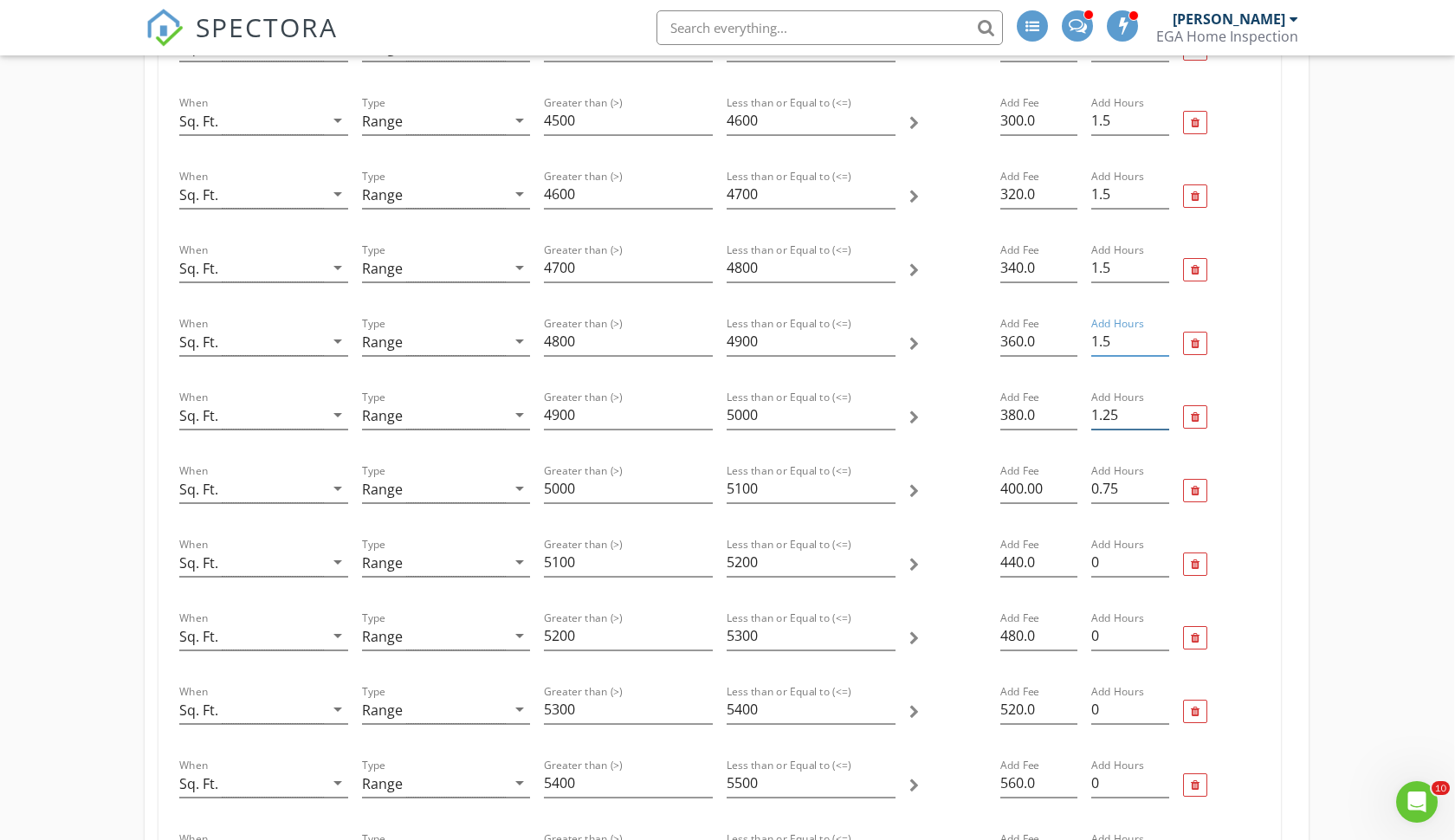 click on "1.25" at bounding box center [1129, 415] 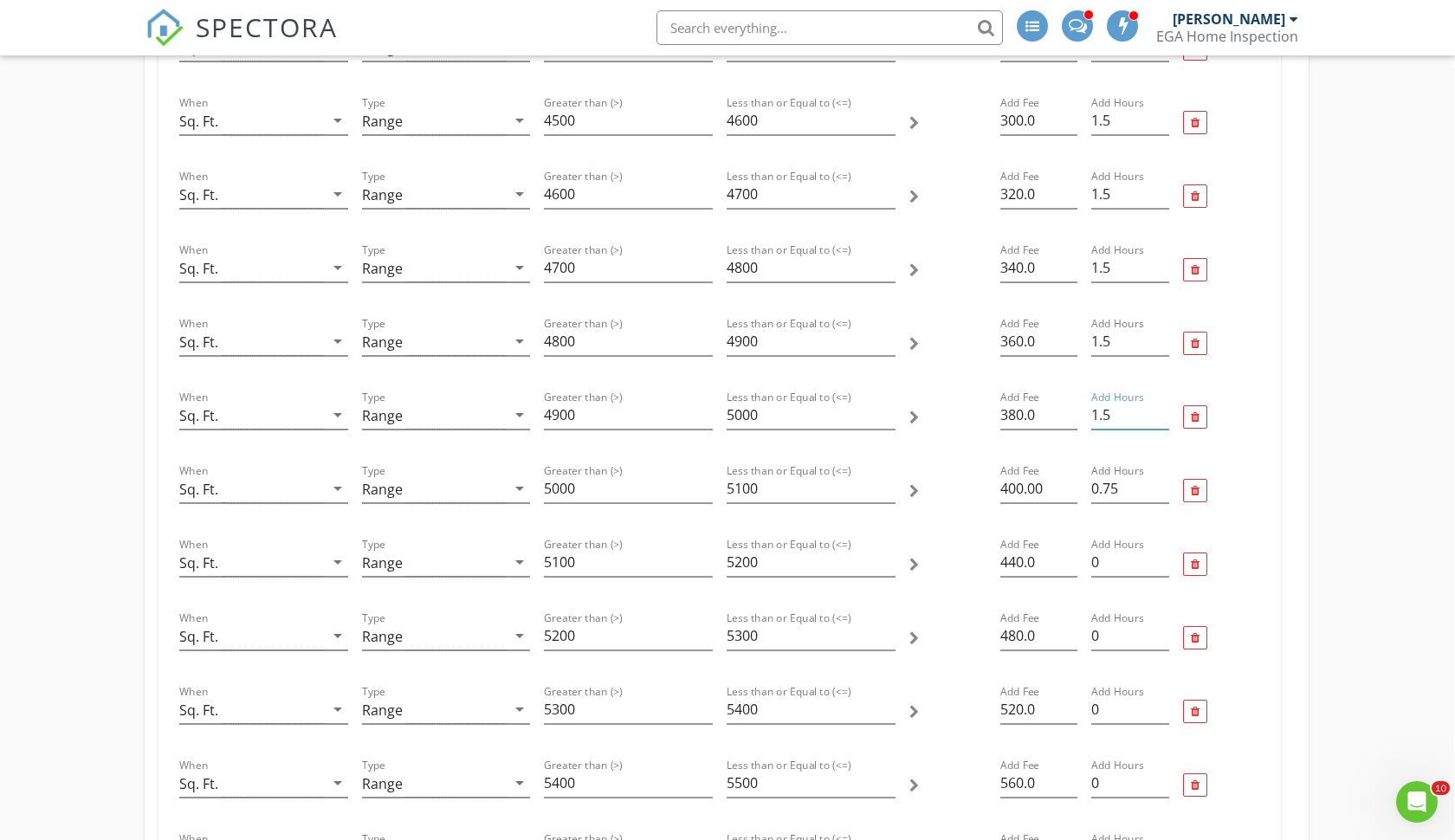 click on "1.5" at bounding box center (1129, 415) 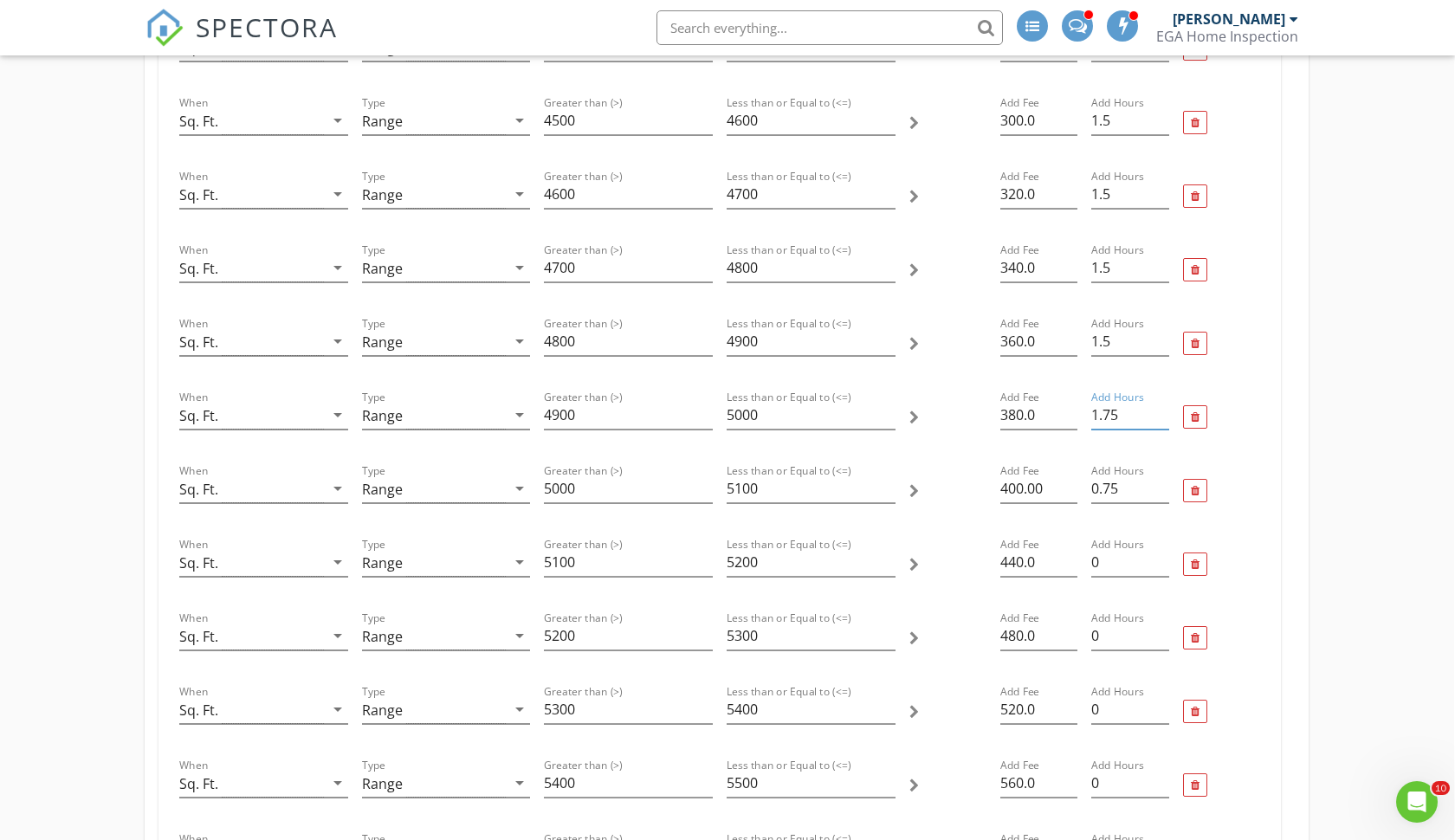 click on "1.75" at bounding box center [1129, 415] 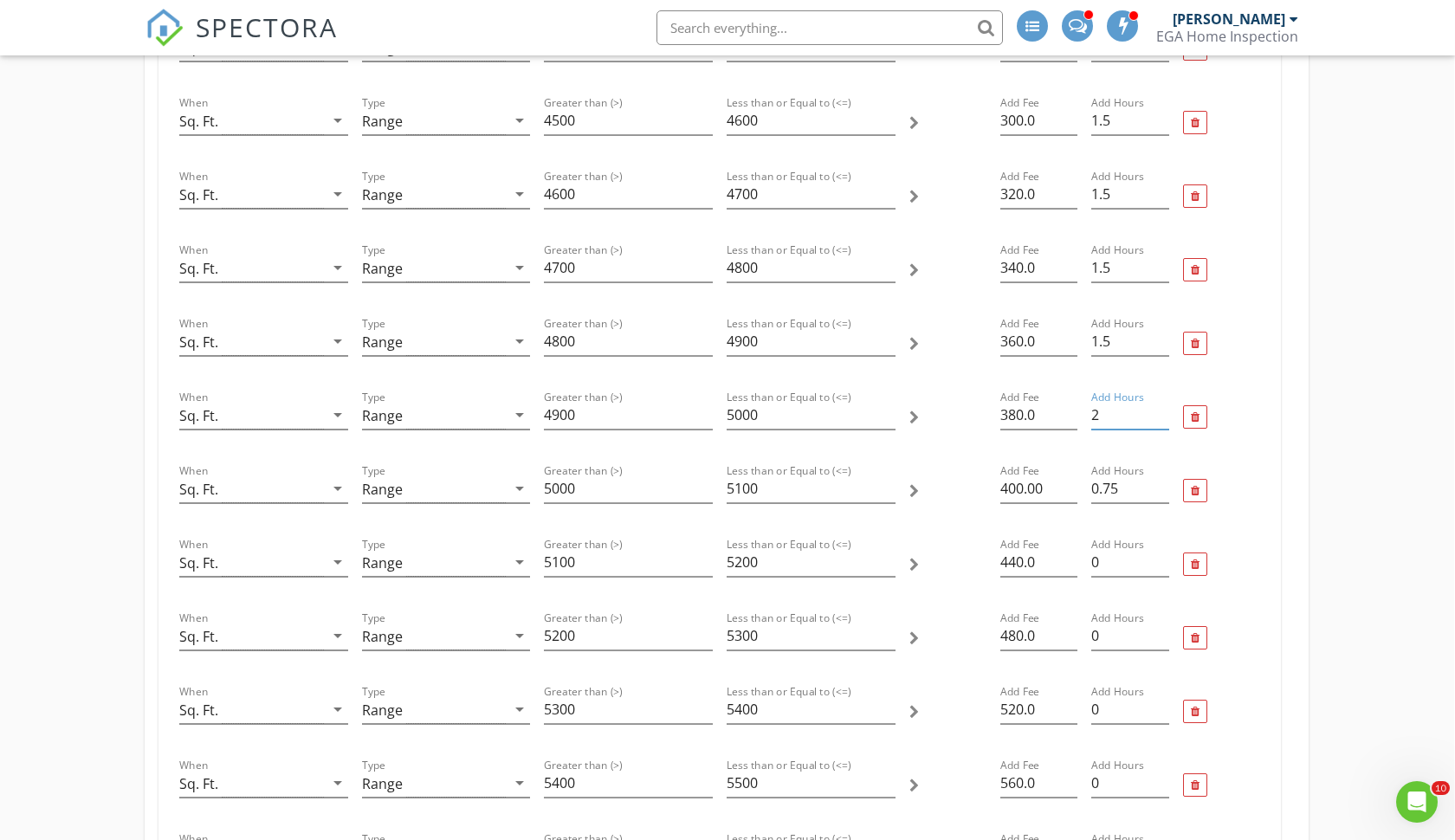 click on "2" at bounding box center [1129, 415] 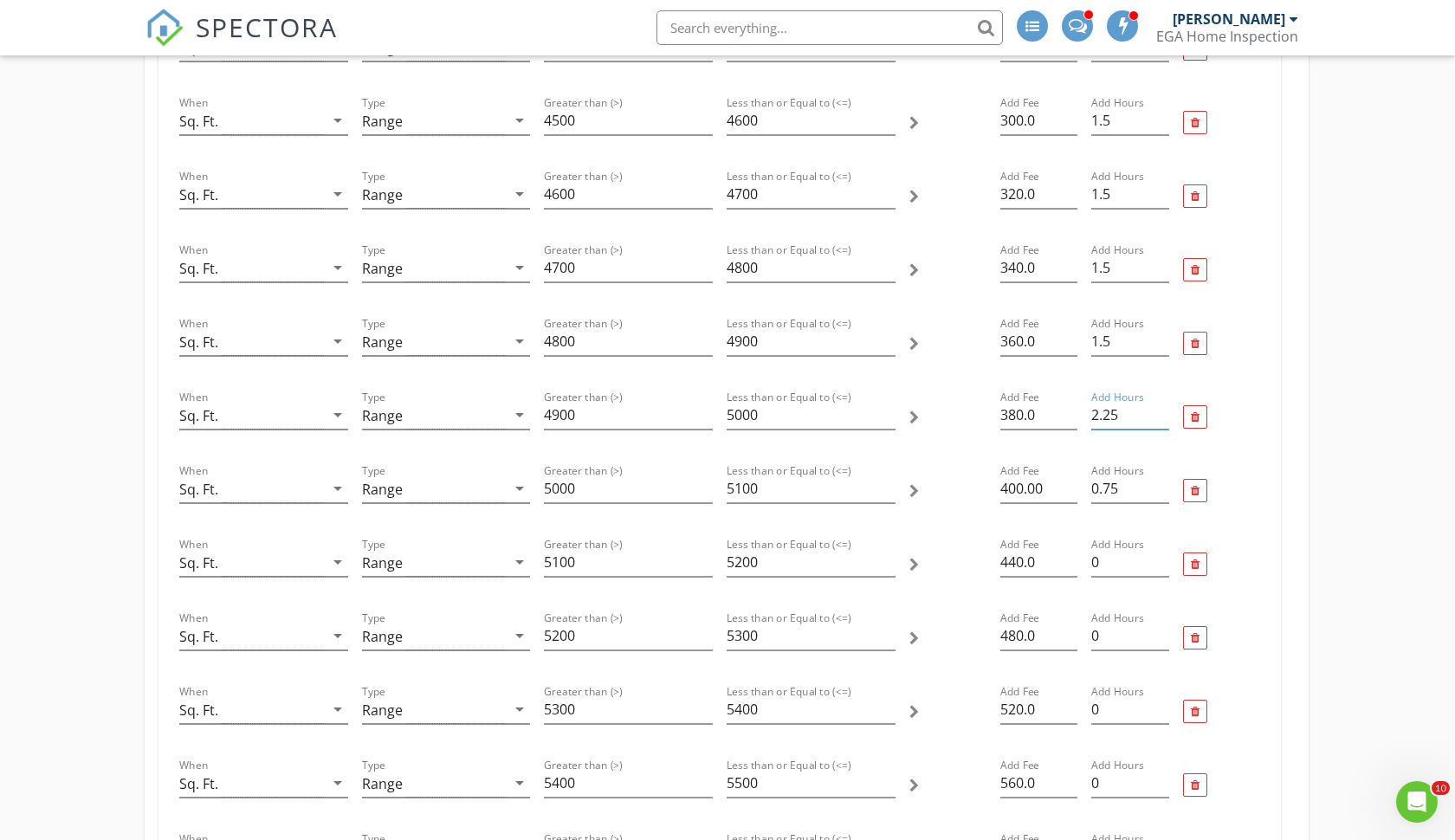 click on "2.25" at bounding box center [1129, 415] 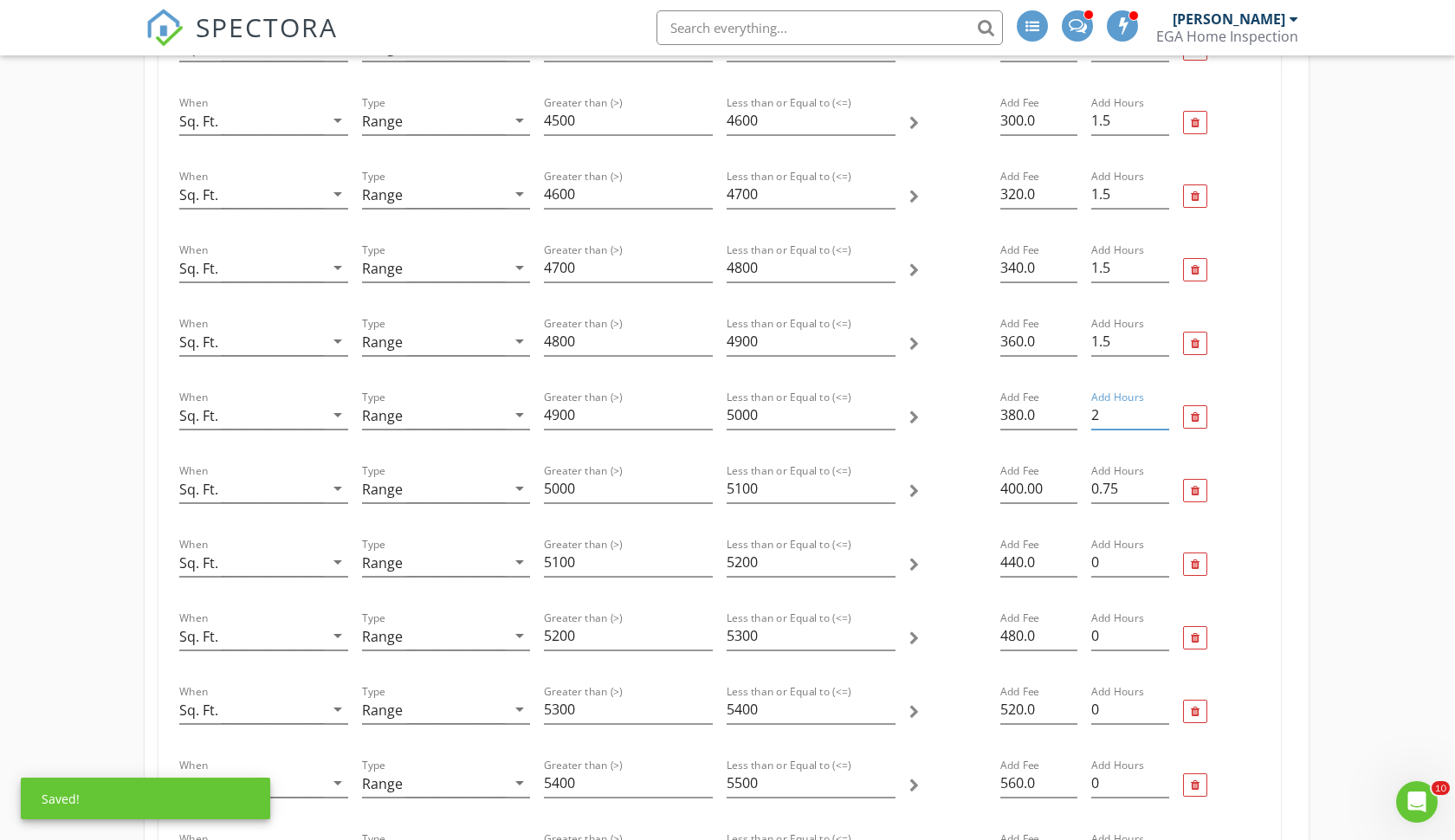 click on "2" at bounding box center [1129, 415] 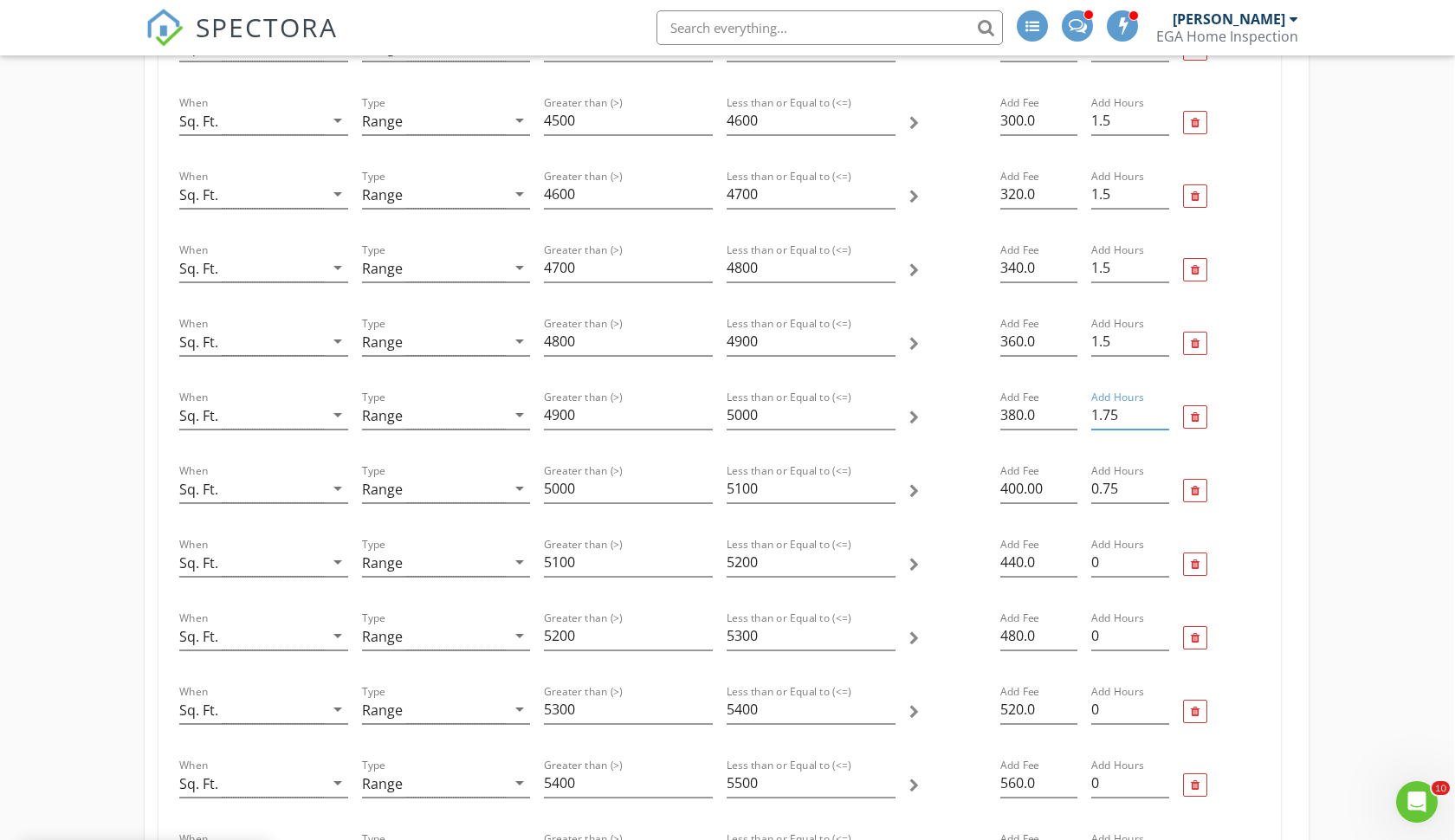 click on "1.75" at bounding box center (1129, 415) 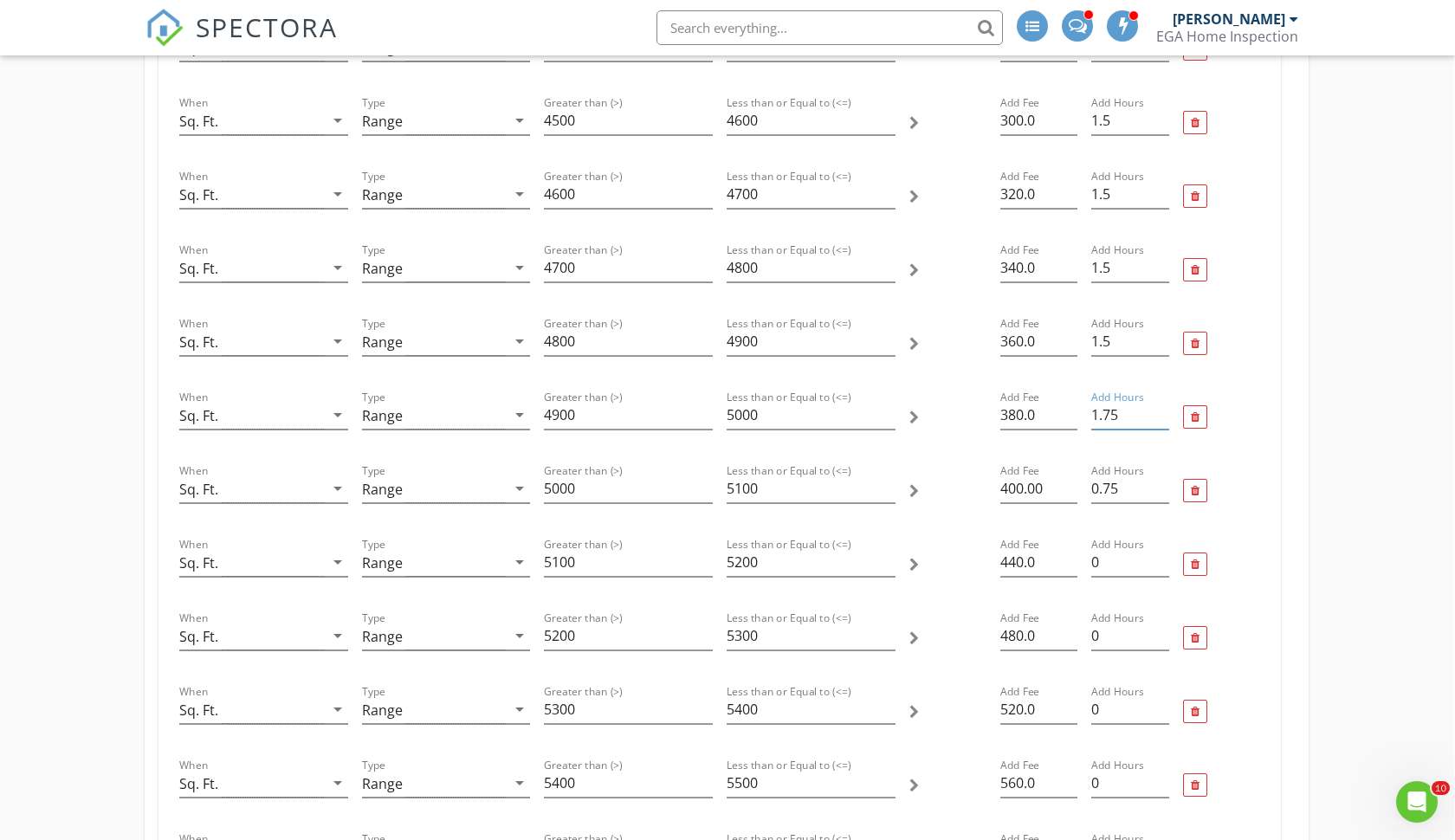 type on "1.5" 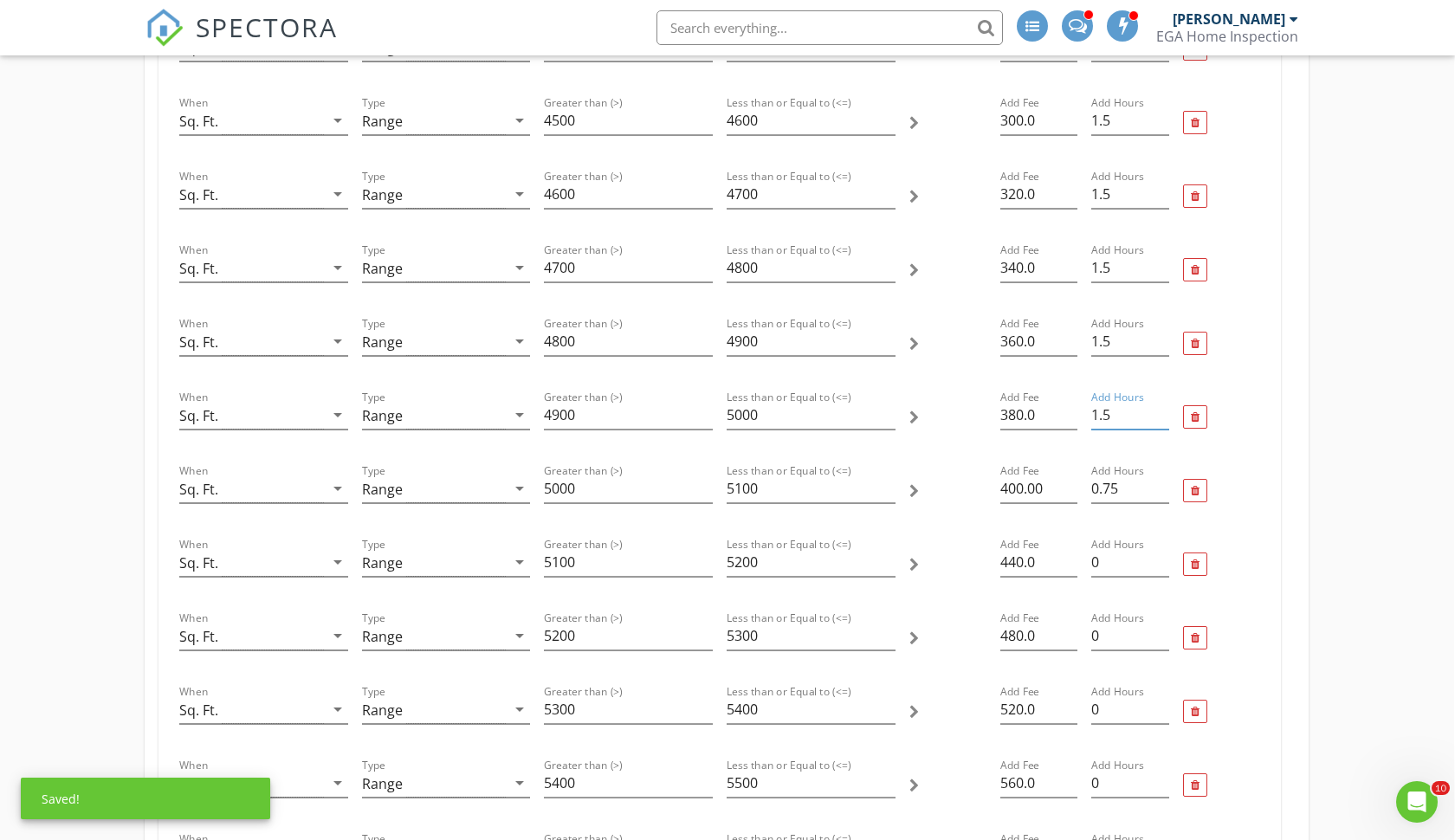 click on "1.5" at bounding box center [1129, 415] 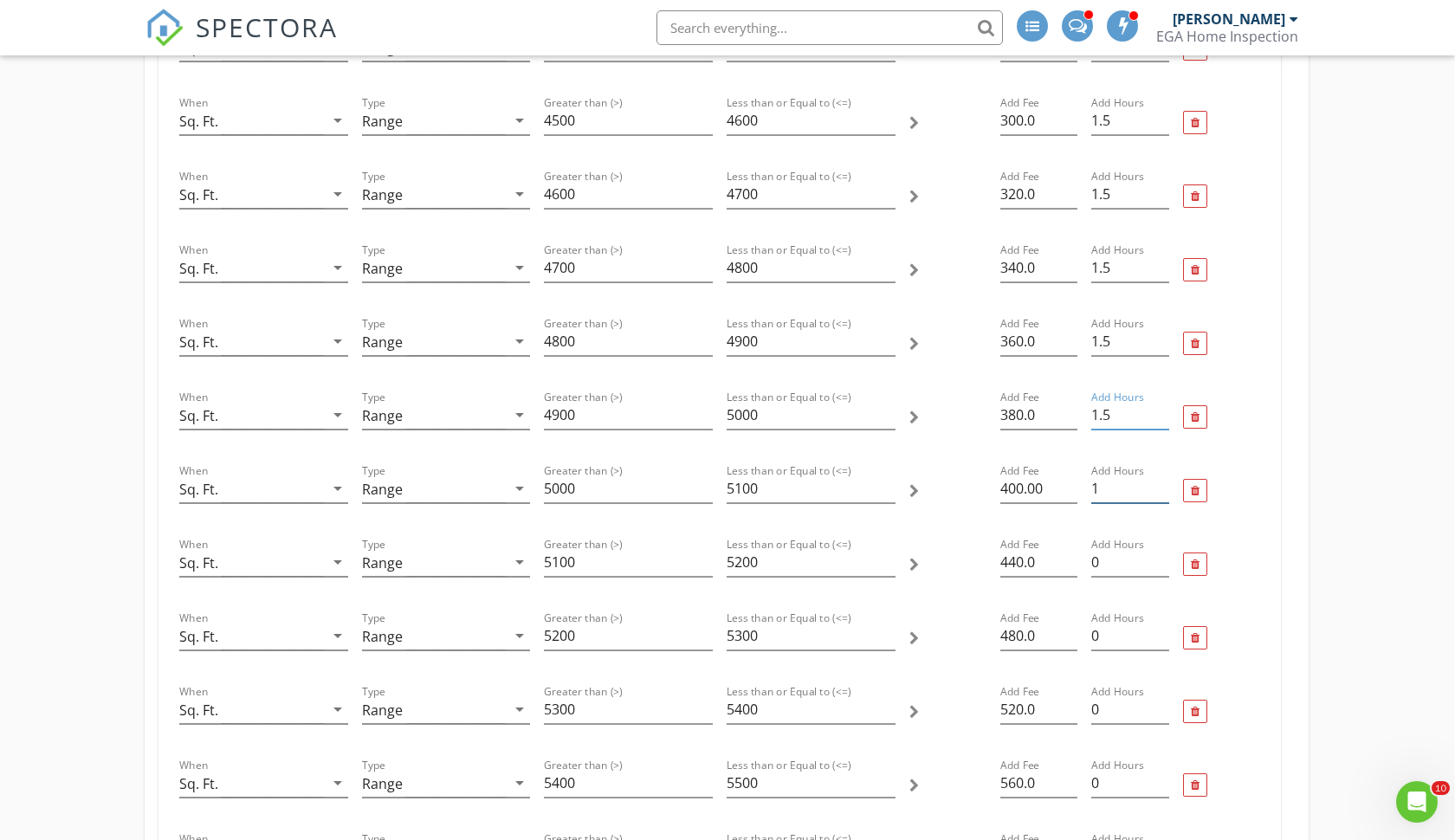 click on "1" at bounding box center (1129, 488) 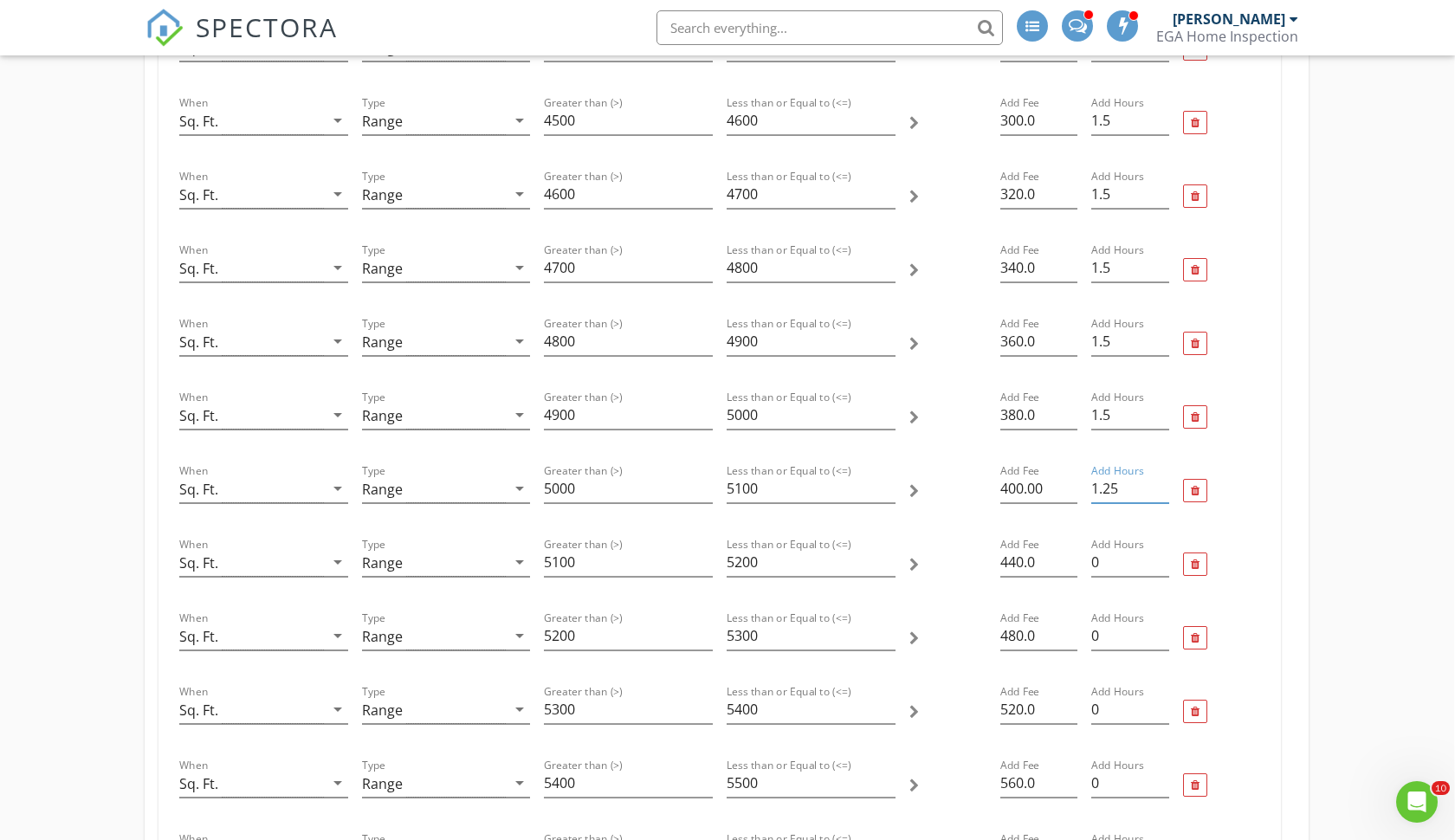 click on "1.25" at bounding box center [1129, 488] 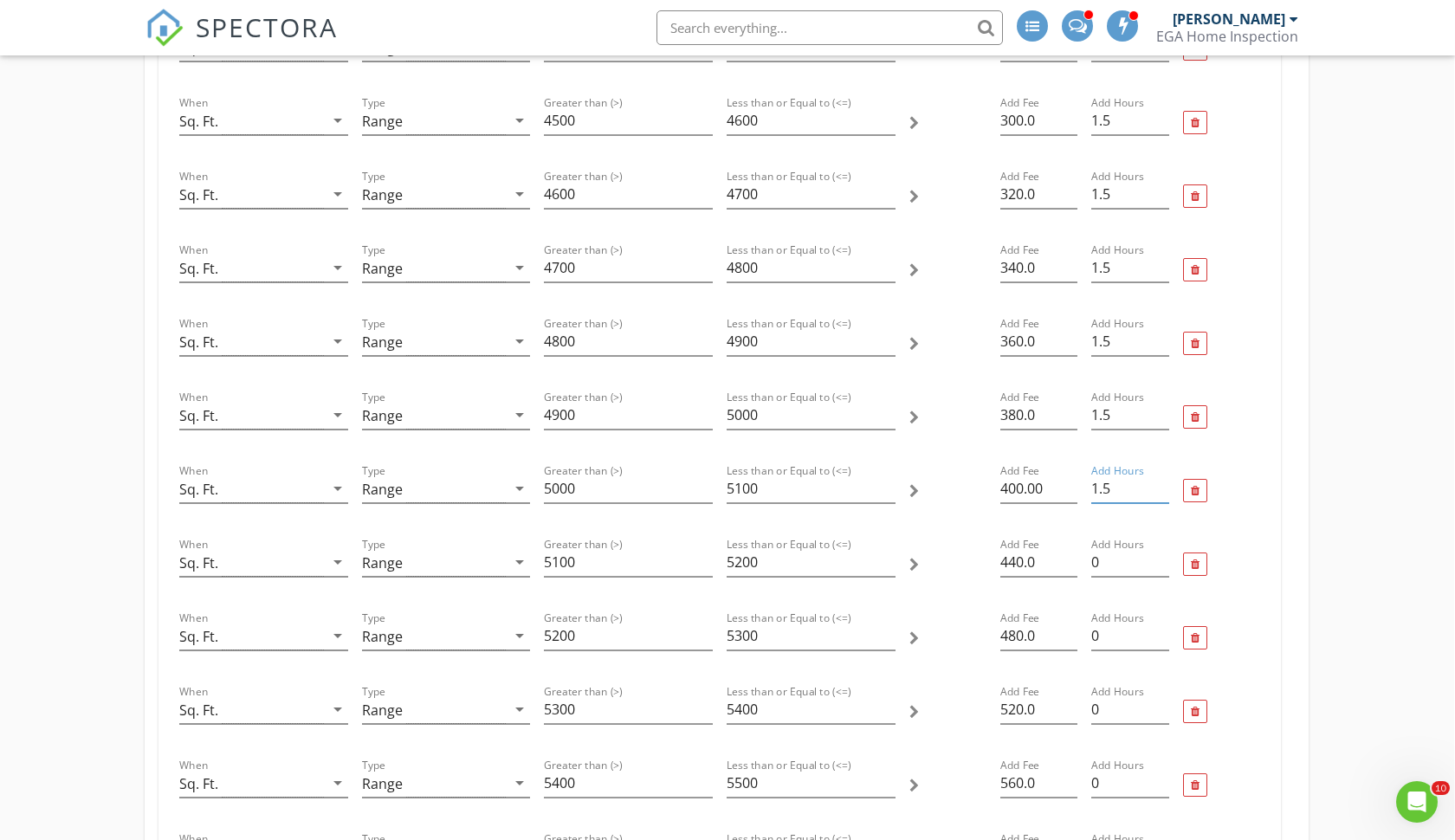 click on "1.5" at bounding box center [1129, 488] 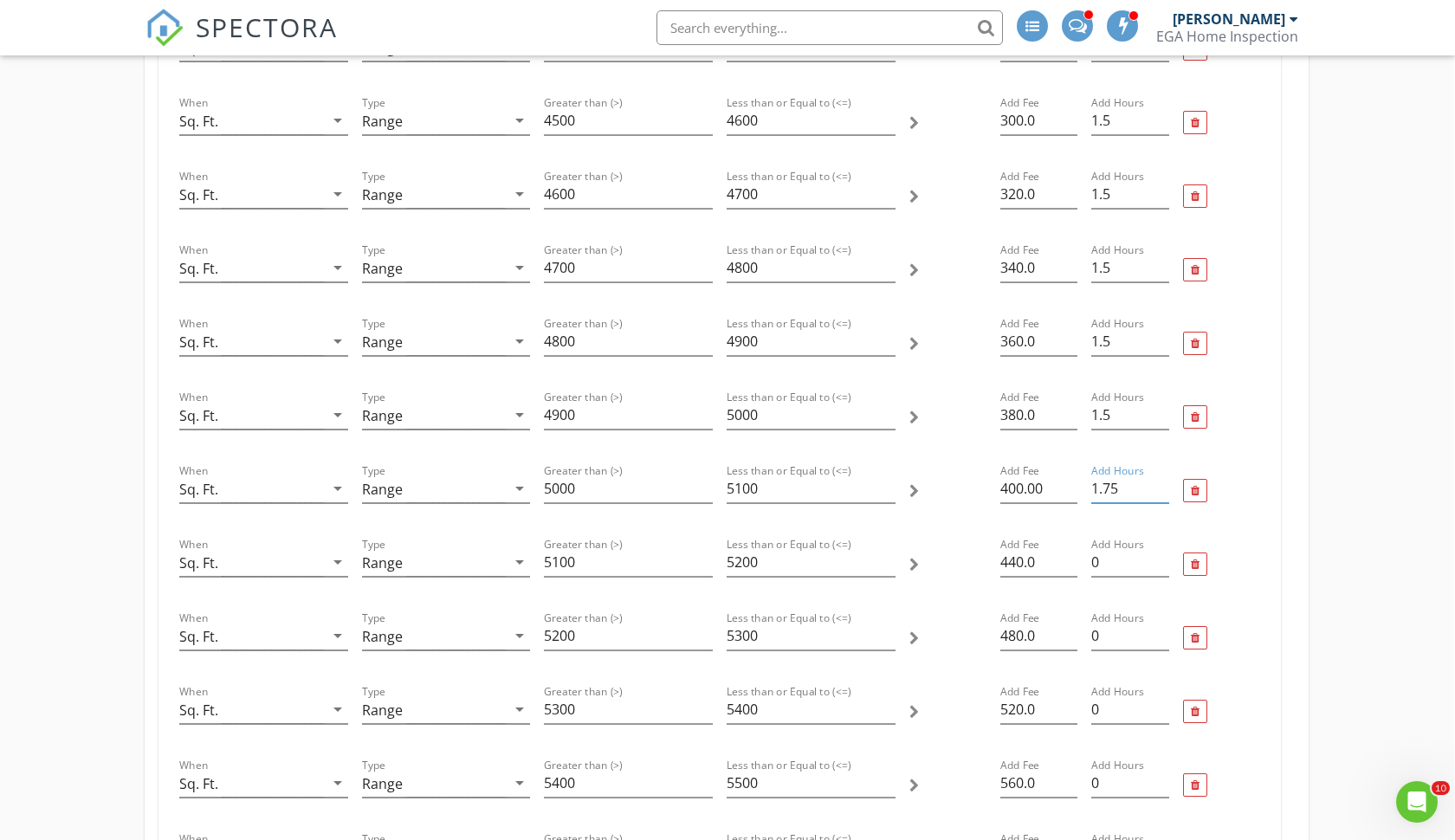click on "1.75" at bounding box center [1129, 488] 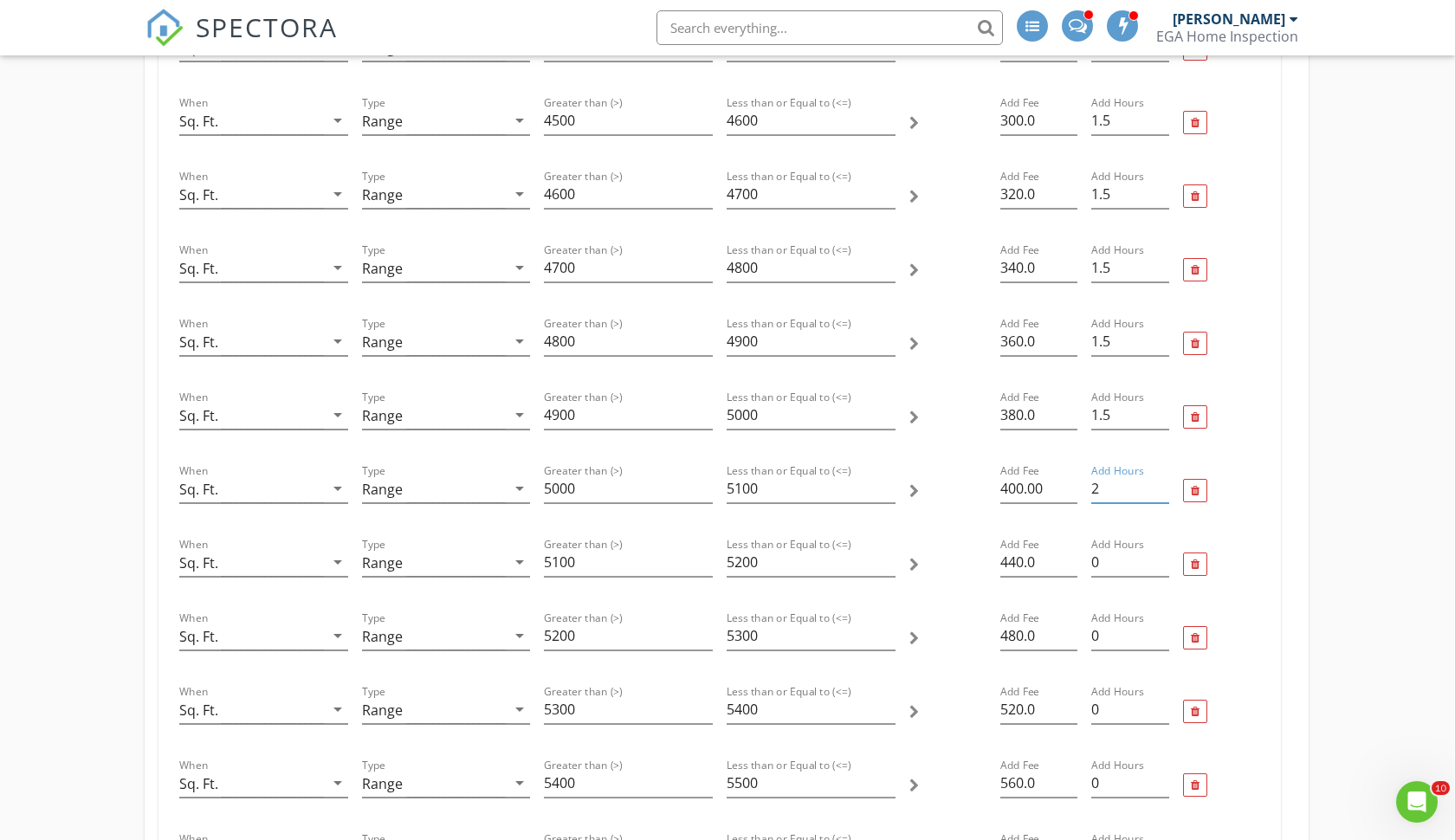 click on "2" at bounding box center [1129, 488] 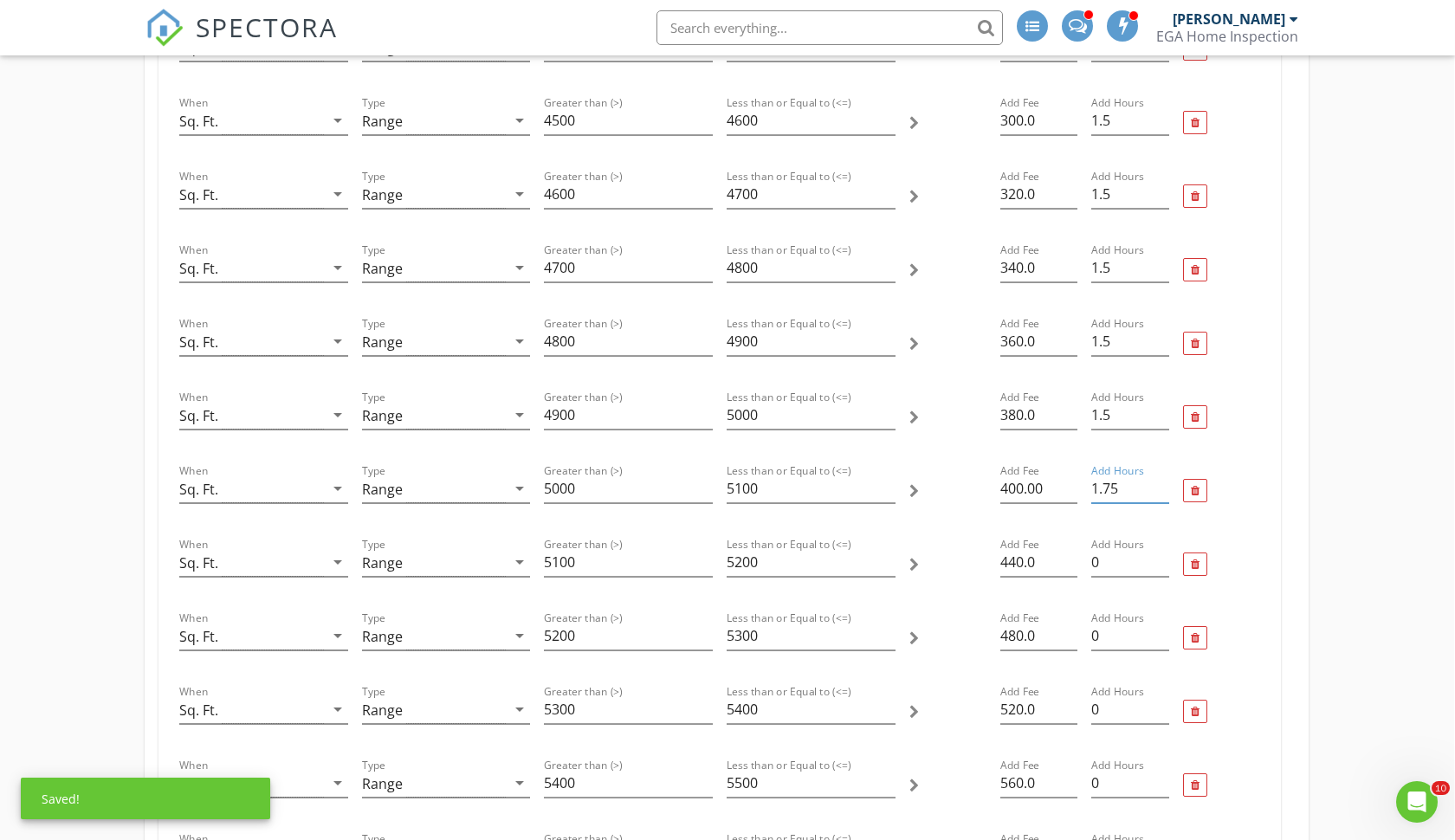 click on "1.75" at bounding box center (1129, 488) 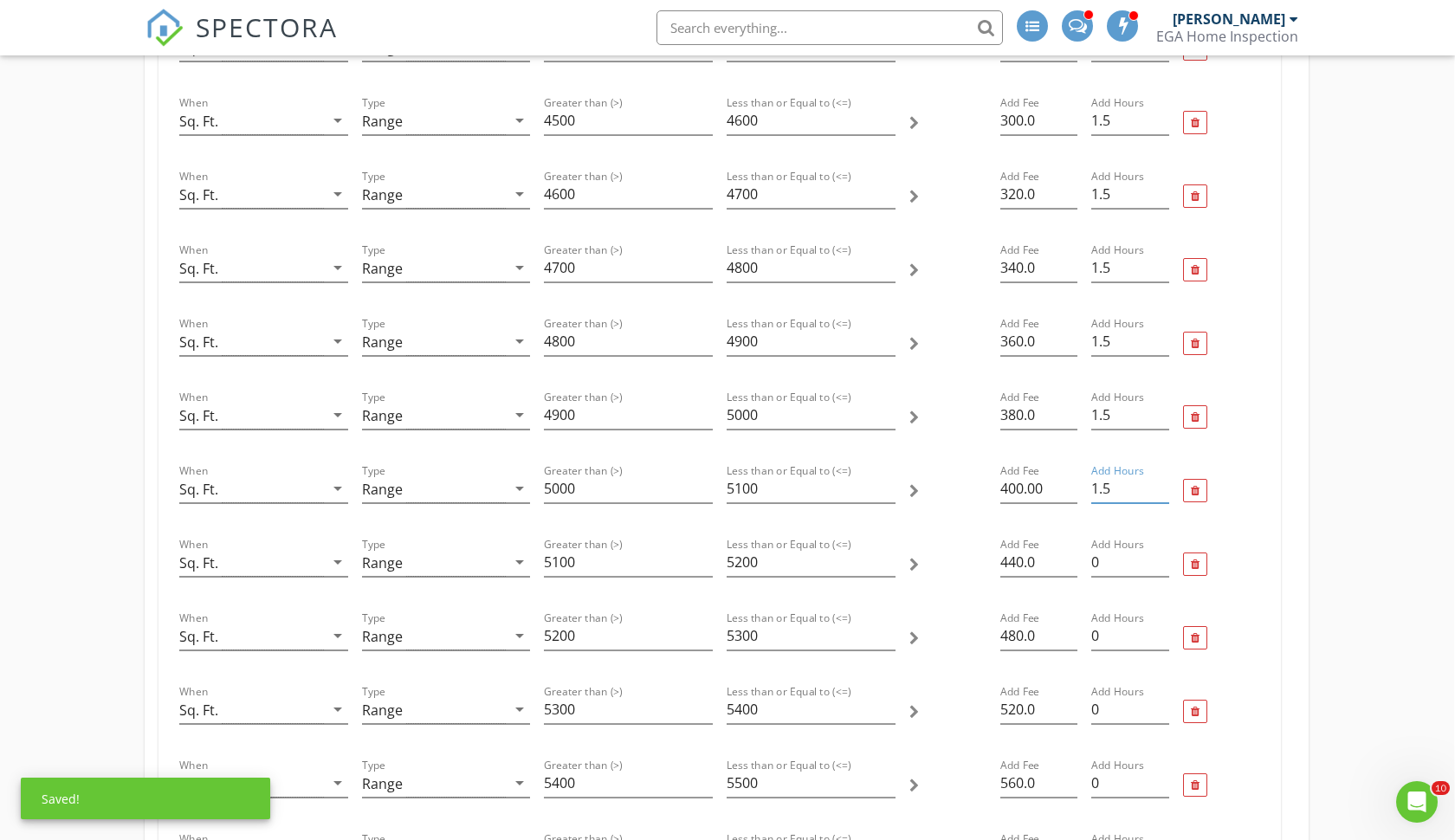 click on "1.5" at bounding box center [1129, 488] 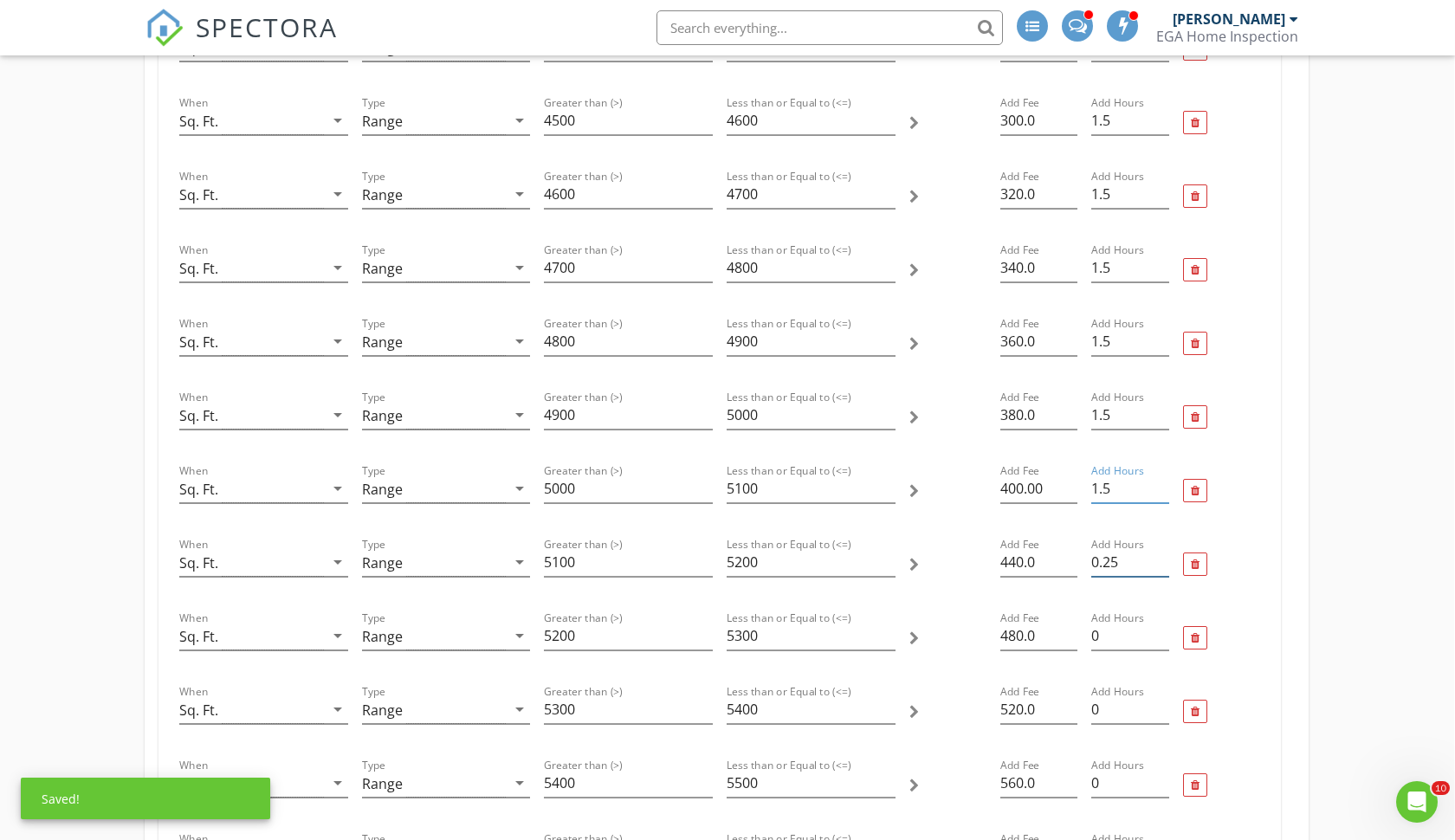 click on "0.25" at bounding box center (1129, 562) 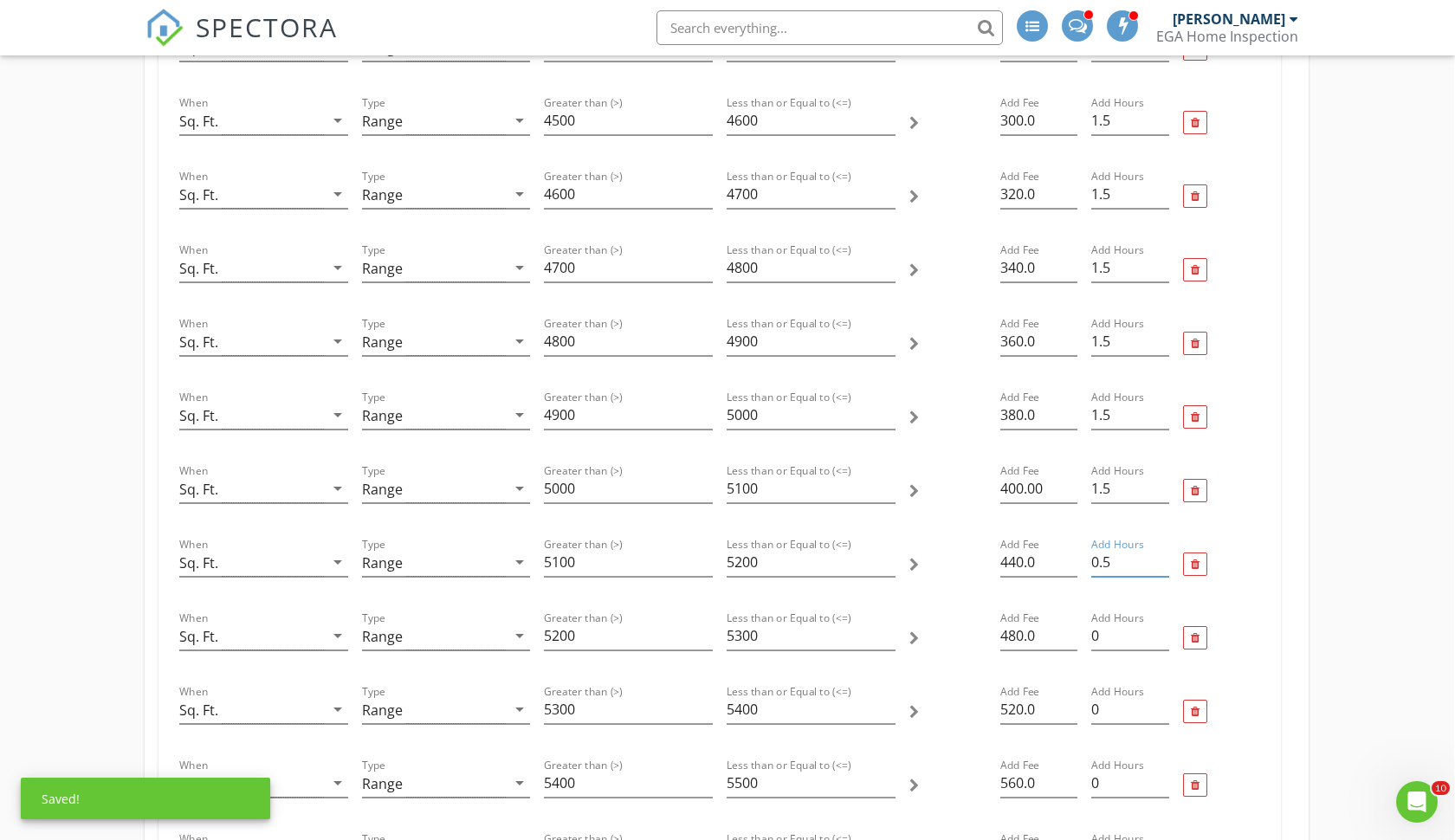click on "0.5" at bounding box center [1129, 562] 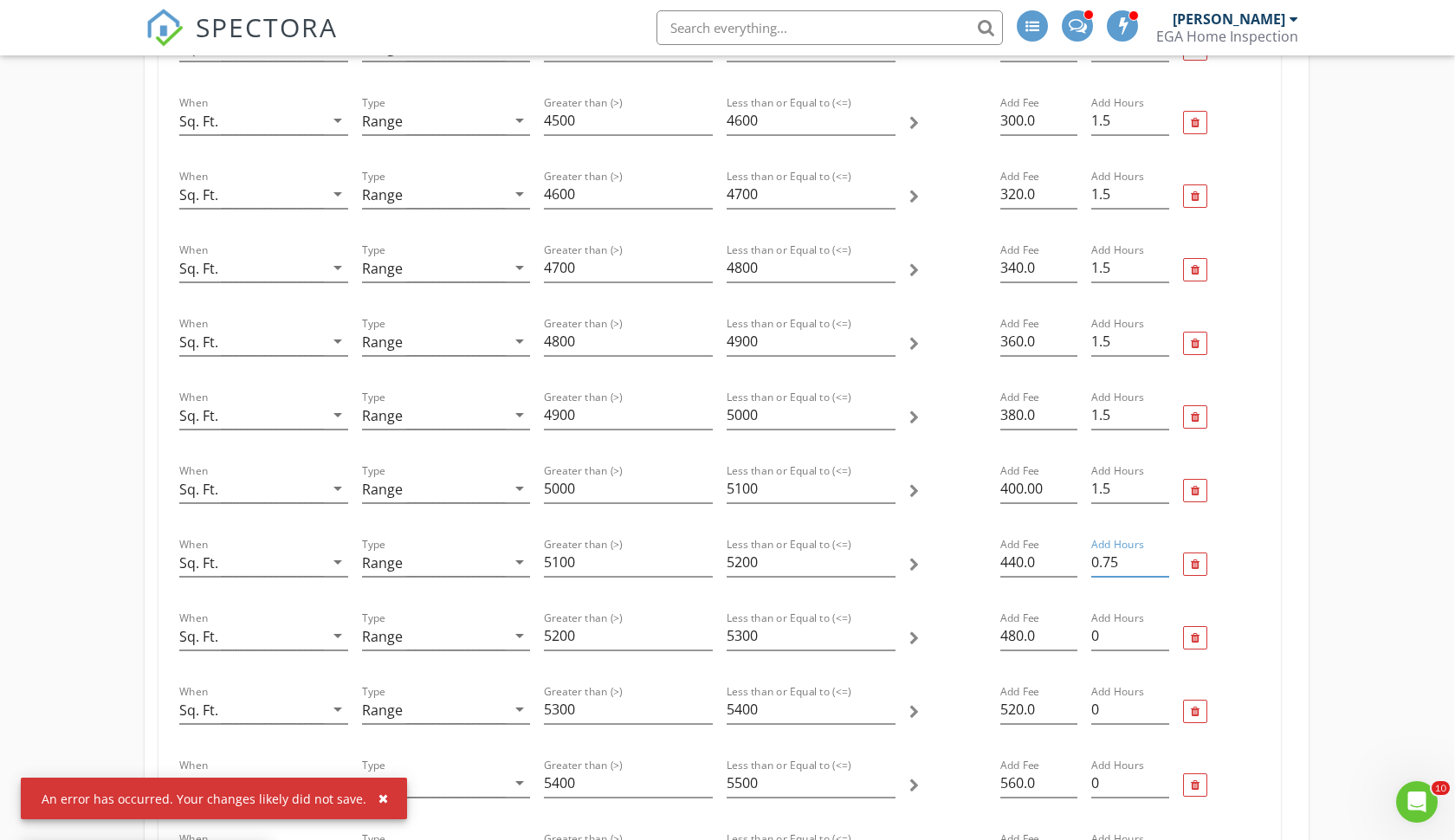 click on "0.75" at bounding box center [1129, 562] 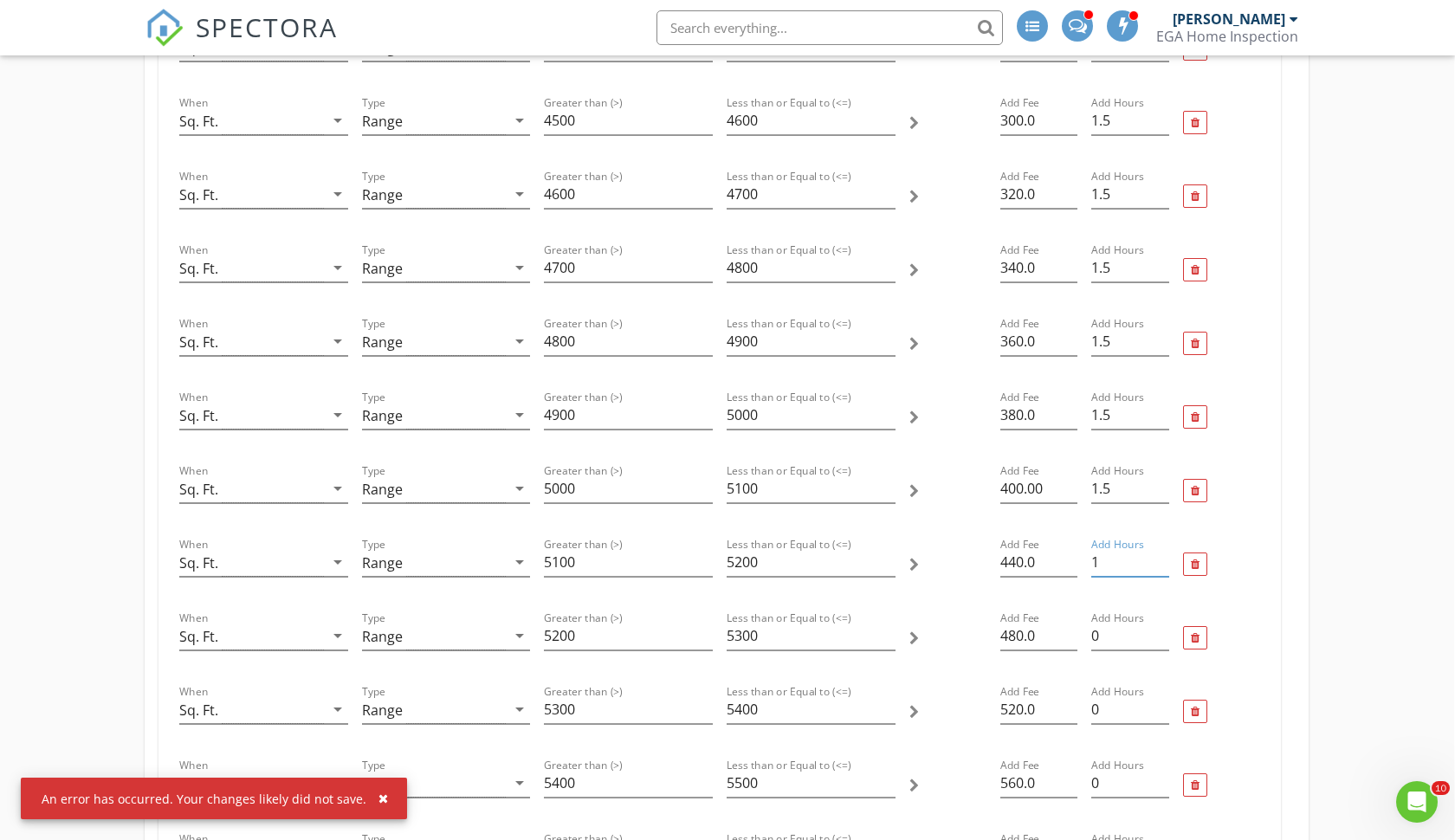 click on "1" at bounding box center [1129, 562] 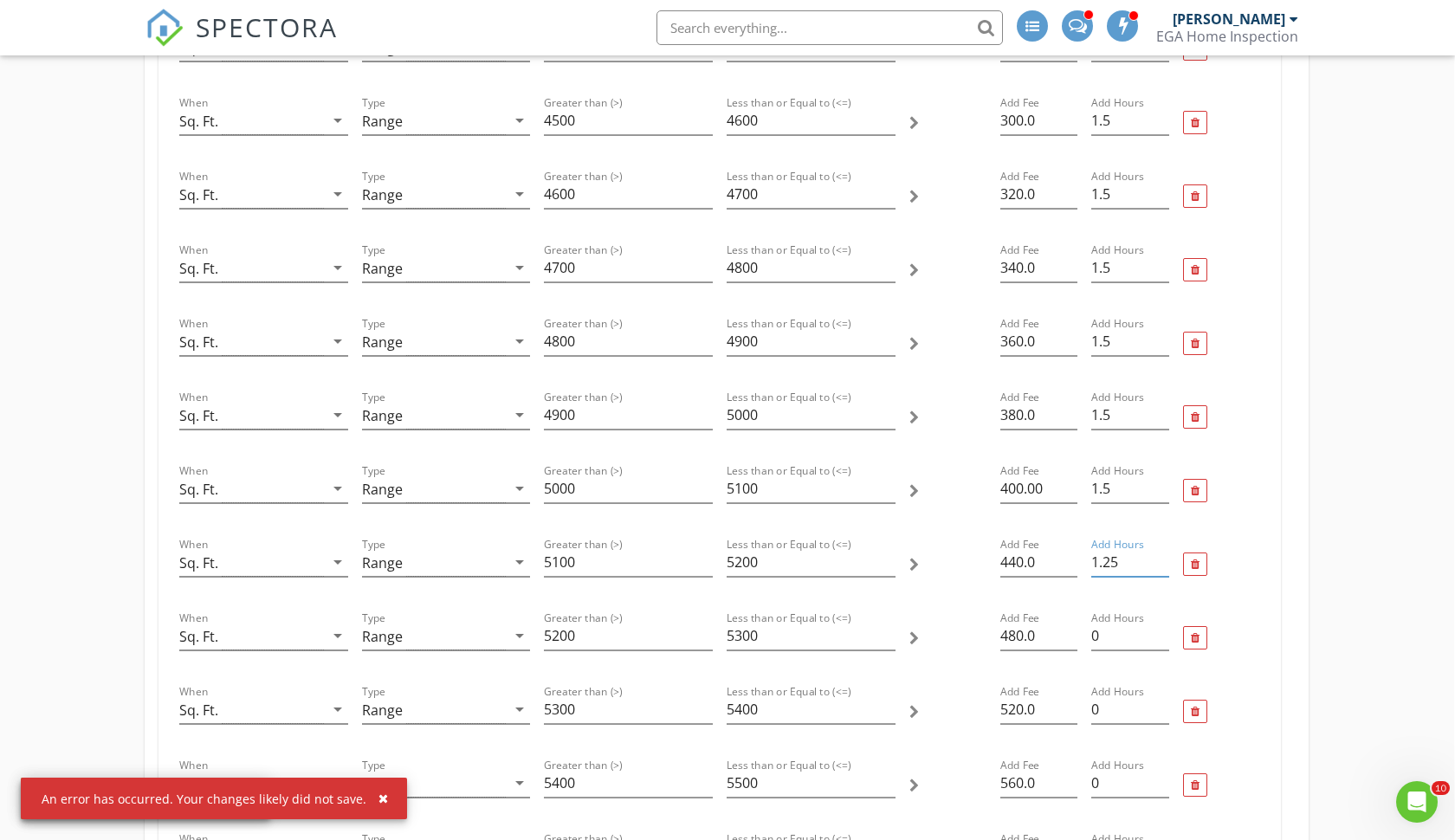 click on "1.25" at bounding box center [1129, 562] 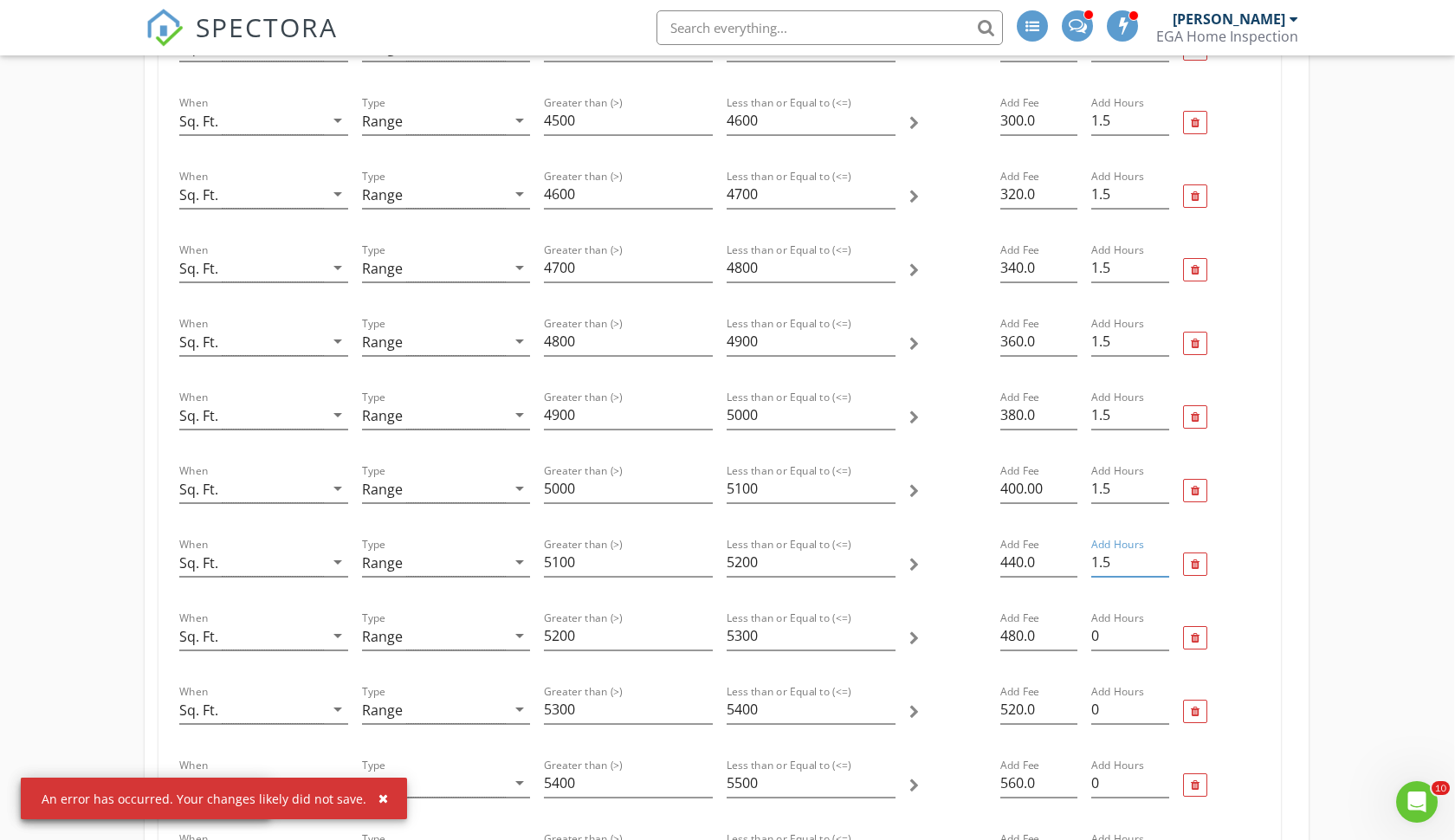 click on "1.5" at bounding box center [1129, 562] 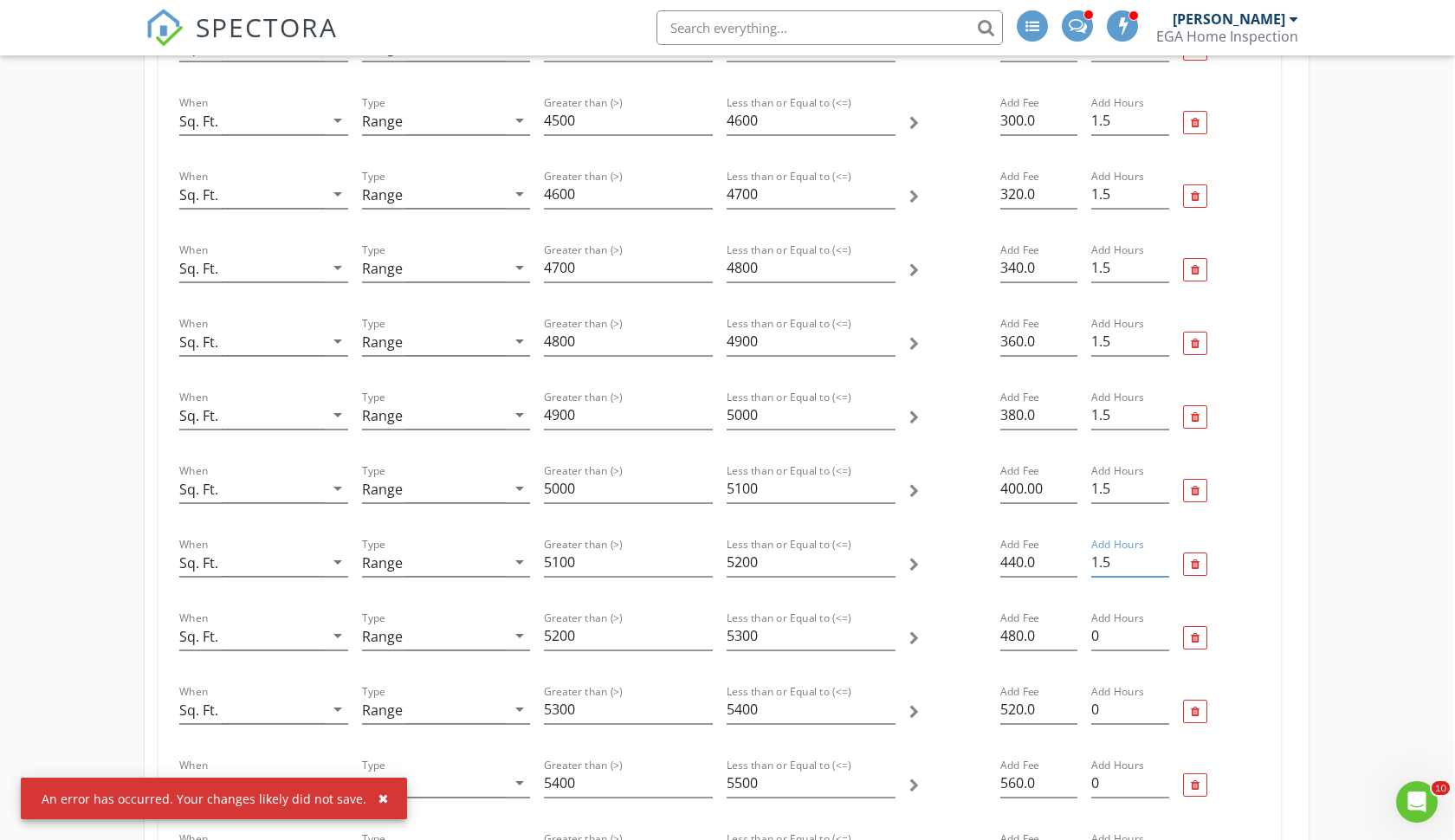 click at bounding box center [383, 798] 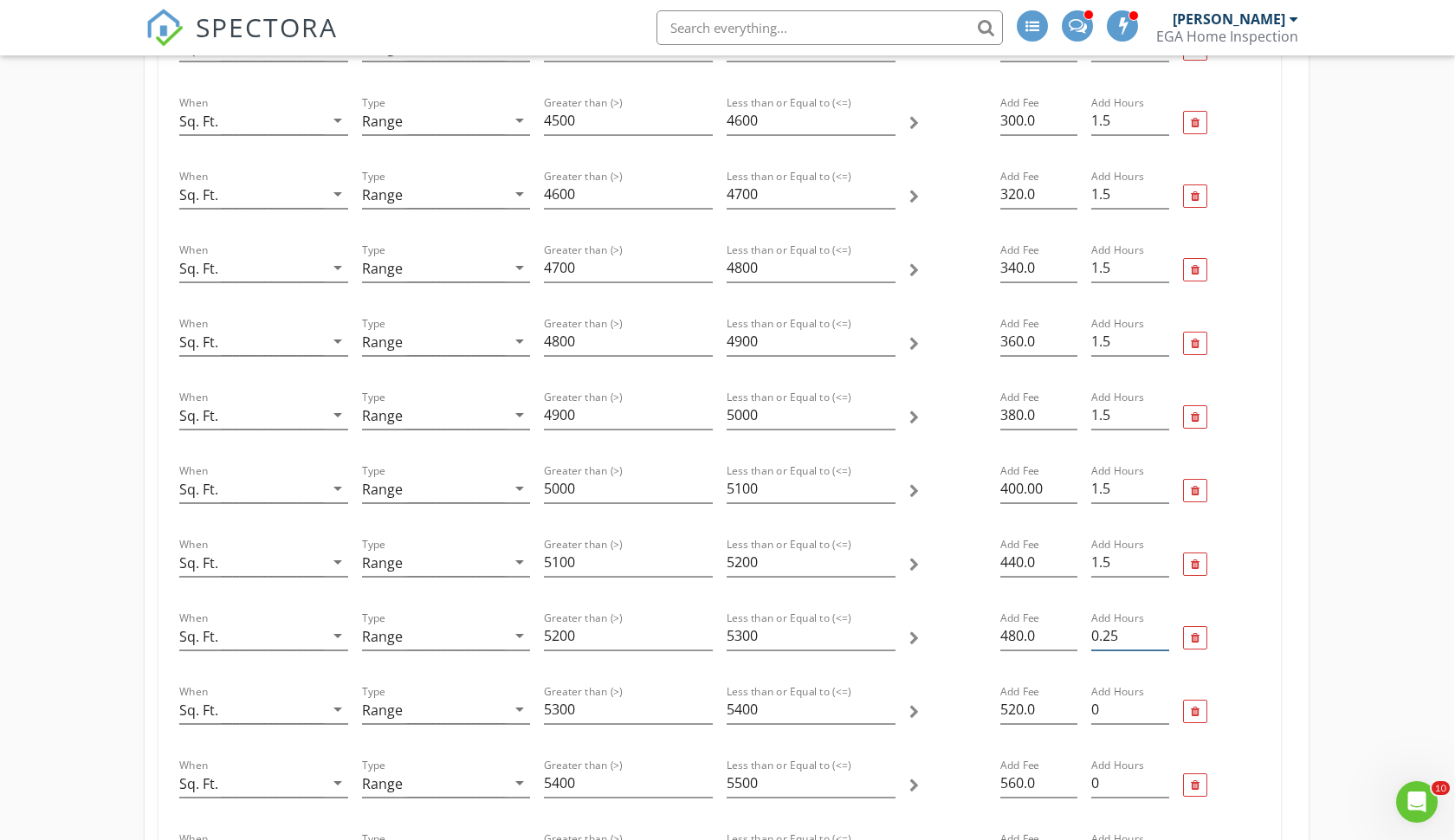 click on "0.25" at bounding box center [1129, 636] 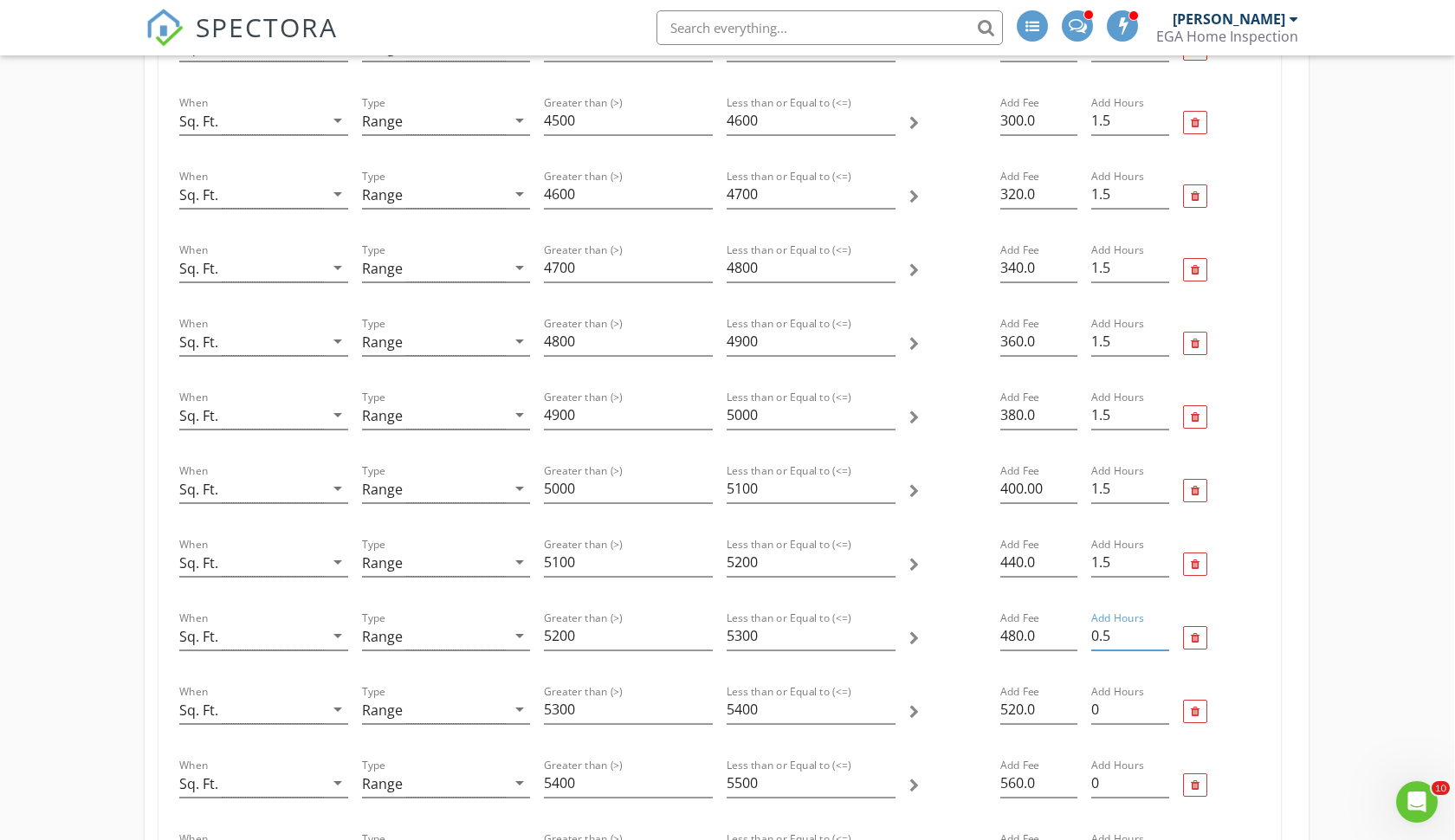 click on "0.5" at bounding box center (1129, 636) 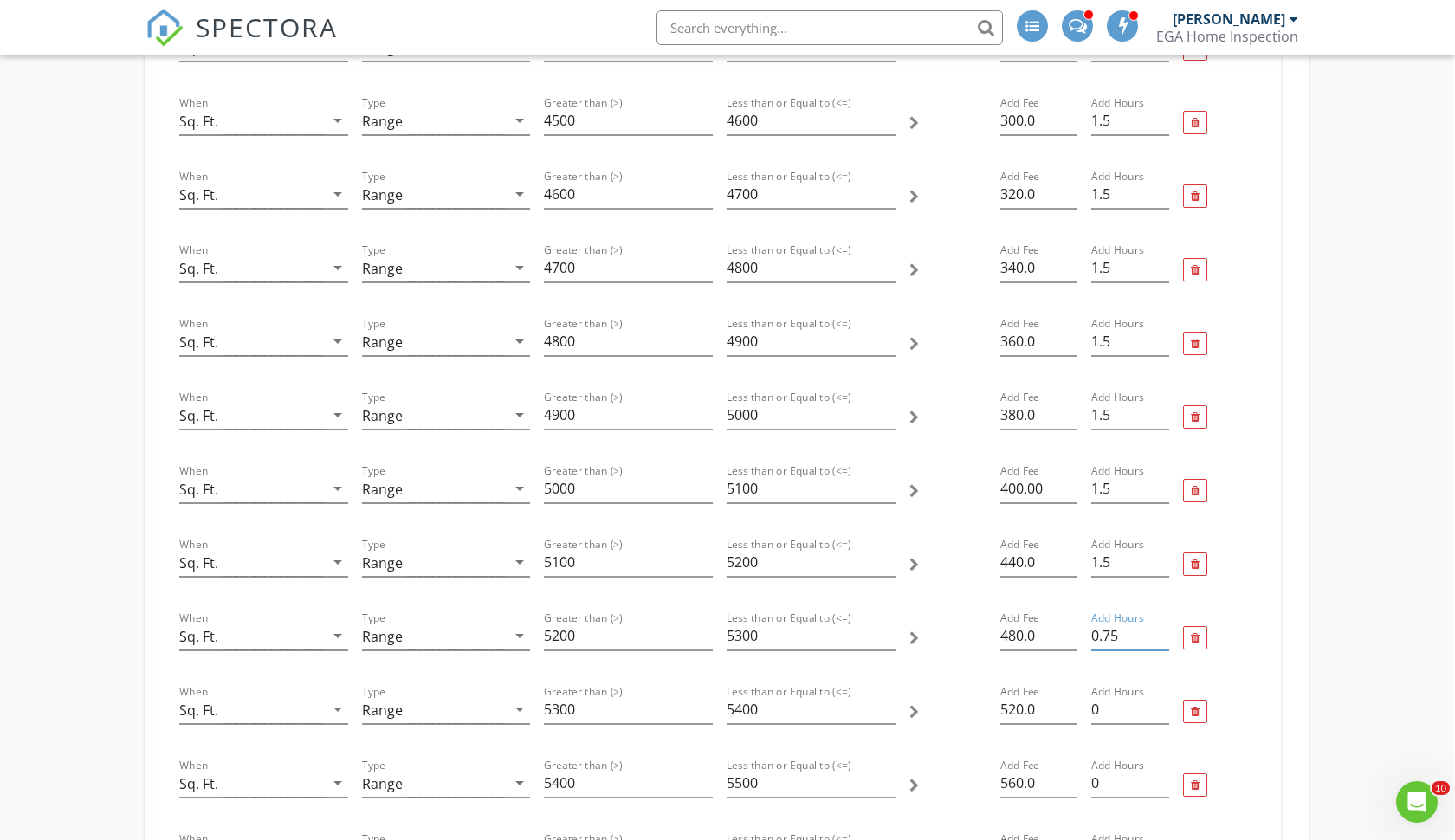click on "0.75" at bounding box center [1129, 636] 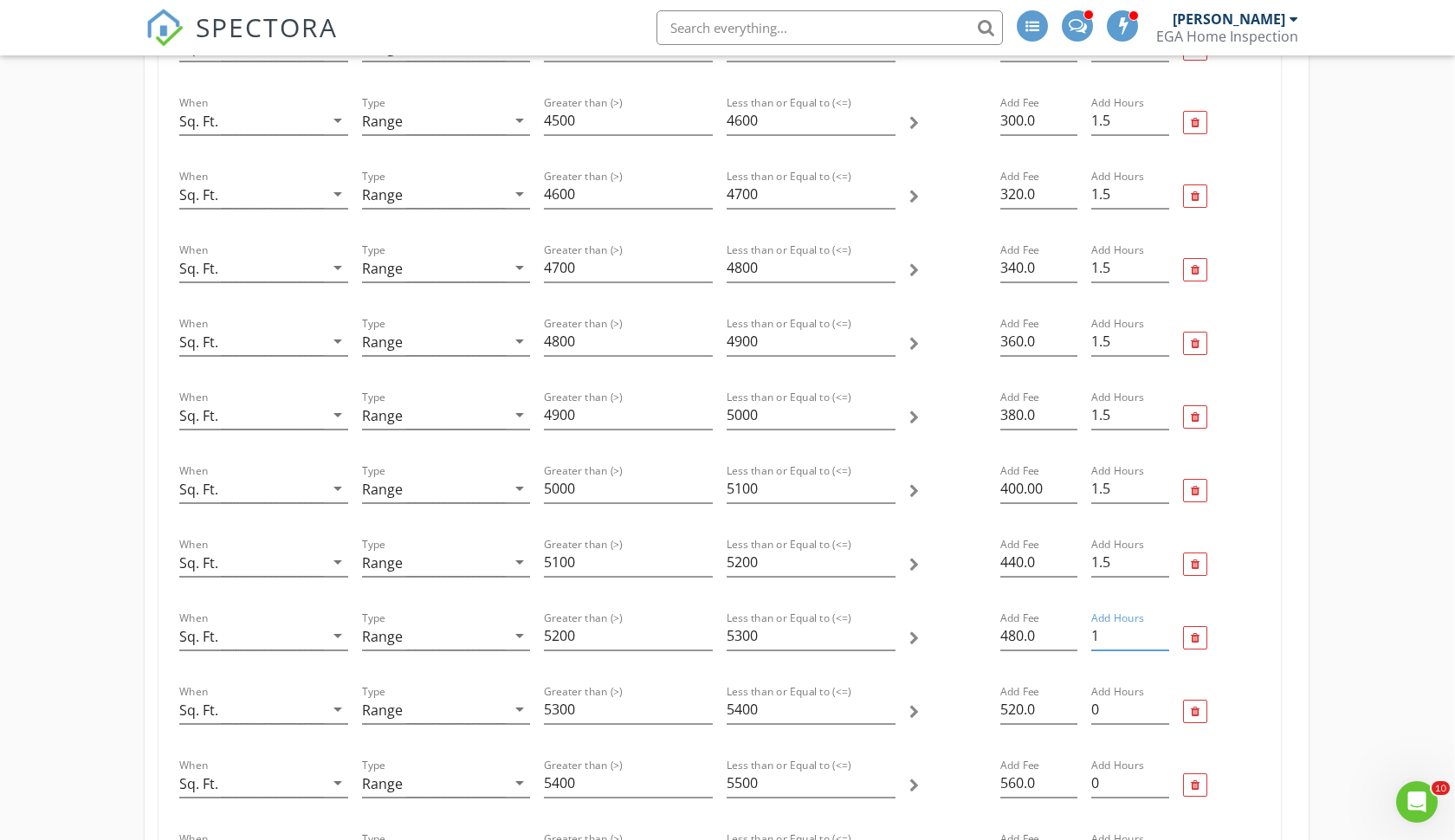 click on "1" at bounding box center (1129, 636) 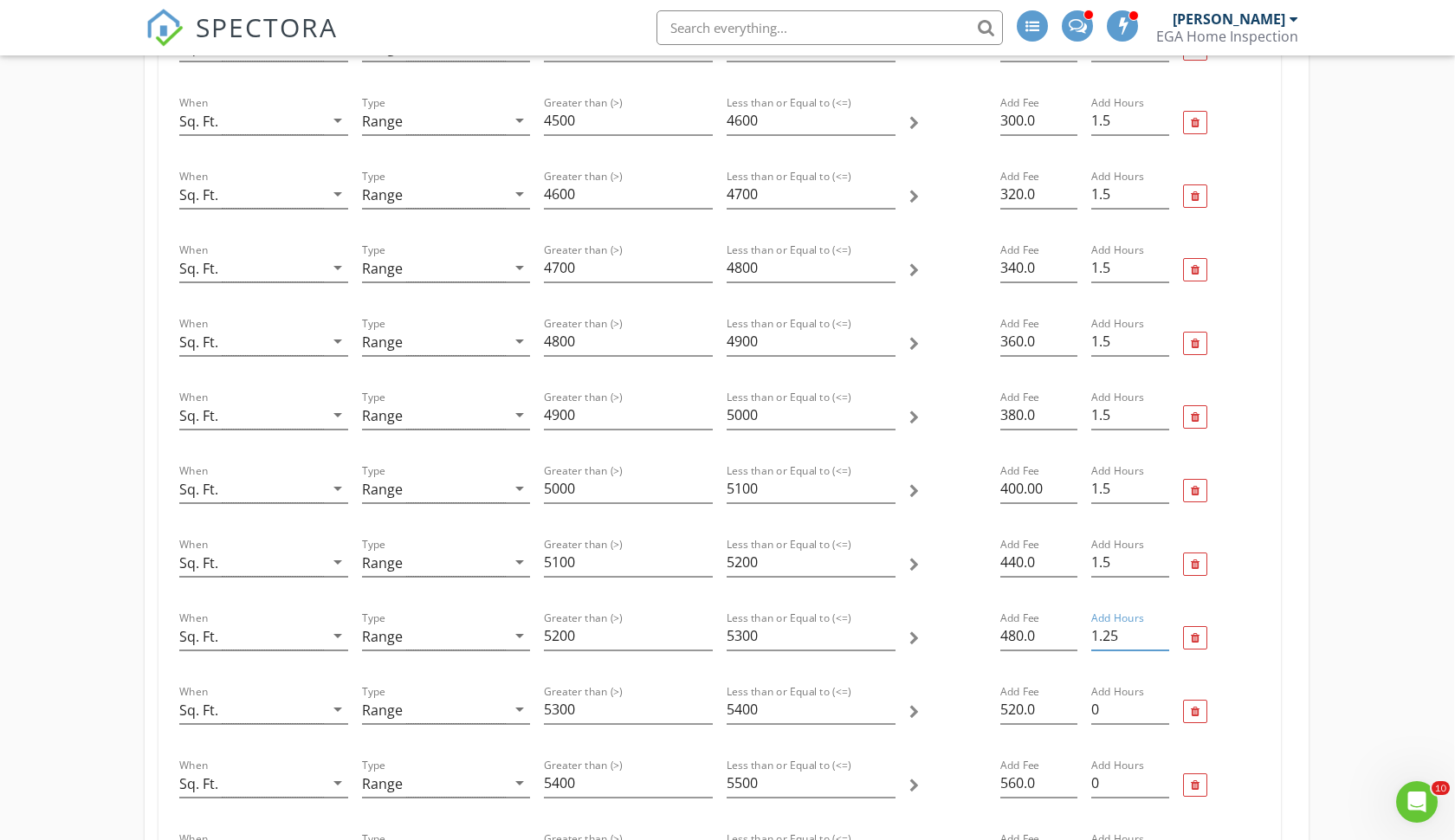 click on "1.25" at bounding box center [1129, 636] 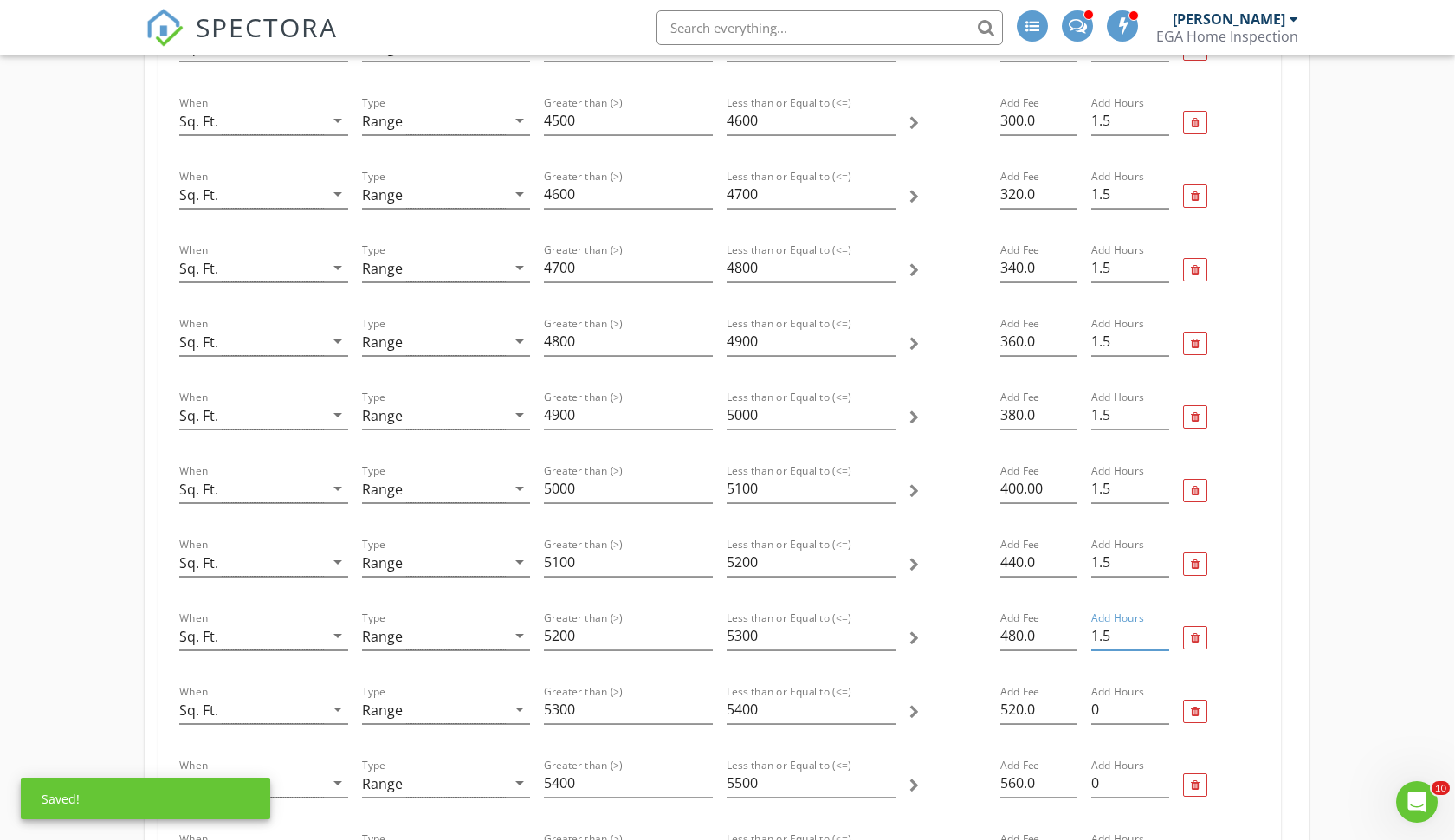 click on "1.5" at bounding box center (1129, 636) 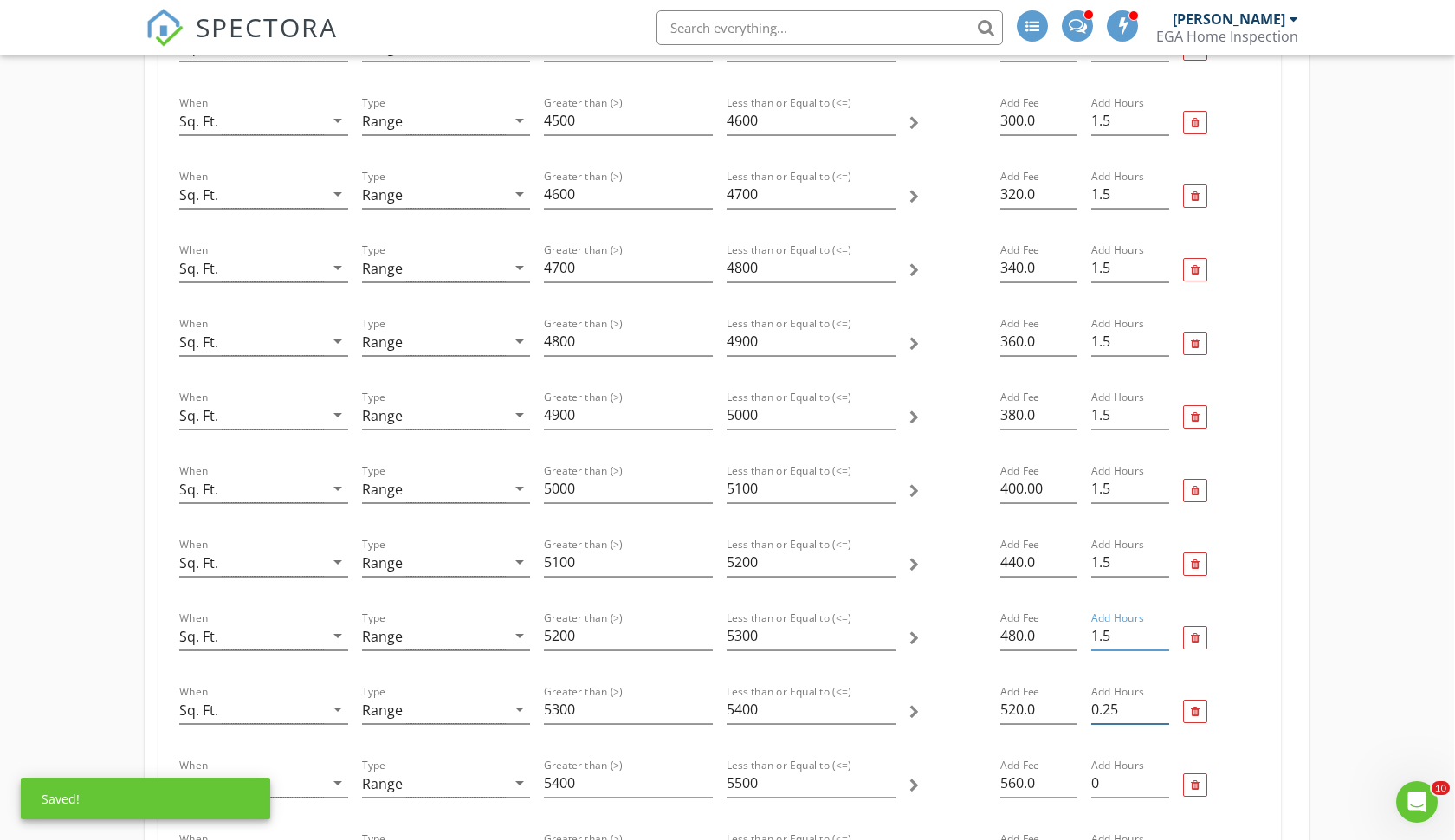 click on "0.25" at bounding box center [1129, 709] 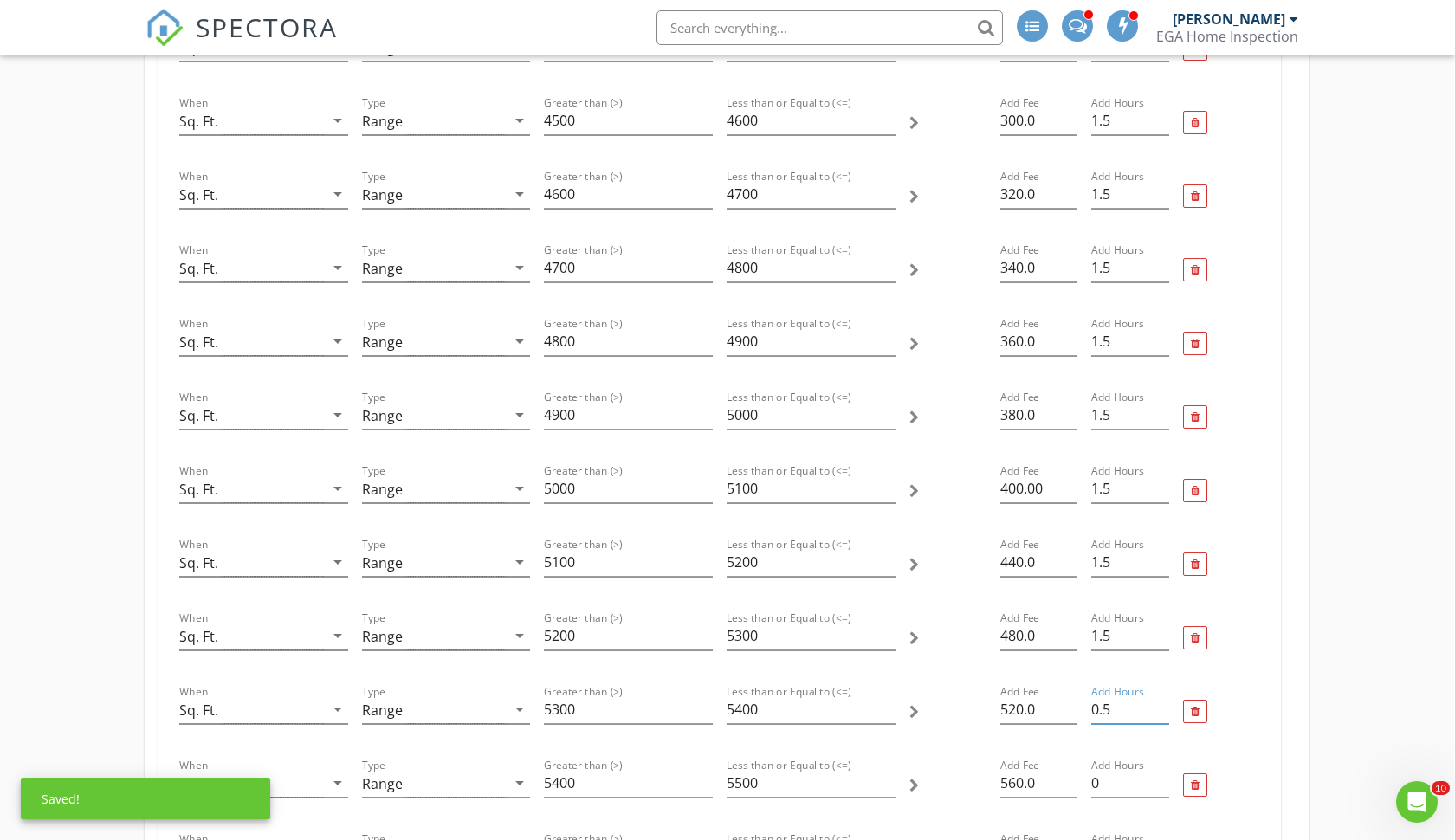 click on "0.5" at bounding box center [1129, 709] 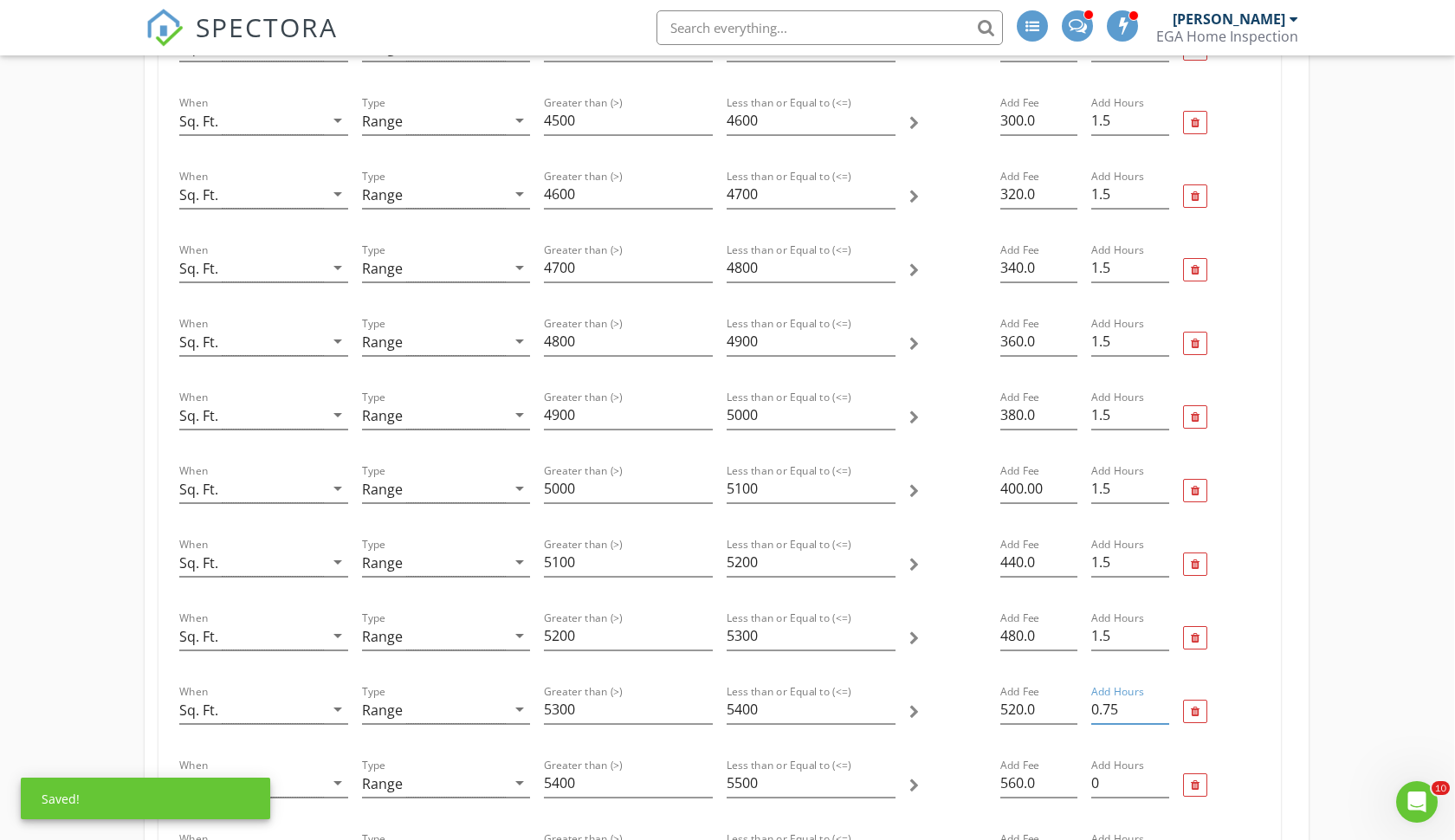 click on "0.75" at bounding box center (1129, 709) 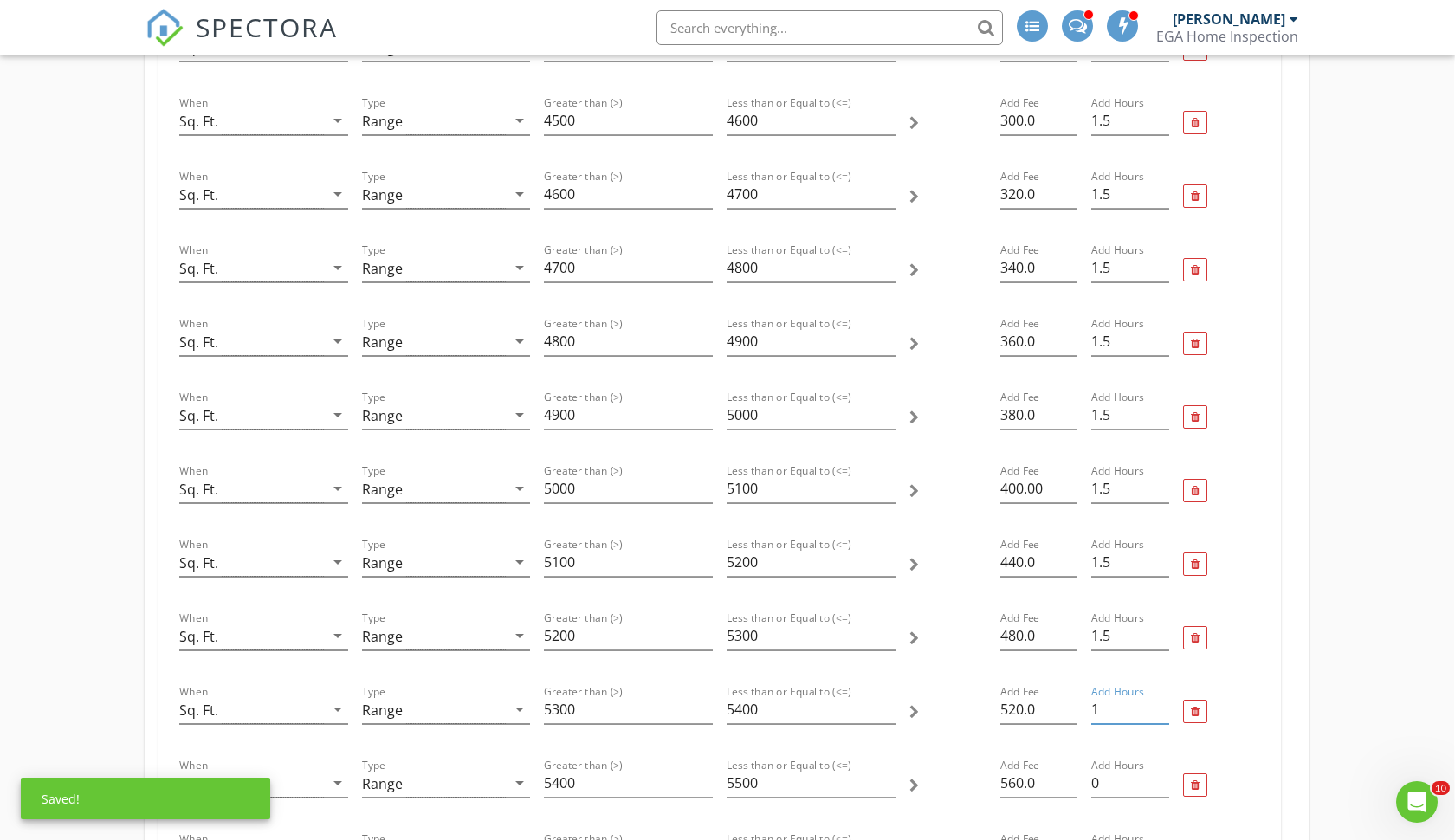 click on "1" at bounding box center (1129, 709) 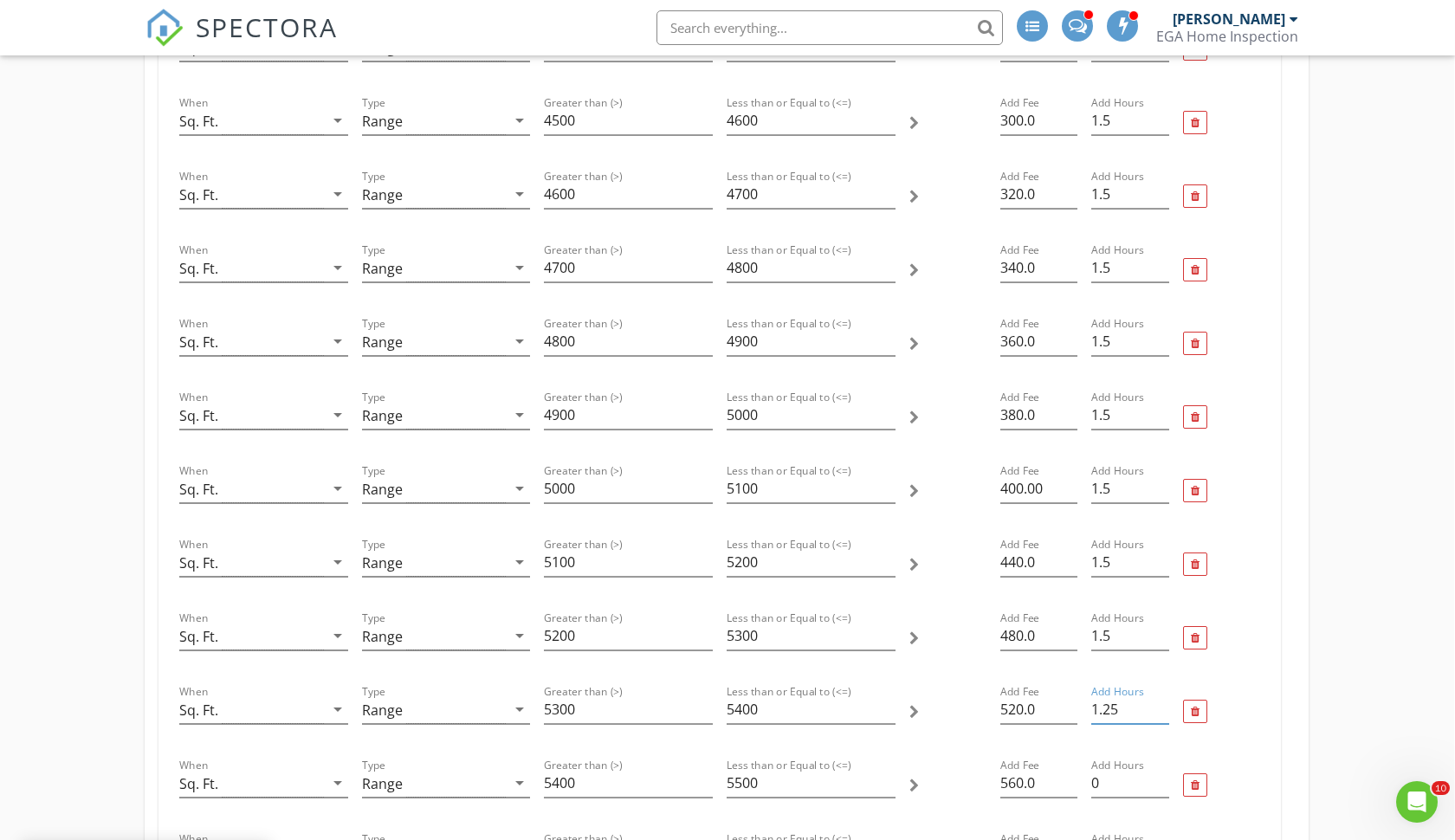 click on "1.25" at bounding box center (1129, 709) 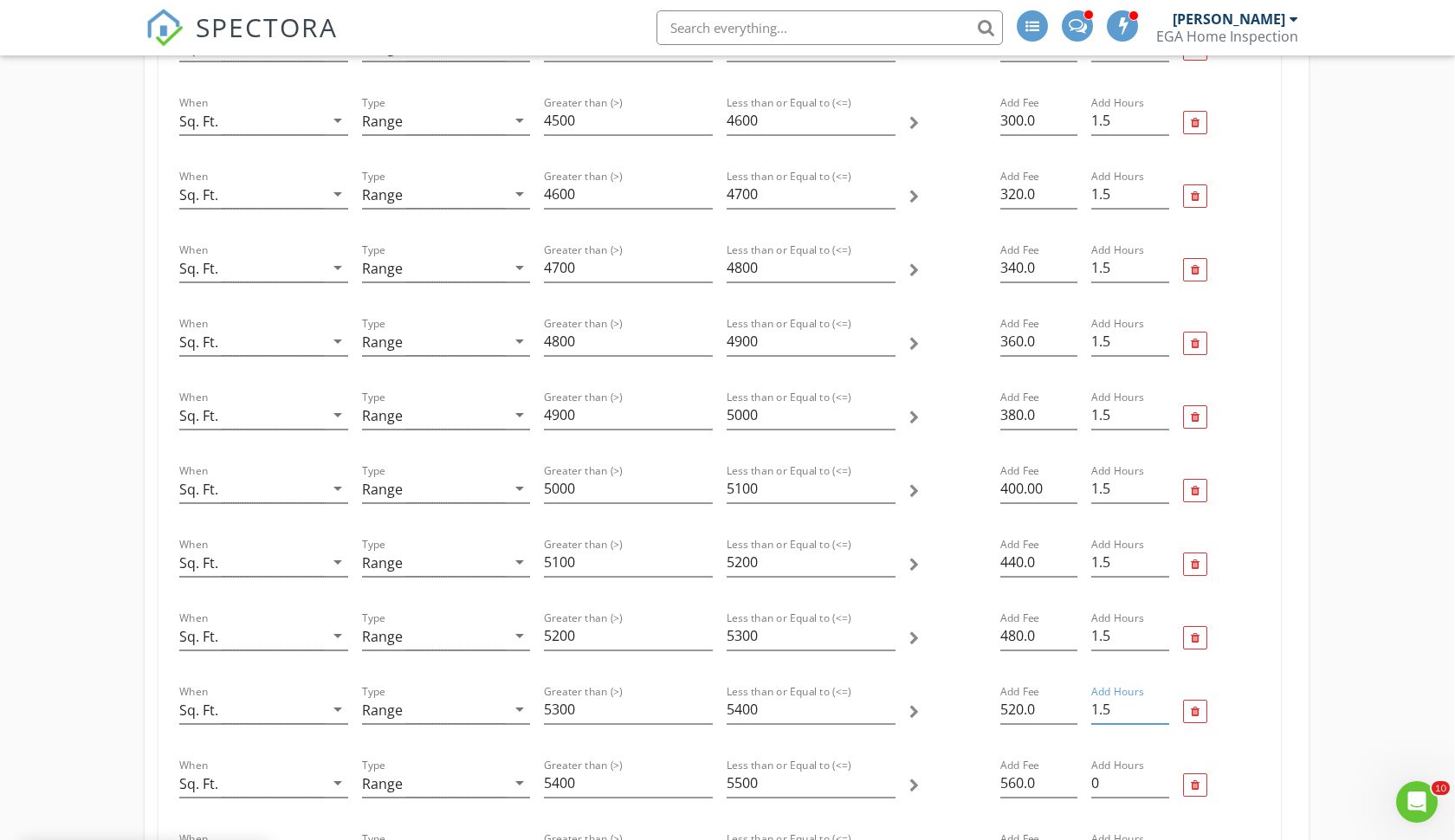 click on "1.5" at bounding box center [1129, 709] 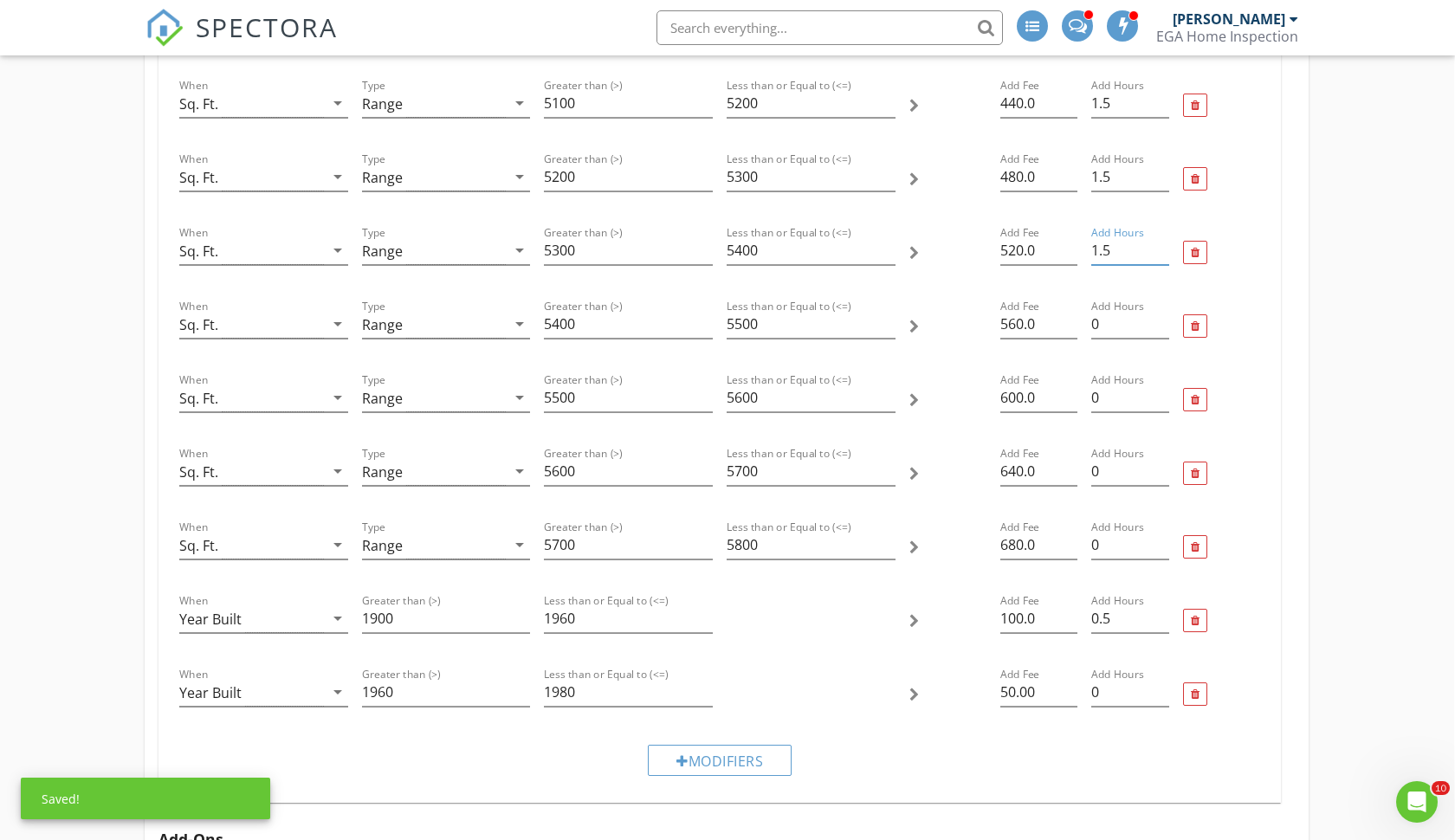 scroll, scrollTop: 3422, scrollLeft: 1, axis: both 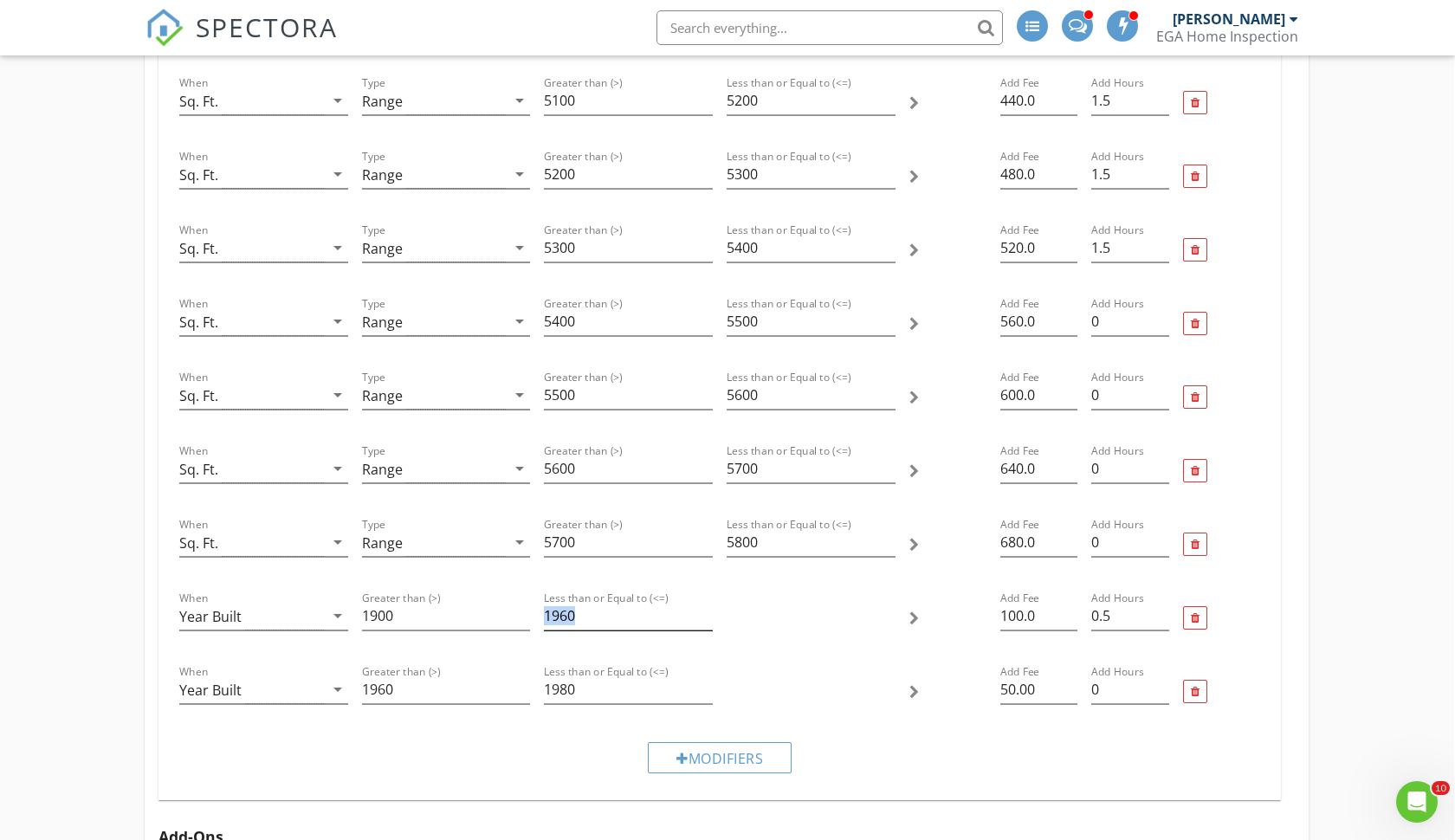 drag, startPoint x: 689, startPoint y: 673, endPoint x: 692, endPoint y: 612, distance: 61.07373 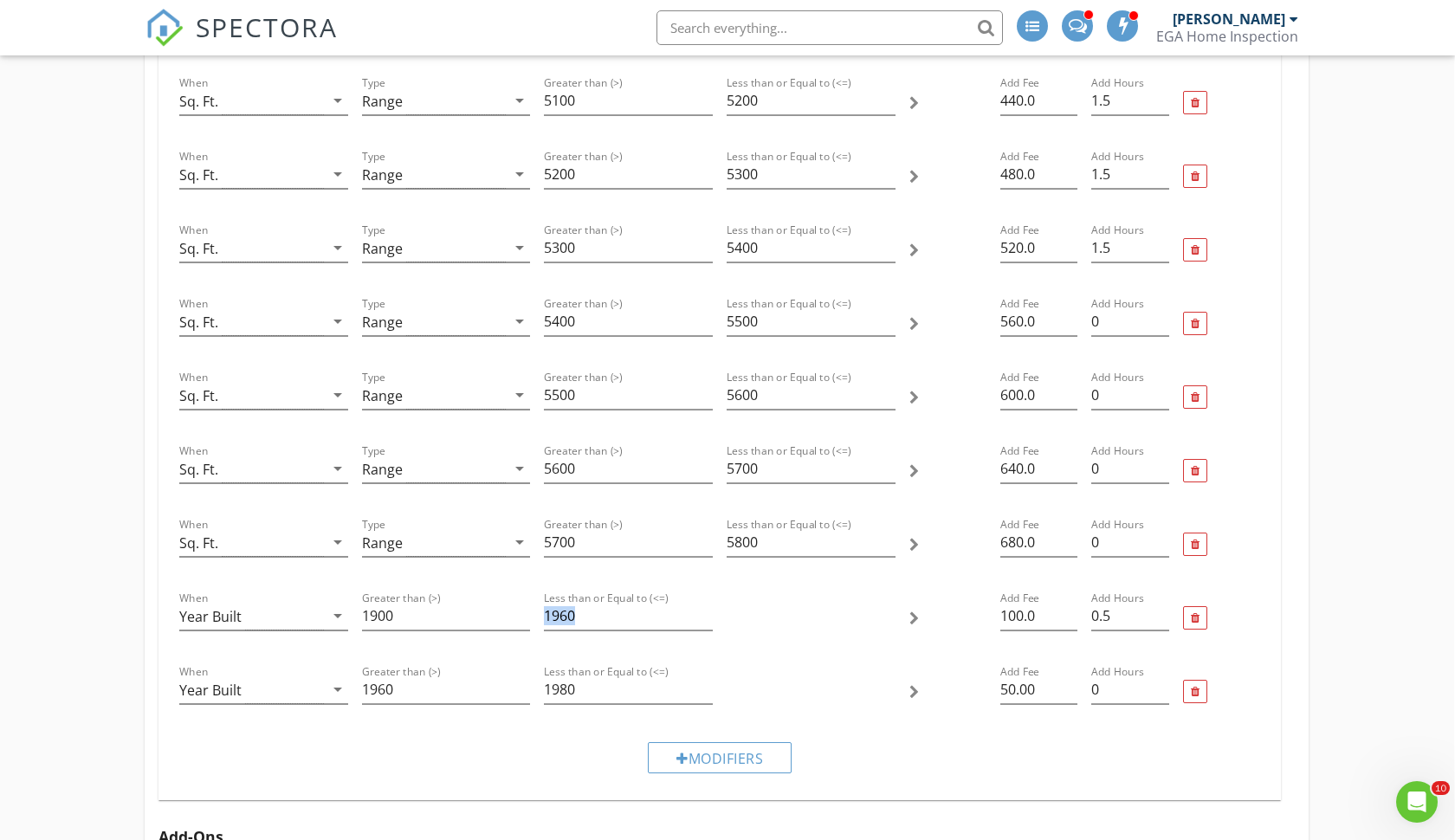 click at bounding box center (811, 691) 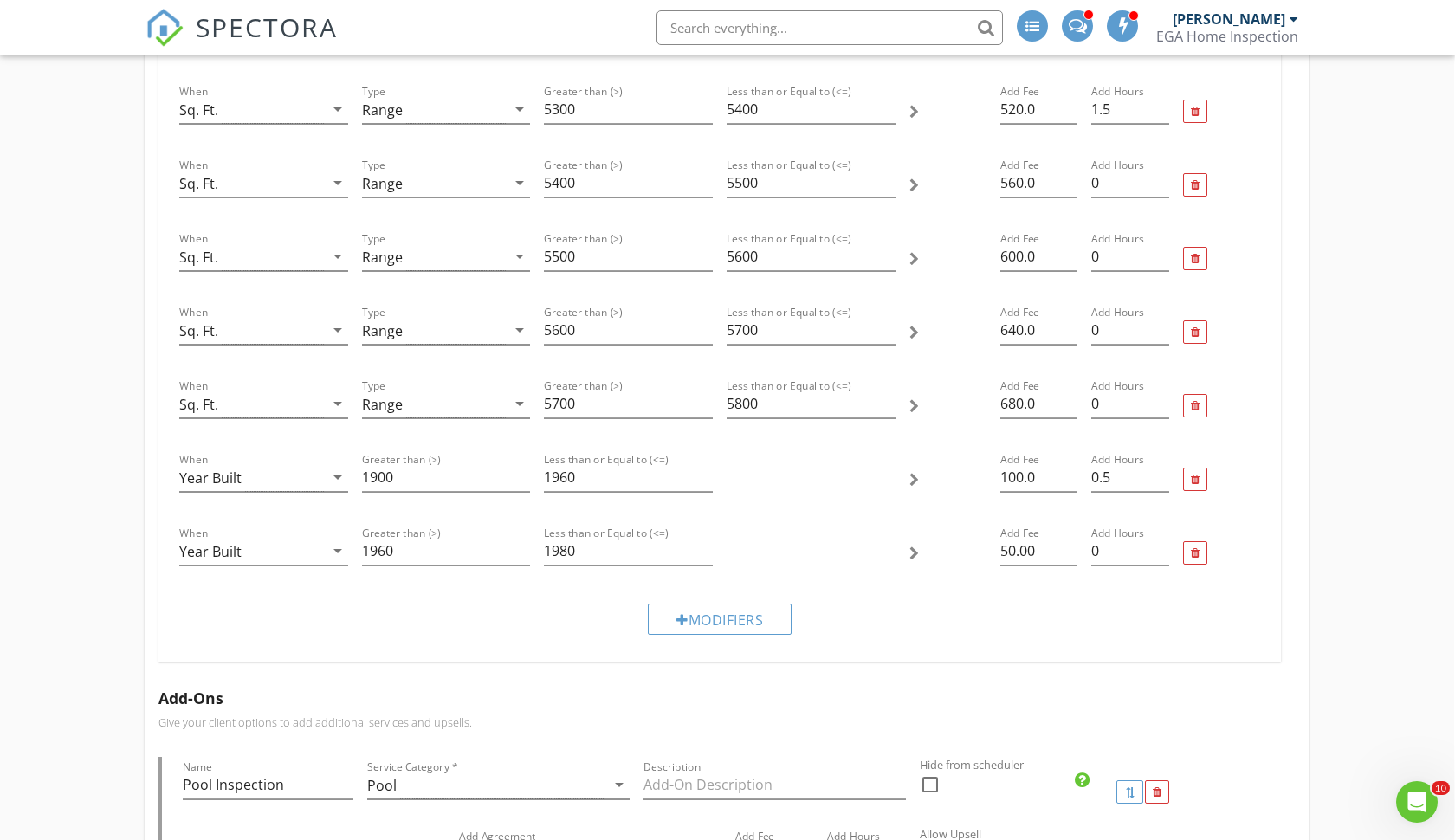 scroll, scrollTop: 3479, scrollLeft: 1, axis: both 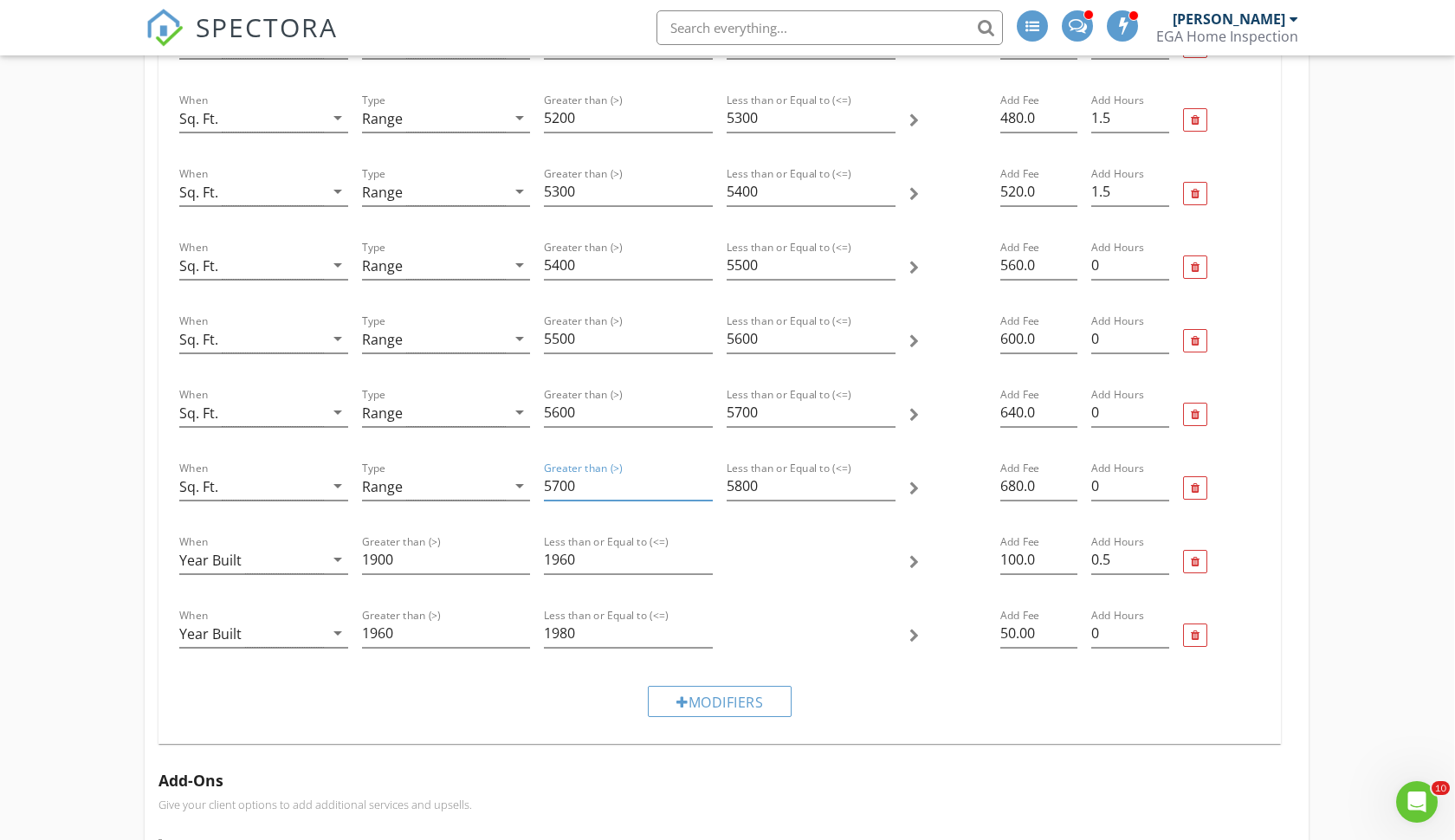 drag, startPoint x: 588, startPoint y: 450, endPoint x: 578, endPoint y: 527, distance: 77.646635 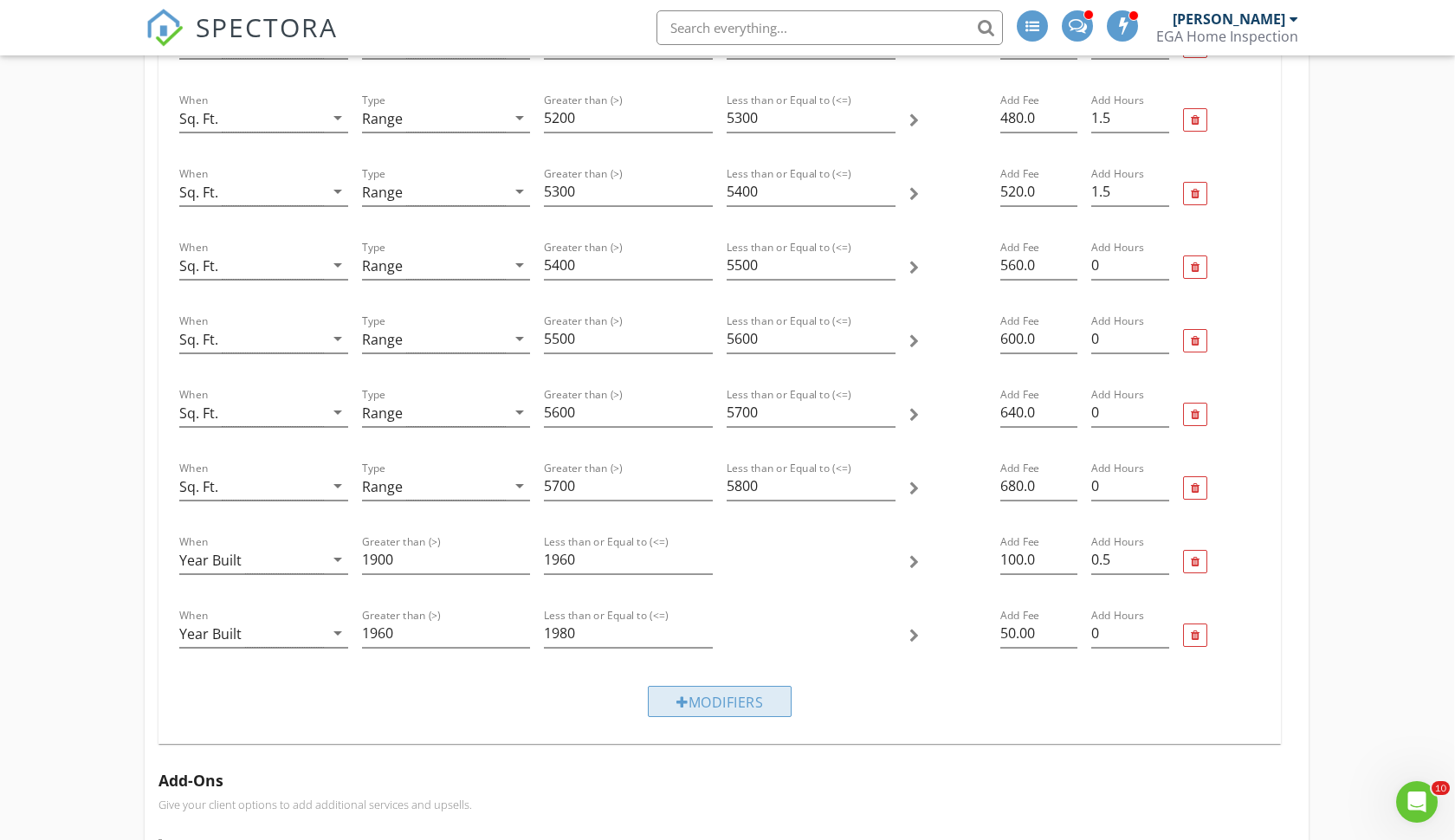 click on "Modifiers" at bounding box center [720, 701] 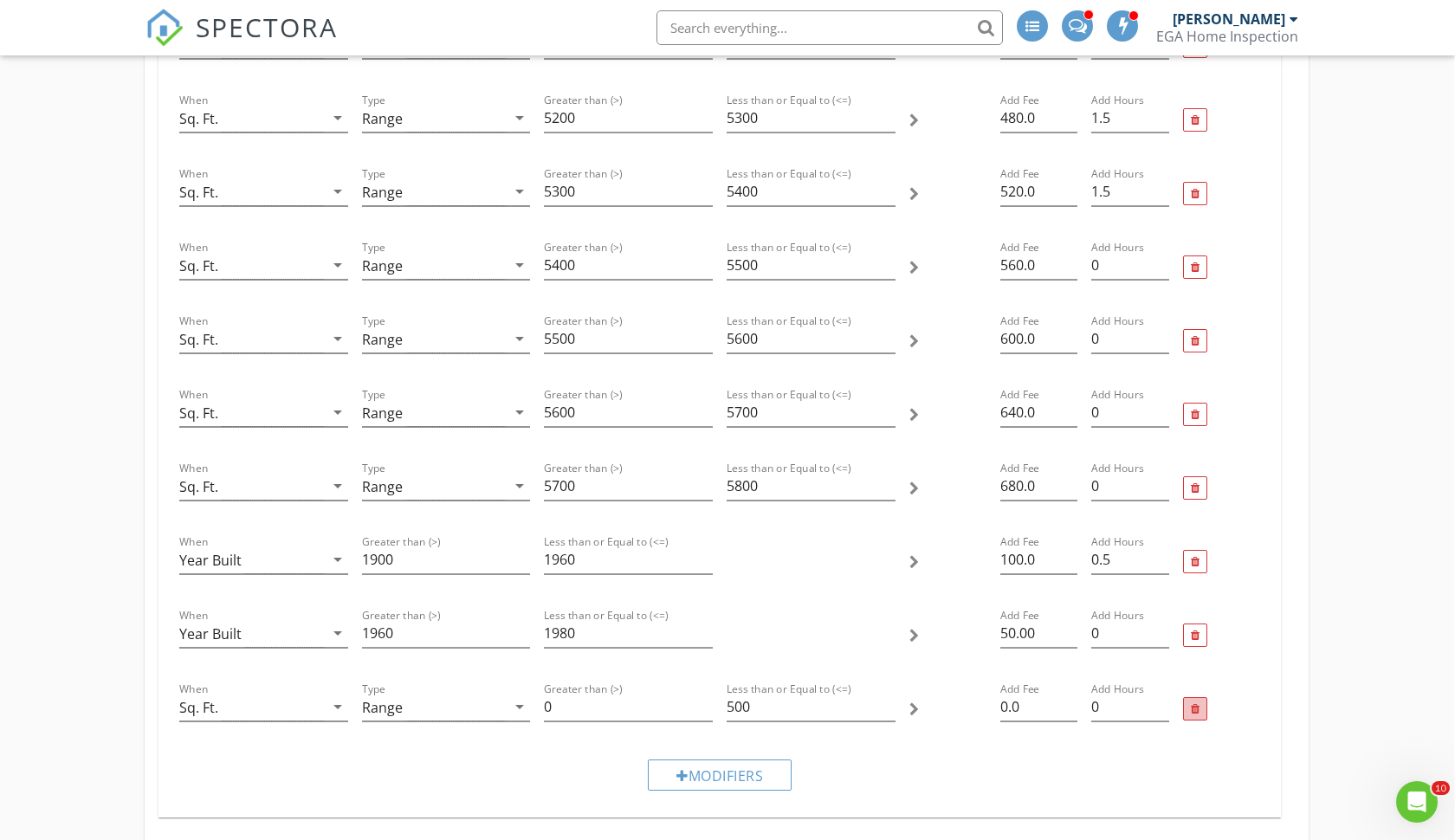 click at bounding box center (1195, 709) 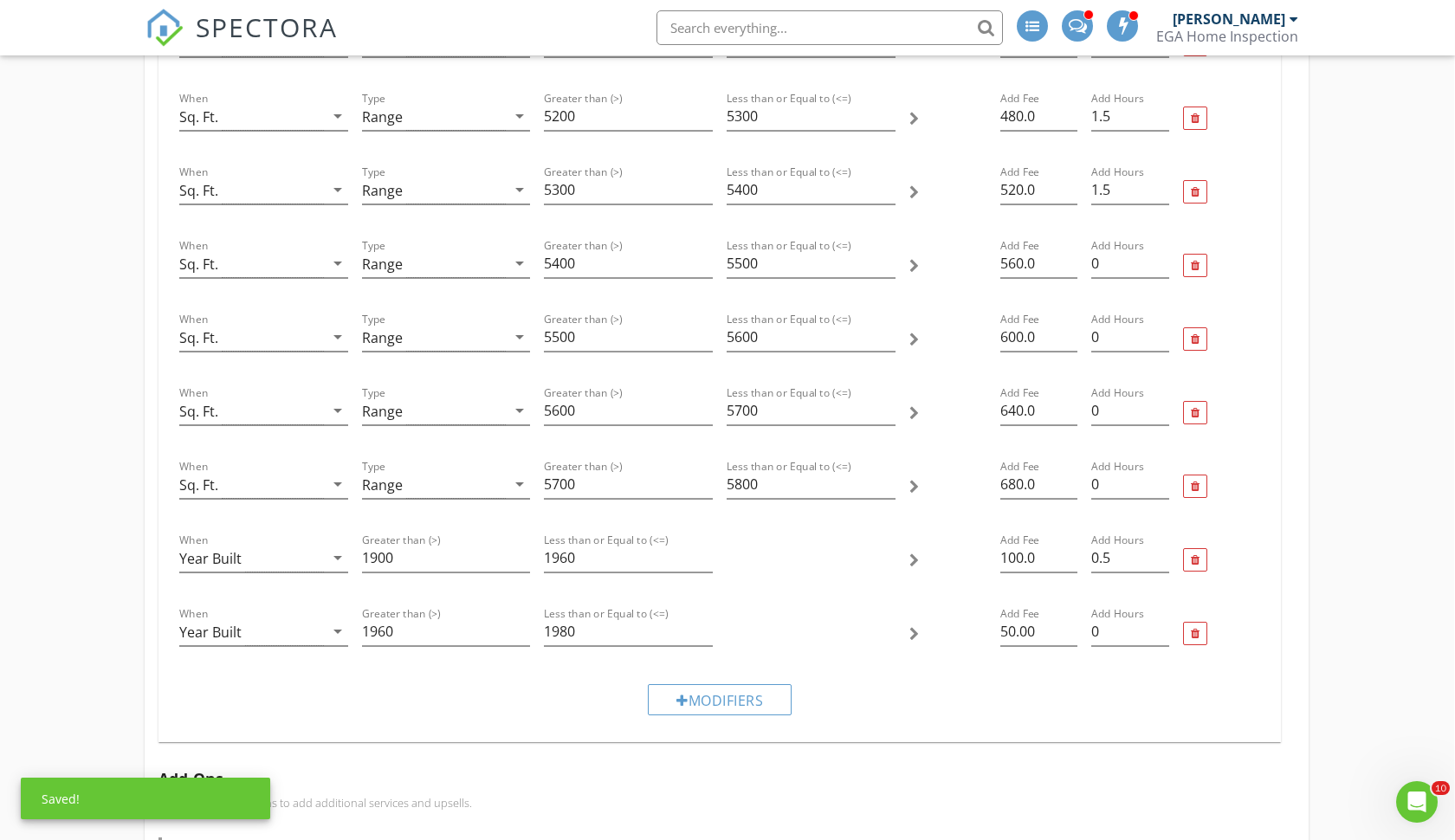 scroll, scrollTop: 3480, scrollLeft: 4, axis: both 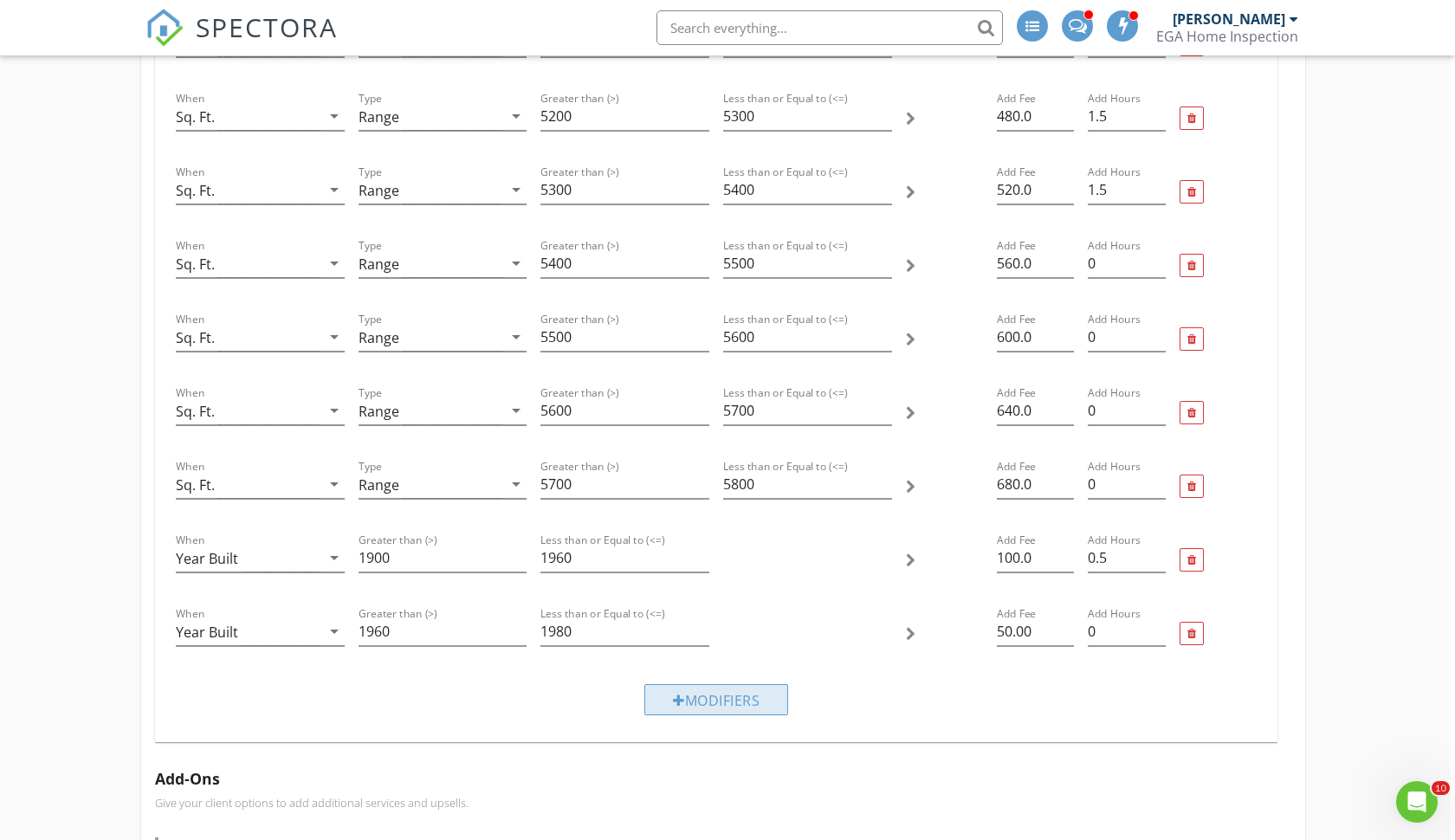 click on "Modifiers" at bounding box center [716, 700] 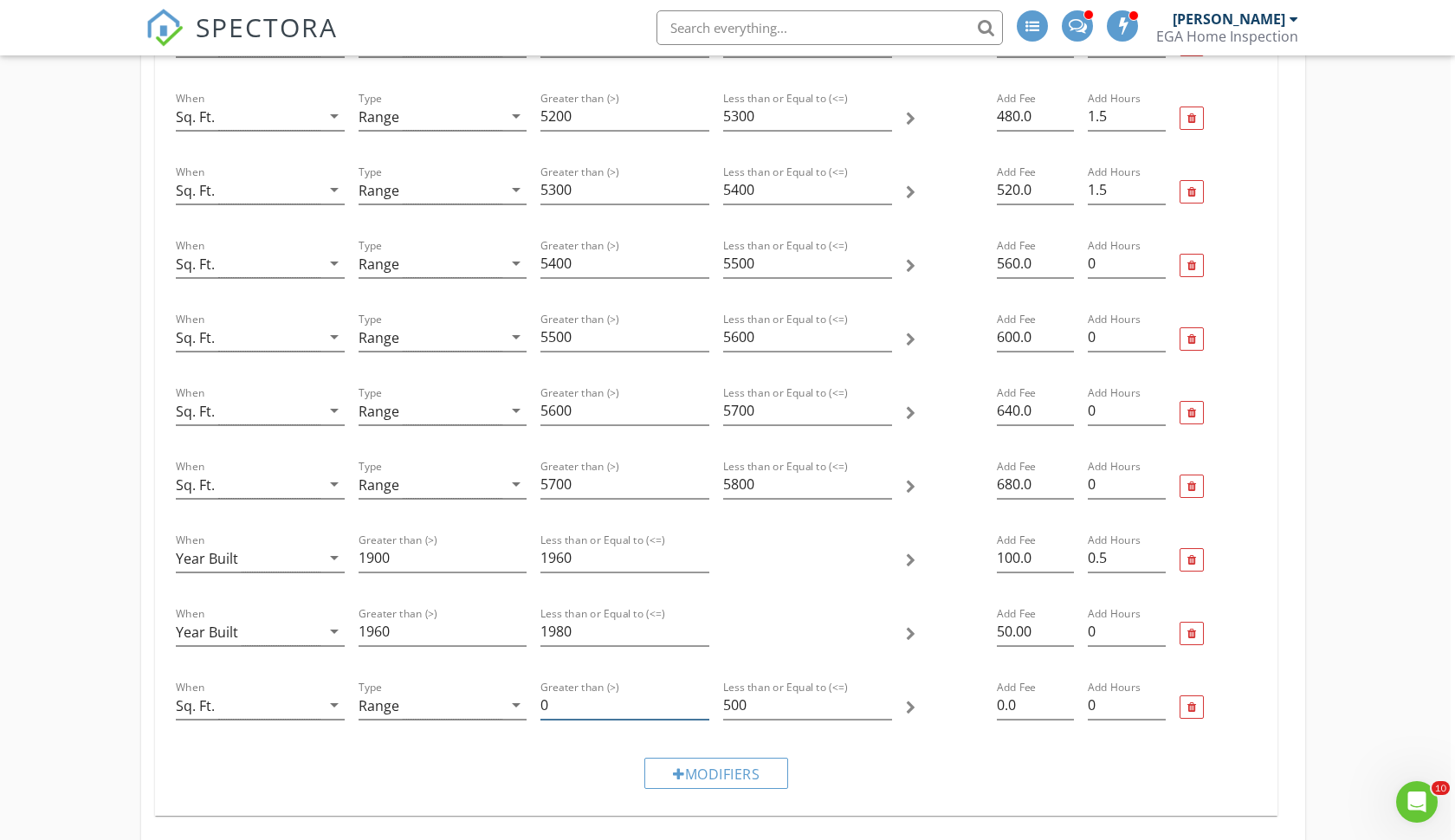 click on "0" at bounding box center [624, 705] 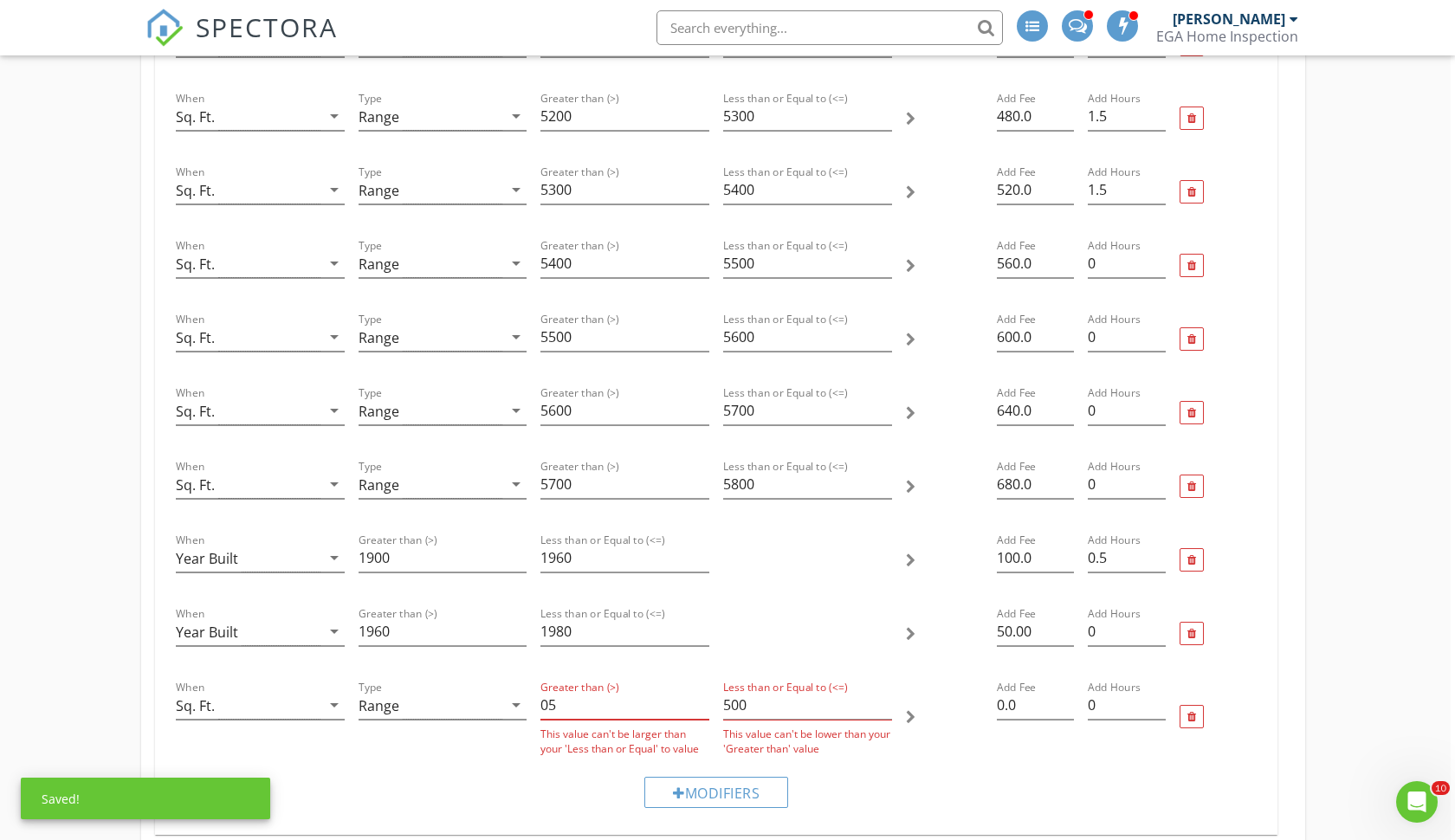type on "0" 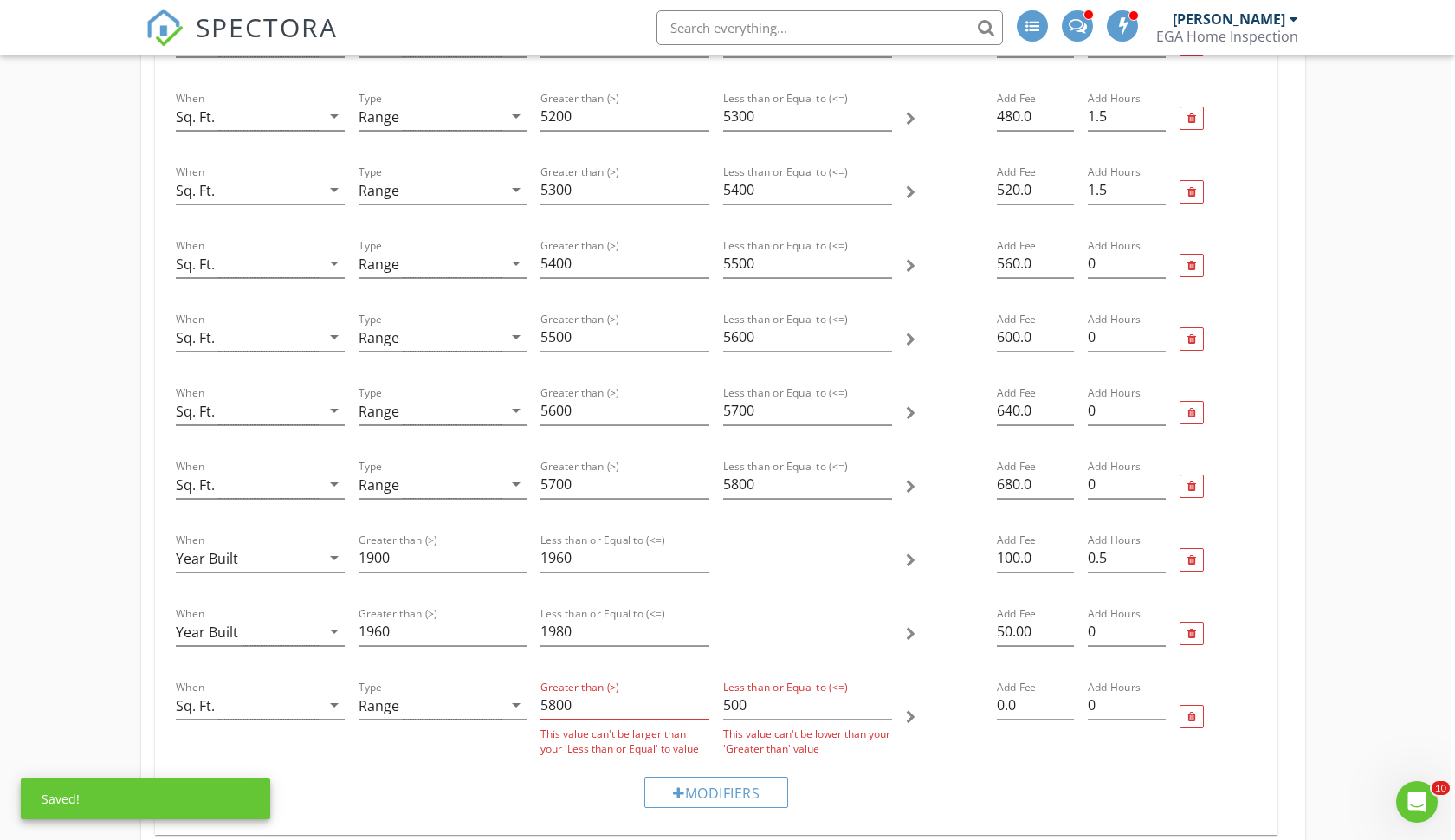 type on "5800" 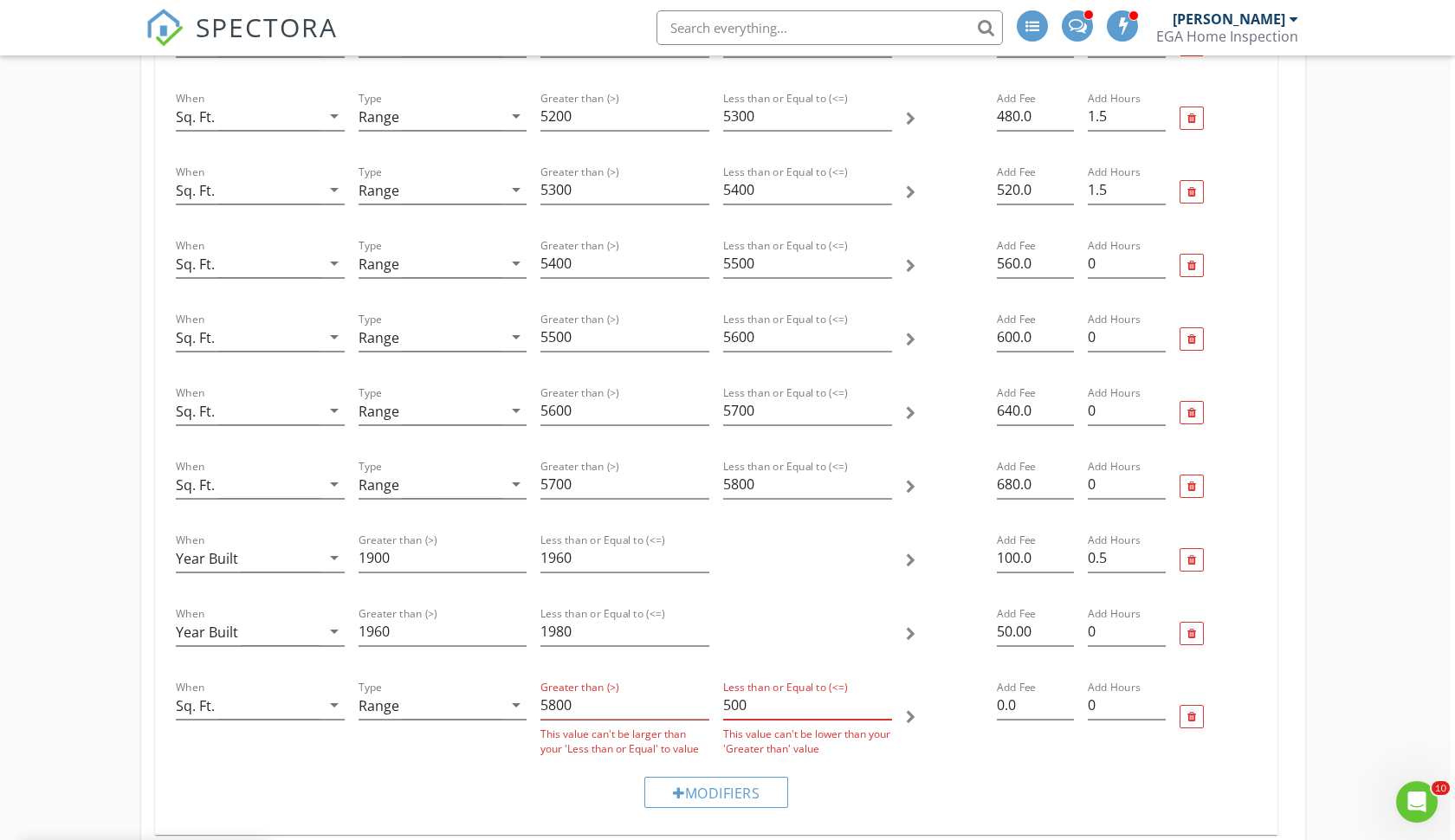 click on "500" at bounding box center [807, 705] 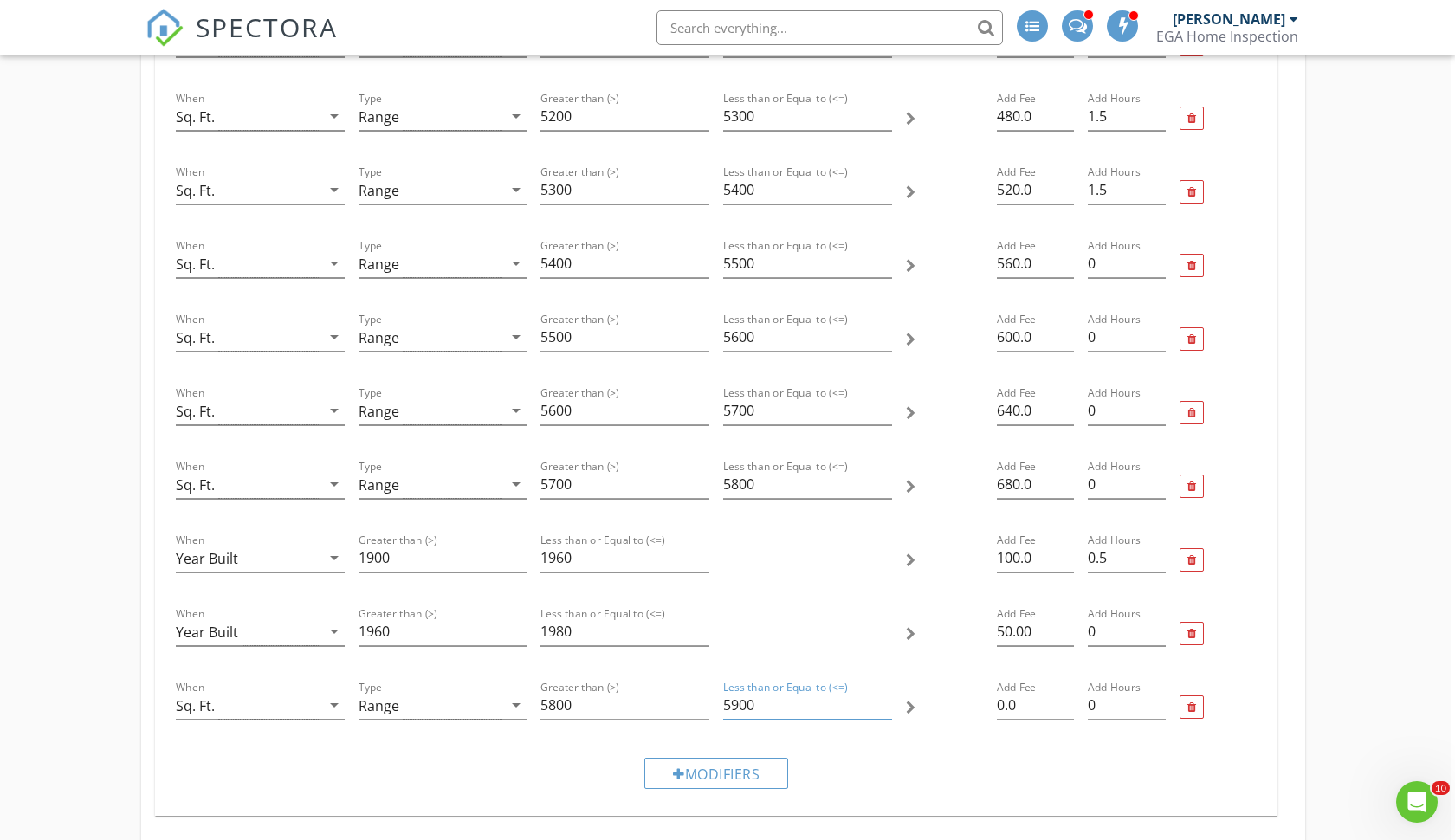 type on "5900" 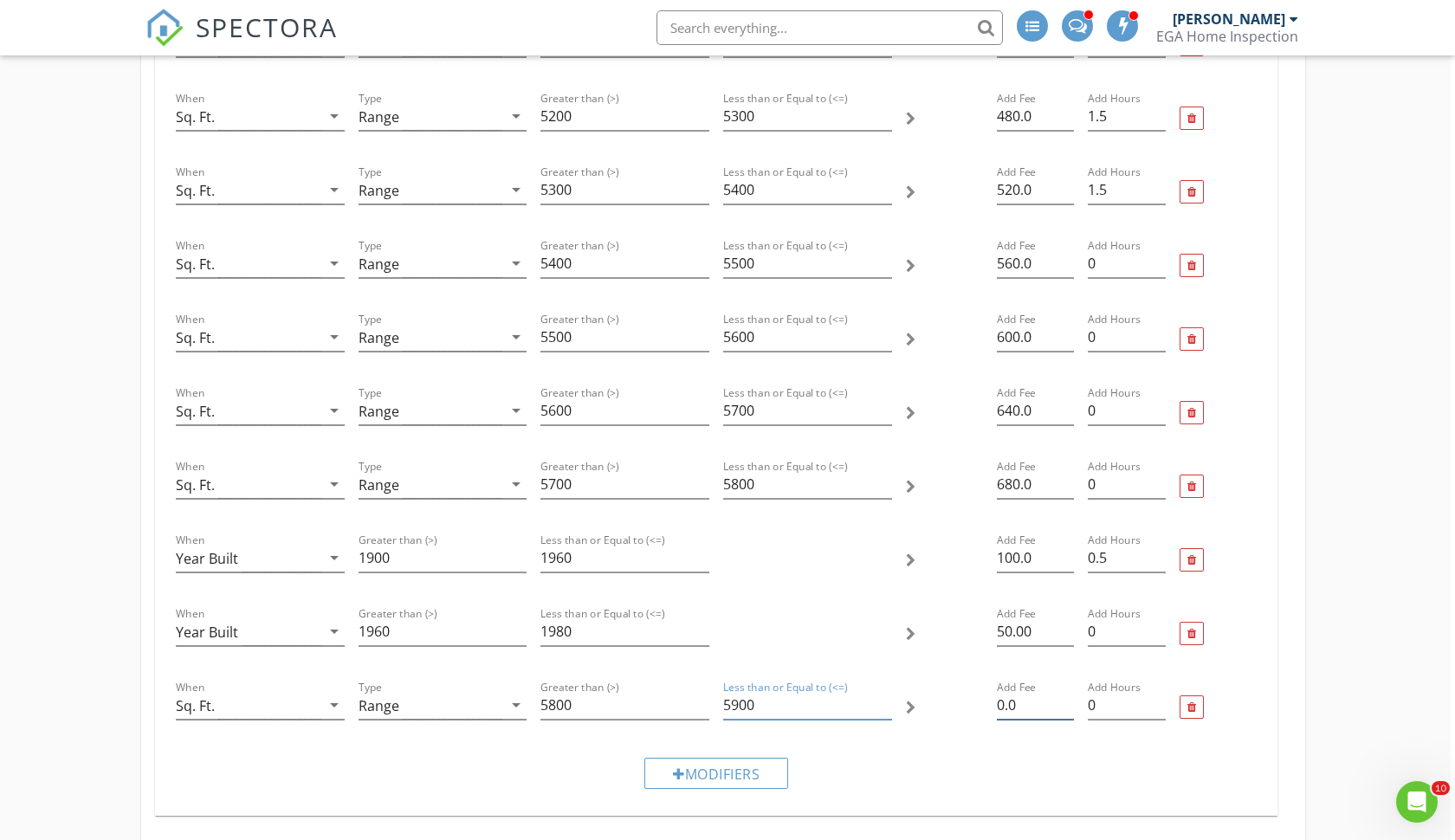 click on "0.0" at bounding box center (1035, 705) 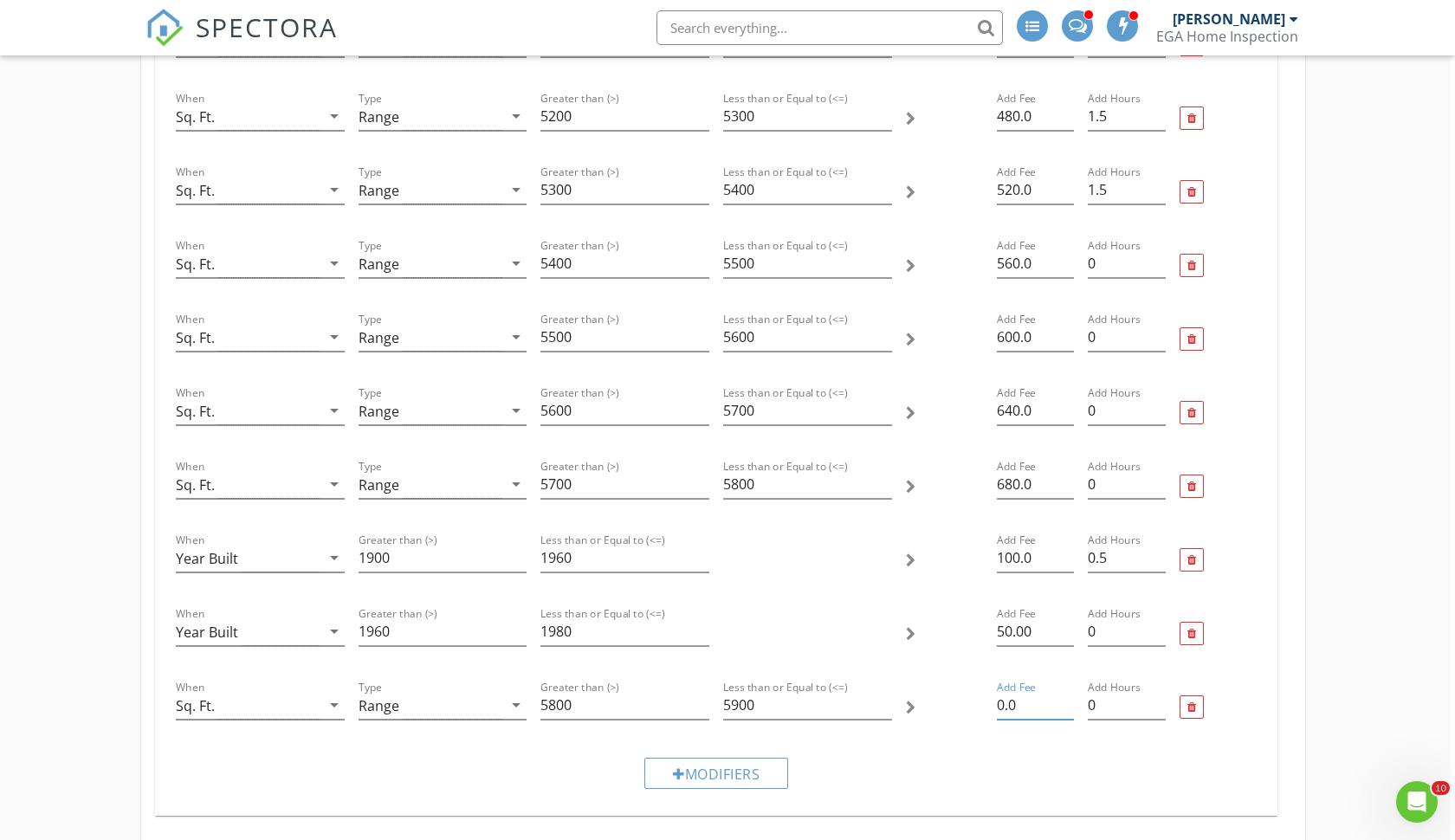 type on "0" 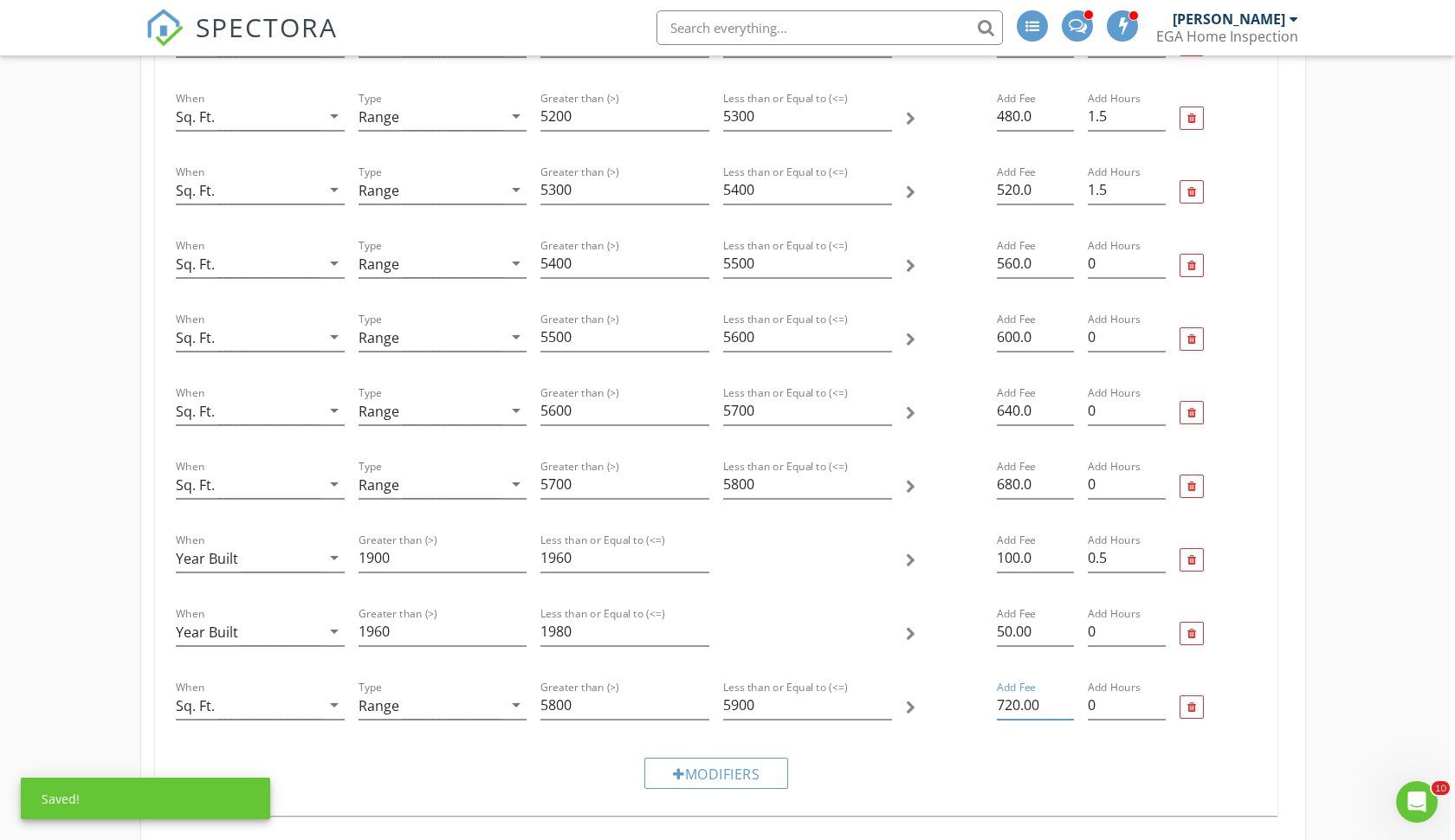 type on "720.00" 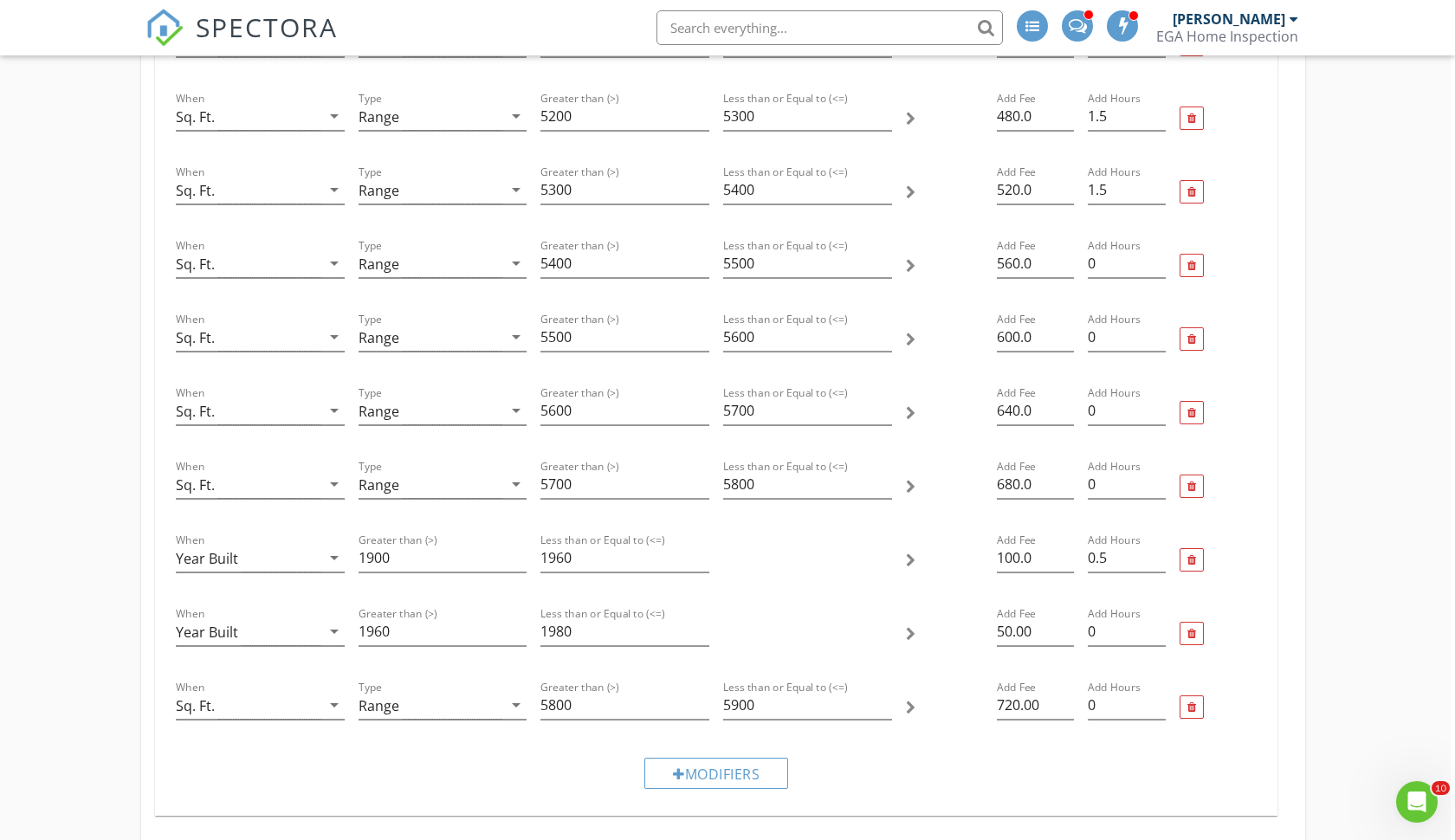 click on "Modifiers" at bounding box center (716, 772) 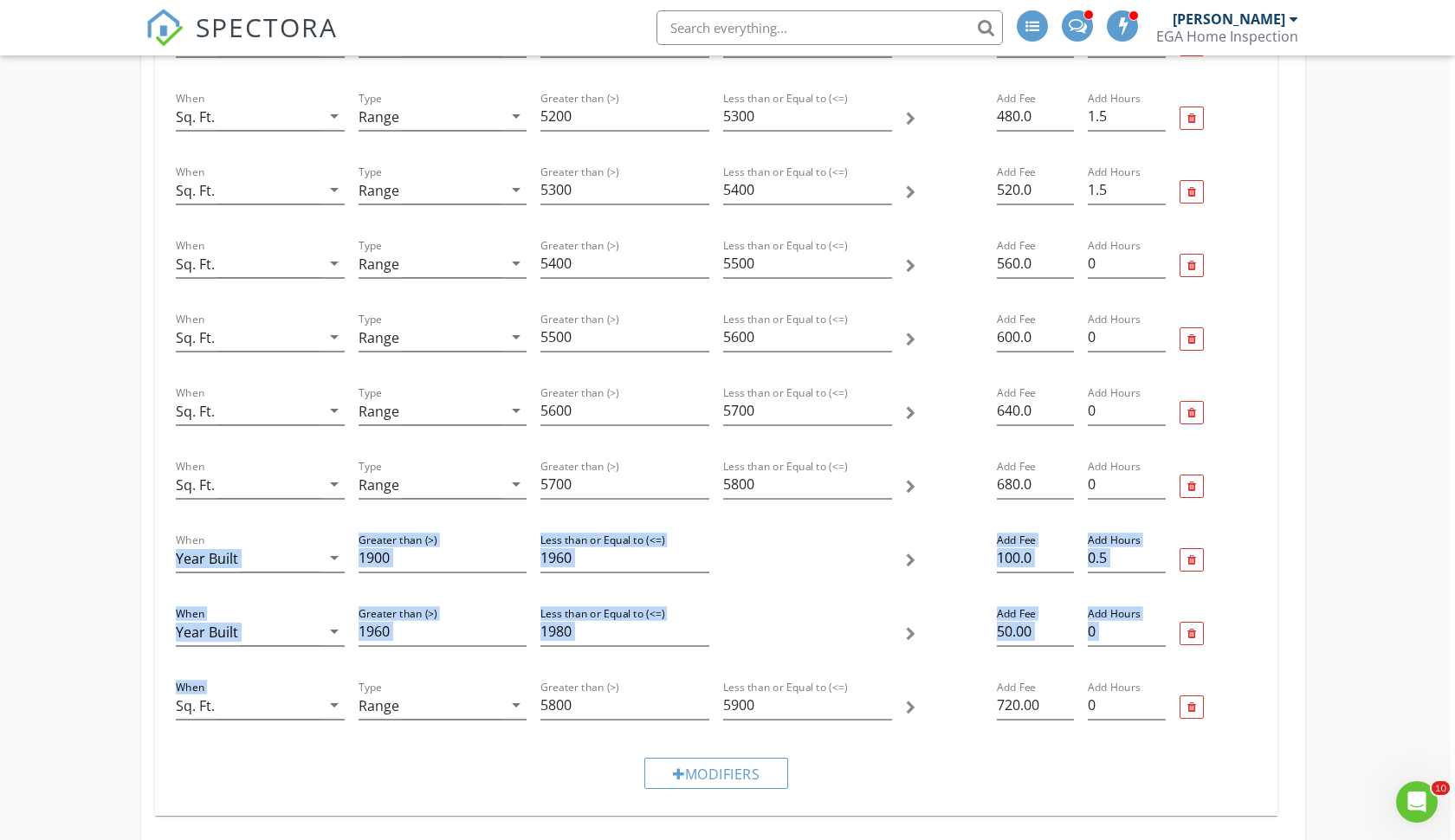 drag, startPoint x: 161, startPoint y: 542, endPoint x: 157, endPoint y: 678, distance: 136.0588 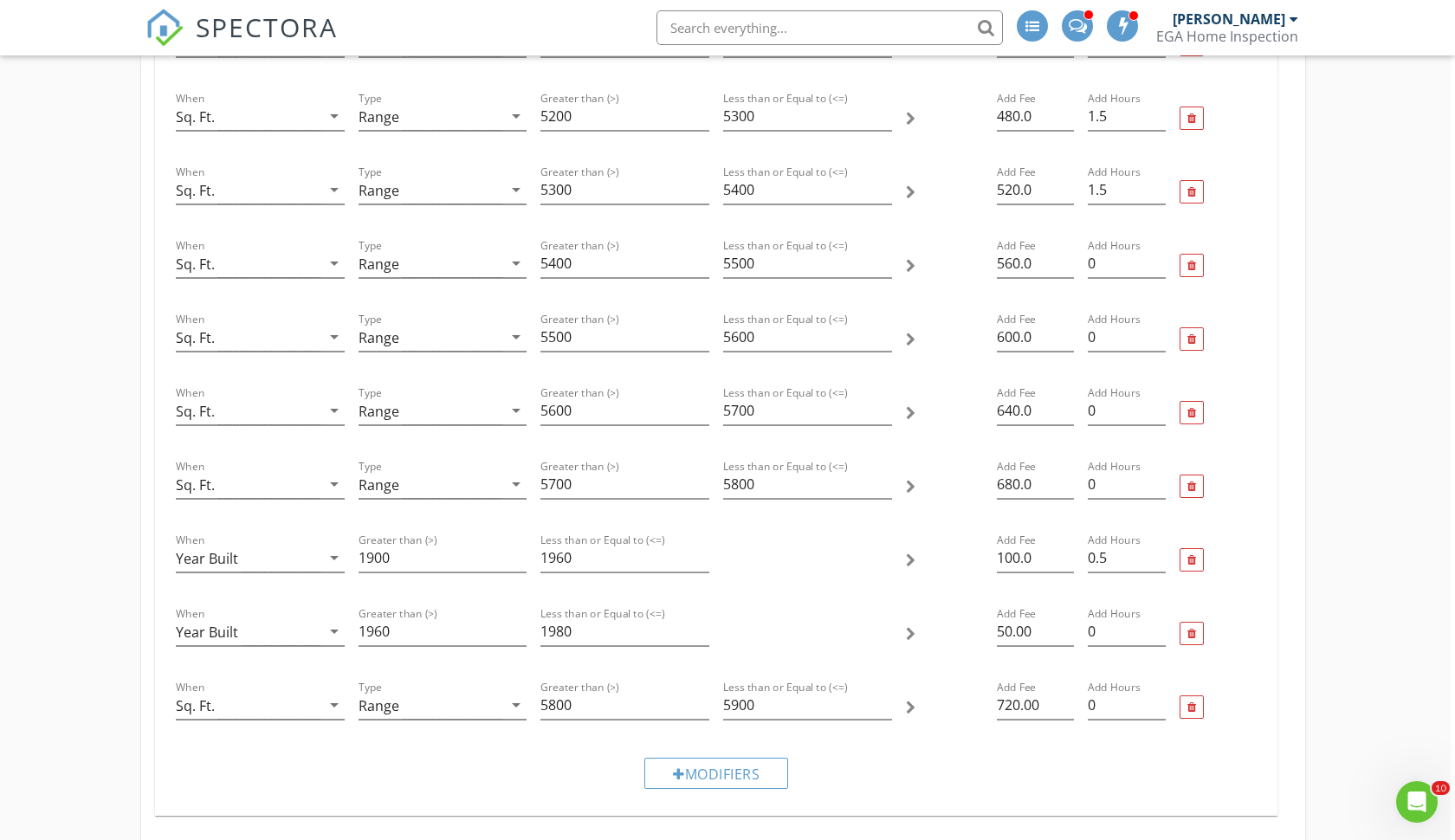 click on "When Year Built arrow_drop_down" at bounding box center [260, 561] 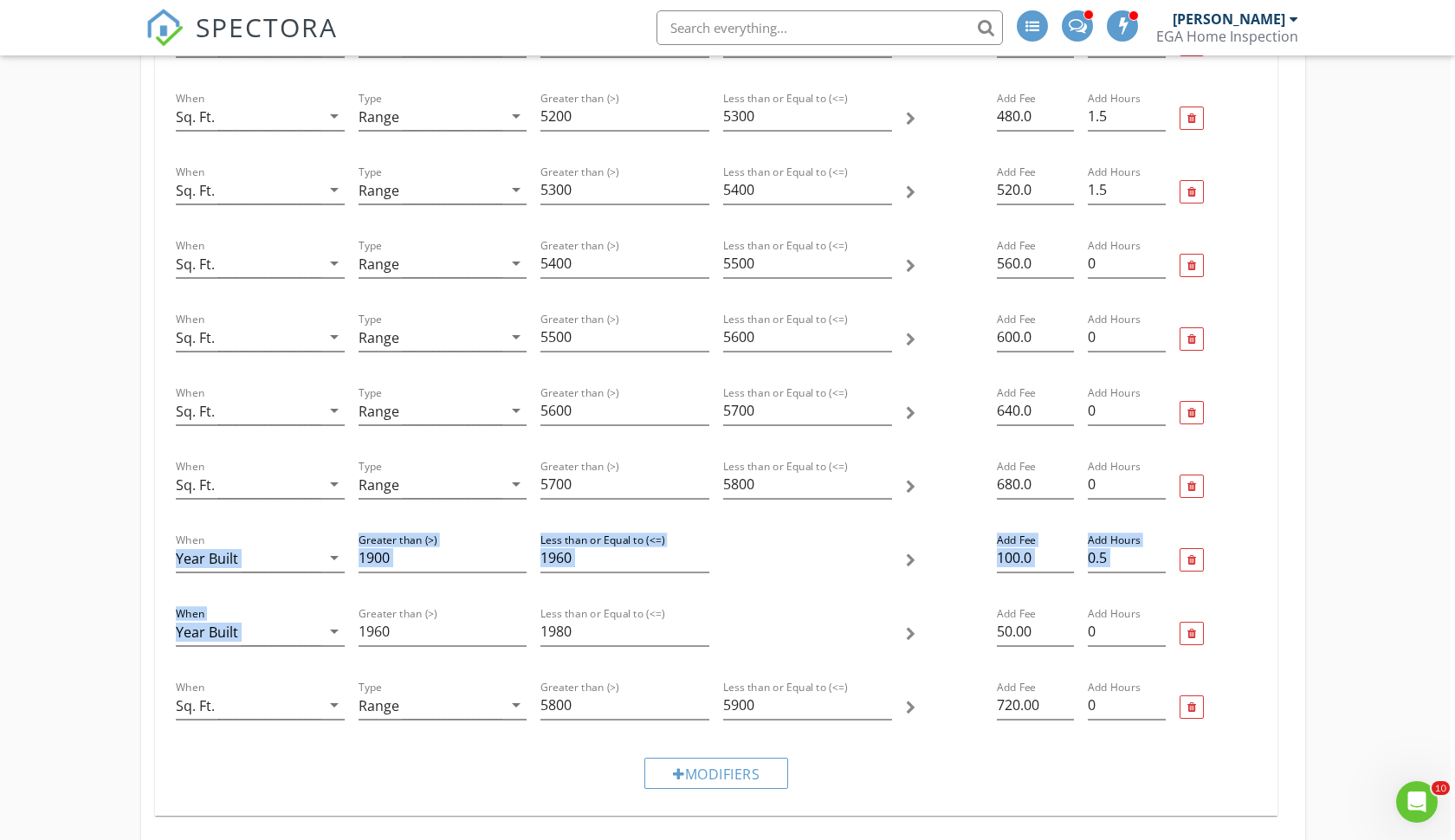 drag, startPoint x: 165, startPoint y: 531, endPoint x: 287, endPoint y: 661, distance: 178.28068 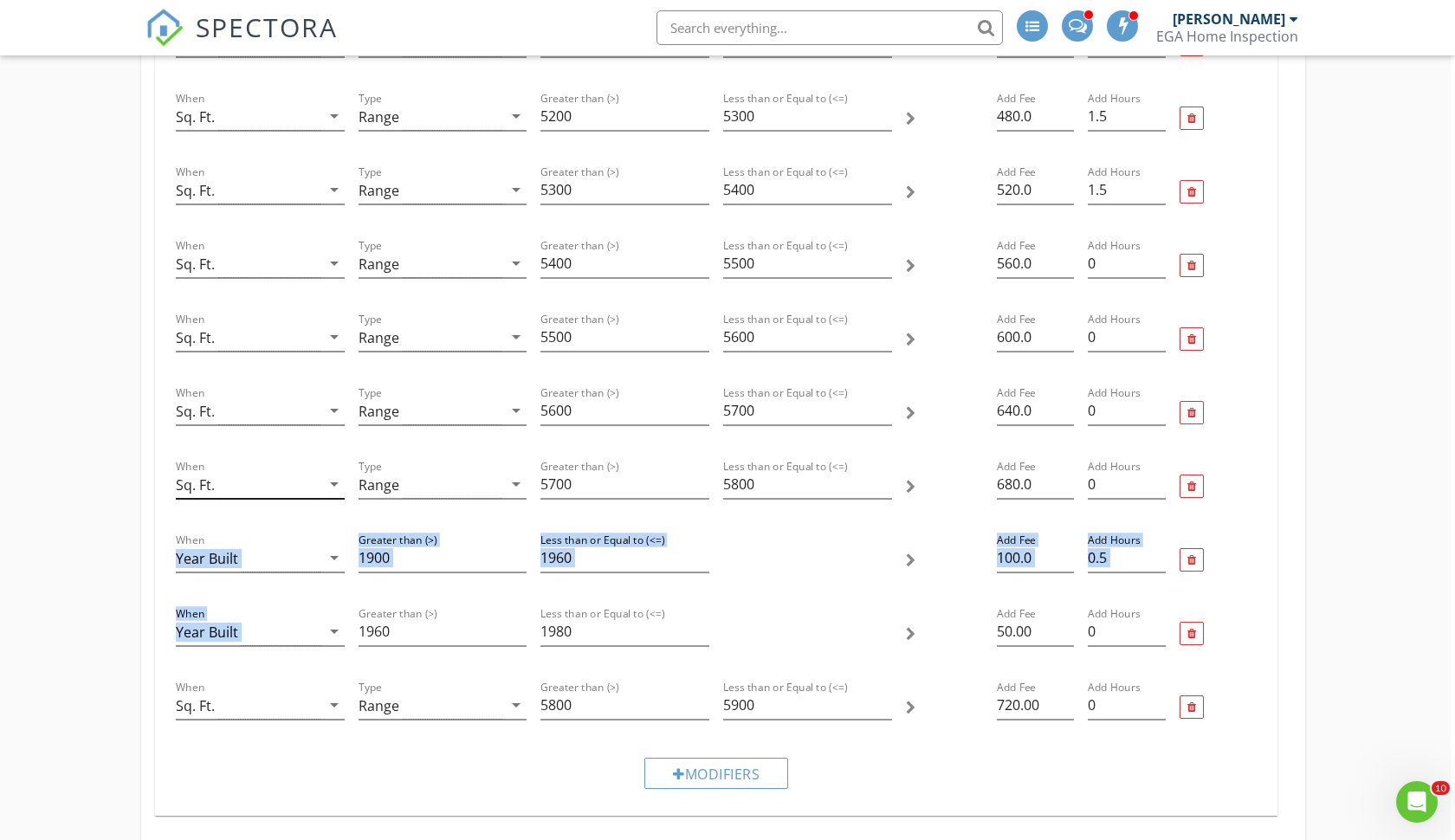 click on "Sq. Ft." at bounding box center (248, 484) 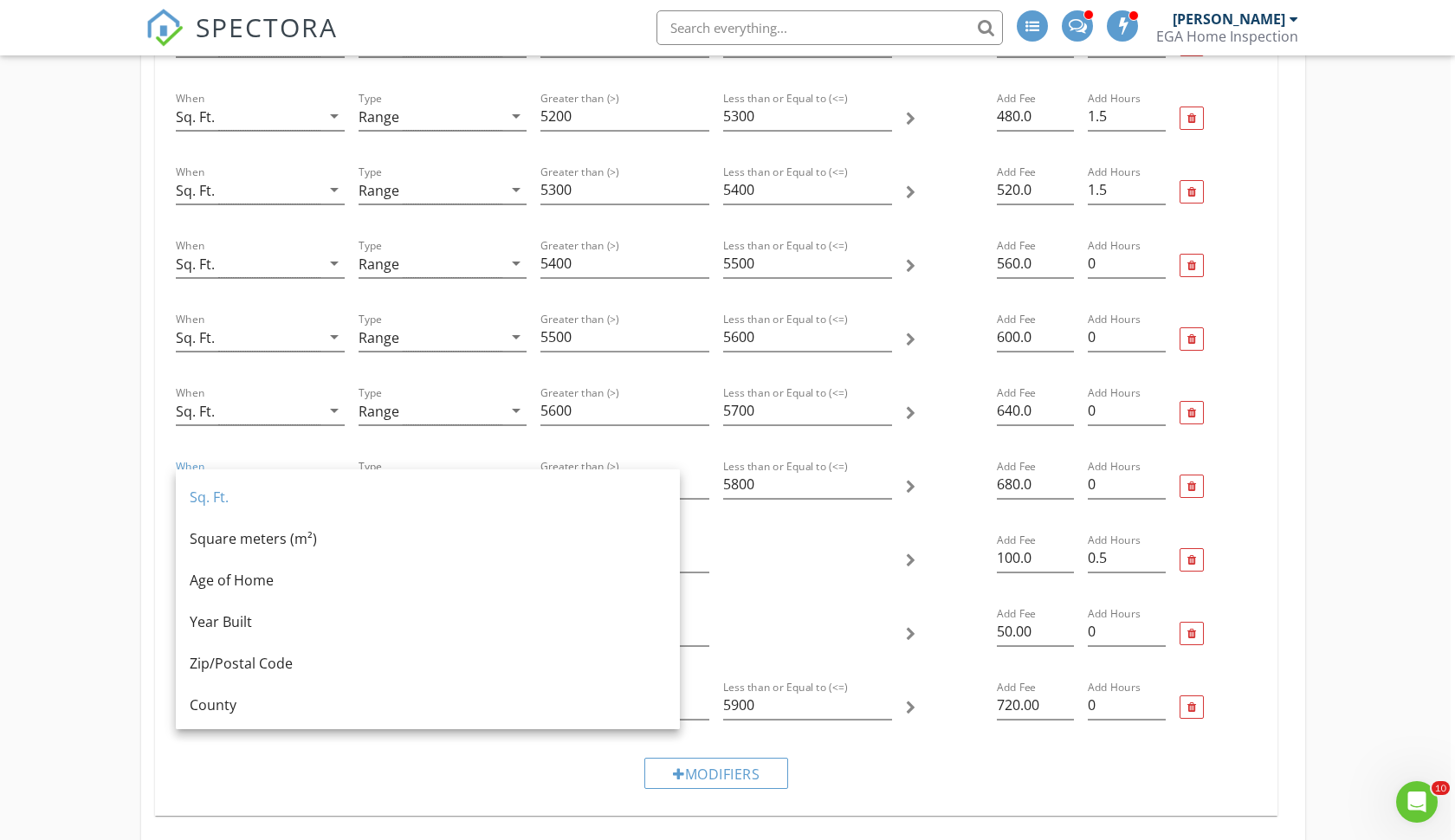 click on "When Miles away from company address arrow_drop_down   Type Range arrow_drop_down   Greater than (>) 30   Less than or Equal to (<=) 30       Add Fee 50.0   Add Hours 0   When Sq. Ft. arrow_drop_down   Type Range arrow_drop_down   Greater than (>) 0   Less than or Equal to (<=) 1500       Add Fee 0.0   Add Hours 0   When Sq. Ft. arrow_drop_down   Type Range arrow_drop_down   Greater than (>) 1500   Less than or Equal to (<=) 1600       Add Fee 0.00   Add Hours 0   When Sq. Ft. arrow_drop_down   Type Range arrow_drop_down   Greater than (>) 1600   Less than or Equal to (<=) 1700       Add Fee 0.00   Add Hours 0   When Sq. Ft. arrow_drop_down   Type Range arrow_drop_down   Greater than (>) 1700   Less than or Equal to (<=) 1800       Add Fee 0.00   Add Hours 0   When Sq. Ft. arrow_drop_down   Type Range arrow_drop_down   Greater than (>) 1800   Less than or Equal to (<=) 1900       Add Fee 0.00   Add Hours 0   When Sq. Ft. arrow_drop_down   Type Range arrow_drop_down   Greater than (>) 1900   2000       Add Fee" at bounding box center (716, -1001) 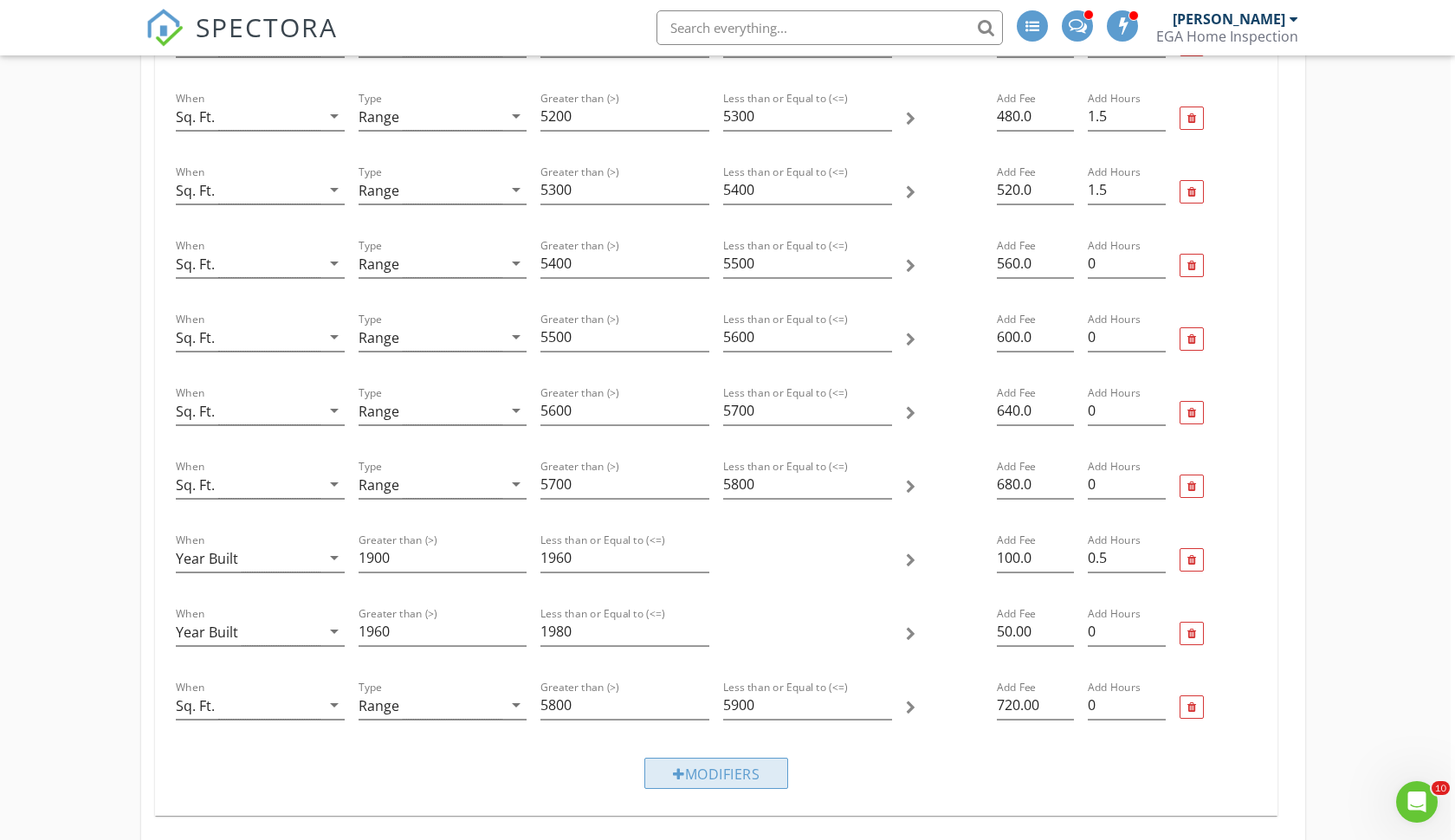 click on "Modifiers" at bounding box center [716, 773] 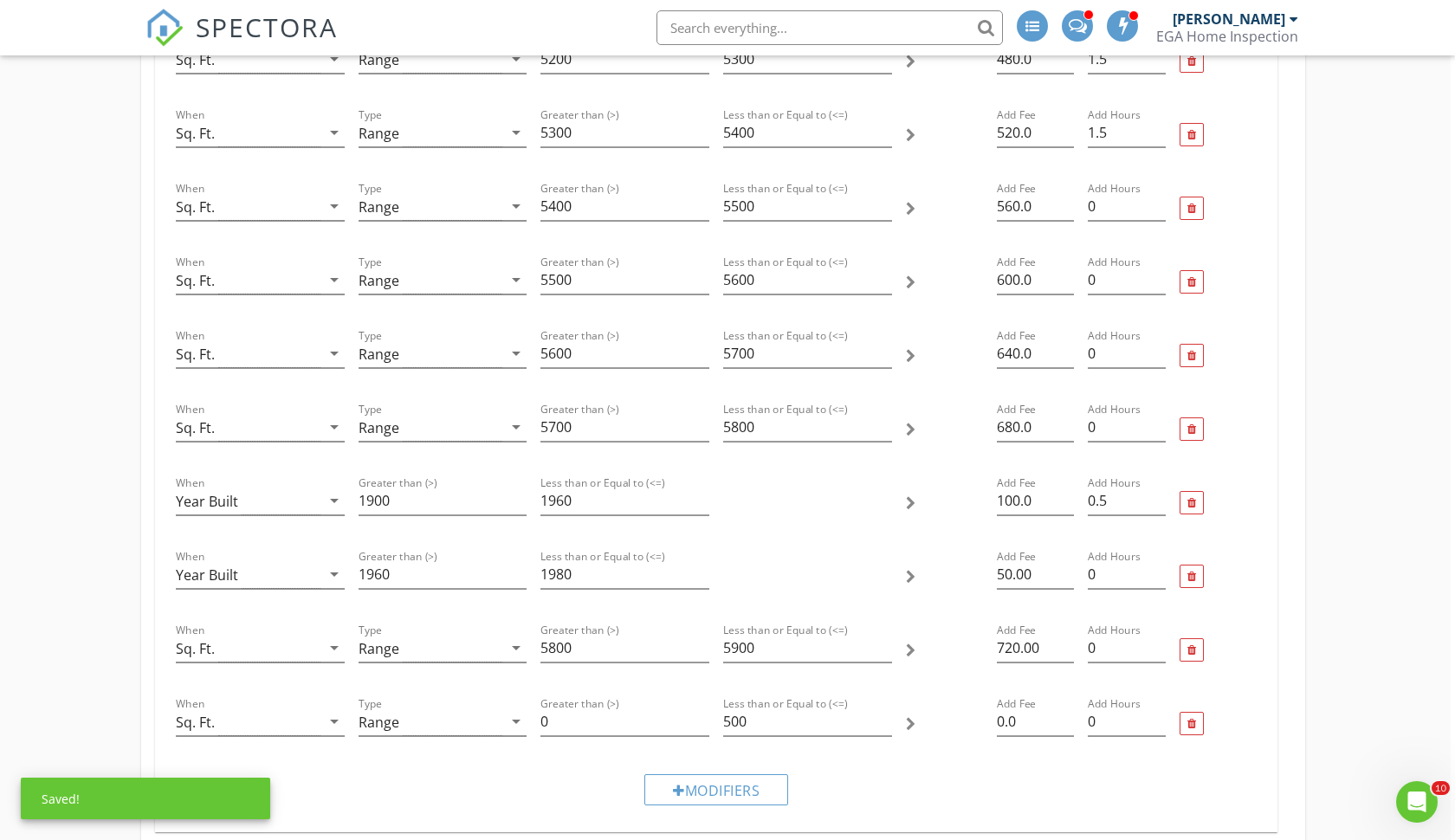 scroll, scrollTop: 3538, scrollLeft: 5, axis: both 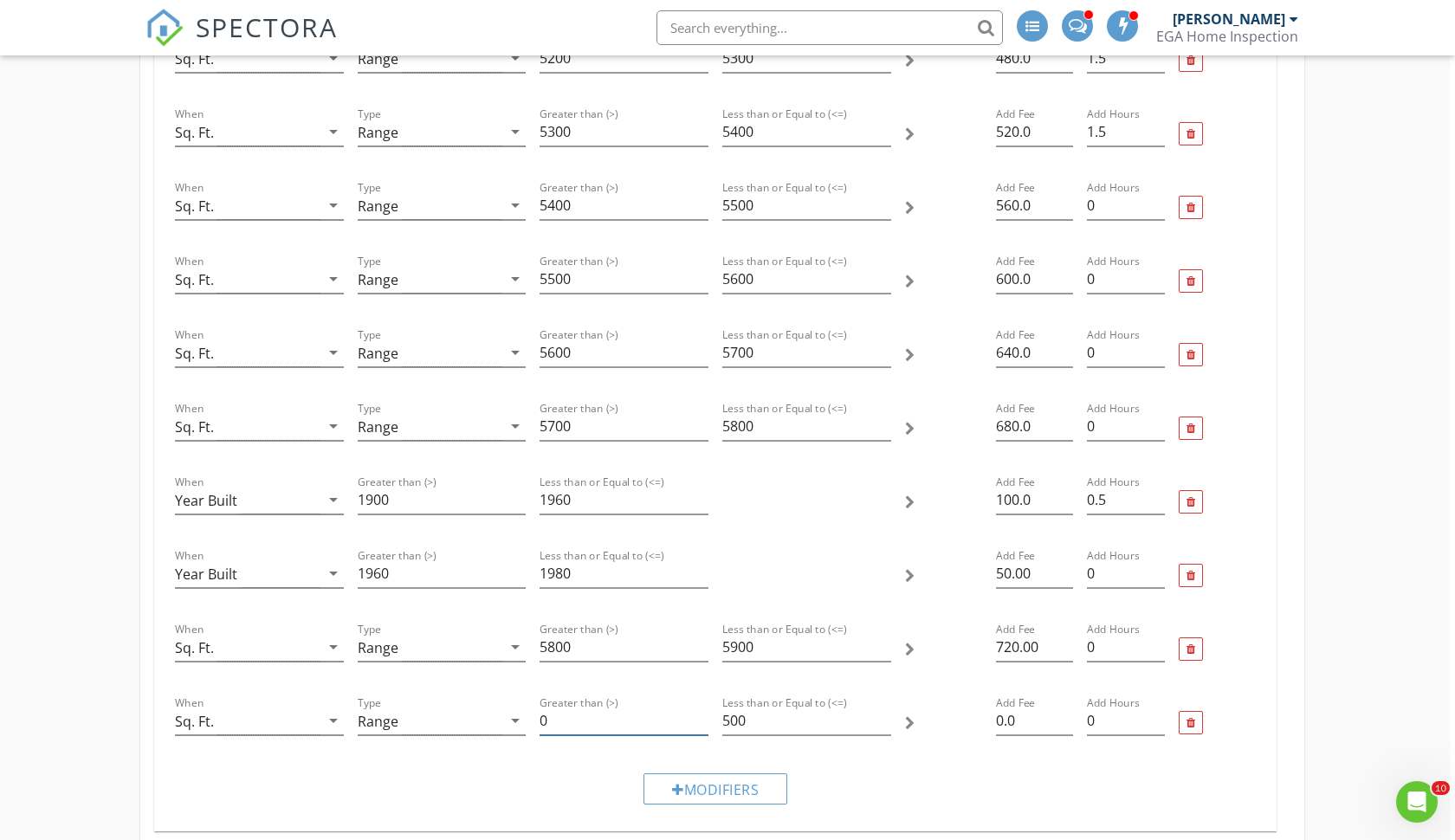 click on "0" at bounding box center [624, 720] 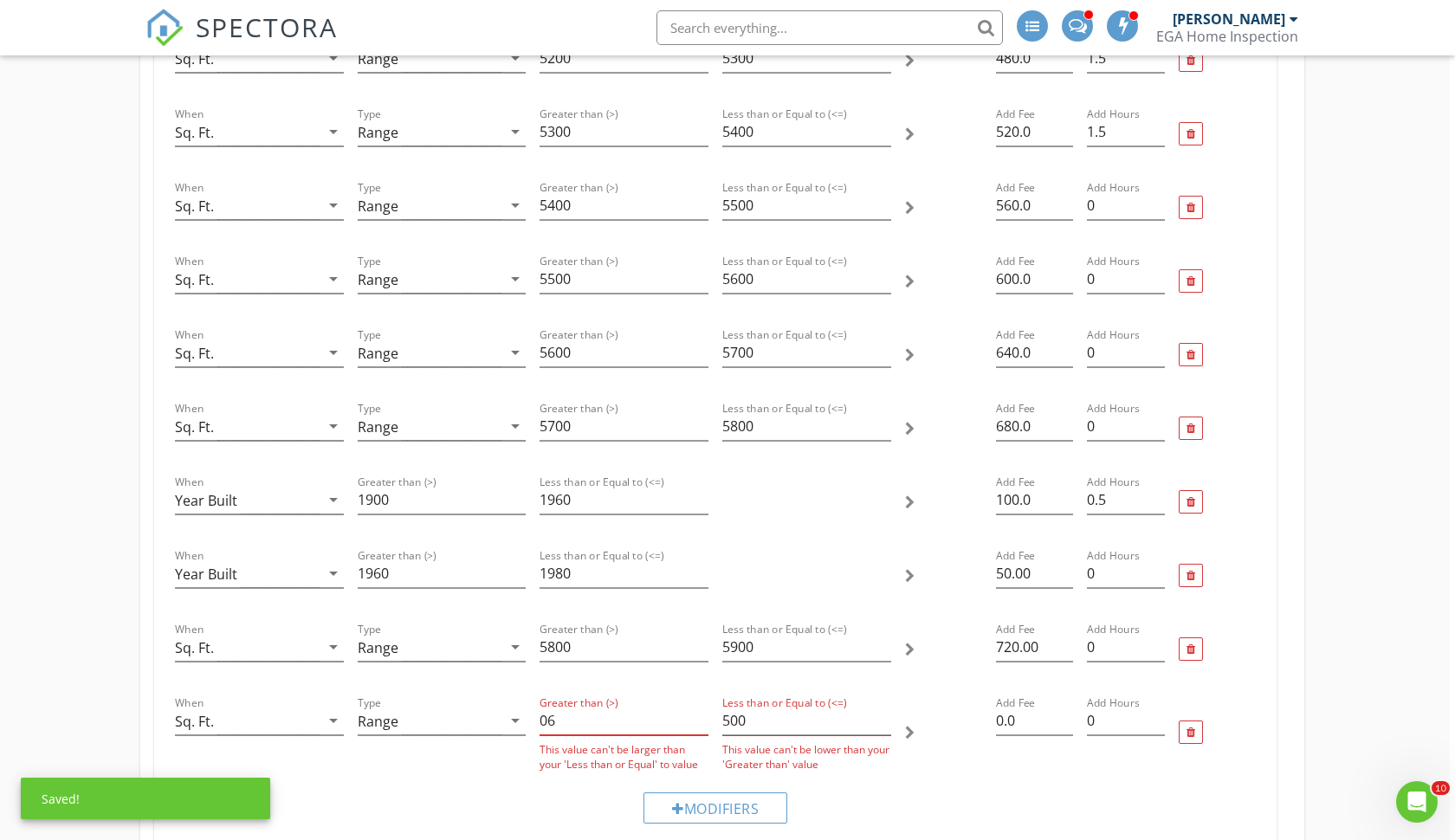 type on "0" 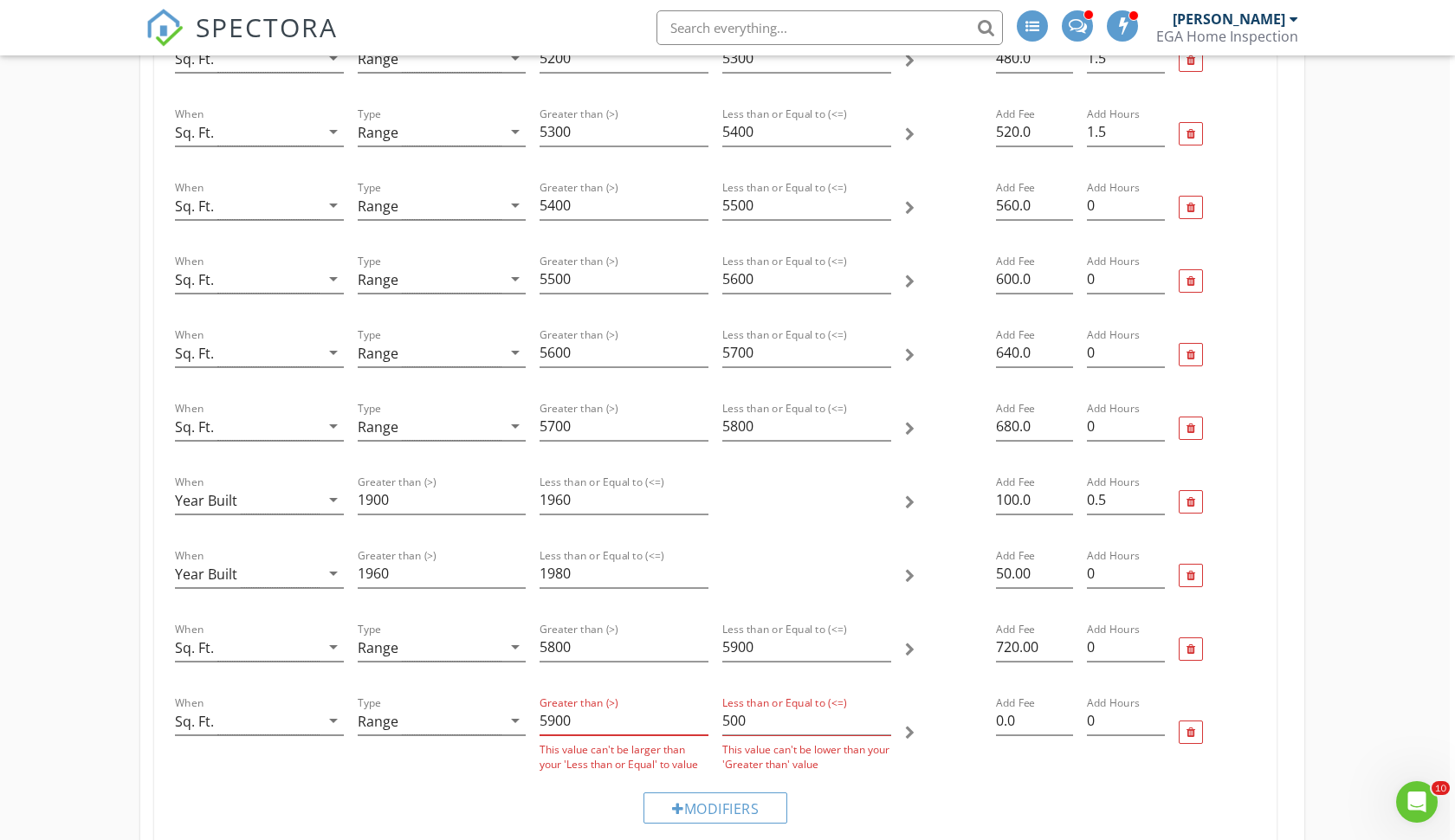 type on "5900" 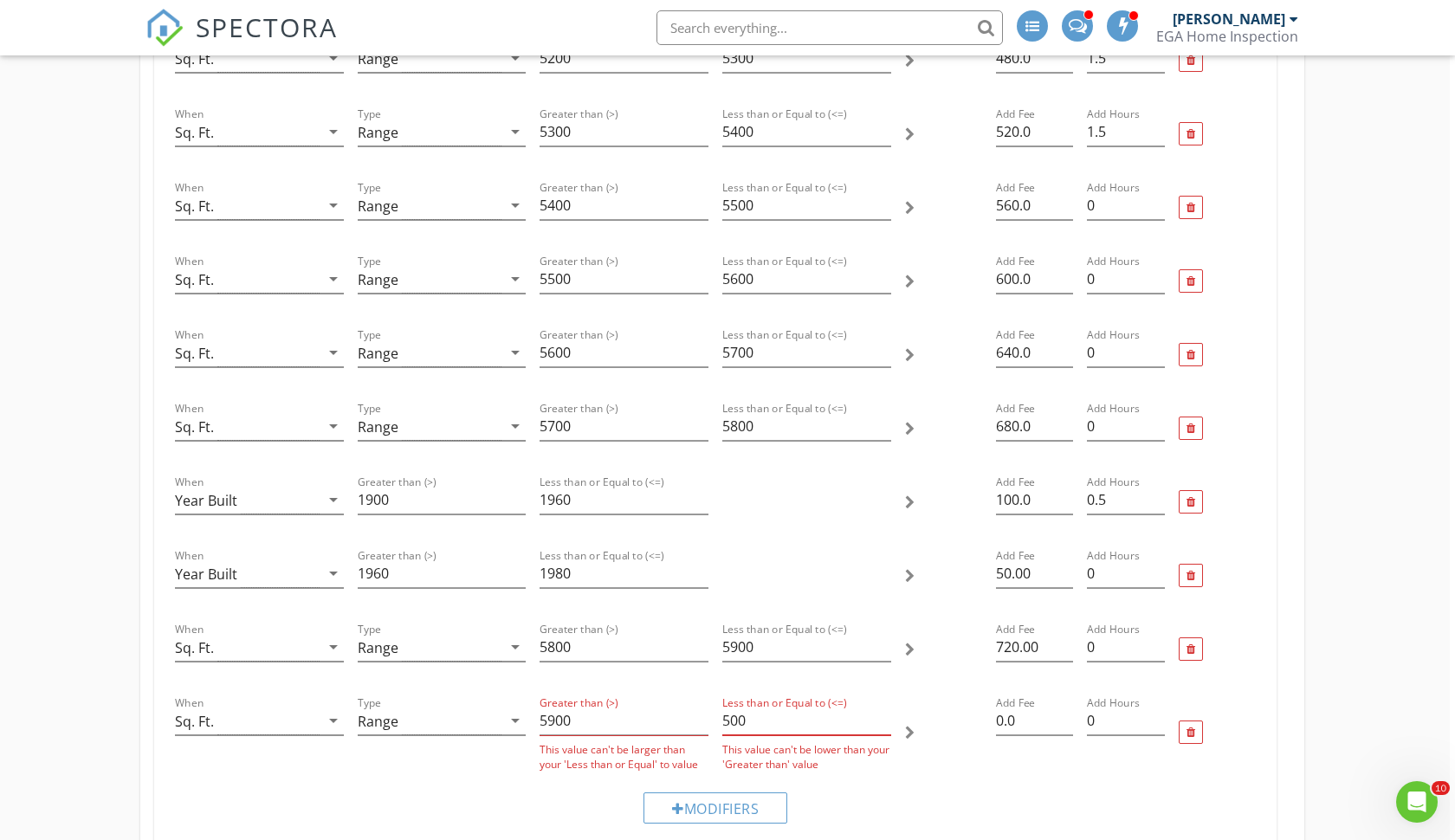 click on "500" at bounding box center [806, 720] 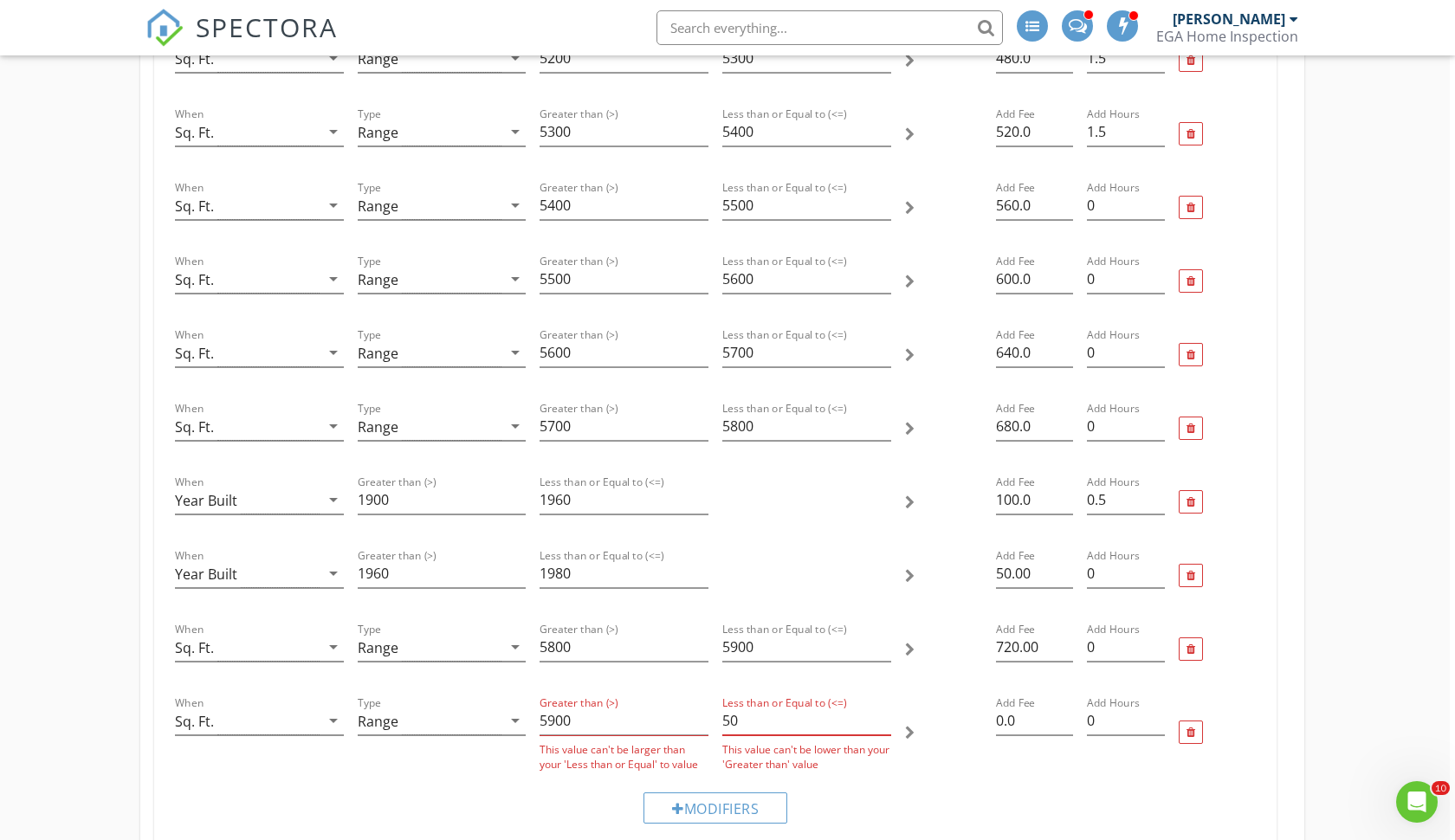 type on "5" 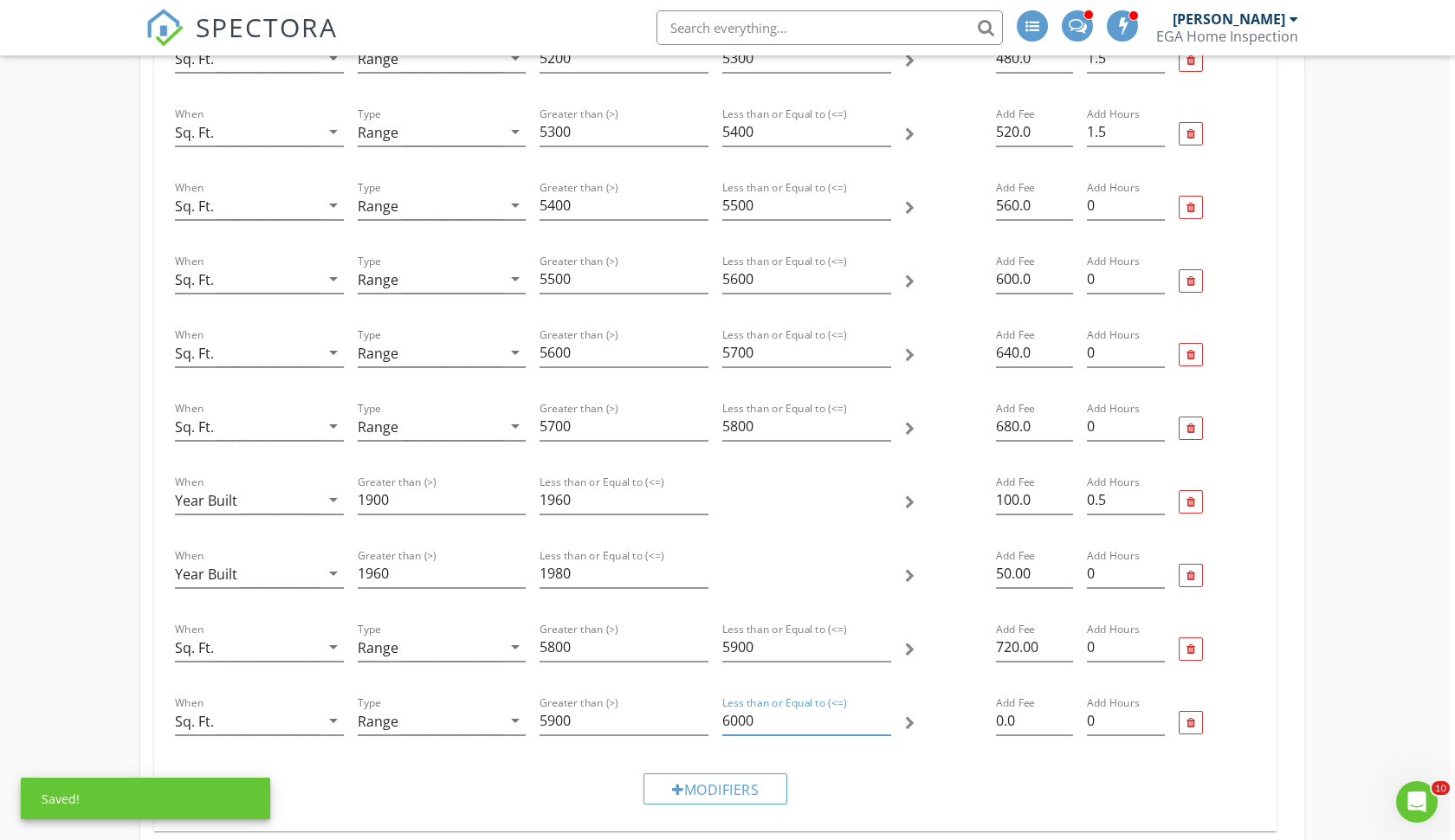 type on "6000" 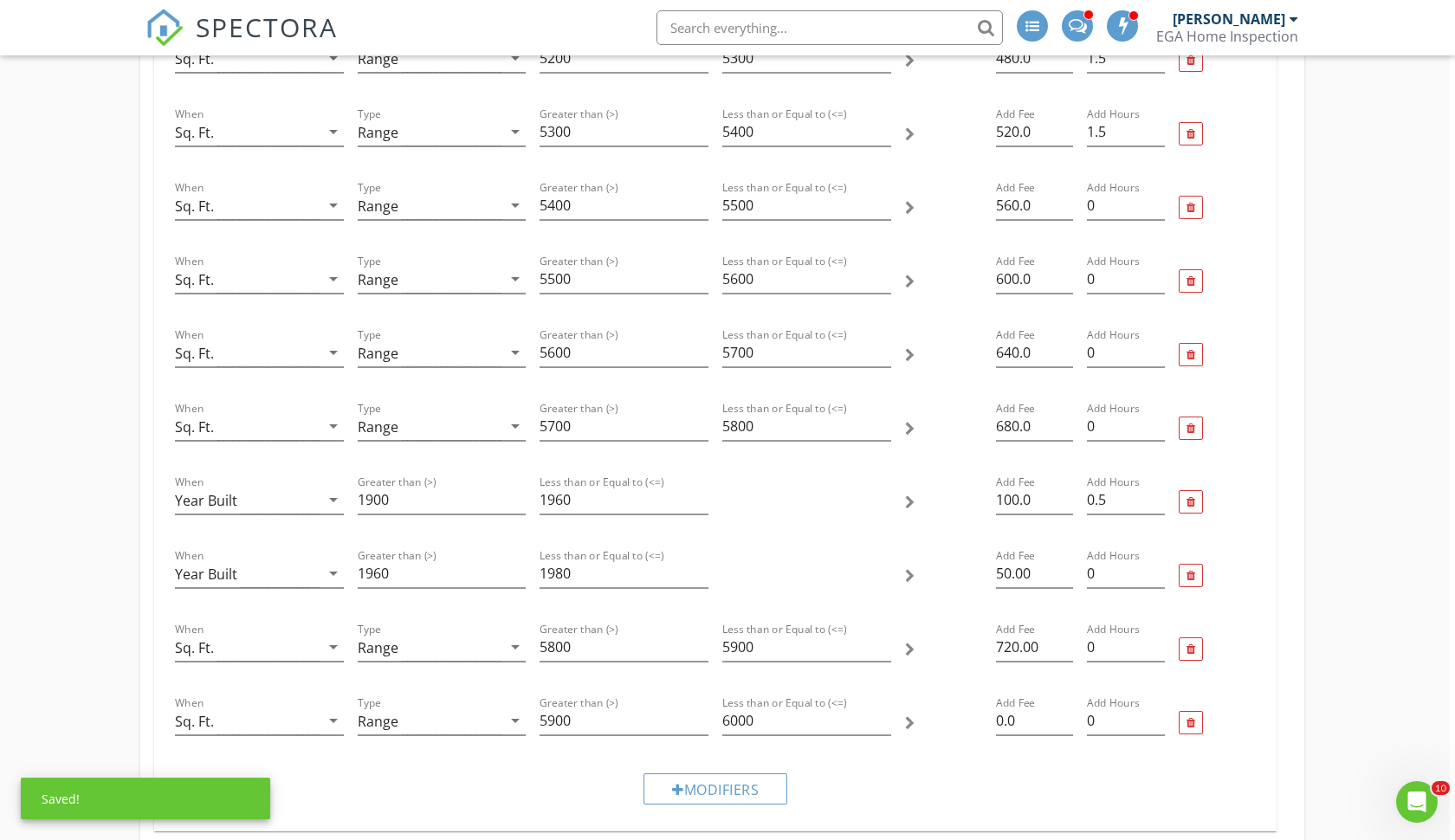 click on "Modifiers" at bounding box center (715, 788) 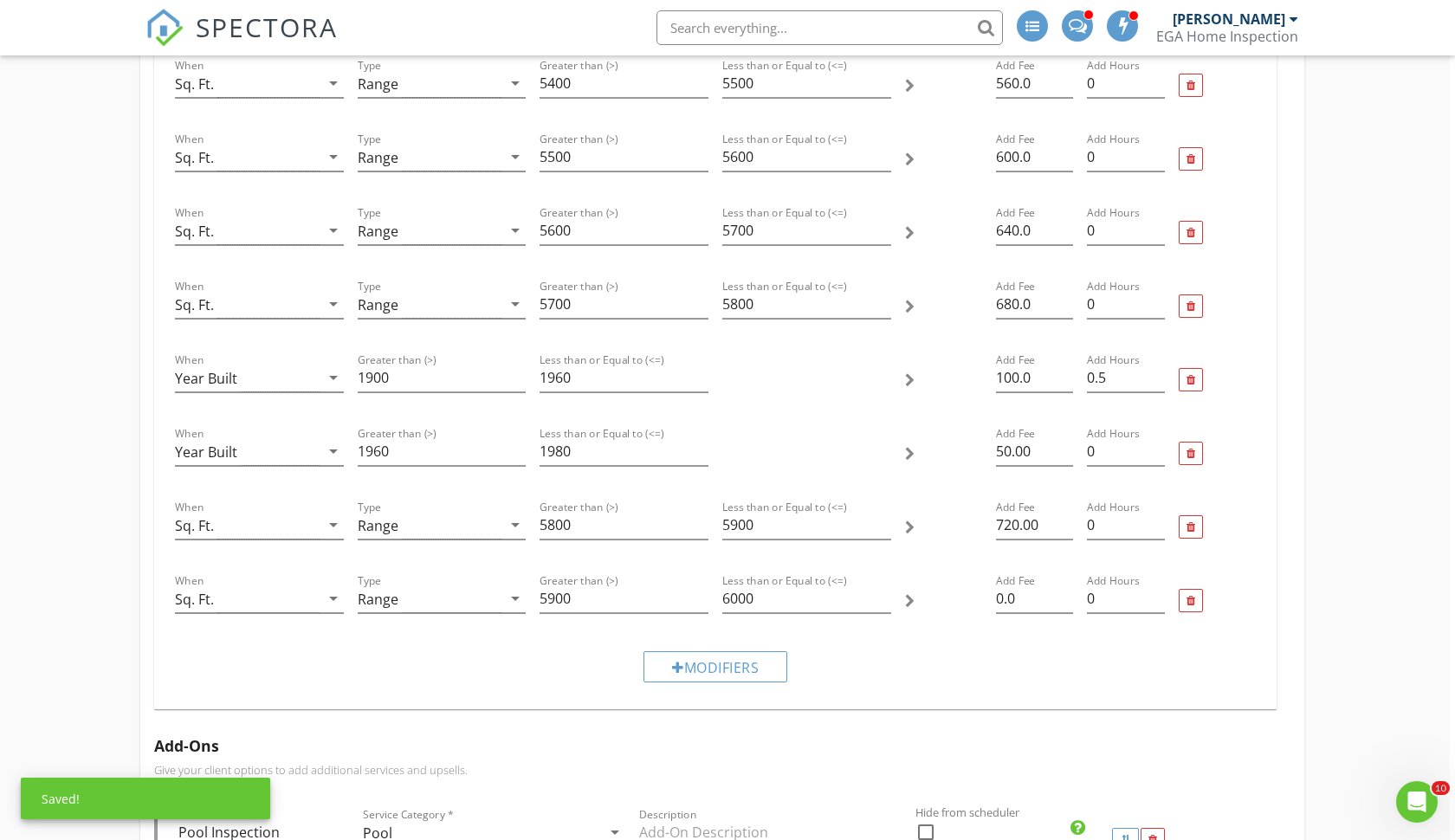 scroll, scrollTop: 3686, scrollLeft: 5, axis: both 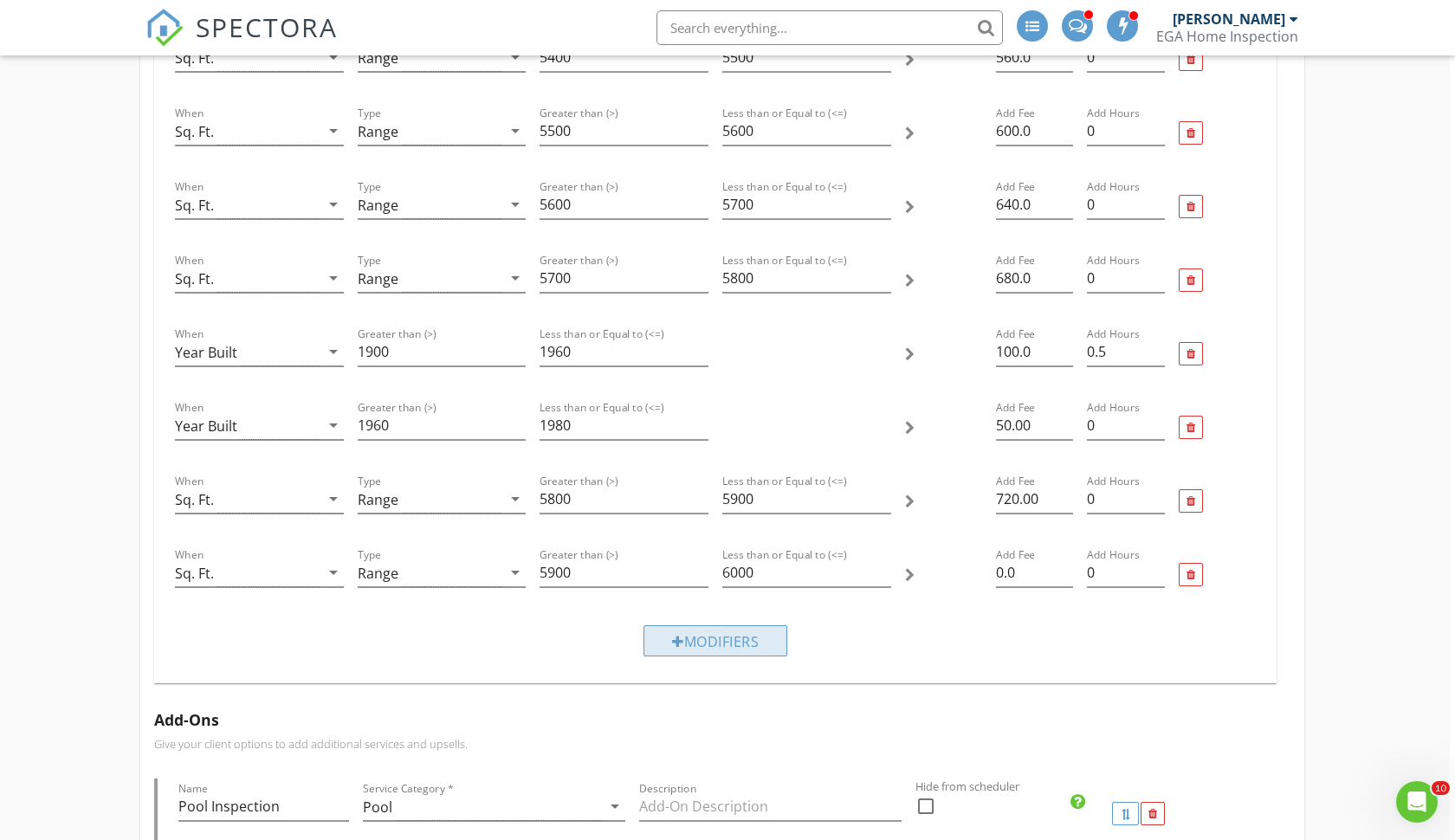 click on "Modifiers" at bounding box center (715, 641) 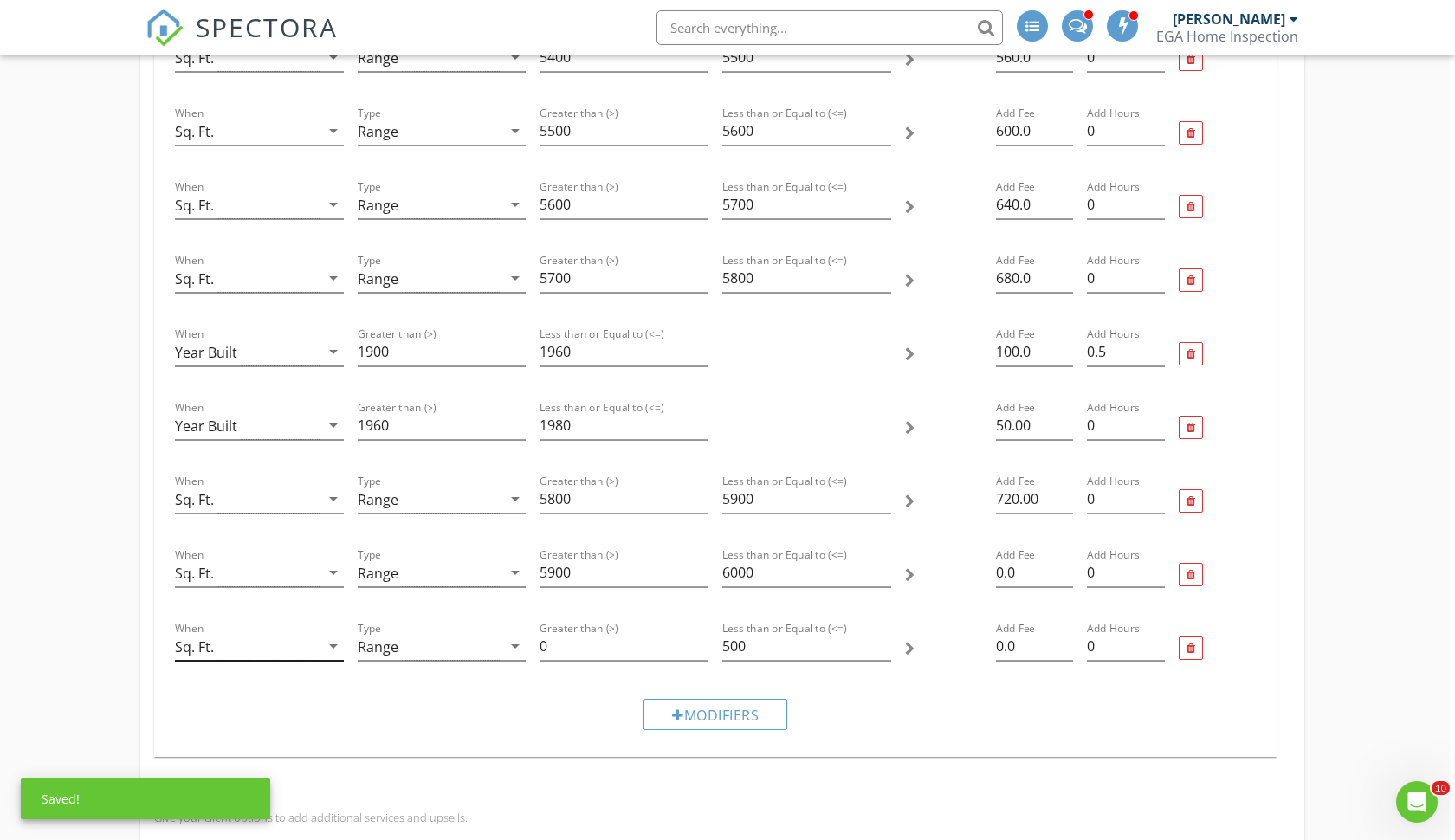 click on "Sq. Ft." at bounding box center [247, 646] 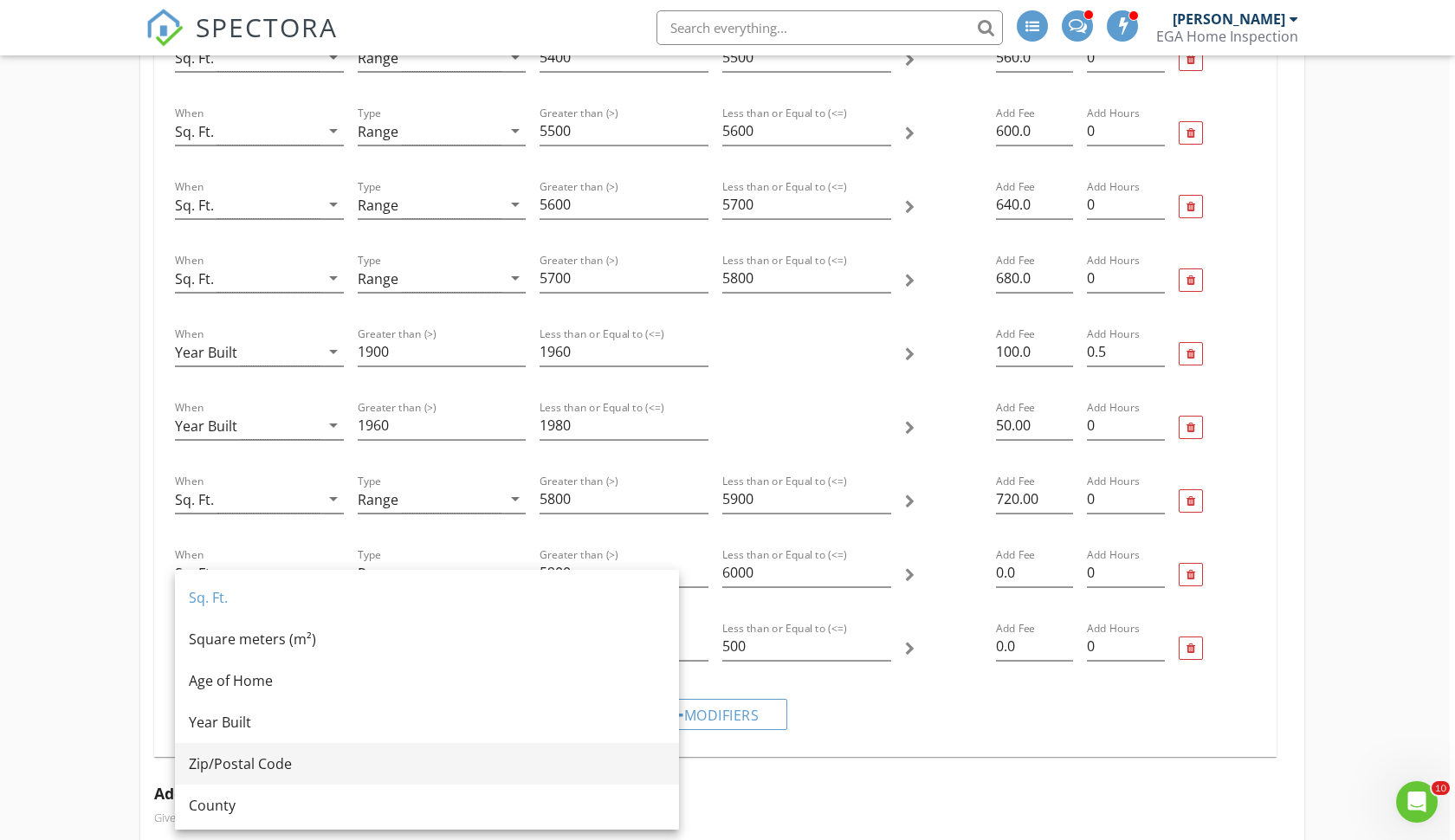 scroll, scrollTop: 0, scrollLeft: 0, axis: both 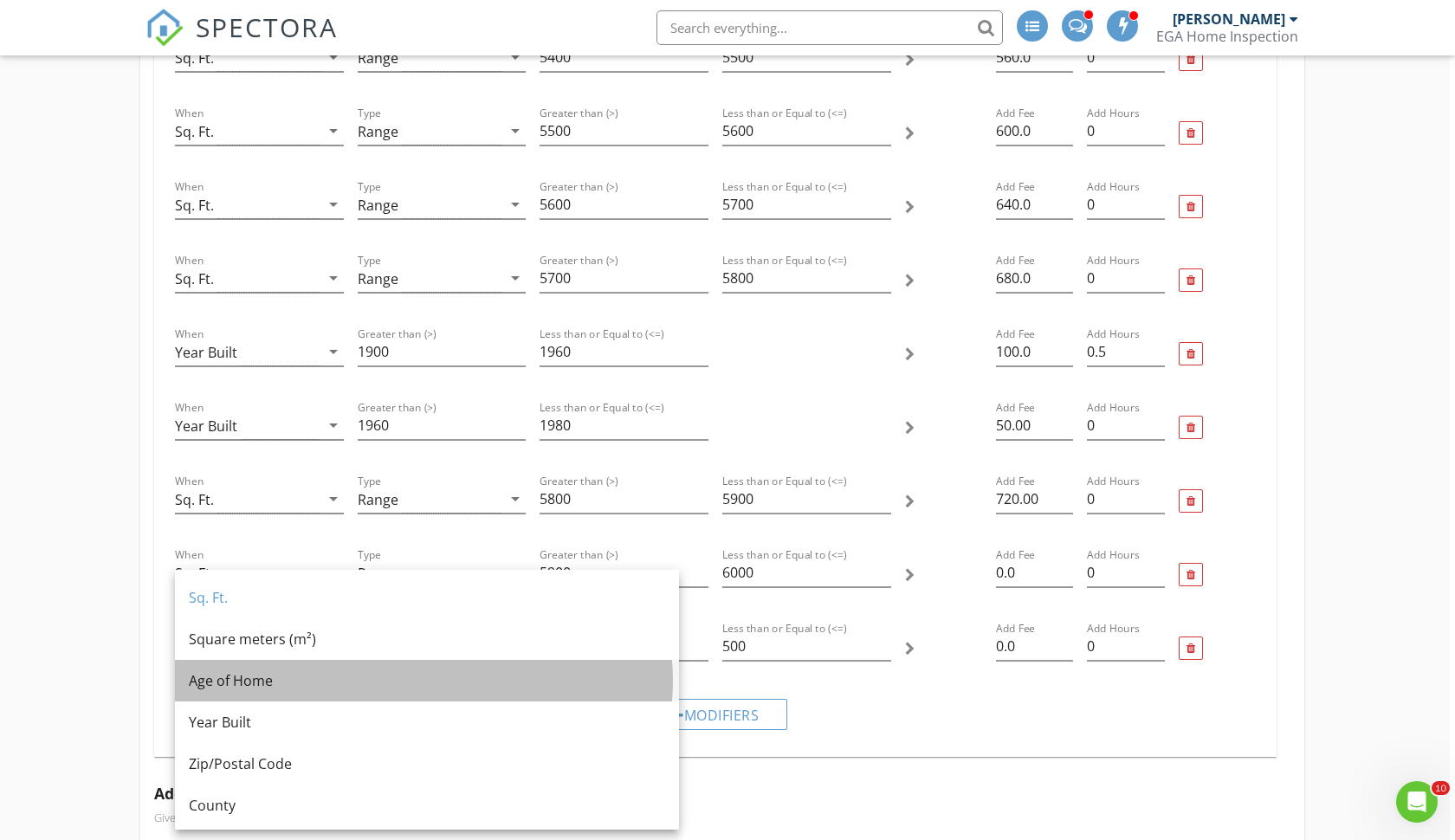 click on "Age of Home" at bounding box center (427, 681) 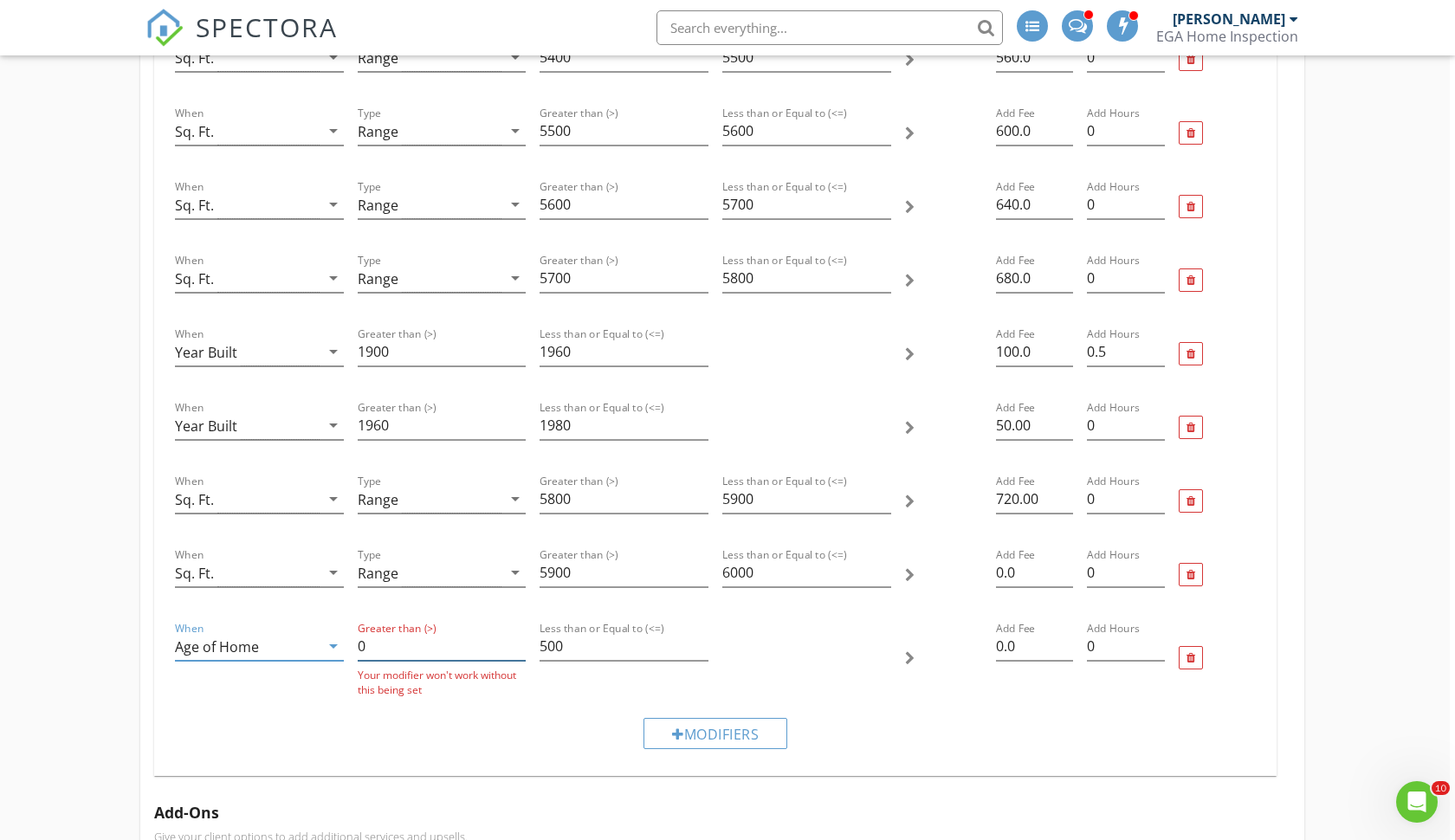 click on "0" at bounding box center [442, 646] 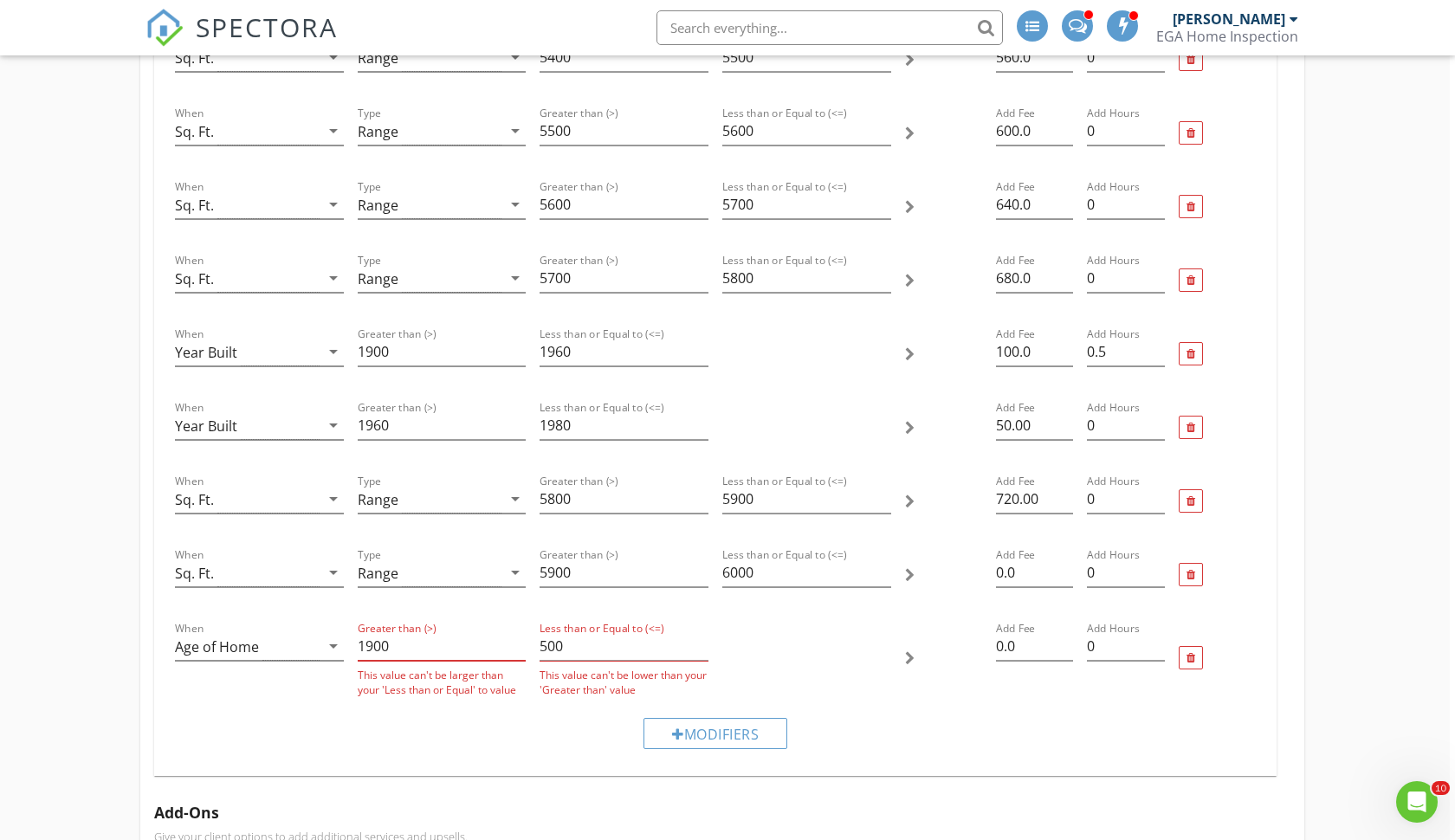 type on "1900" 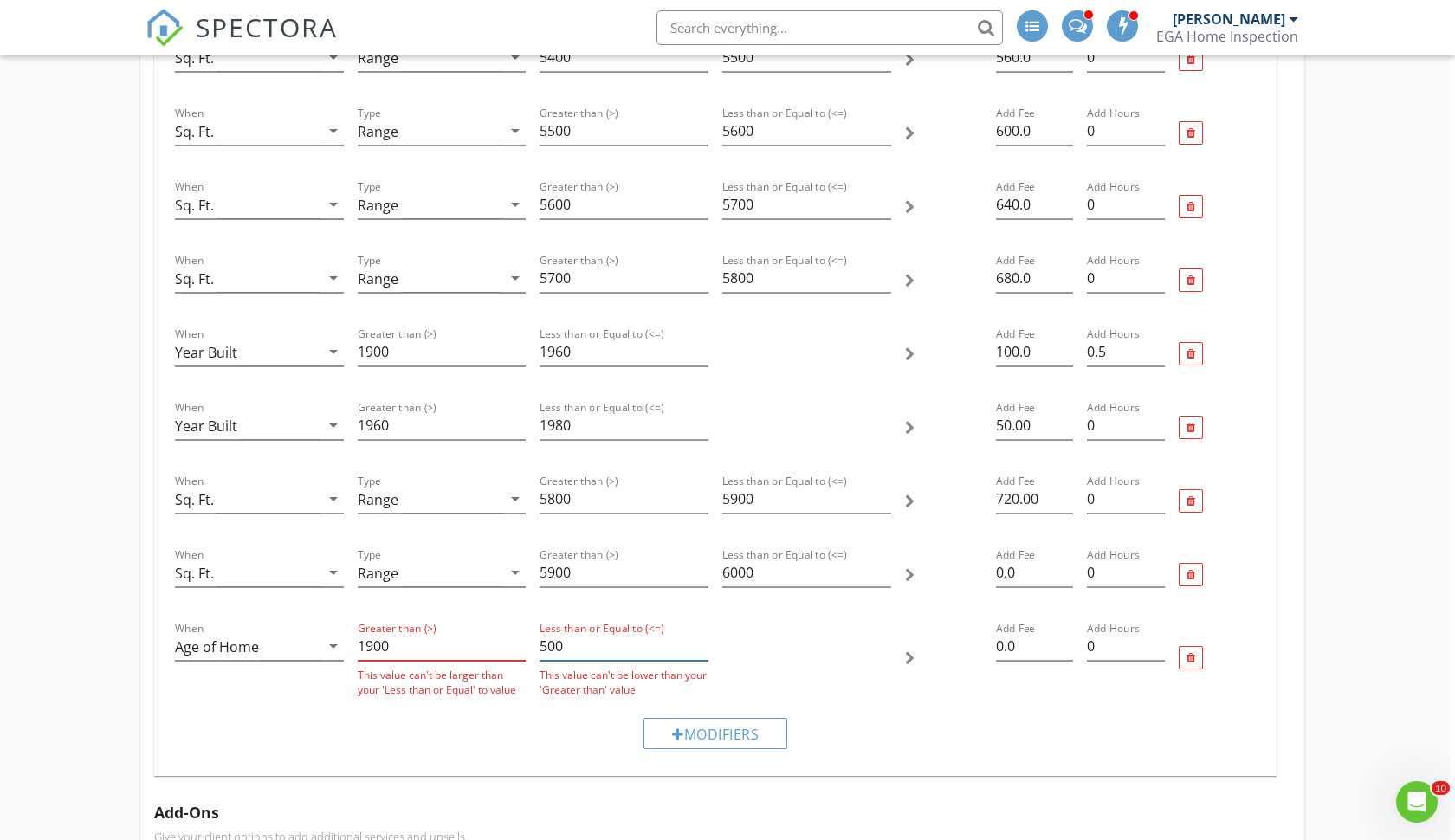 click on "500" at bounding box center [624, 646] 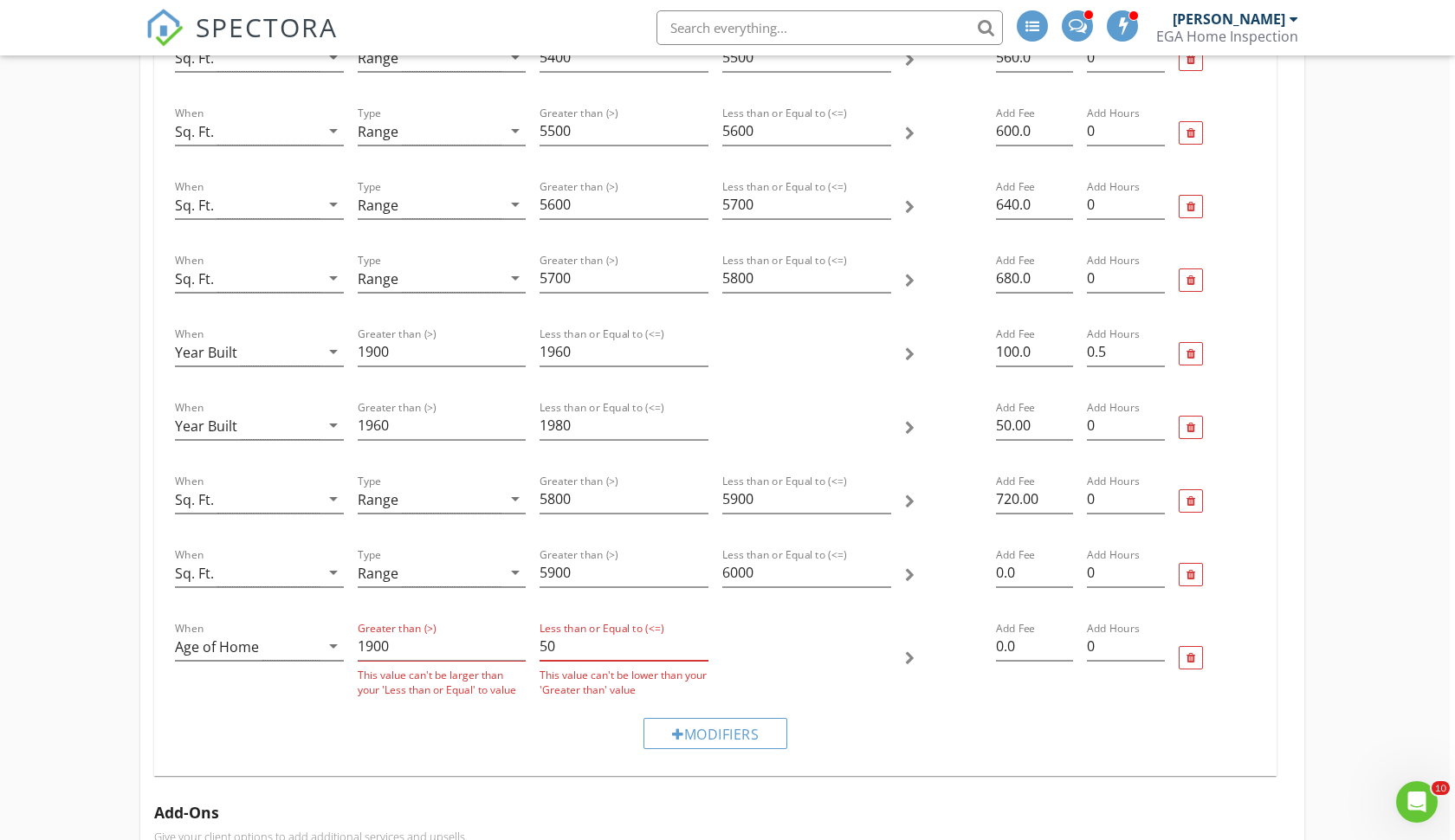 type on "5" 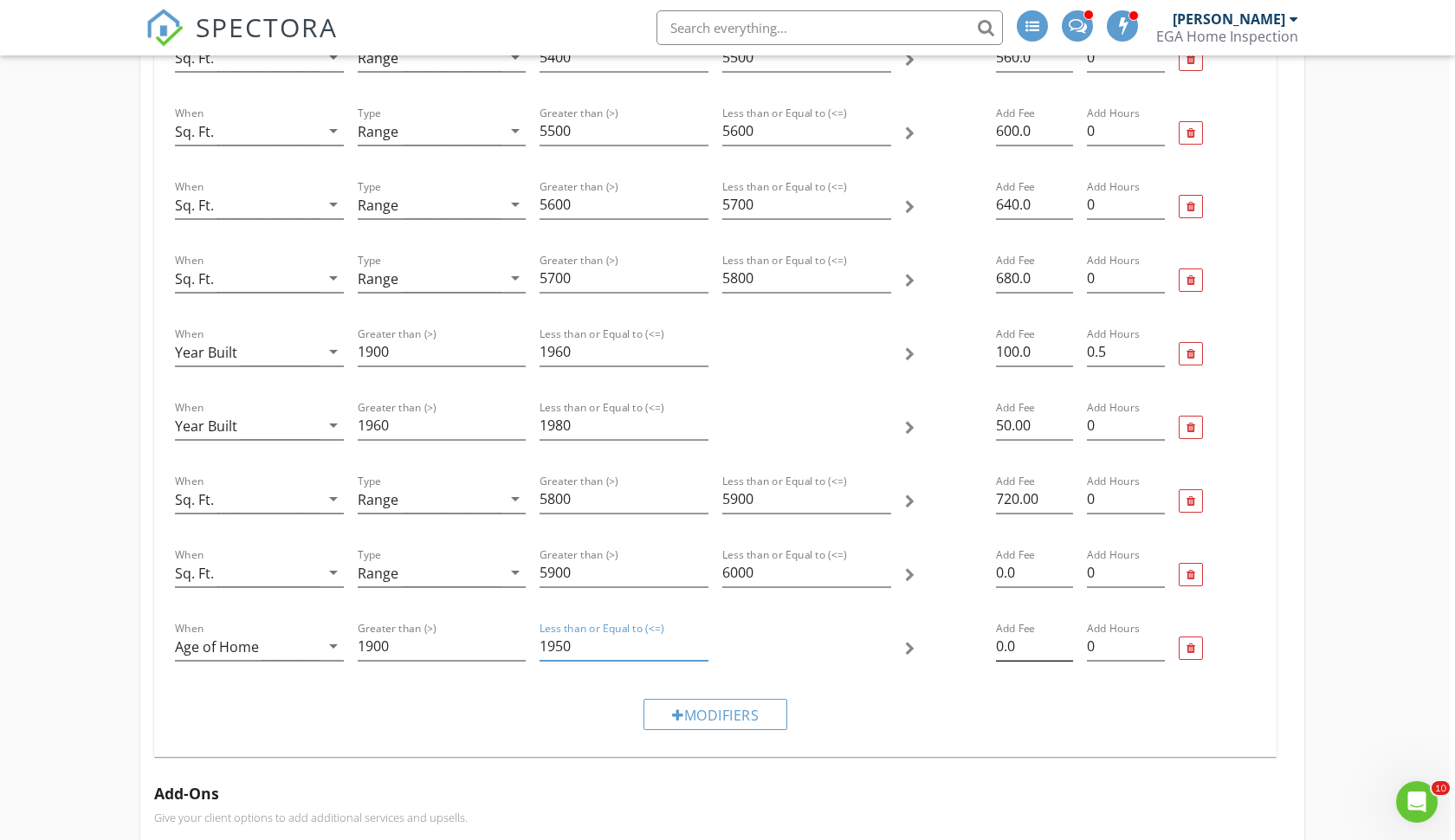 type on "1950" 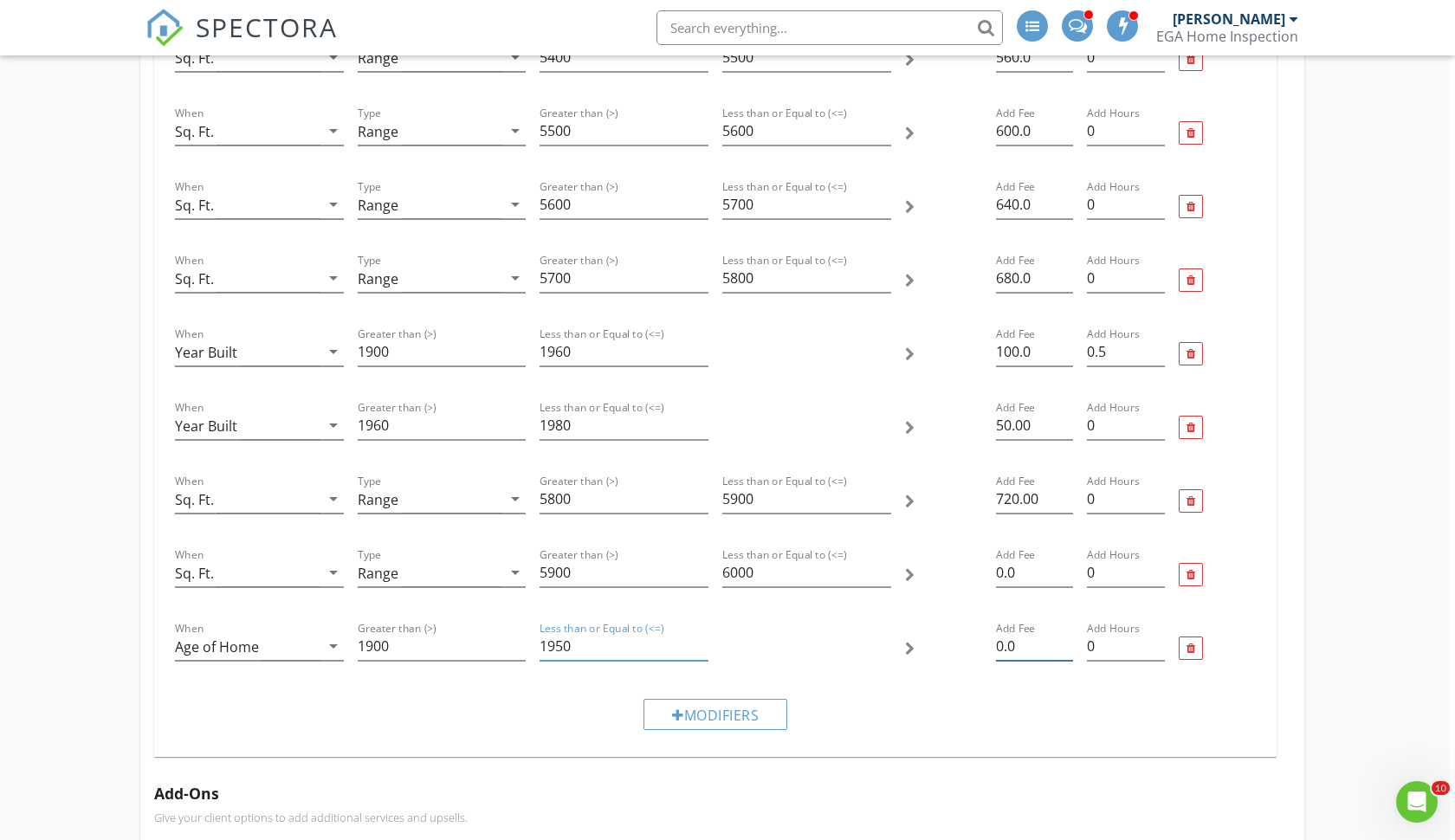 click on "0.0" at bounding box center [1034, 646] 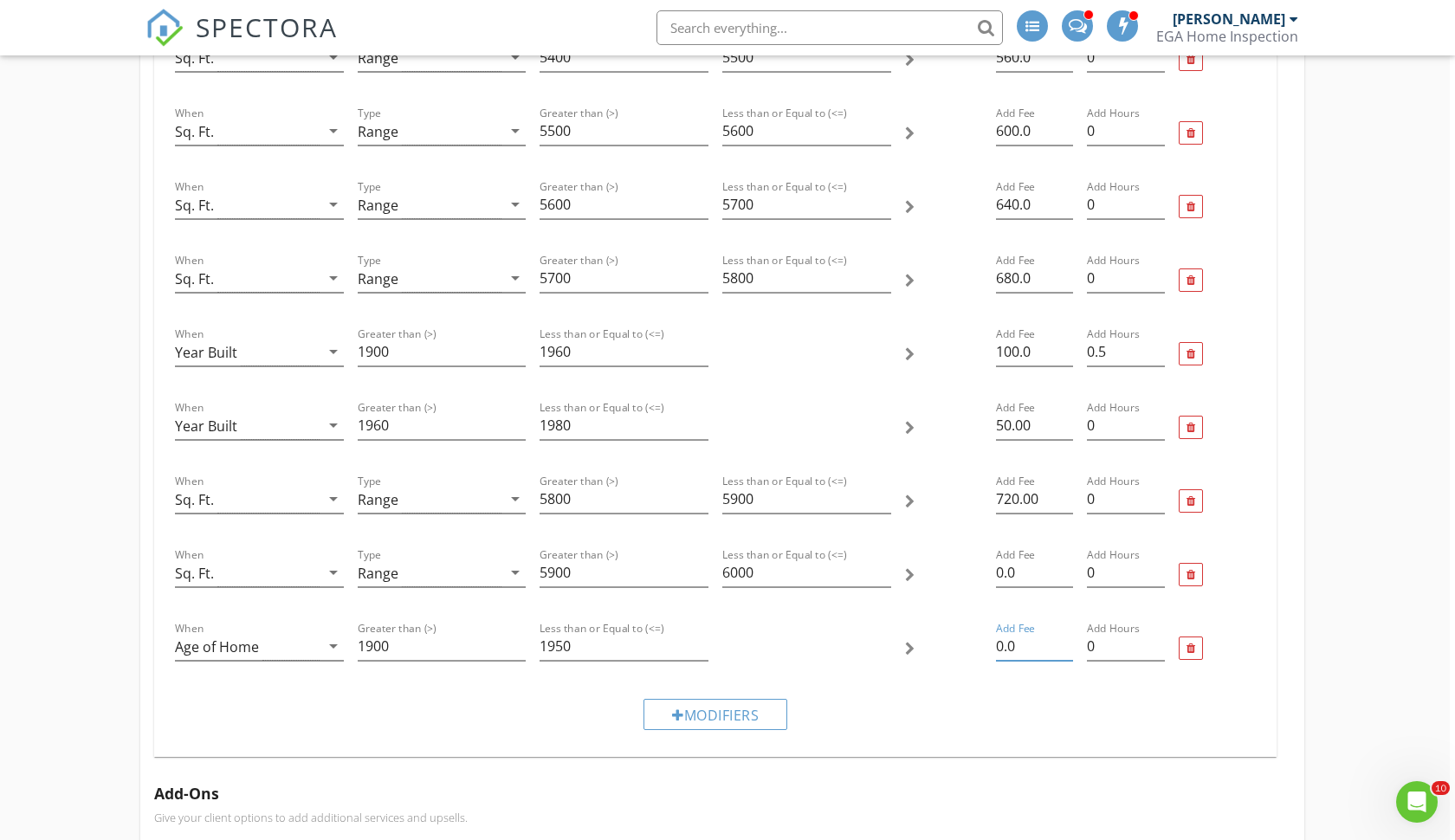 type on "0" 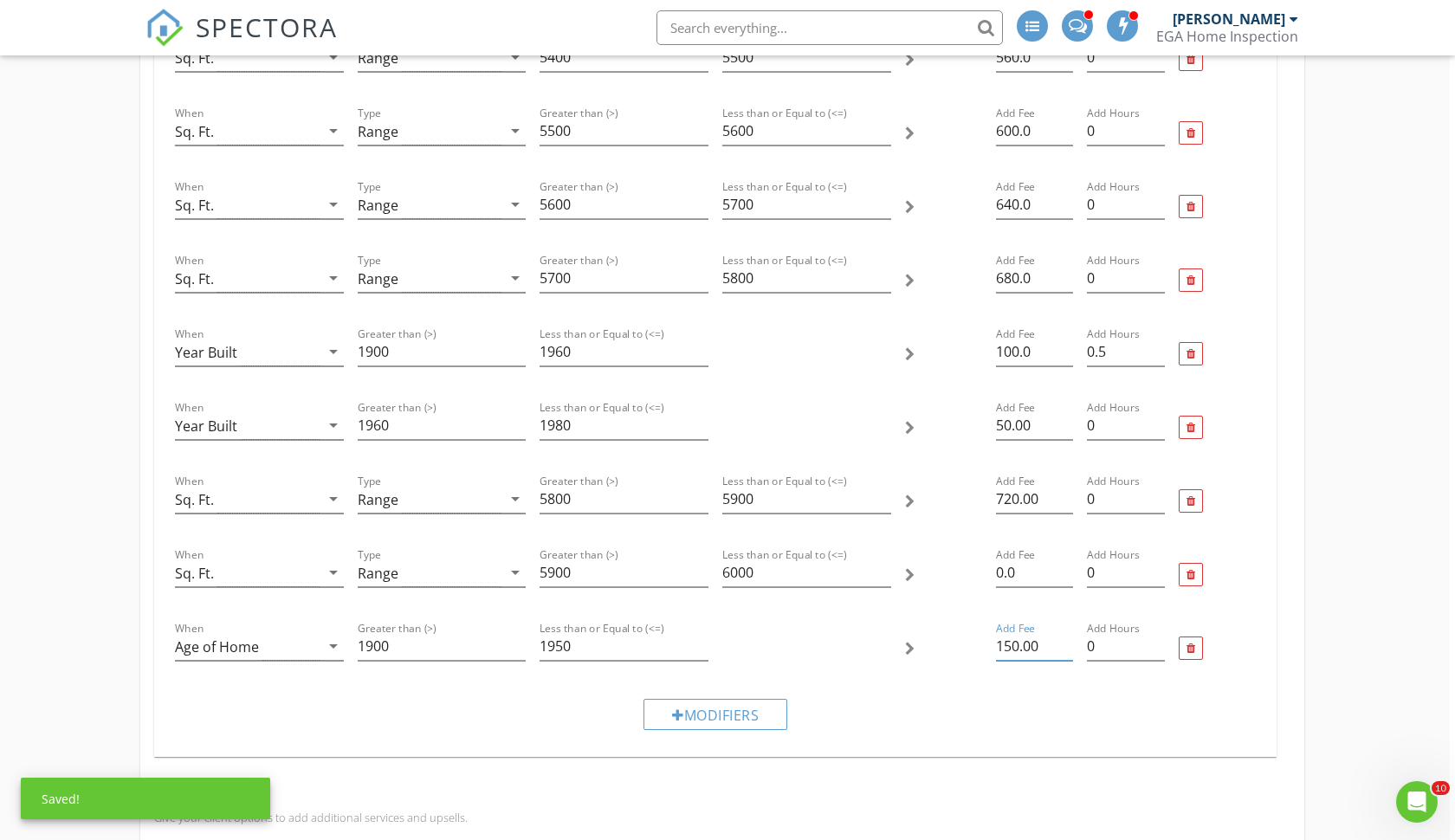 type on "150.00" 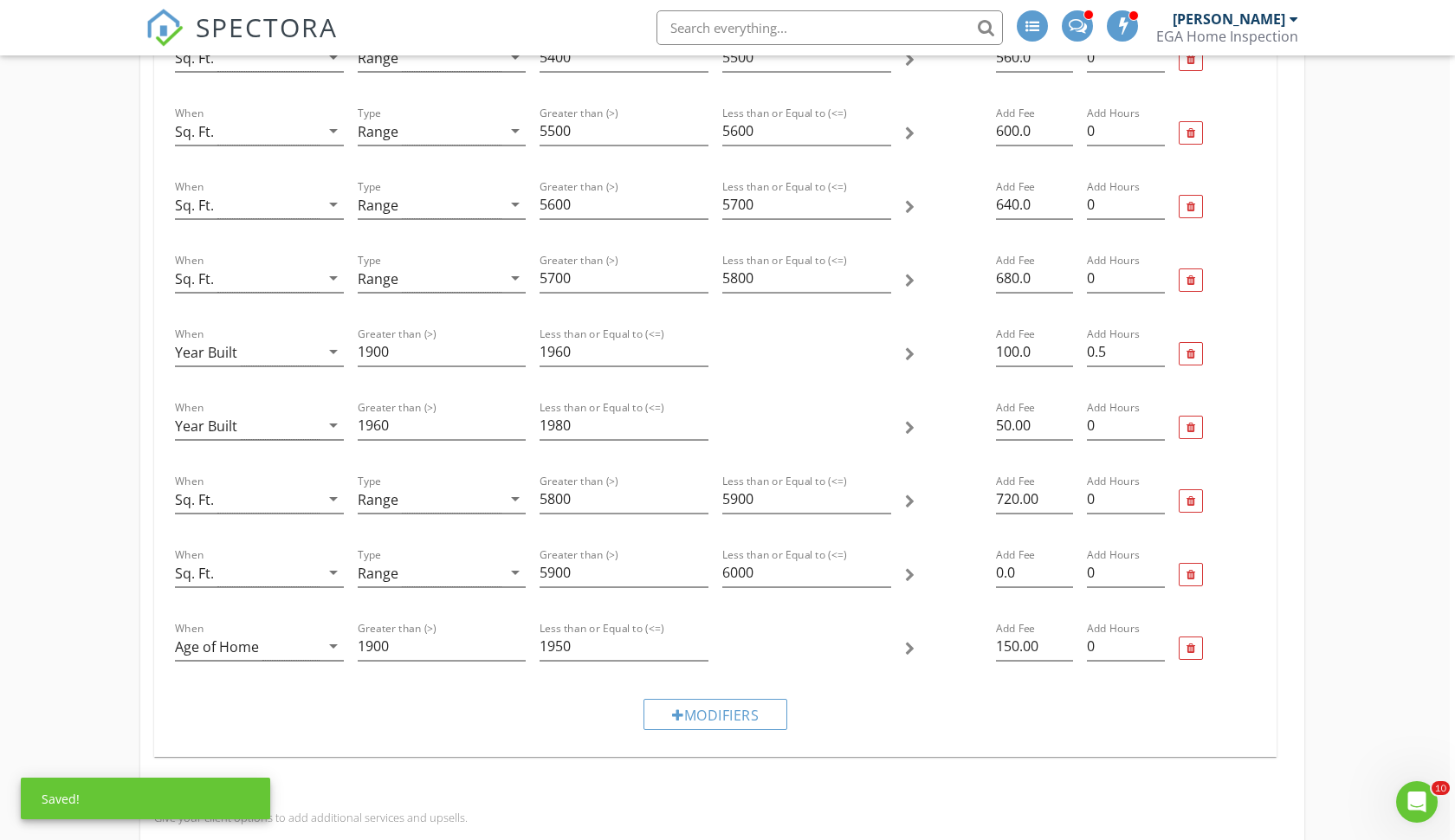 click on "Modifiers" at bounding box center [715, 714] 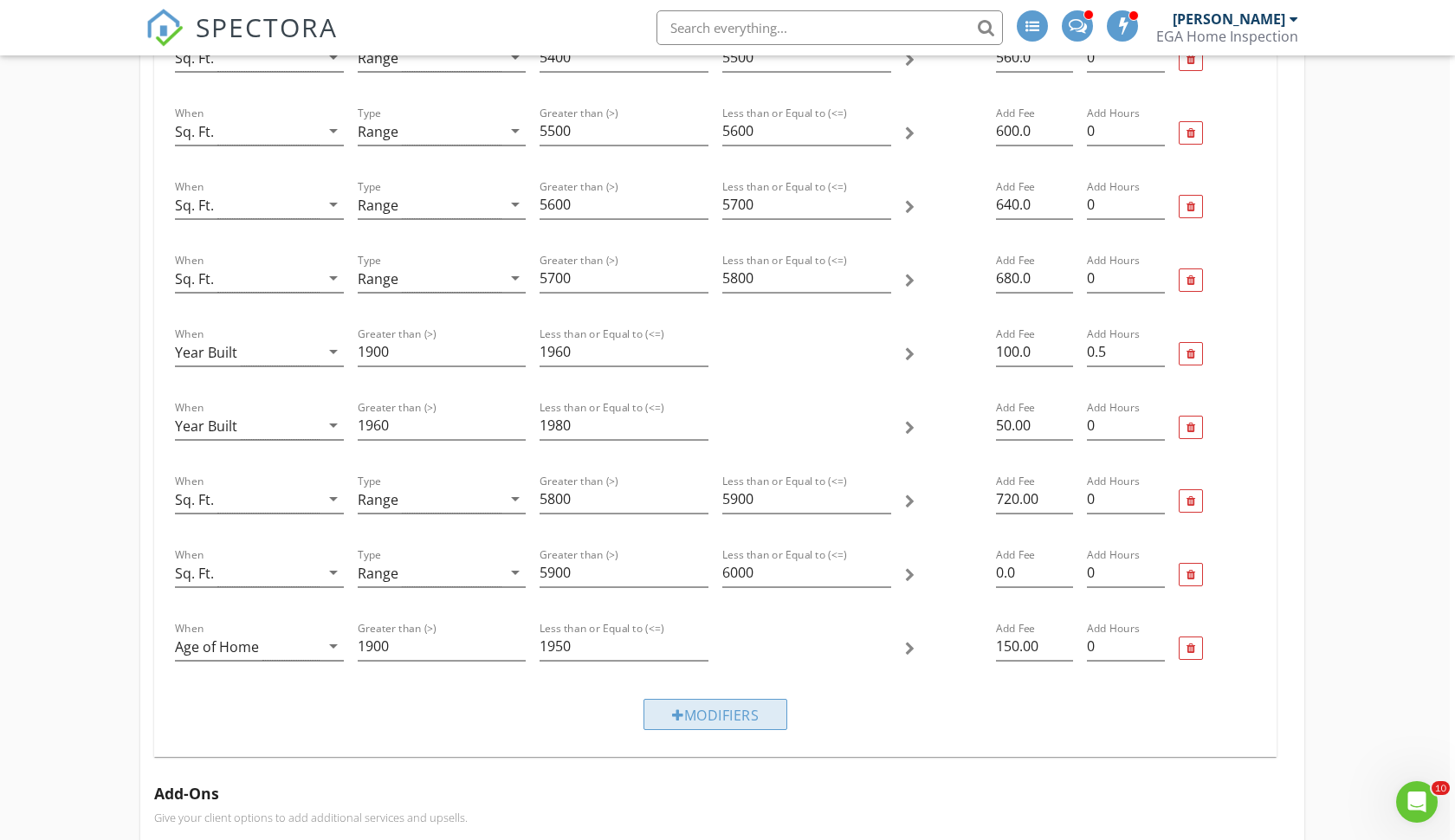 click on "Modifiers" at bounding box center [715, 714] 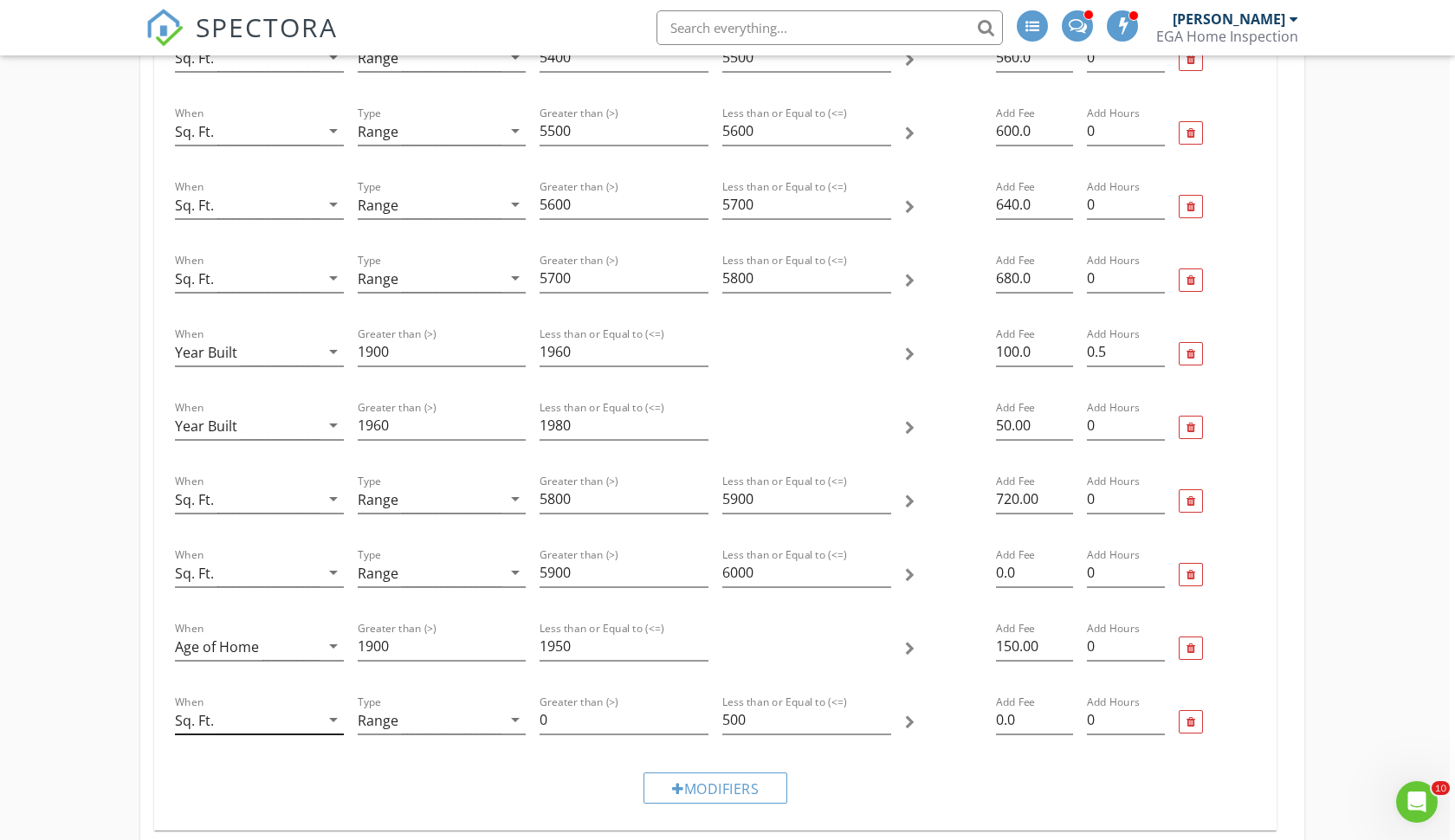 click on "Sq. Ft." at bounding box center (247, 720) 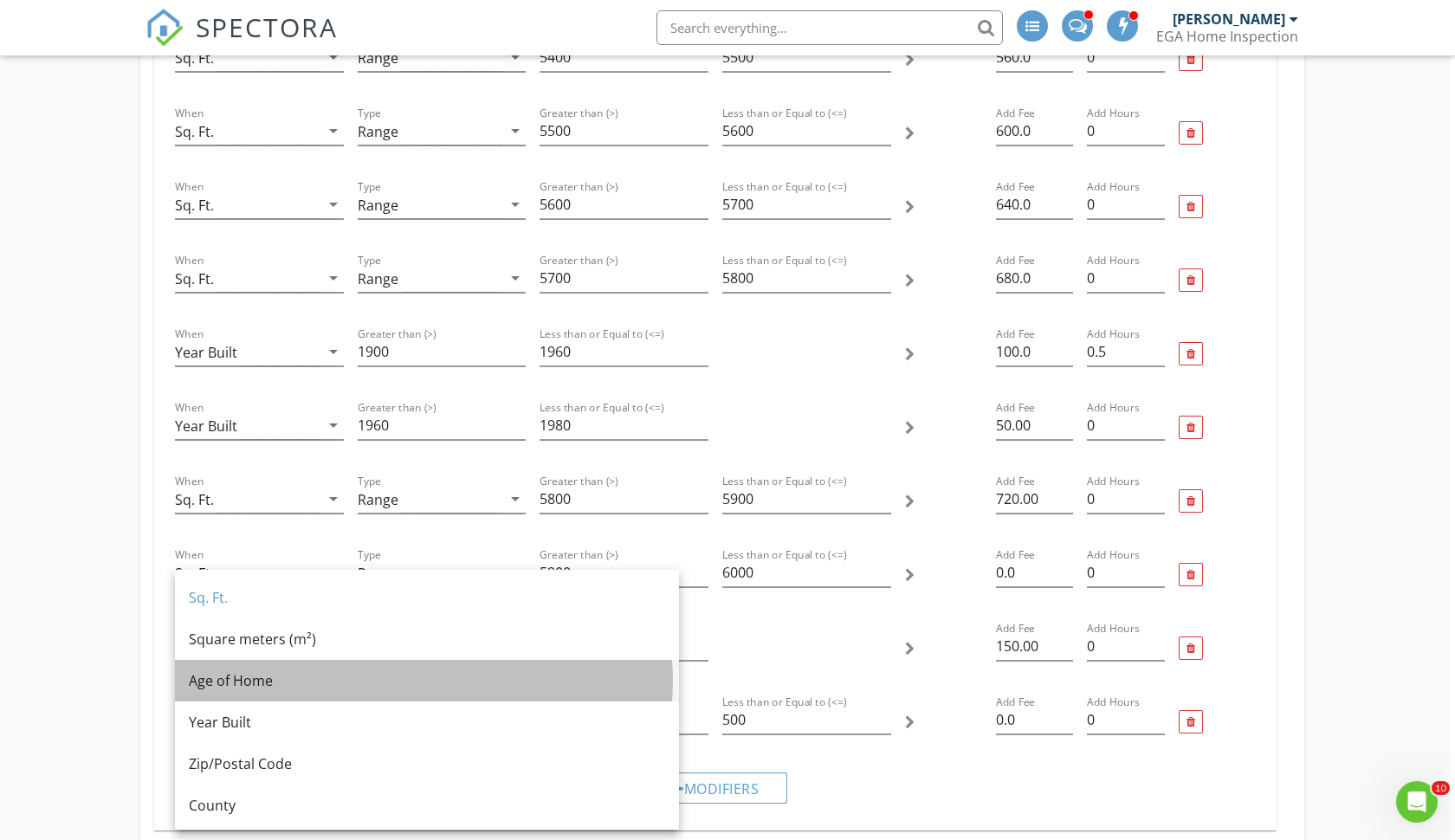 click on "Age of Home" at bounding box center (427, 681) 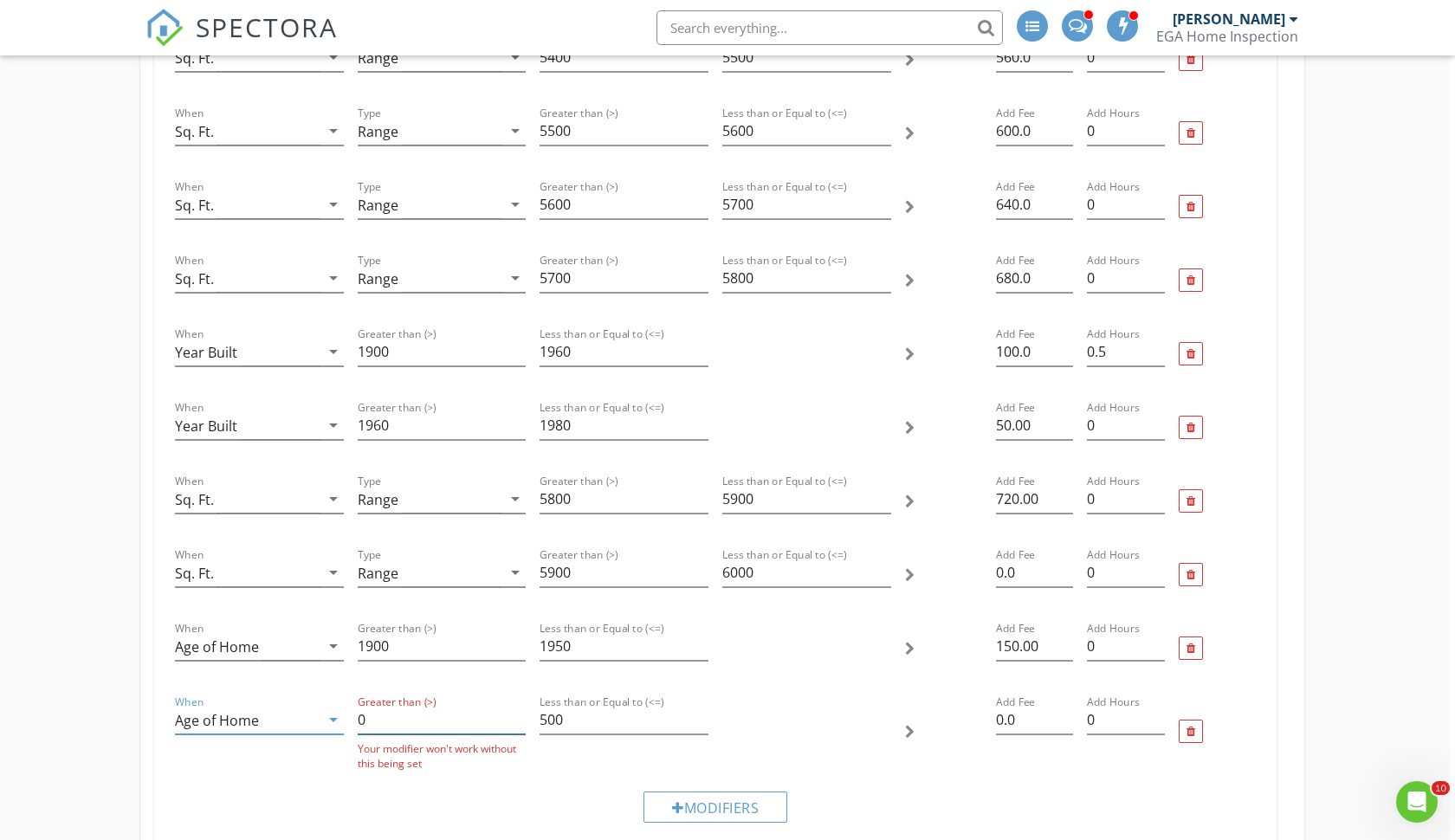 click on "0" at bounding box center (442, 720) 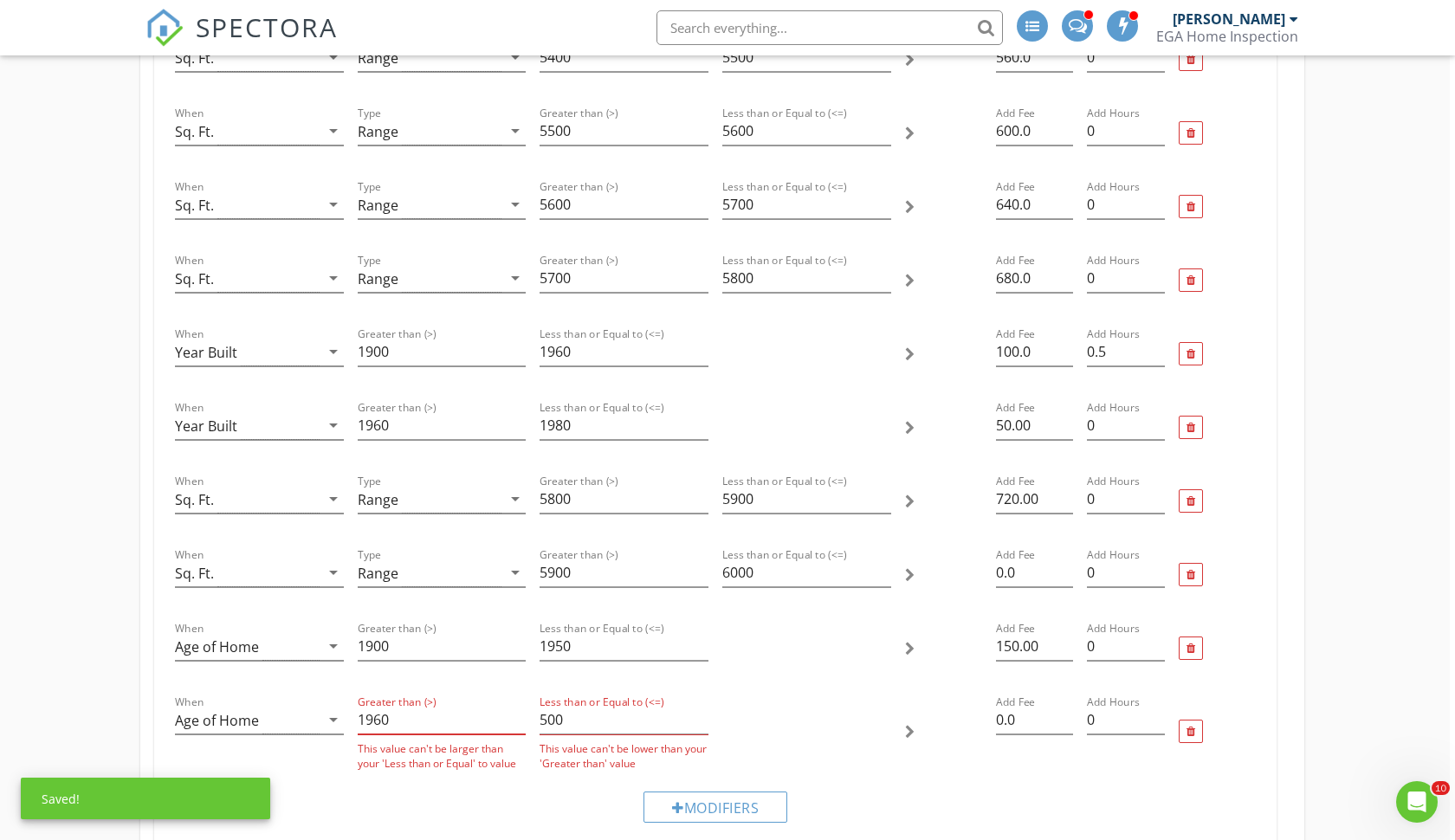 type on "1960" 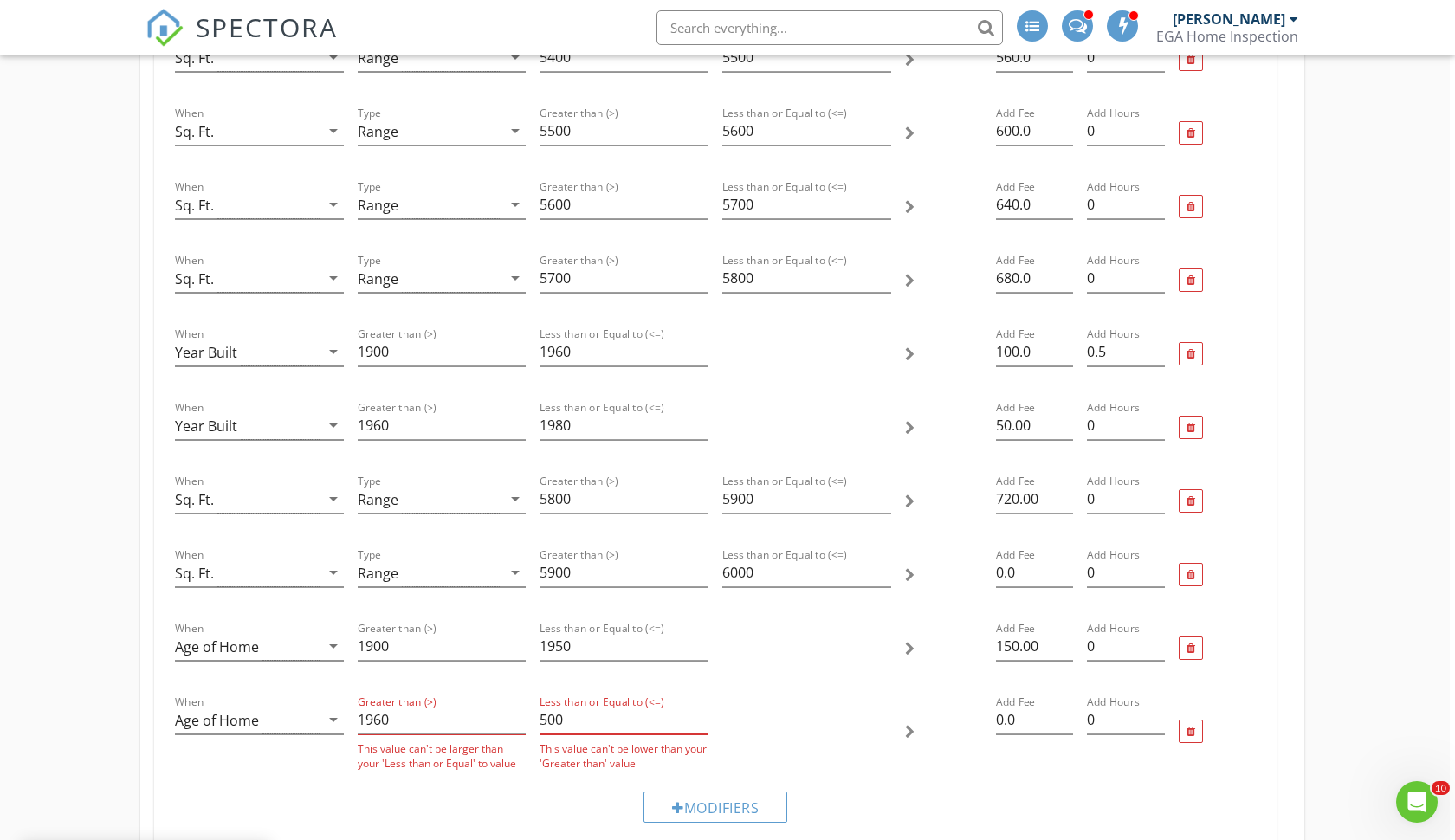 click on "500" at bounding box center [624, 720] 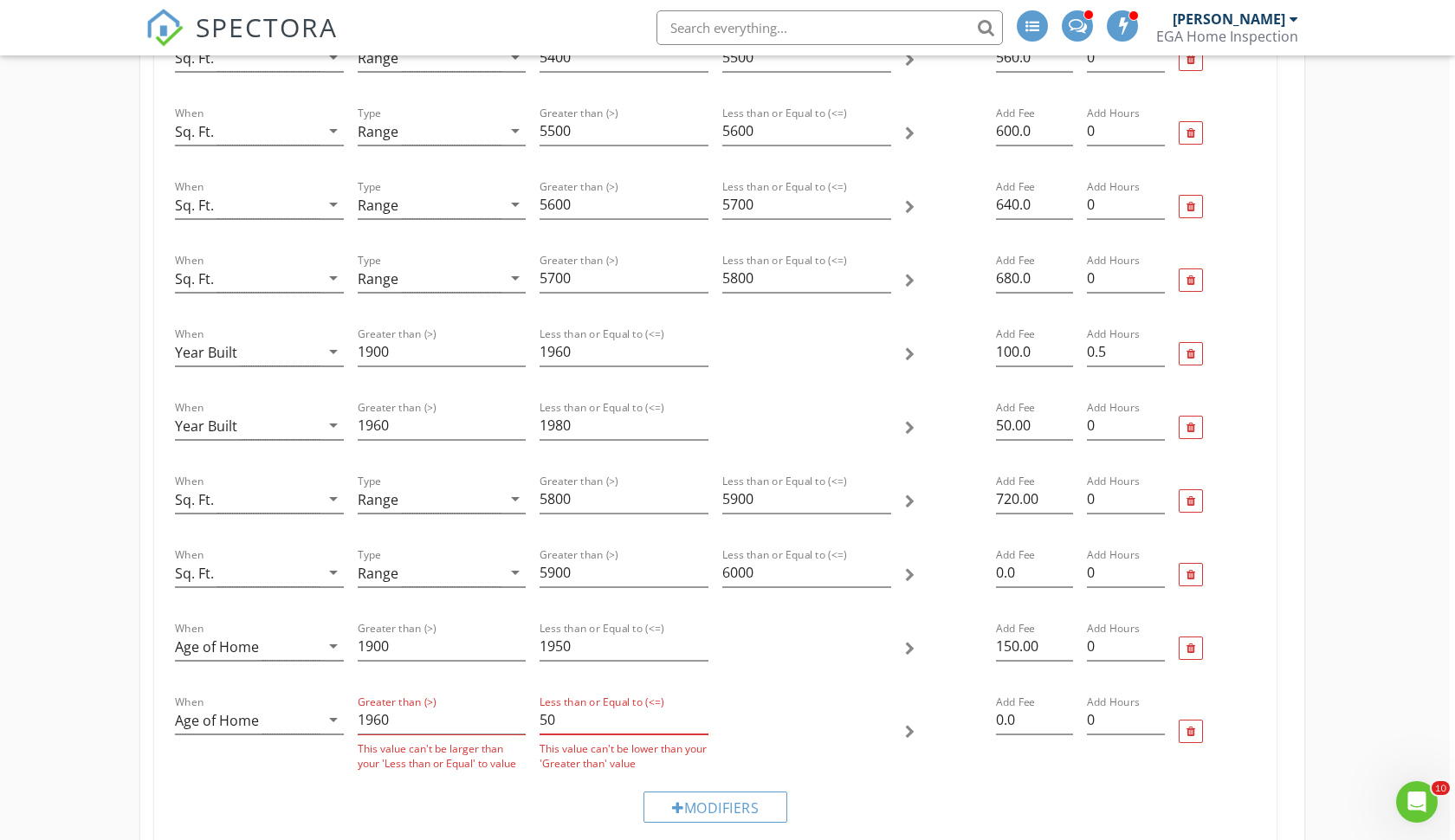 type on "5" 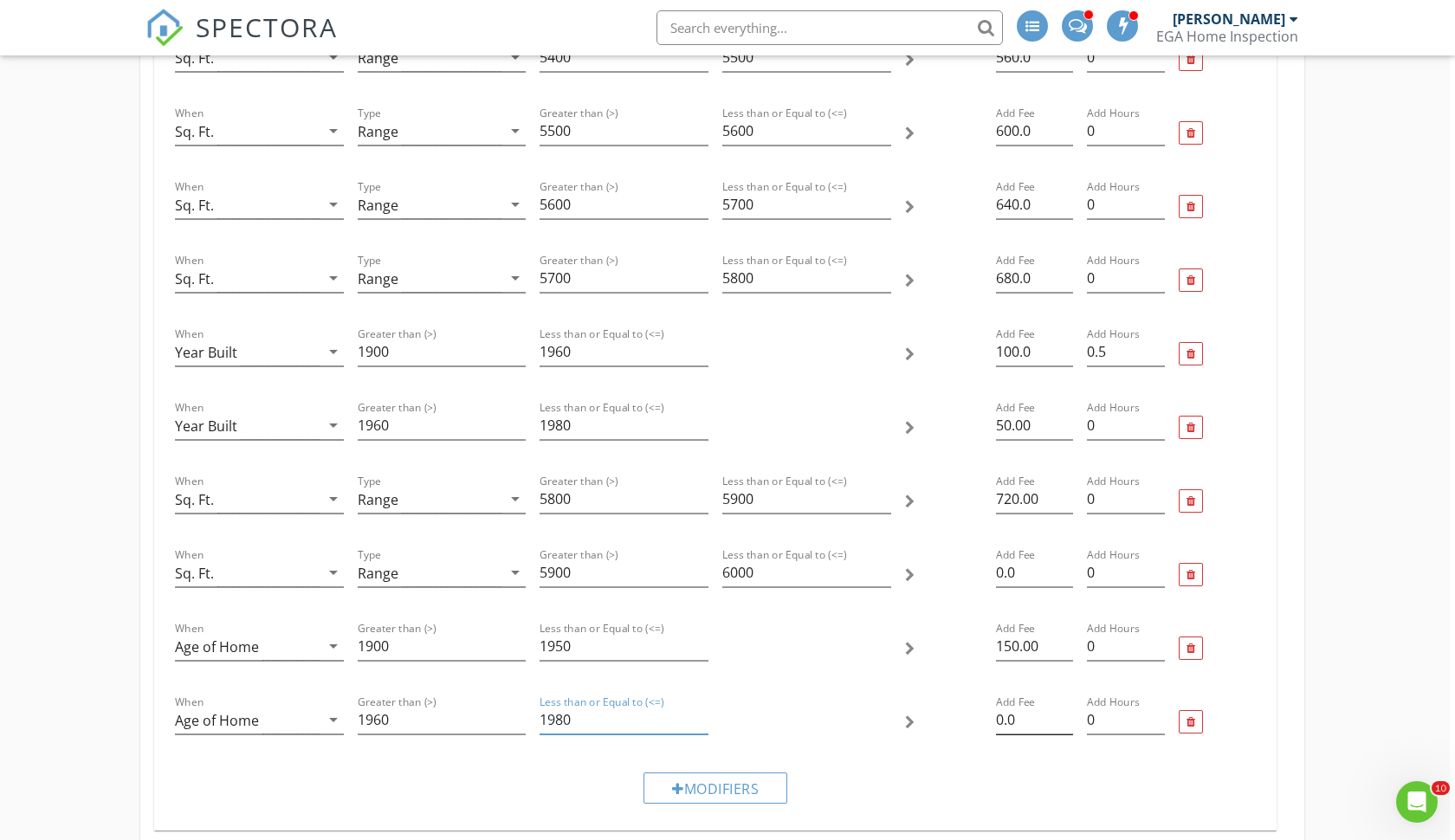 type on "1980" 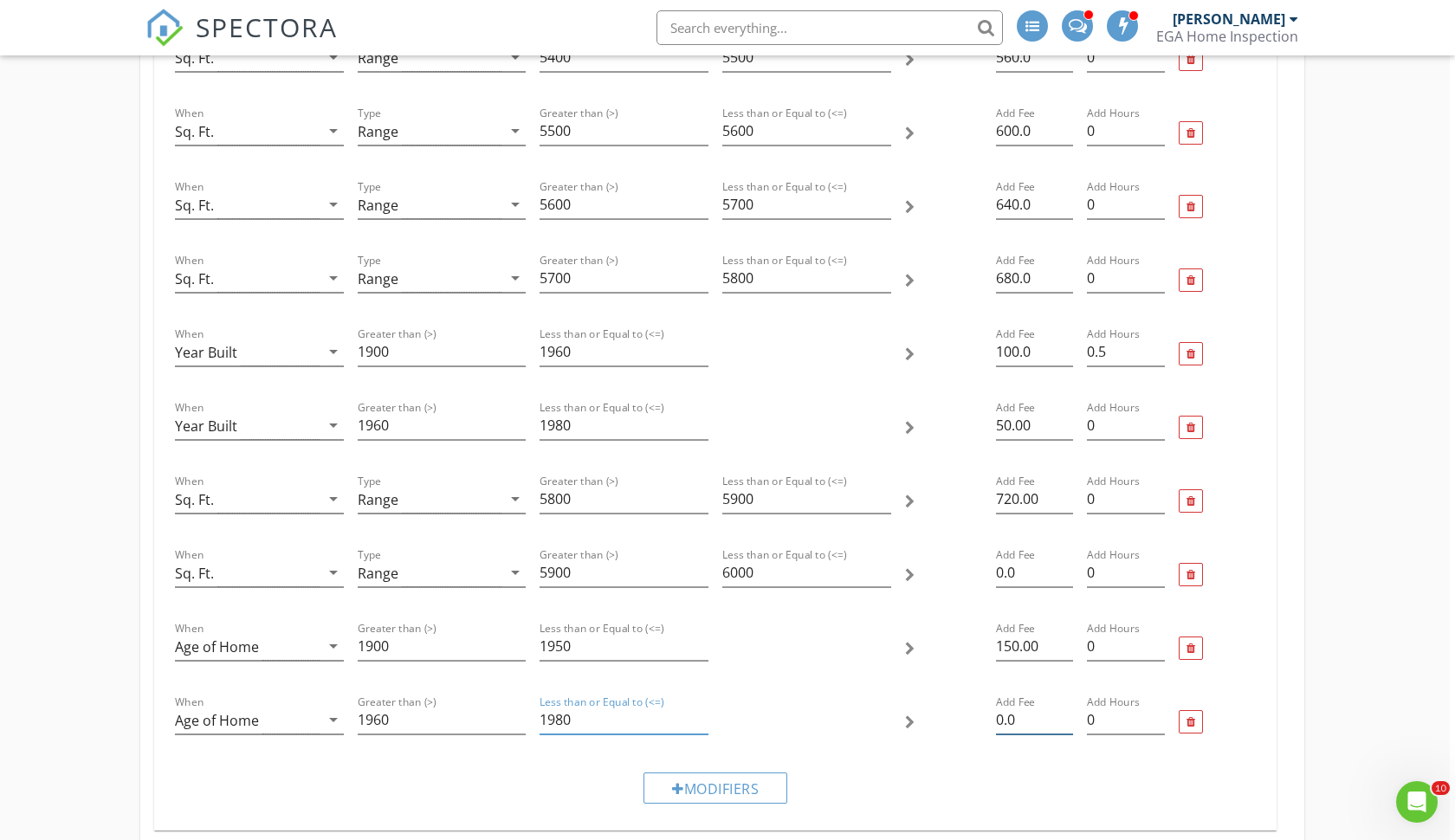 click on "0.0" at bounding box center [1034, 720] 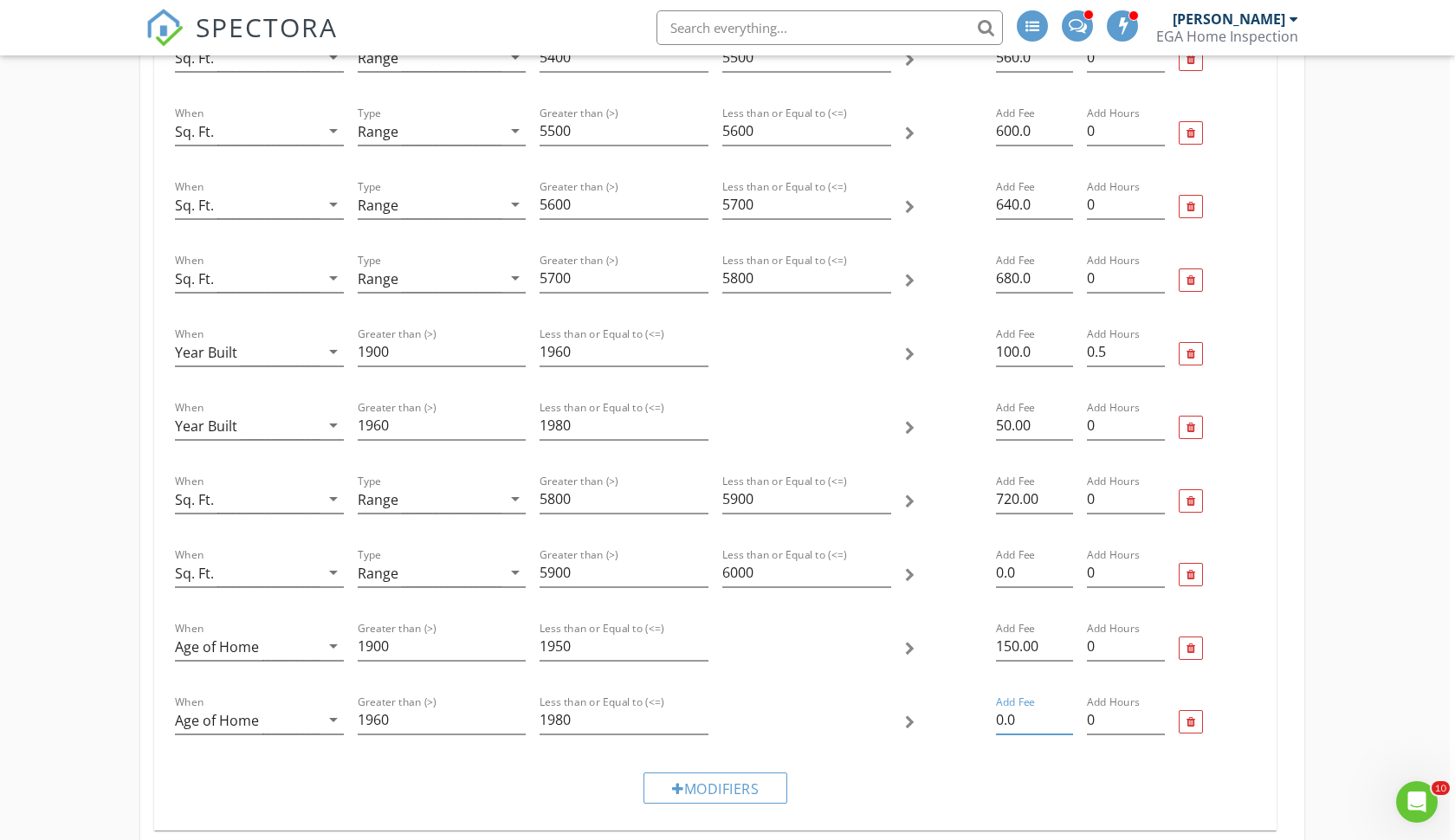 type on "0" 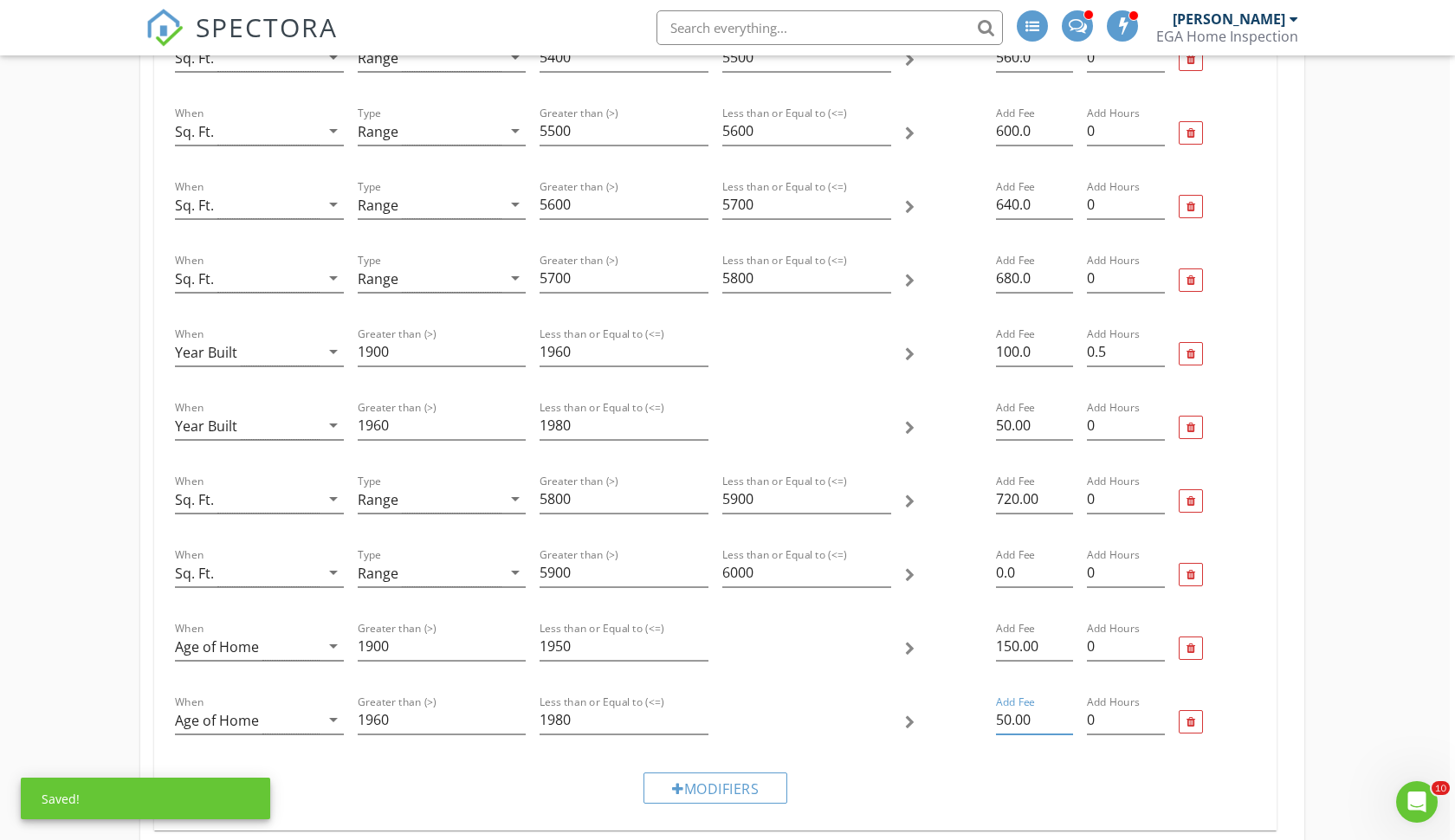 type on "50.00" 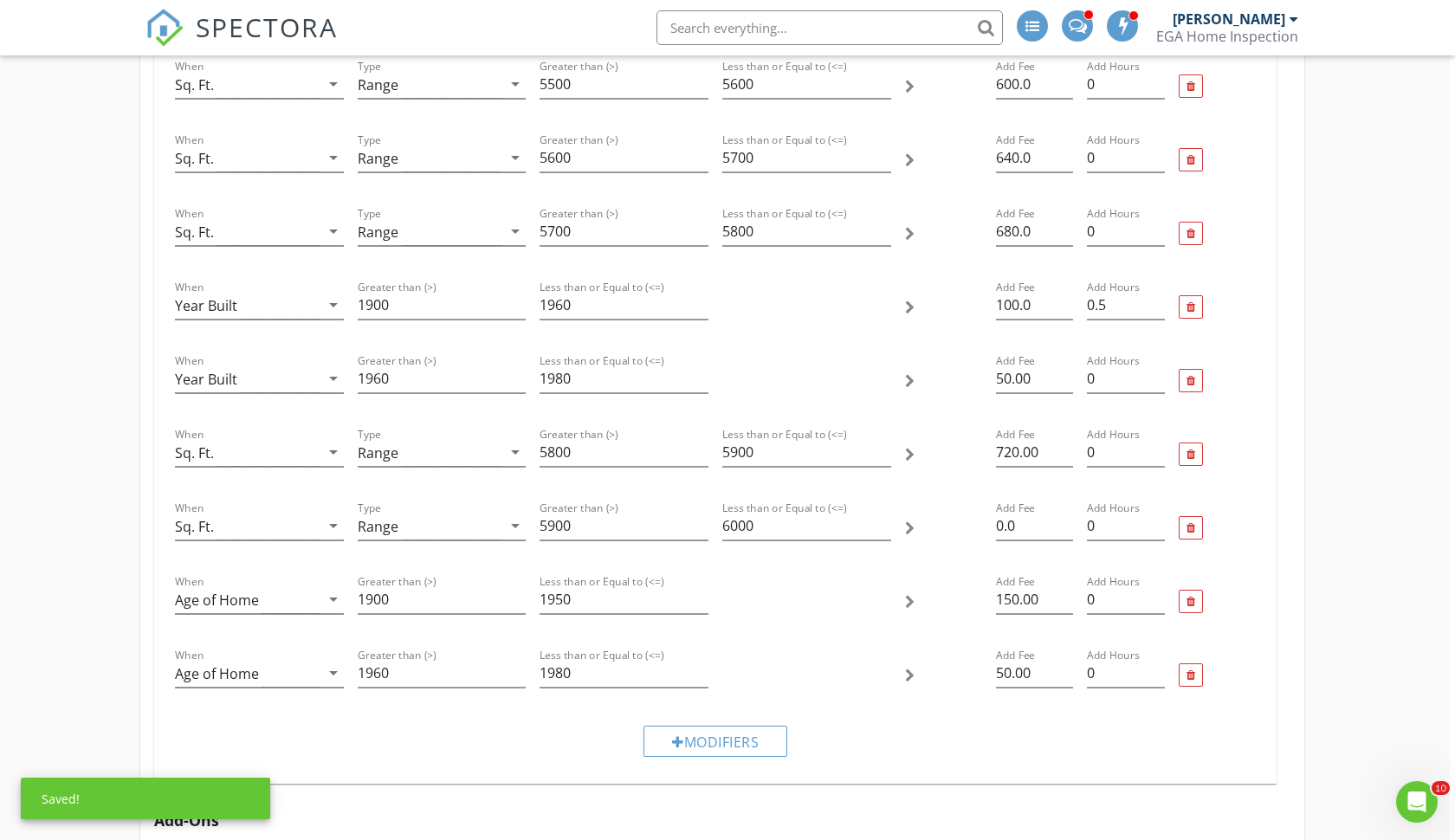 scroll, scrollTop: 3739, scrollLeft: 5, axis: both 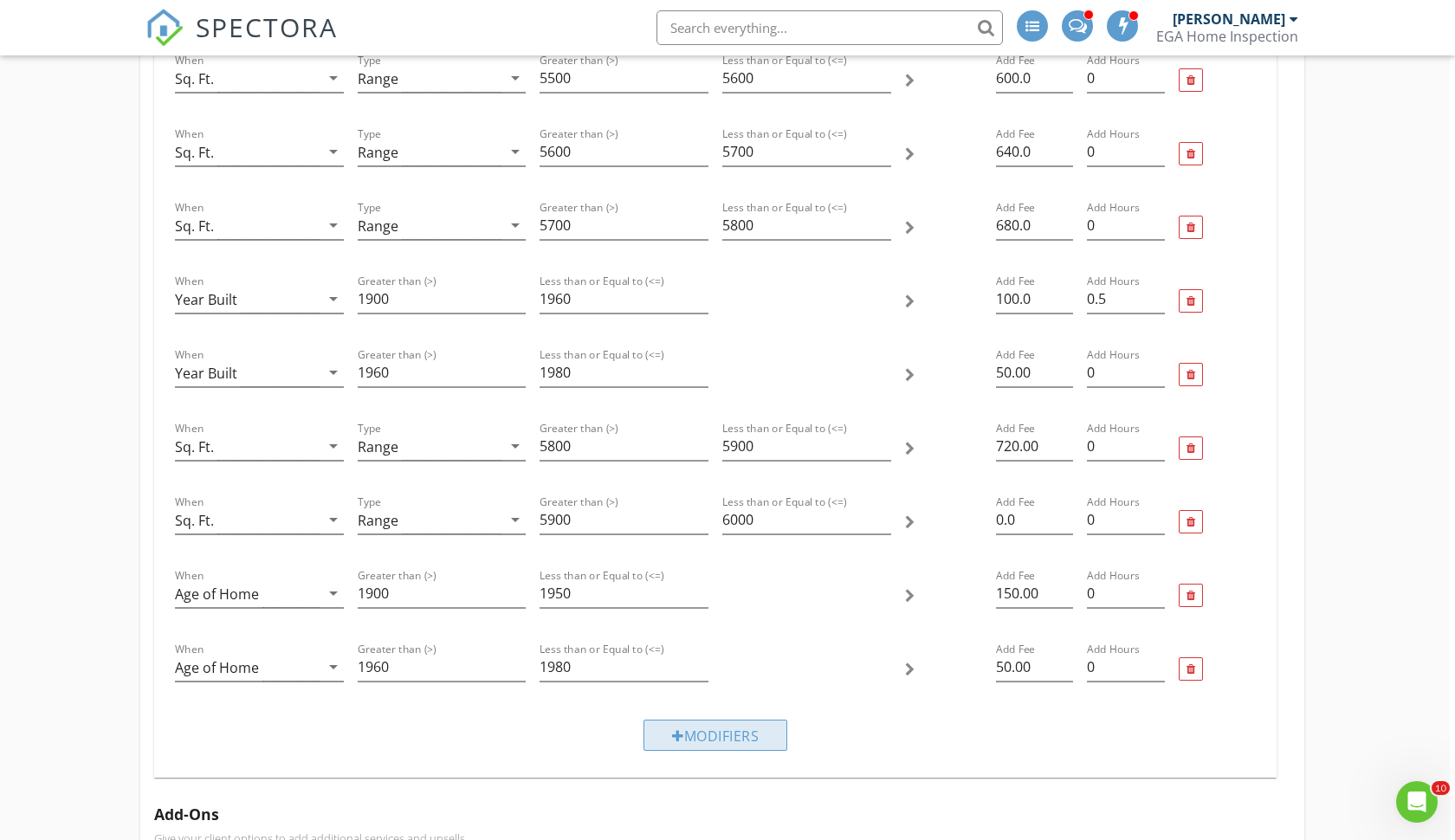 click on "Modifiers" at bounding box center [715, 735] 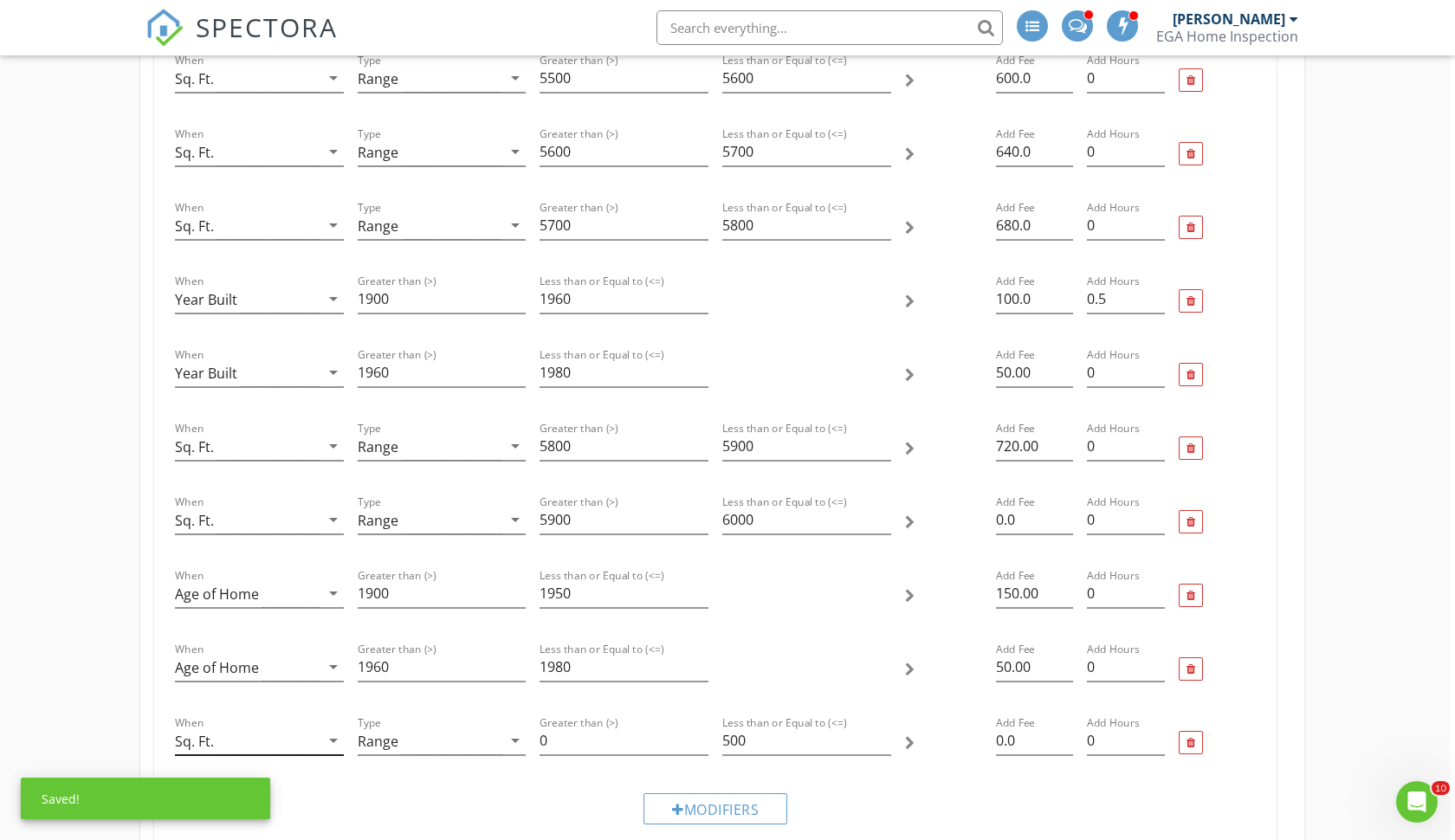 click on "Sq. Ft." at bounding box center [247, 740] 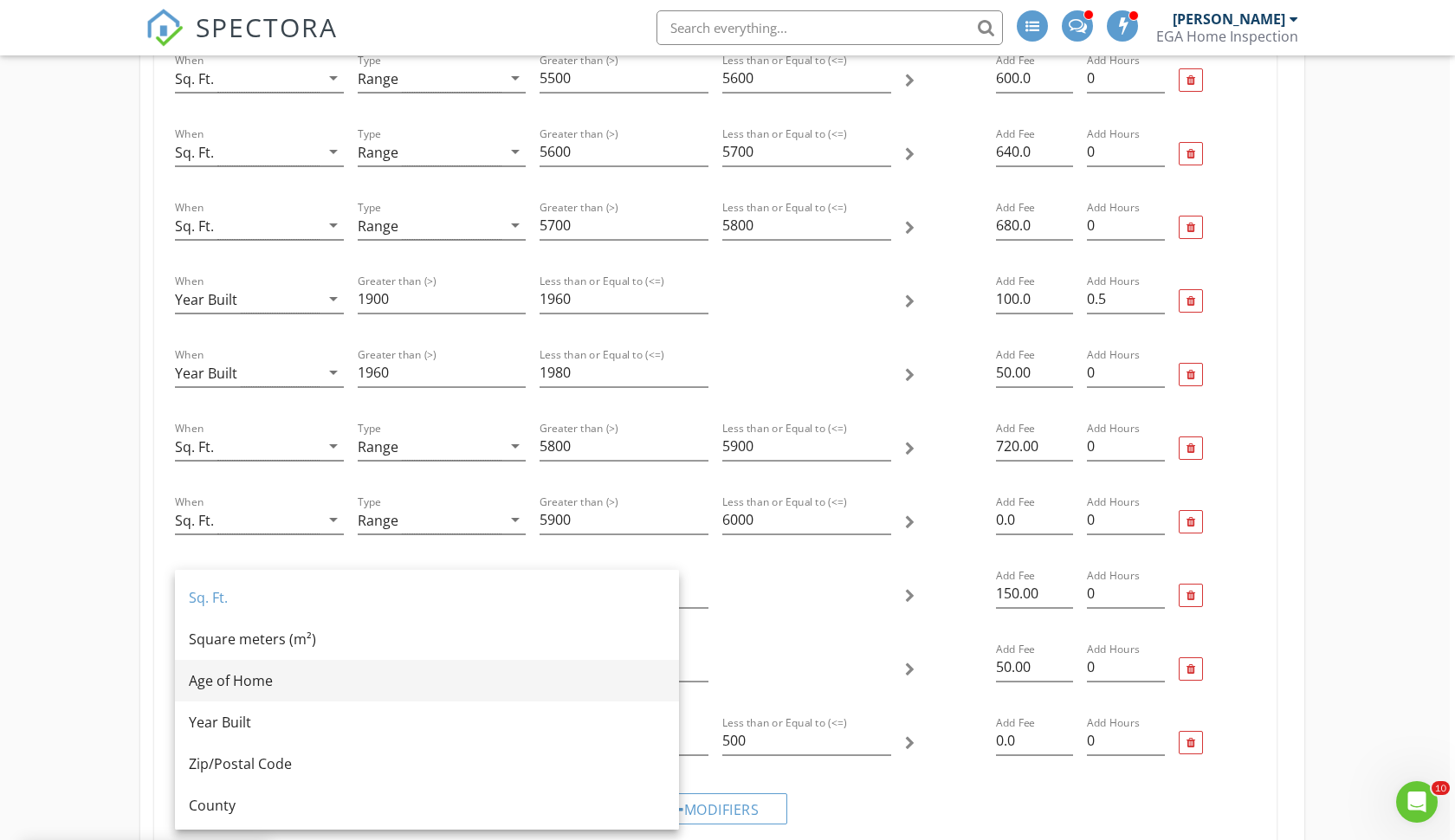 click on "Age of Home" at bounding box center [427, 681] 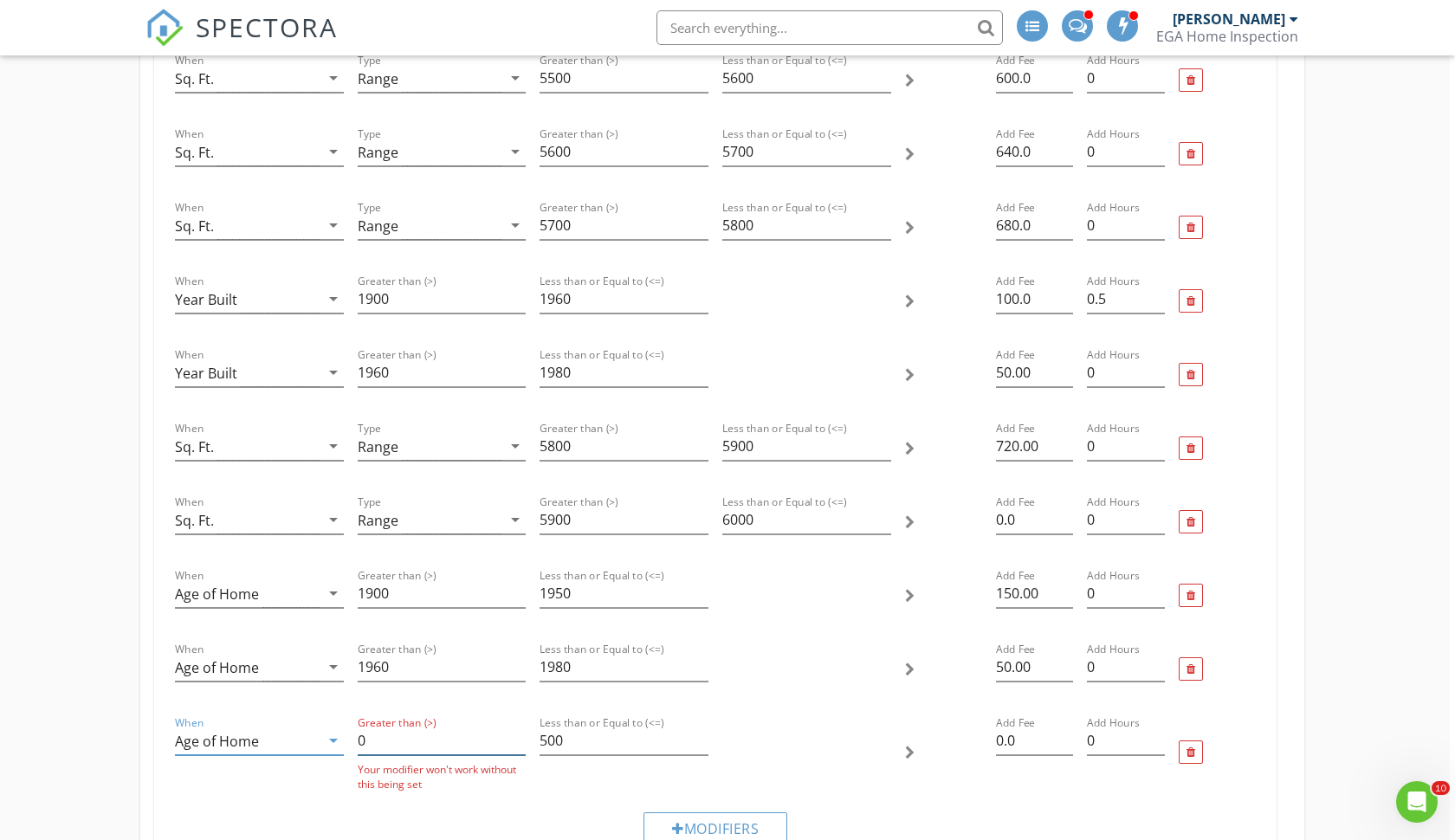 click on "0" at bounding box center [442, 740] 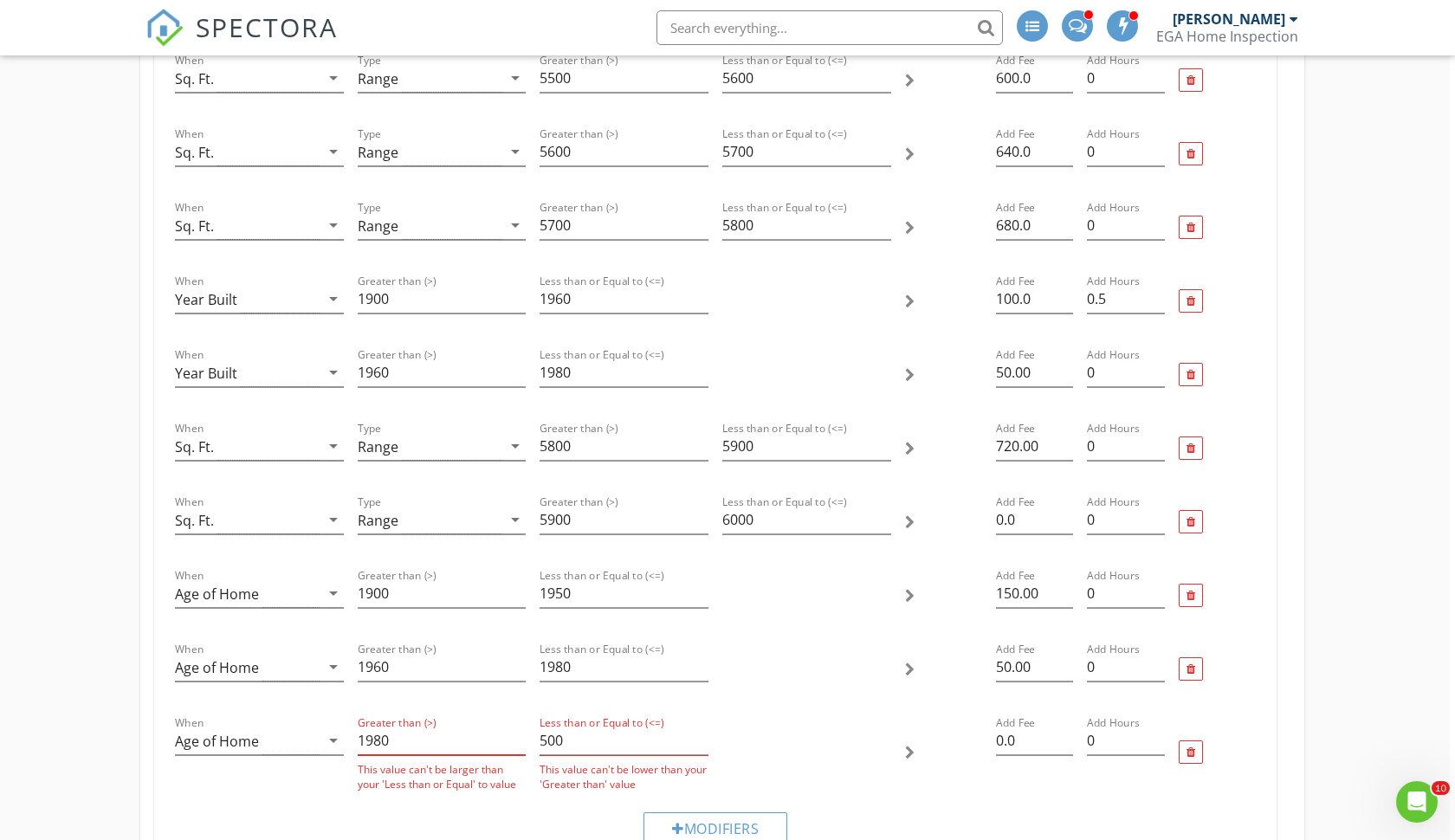 type on "1980" 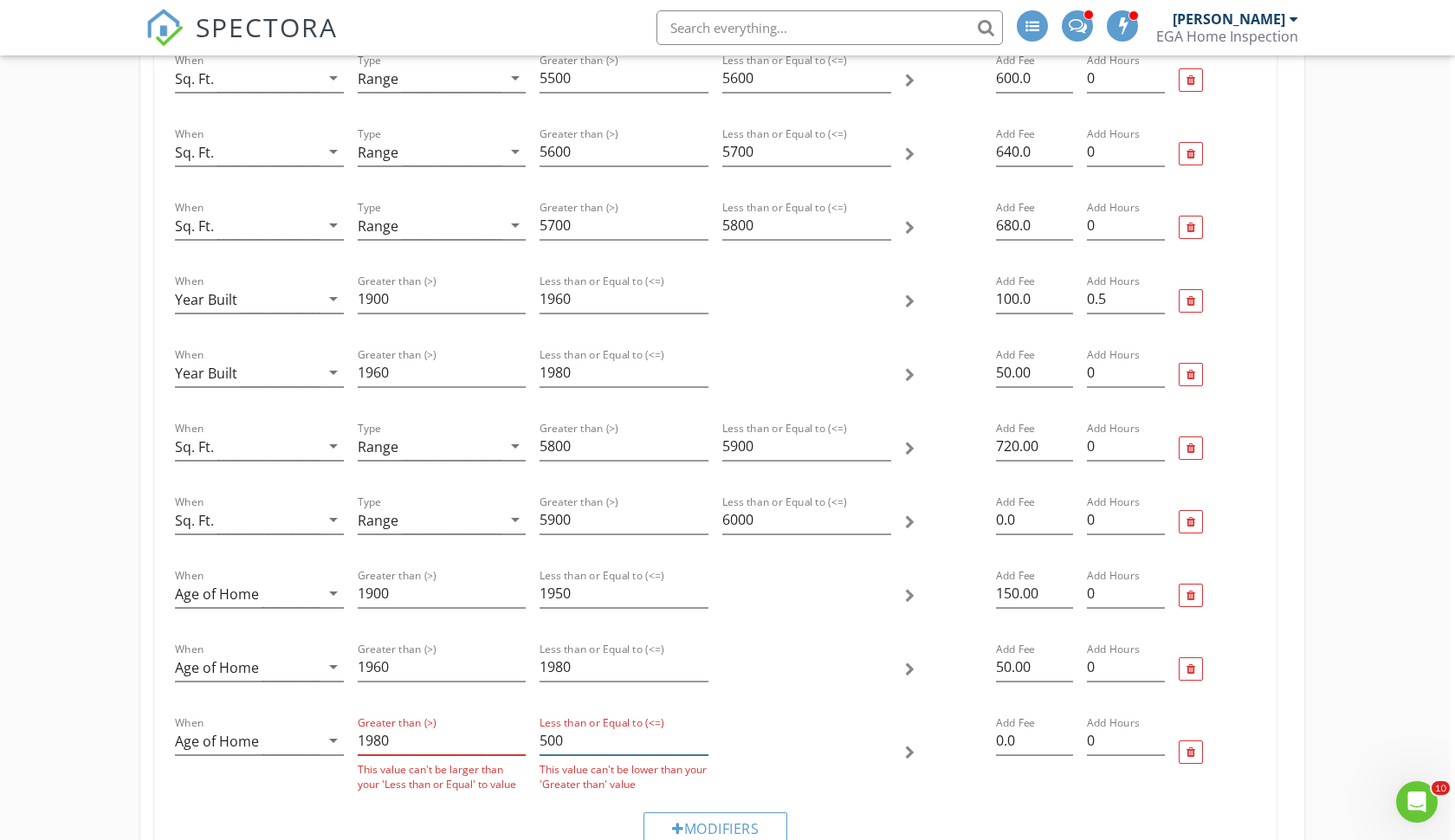 click on "500" at bounding box center [624, 740] 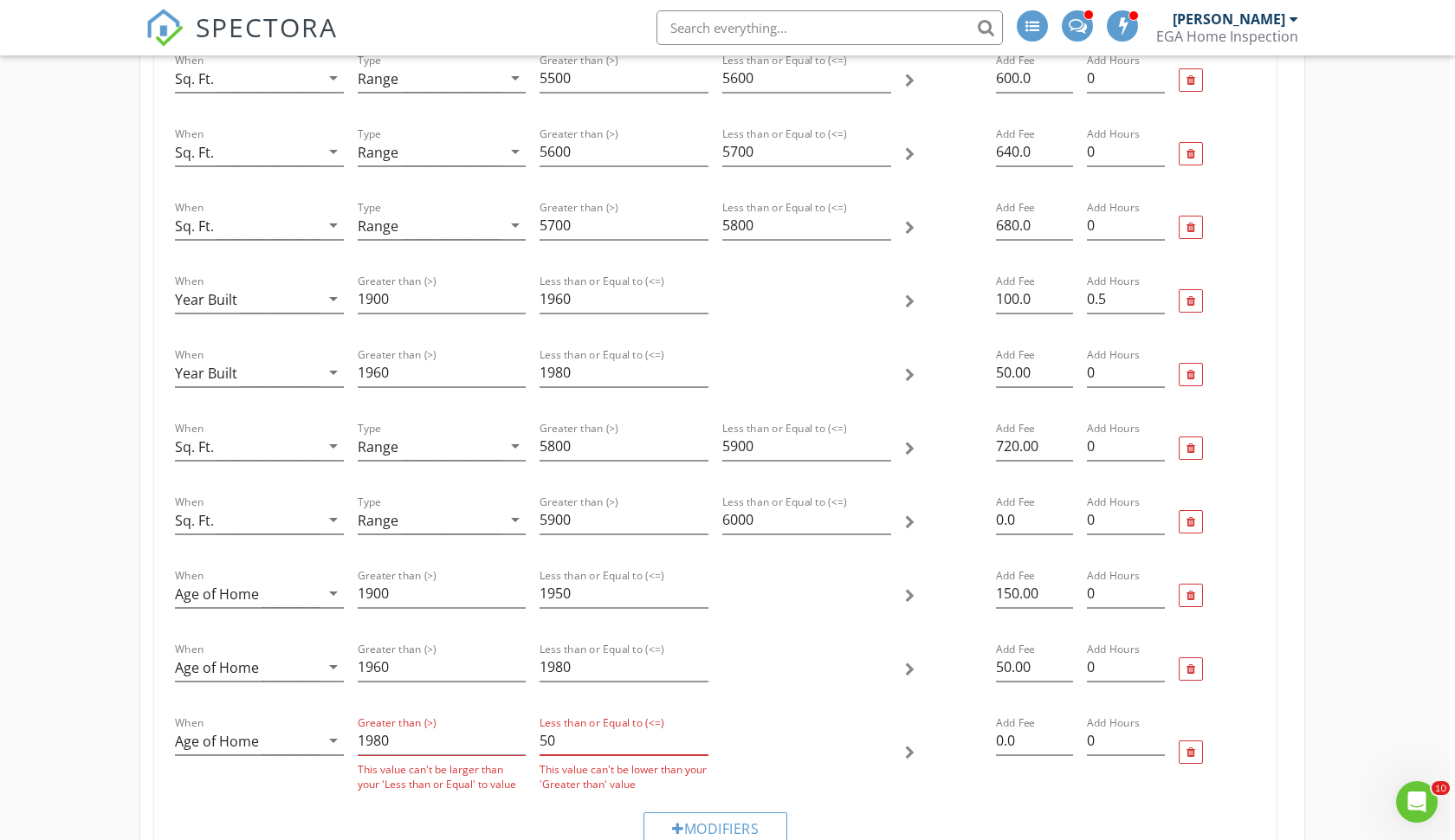 type on "5" 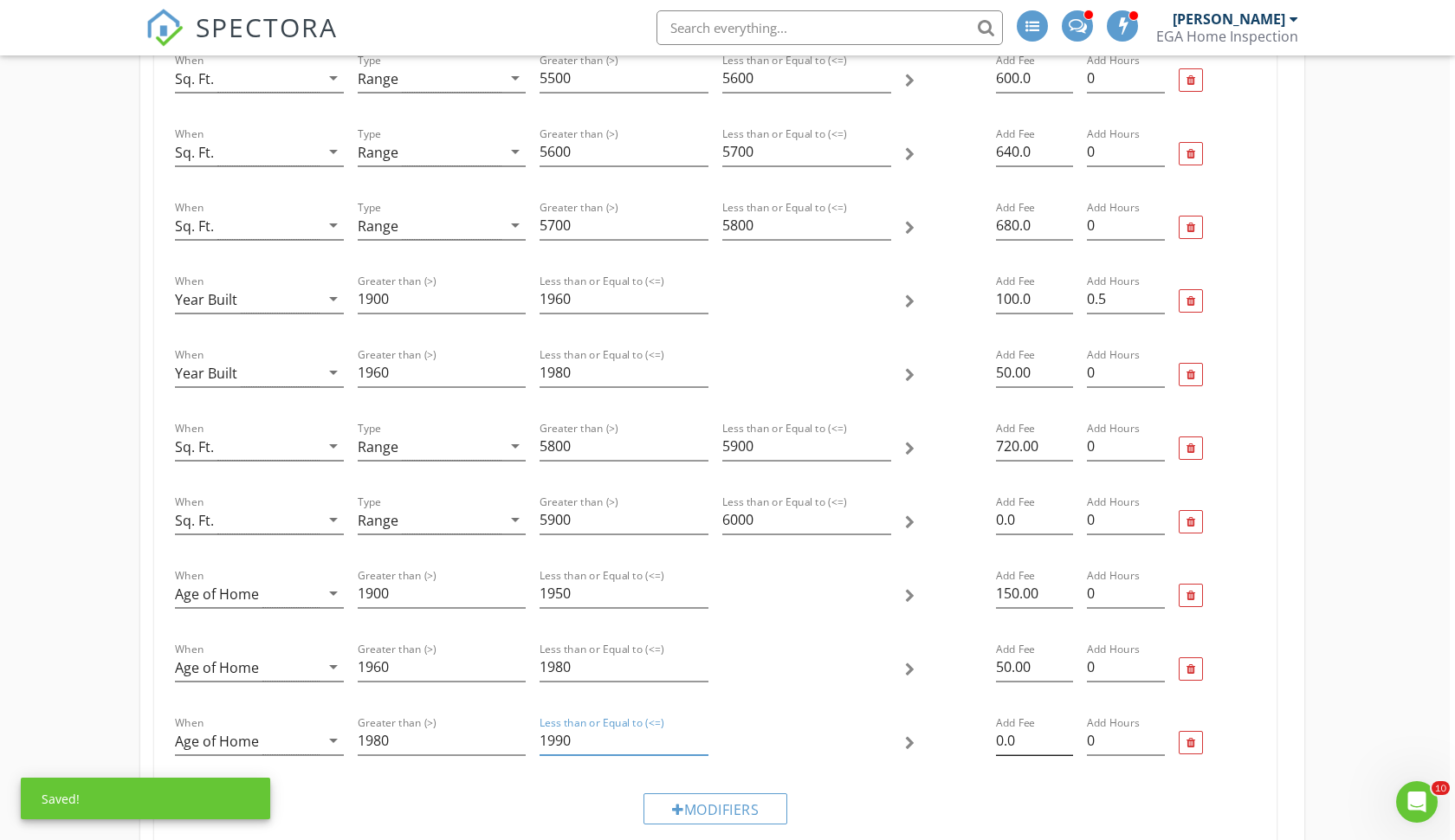 type on "1990" 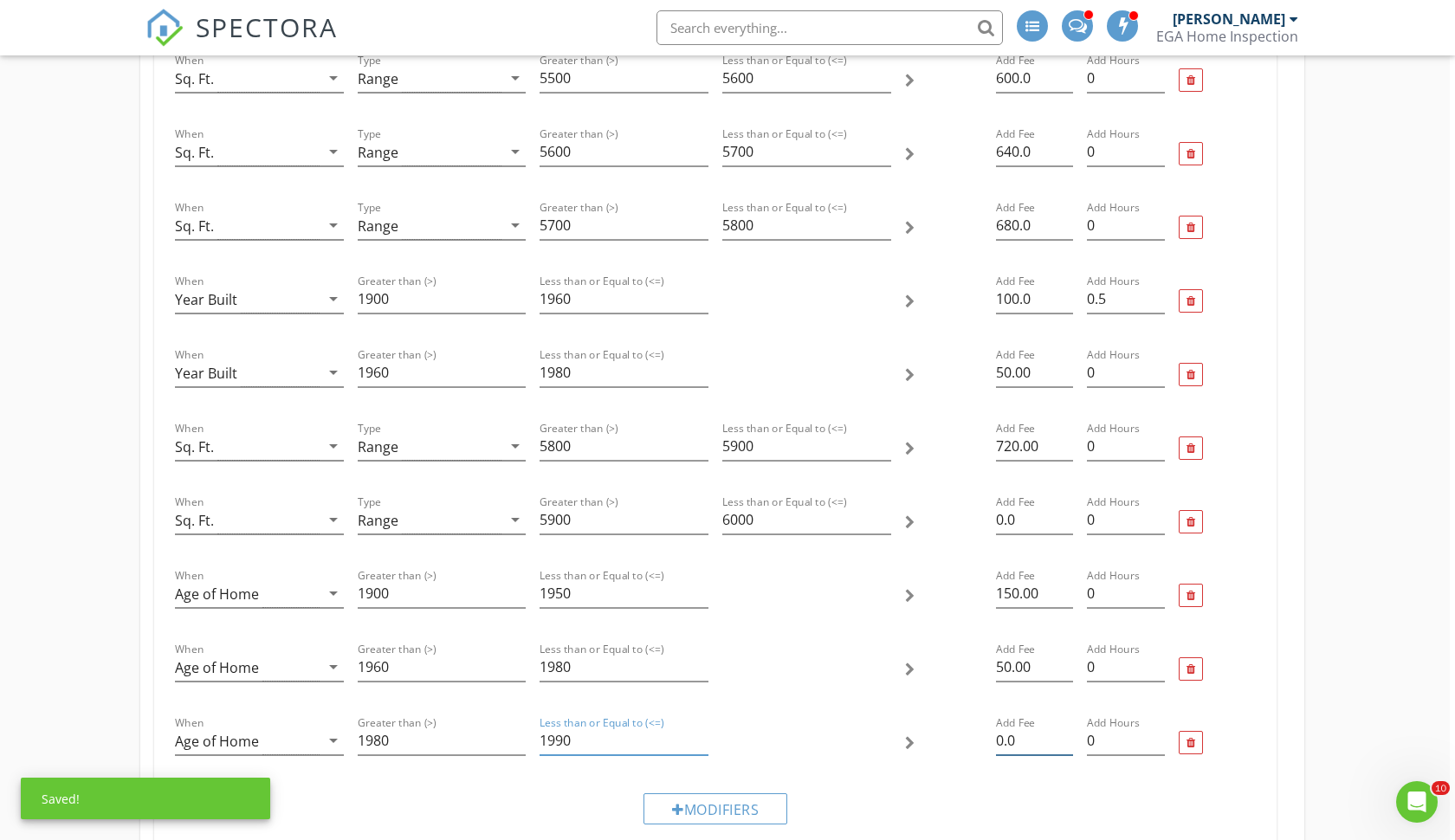 click on "0.0" at bounding box center [1034, 740] 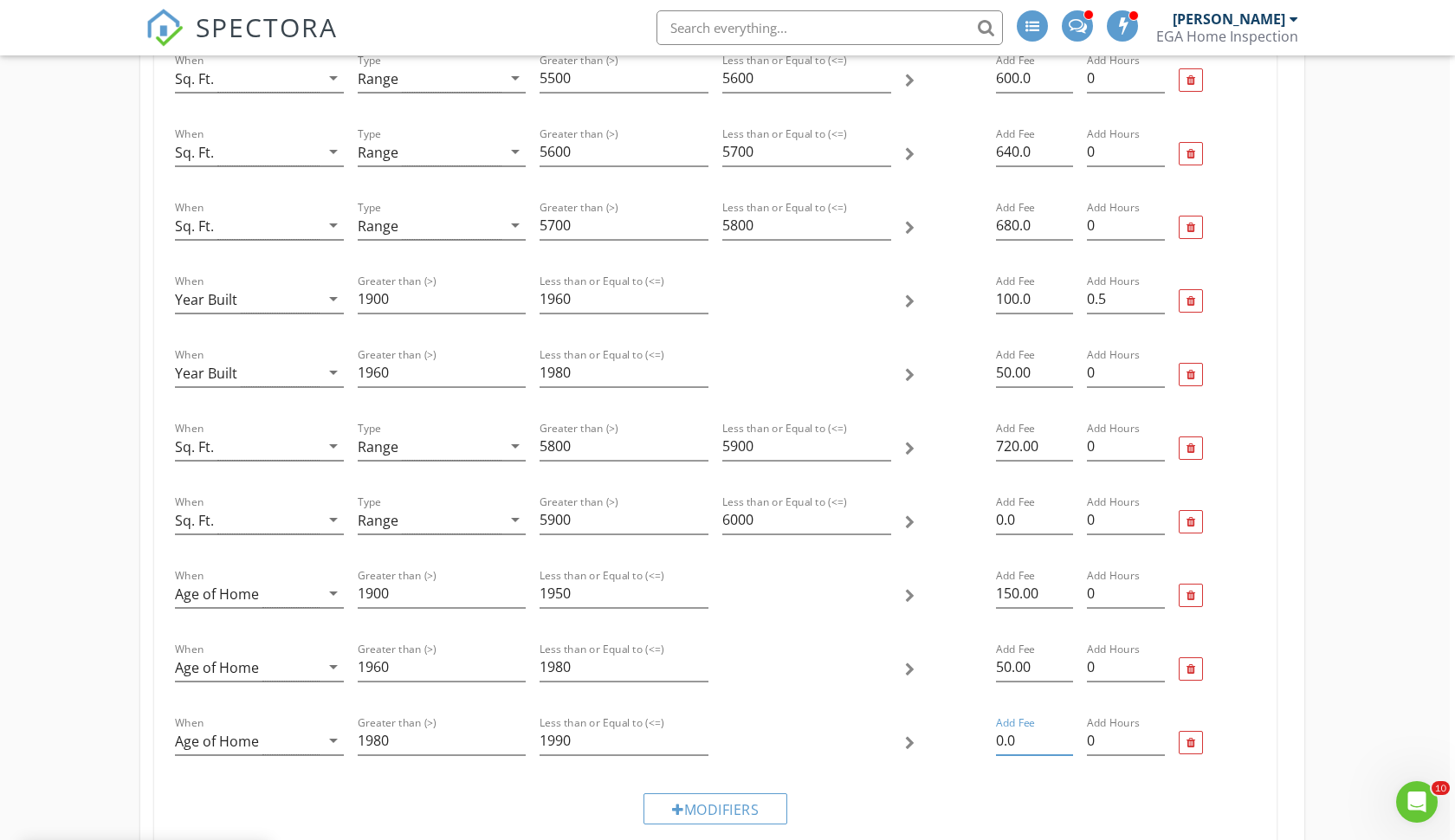 type on "0" 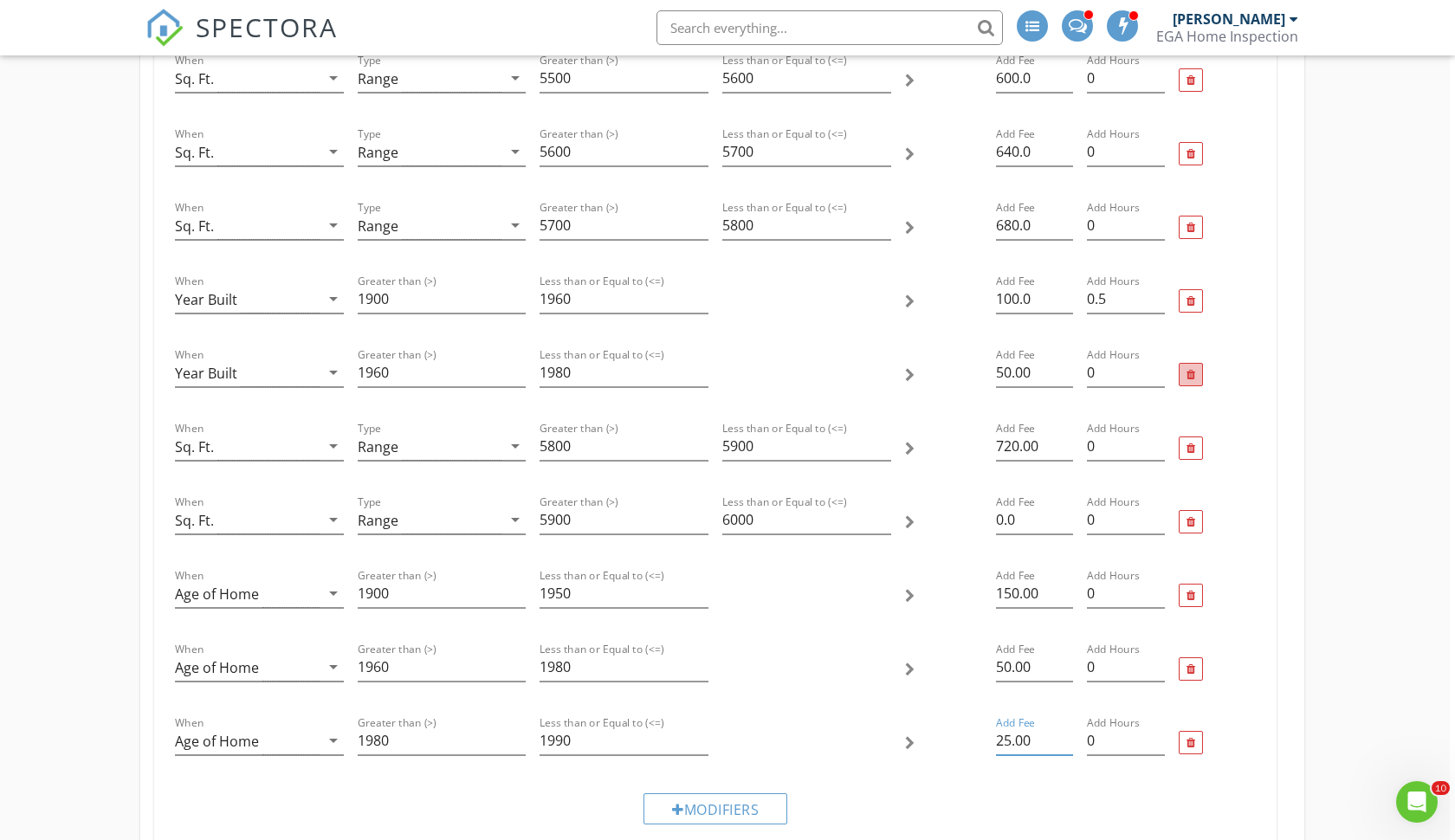 type on "25.00" 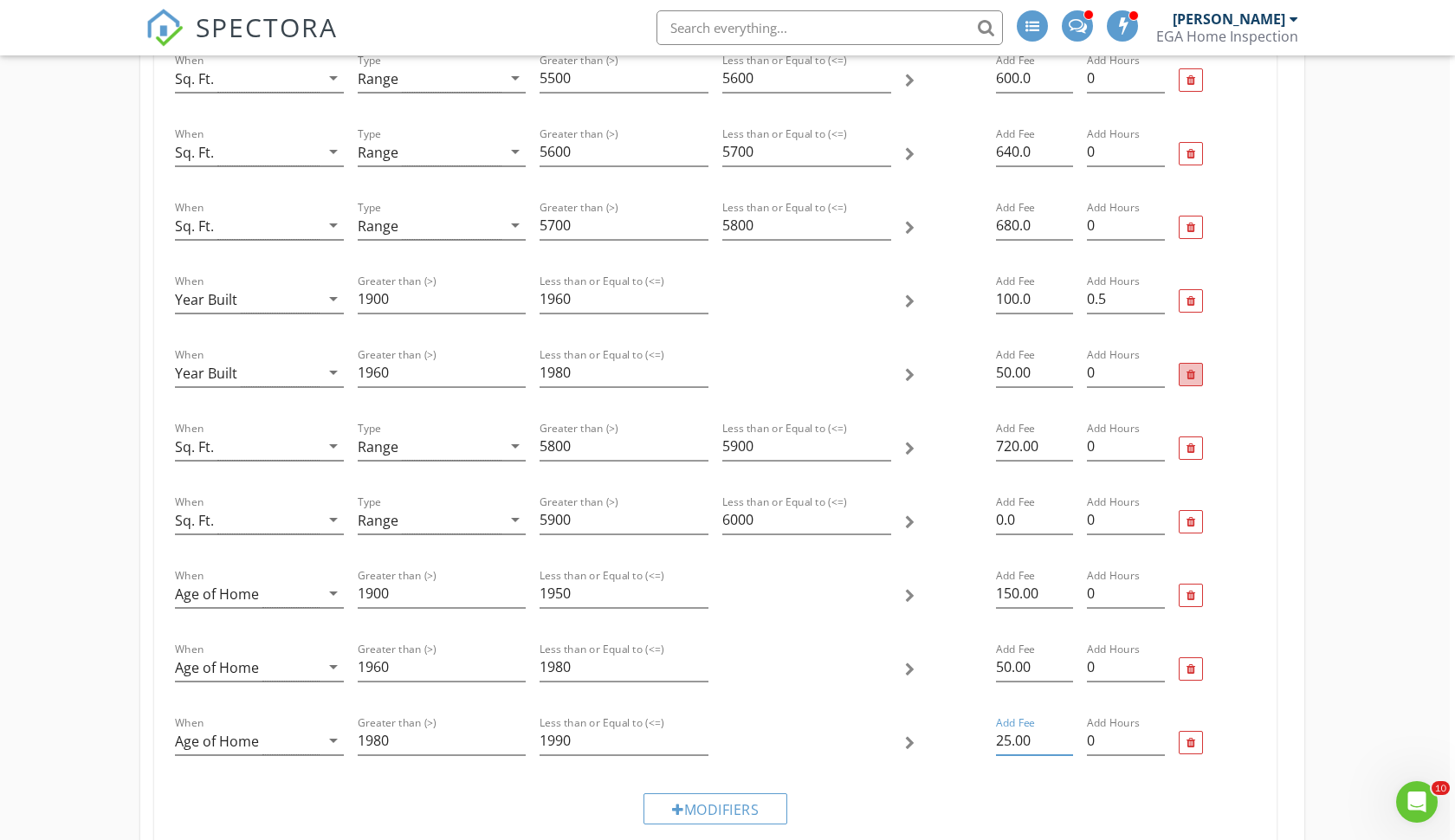 click at bounding box center [1191, 375] 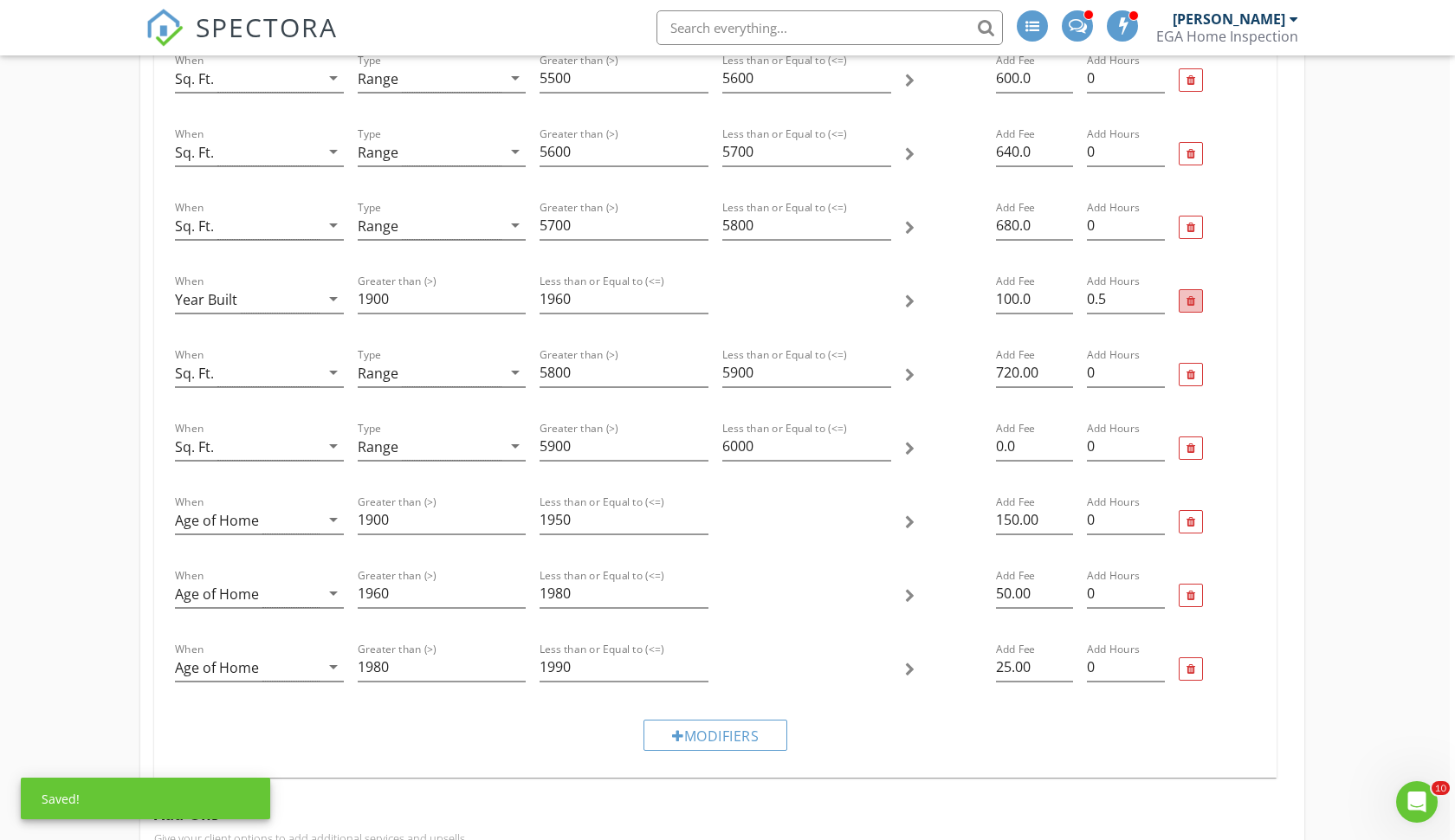 click at bounding box center (1191, 301) 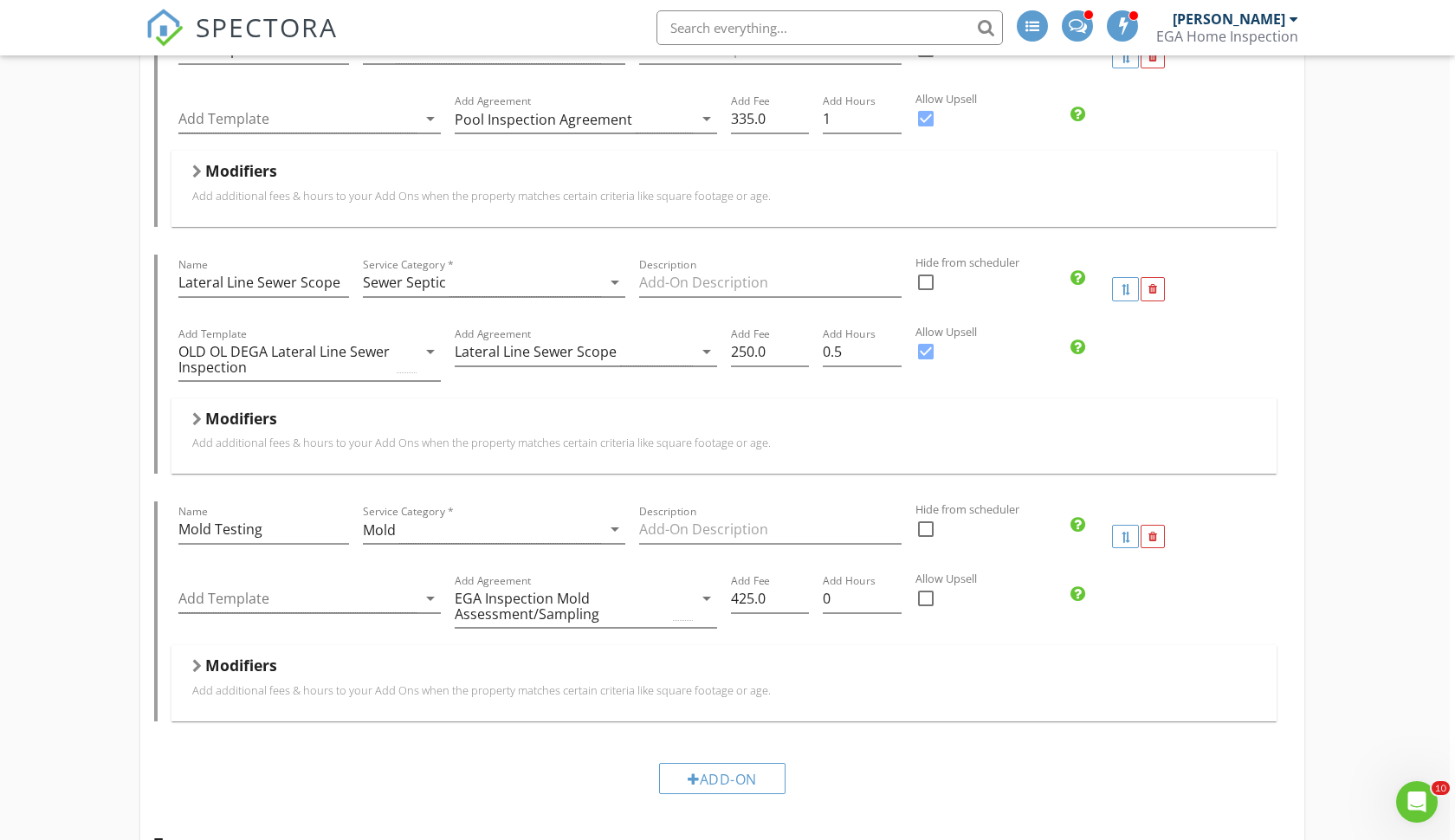 scroll, scrollTop: 4509, scrollLeft: 5, axis: both 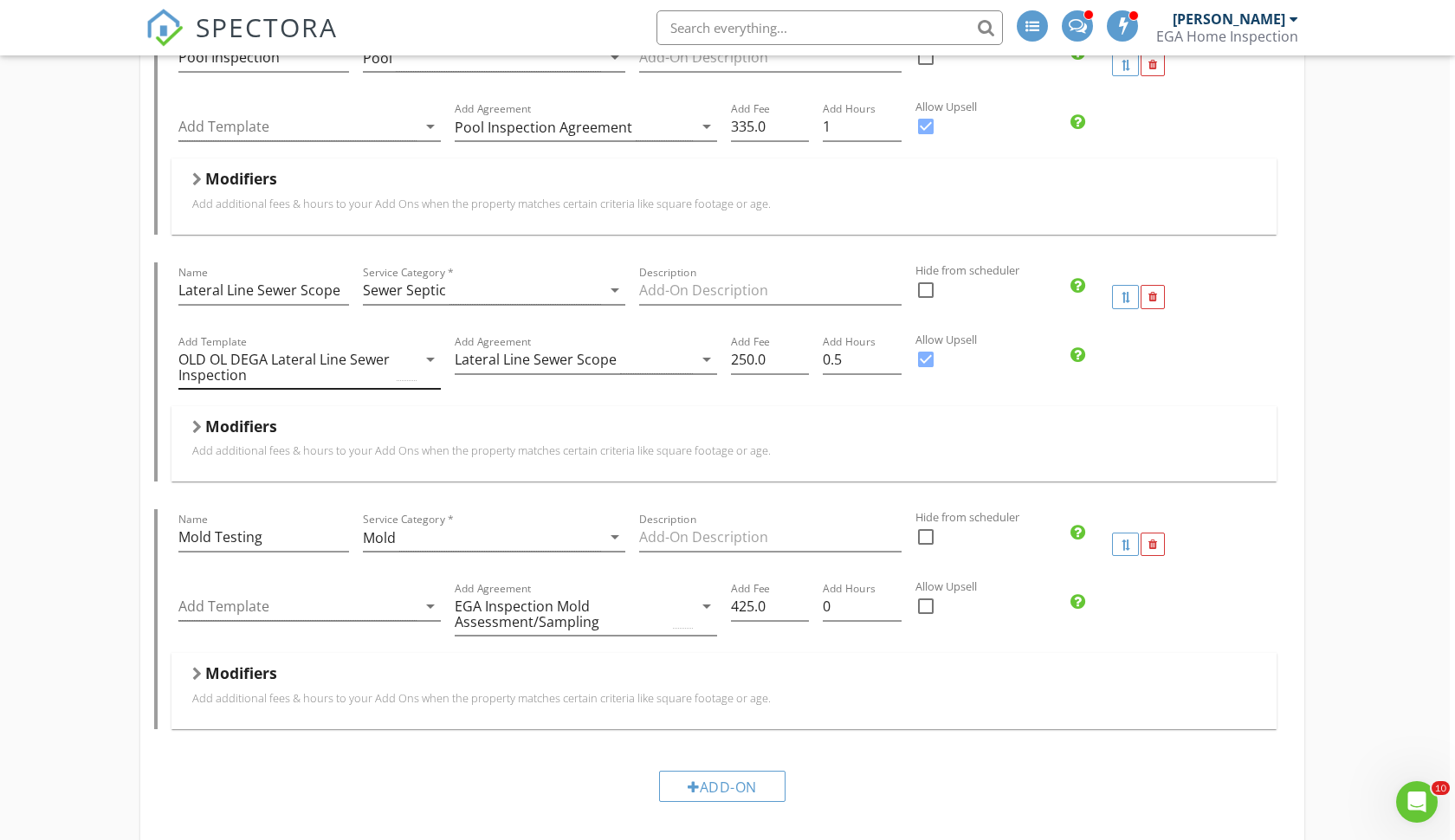 click on "OLD OL DEGA Lateral Line Sewer Inspection" at bounding box center [286, 367] 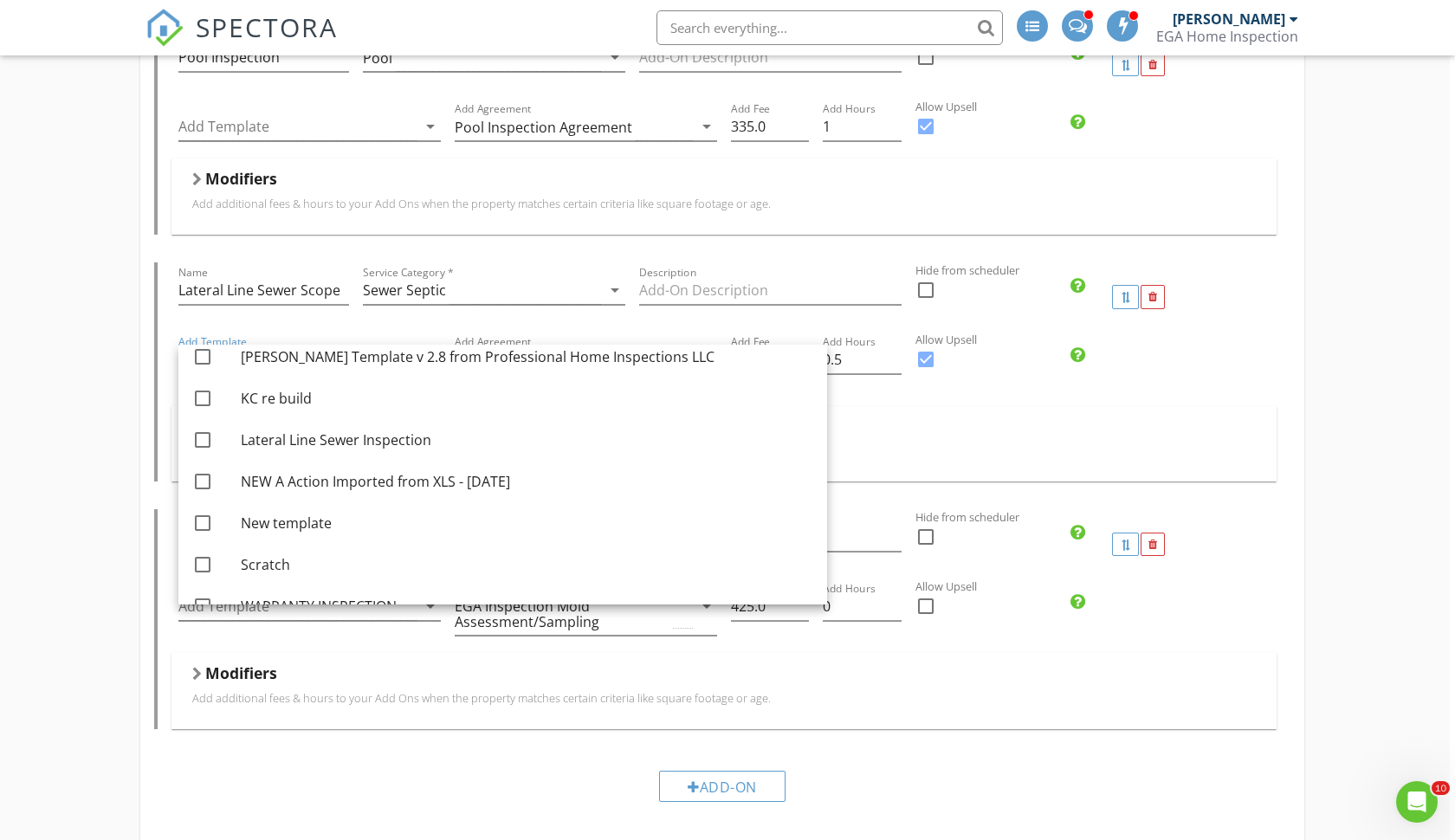 scroll, scrollTop: 1348, scrollLeft: 0, axis: vertical 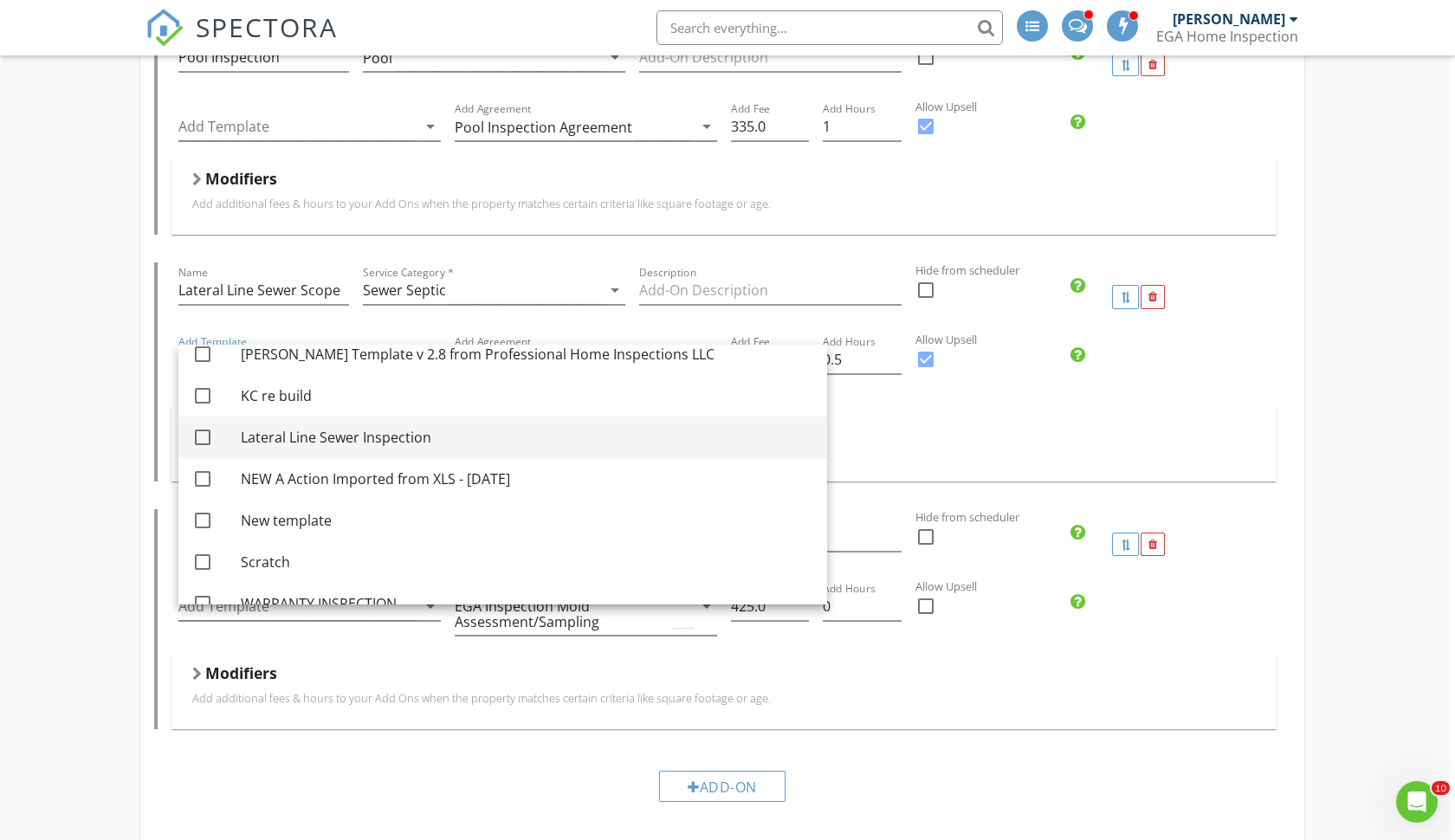 click at bounding box center (203, 437) 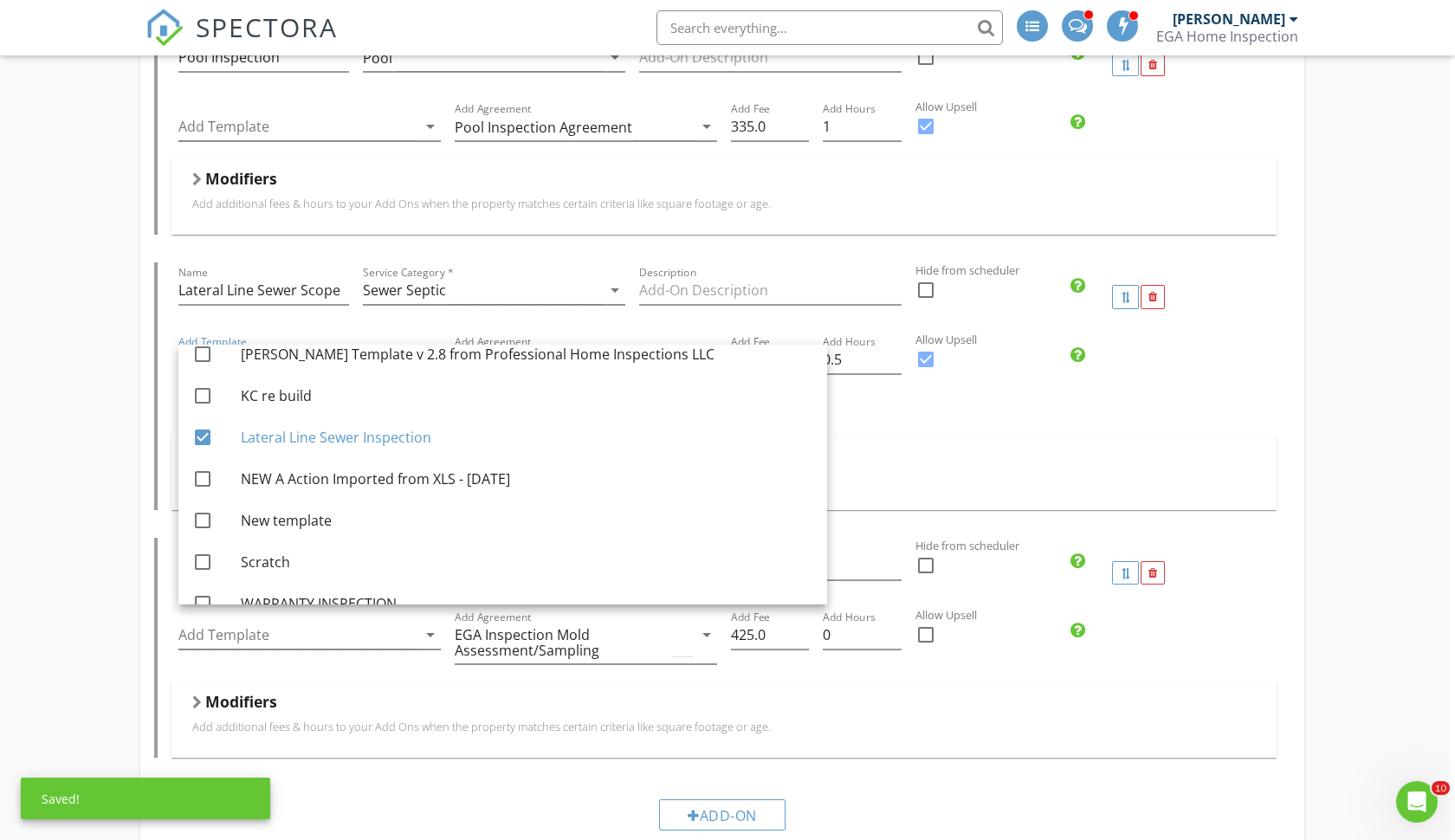 click on "Add Fee 250.0" at bounding box center [770, 383] 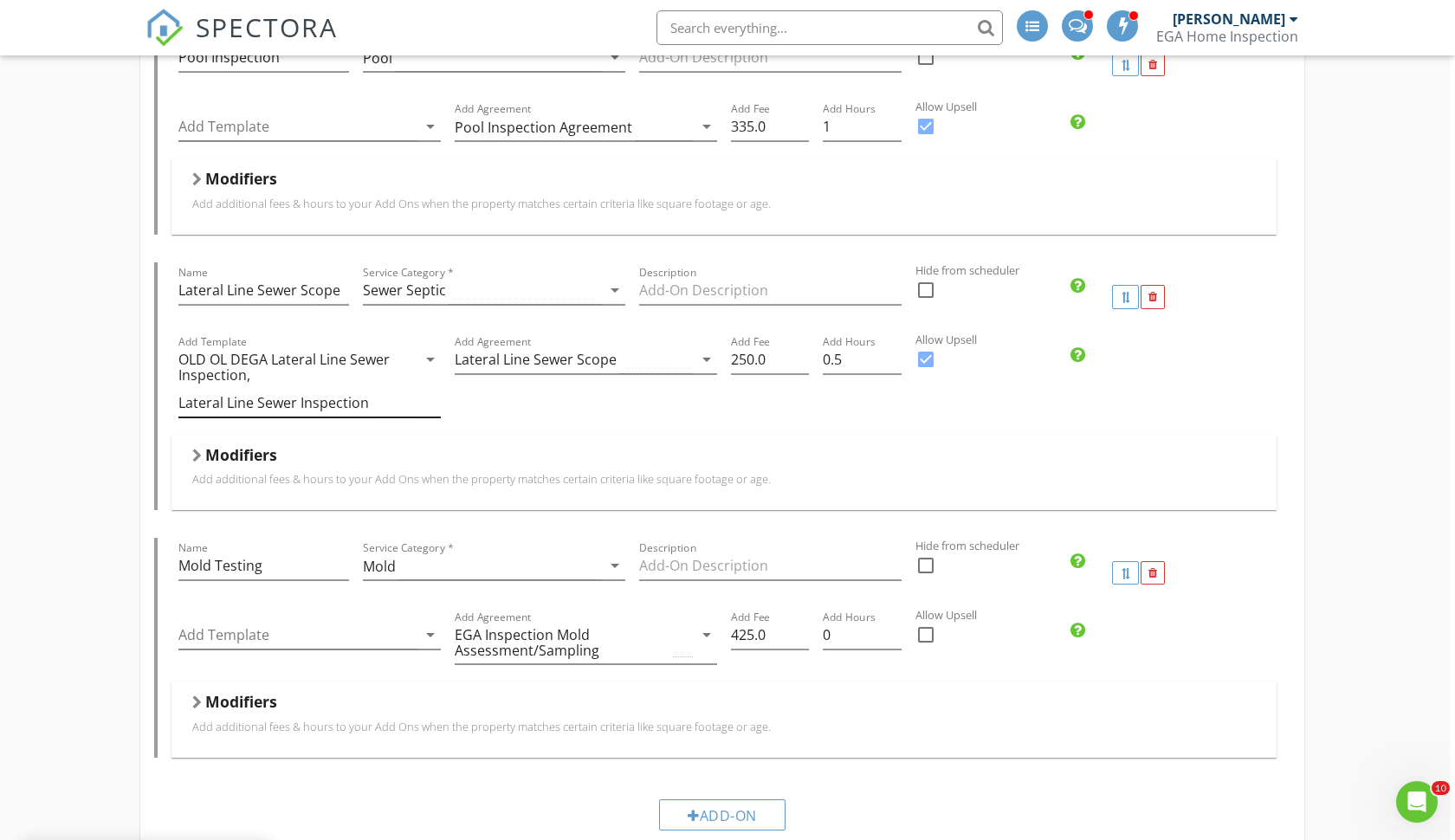 click on "OLD OL DEGA Lateral Line Sewer Inspection," at bounding box center (286, 367) 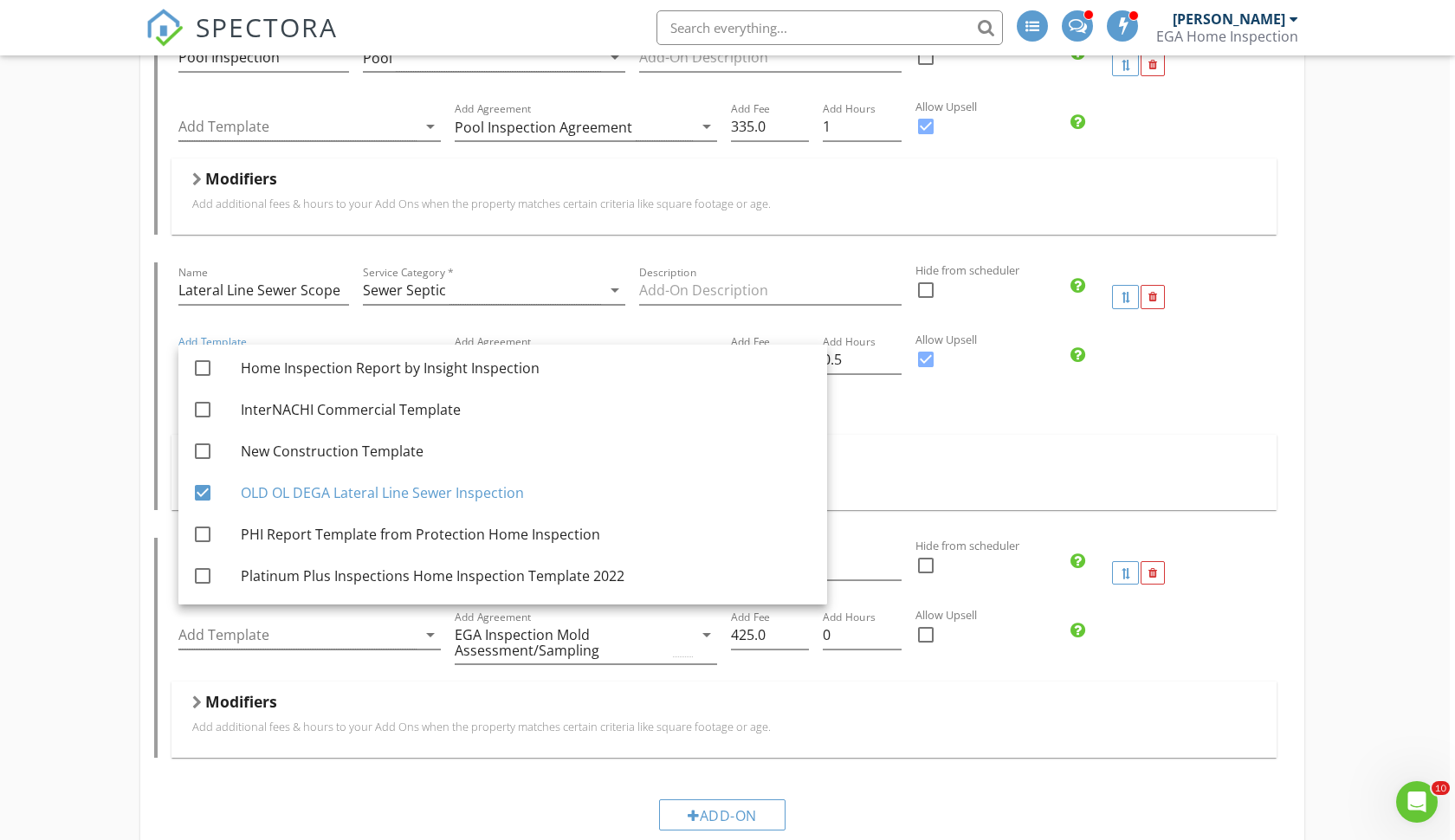 scroll, scrollTop: 365, scrollLeft: 0, axis: vertical 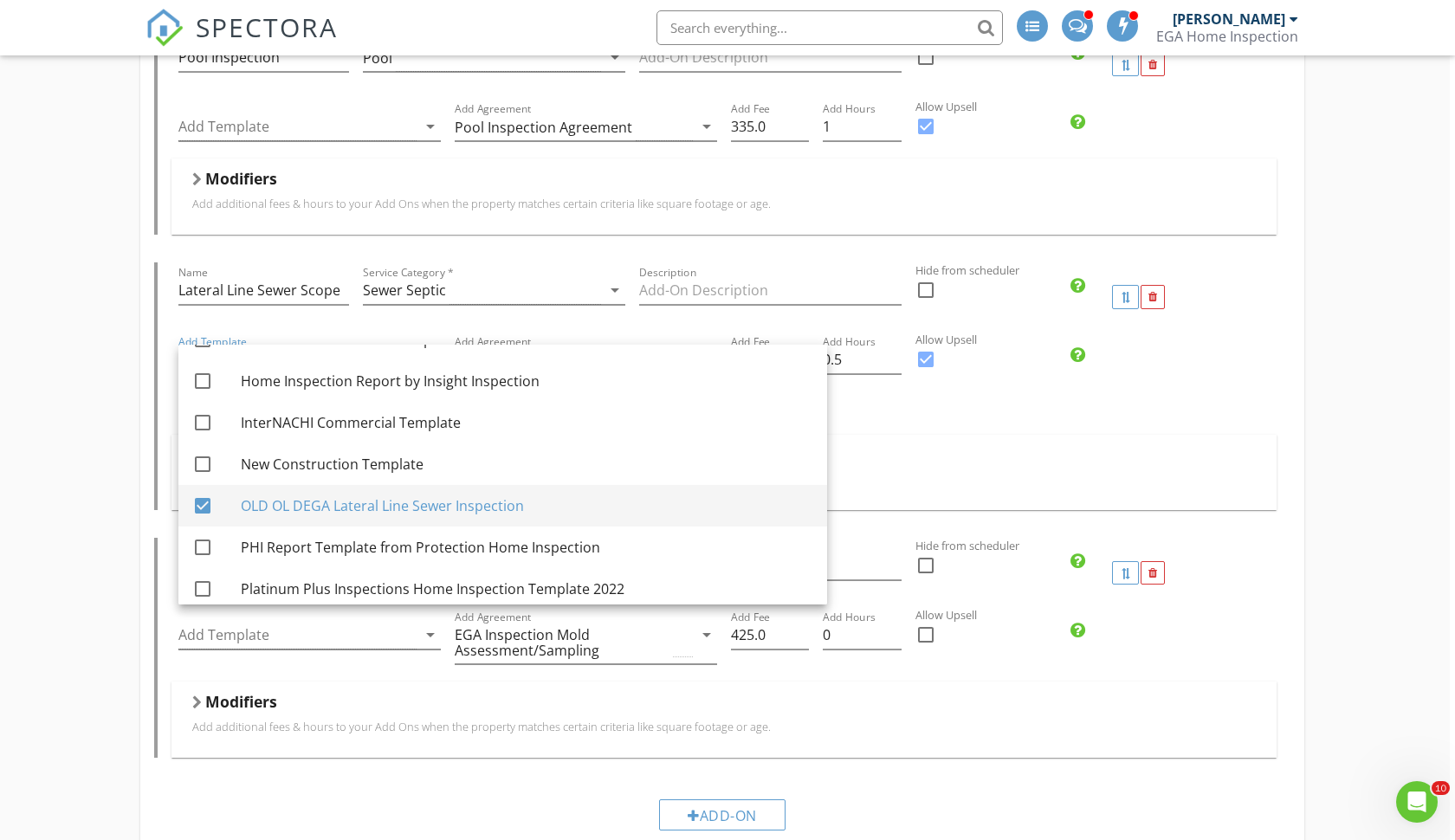 click at bounding box center [203, 506] 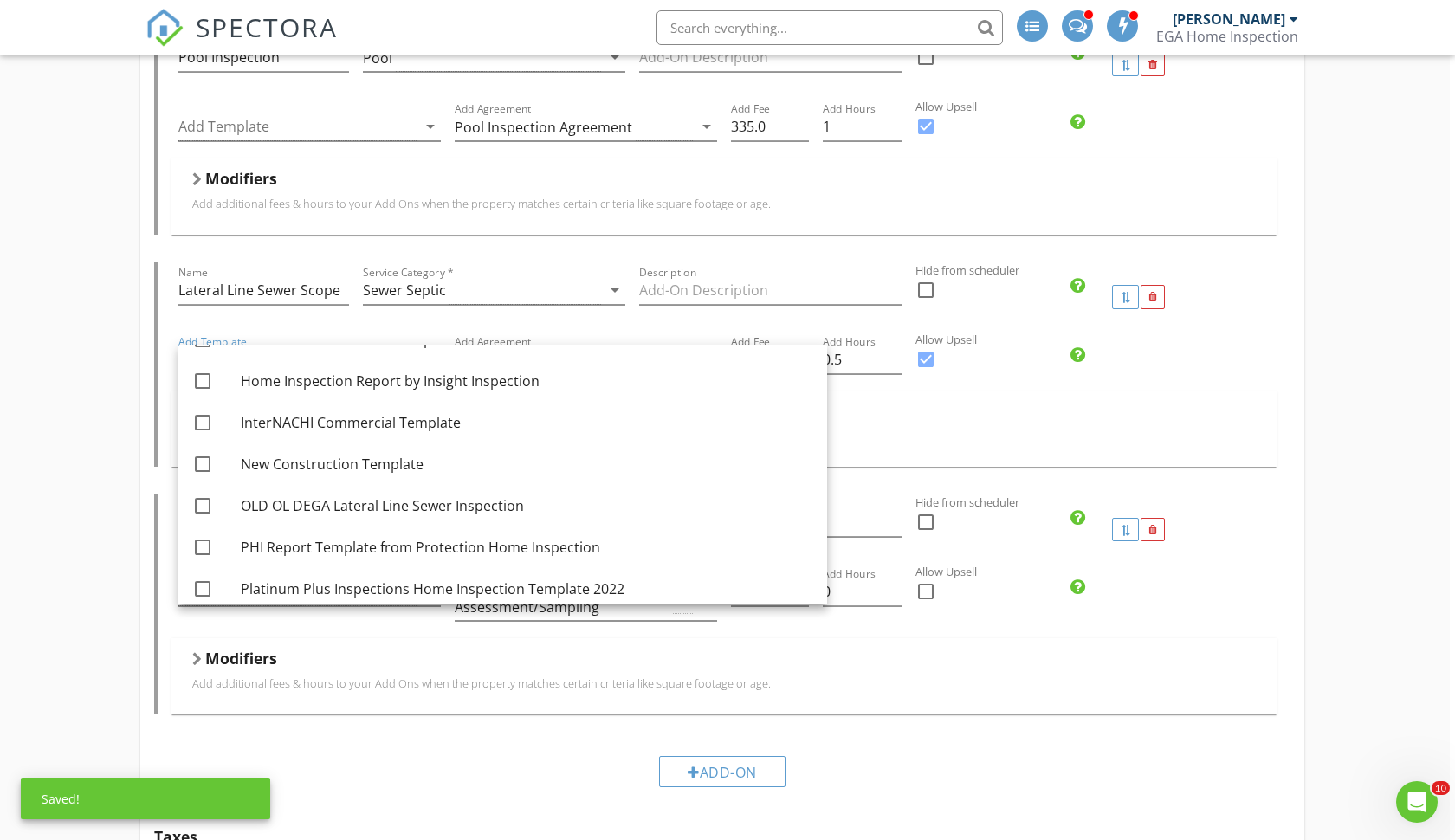 click on "Modifiers
Add additional fees & hours to your Add Ons when the property
matches certain criteria like square footage or age." at bounding box center [724, 429] 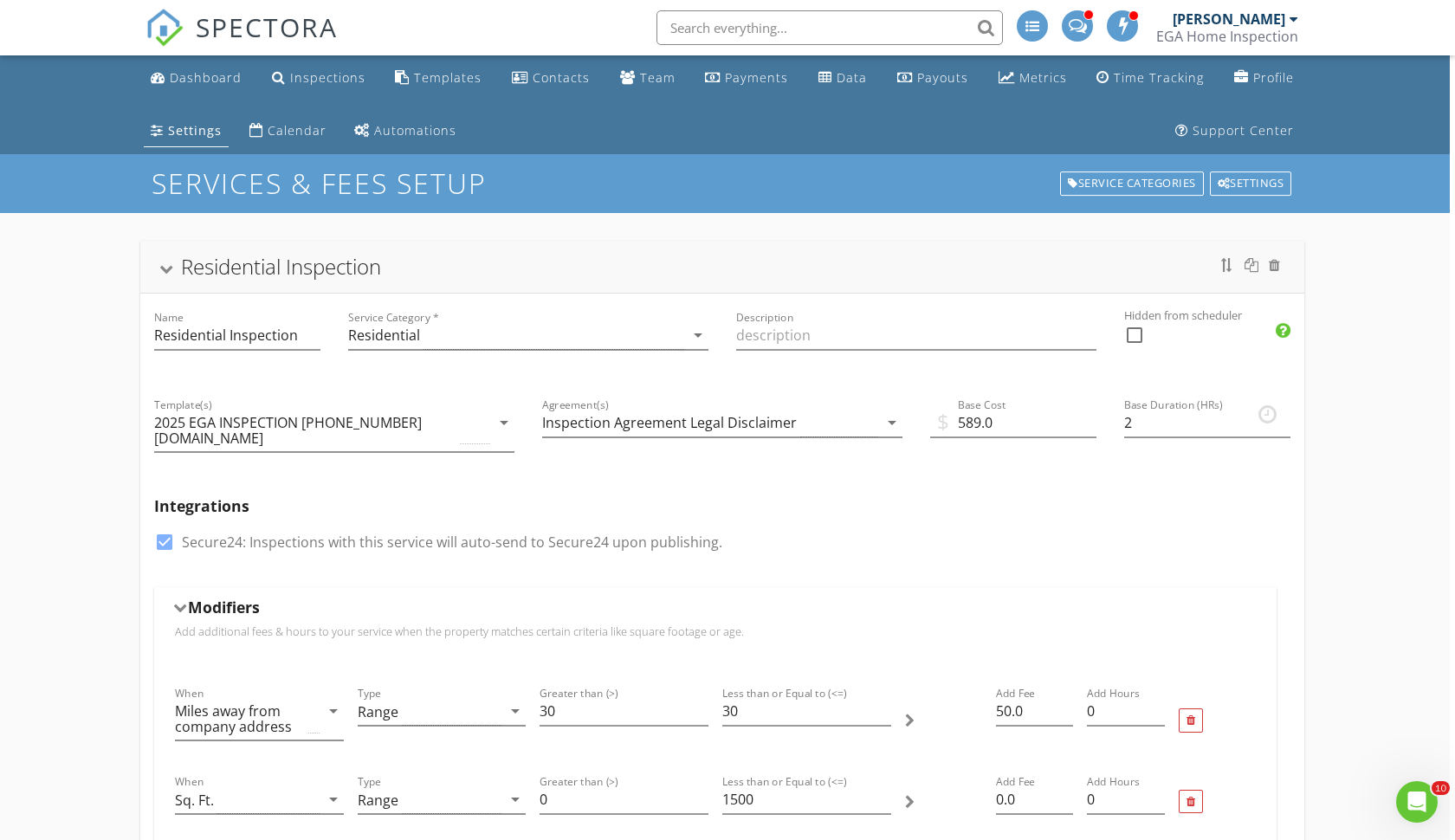 scroll, scrollTop: 0, scrollLeft: 5, axis: horizontal 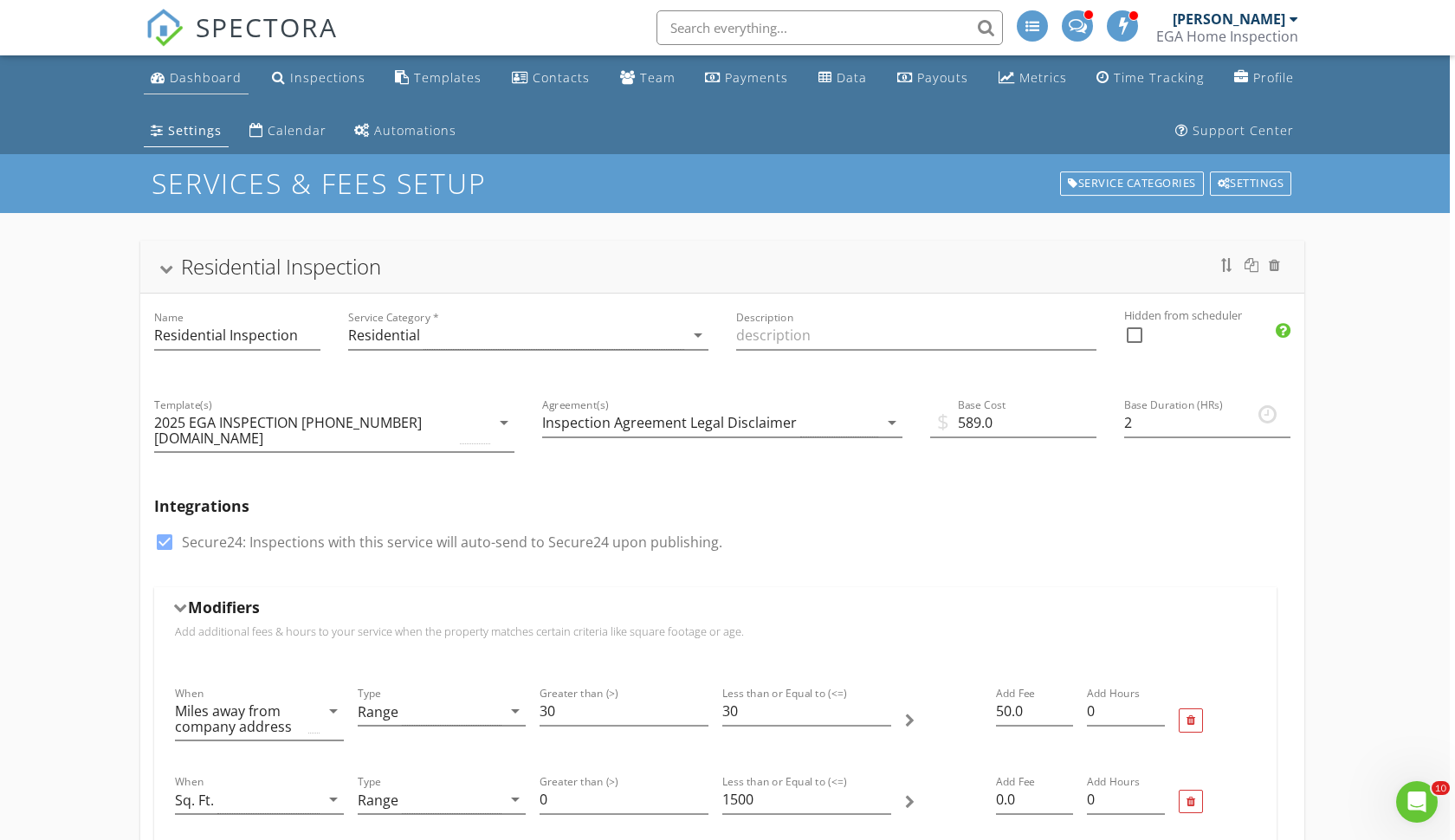 click on "Dashboard" at bounding box center [205, 77] 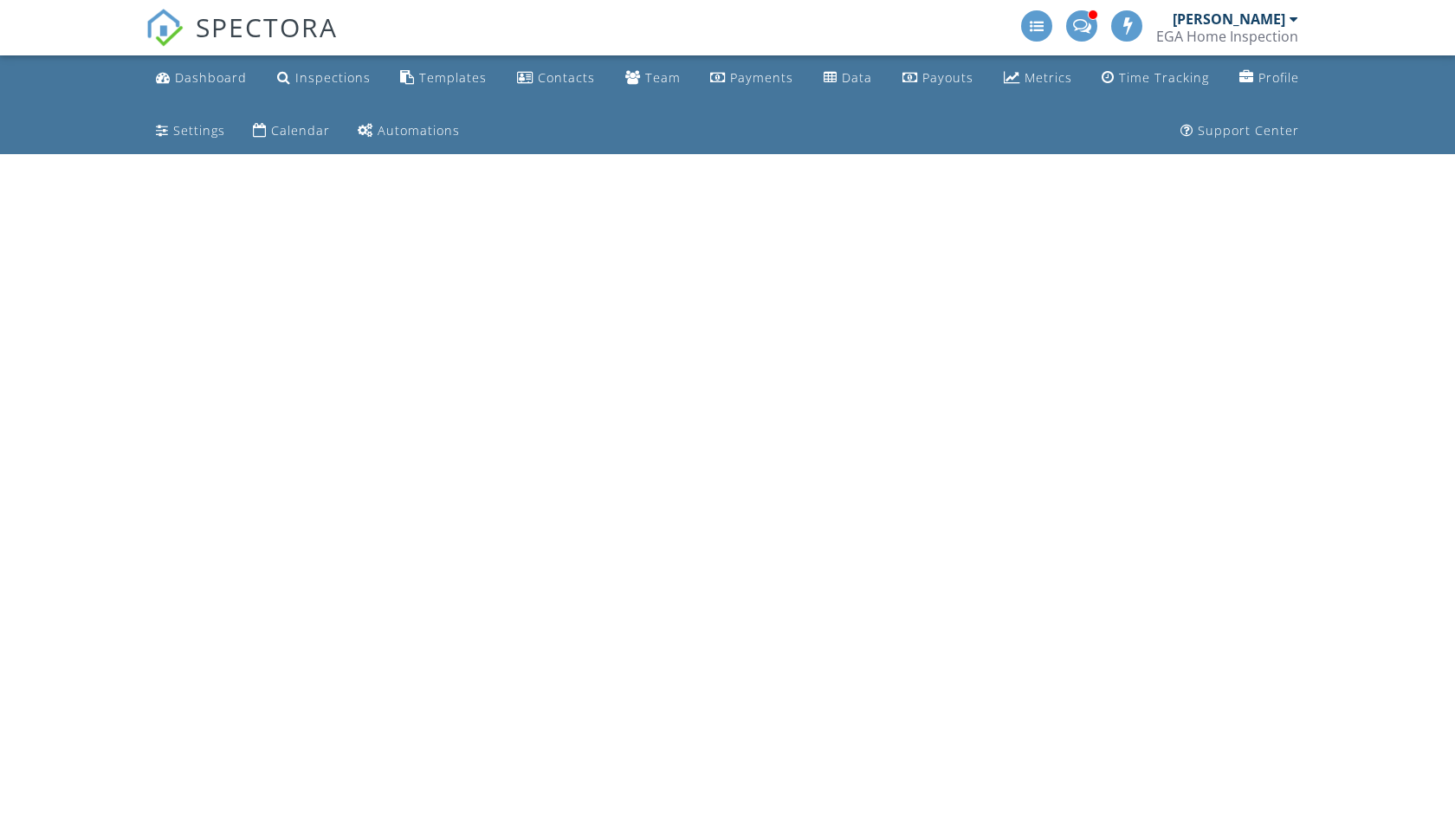 scroll, scrollTop: 0, scrollLeft: 0, axis: both 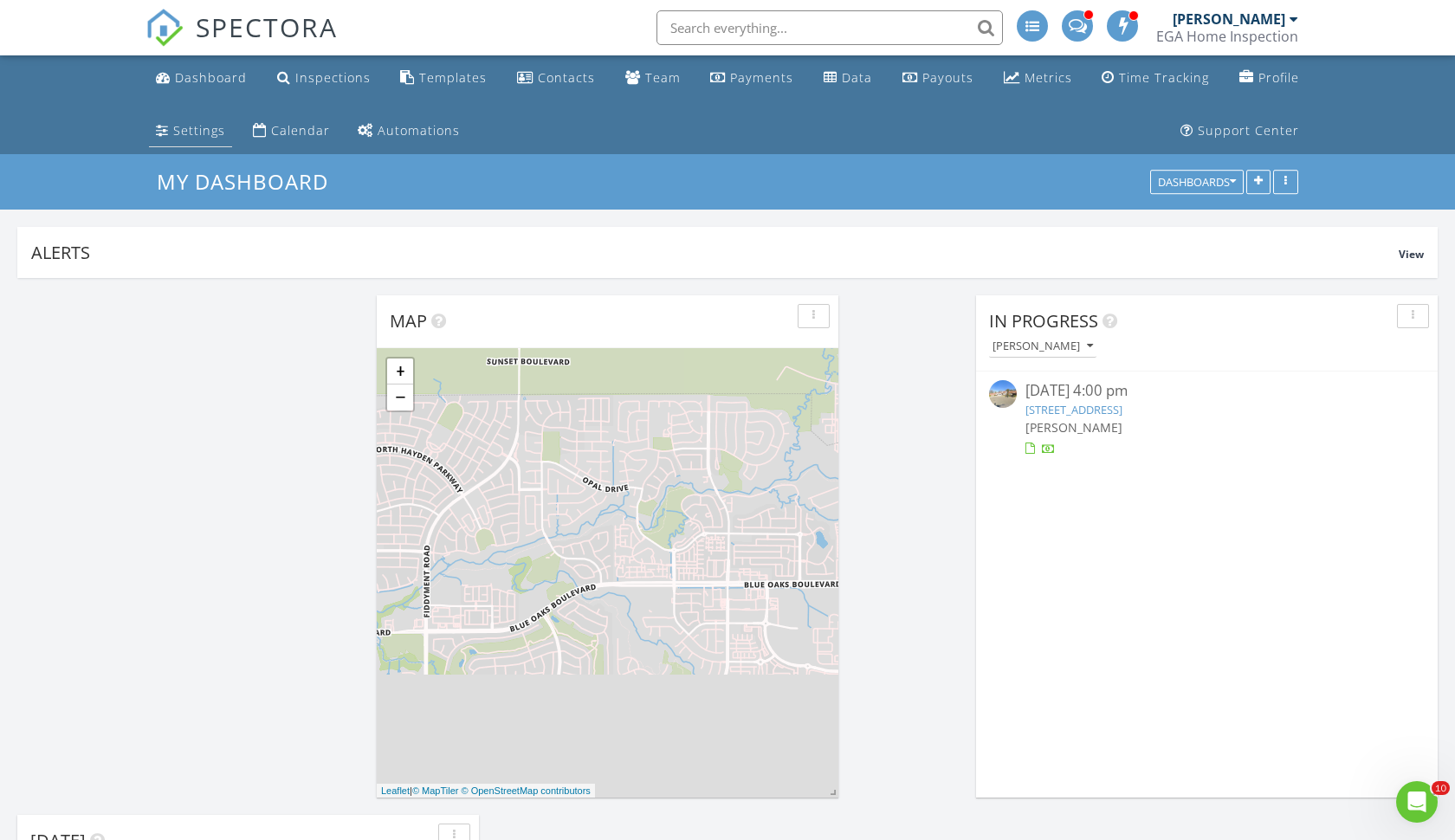 click on "Settings" at bounding box center [199, 130] 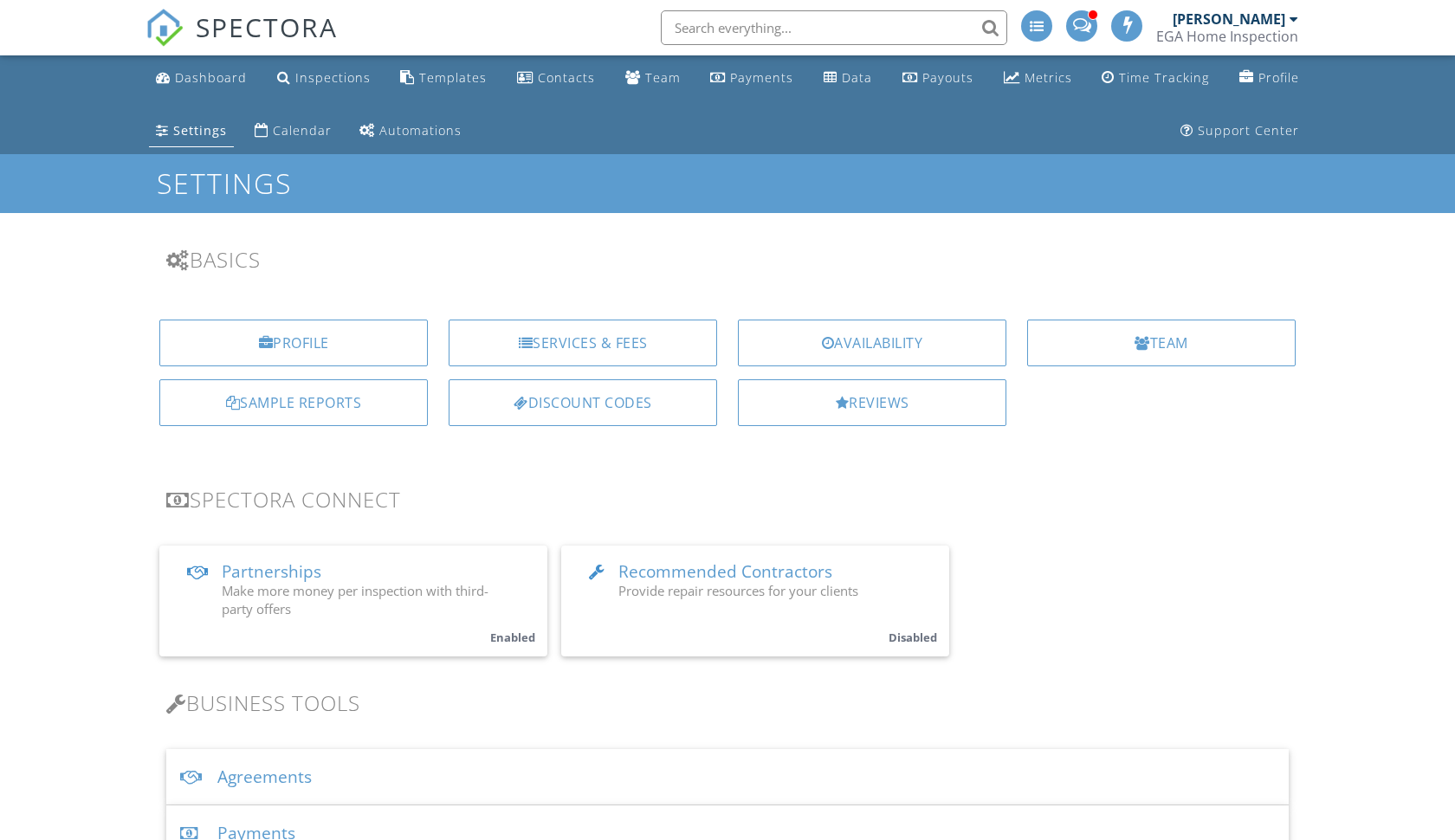 scroll, scrollTop: 0, scrollLeft: 0, axis: both 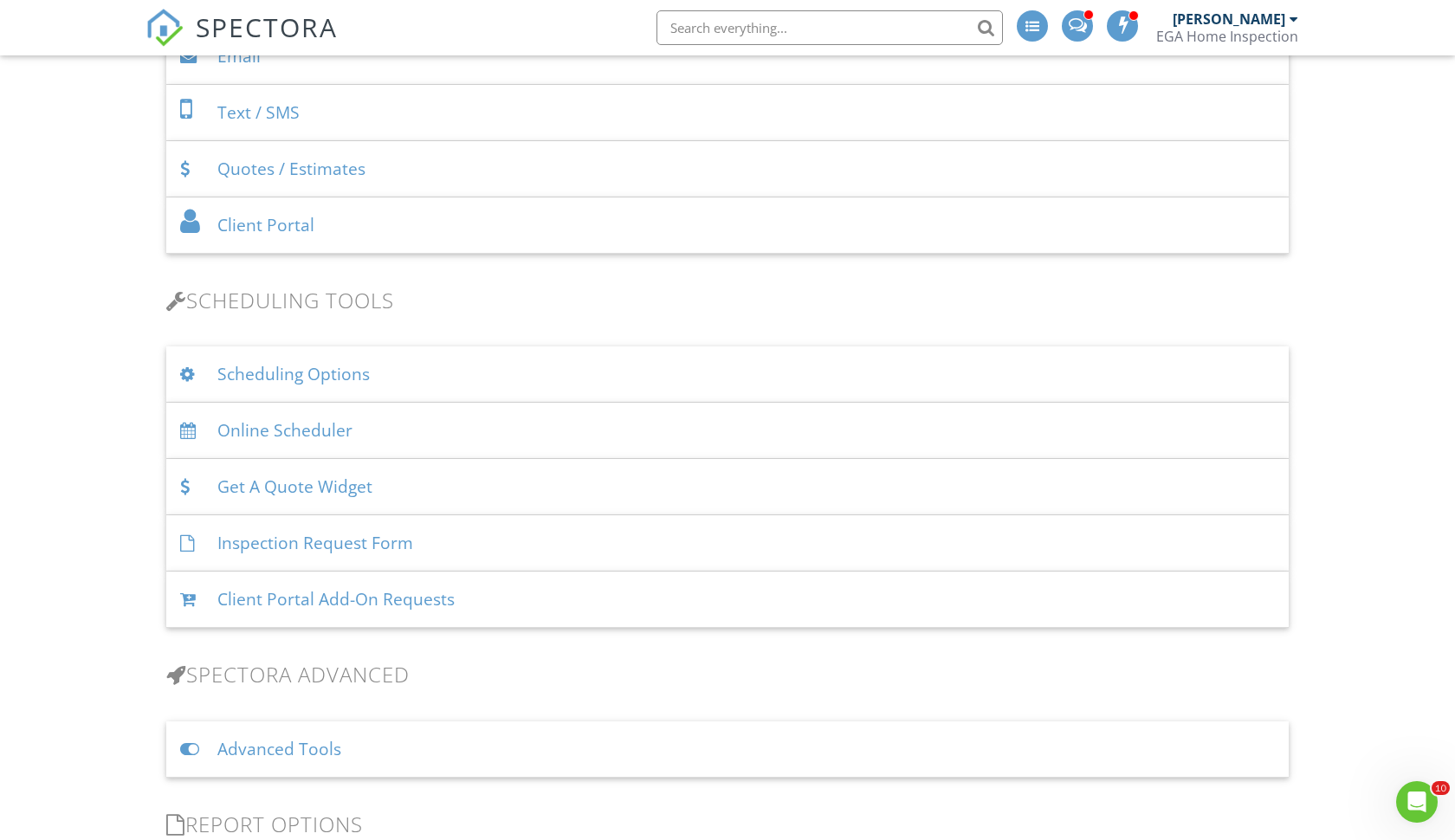 click on "Scheduling Options" at bounding box center [728, 374] 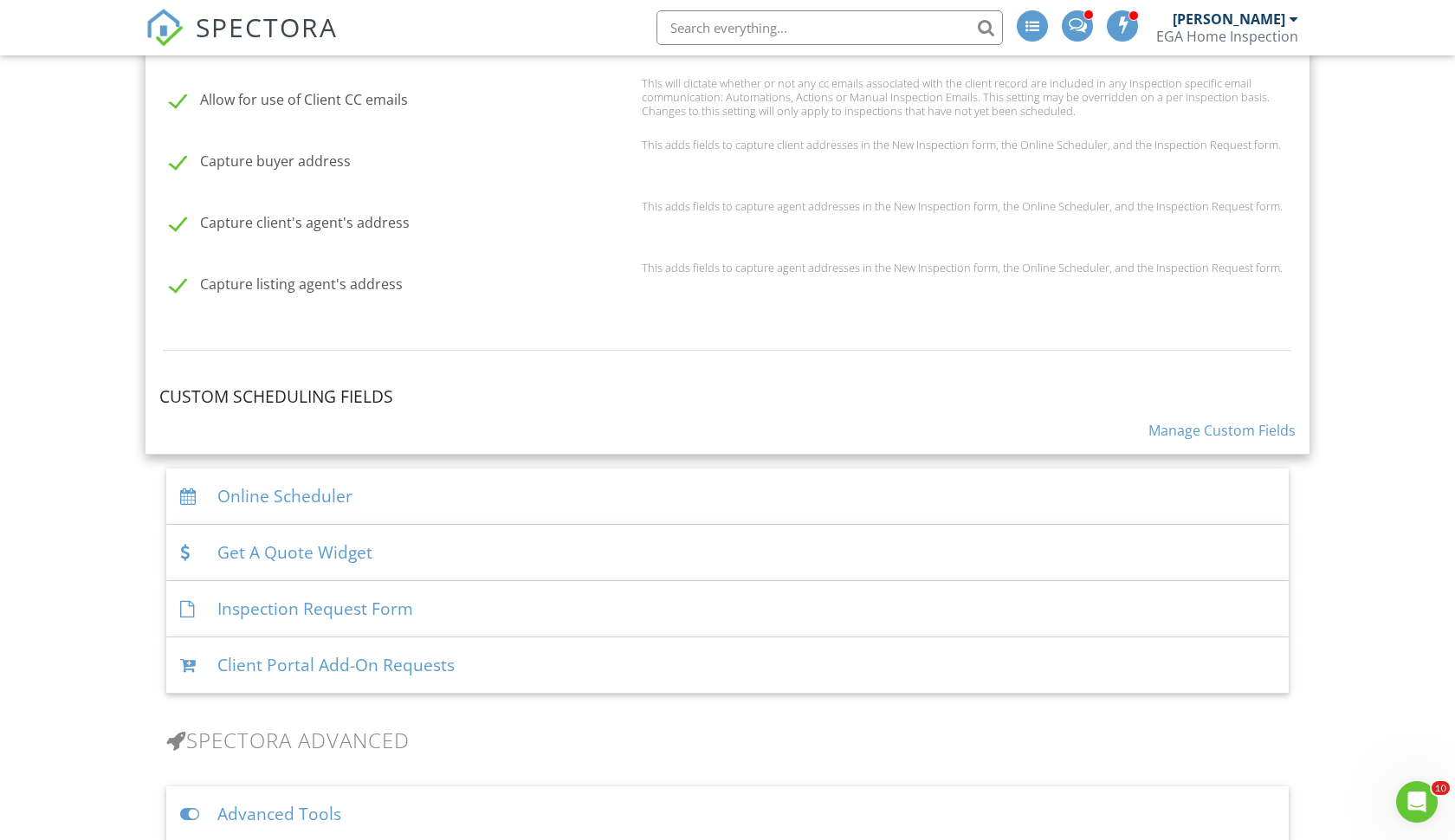 scroll, scrollTop: 1592, scrollLeft: 0, axis: vertical 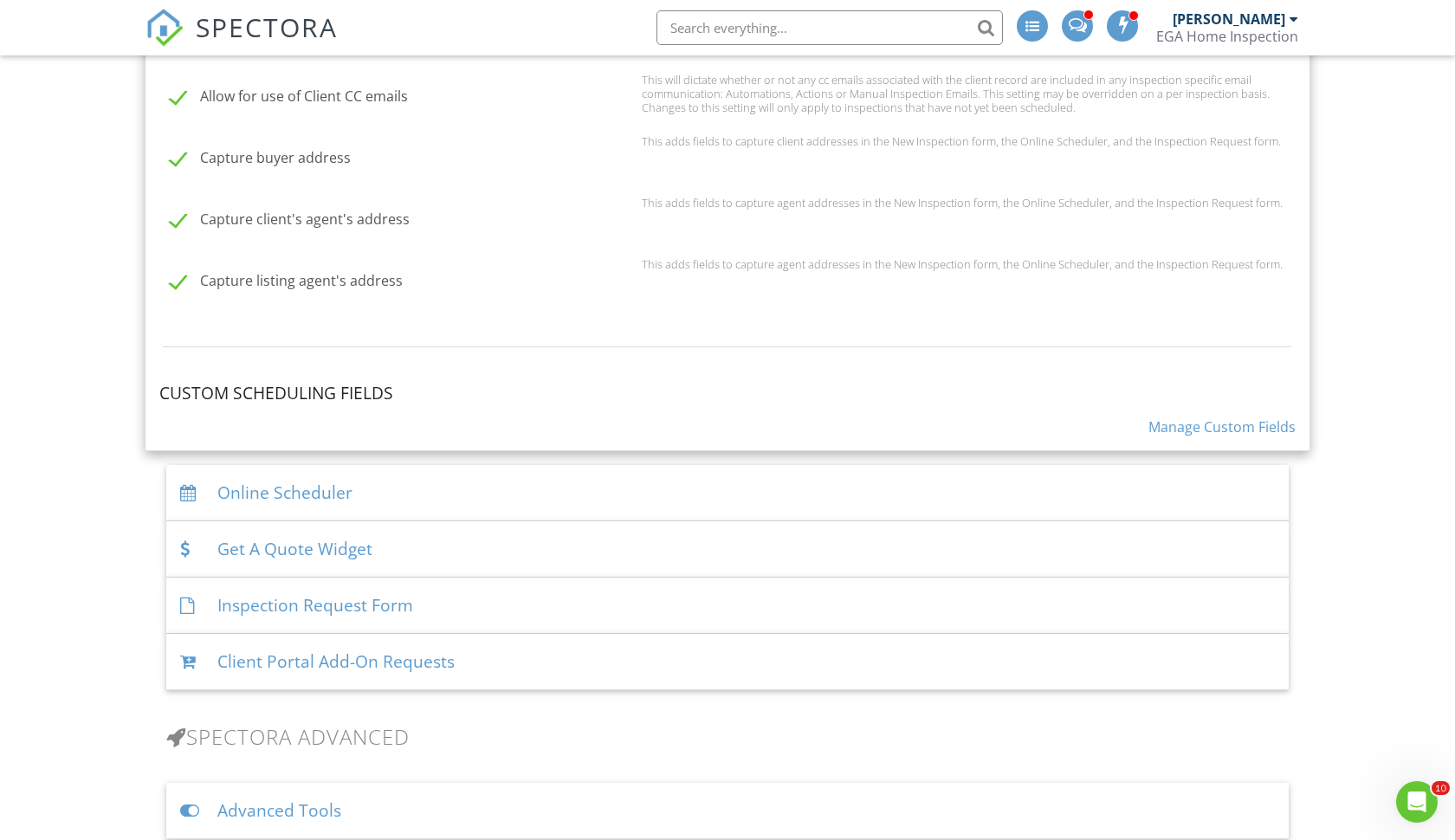 click on "Get A Quote Widget" at bounding box center [728, 549] 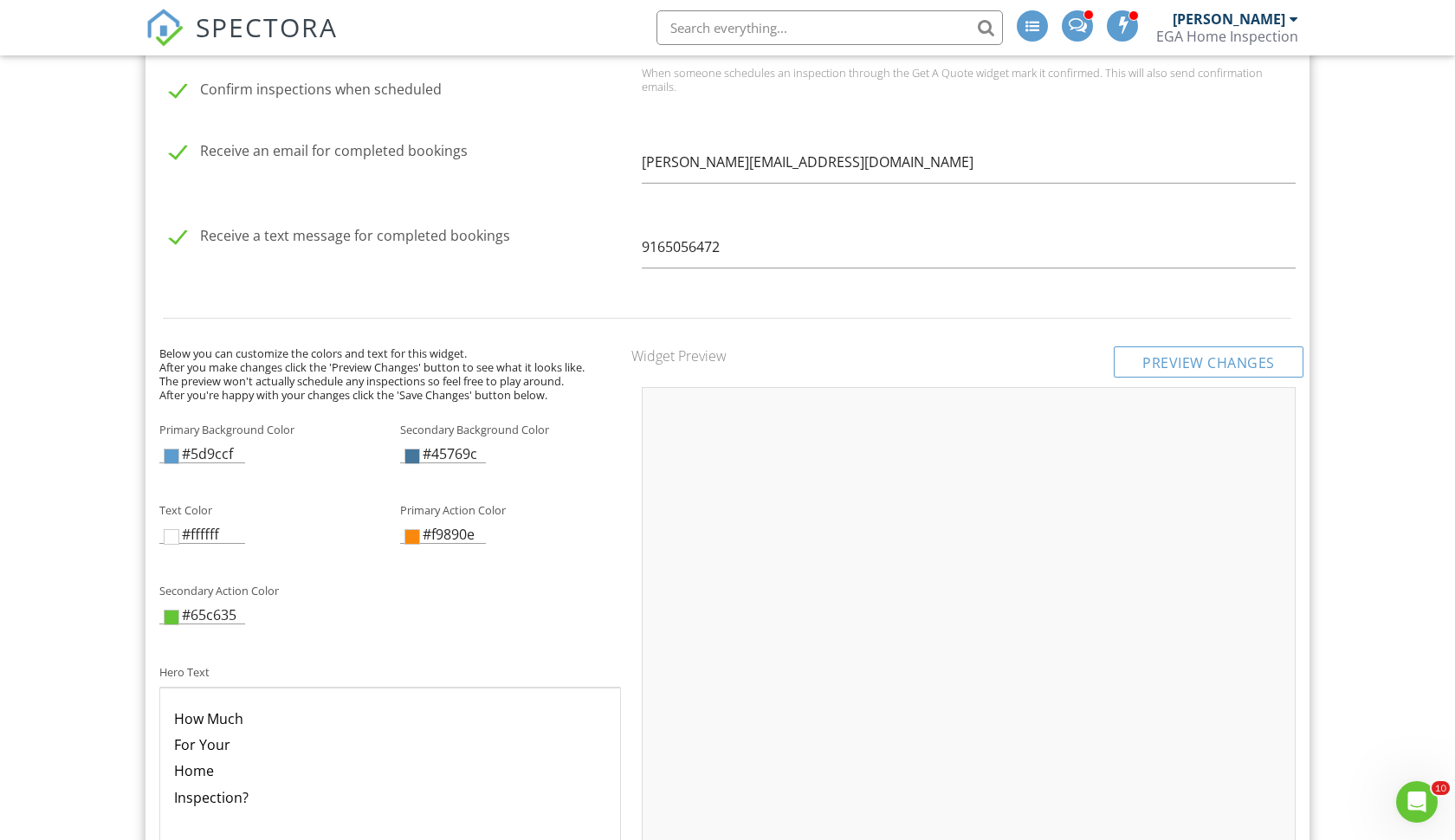 scroll, scrollTop: 2104, scrollLeft: 0, axis: vertical 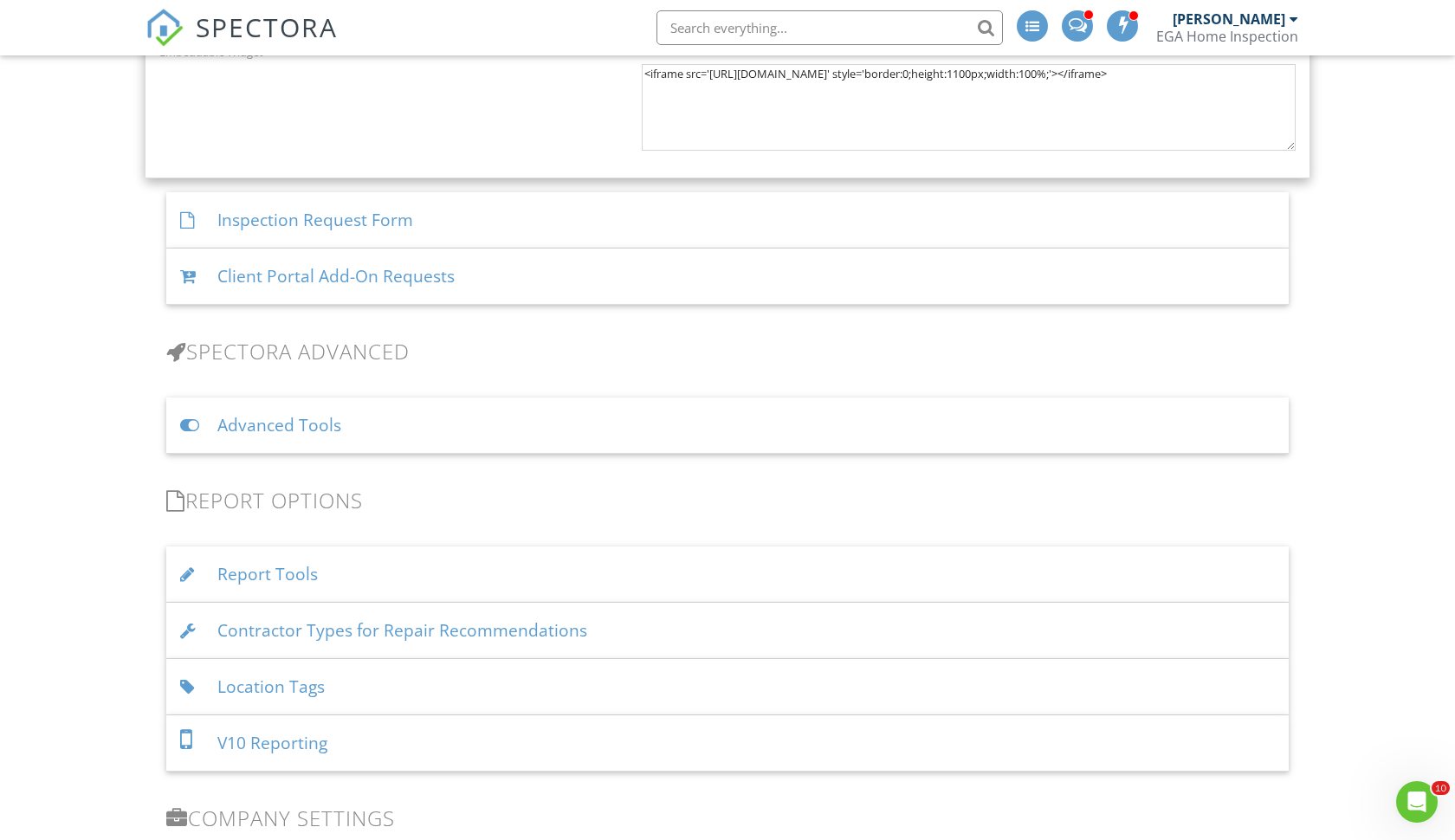click on "Advanced Tools" at bounding box center (728, 425) 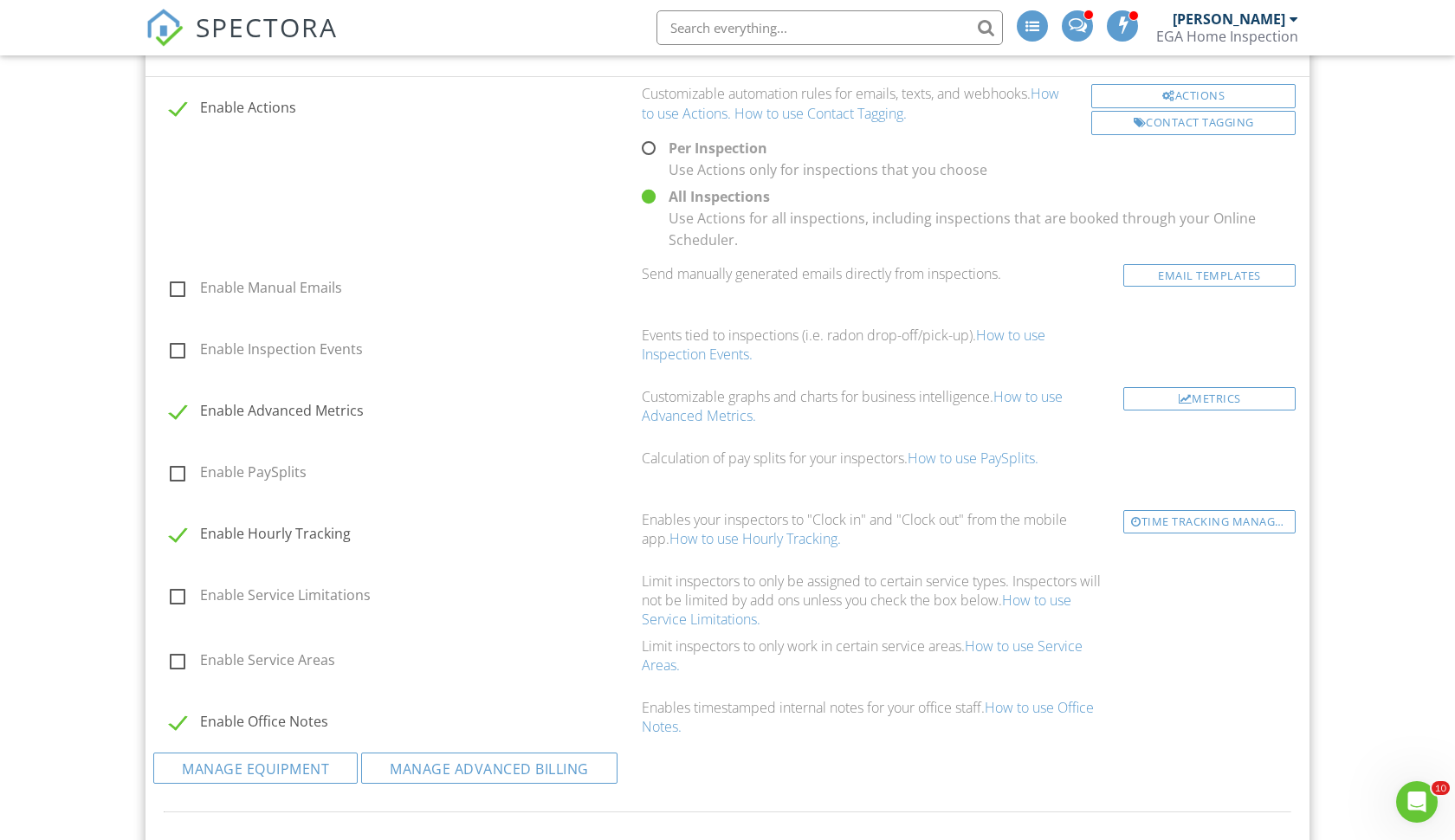 scroll, scrollTop: 3522, scrollLeft: 0, axis: vertical 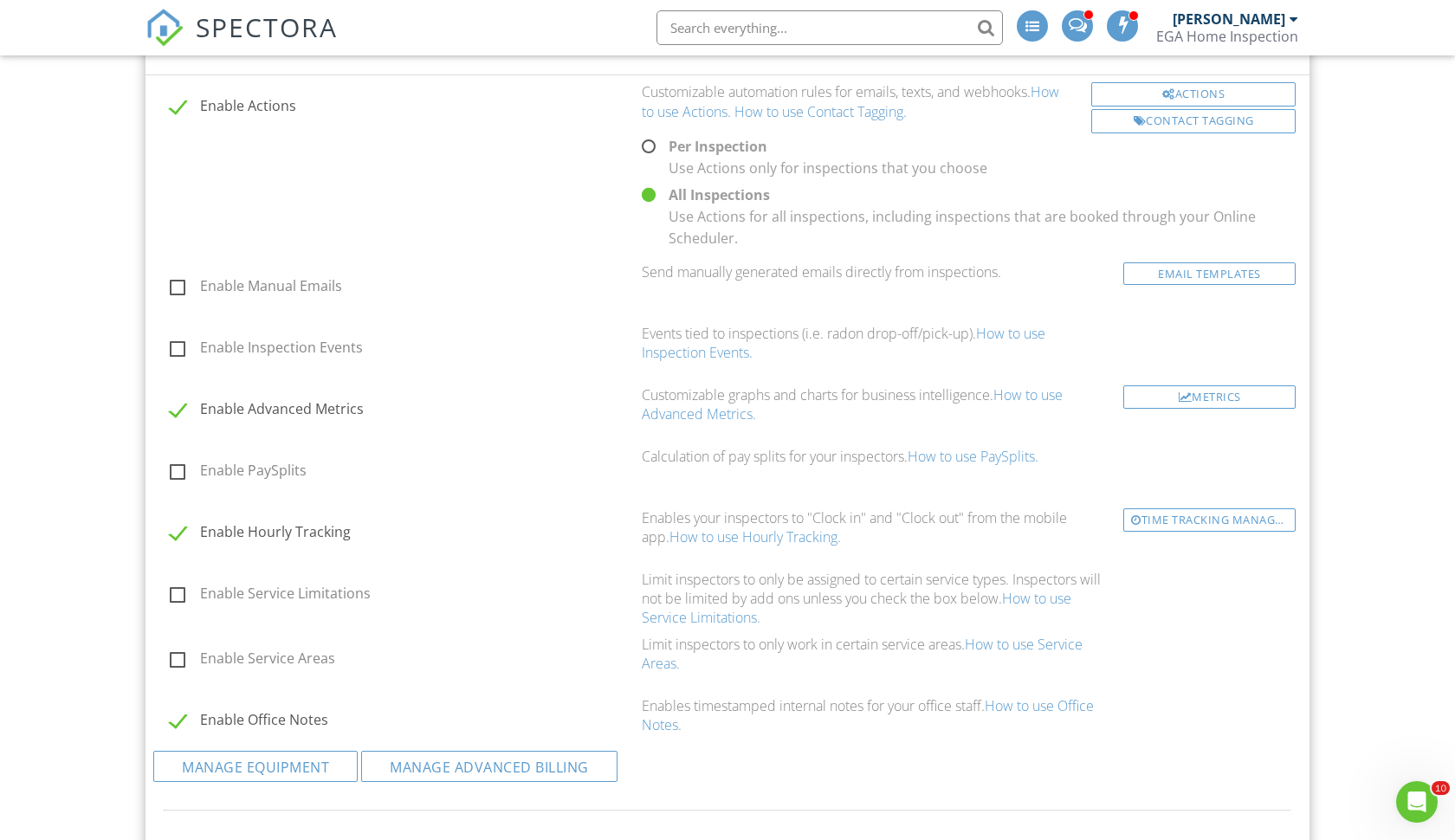 click on "Enable Service Limitations" at bounding box center [400, 596] 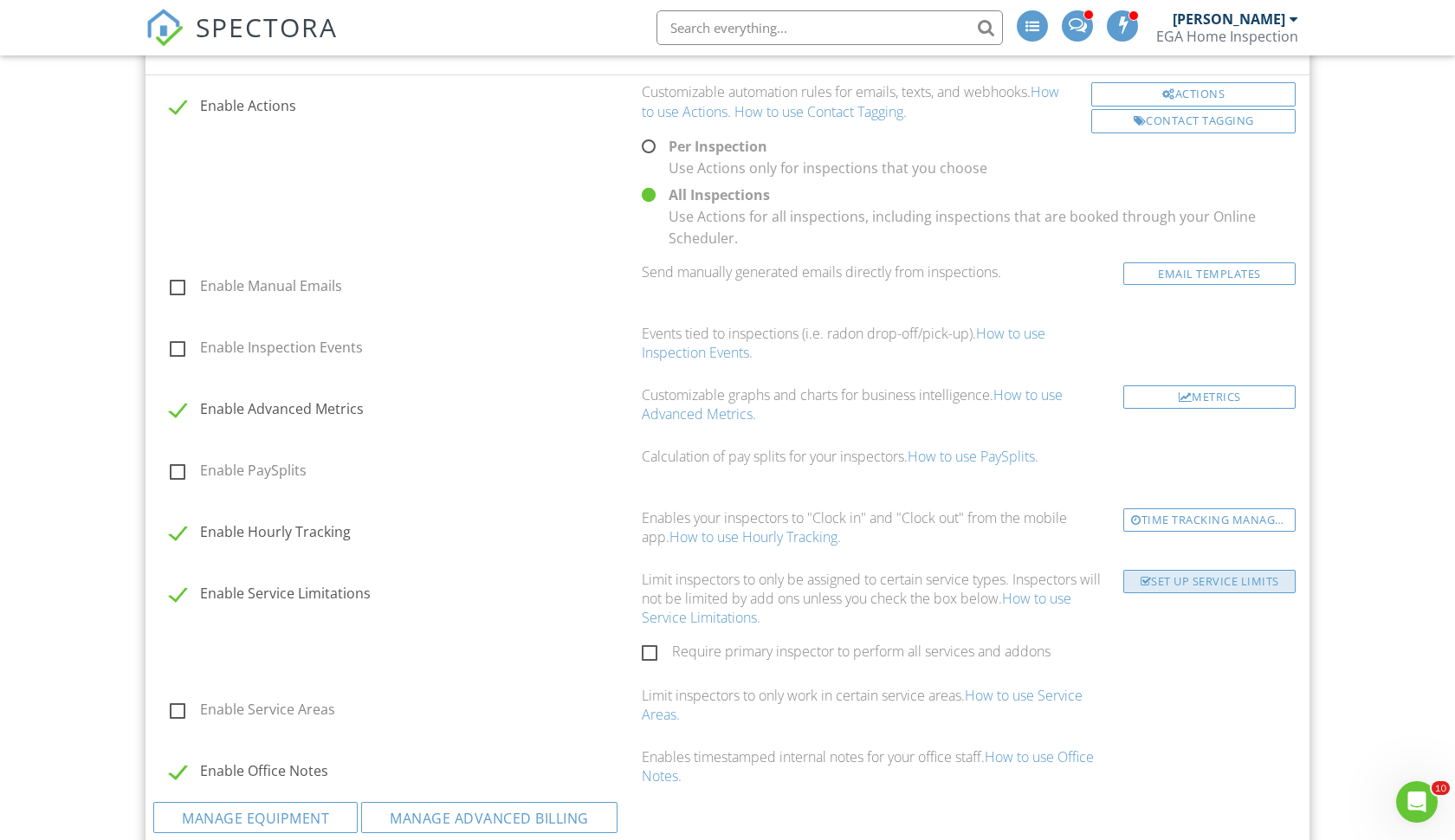 click on "Set Up Service Limits" at bounding box center [1209, 582] 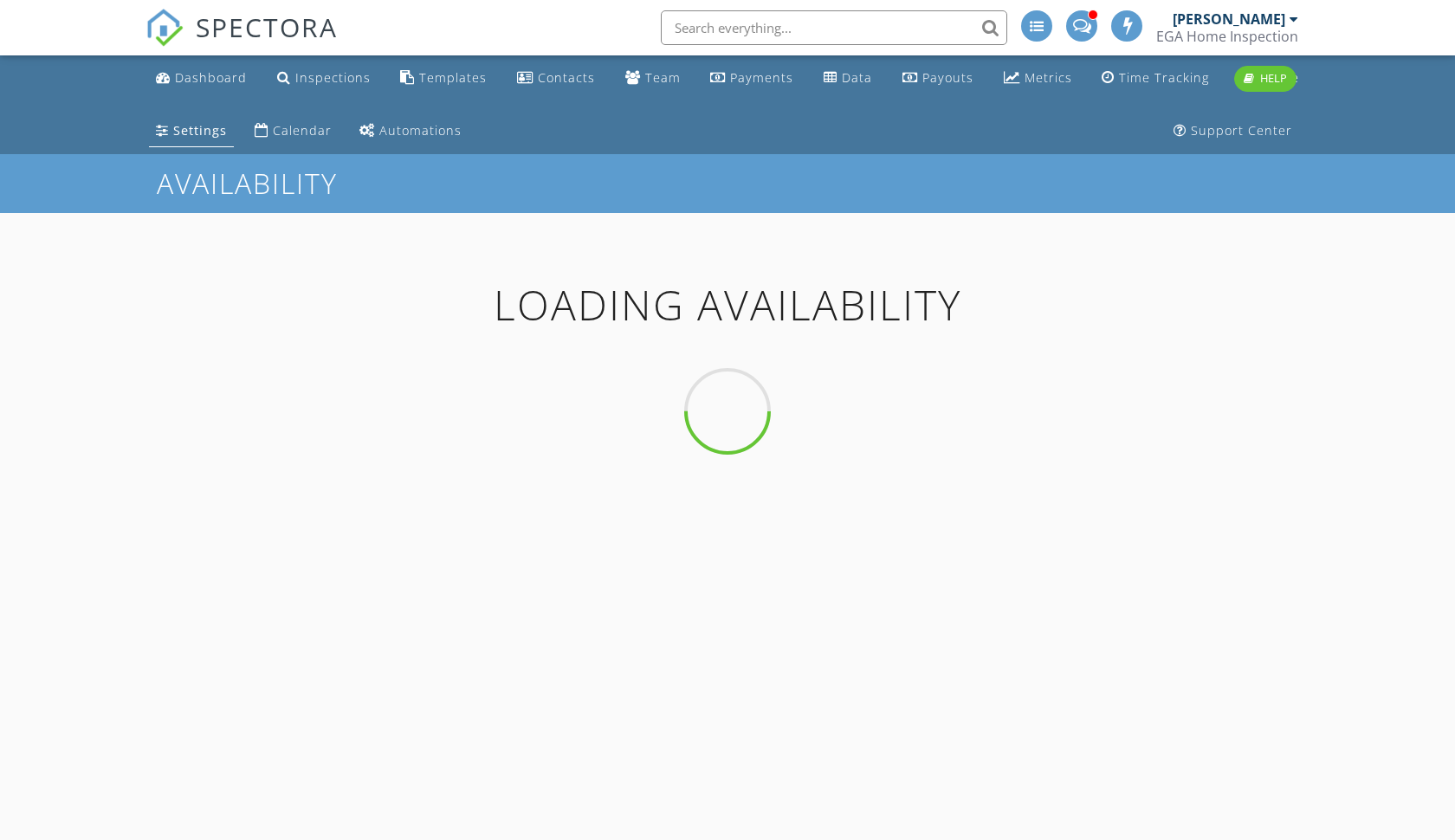 scroll, scrollTop: 0, scrollLeft: 0, axis: both 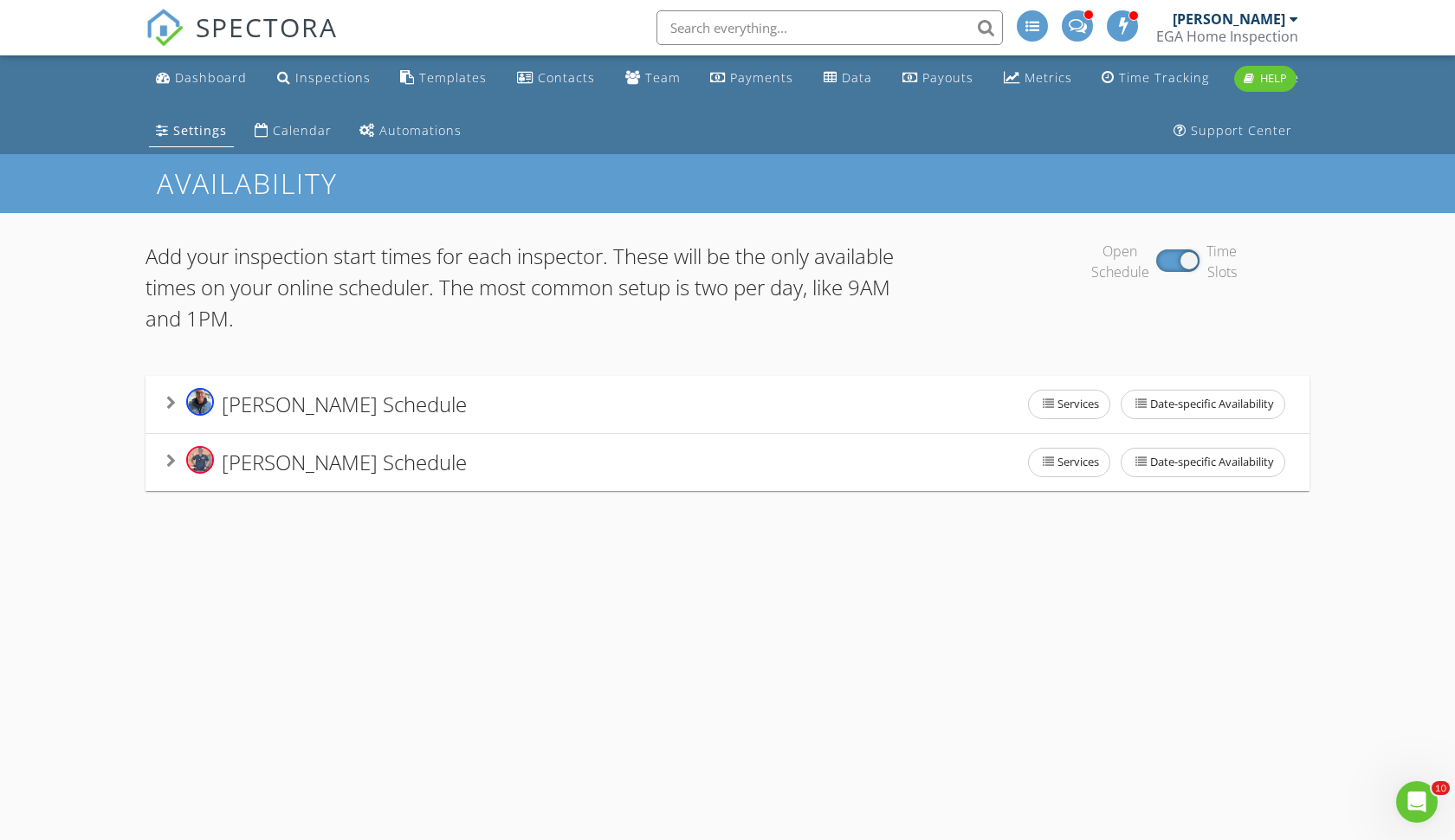 click on "Josh Wood's Schedule" at bounding box center (344, 462) 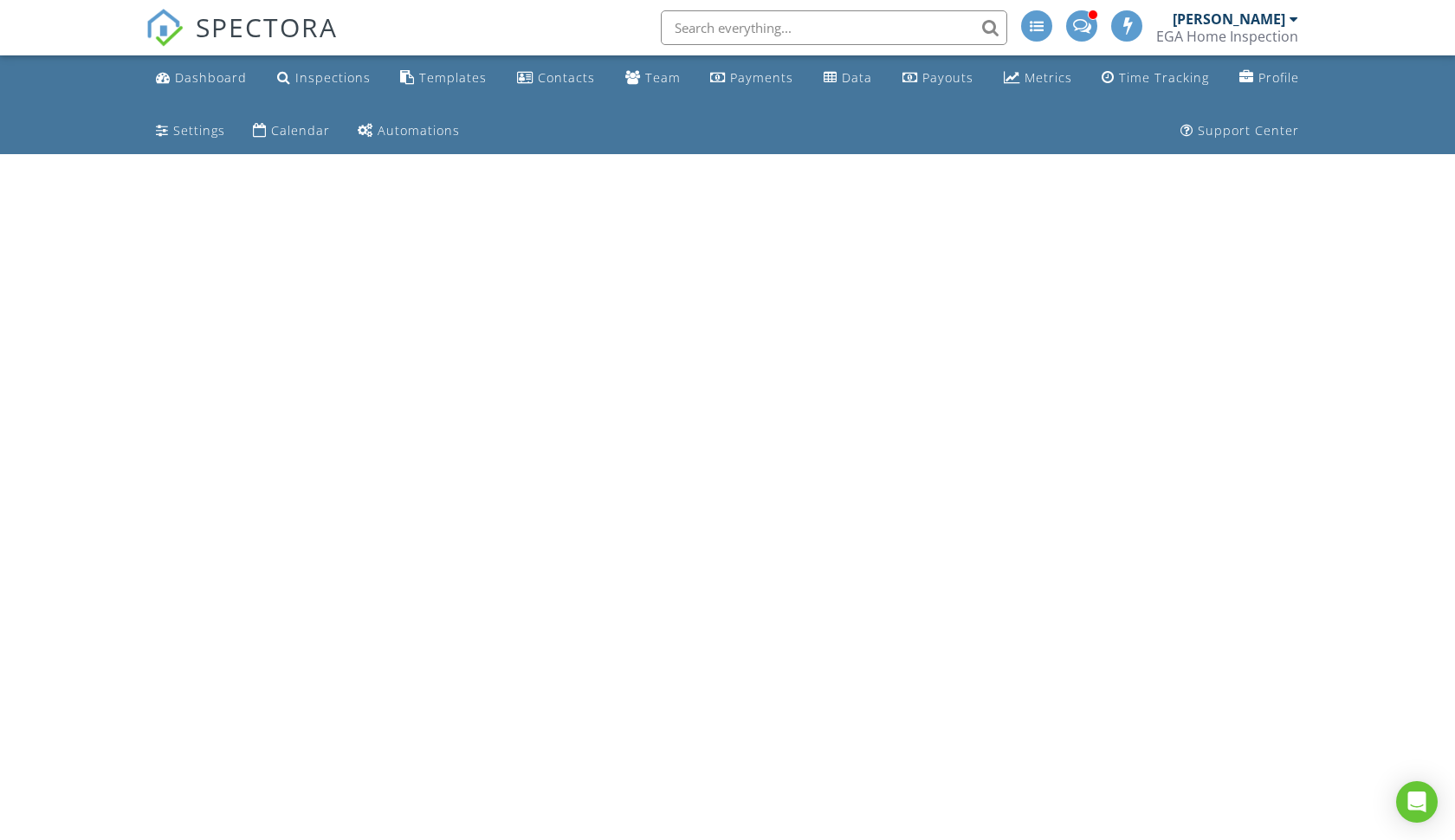 scroll, scrollTop: 0, scrollLeft: 0, axis: both 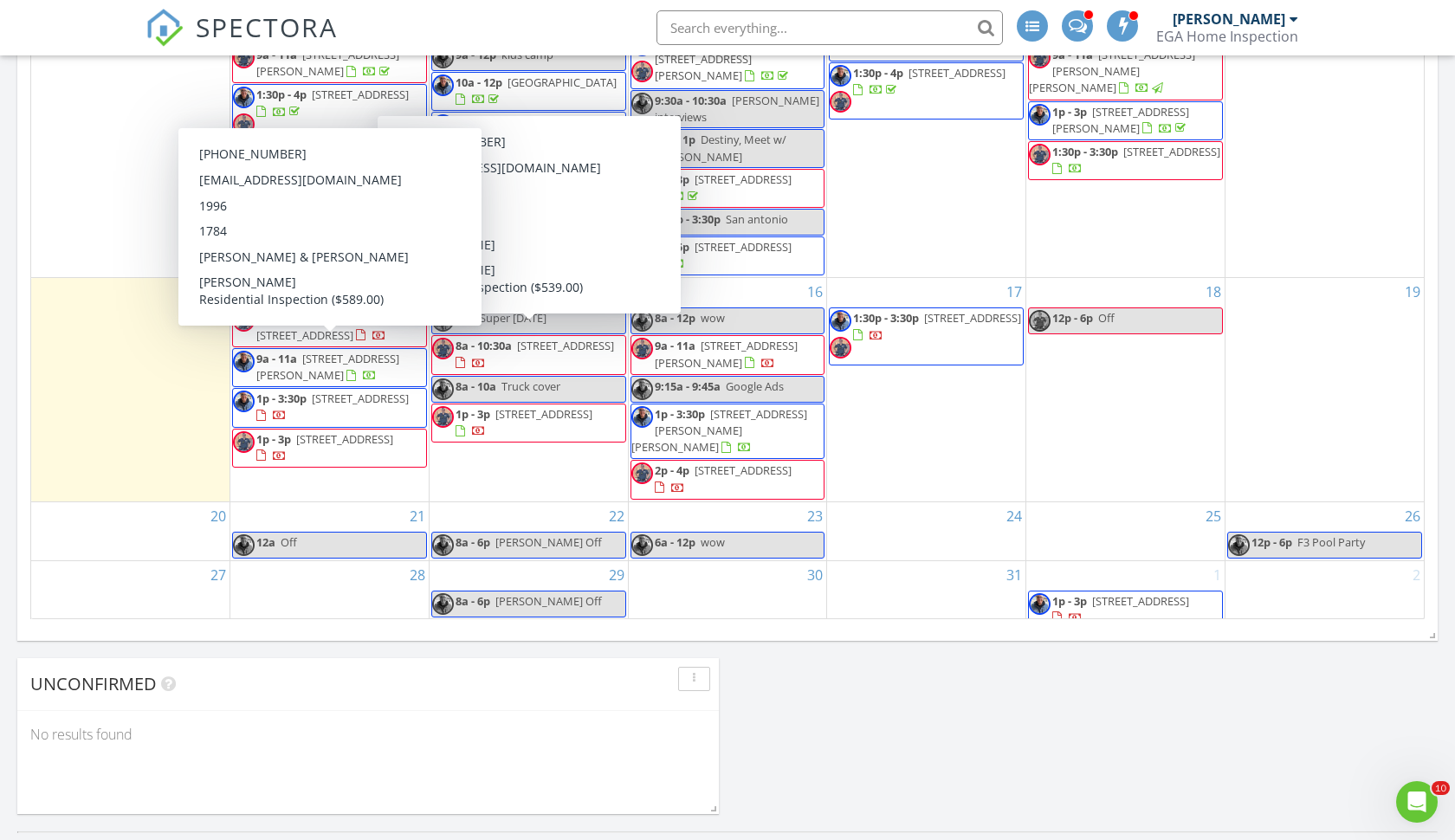 click on "[STREET_ADDRESS][PERSON_NAME]" at bounding box center (327, 366) 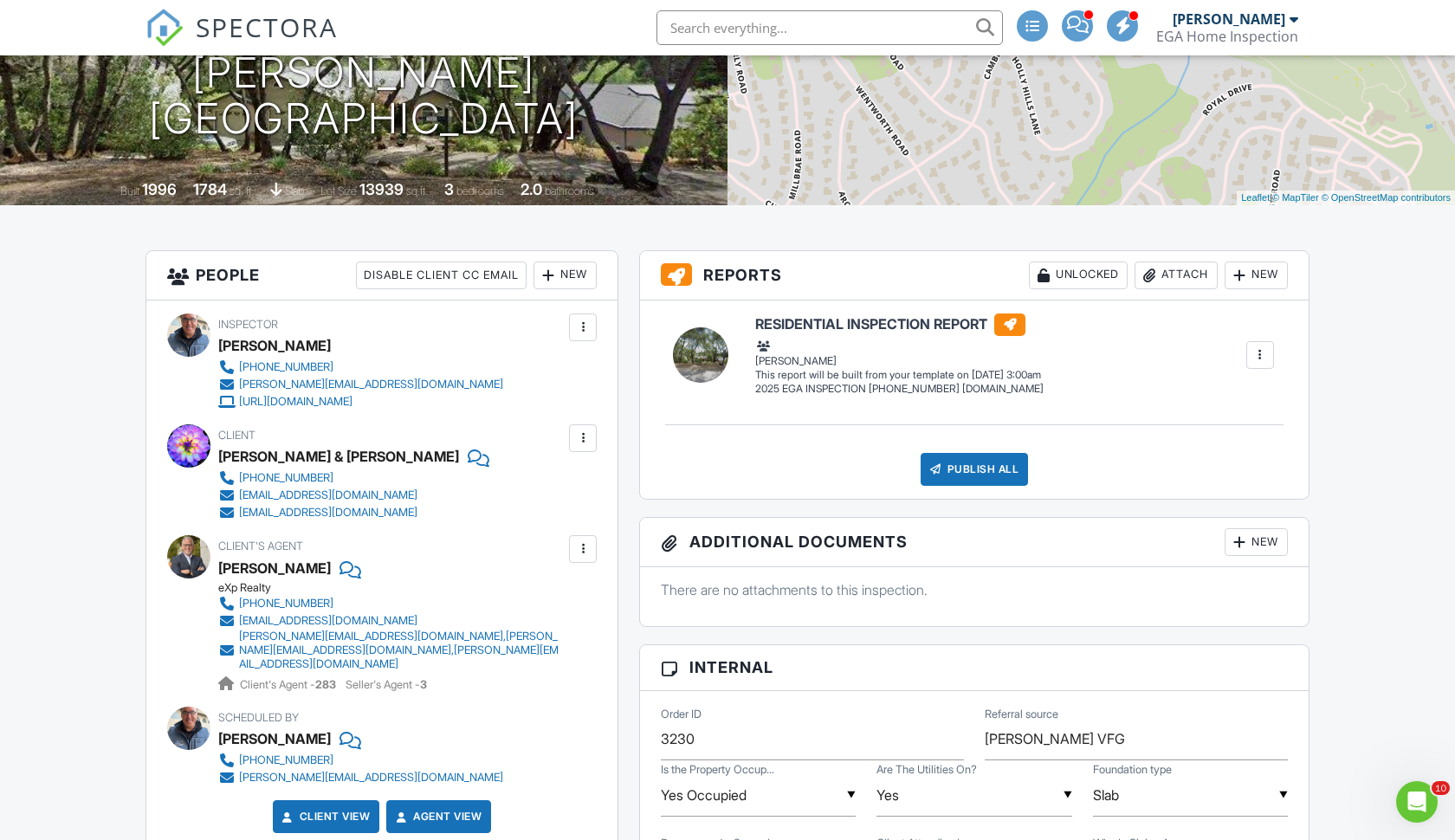 scroll, scrollTop: 708, scrollLeft: 0, axis: vertical 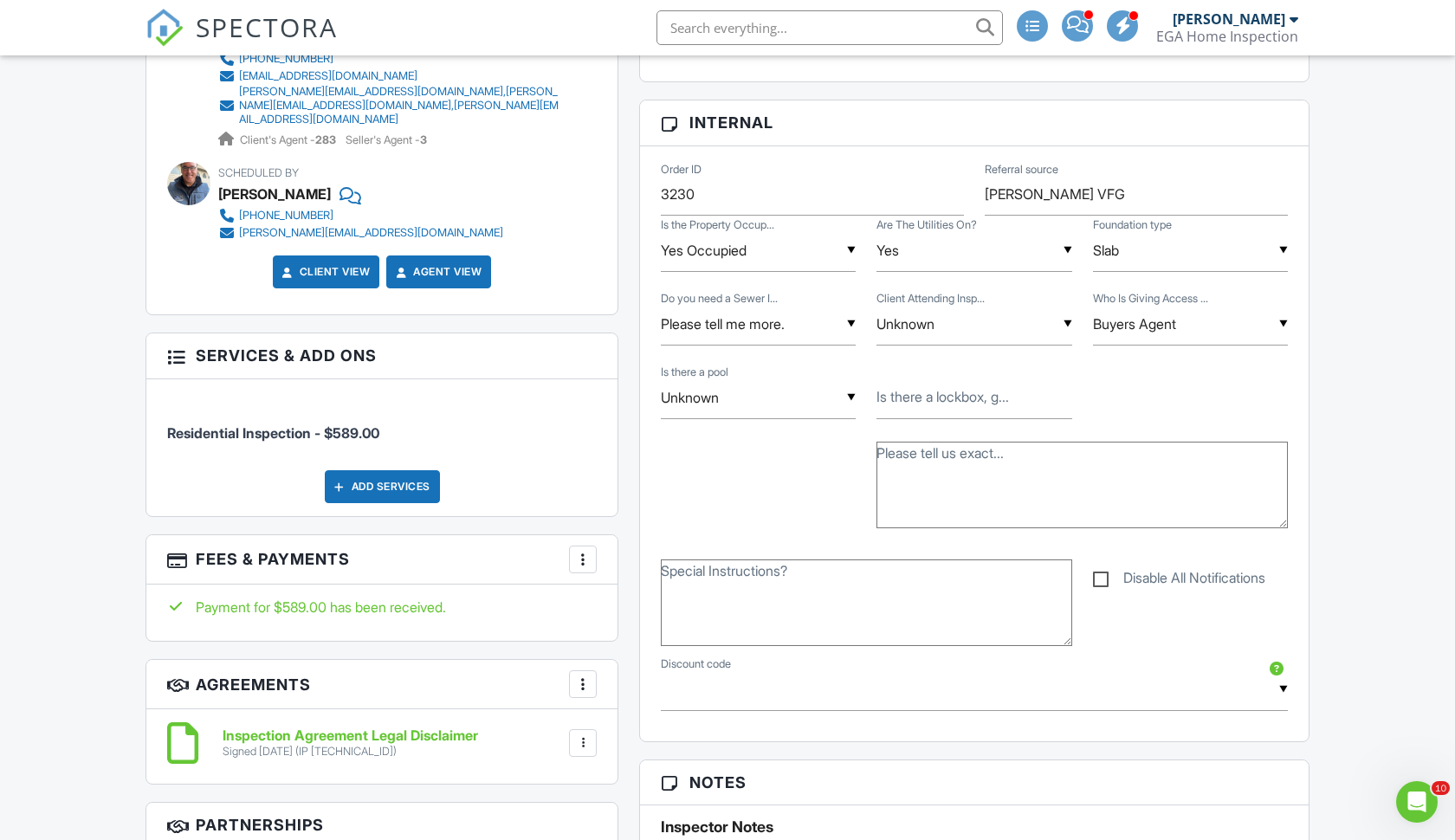 click at bounding box center (583, 559) 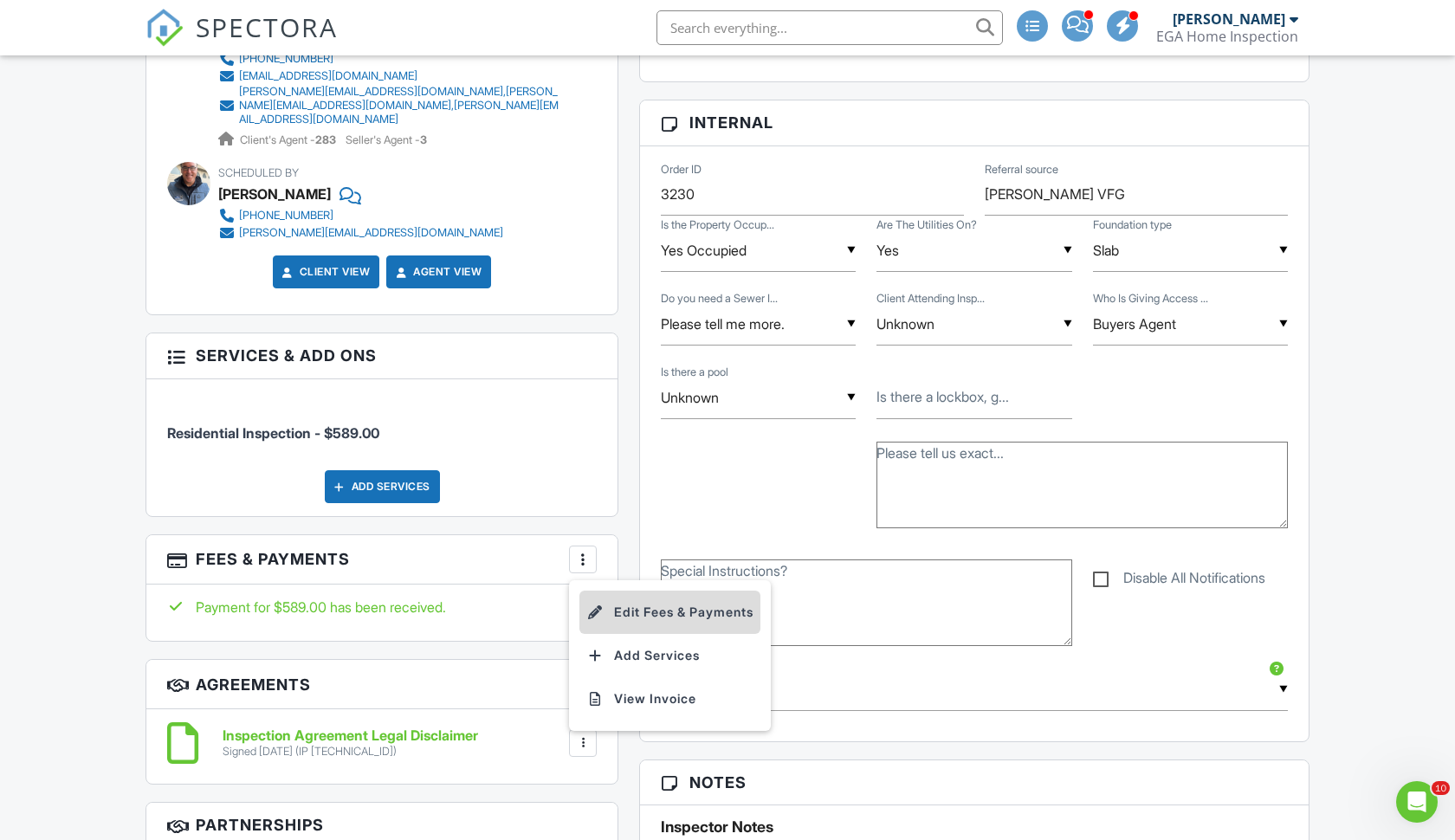 click on "Edit Fees & Payments" at bounding box center (669, 612) 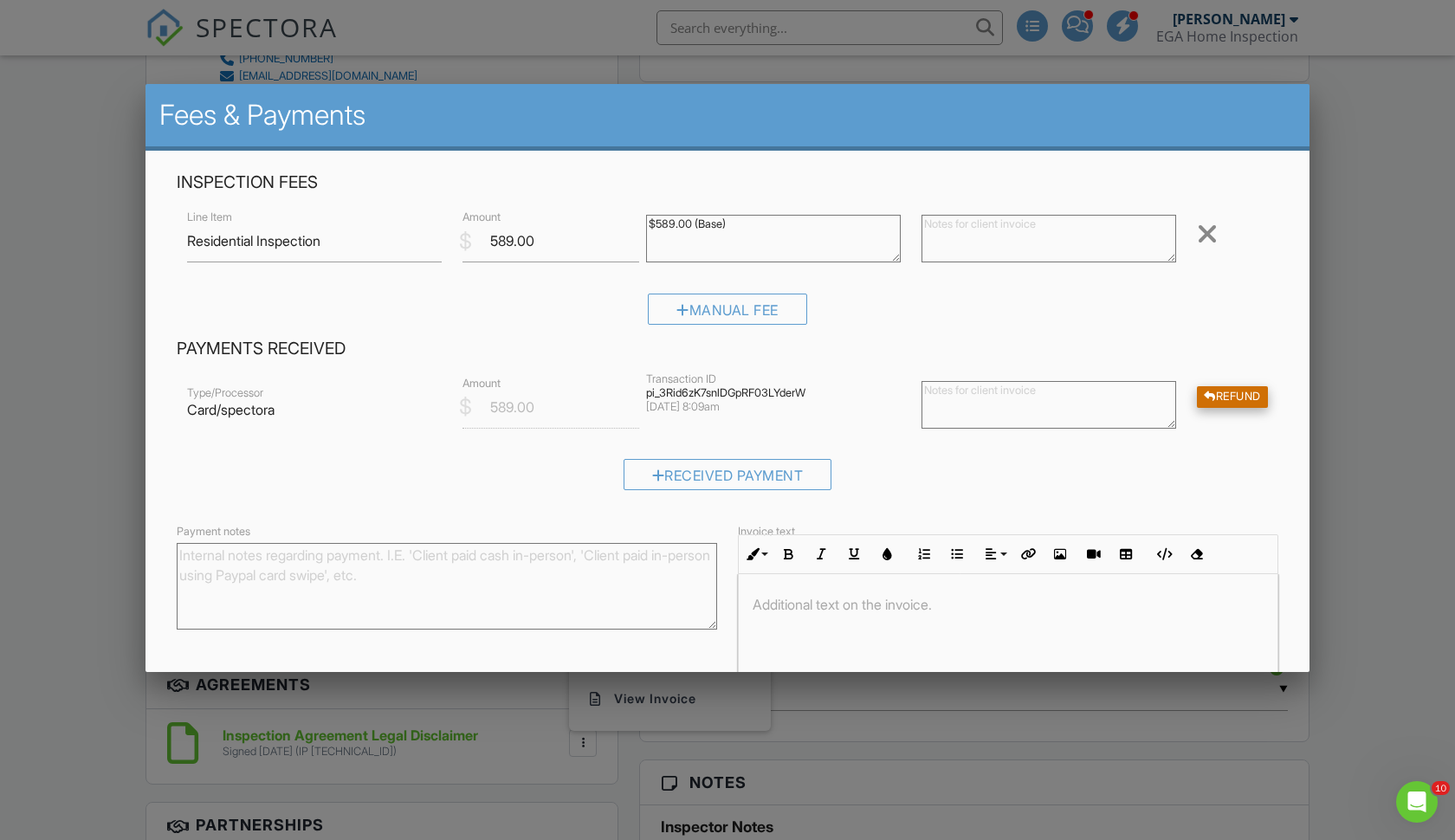 click on "Refund" at bounding box center (1232, 397) 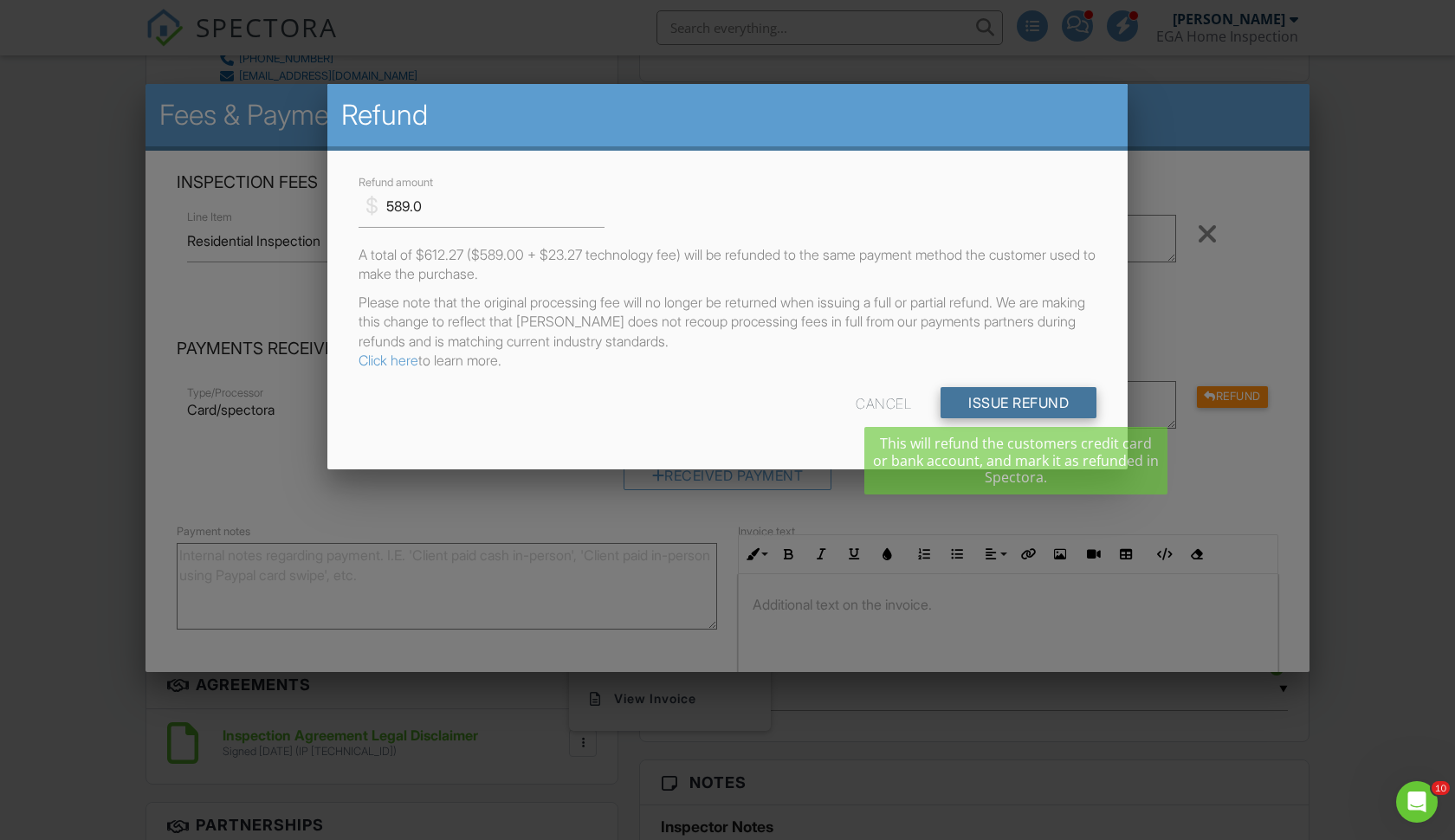 click on "Issue Refund" at bounding box center (1018, 403) 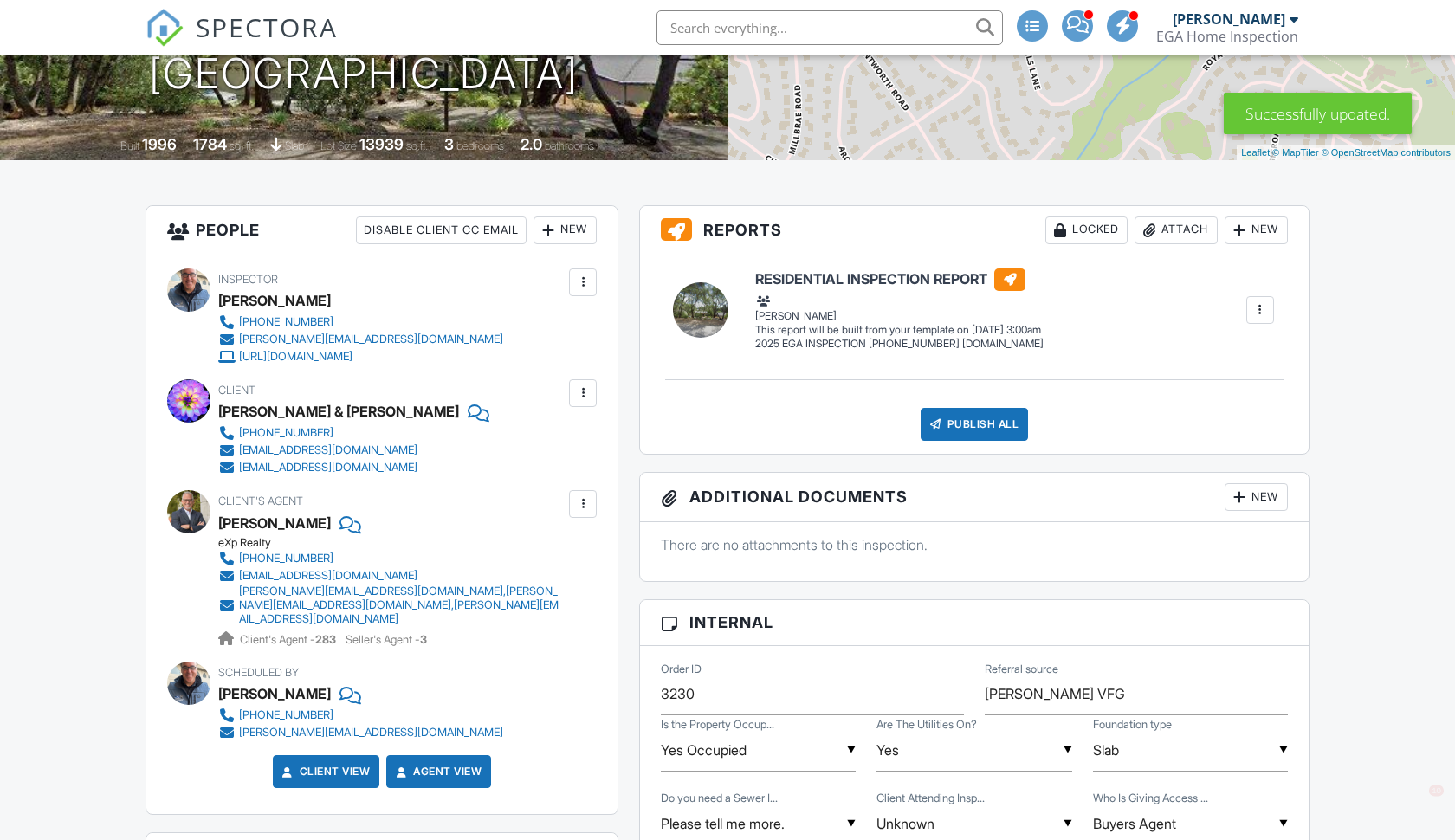 scroll, scrollTop: 670, scrollLeft: 0, axis: vertical 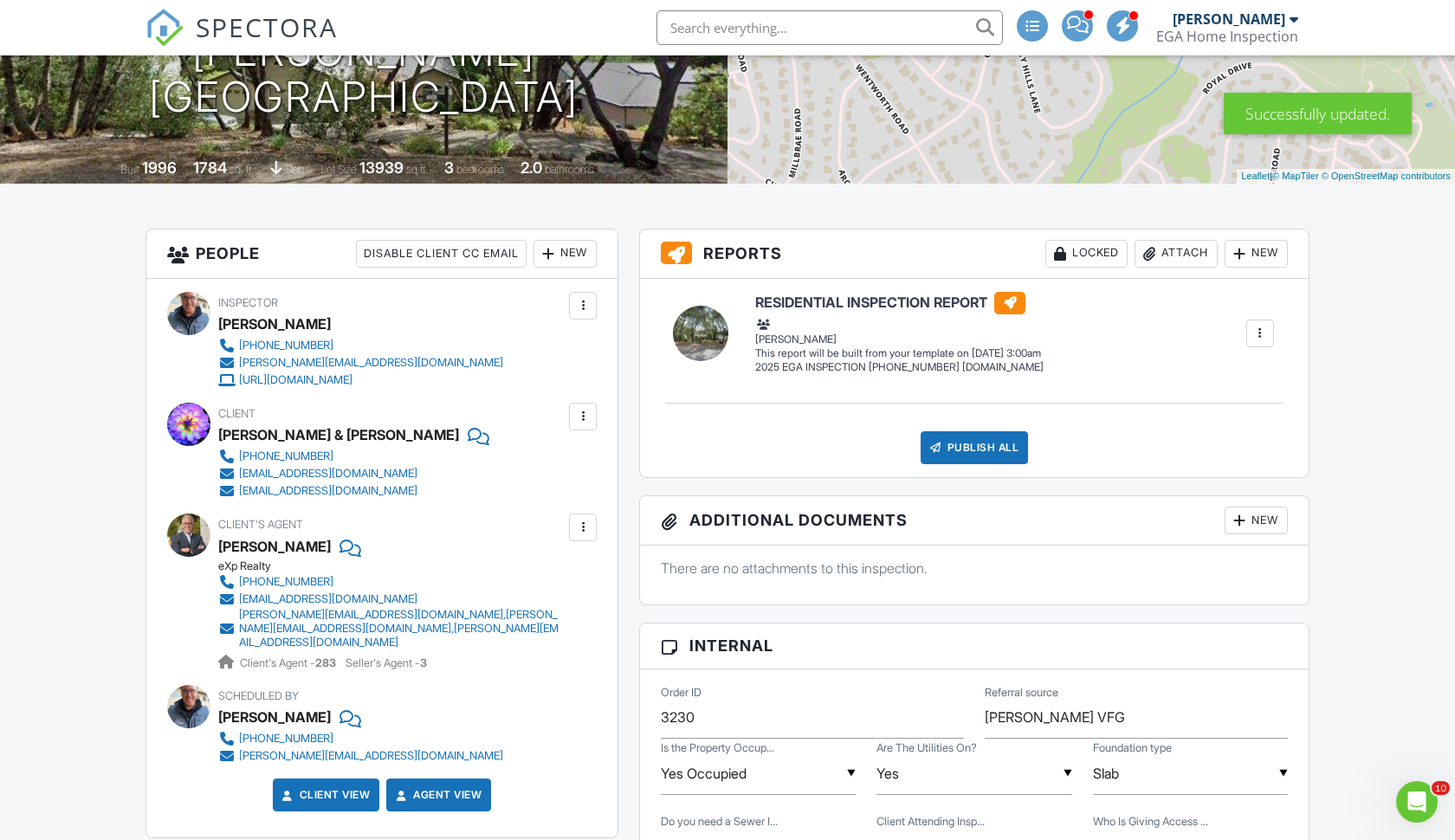 click at bounding box center (583, 417) 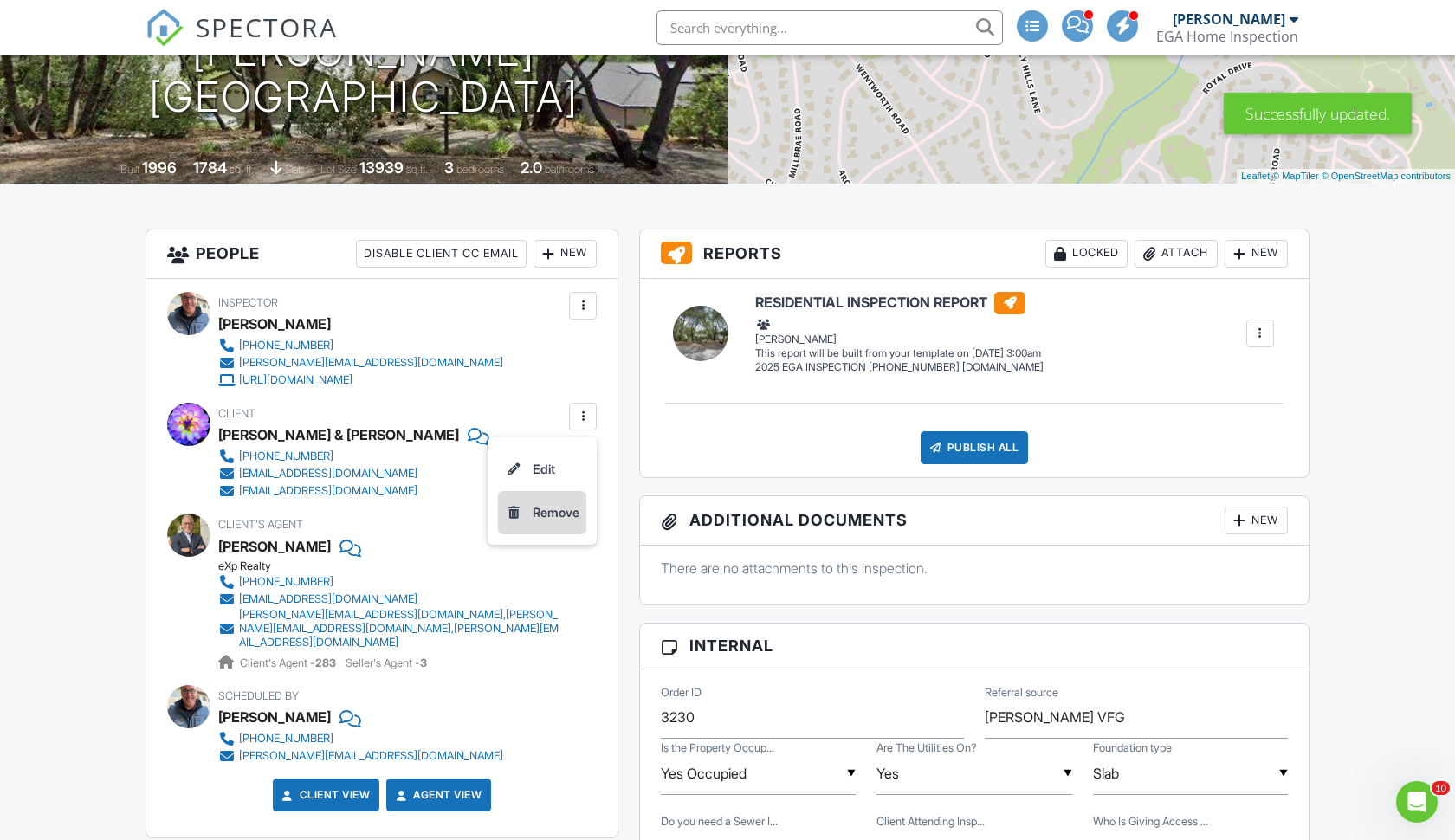 click on "Remove" at bounding box center (556, 513) 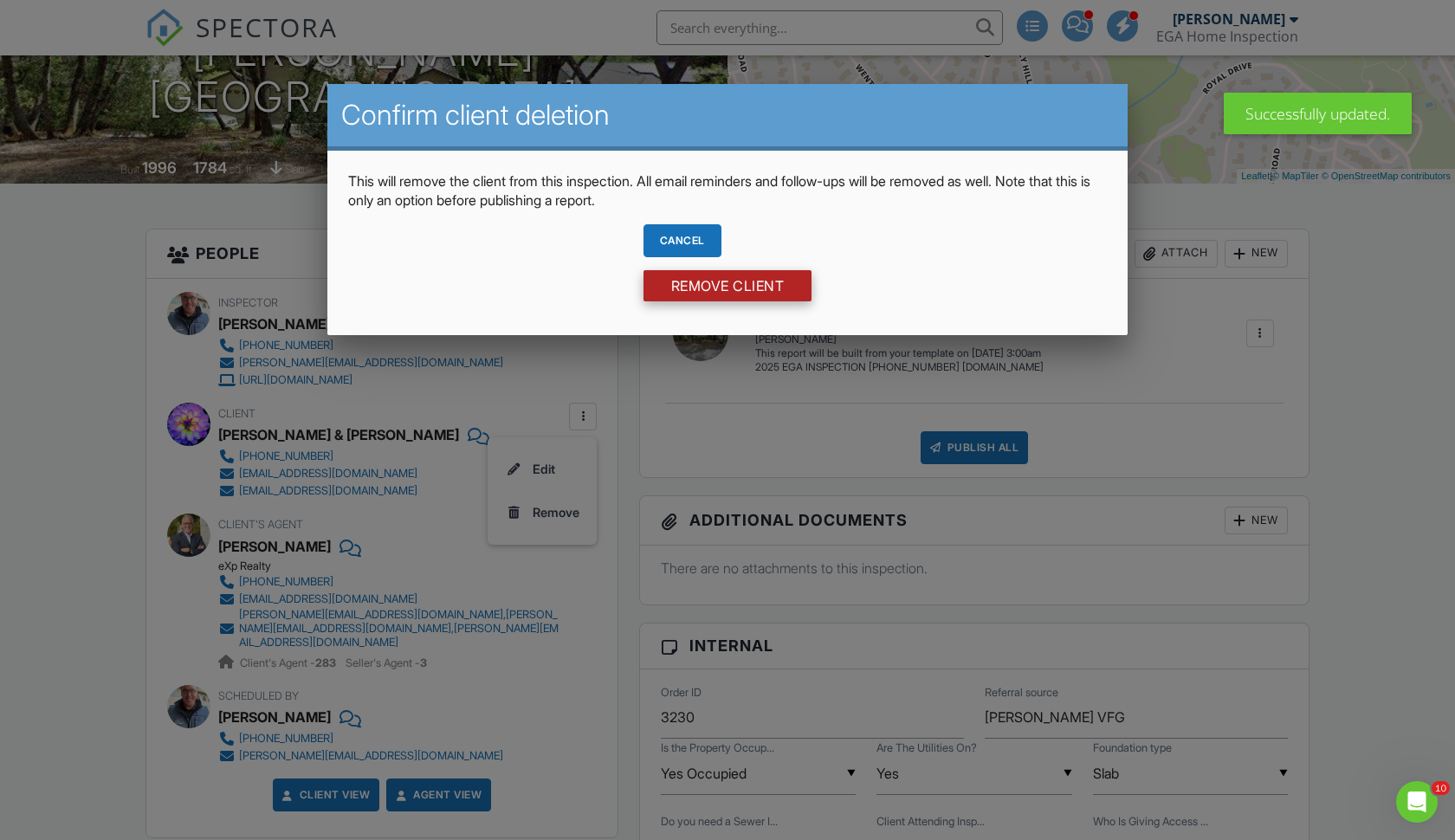 click on "Remove Client" at bounding box center [728, 286] 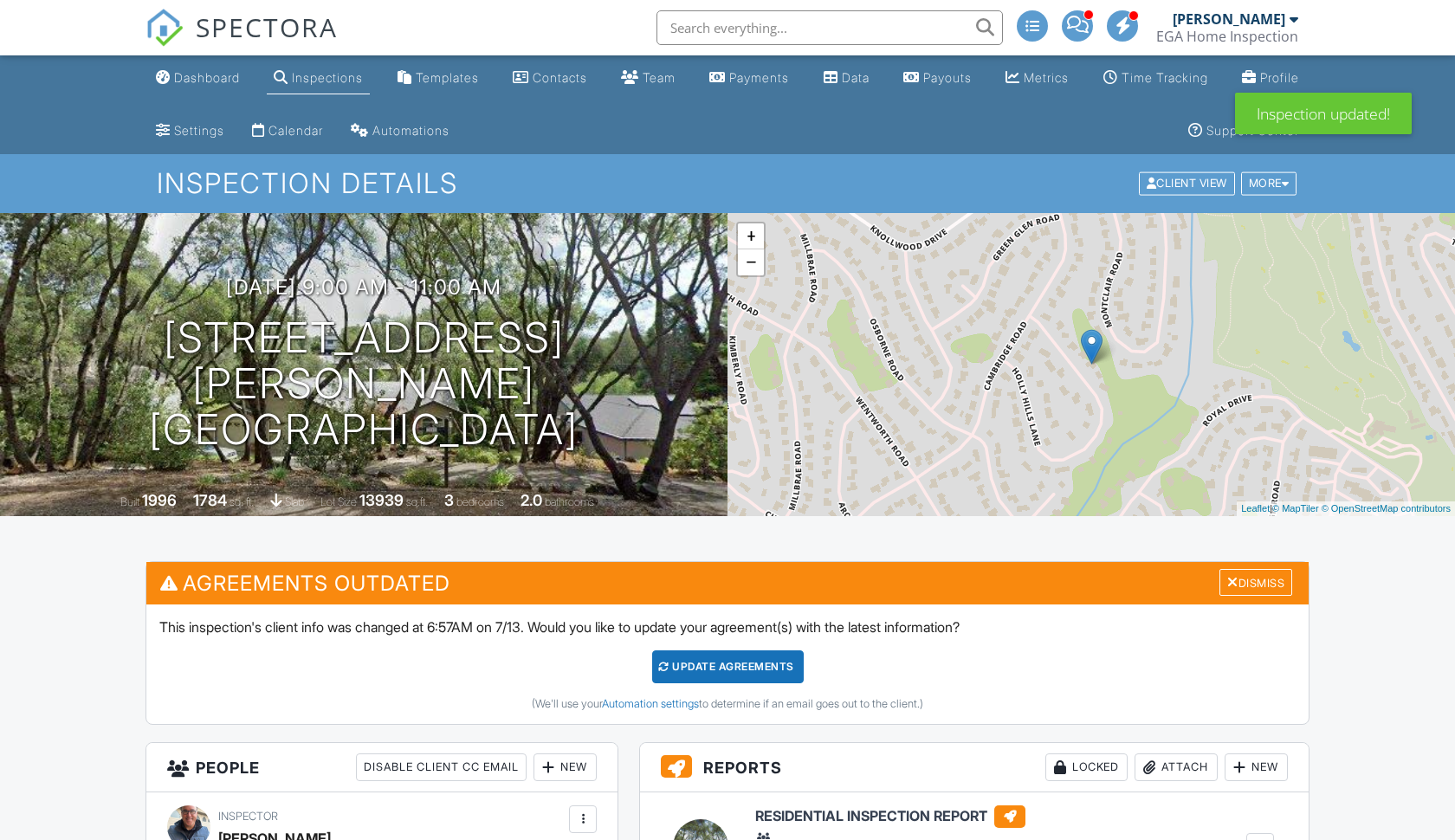 scroll, scrollTop: 826, scrollLeft: 0, axis: vertical 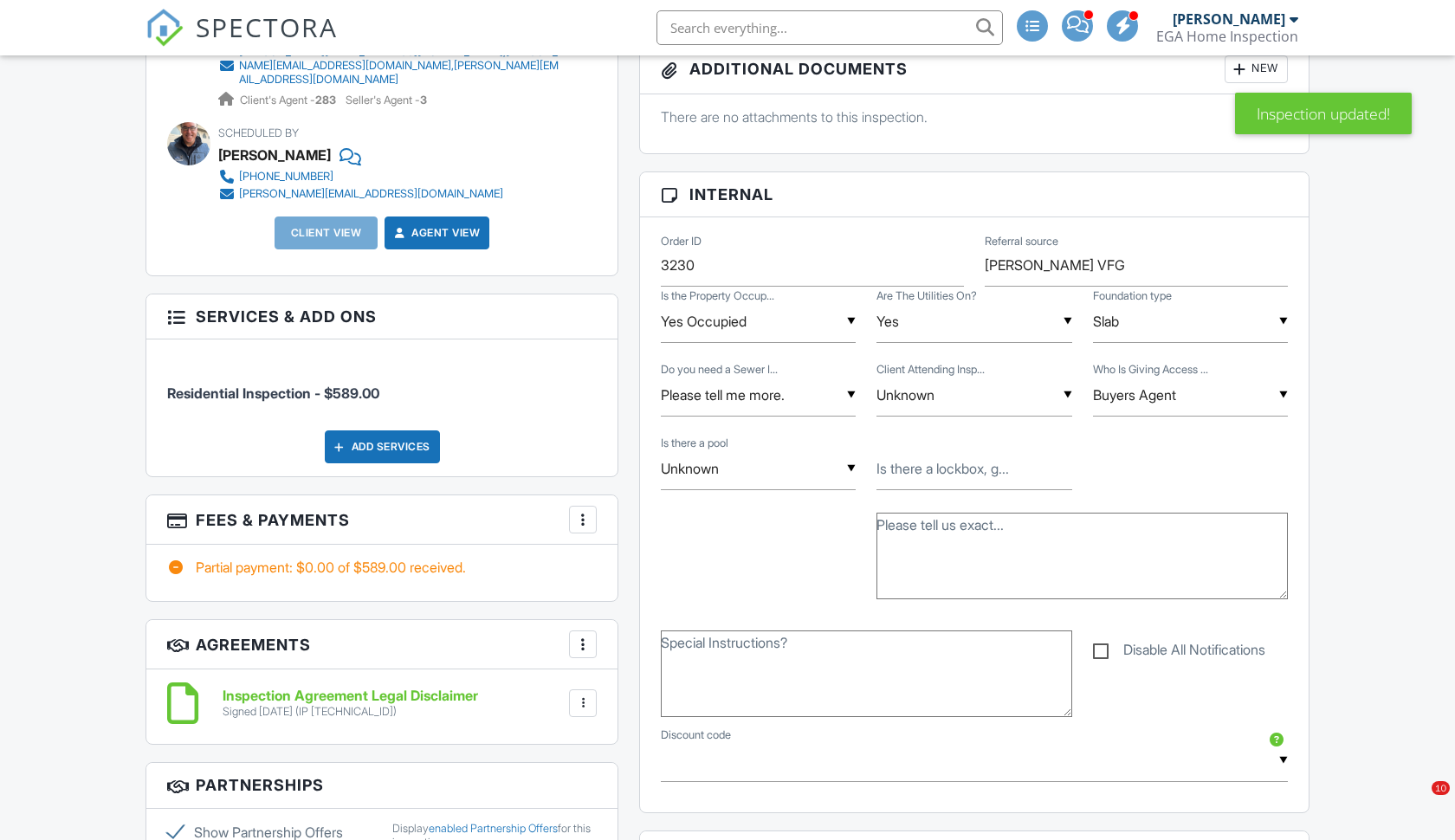click at bounding box center (583, 703) 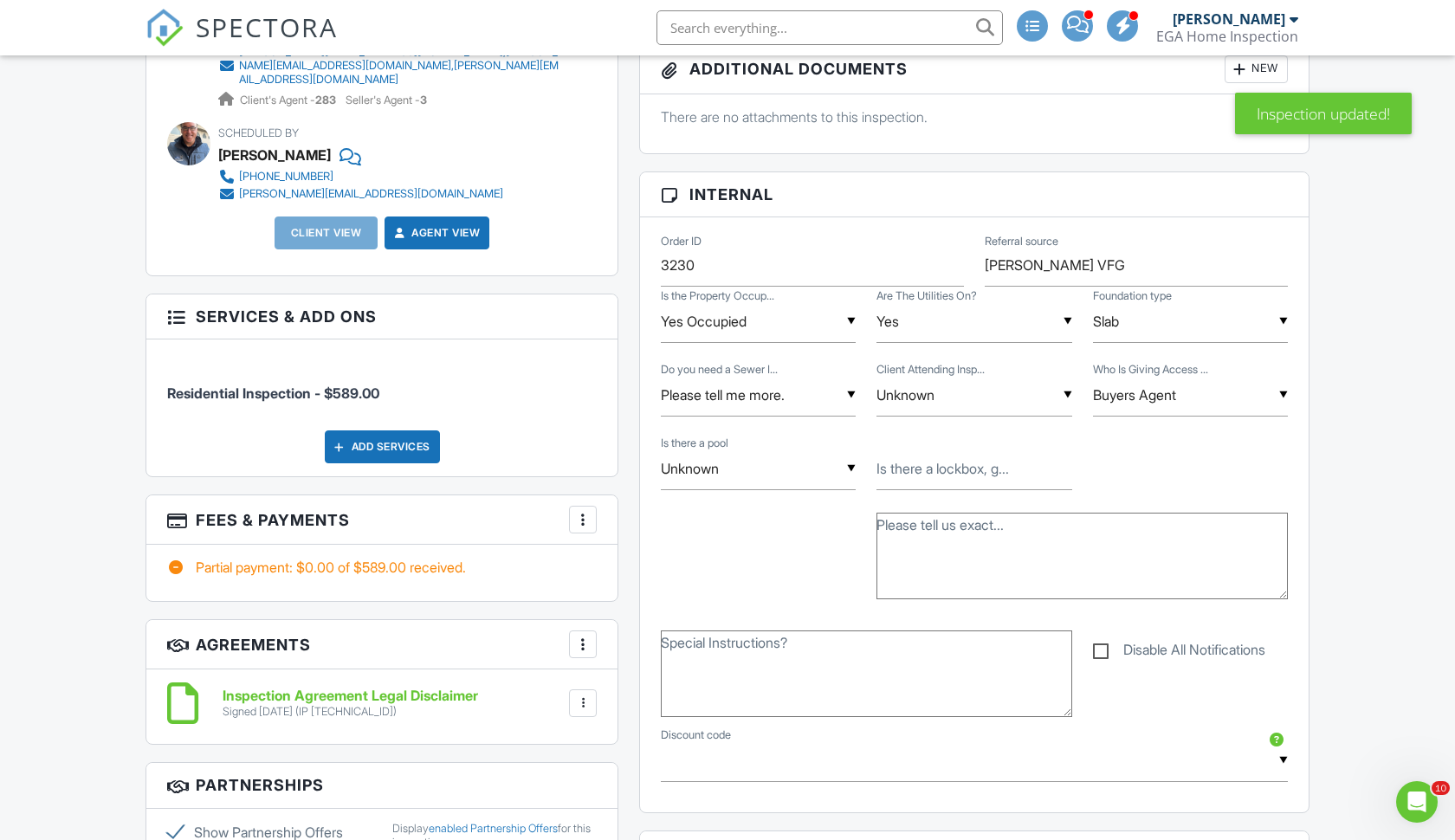 scroll, scrollTop: 0, scrollLeft: 0, axis: both 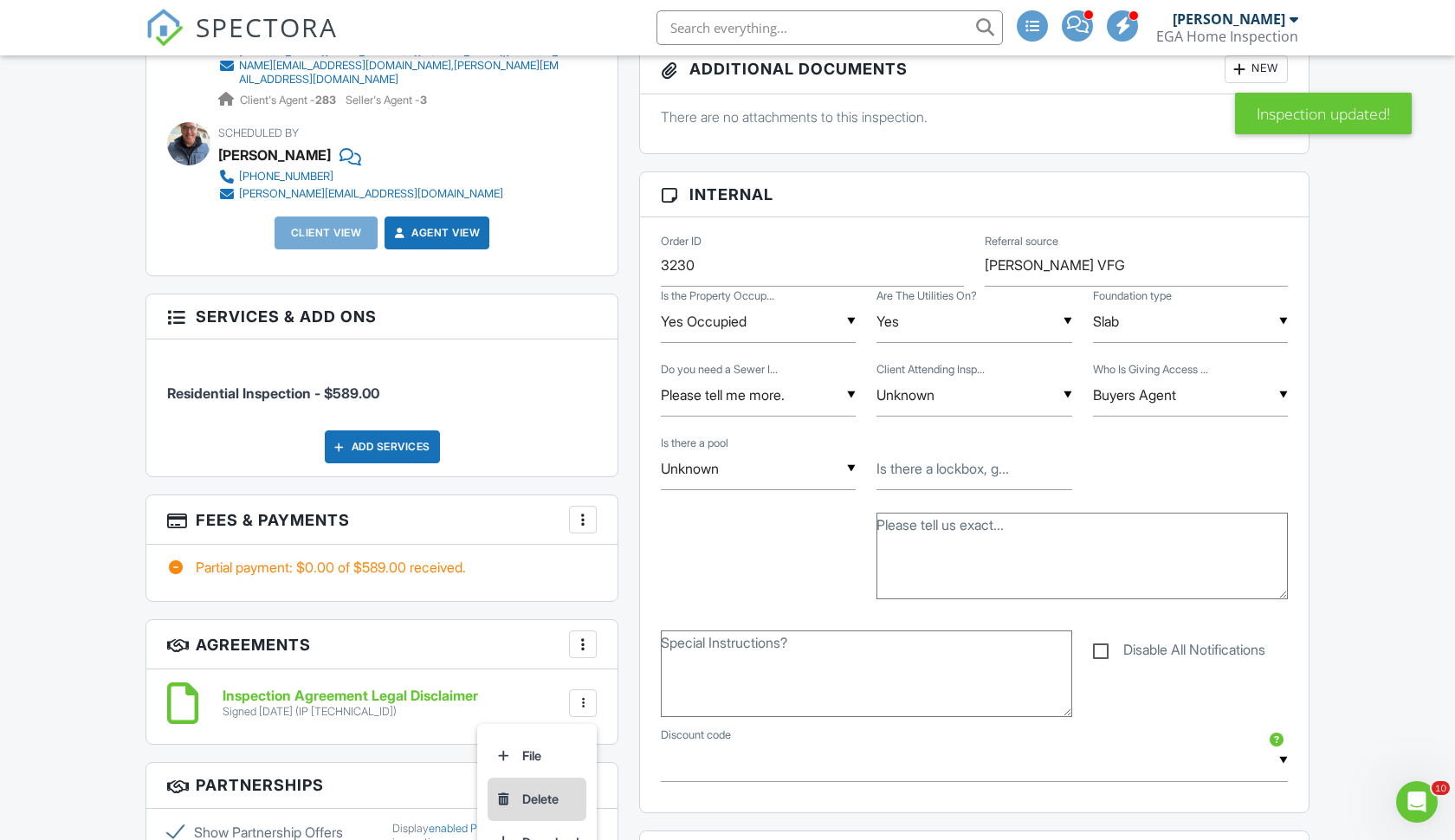 click on "Delete" at bounding box center (537, 799) 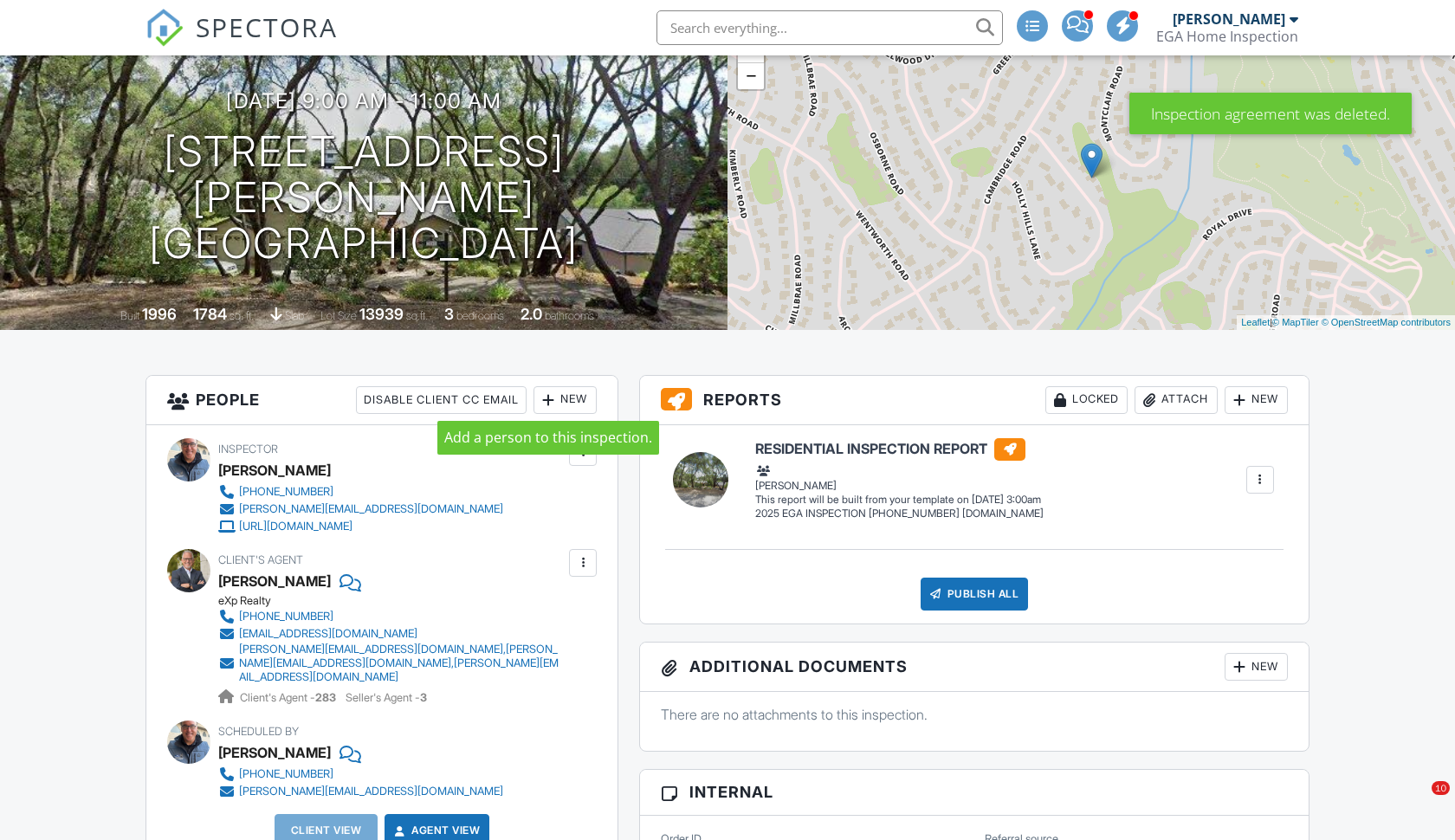 scroll, scrollTop: 186, scrollLeft: 0, axis: vertical 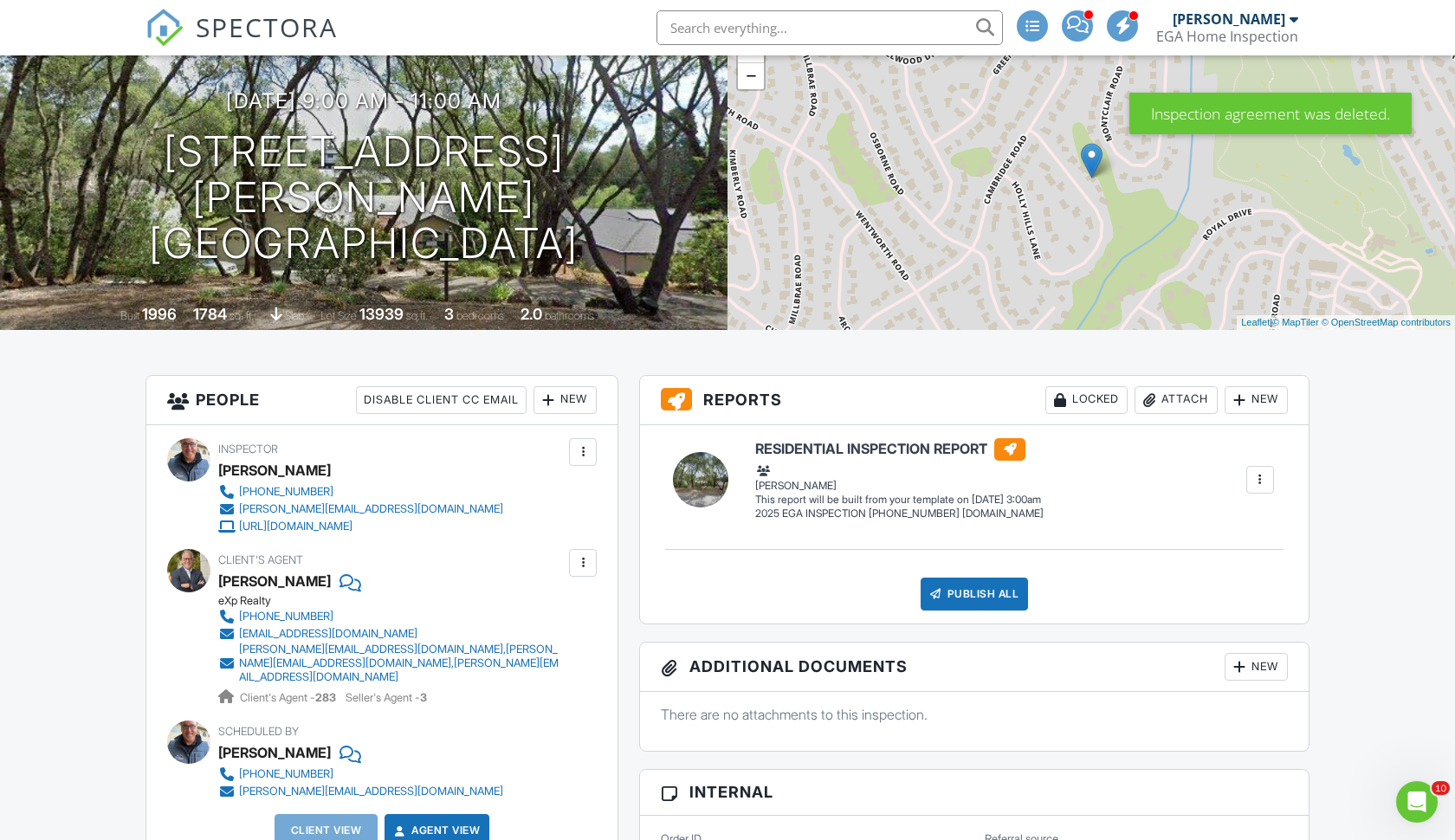 click on "New" at bounding box center (565, 400) 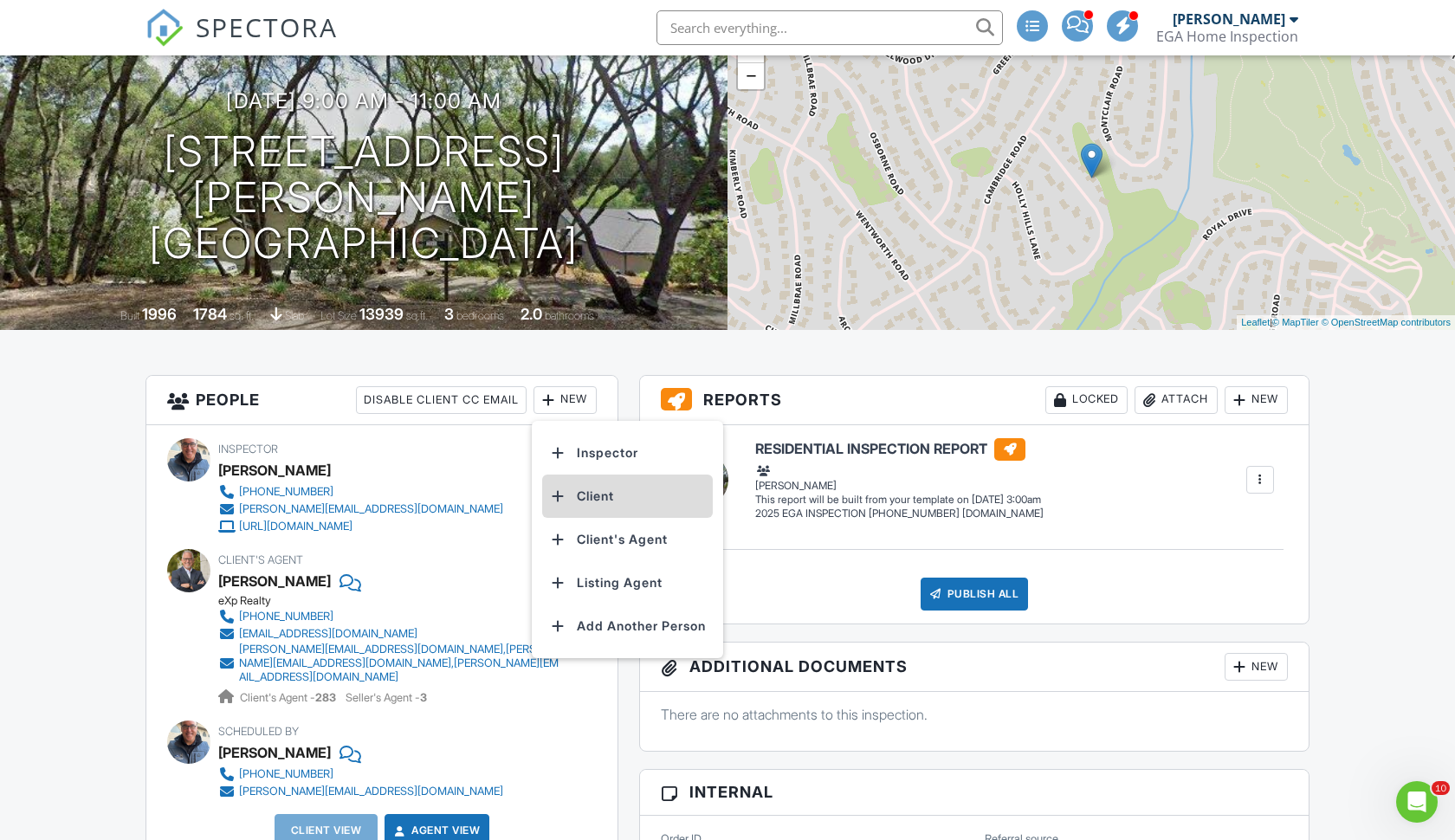 click on "Client" at bounding box center [627, 496] 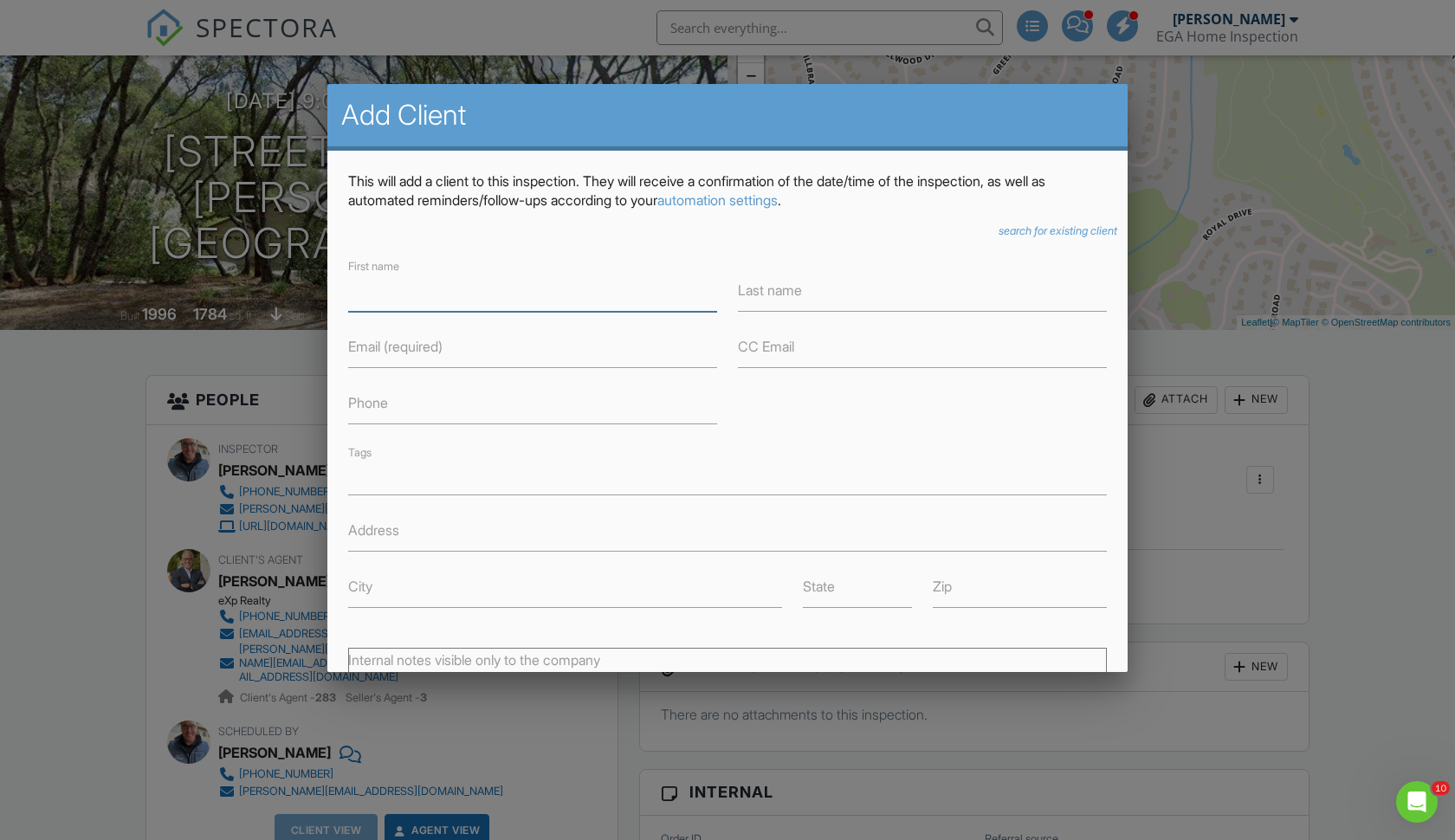 click on "Add Client" at bounding box center (1037, 921) 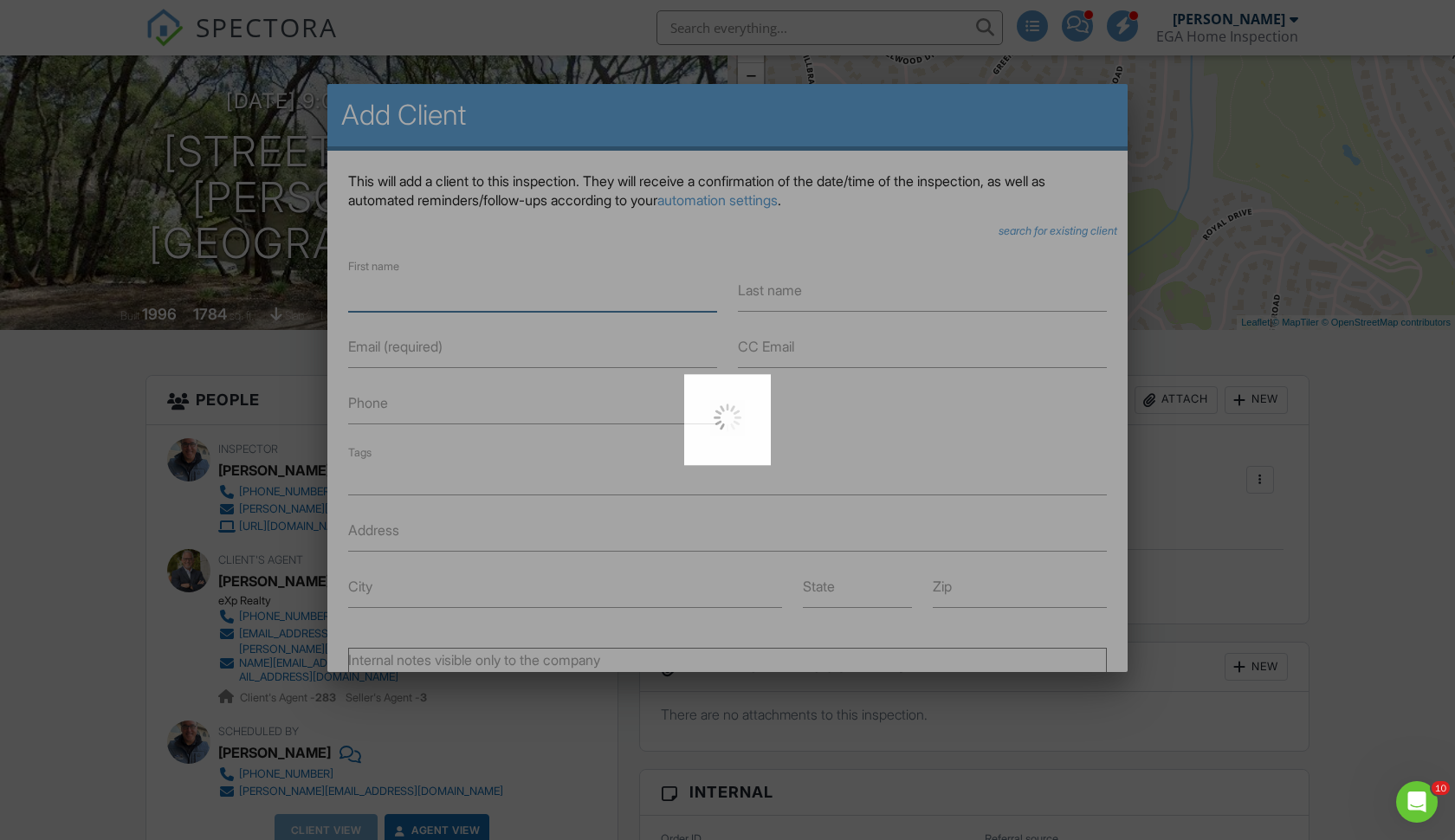 type on "l" 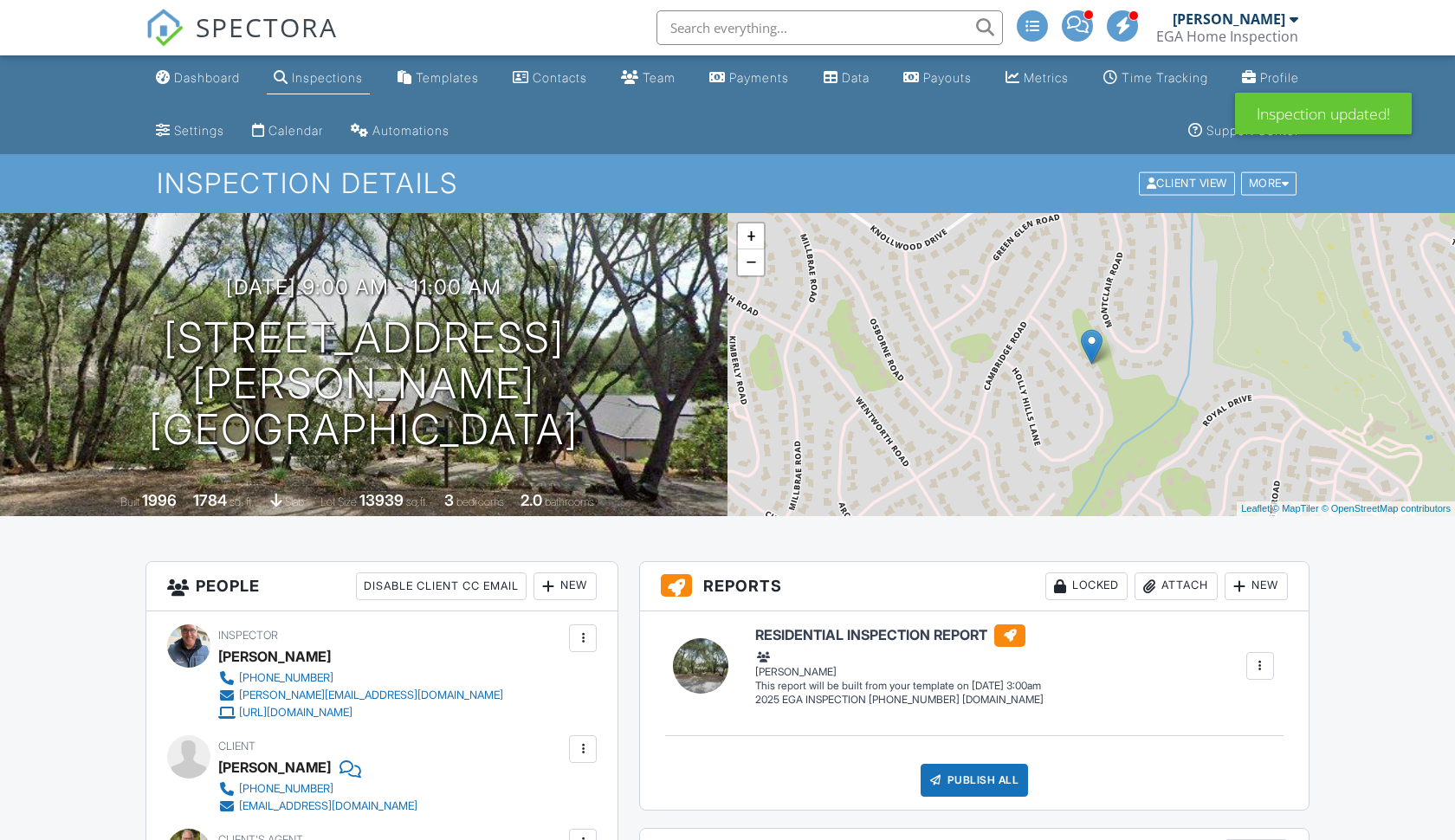 scroll, scrollTop: 0, scrollLeft: 0, axis: both 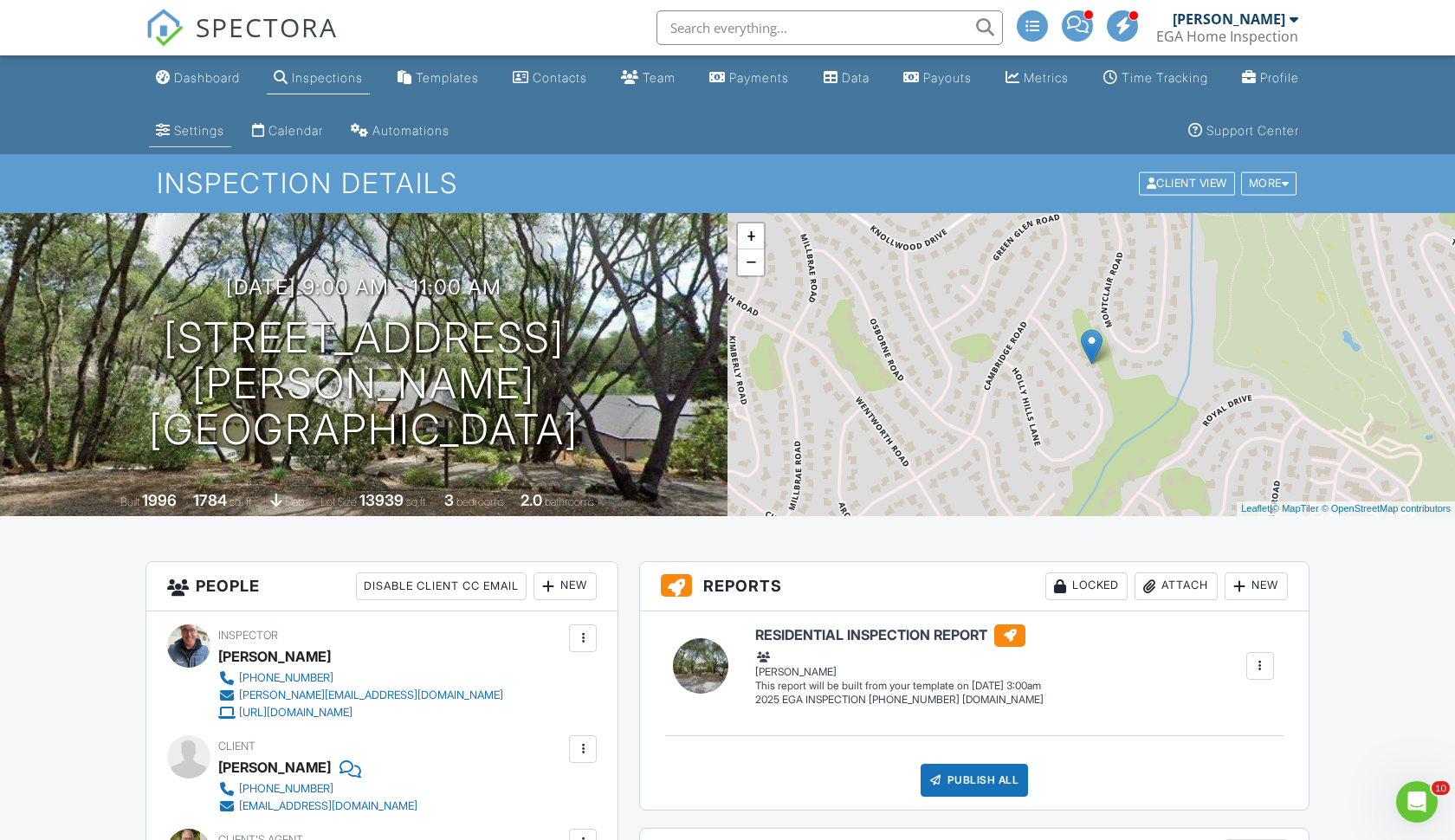 click on "Settings" at bounding box center (199, 130) 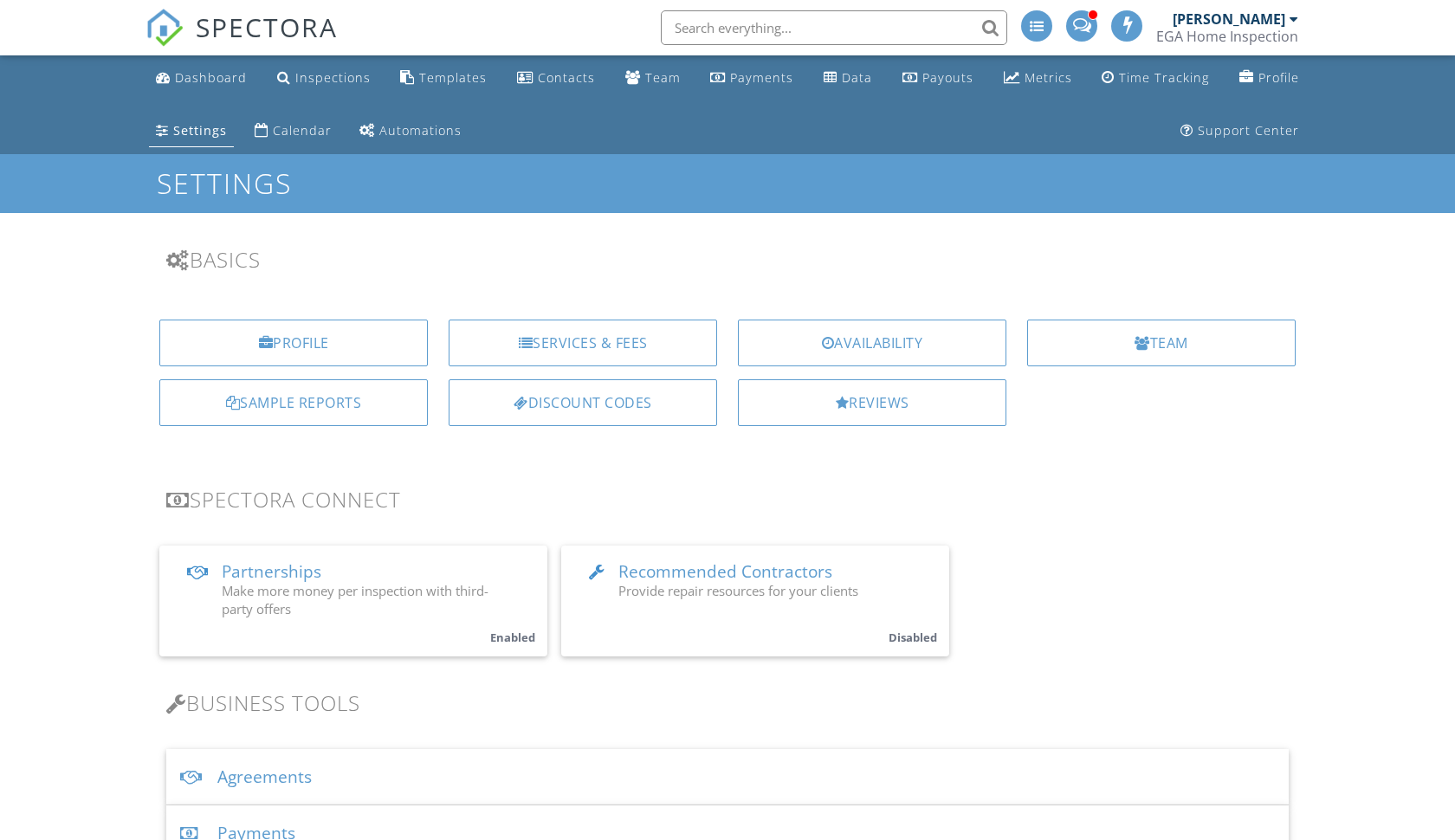 scroll, scrollTop: 0, scrollLeft: 0, axis: both 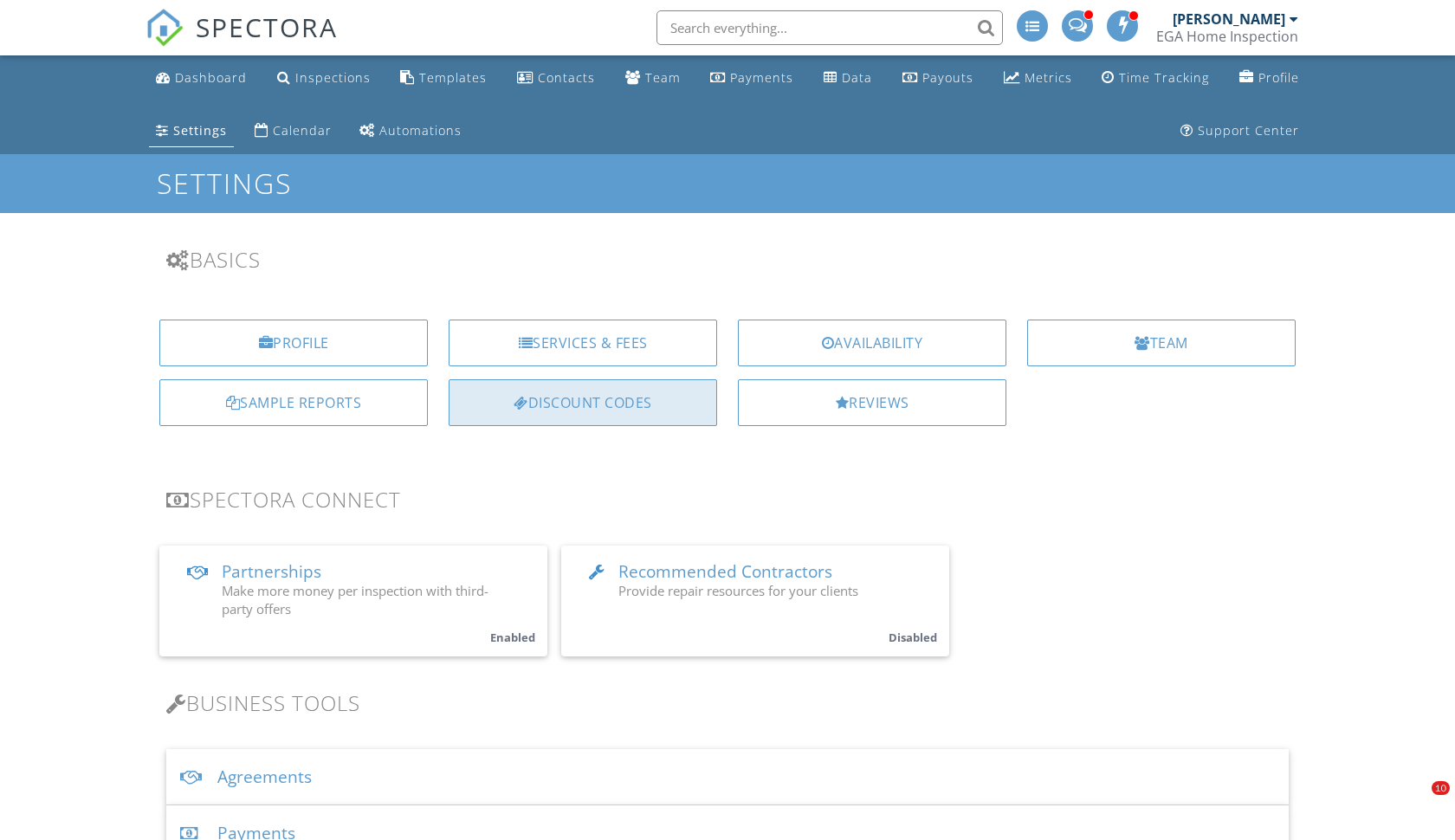 click on "Discount Codes" at bounding box center [583, 403] 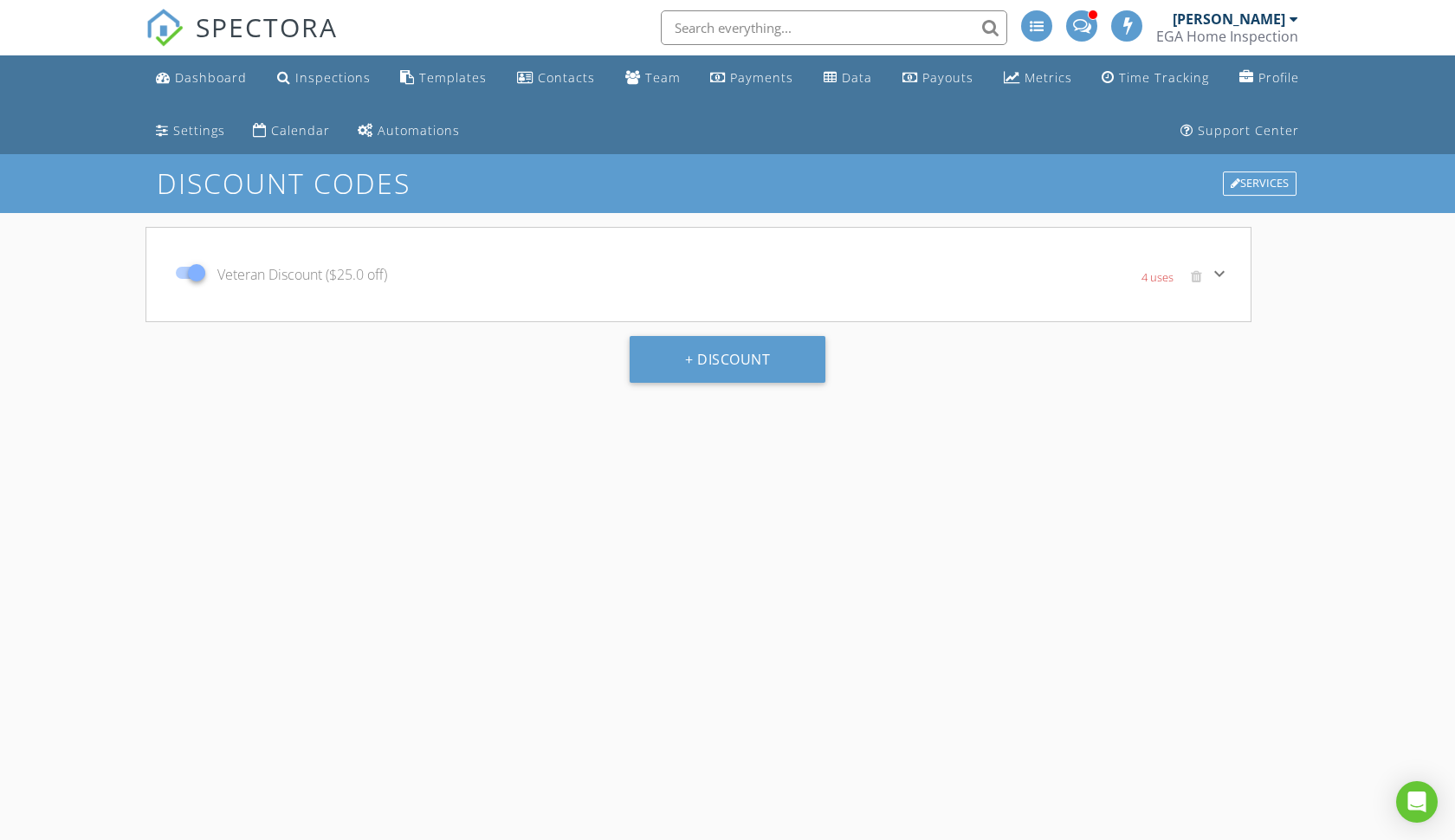 scroll, scrollTop: 0, scrollLeft: 0, axis: both 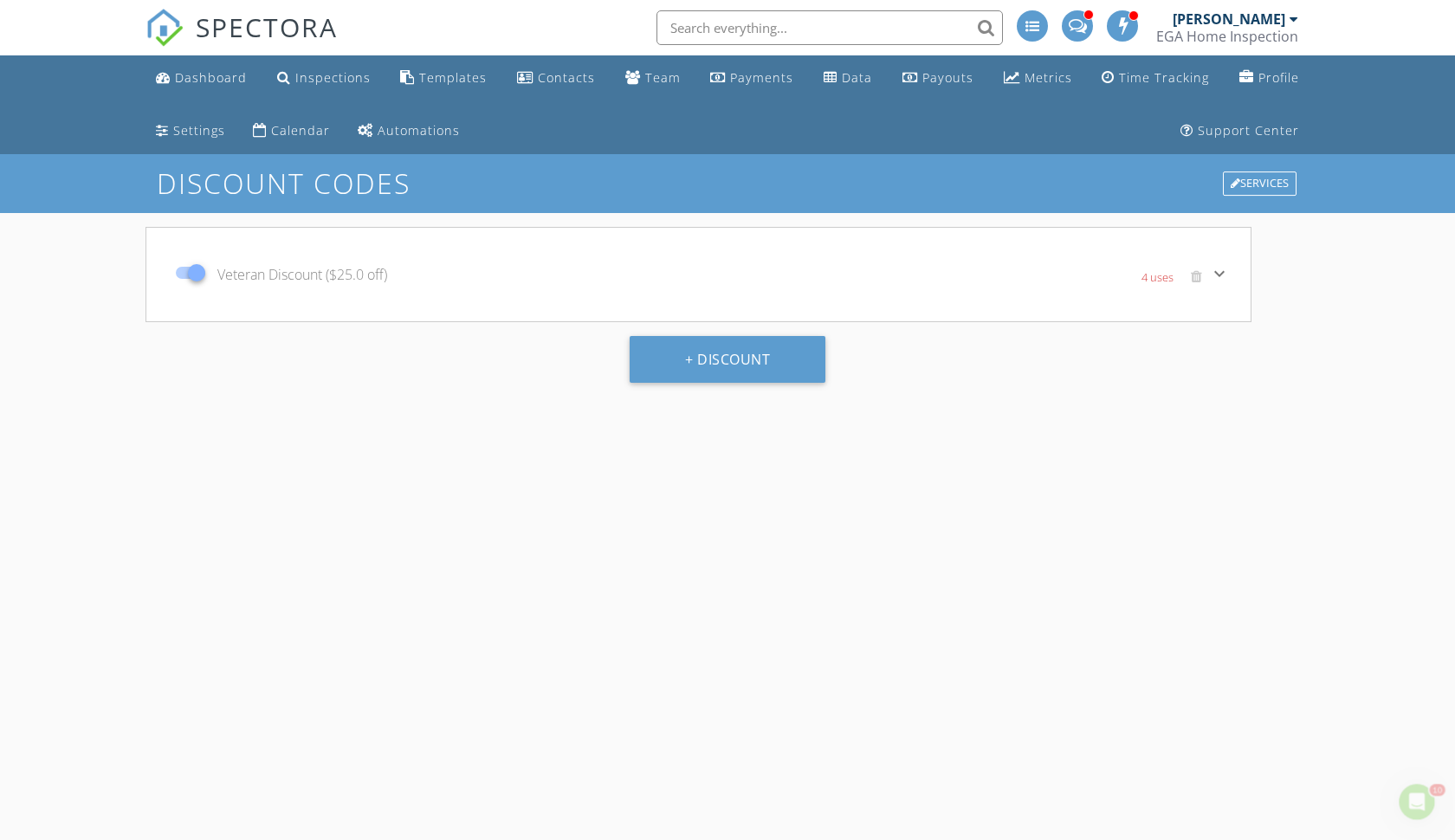 click on "Veteran Discount
($25.0 off)" at bounding box center [514, 275] 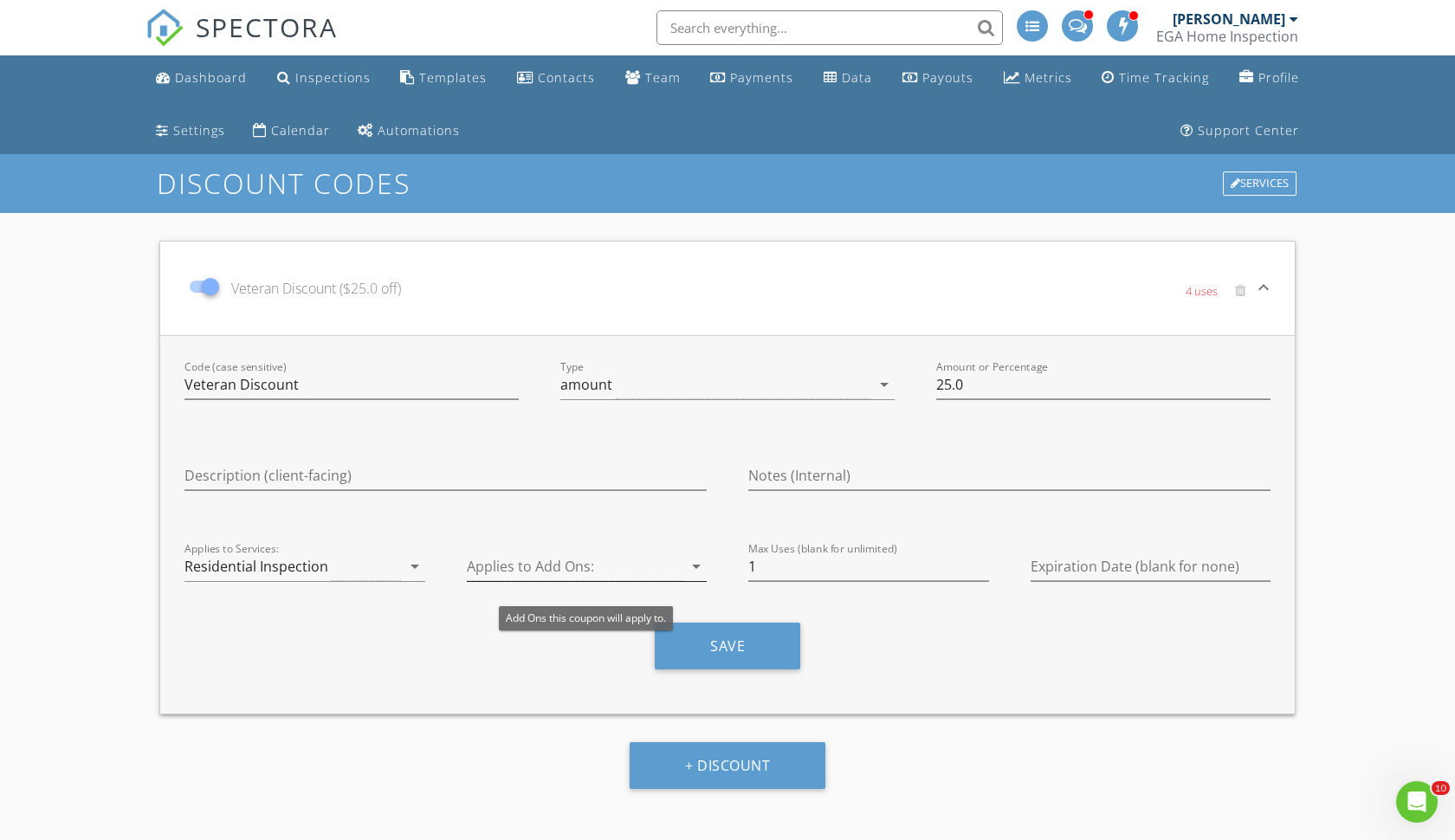click at bounding box center (575, 566) 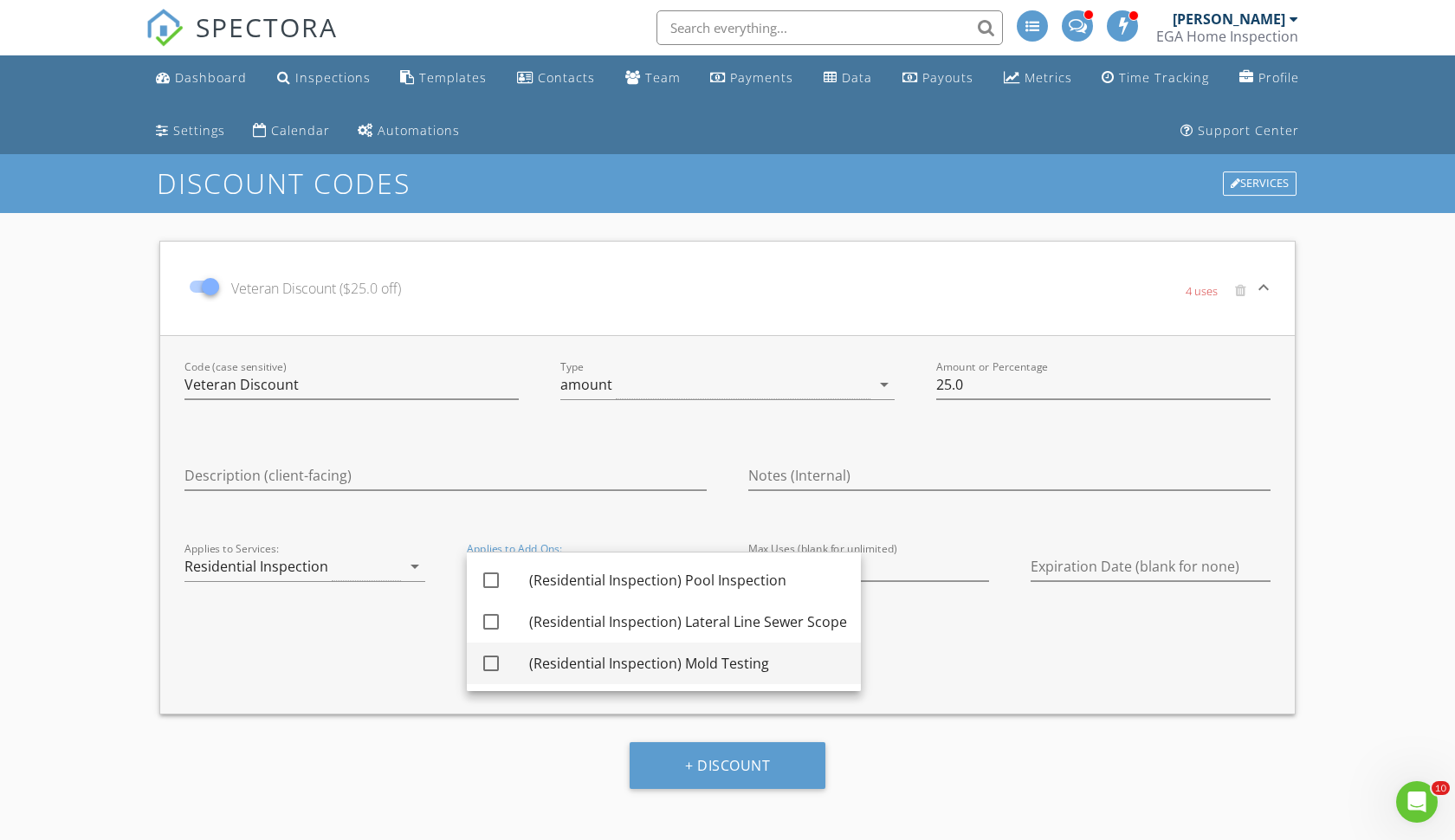 click at bounding box center (491, 663) 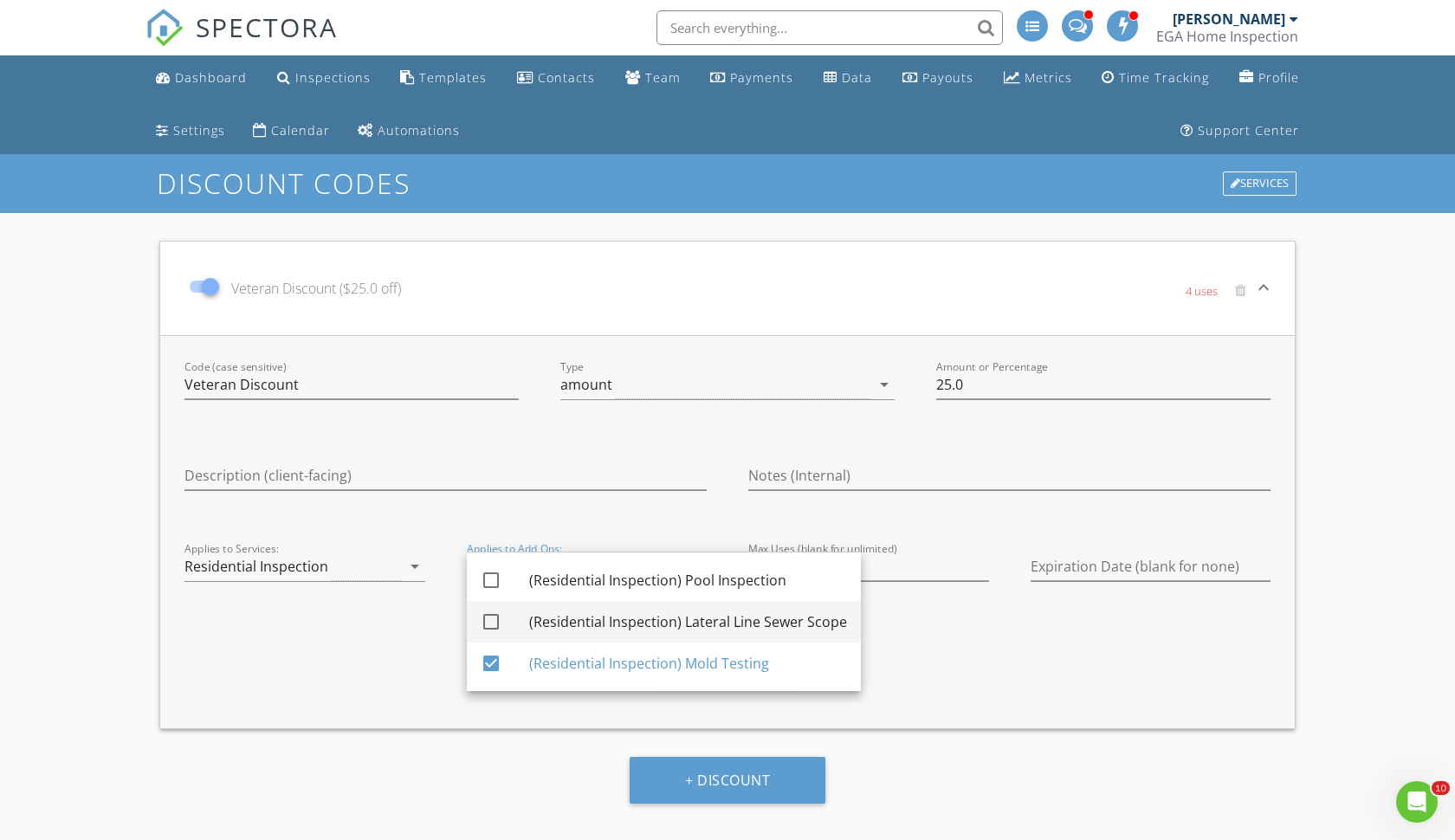 click at bounding box center [491, 622] 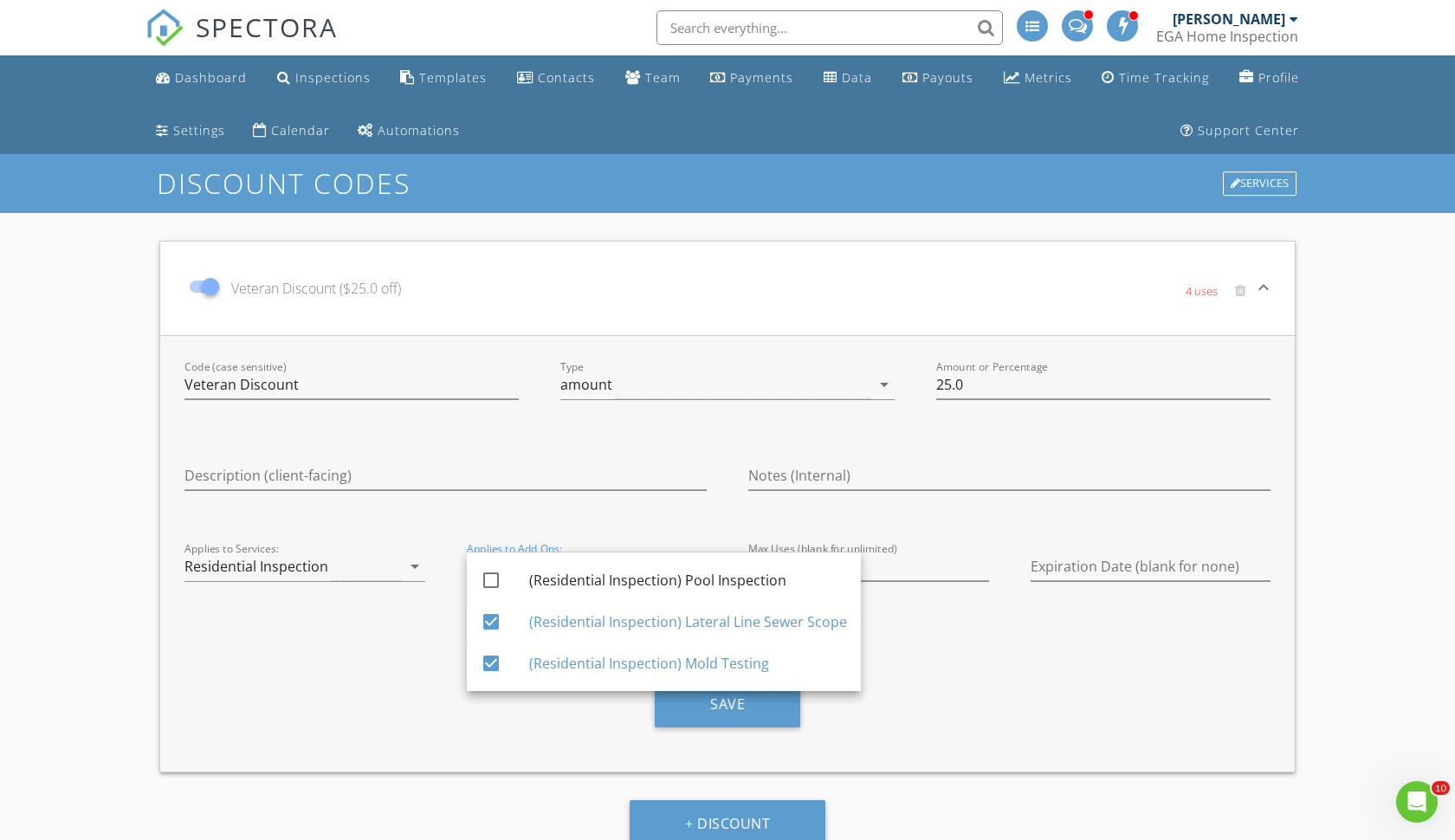 click on "Applies to Services: Residential Inspection arrow_drop_down" at bounding box center (305, 598) 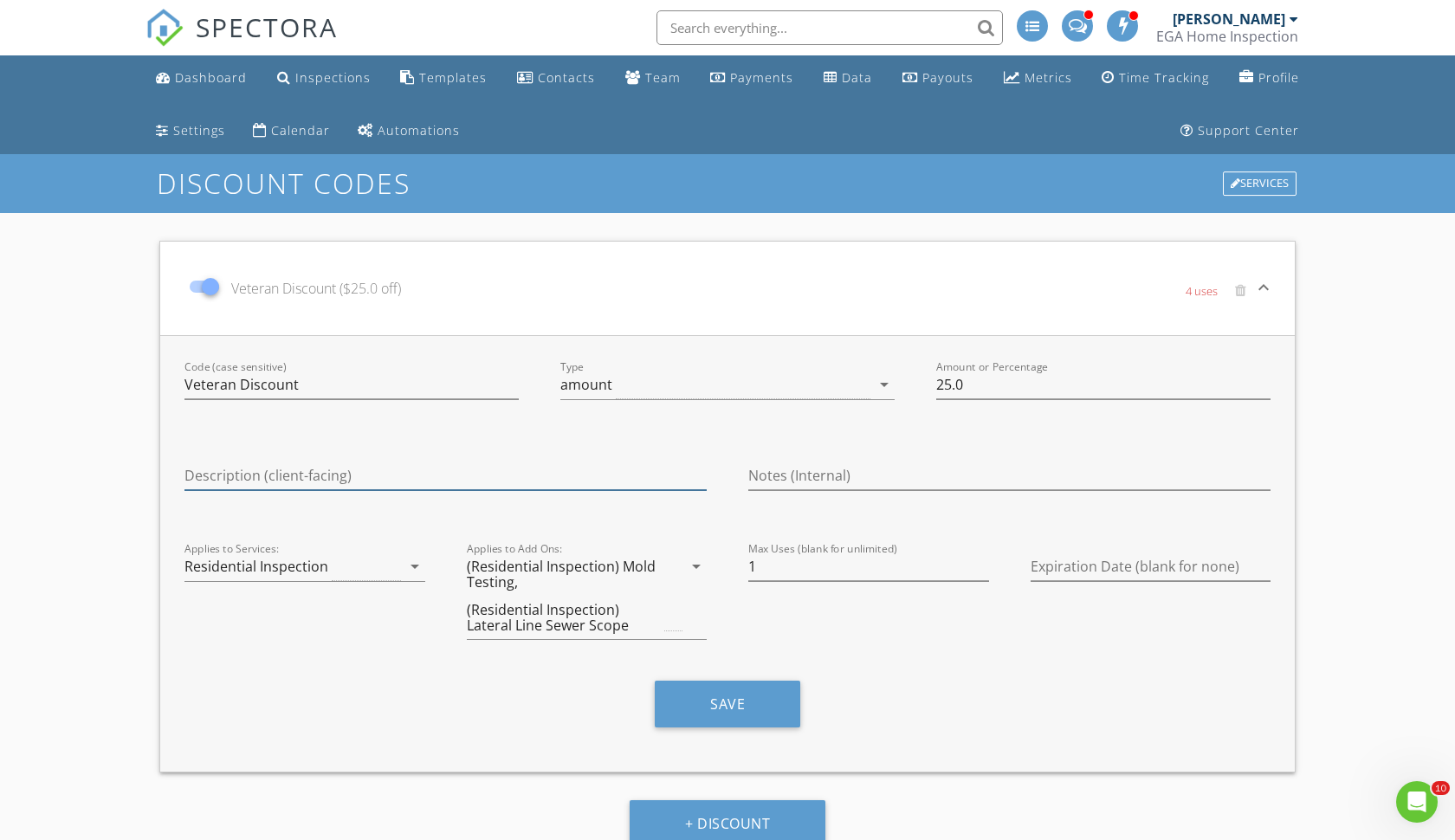 click at bounding box center (445, 475) 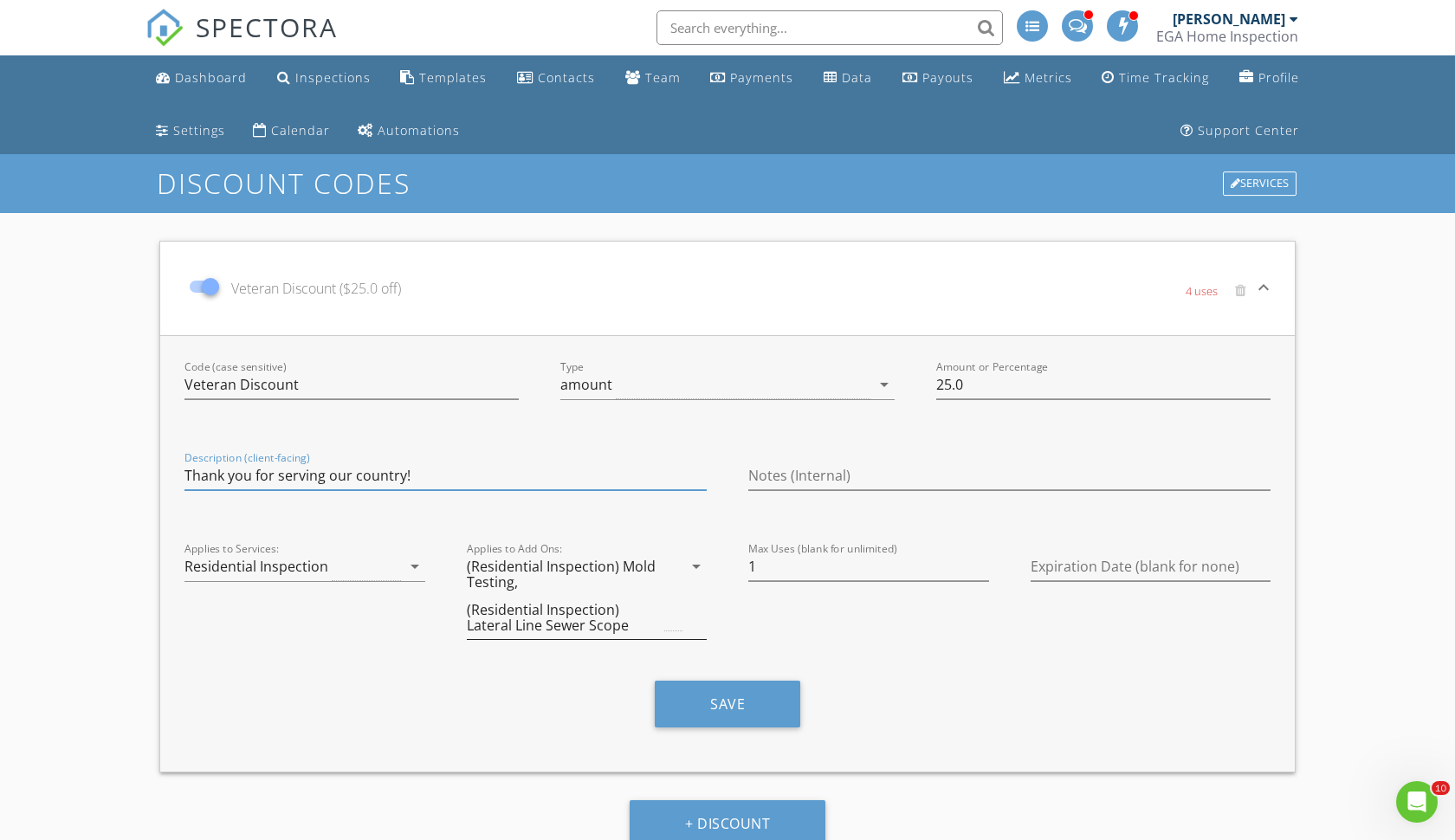 type on "Thank you for serving our country!" 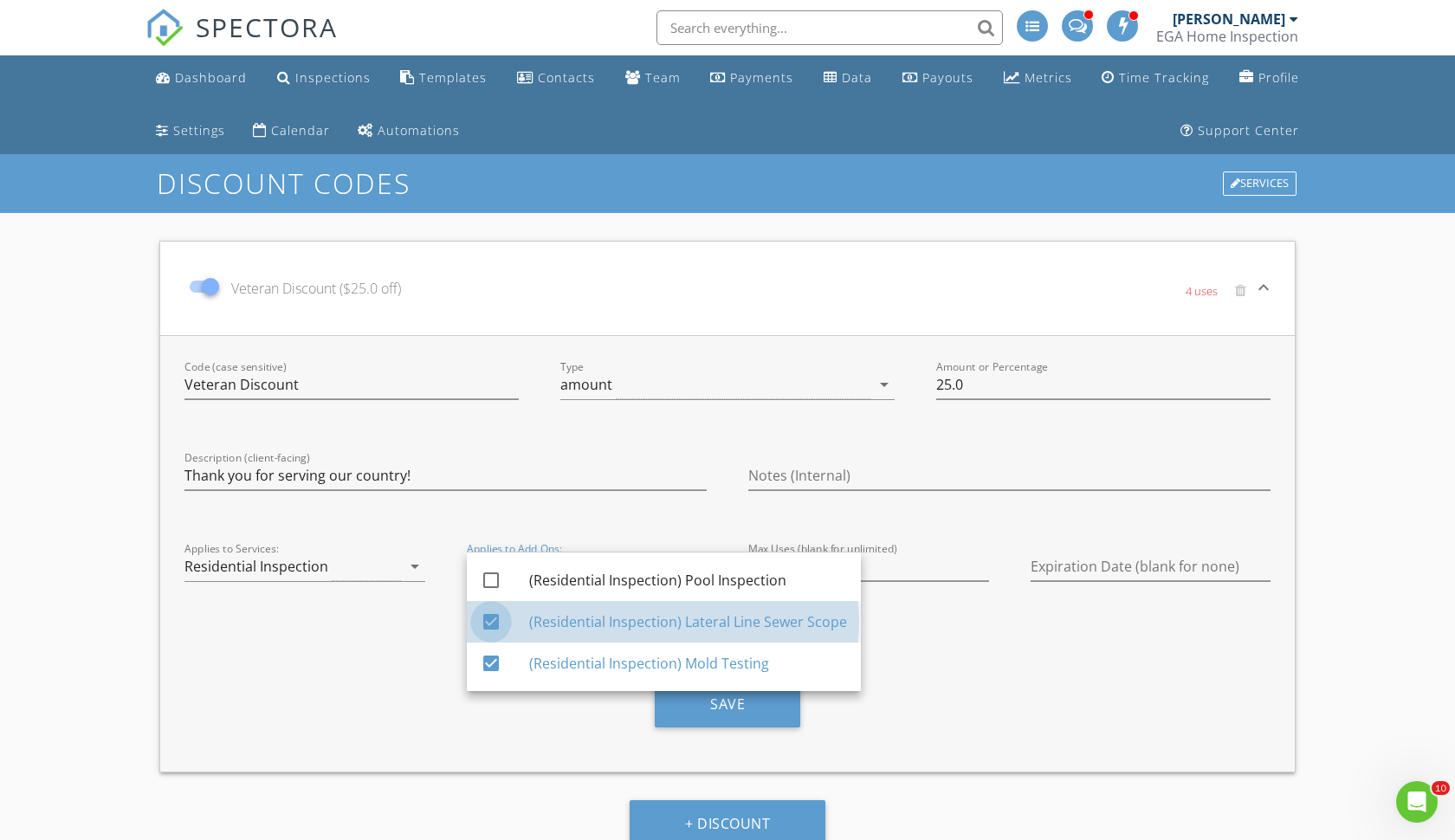 click at bounding box center (491, 622) 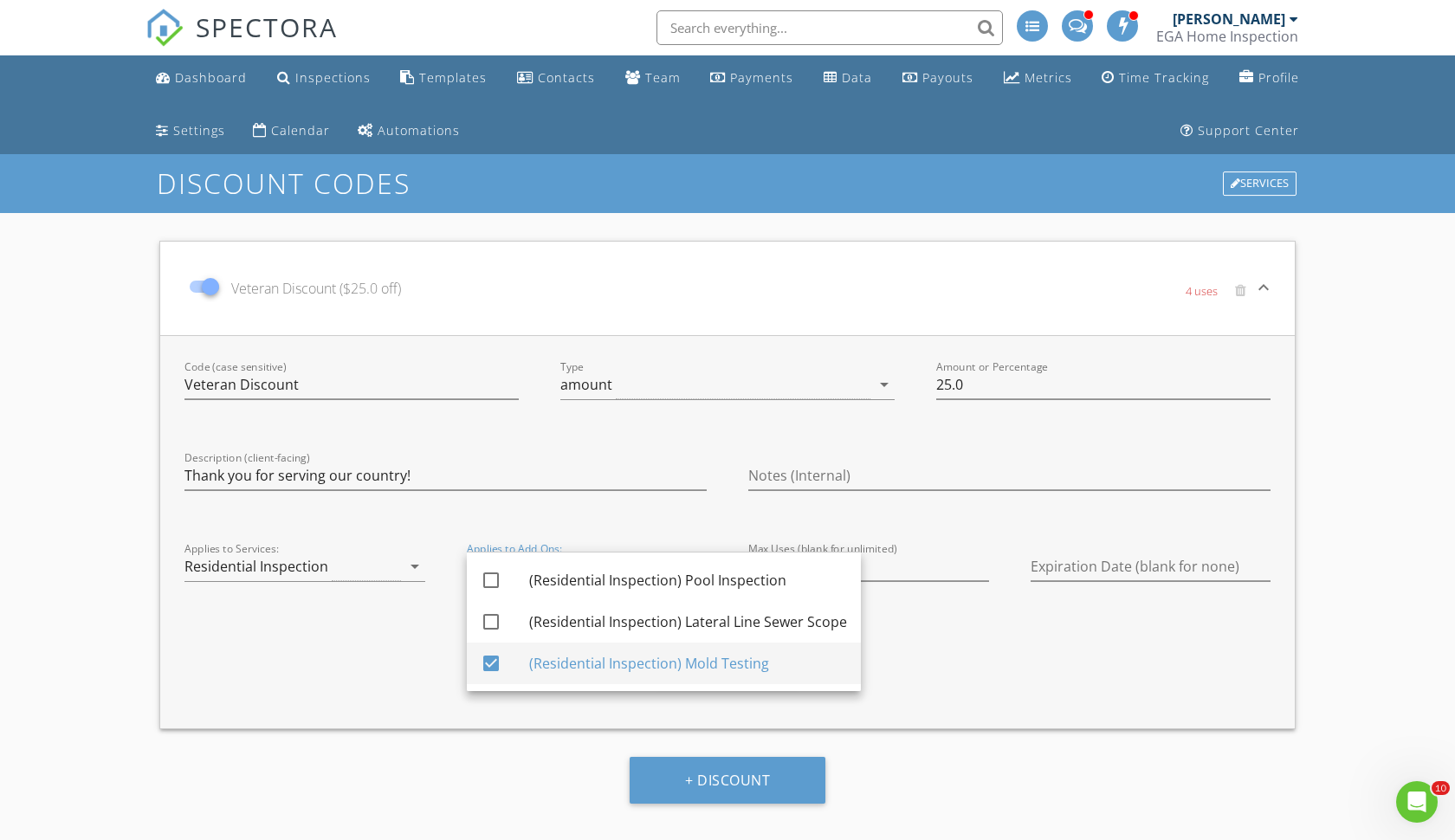 click at bounding box center (491, 663) 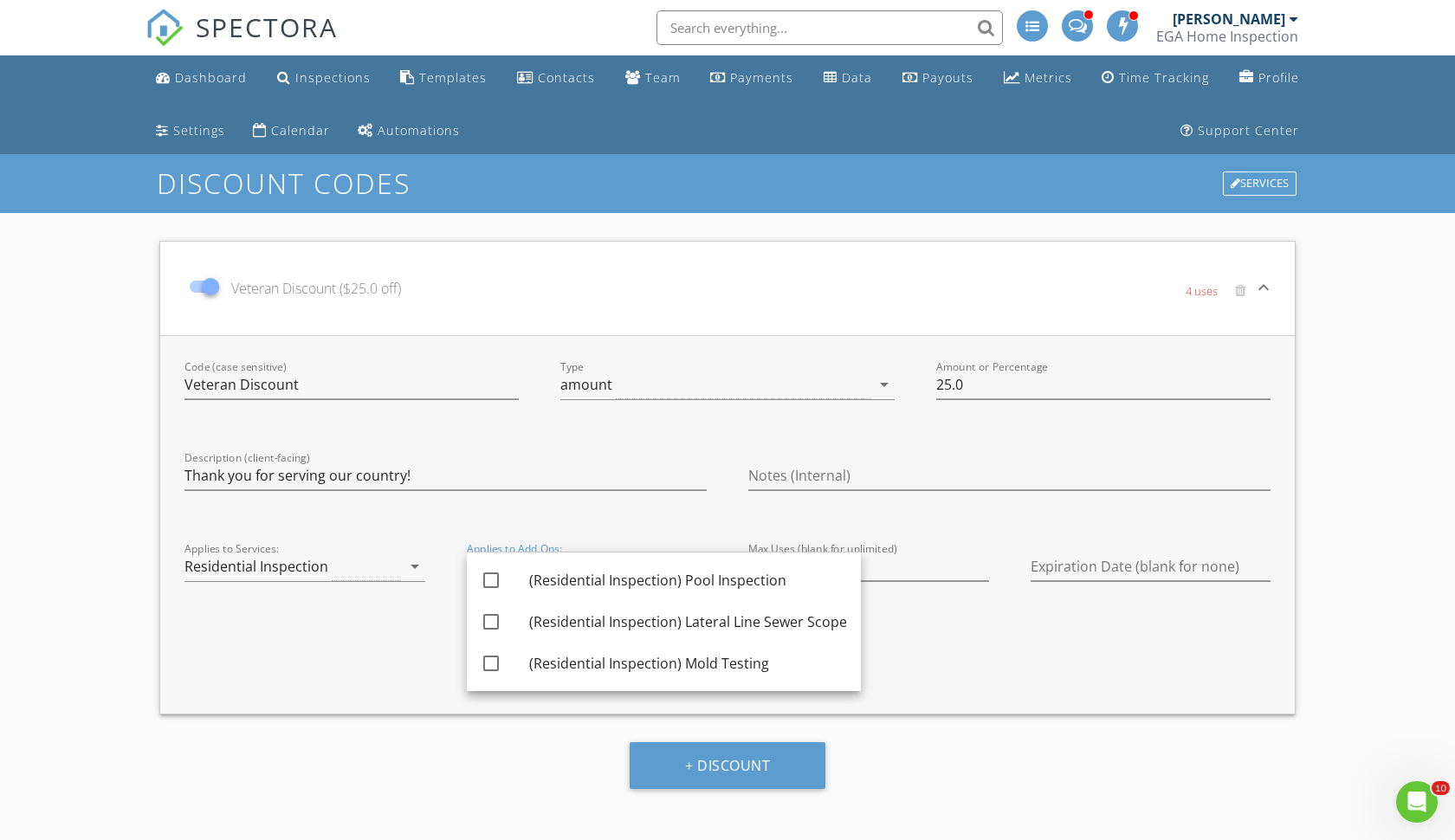 click on "Code (case sensitive) Veteran Discount   Type amount arrow_drop_down   Amount or Percentage 25.0   Description (client-facing) Thank you for serving our country!   Notes (Internal)   Applies to Services: Residential Inspection arrow_drop_down   Applies to Add Ons: arrow_drop_down   Max Uses (blank for unlimited) 1   Expiration Date (blank for none)     Save" at bounding box center [728, 524] 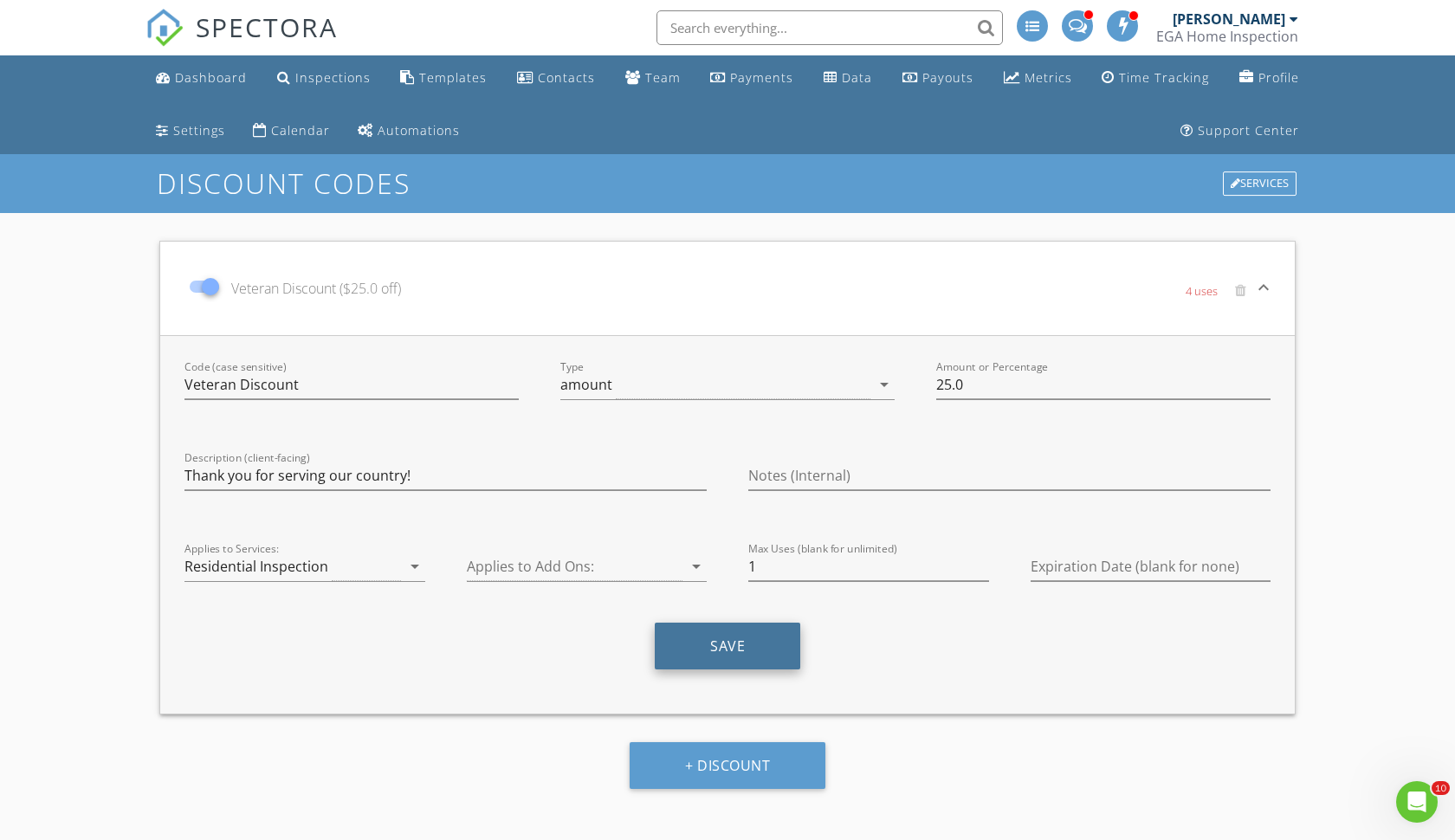 click on "Save" at bounding box center (728, 646) 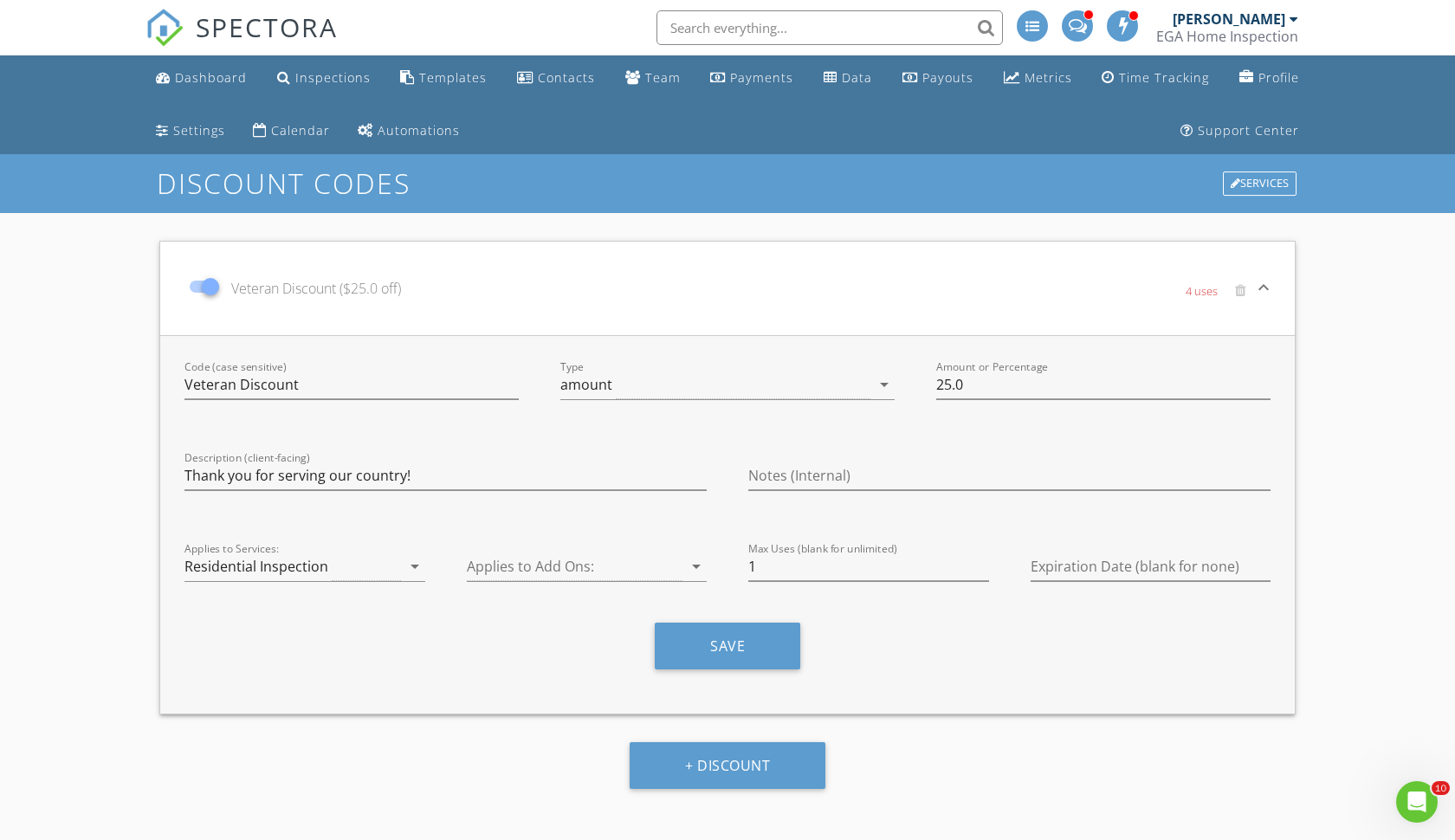click on "Veteran Discount
($25.0 off)" at bounding box center (538, 288) 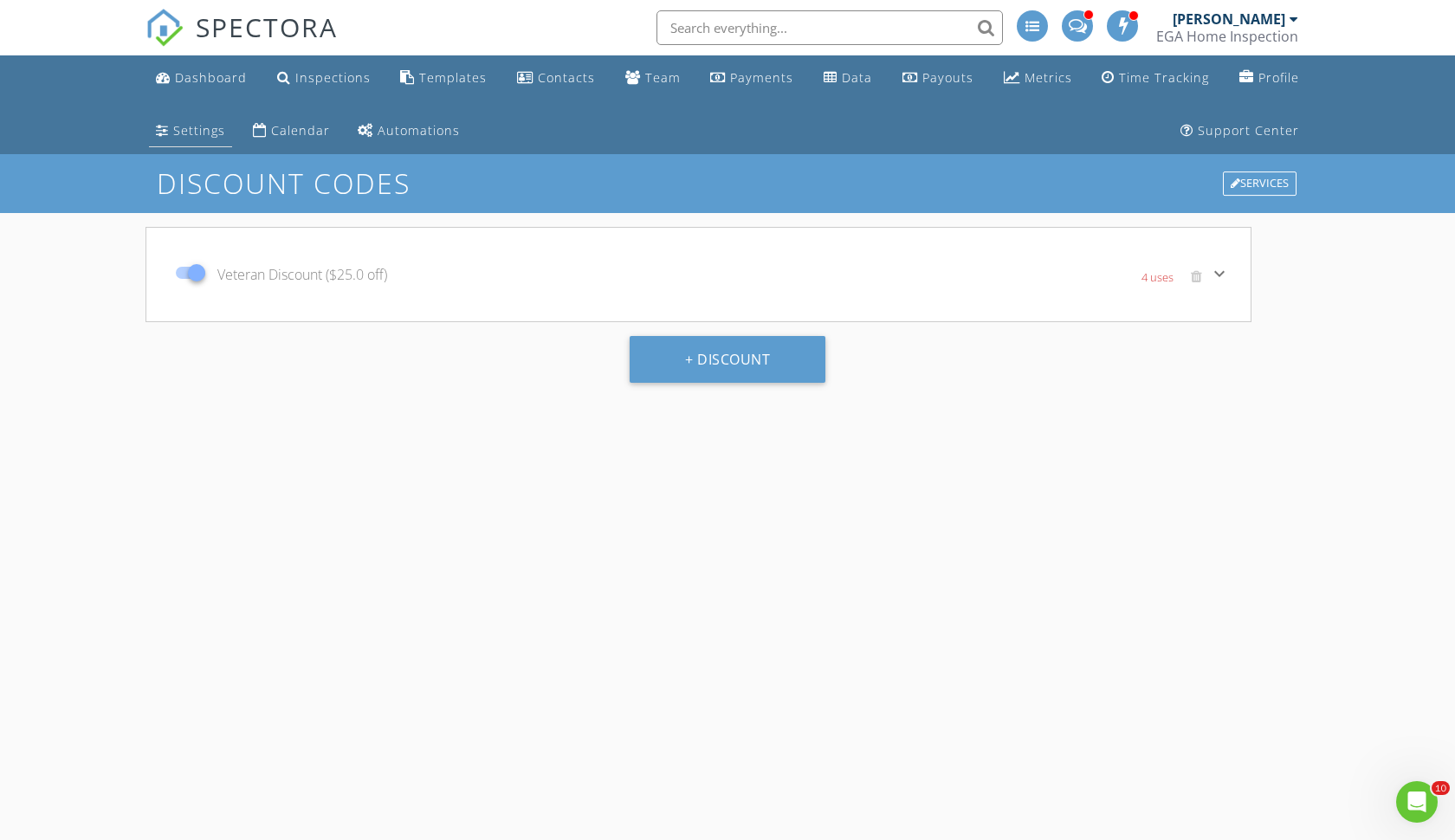 click on "Settings" at bounding box center (191, 131) 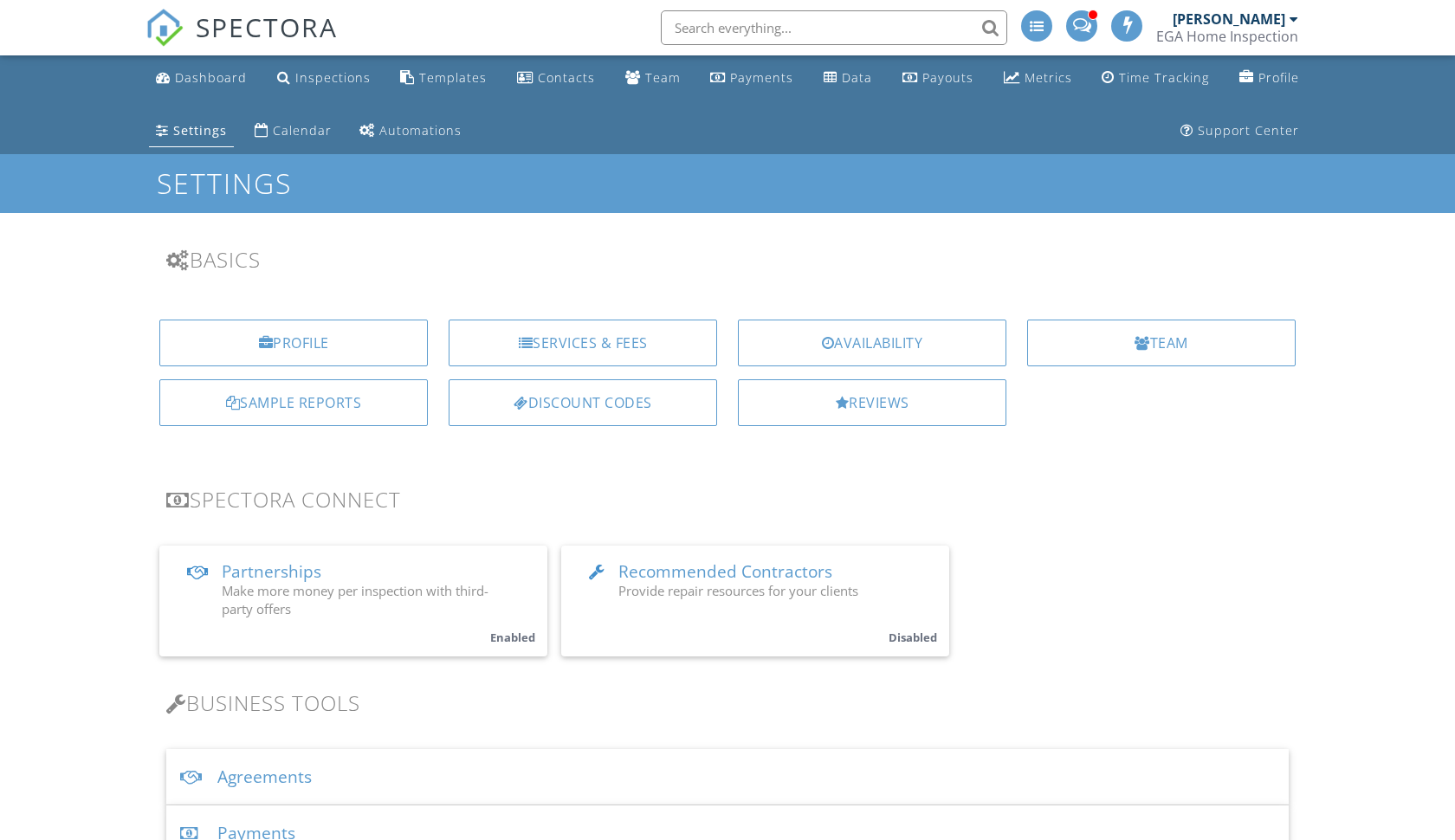 scroll, scrollTop: 0, scrollLeft: 0, axis: both 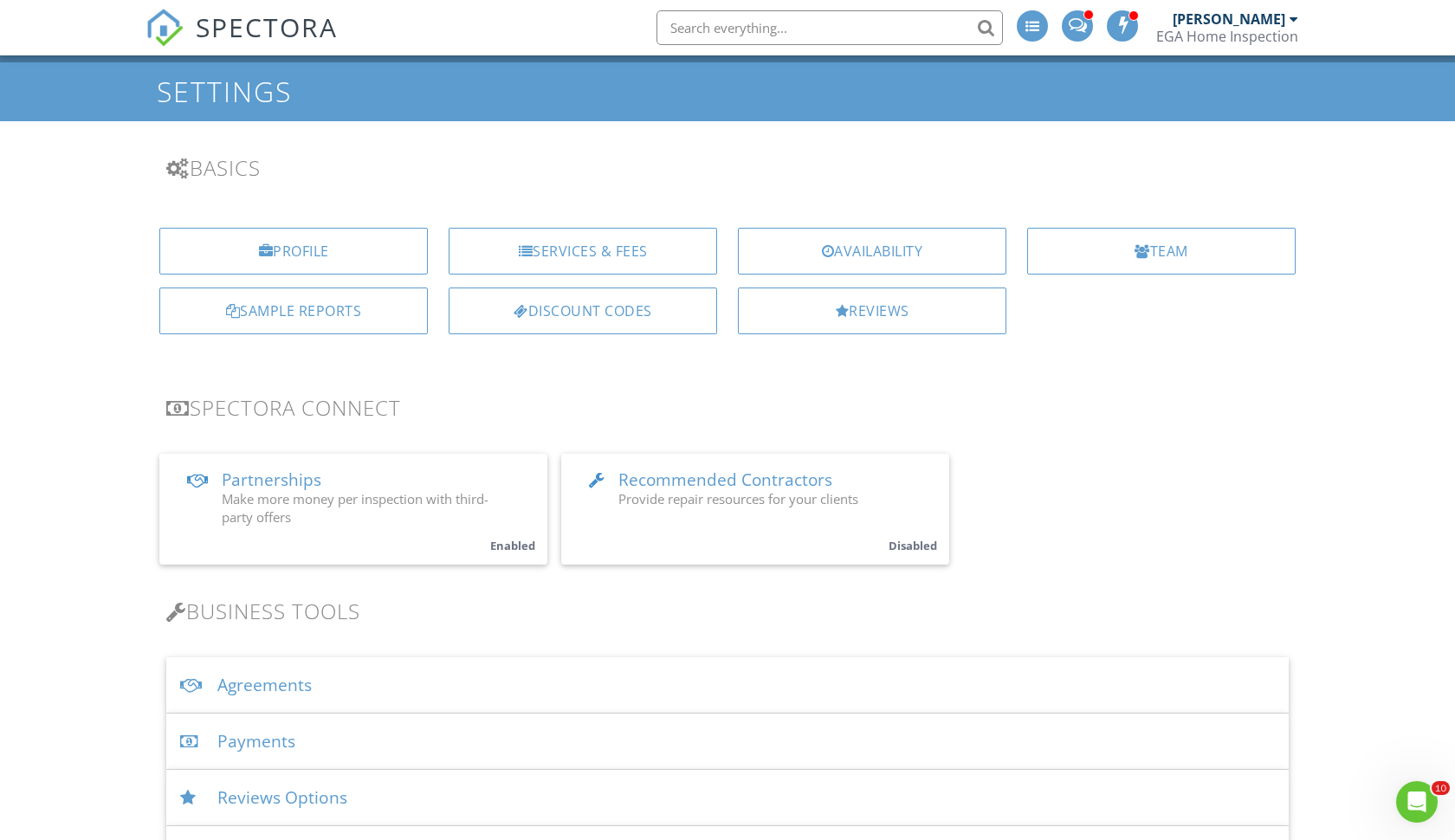 click on "Recommended Contractors
Provide repair resources for your clients
Disabled" at bounding box center (755, 509) 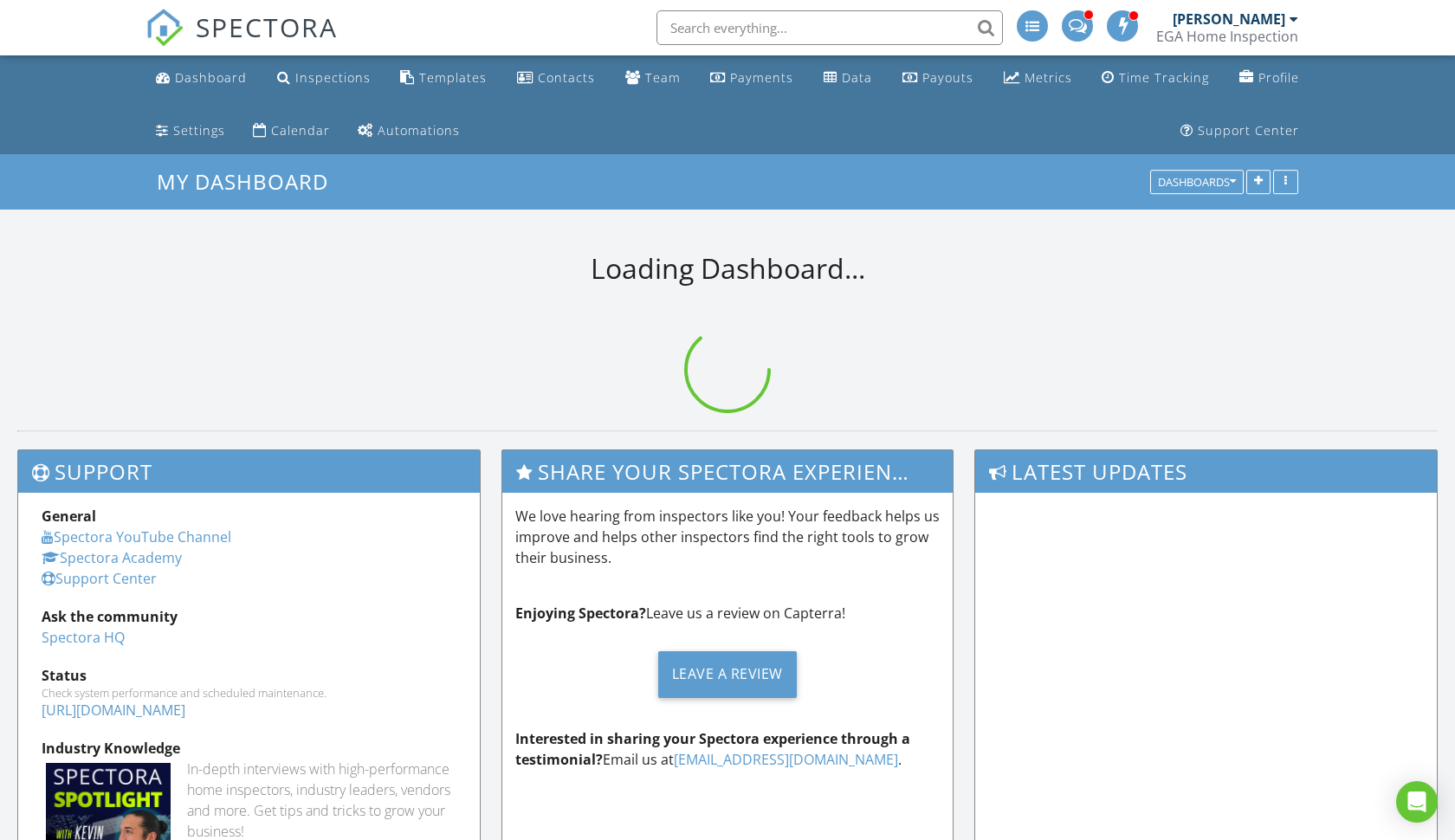 scroll, scrollTop: 0, scrollLeft: 0, axis: both 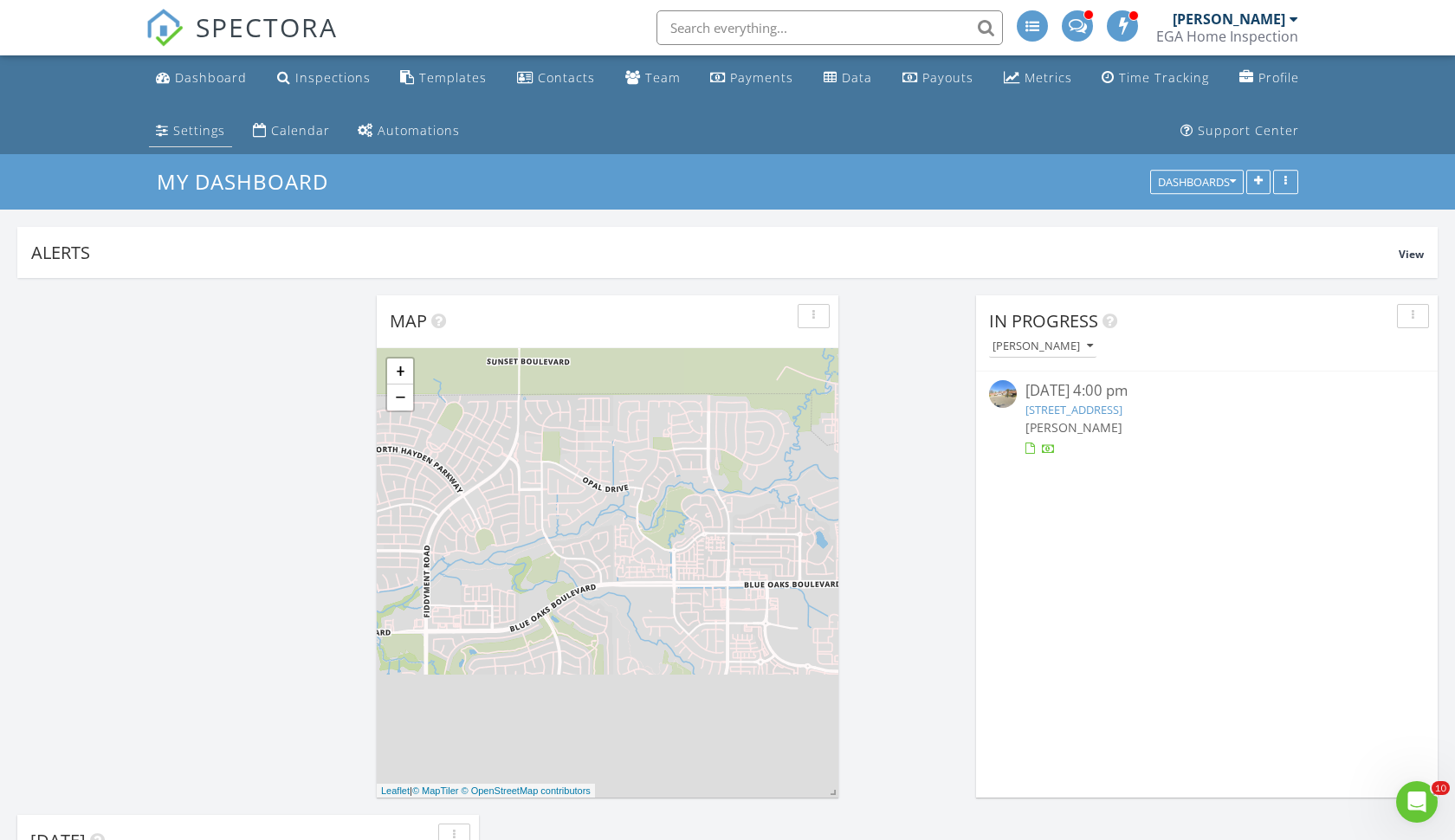 click on "Settings" at bounding box center (199, 130) 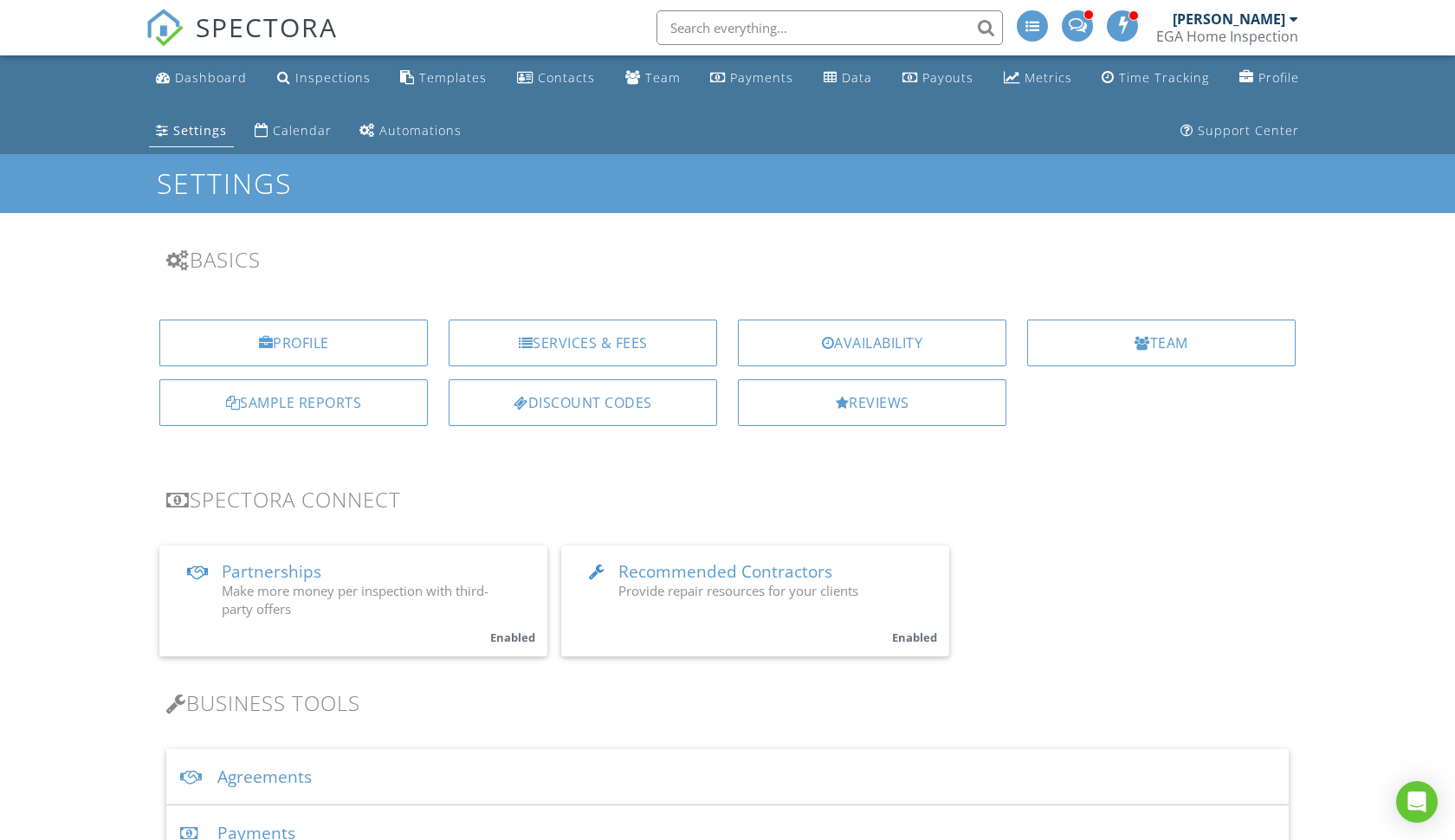 scroll, scrollTop: 467, scrollLeft: 0, axis: vertical 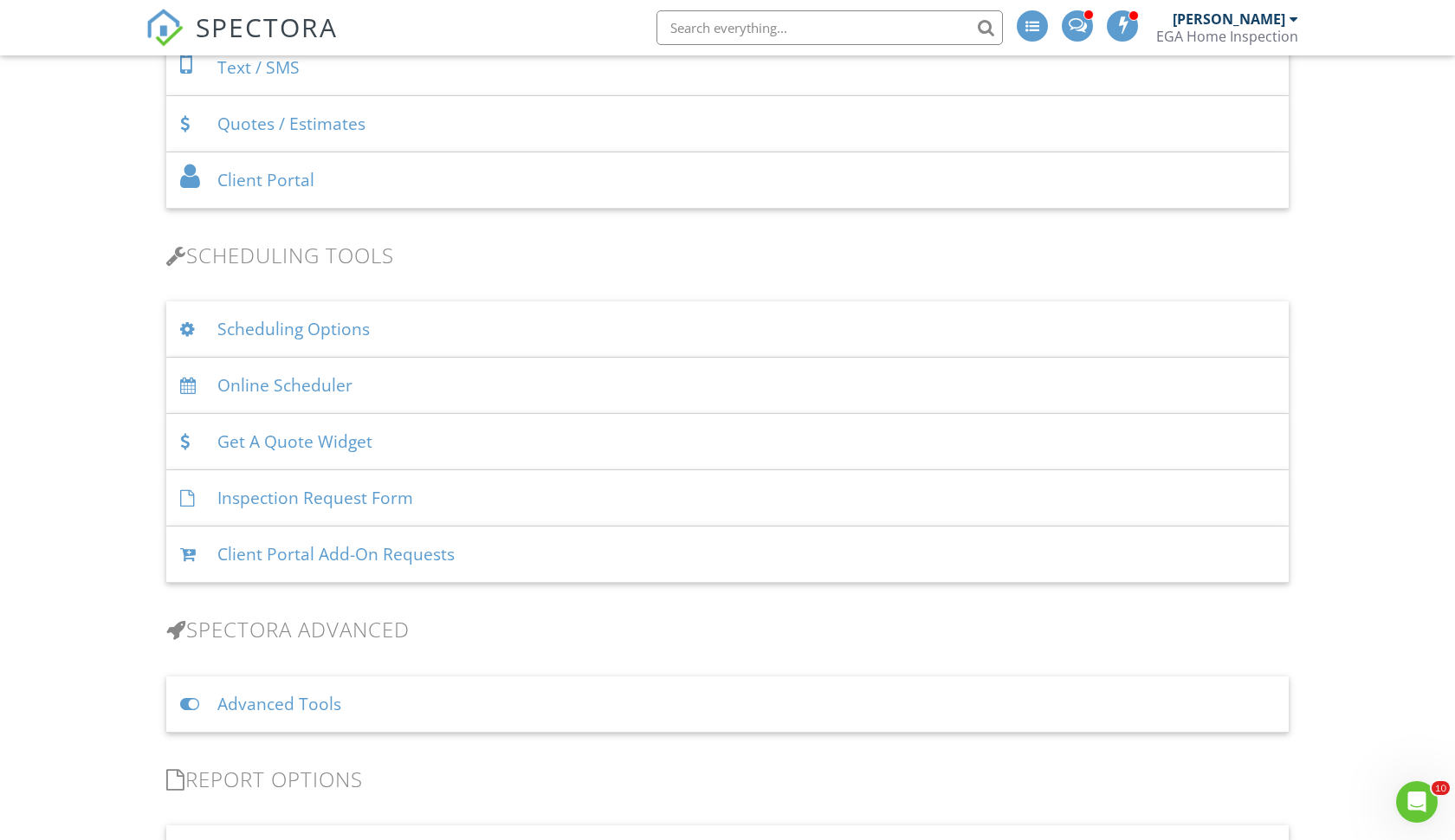 click on "Inspection Request Form" at bounding box center (728, 498) 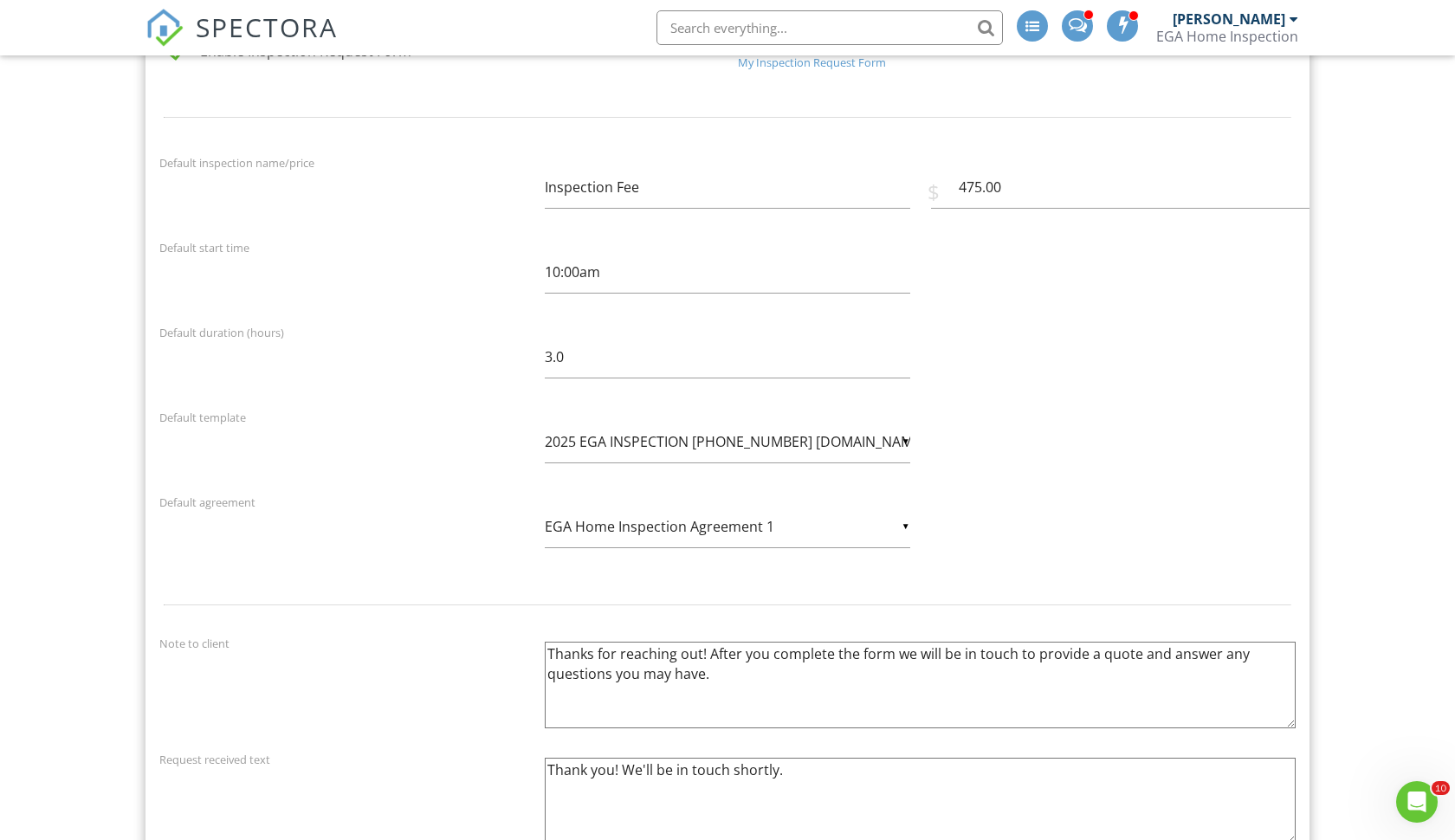 scroll, scrollTop: 1486, scrollLeft: 0, axis: vertical 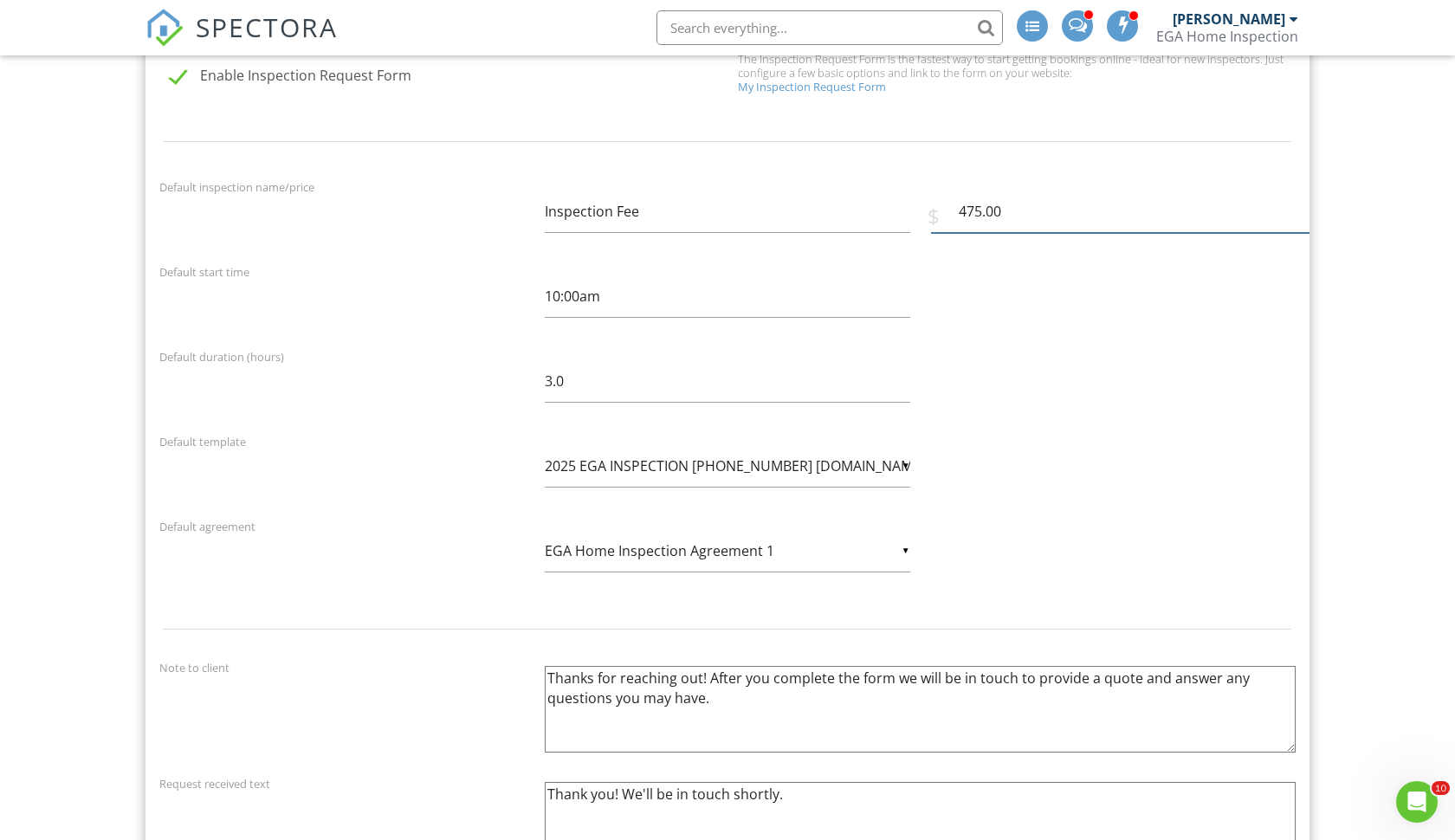 click on "475.00" at bounding box center (1120, 211) 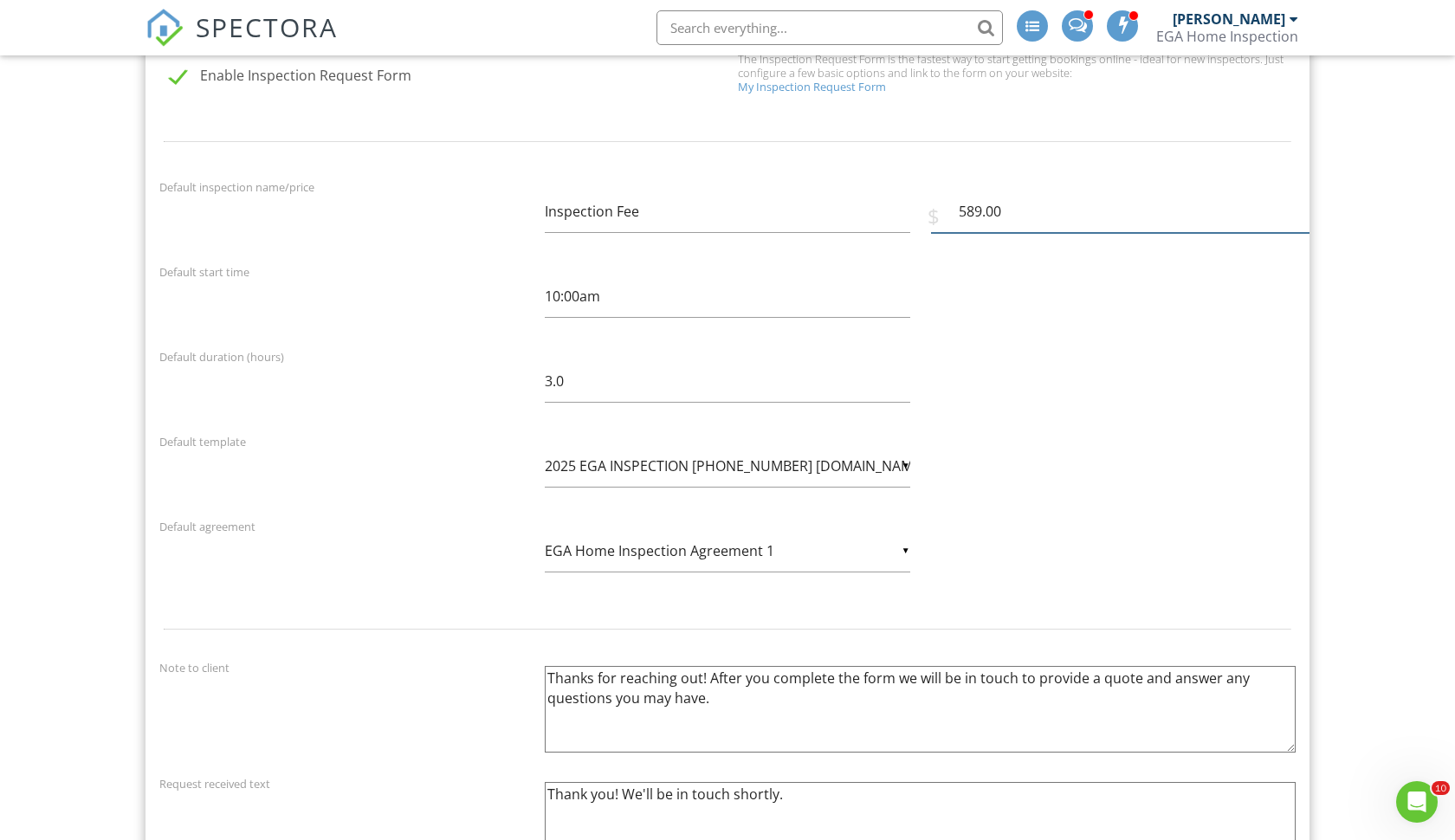 type on "589.00" 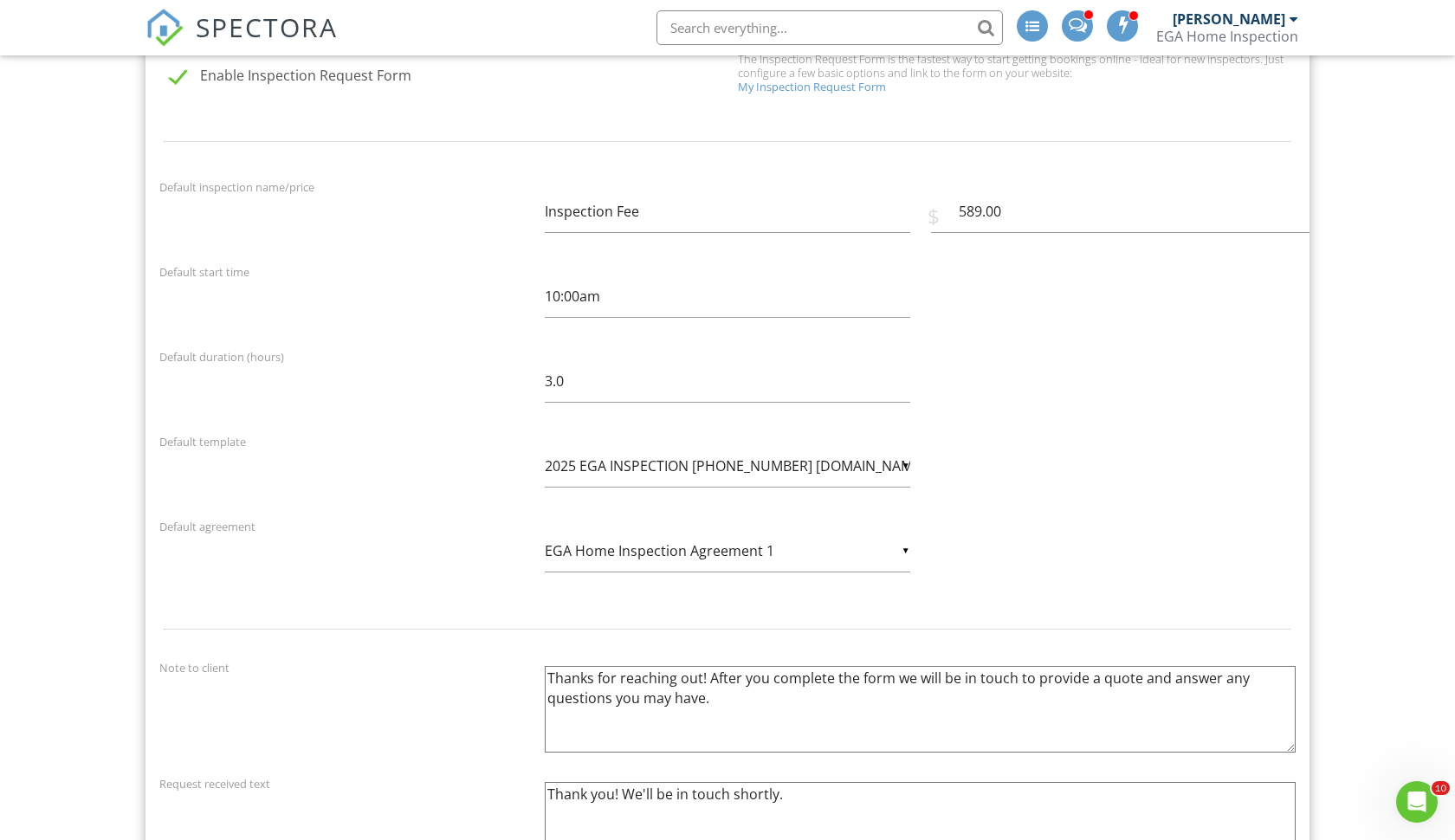 click on "Default start time
10:00am" at bounding box center [728, 300] 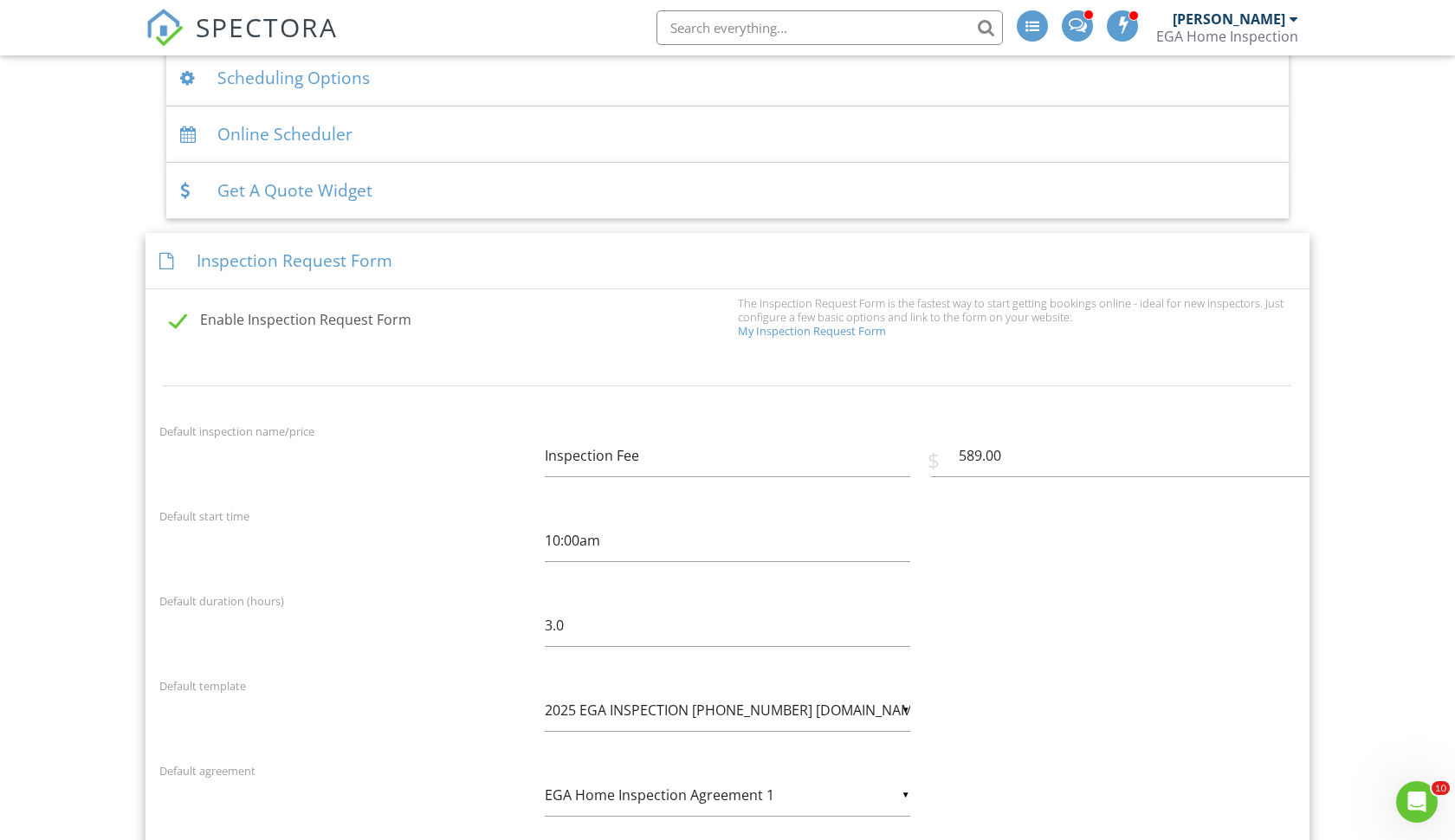 scroll, scrollTop: 1201, scrollLeft: 0, axis: vertical 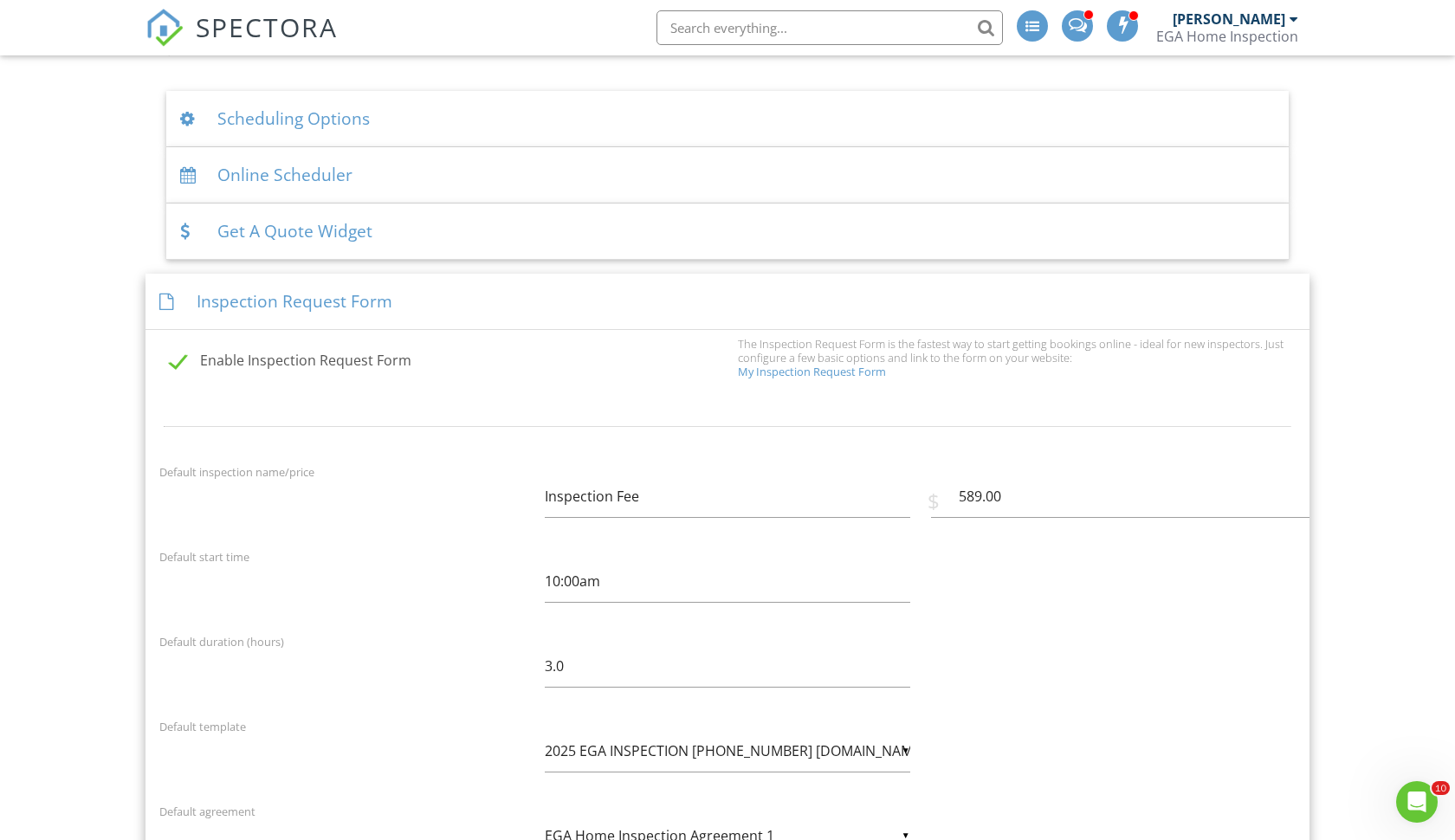 click on "Inspection Request Form" at bounding box center [728, 301] 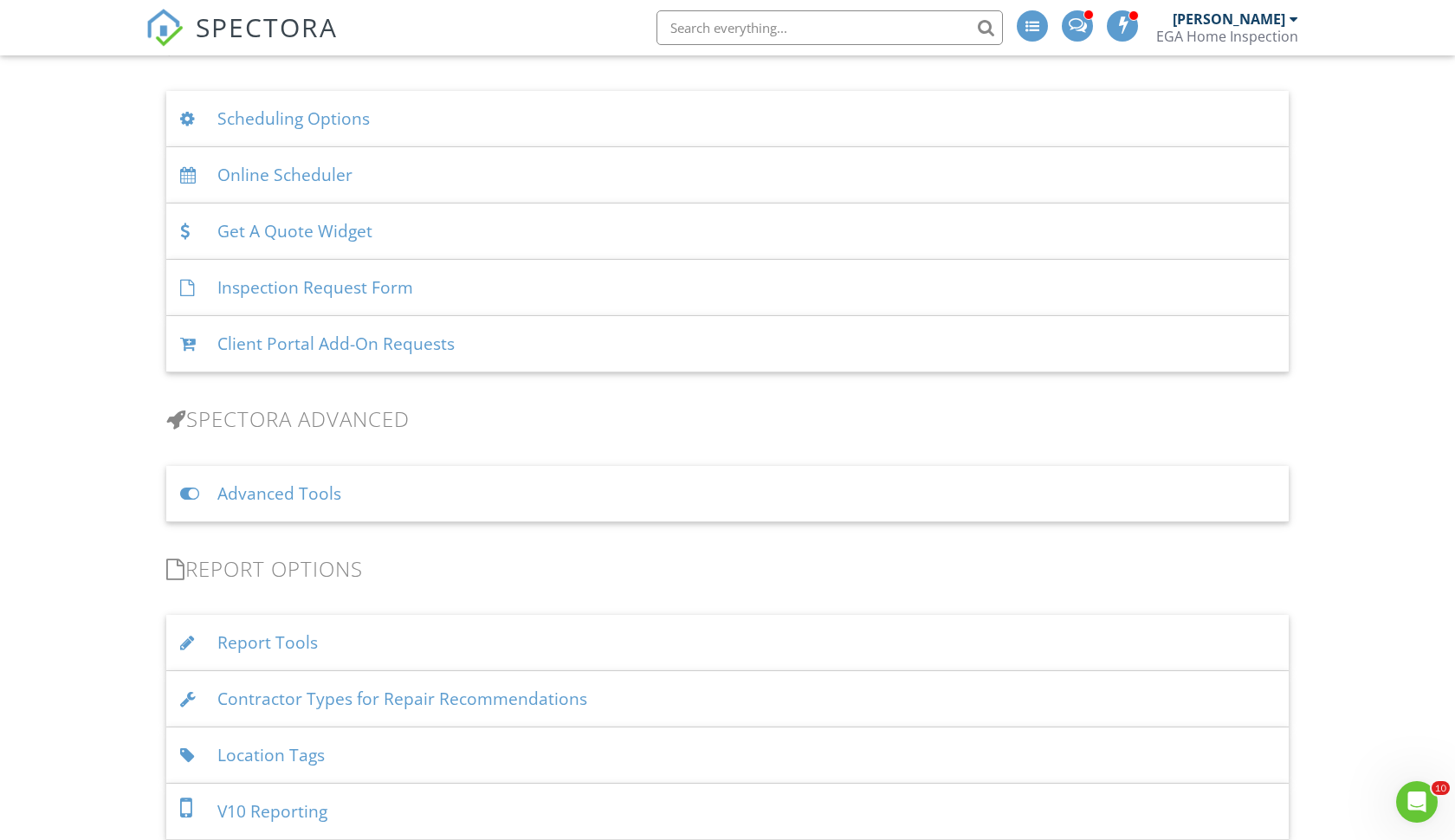 click on "Report Tools" at bounding box center [728, 643] 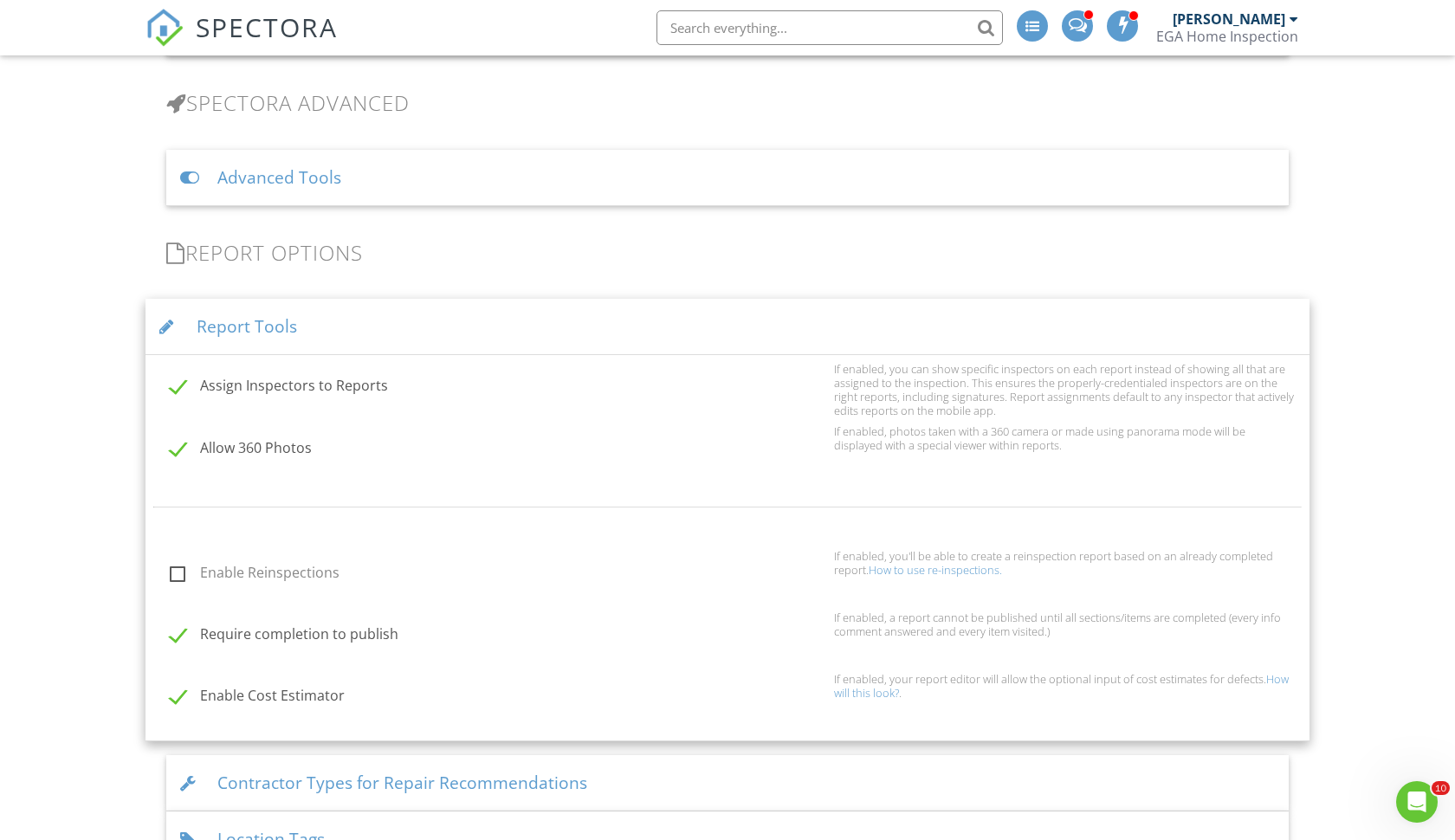 scroll, scrollTop: 1416, scrollLeft: 0, axis: vertical 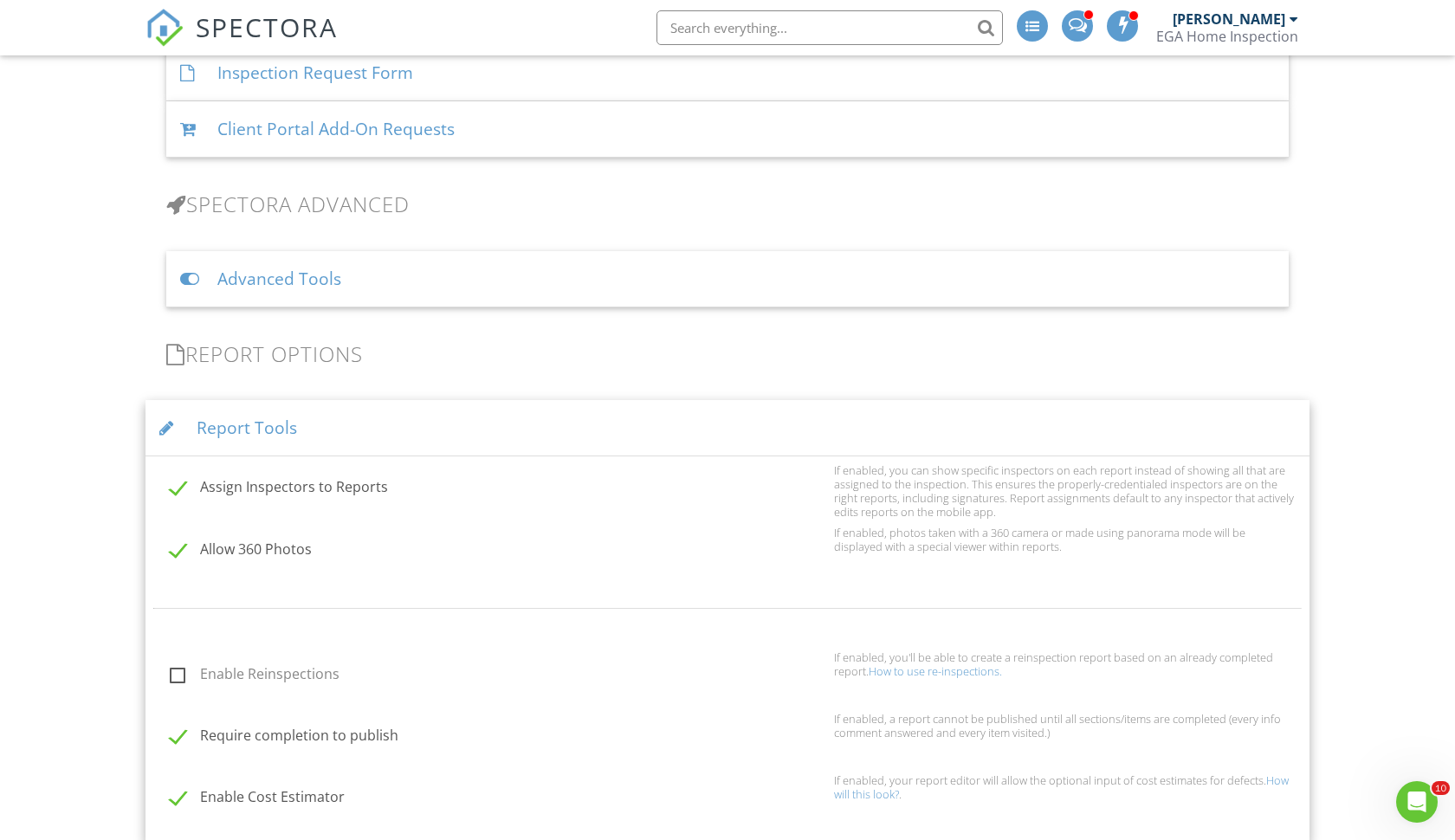 click on "Report Tools" at bounding box center [728, 428] 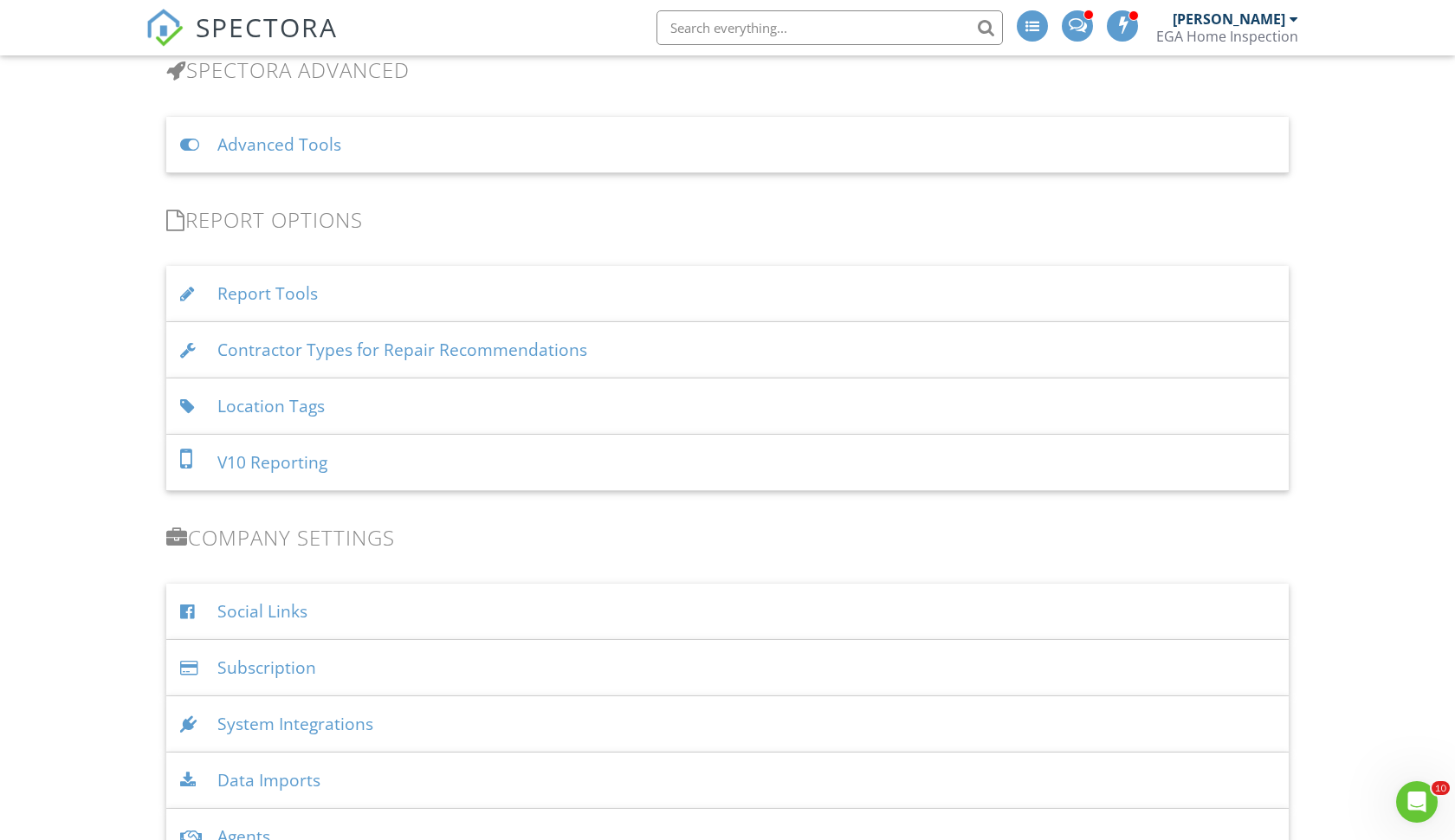 scroll, scrollTop: 1555, scrollLeft: 0, axis: vertical 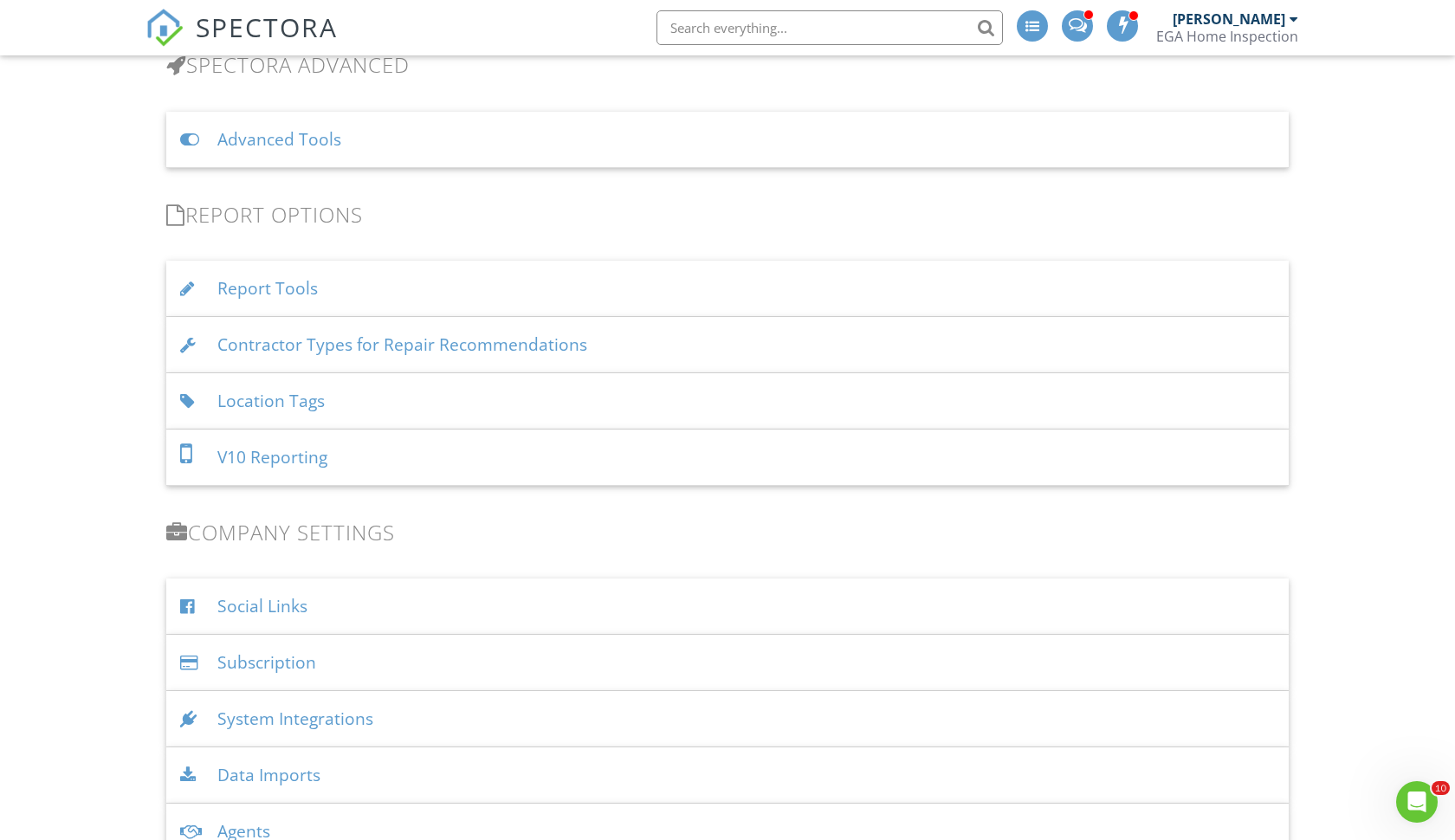 click on "V10 Reporting" at bounding box center (728, 457) 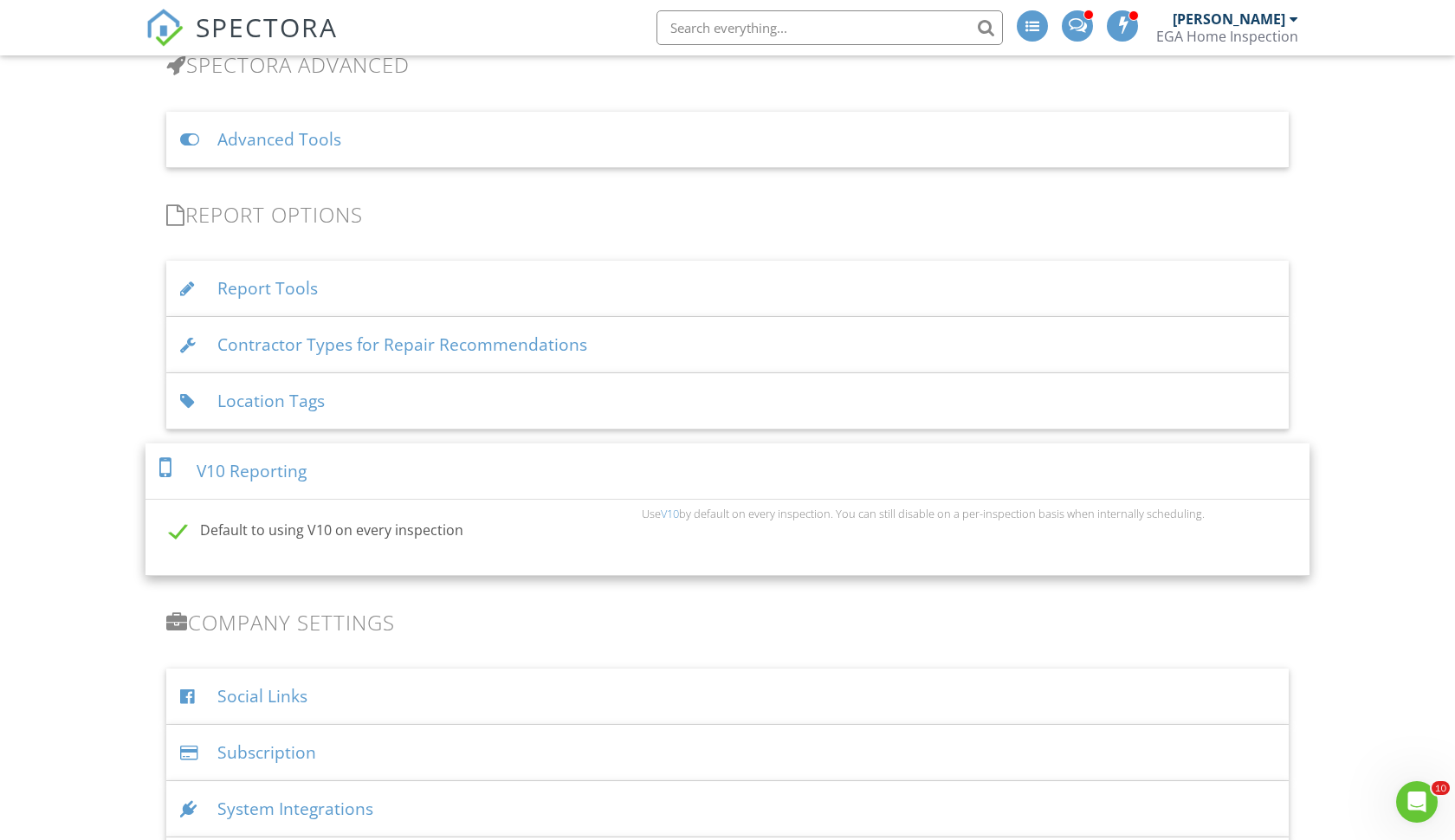 click on "V10 Reporting" at bounding box center (728, 471) 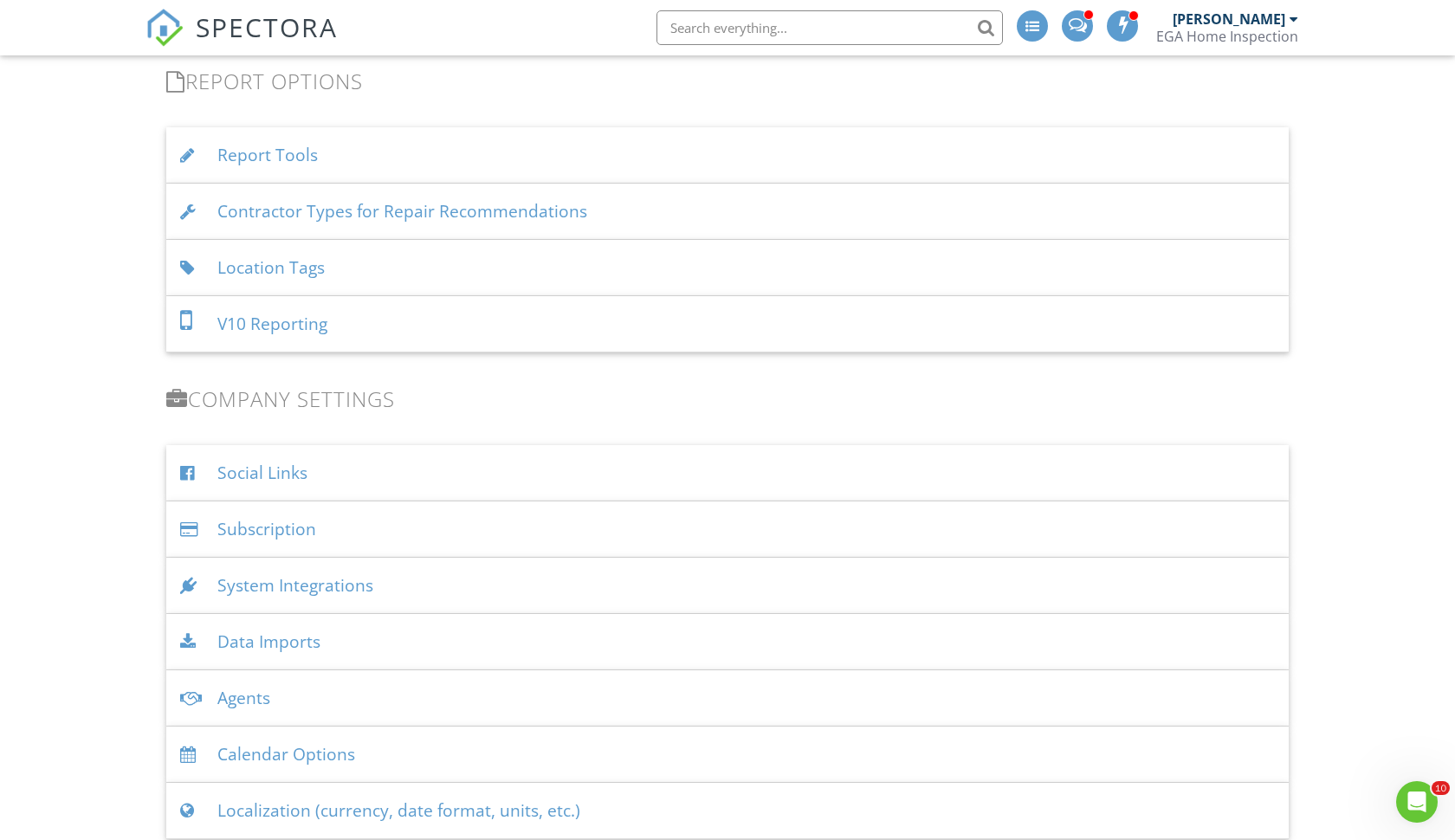 scroll, scrollTop: 1705, scrollLeft: 0, axis: vertical 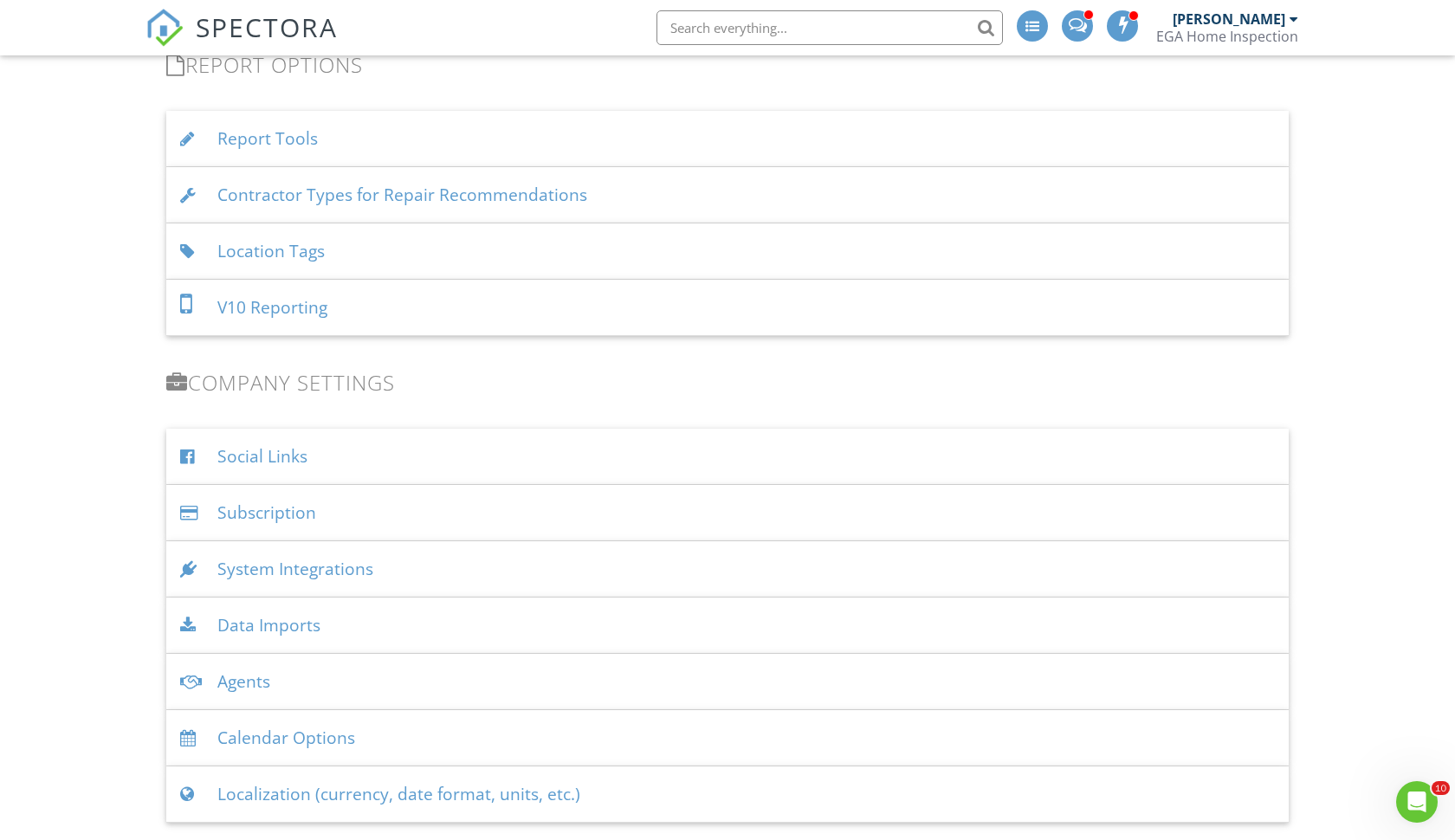 click on "Social Links" at bounding box center [728, 456] 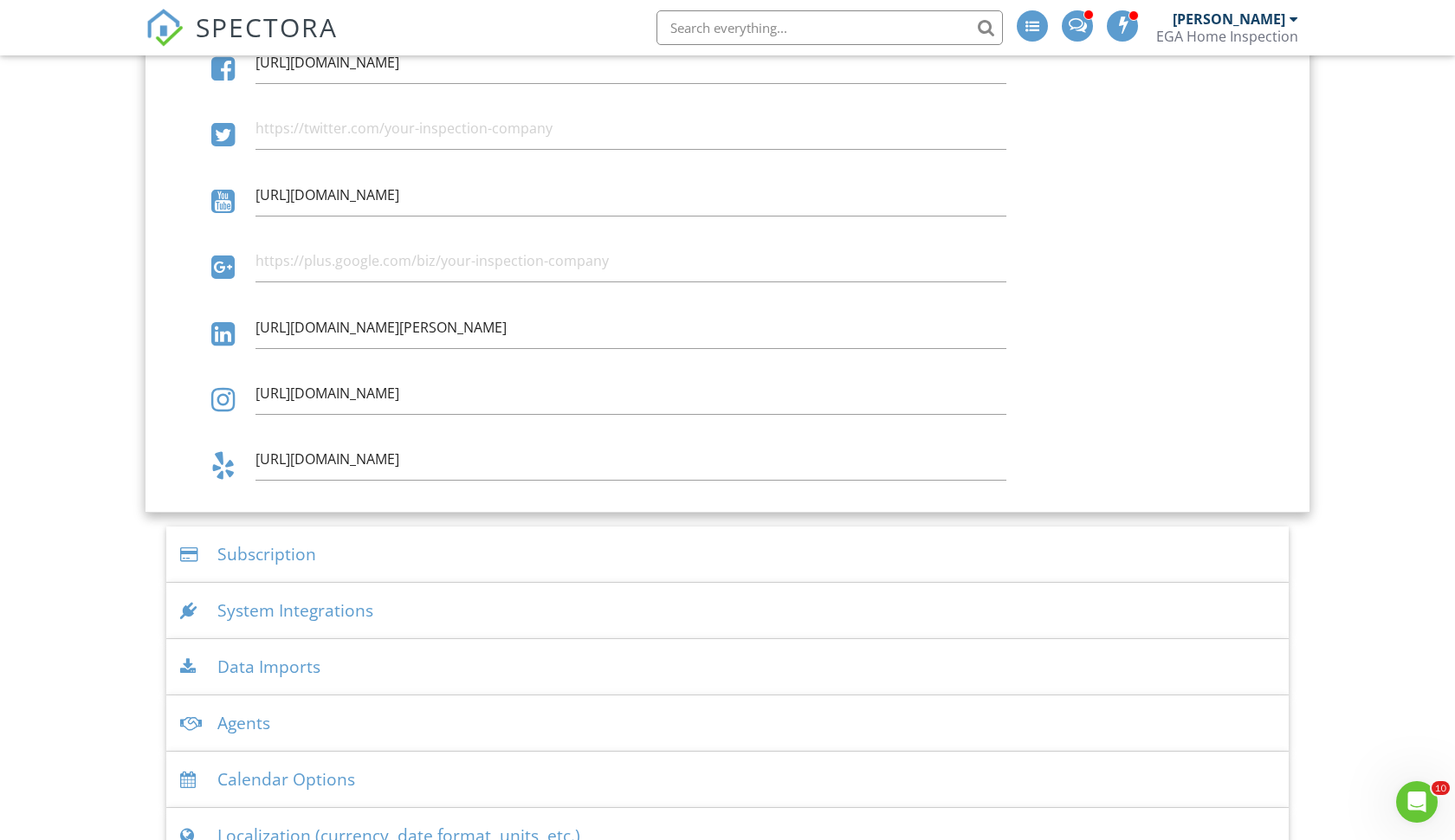 scroll, scrollTop: 1910, scrollLeft: 0, axis: vertical 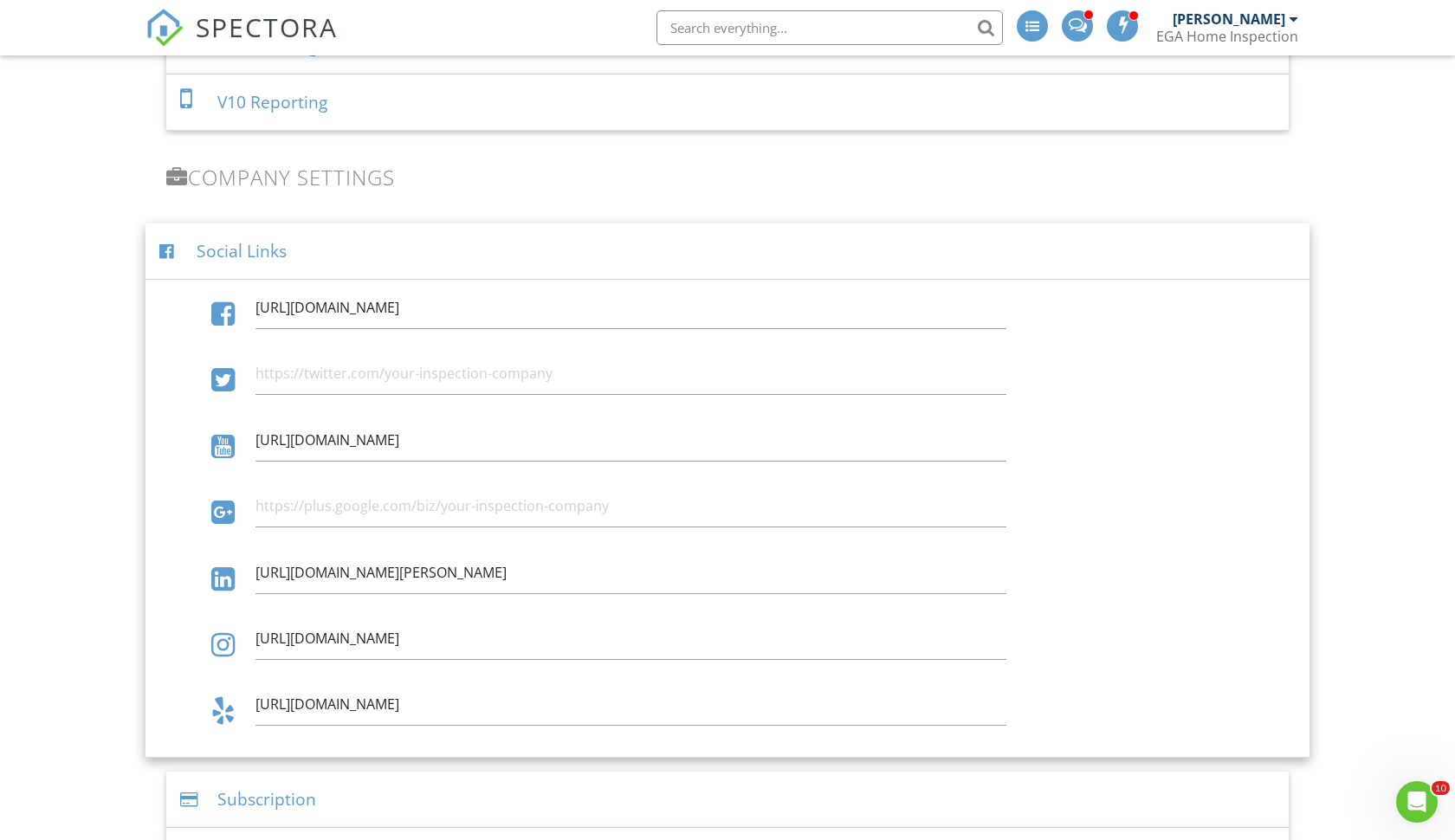click on "Social Links" at bounding box center [728, 251] 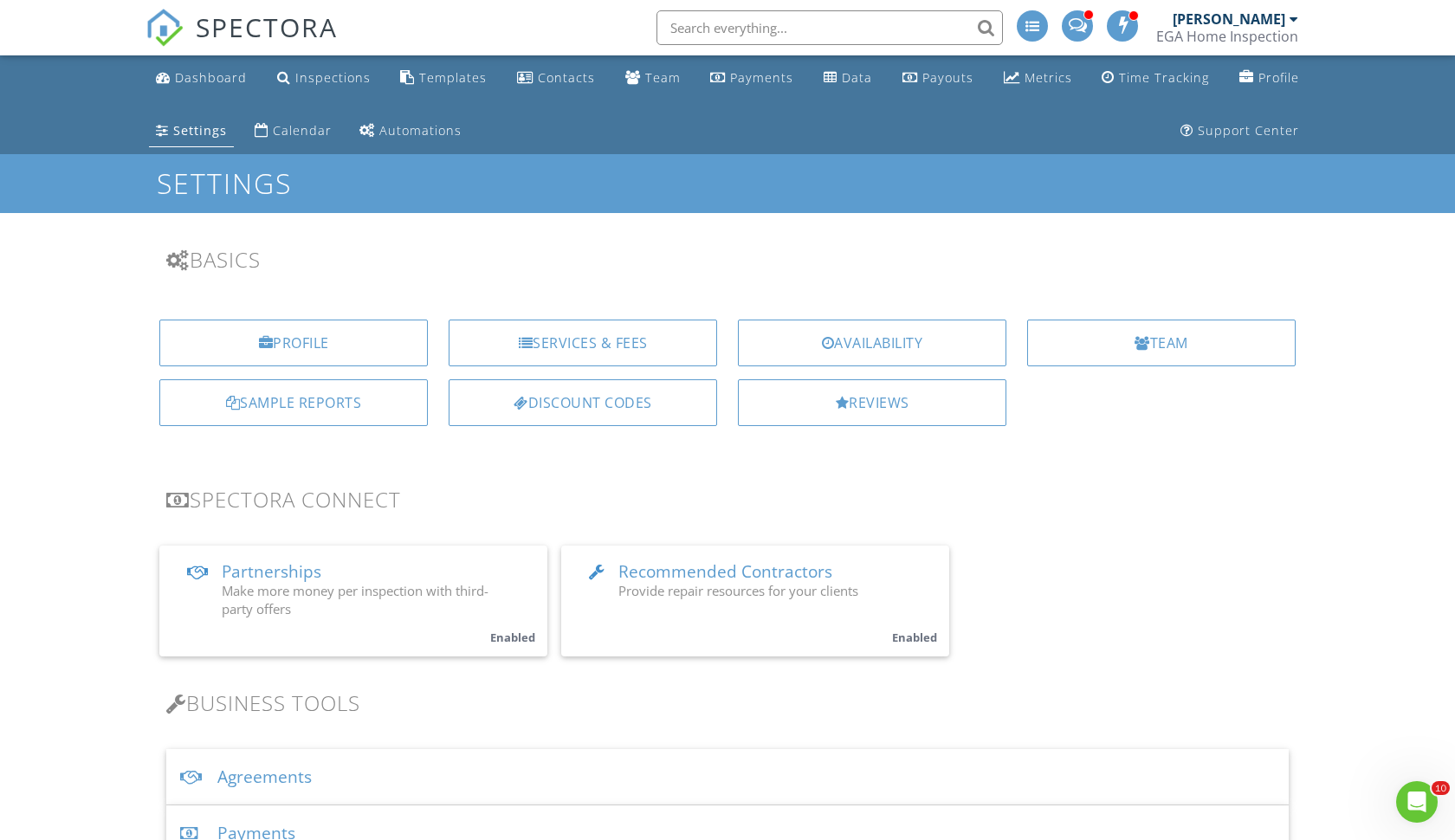 scroll, scrollTop: 0, scrollLeft: 0, axis: both 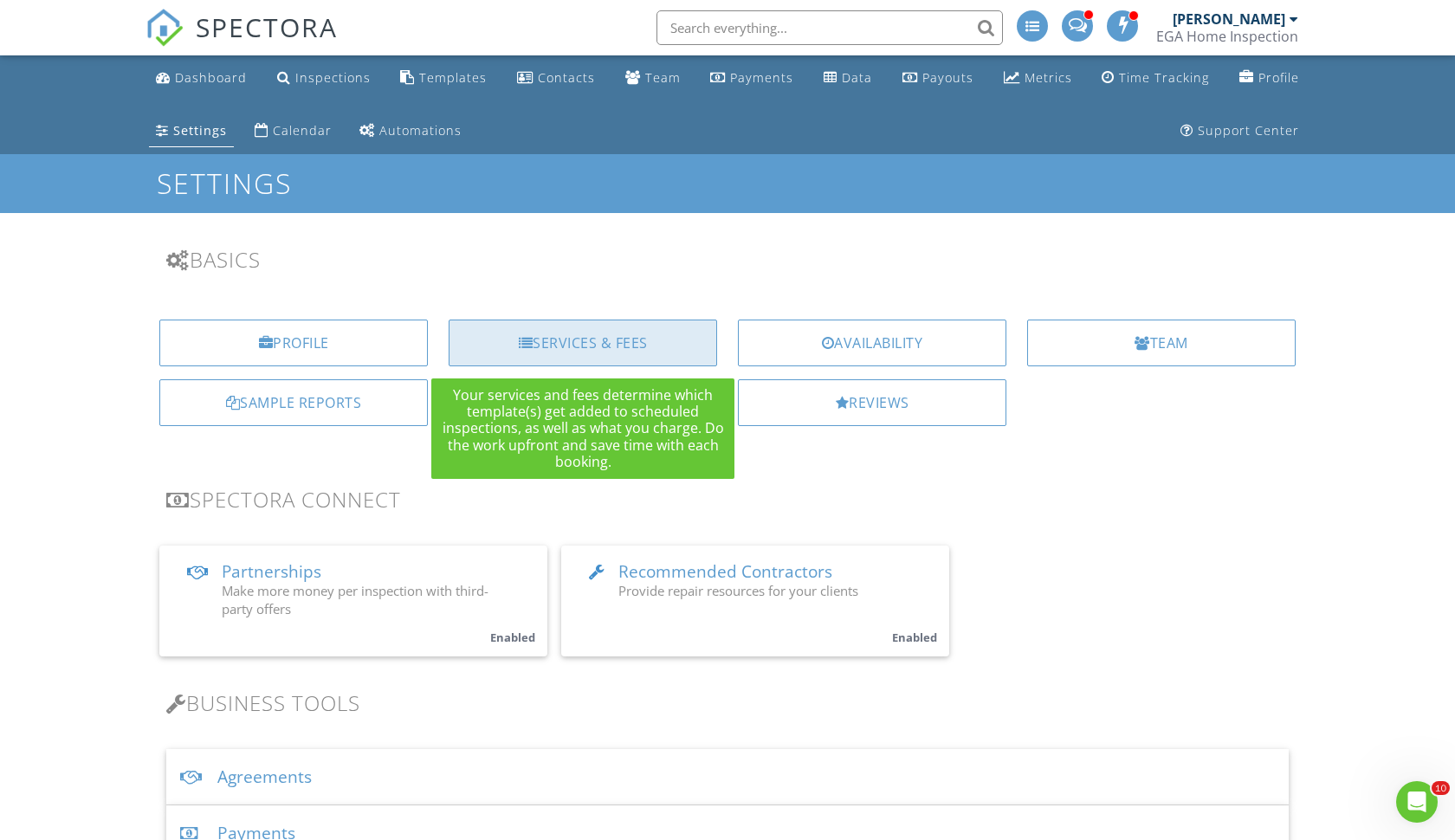 click on "Services & Fees" at bounding box center [583, 343] 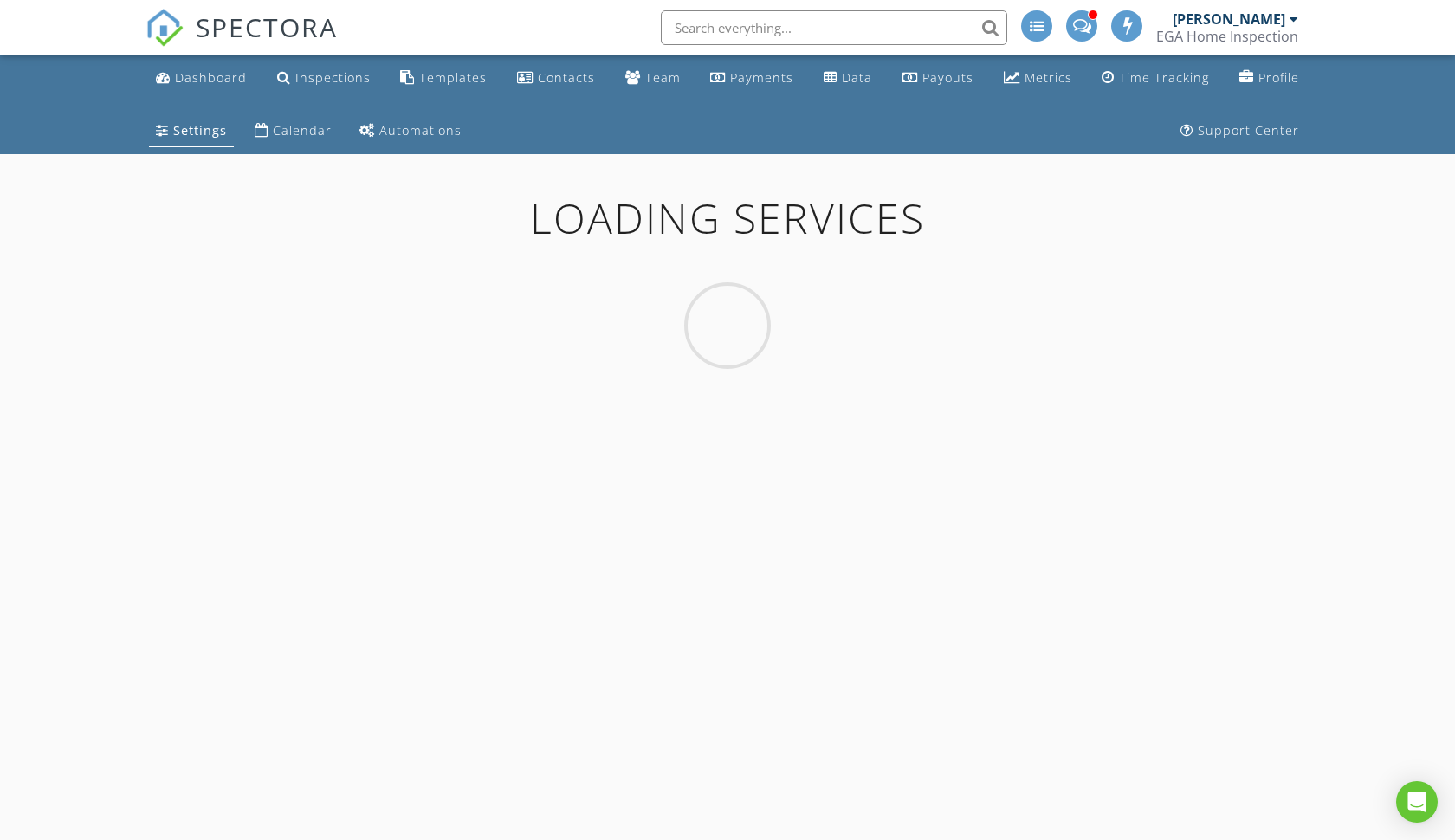 scroll, scrollTop: 0, scrollLeft: 0, axis: both 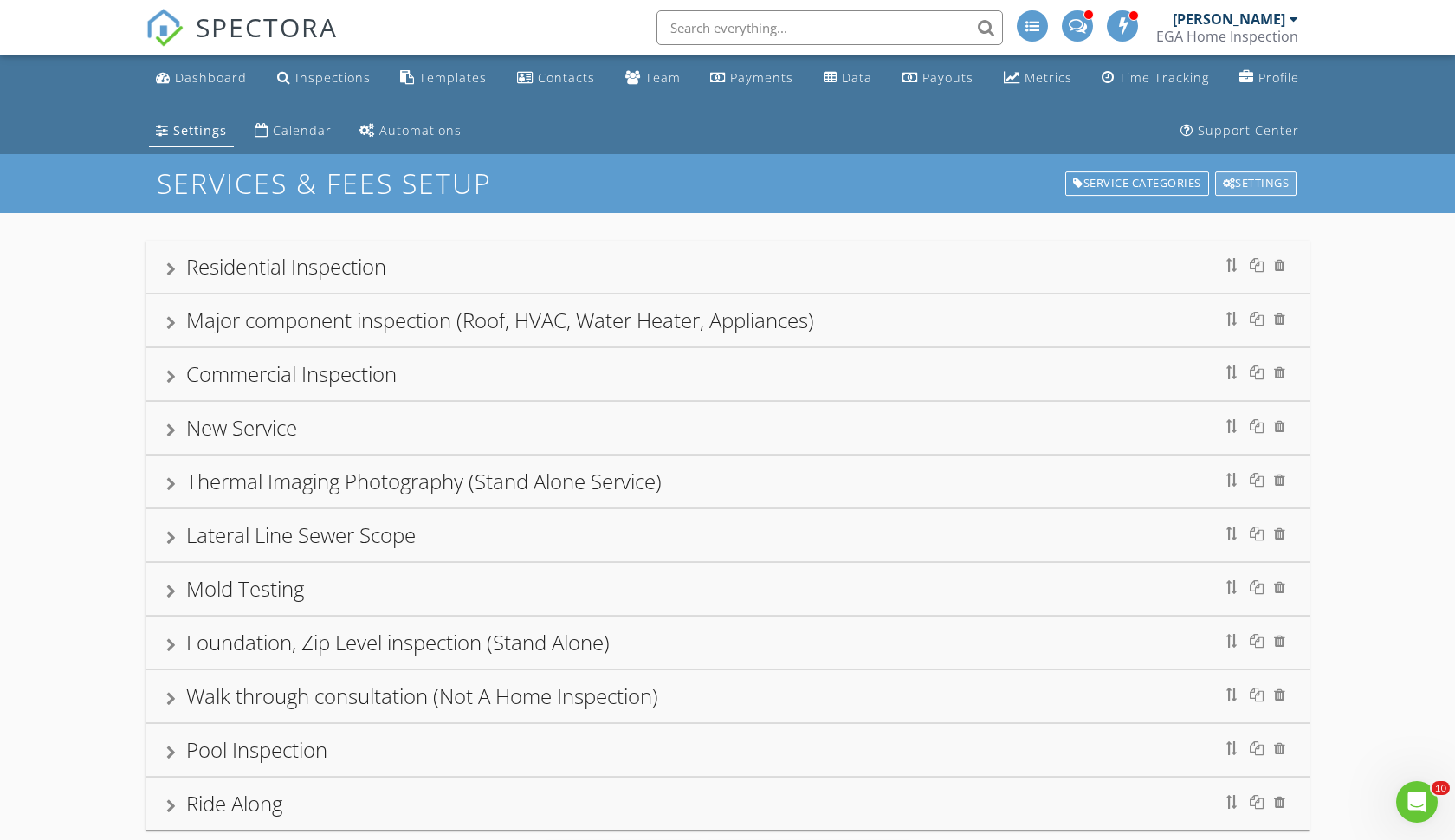 click on "Settings" at bounding box center (1256, 184) 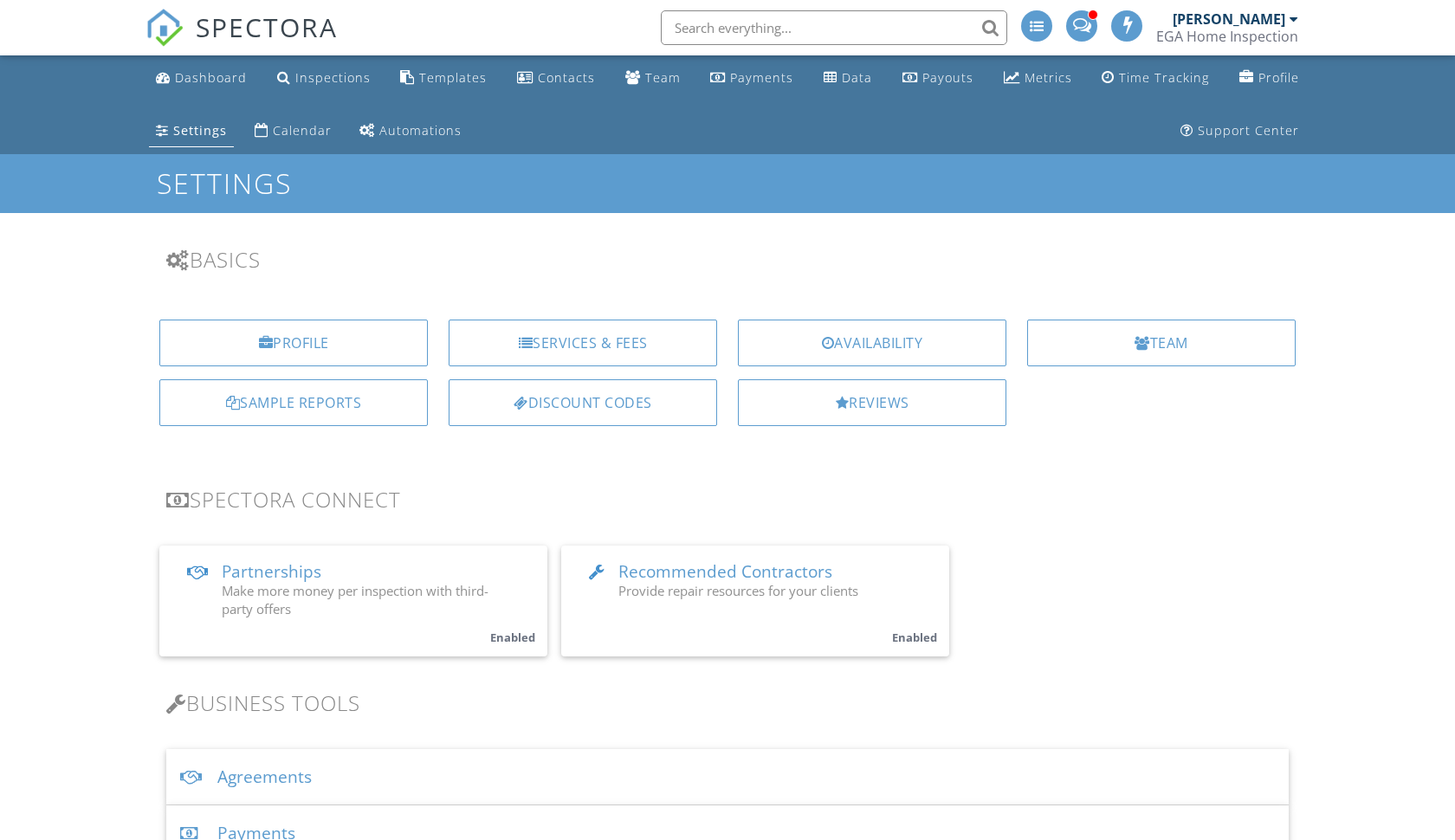 scroll, scrollTop: 0, scrollLeft: 0, axis: both 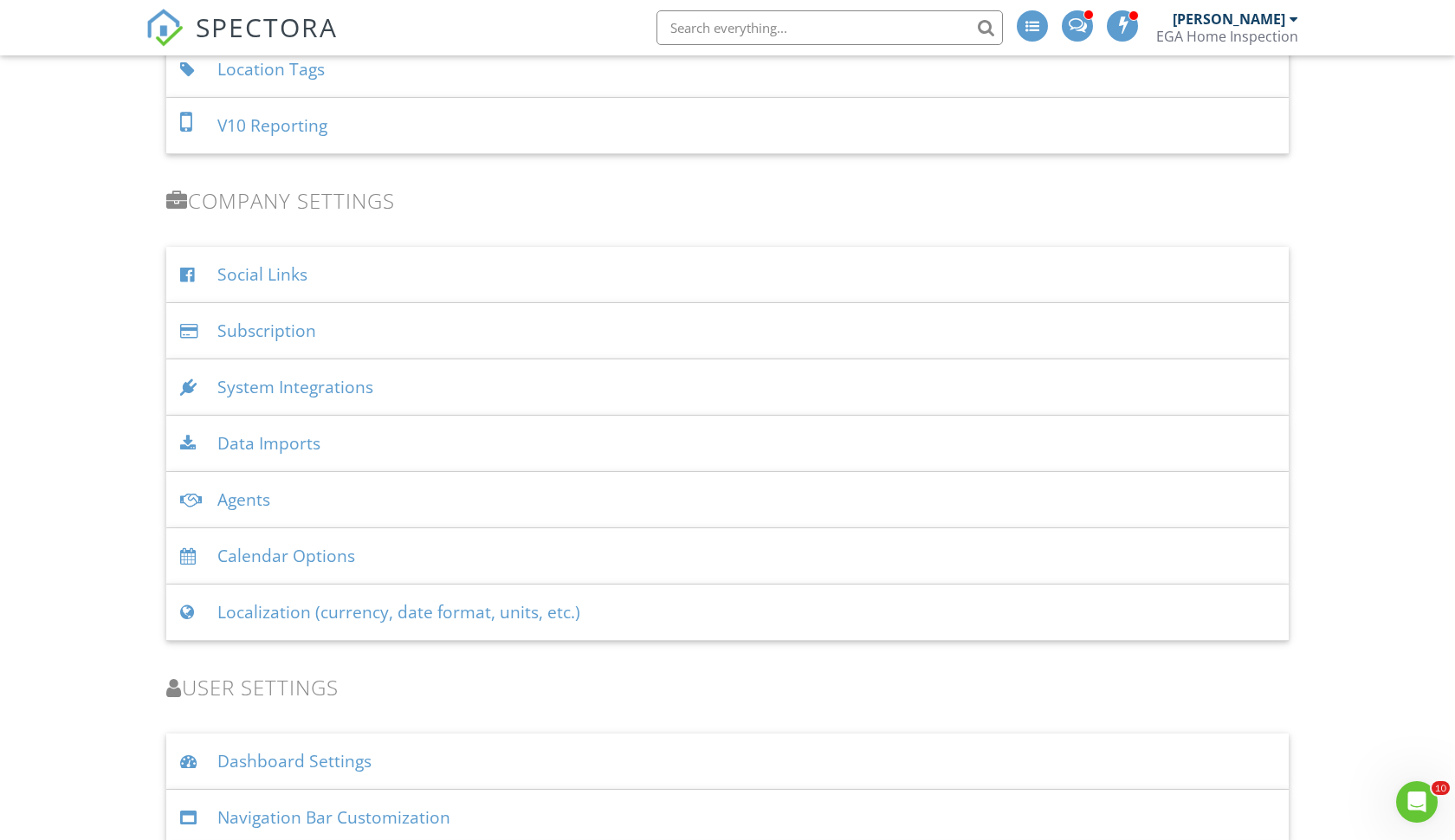 click on "System Integrations" at bounding box center [728, 387] 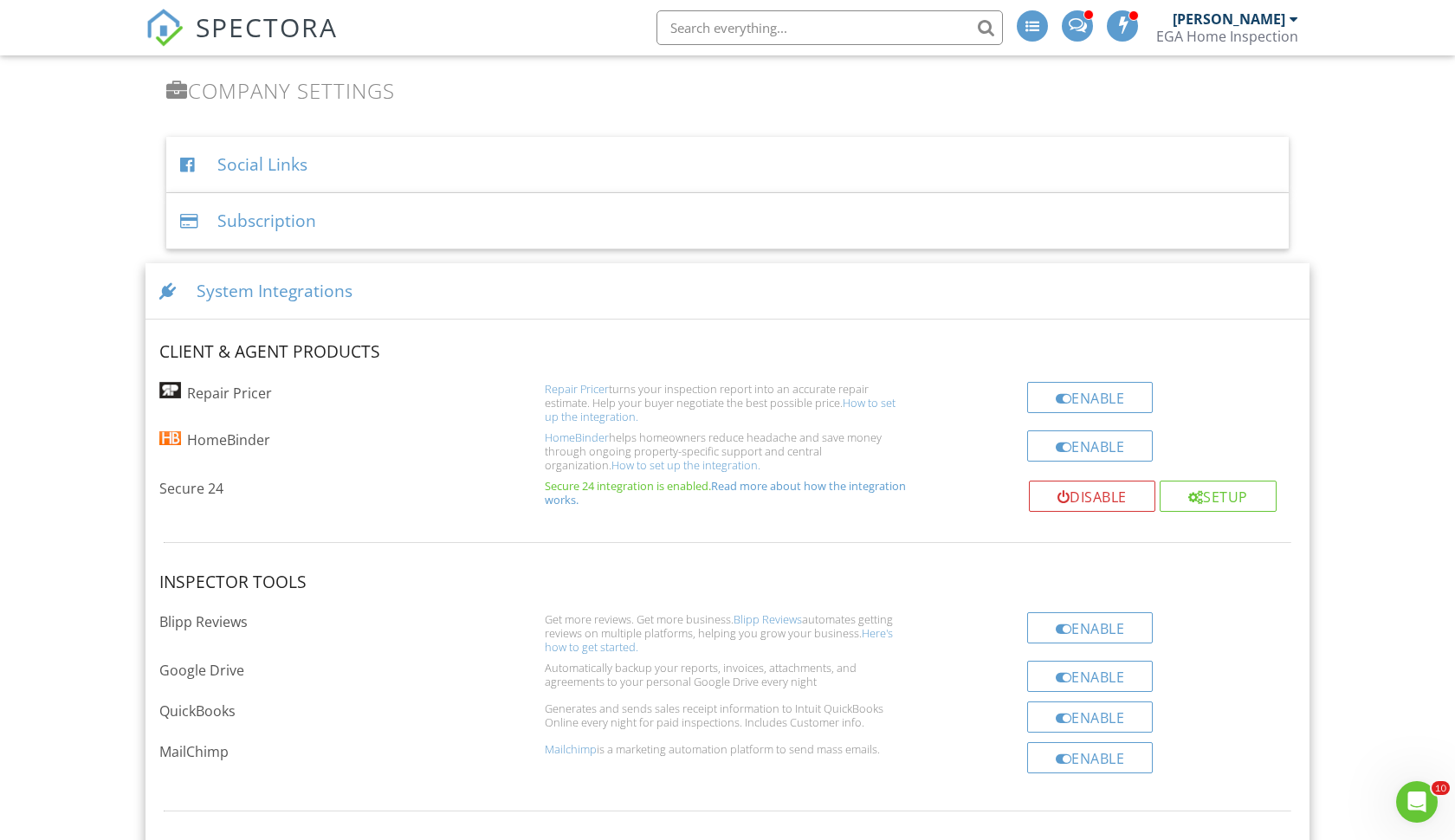 scroll, scrollTop: 1999, scrollLeft: 0, axis: vertical 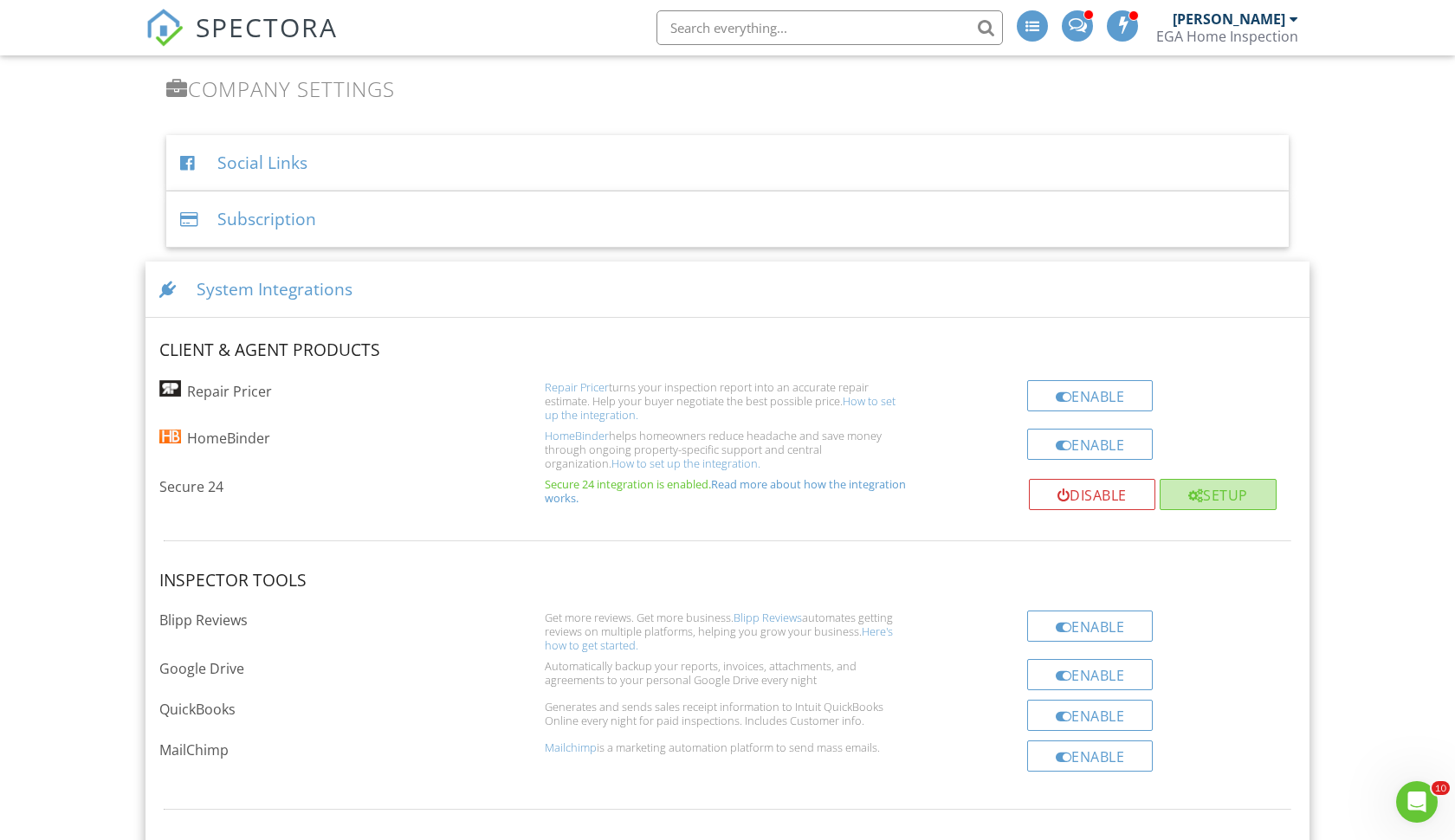 click on "Setup" at bounding box center [1218, 494] 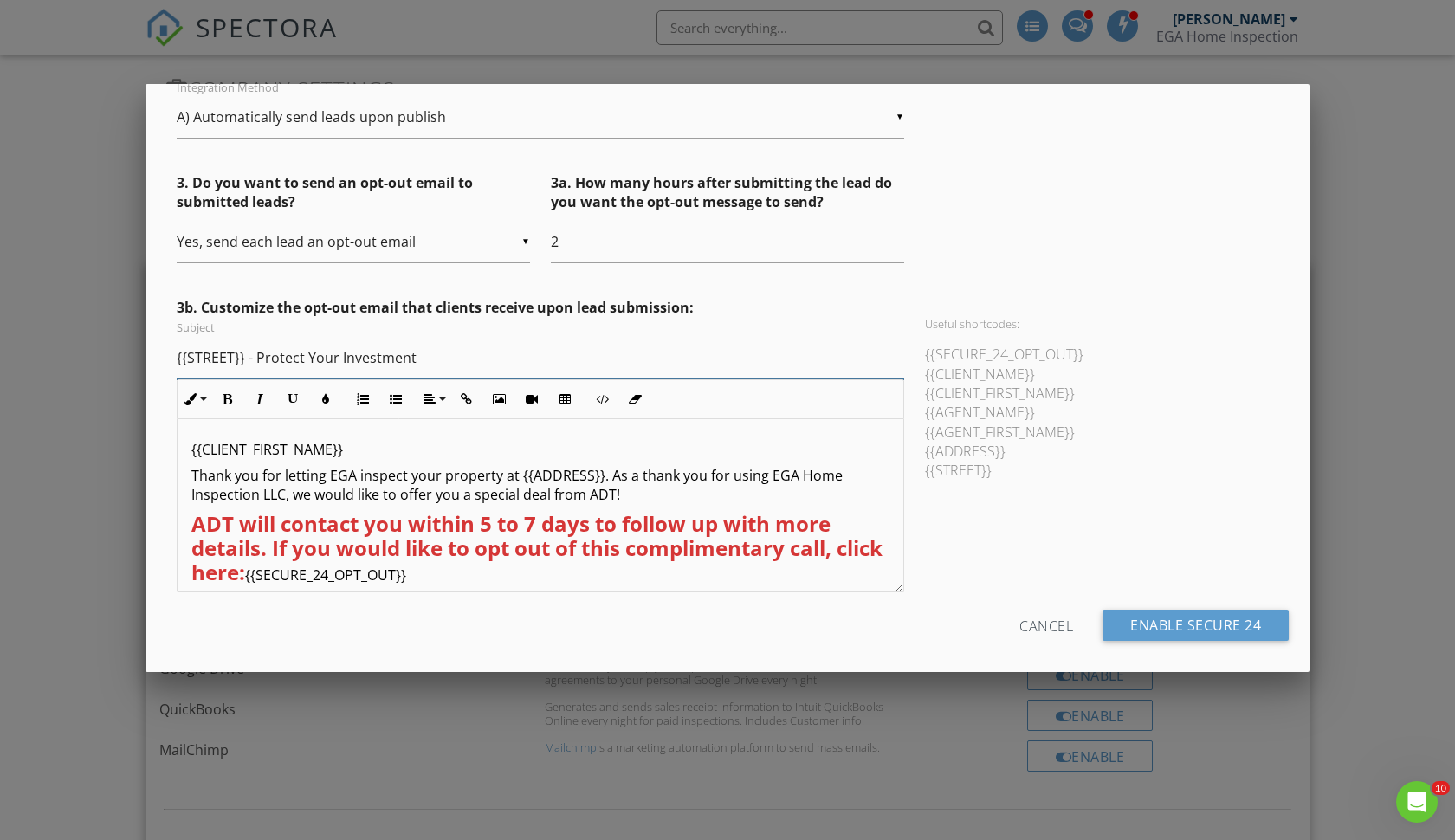 scroll, scrollTop: 294, scrollLeft: 0, axis: vertical 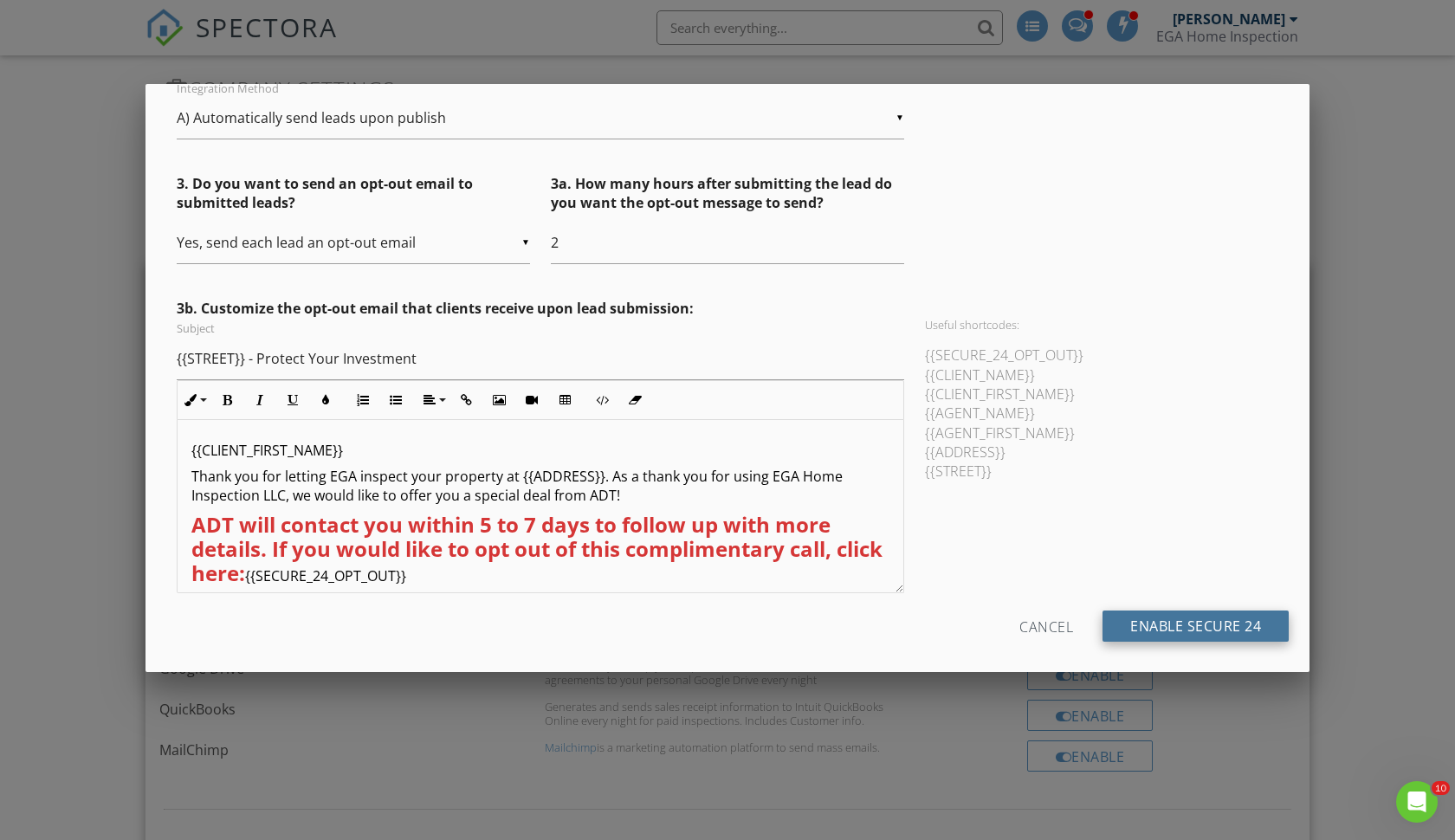 click on "Enable Secure 24" at bounding box center (1195, 626) 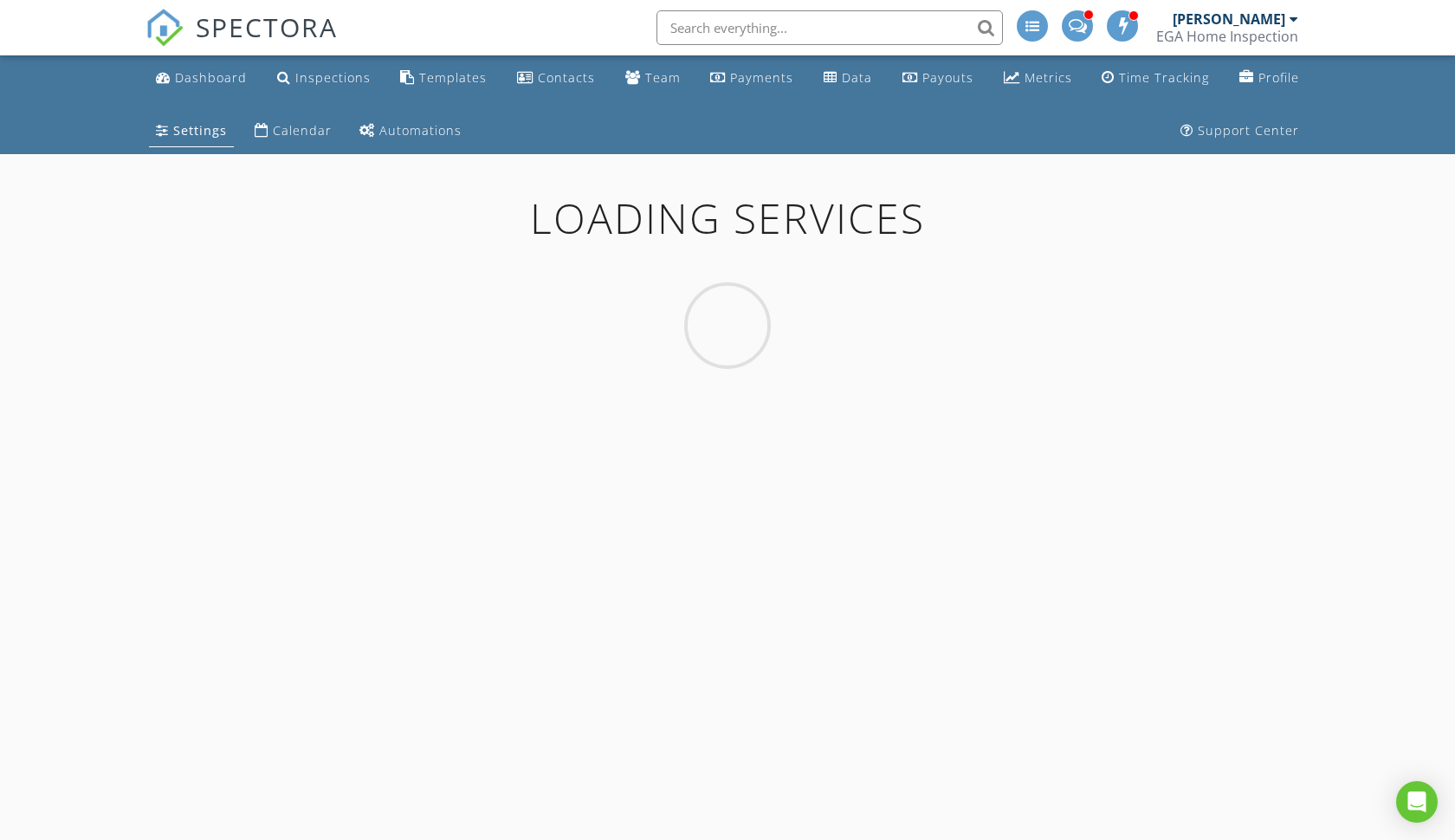 scroll, scrollTop: 0, scrollLeft: 0, axis: both 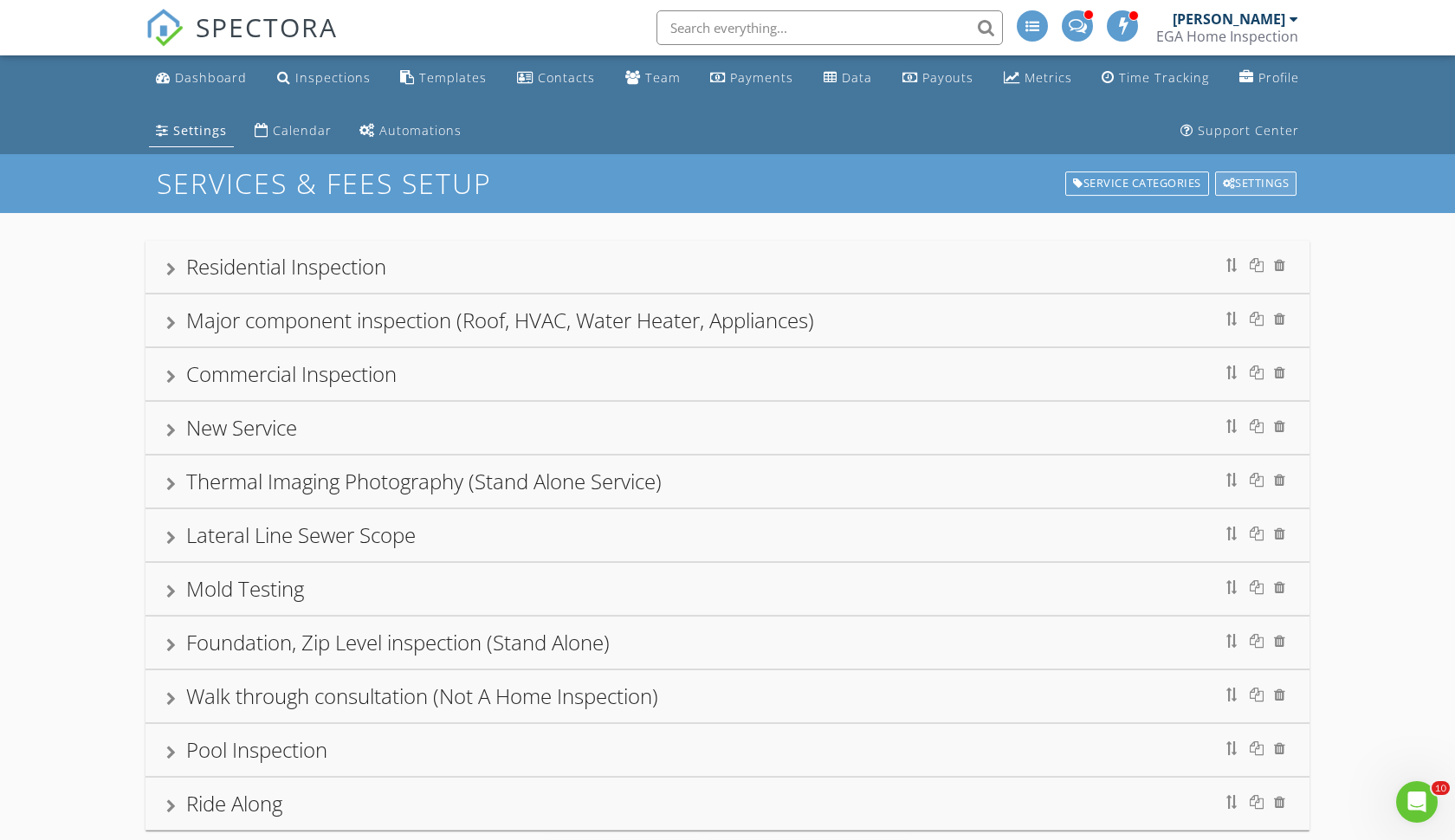 click on "Settings" at bounding box center [1256, 184] 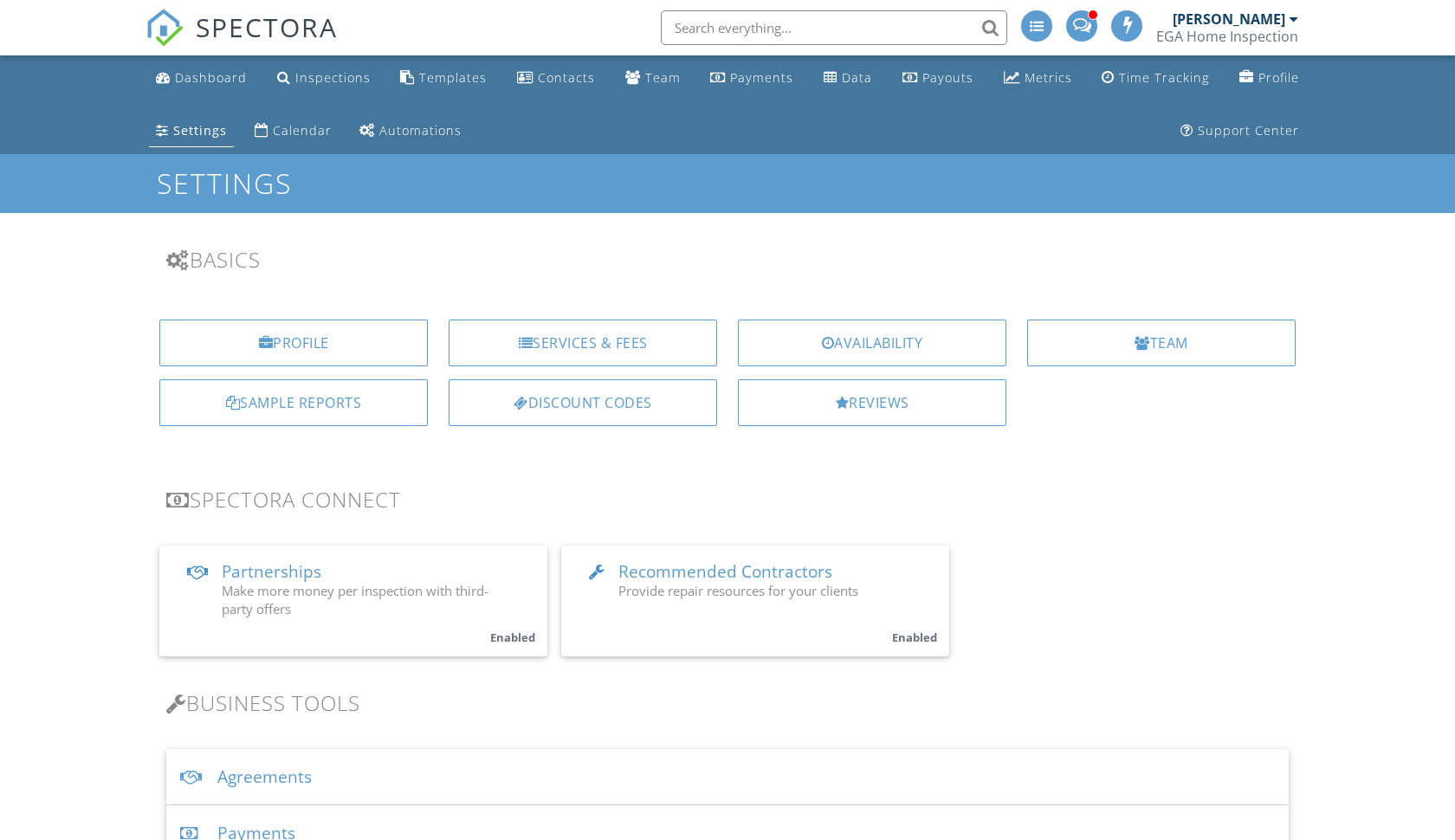 scroll, scrollTop: 0, scrollLeft: 0, axis: both 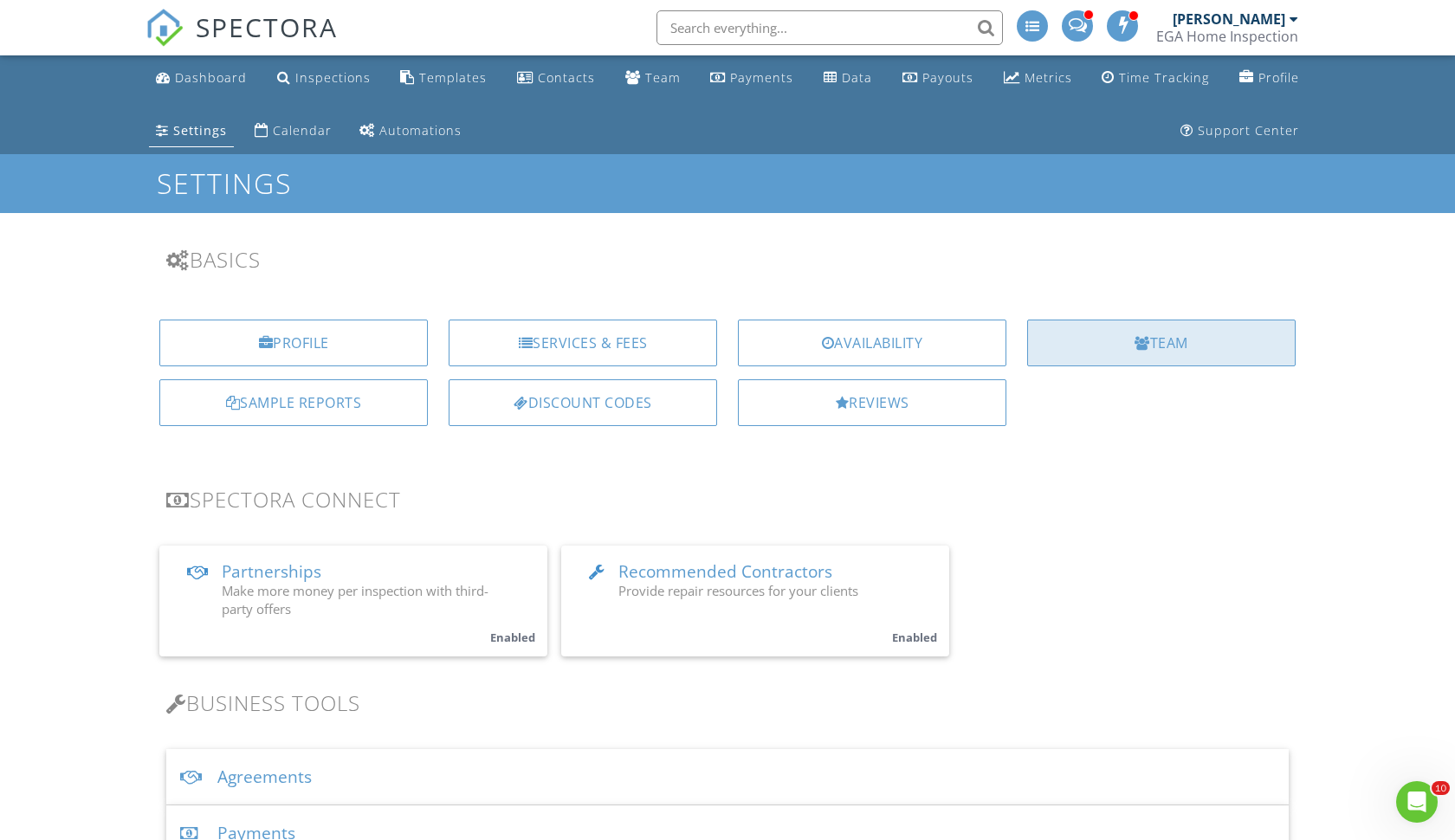 click on "Team" at bounding box center [1161, 343] 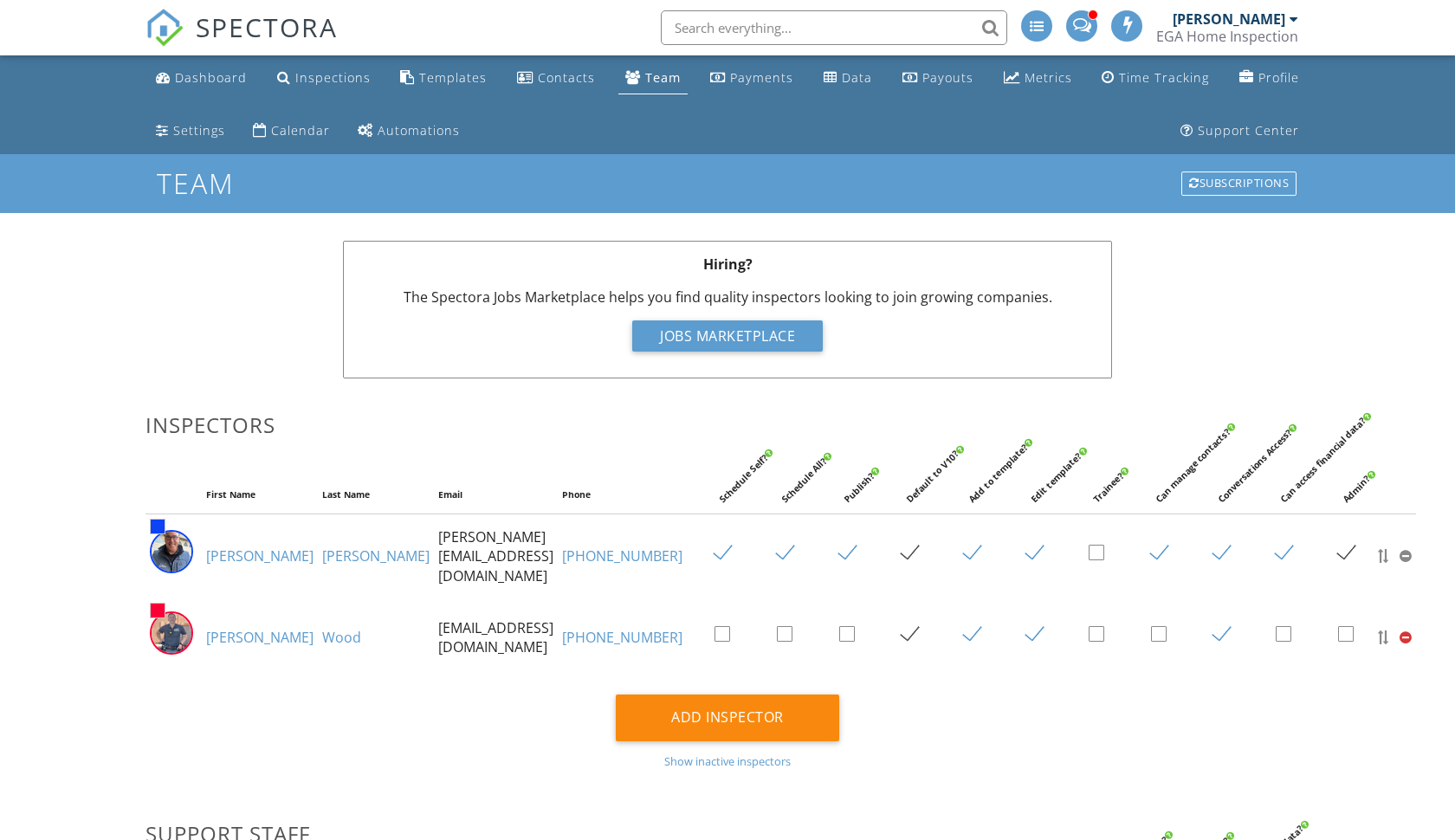scroll, scrollTop: 0, scrollLeft: 0, axis: both 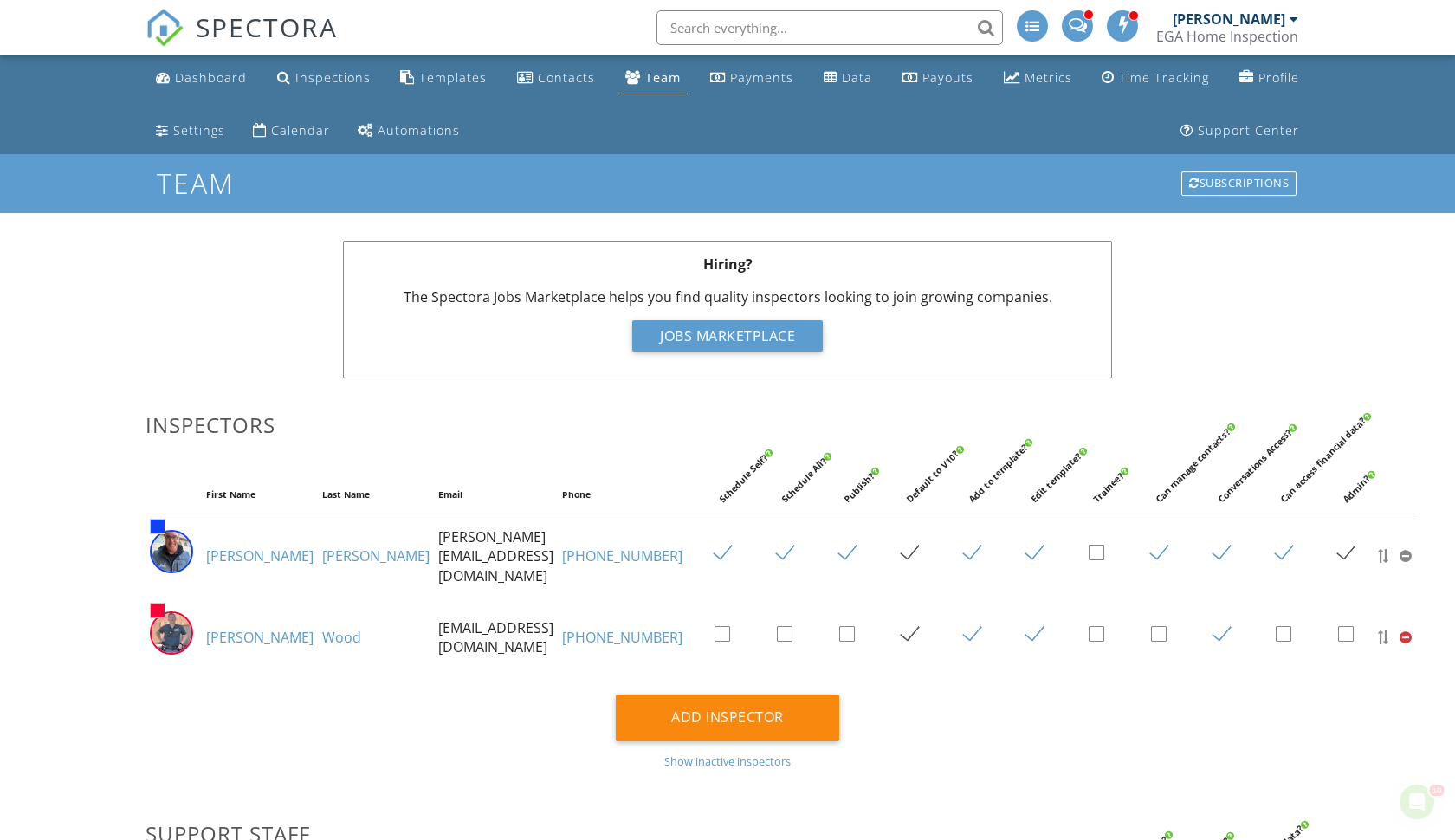 click at bounding box center (158, 611) 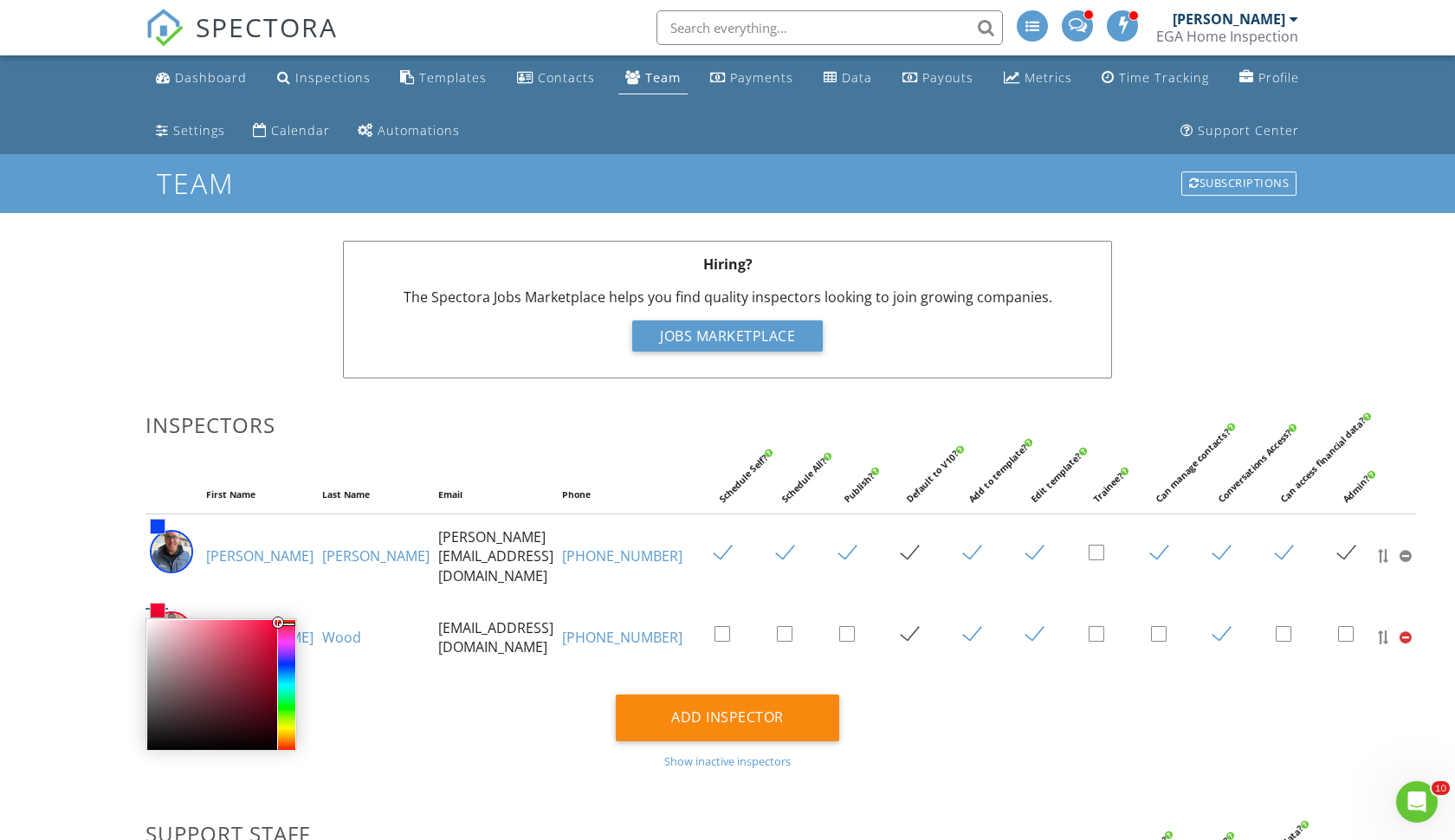 click at bounding box center (158, 527) 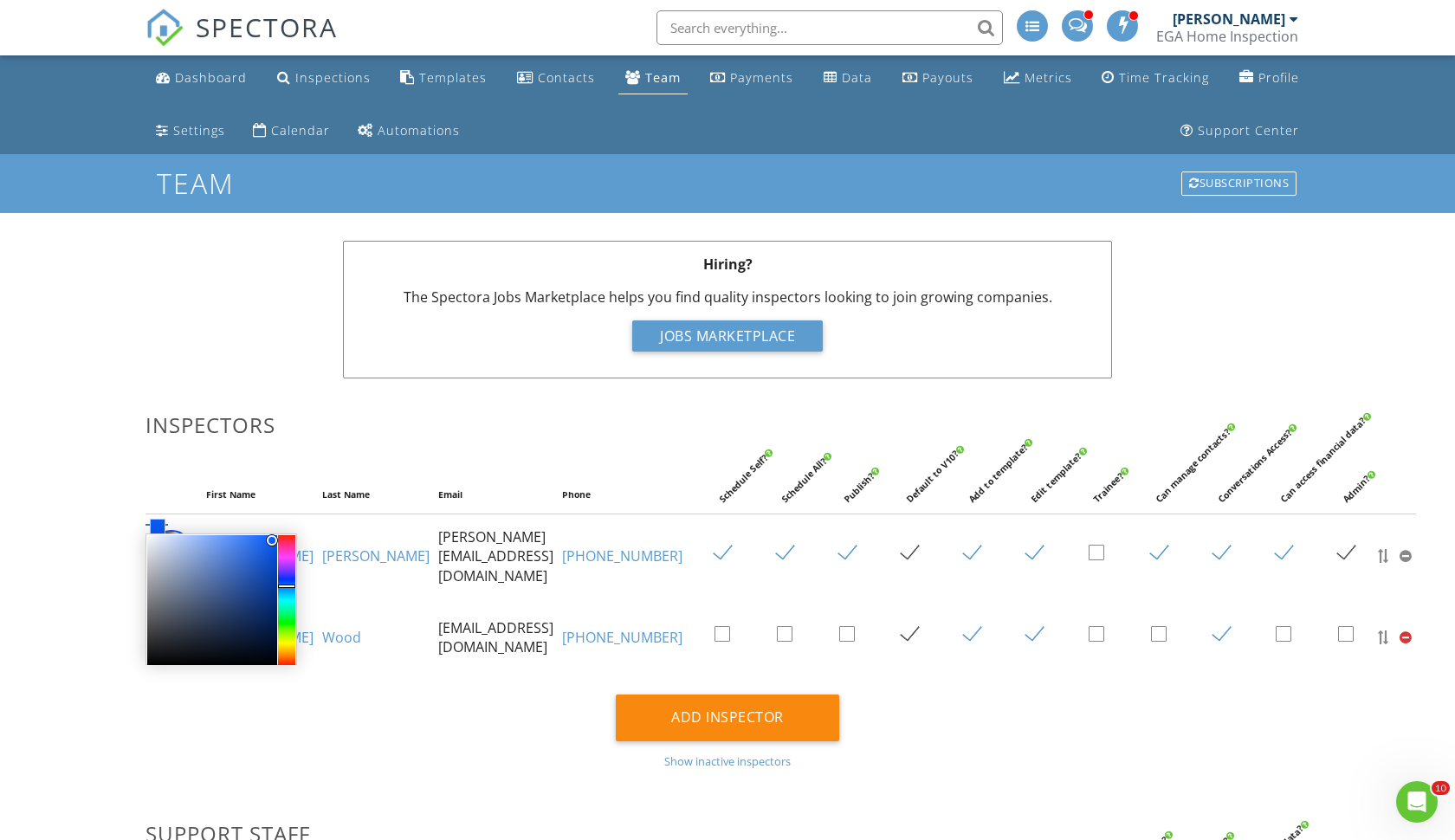 click at bounding box center (287, 600) 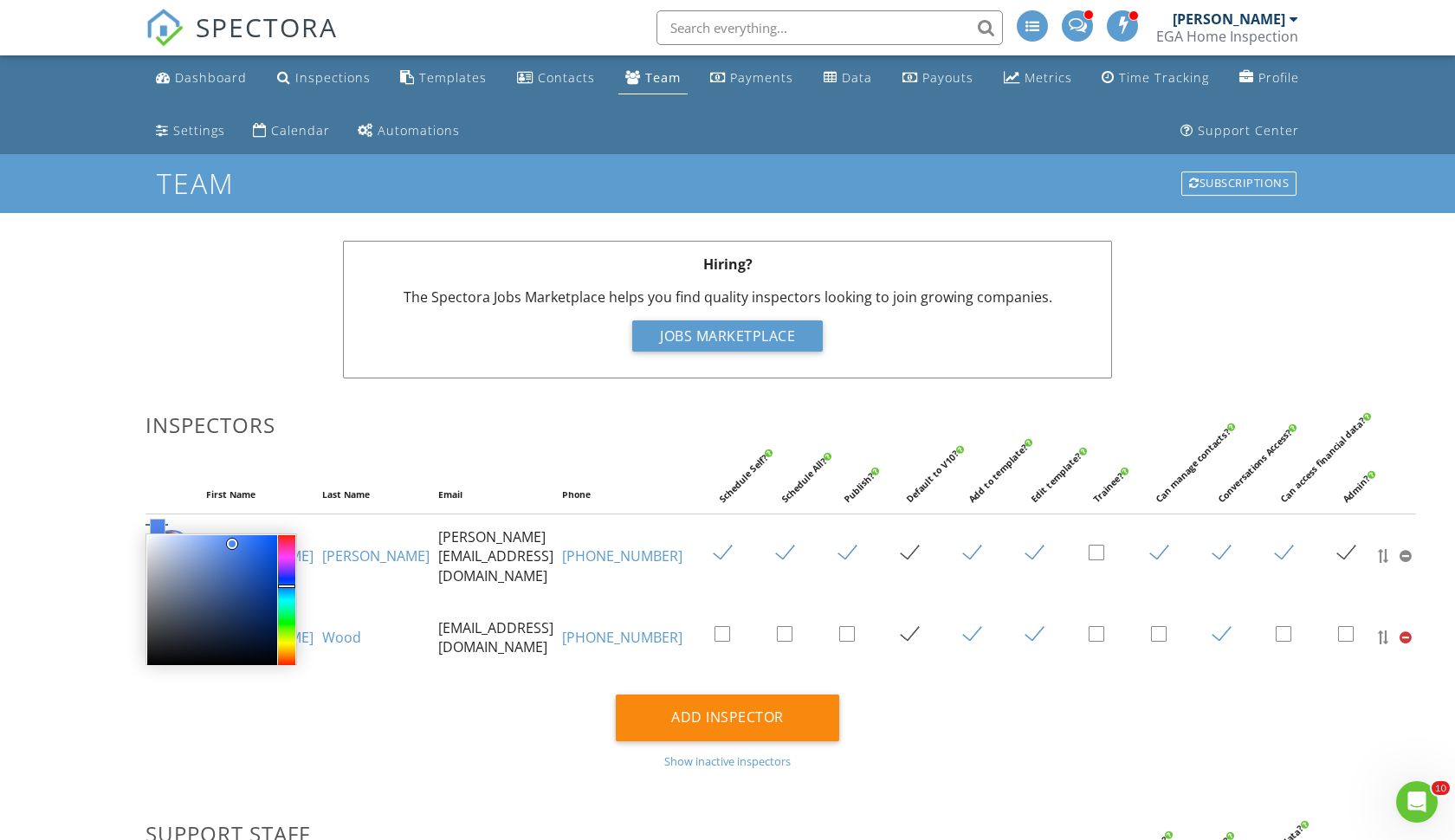 drag, startPoint x: 270, startPoint y: 552, endPoint x: 231, endPoint y: 553, distance: 39.01282 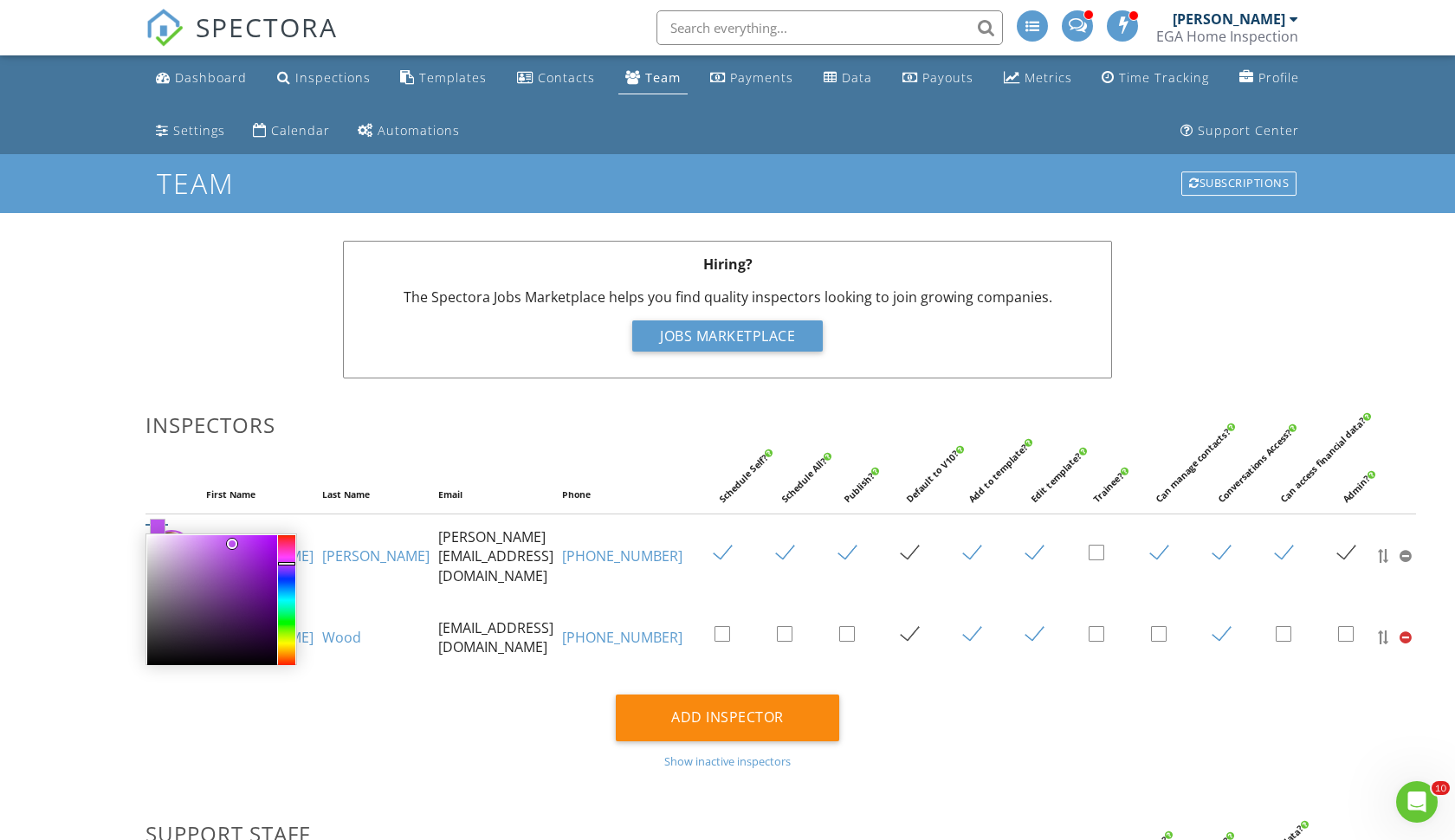 drag, startPoint x: 291, startPoint y: 597, endPoint x: 293, endPoint y: 576, distance: 21.095023 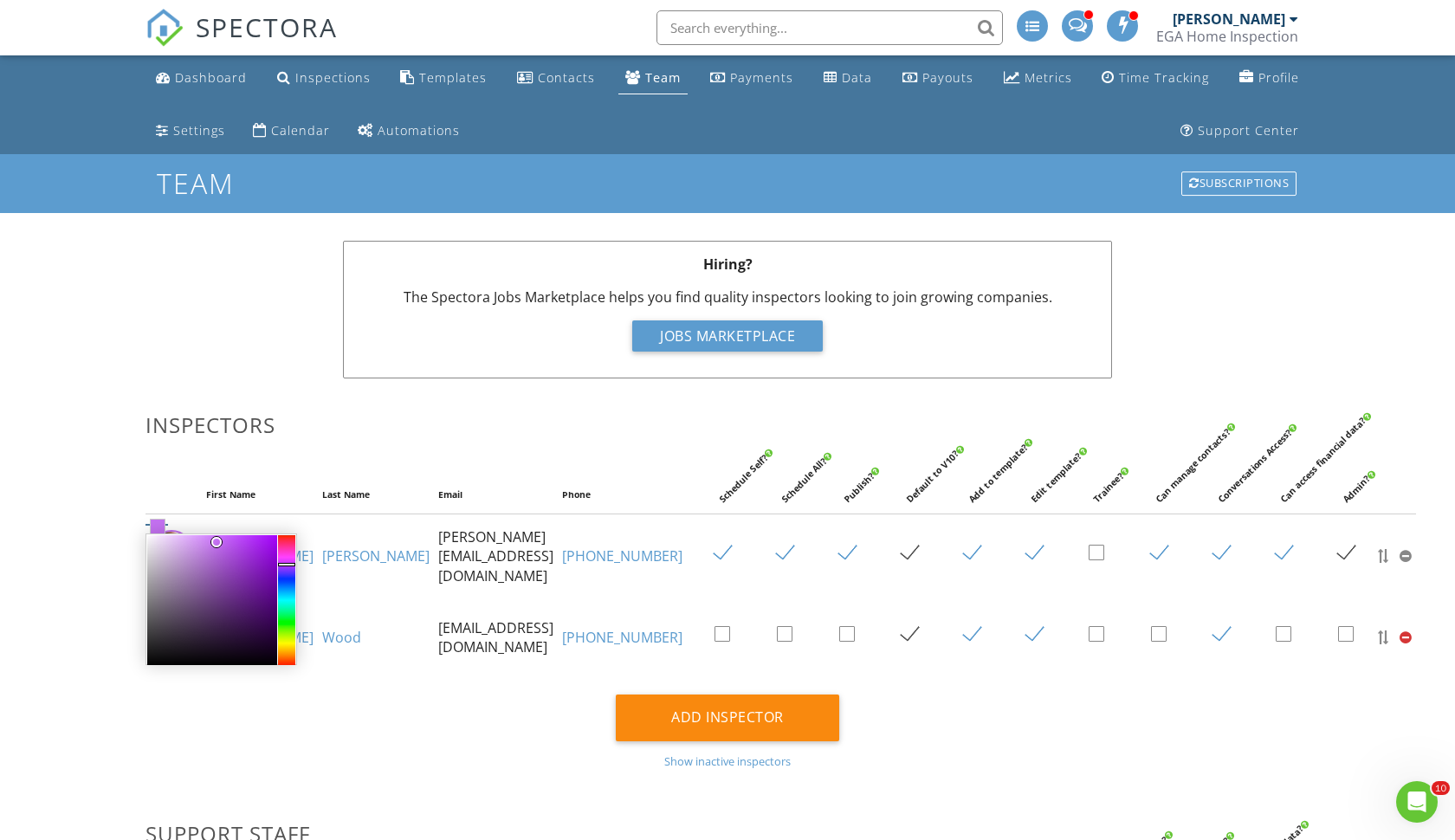 type on "#c875f5" 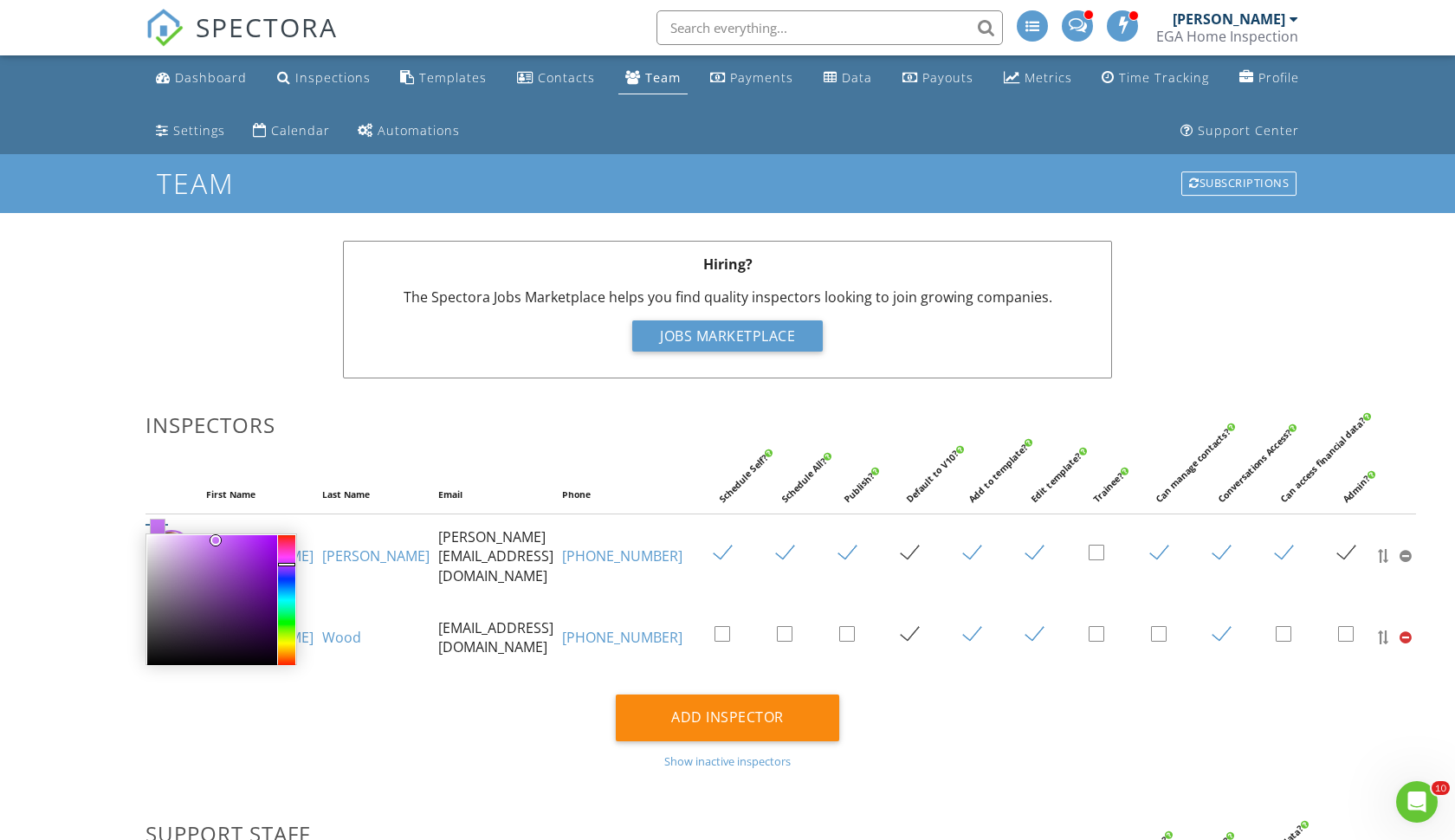 drag, startPoint x: 234, startPoint y: 554, endPoint x: 215, endPoint y: 552, distance: 19.104973 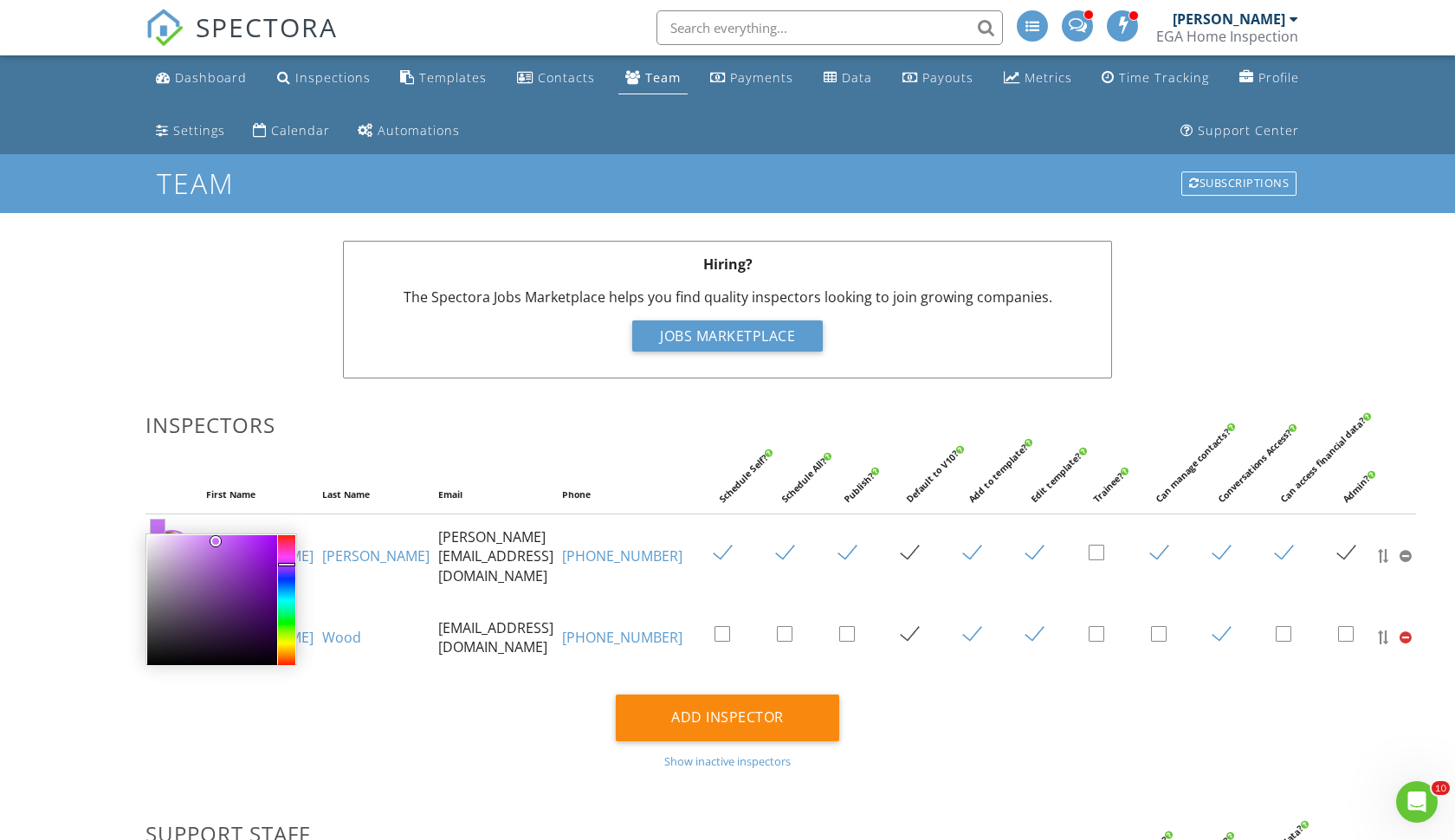 click on "Add Inspector
Show inactive inspectors" at bounding box center (728, 731) 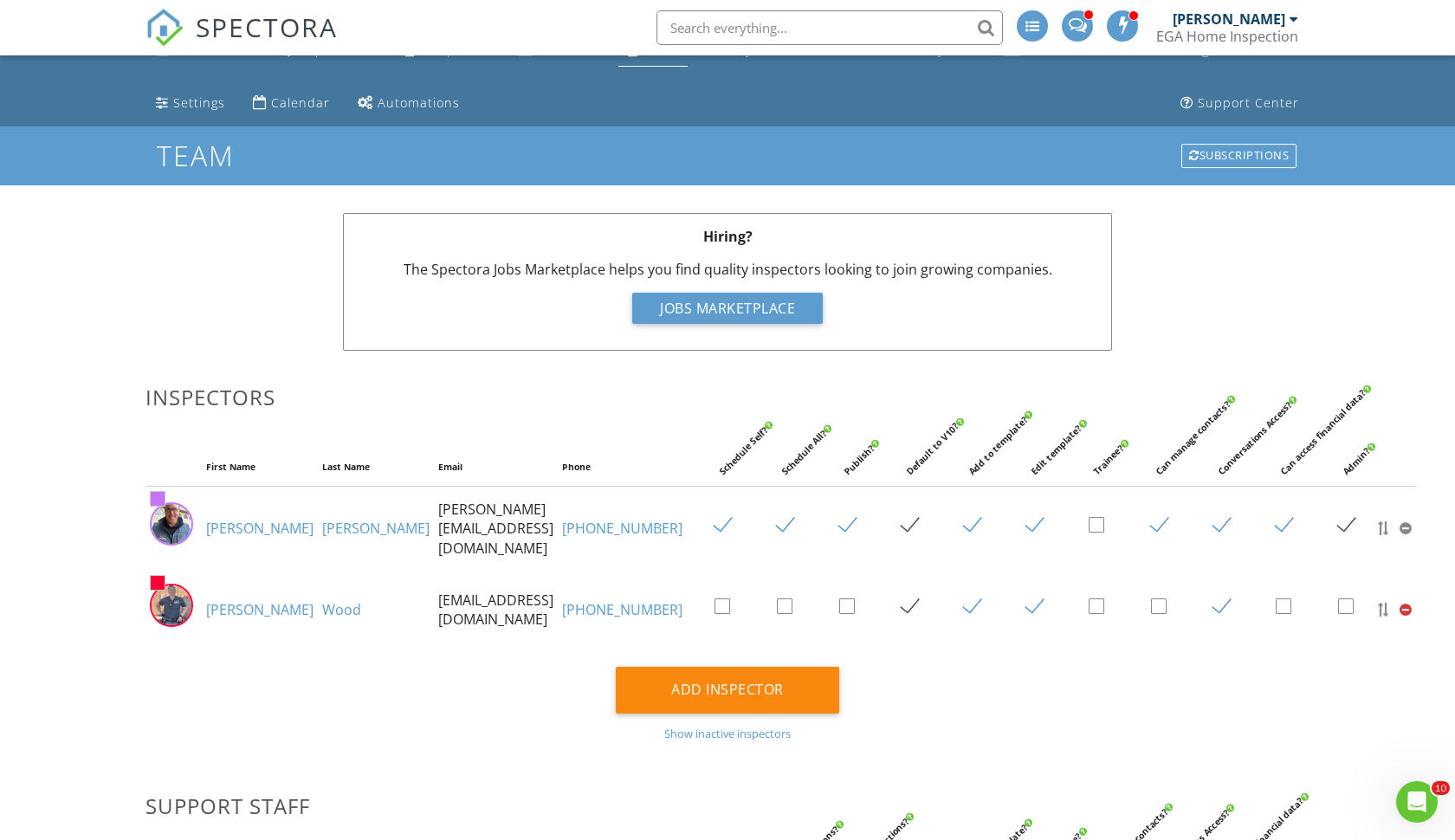 scroll, scrollTop: 0, scrollLeft: 0, axis: both 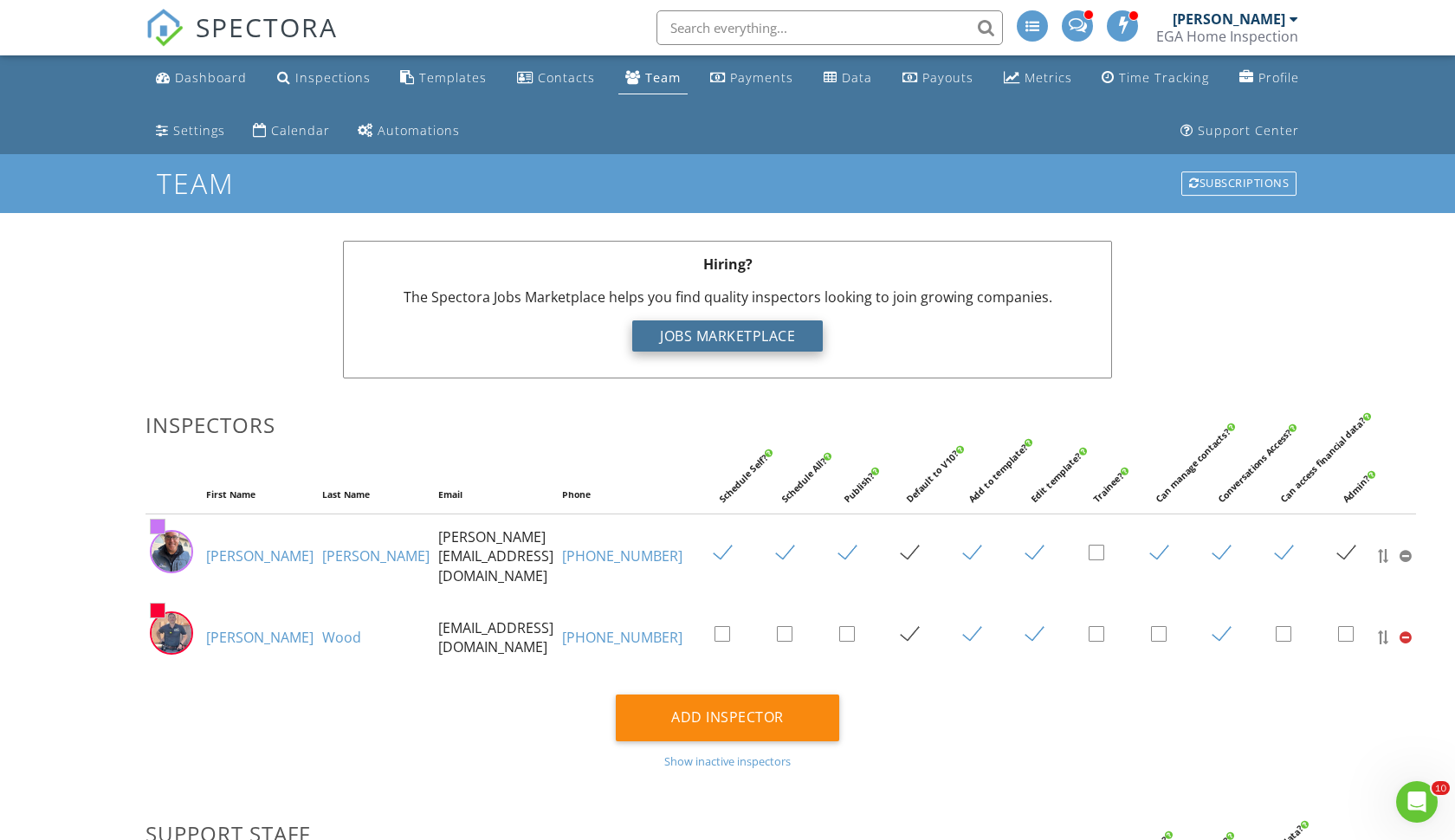click on "Jobs Marketplace" at bounding box center (728, 336) 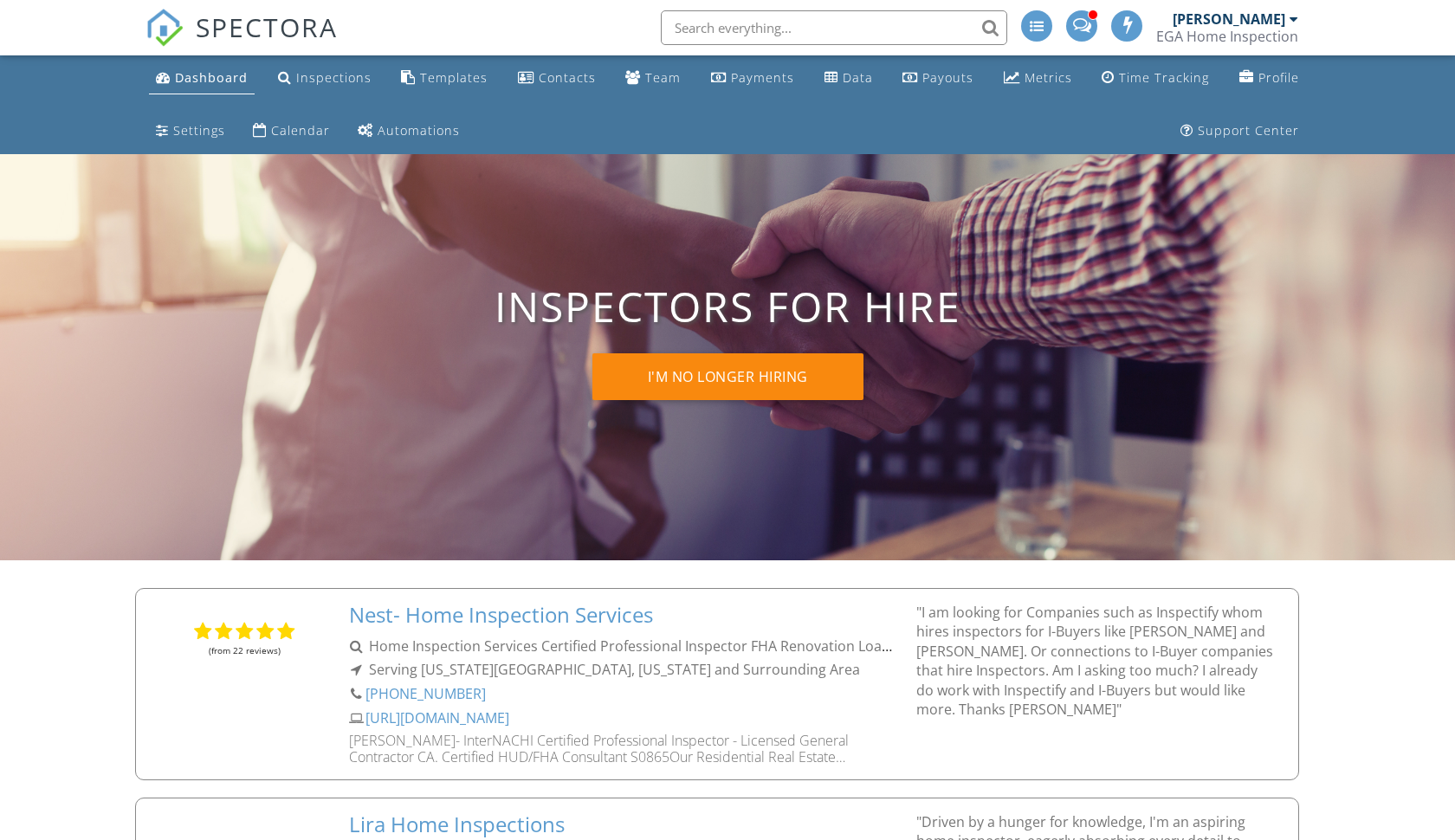 scroll, scrollTop: 0, scrollLeft: 0, axis: both 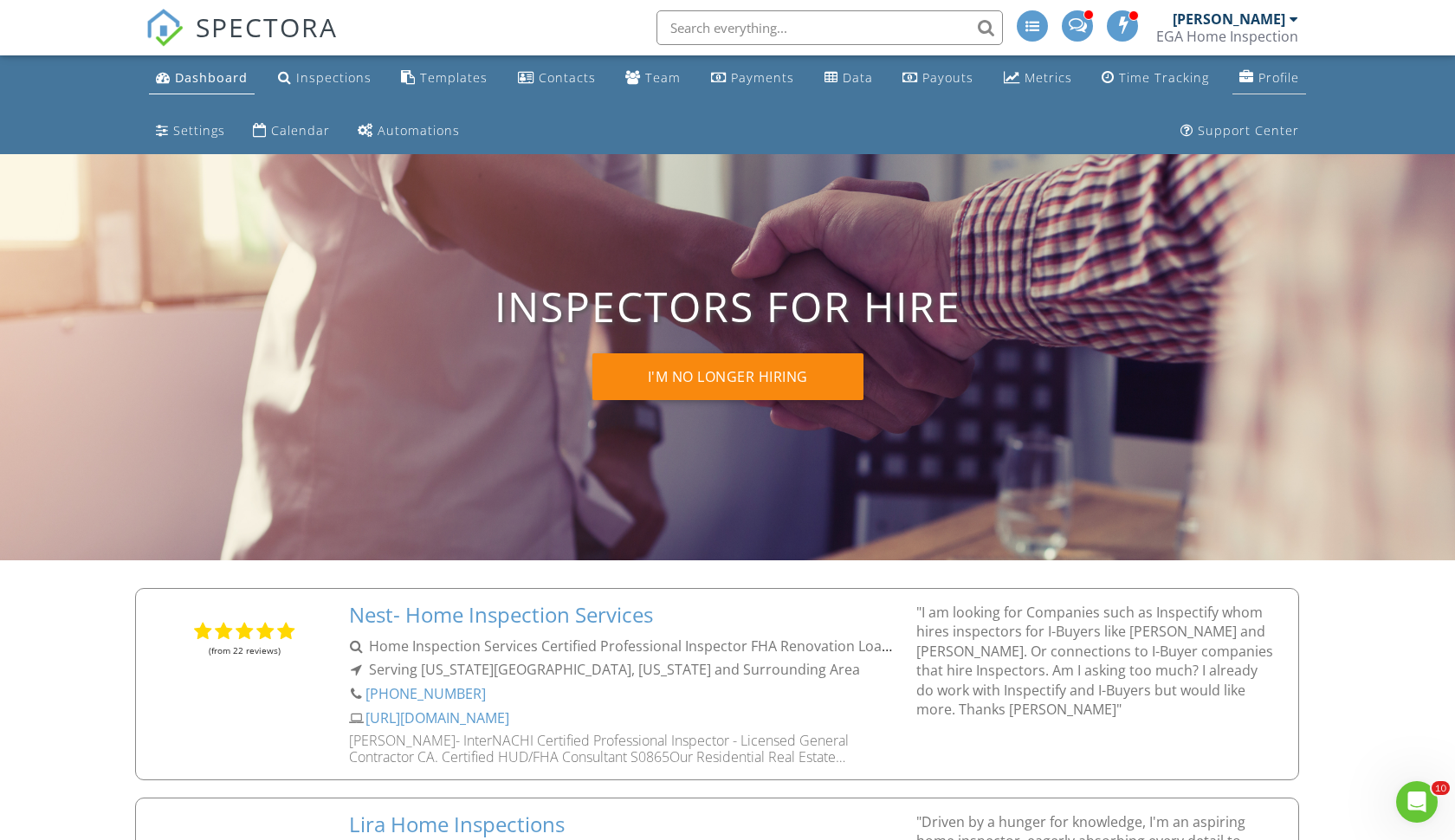 click on "Profile" at bounding box center (1278, 77) 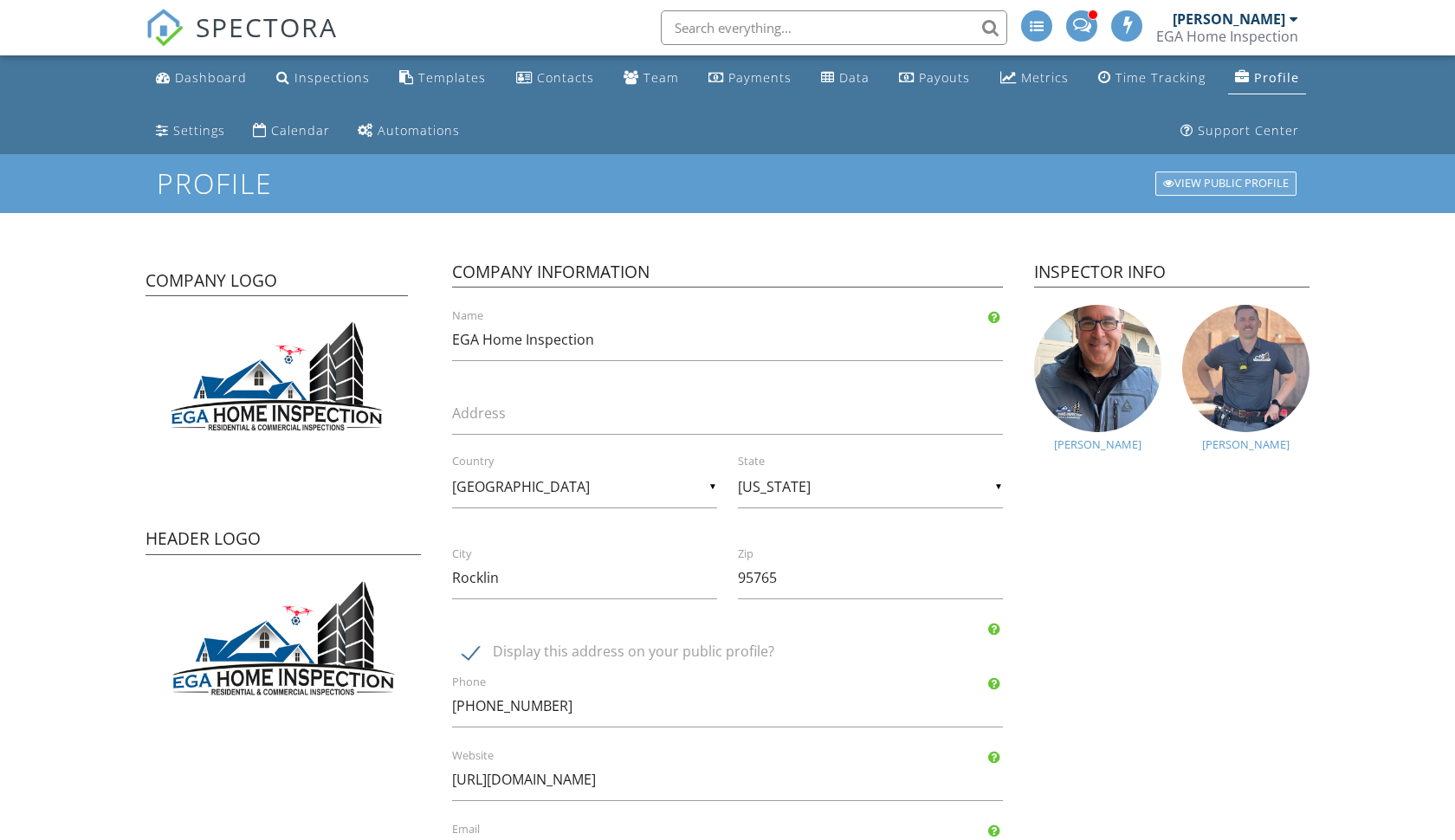scroll, scrollTop: 0, scrollLeft: 0, axis: both 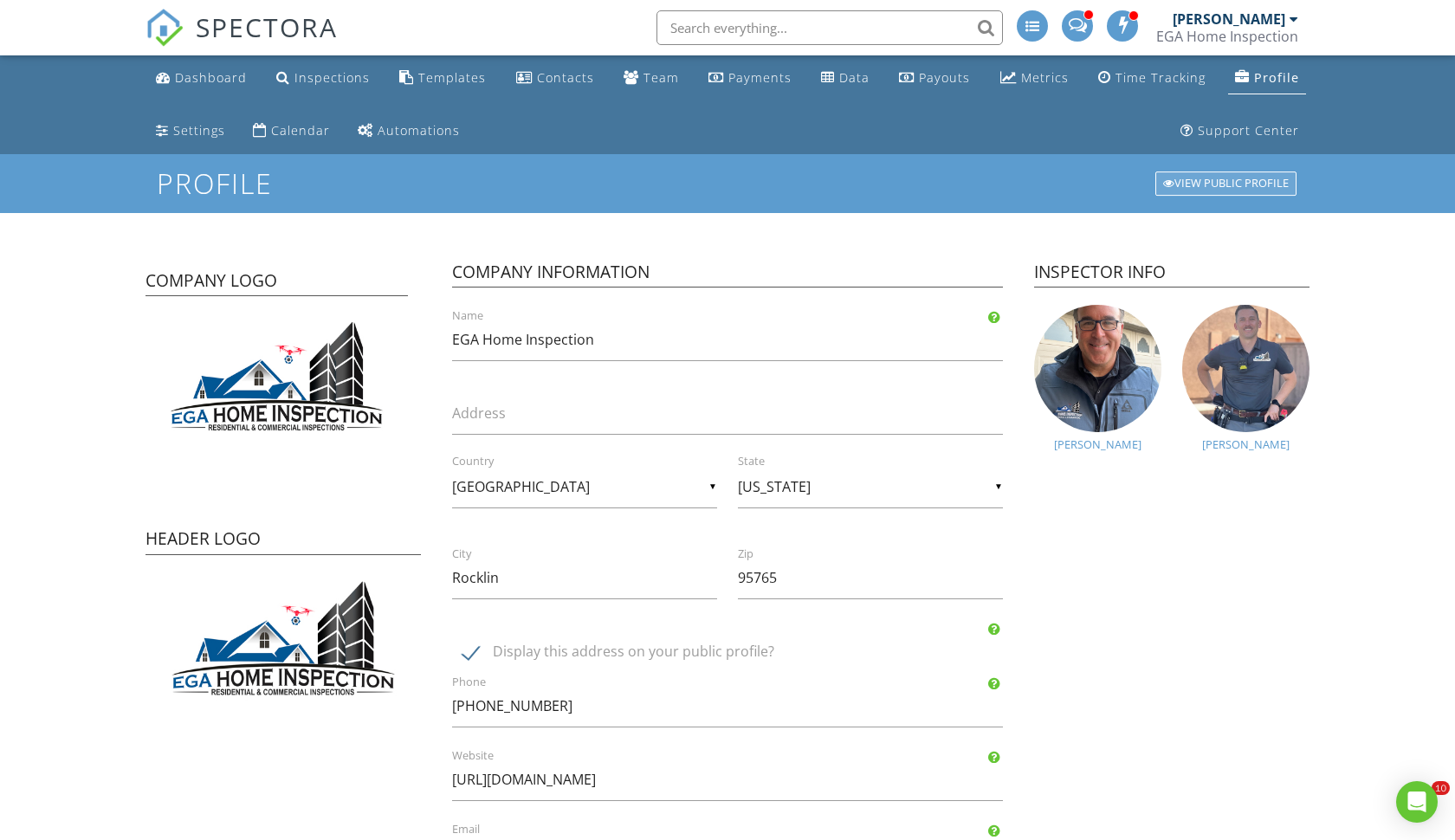 click on "View Public Profile" at bounding box center [1225, 184] 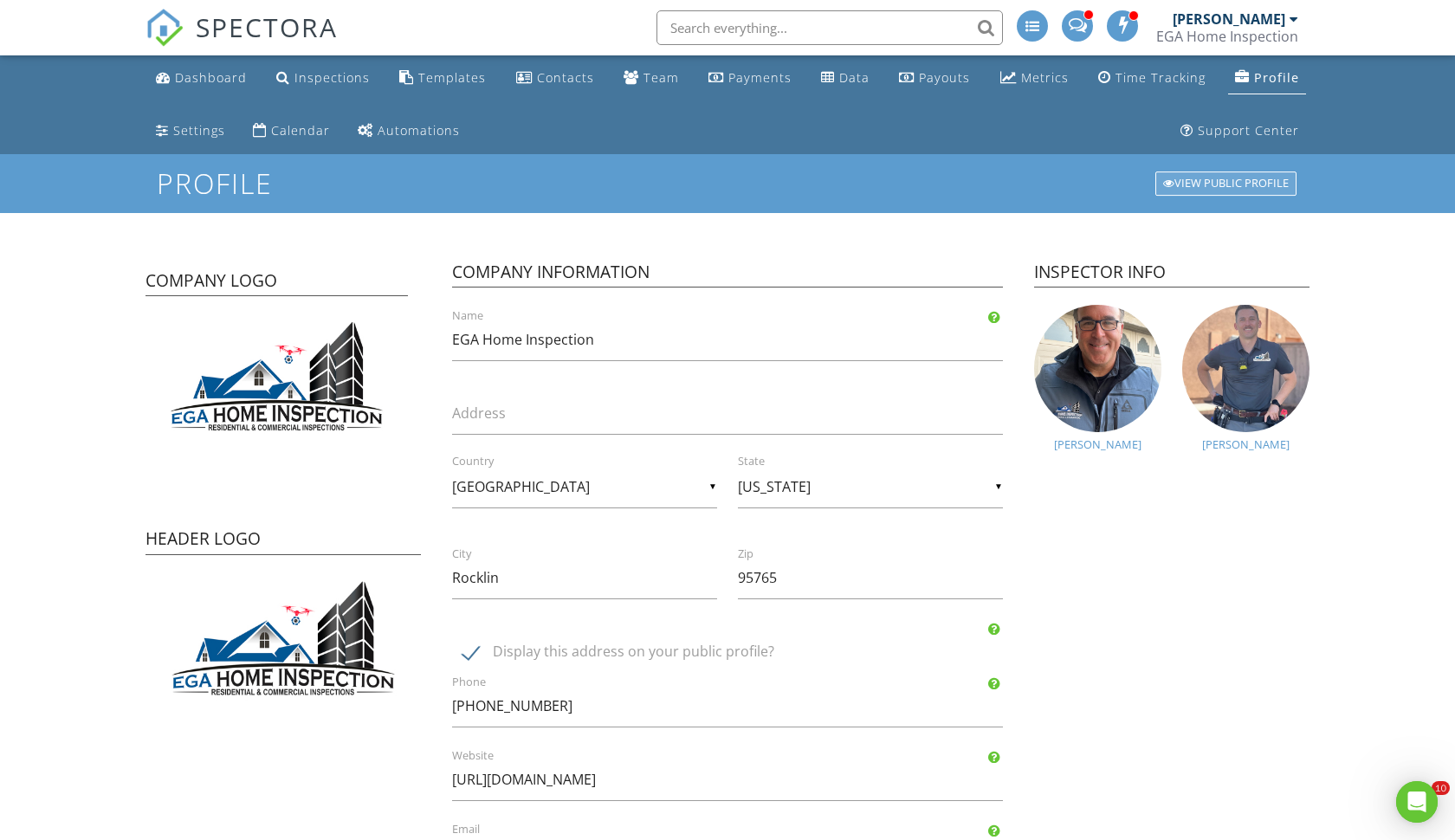scroll, scrollTop: 0, scrollLeft: 0, axis: both 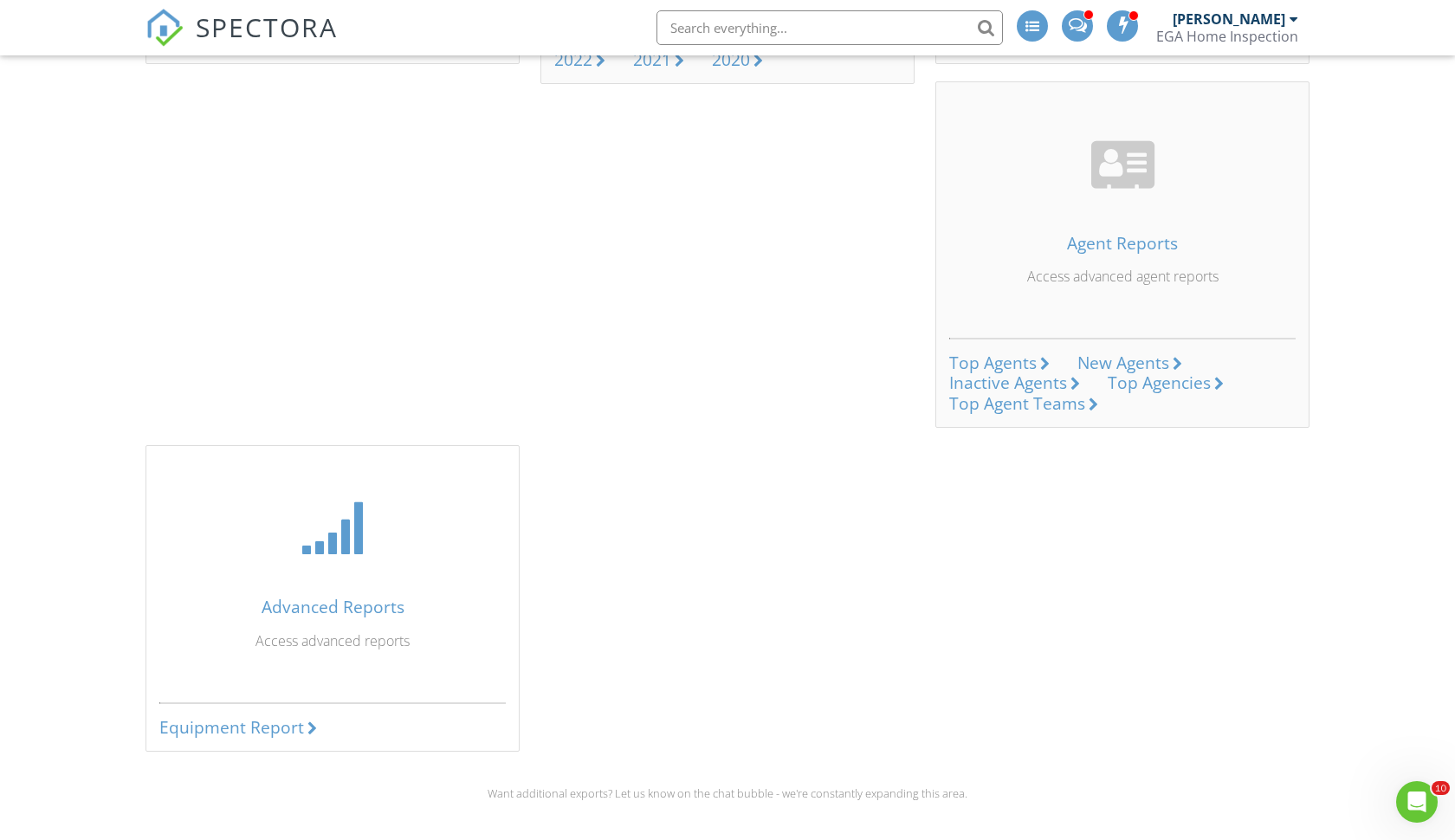 click on "Equipment Report" at bounding box center (231, 727) 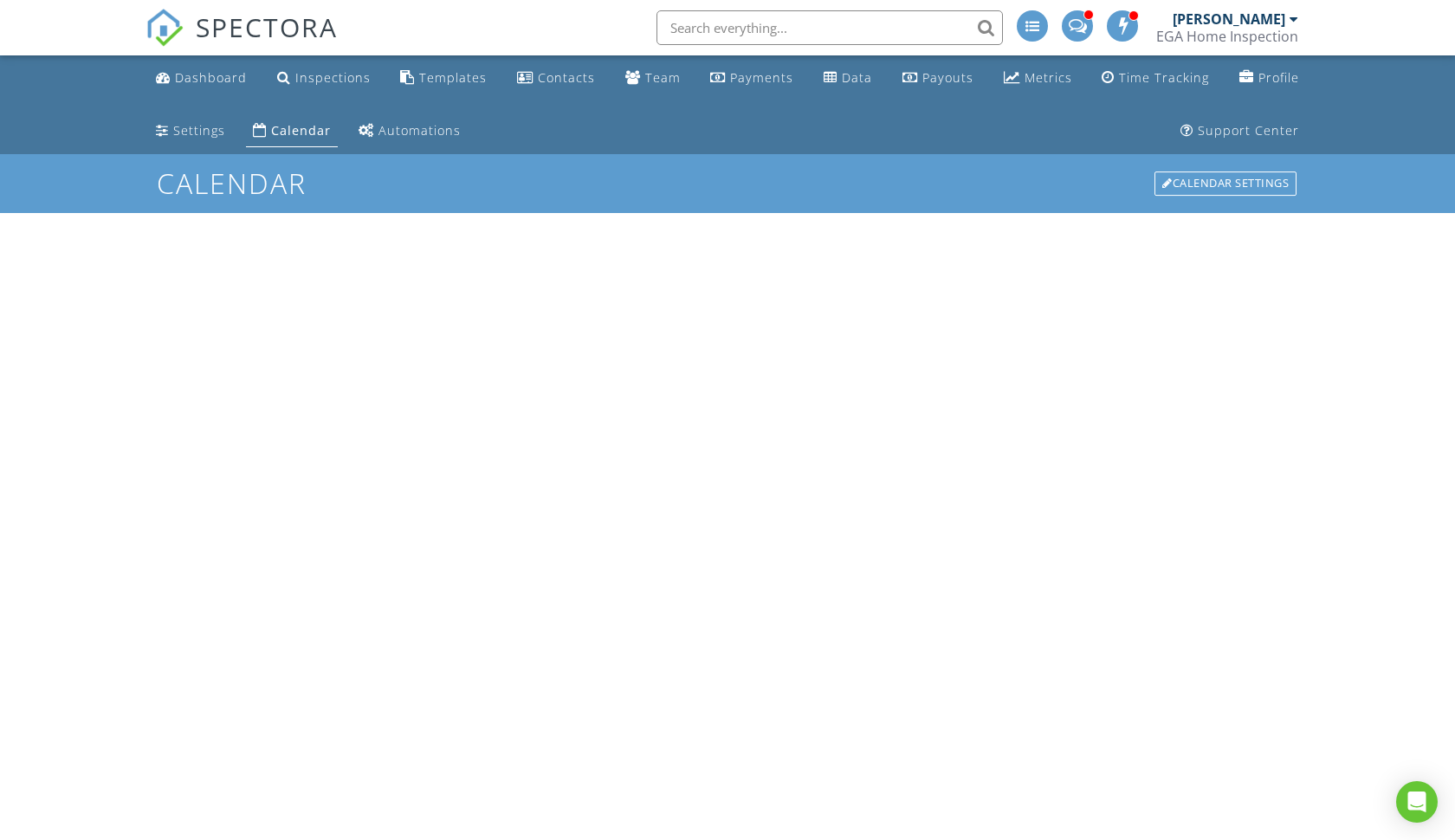 scroll, scrollTop: 0, scrollLeft: 0, axis: both 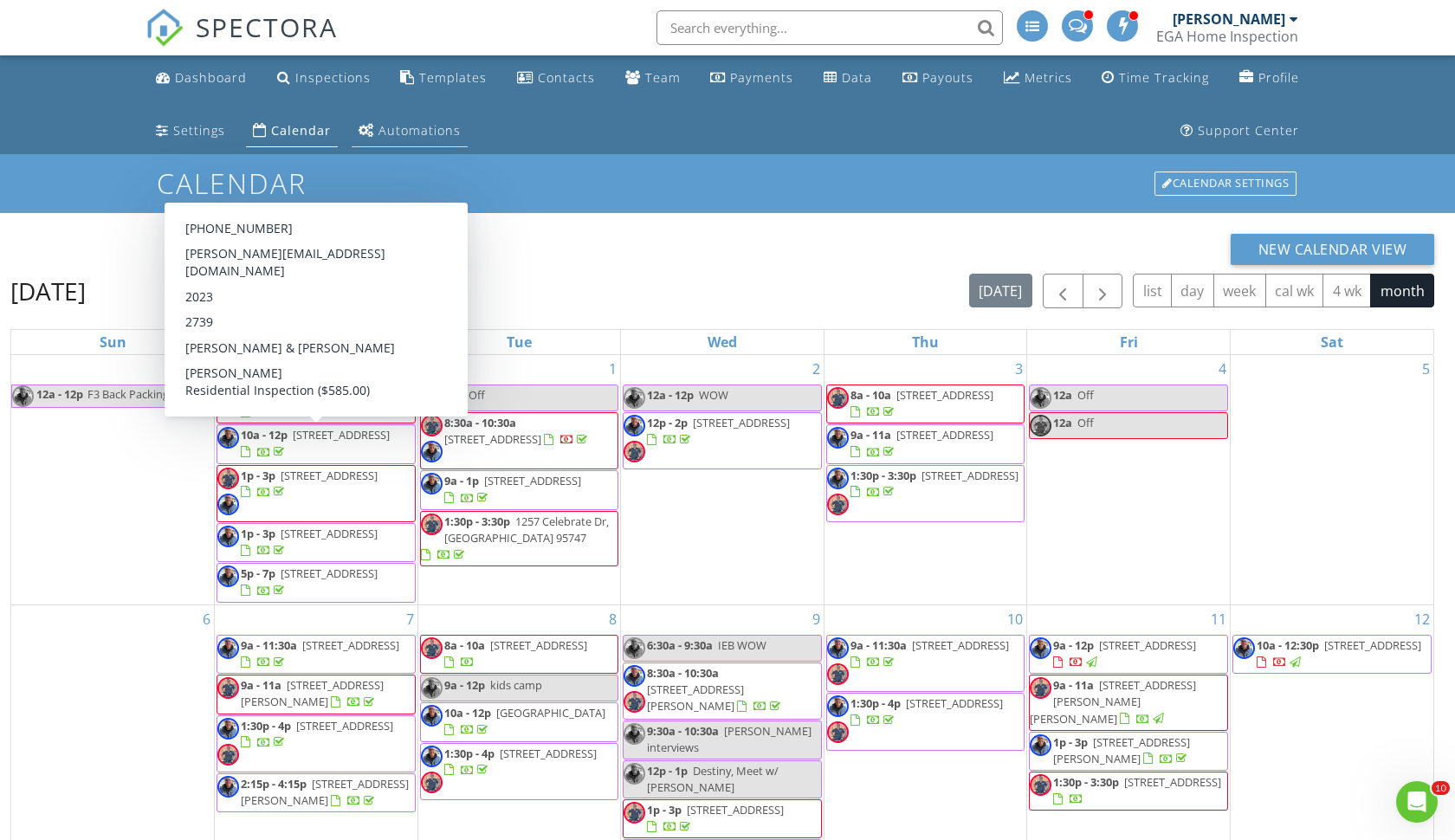 click on "Automations" at bounding box center [419, 130] 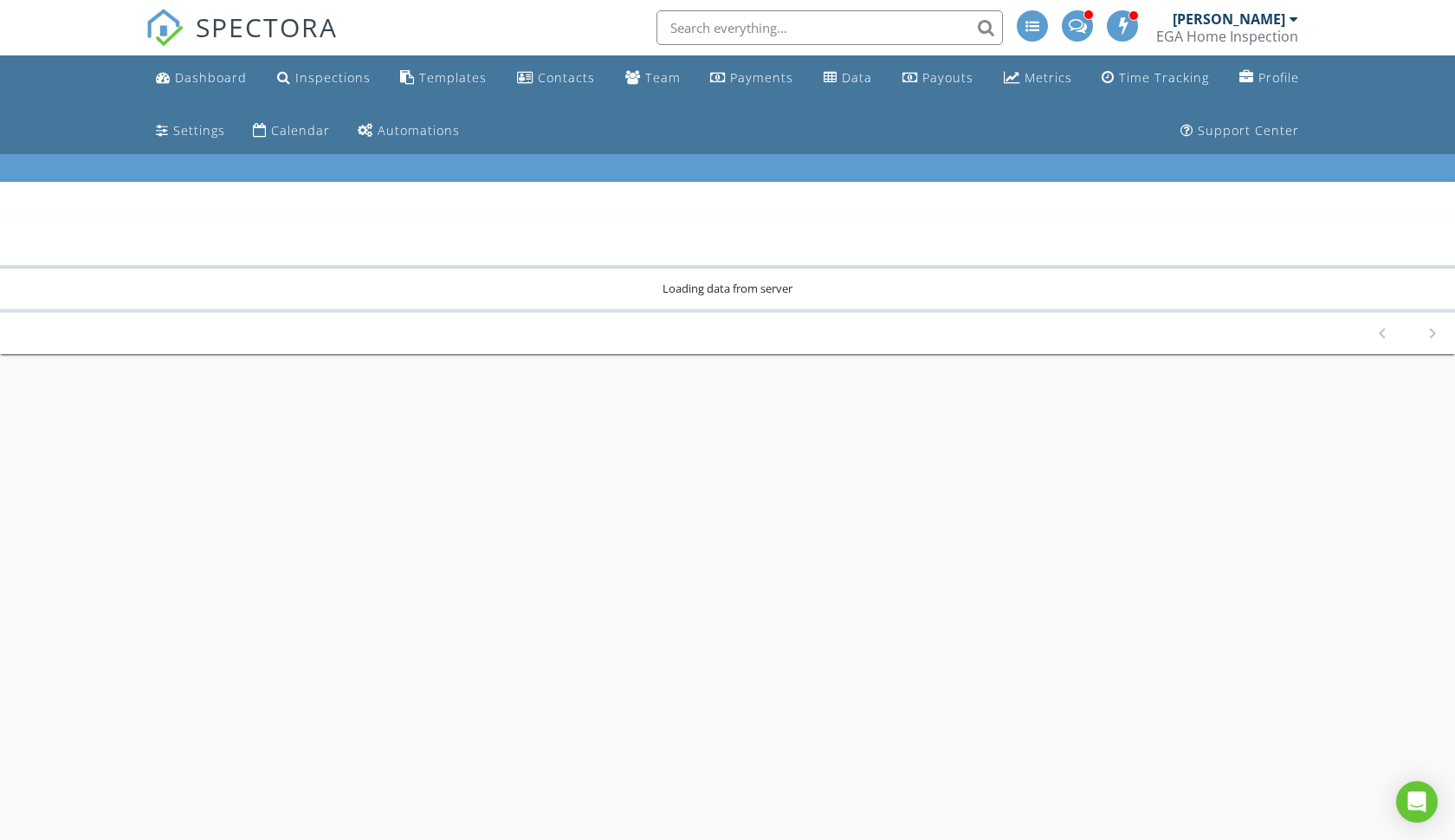scroll, scrollTop: 0, scrollLeft: 0, axis: both 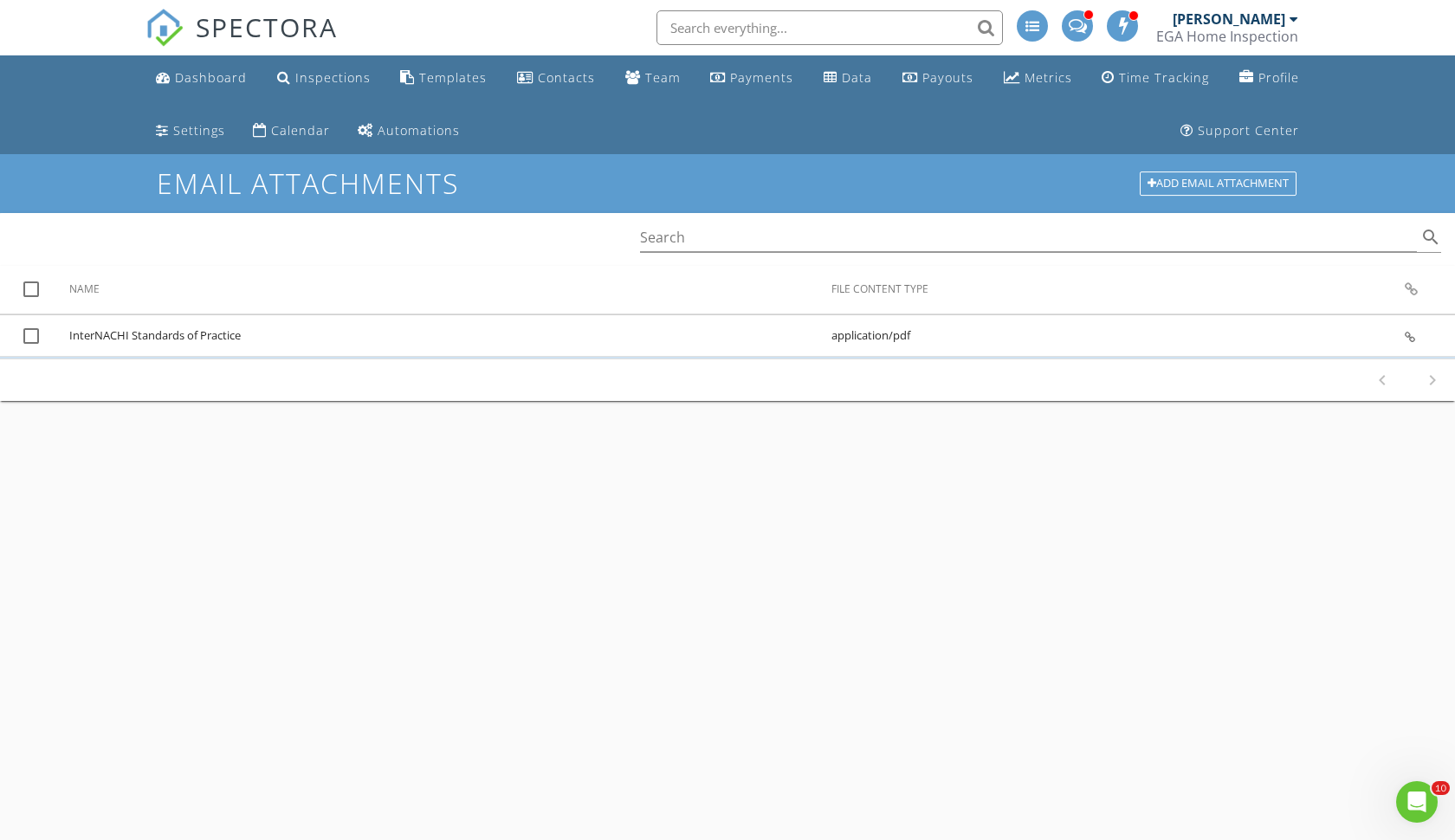 click at bounding box center [31, 289] 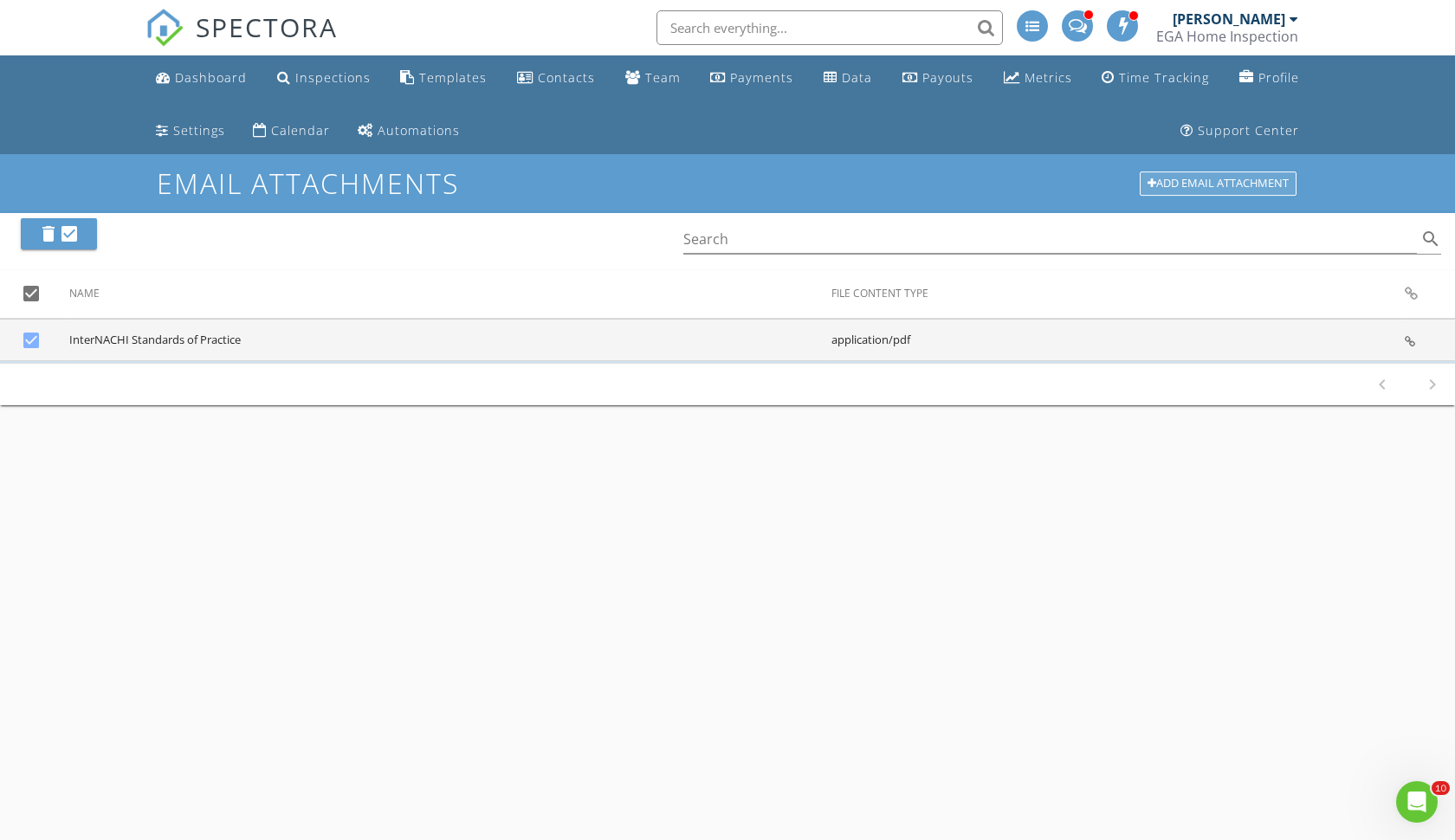 click on "Add Email Attachment" at bounding box center (1218, 184) 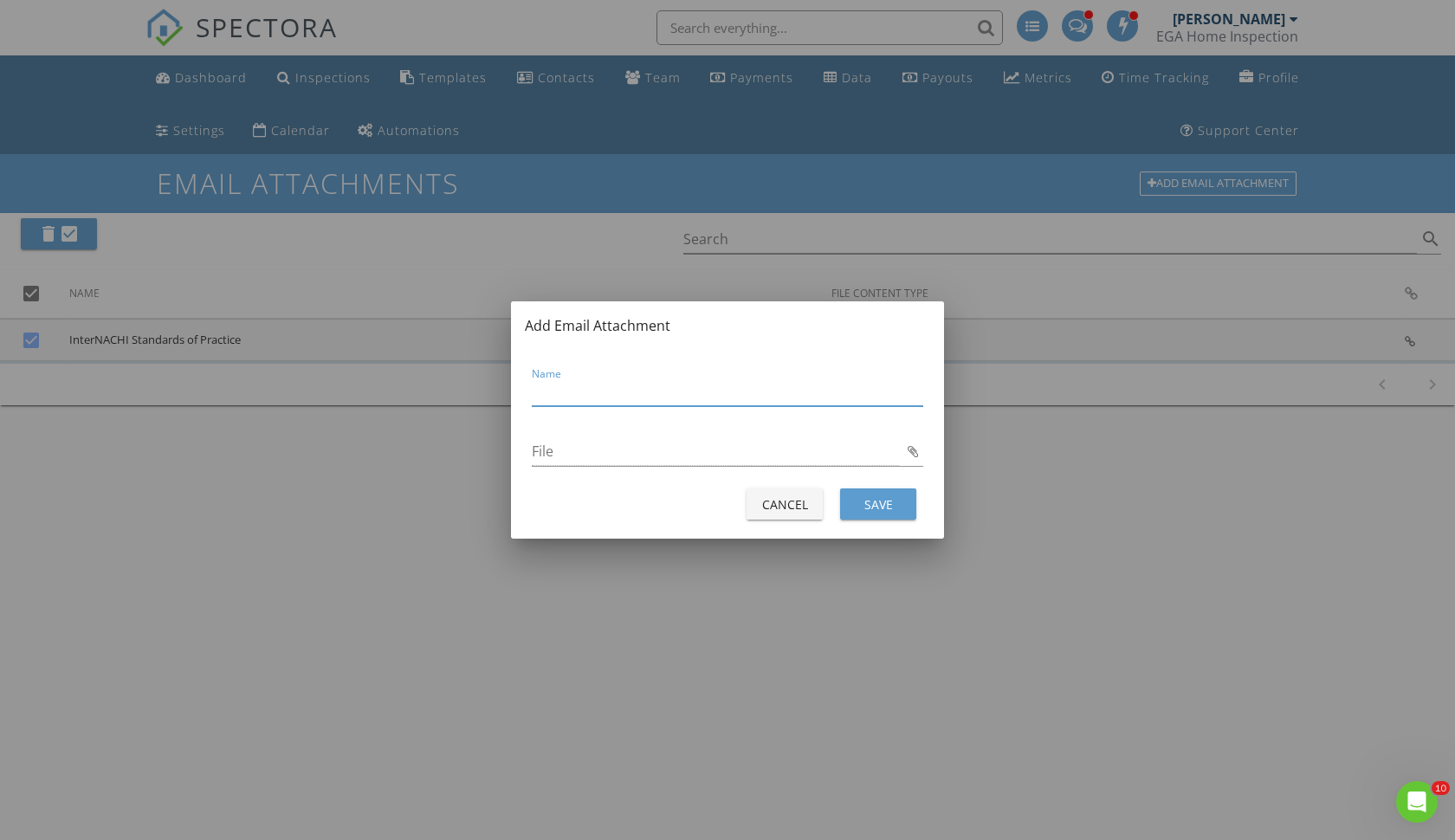 click at bounding box center (728, 391) 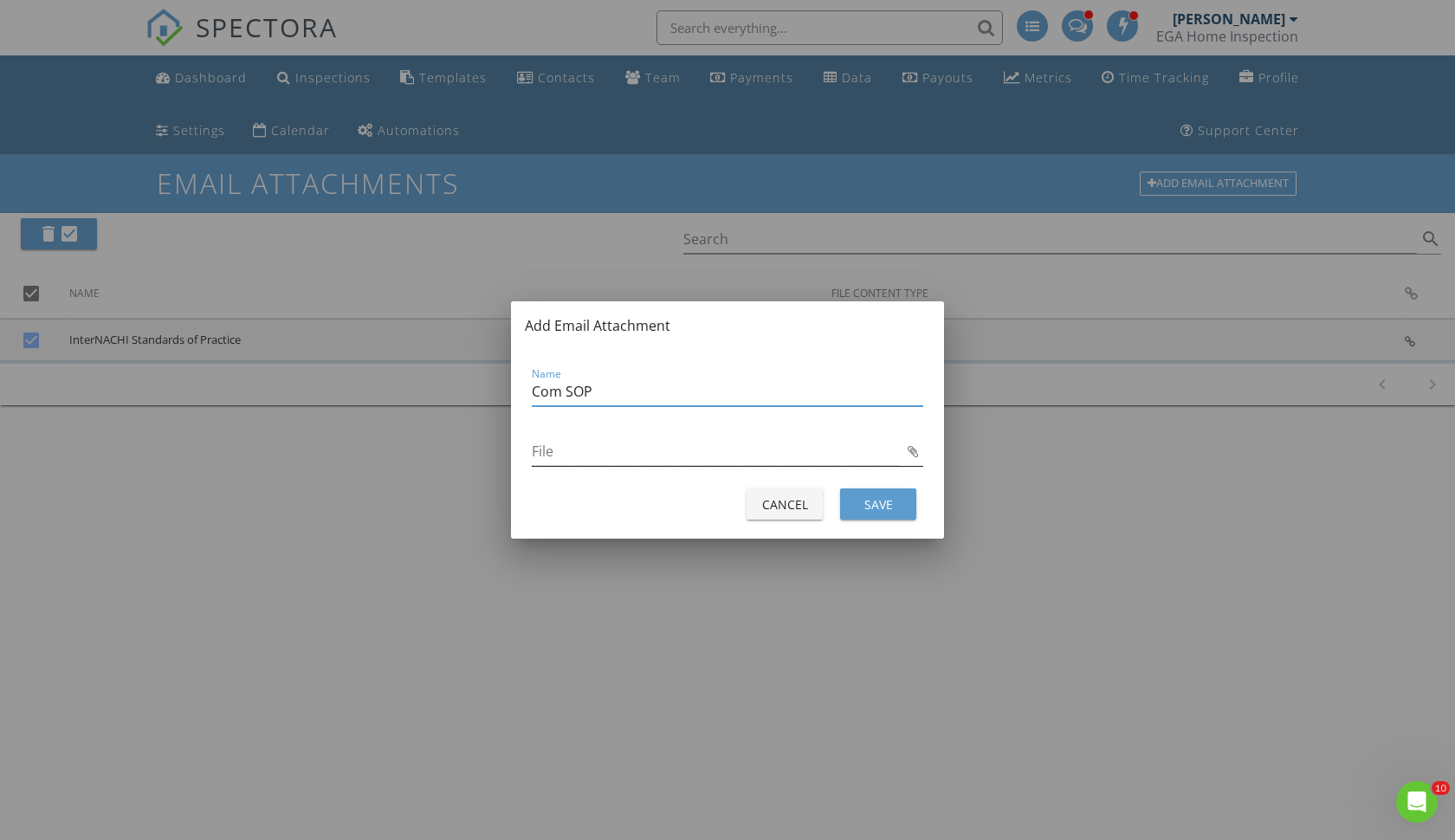 type on "Com SOP" 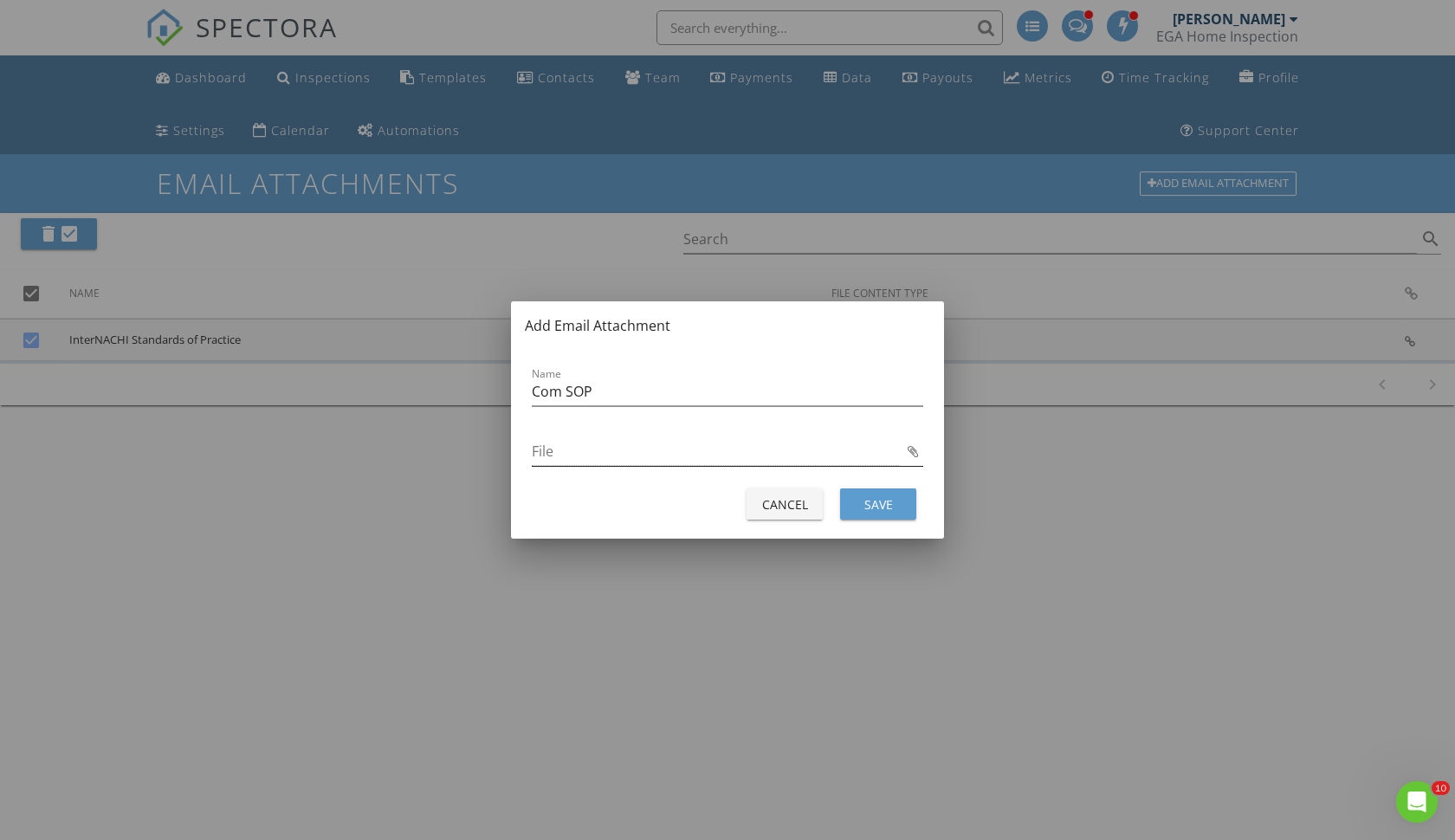 click at bounding box center [913, 451] 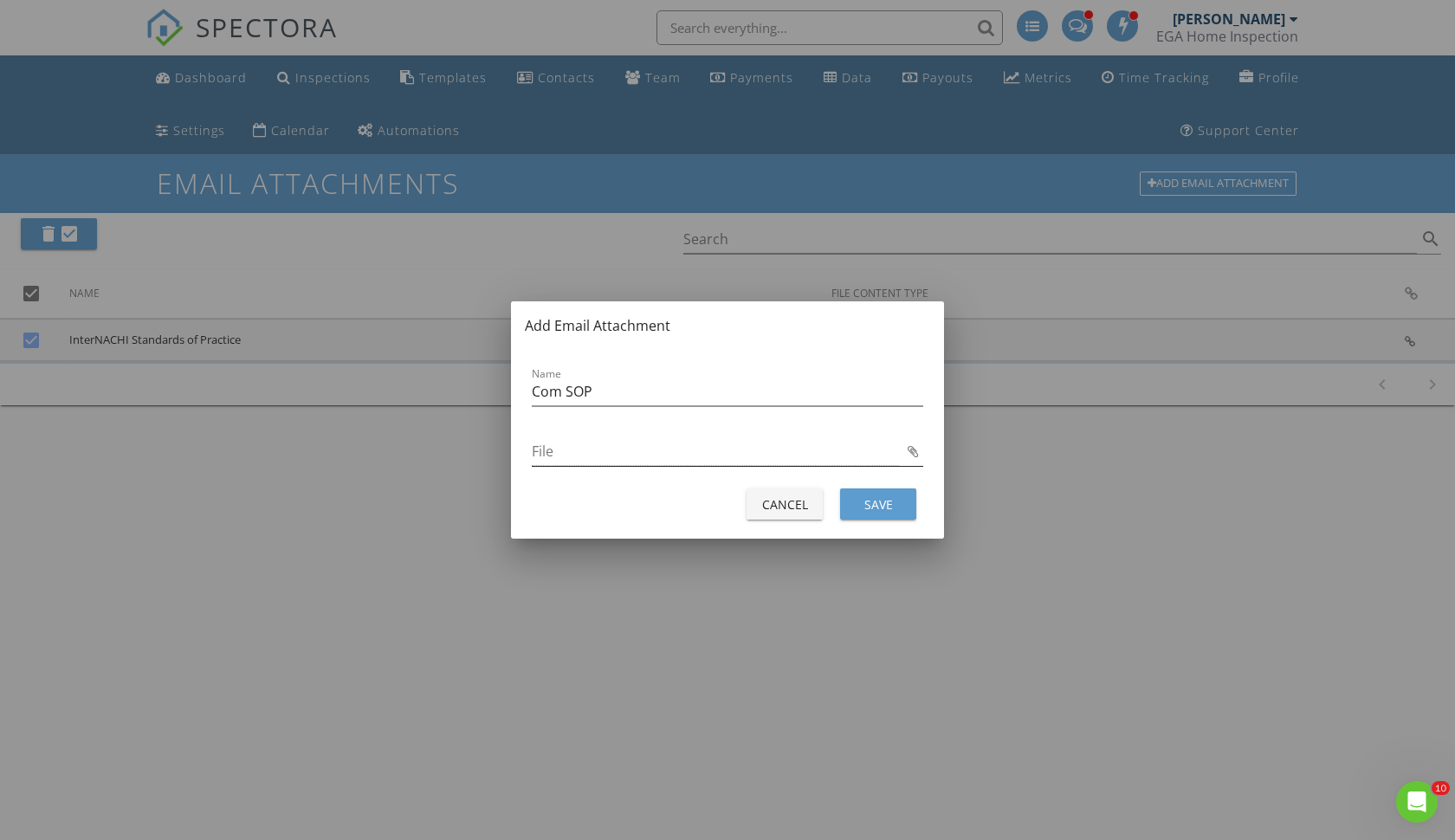 type on "ComSOP-2022.pdf" 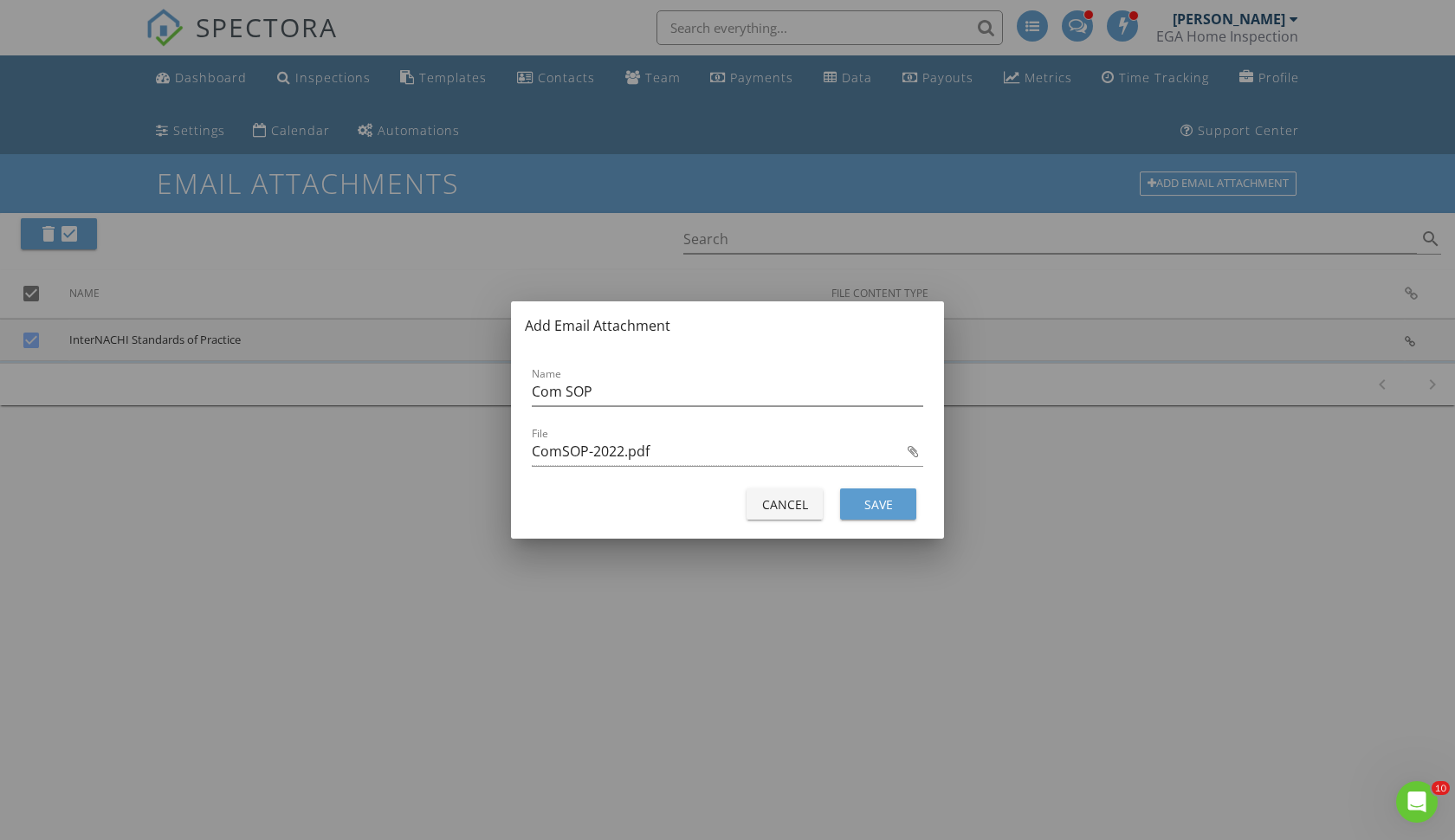 click on "Save" at bounding box center (878, 504) 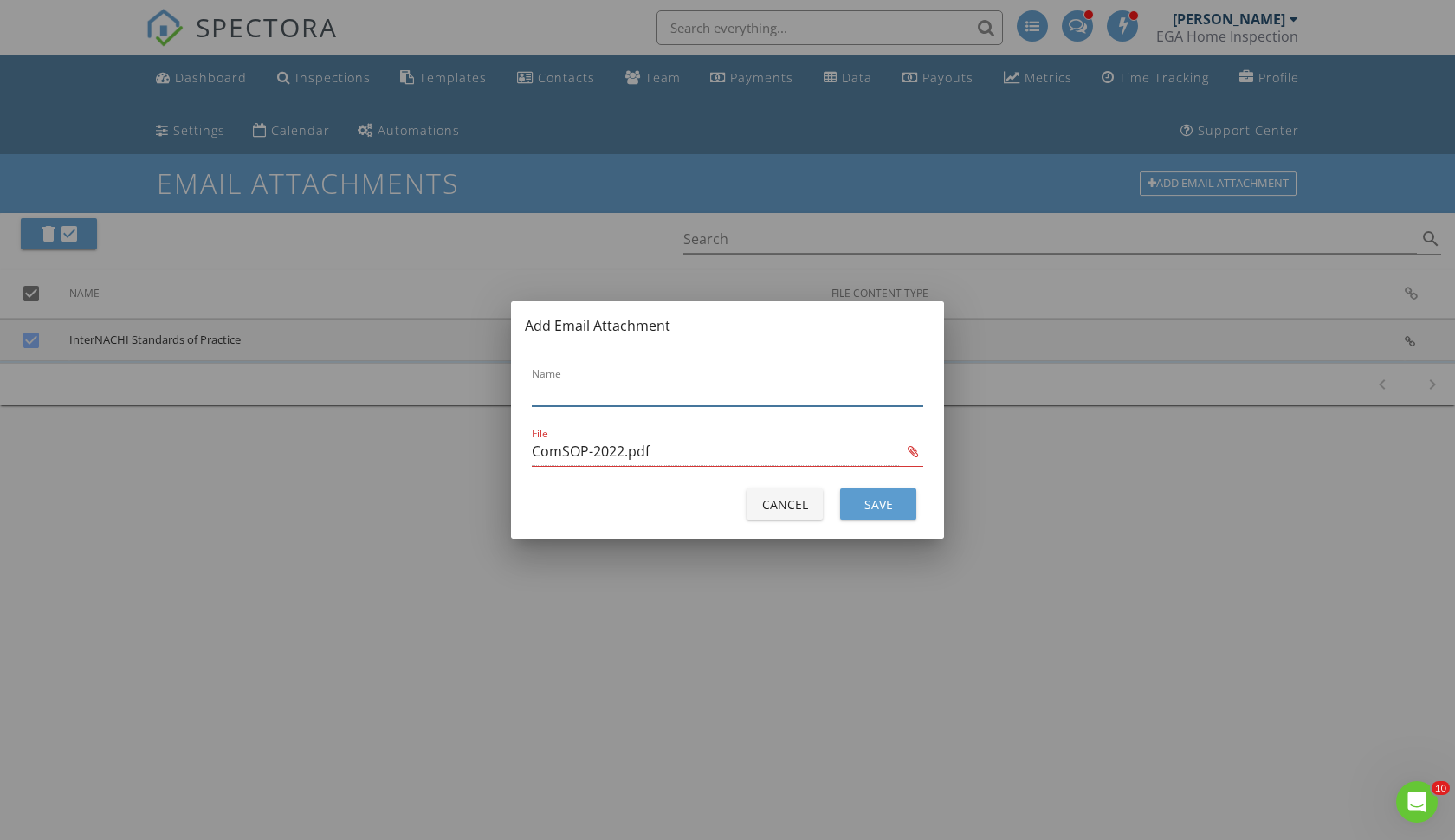 type on "Con Home" 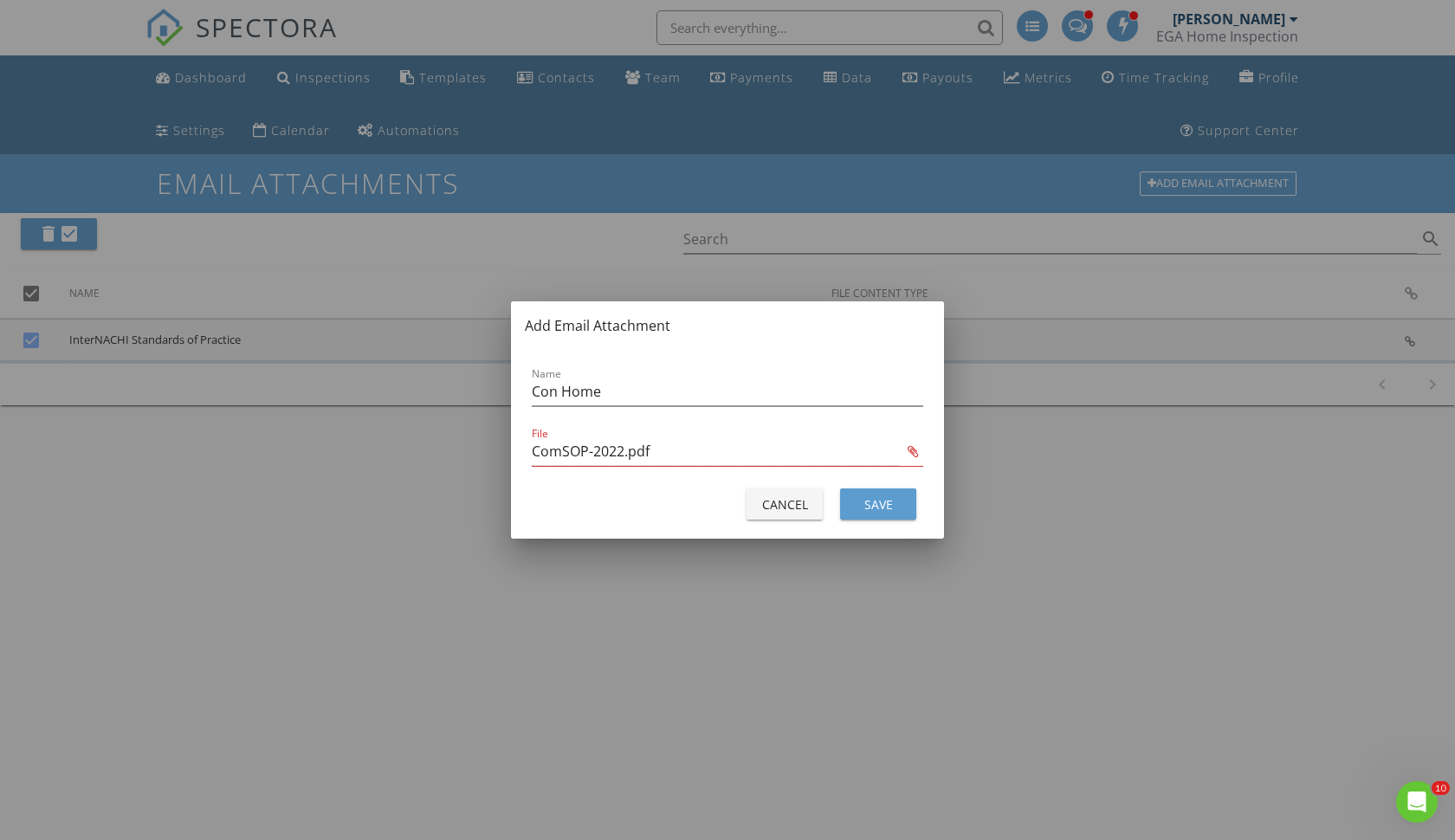 click on "Cancel   Save" at bounding box center (728, 504) 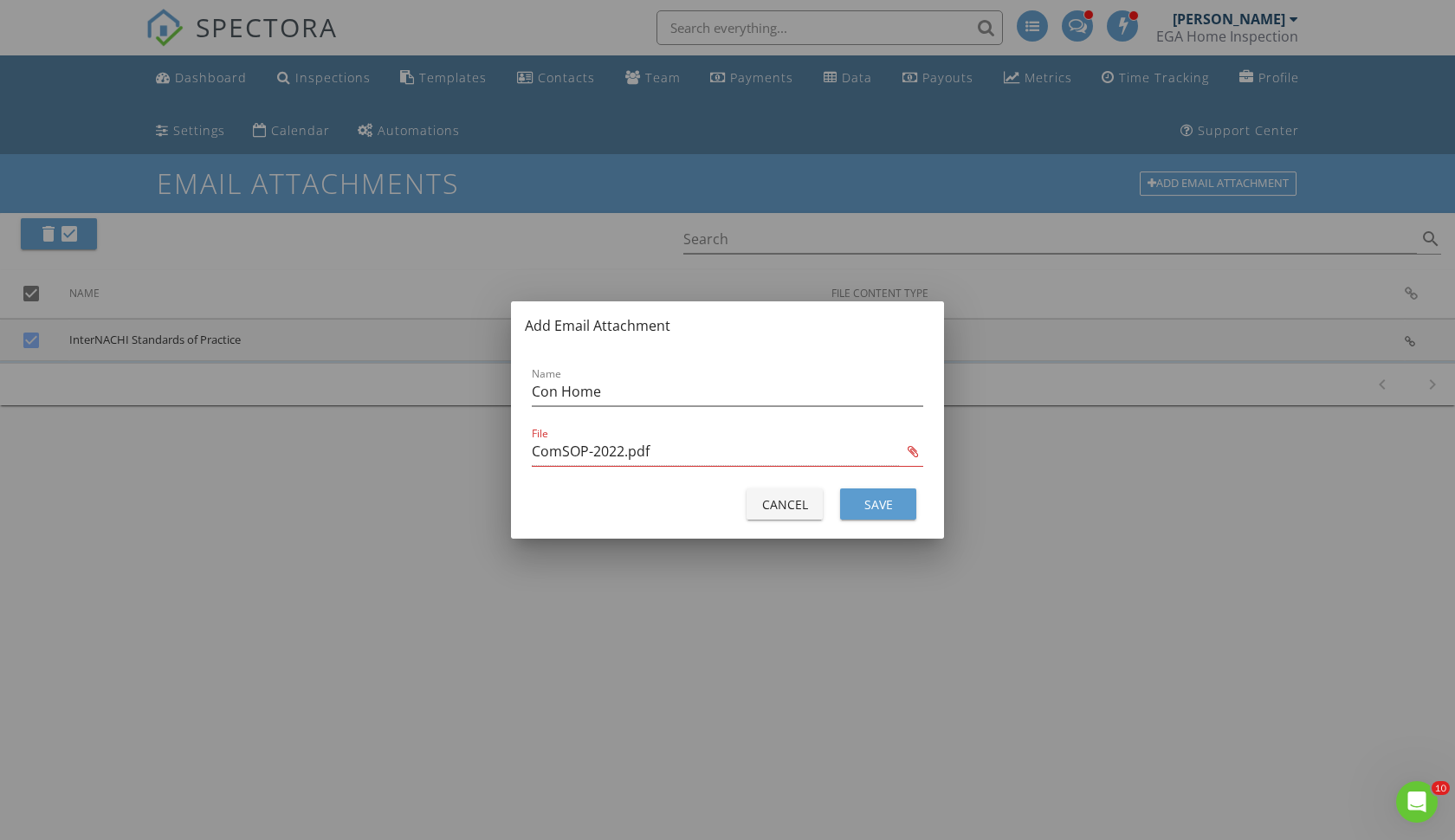click on "Save" at bounding box center (878, 504) 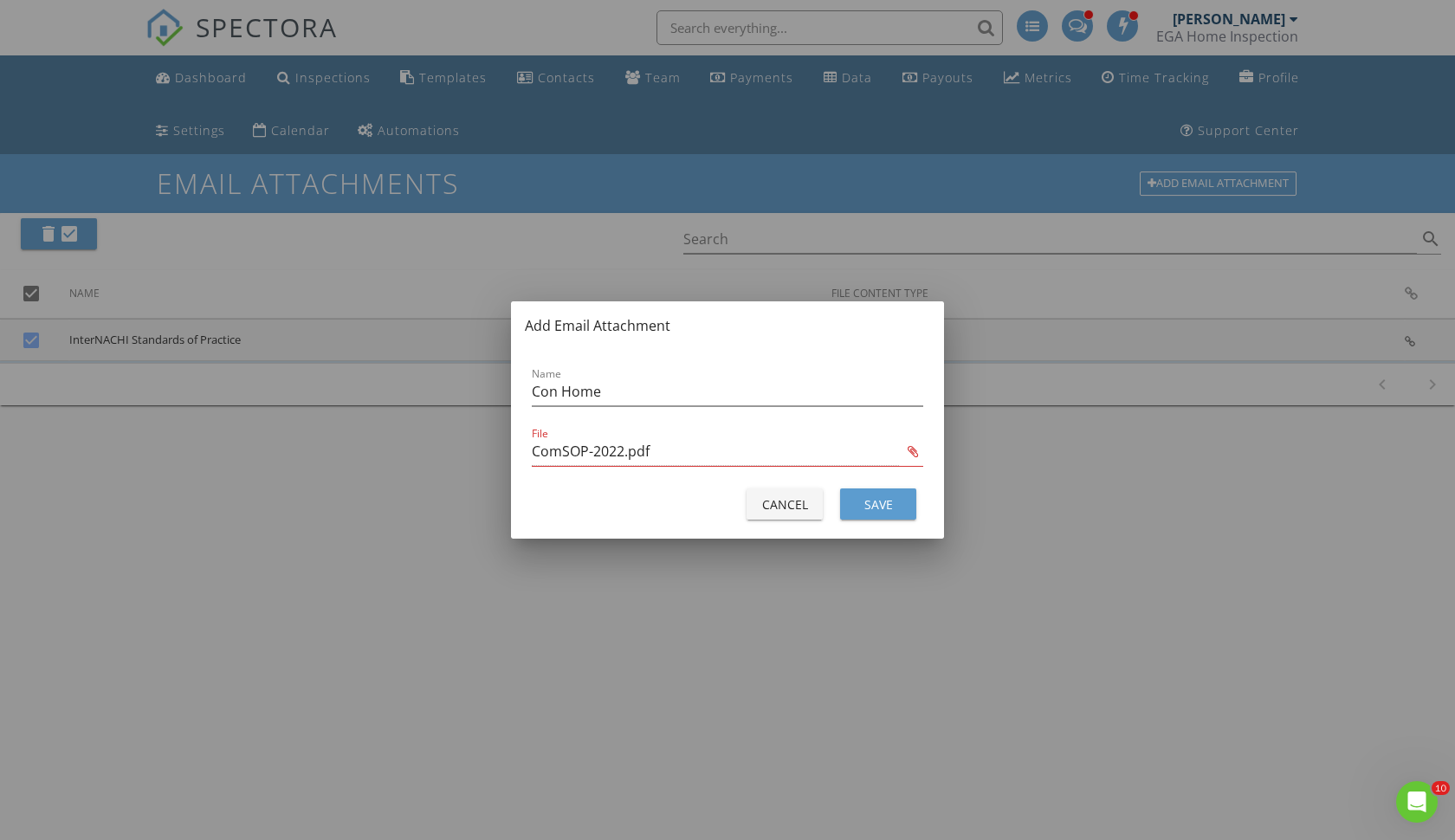 click on "Save" at bounding box center (878, 504) 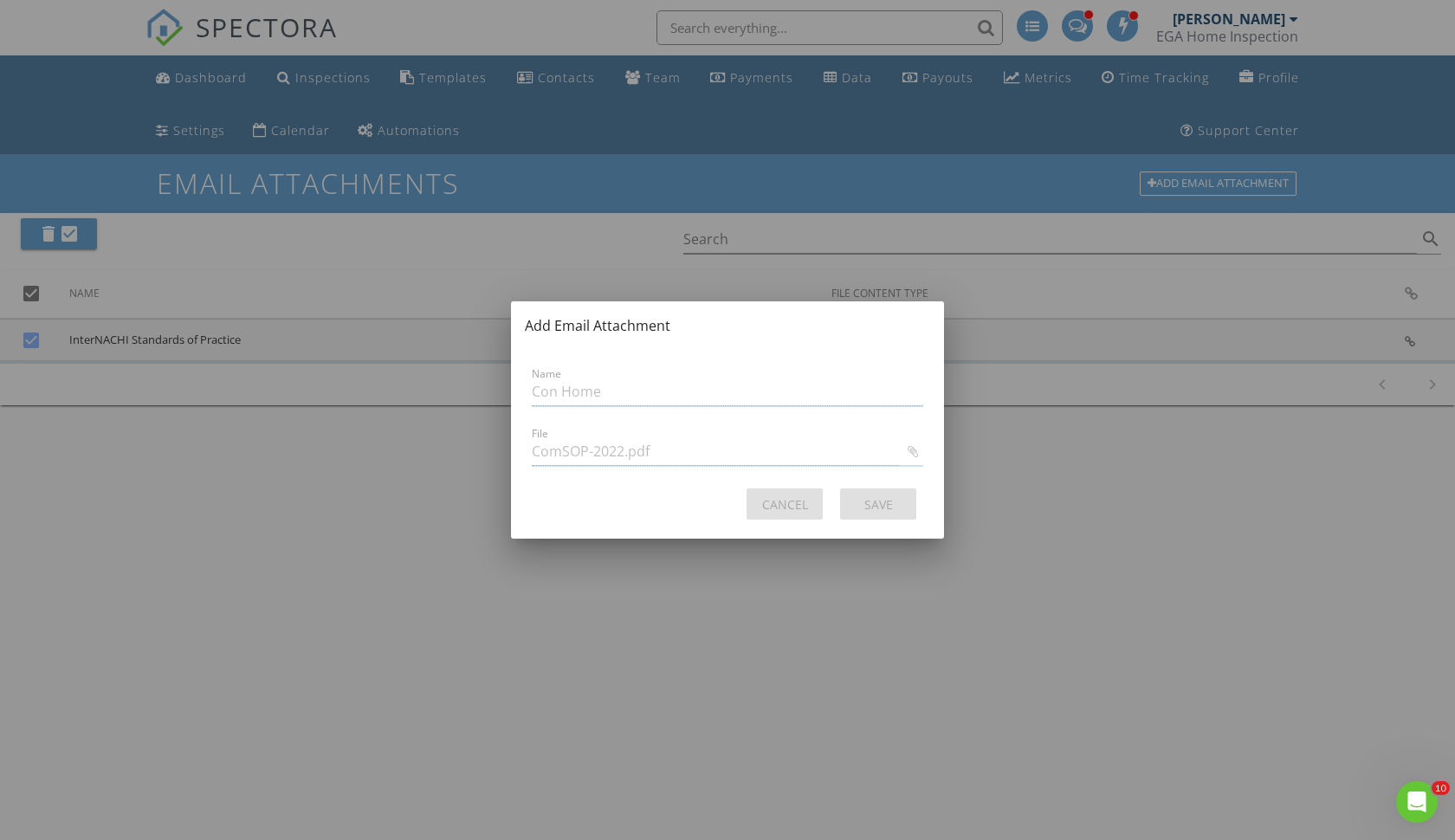 click at bounding box center (728, 420) 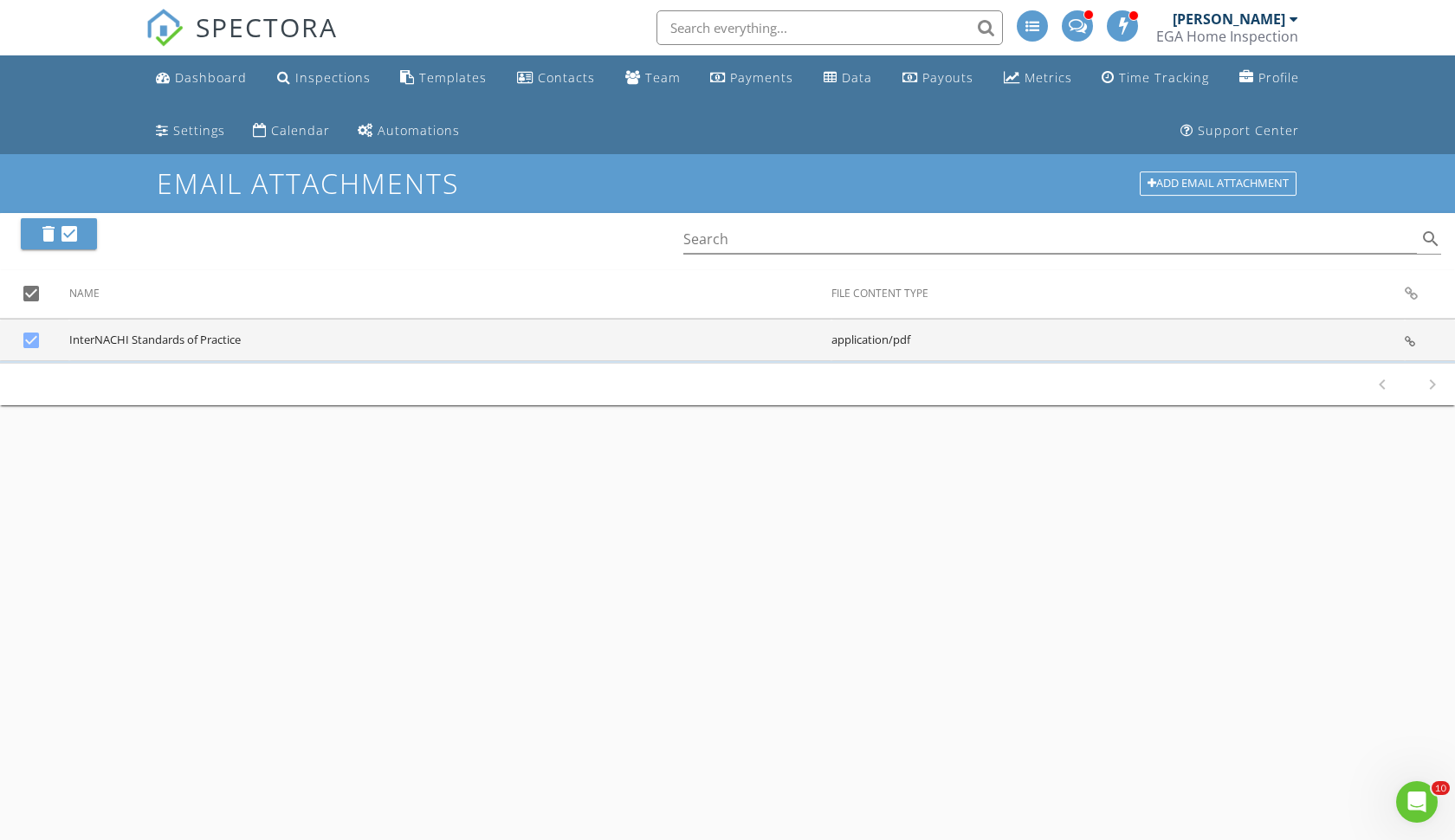 click on "Email Attachments
Add Email Attachment
delete   check_box       Search search   check_box
Name
arrow_upward
File content type
arrow_upward   arrow_upward check_box
InterNACHI Standards of Practice
application/pdf
1-1 of 1 chevron_left chevron_right" at bounding box center [728, 574] 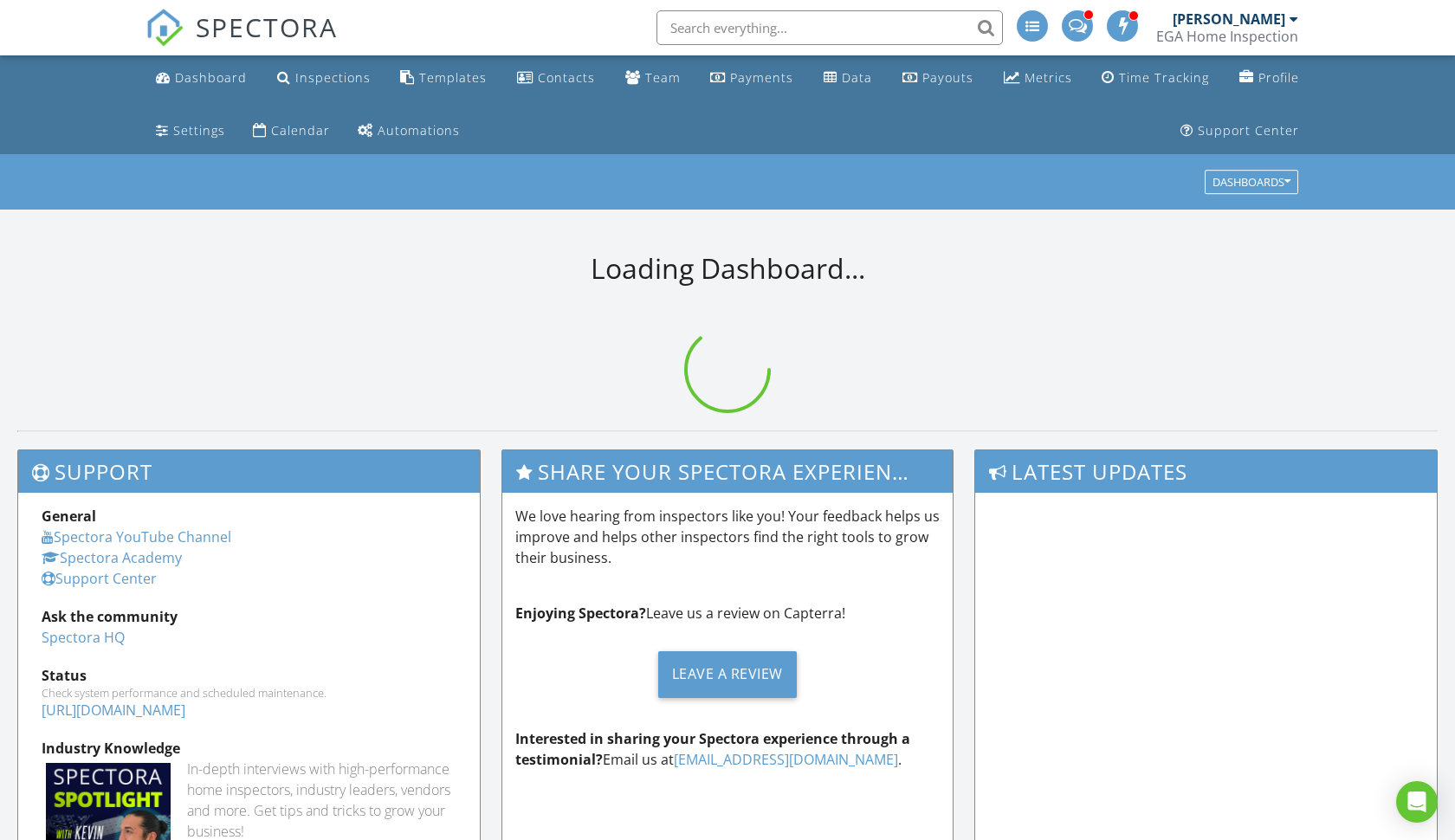 scroll, scrollTop: 0, scrollLeft: 0, axis: both 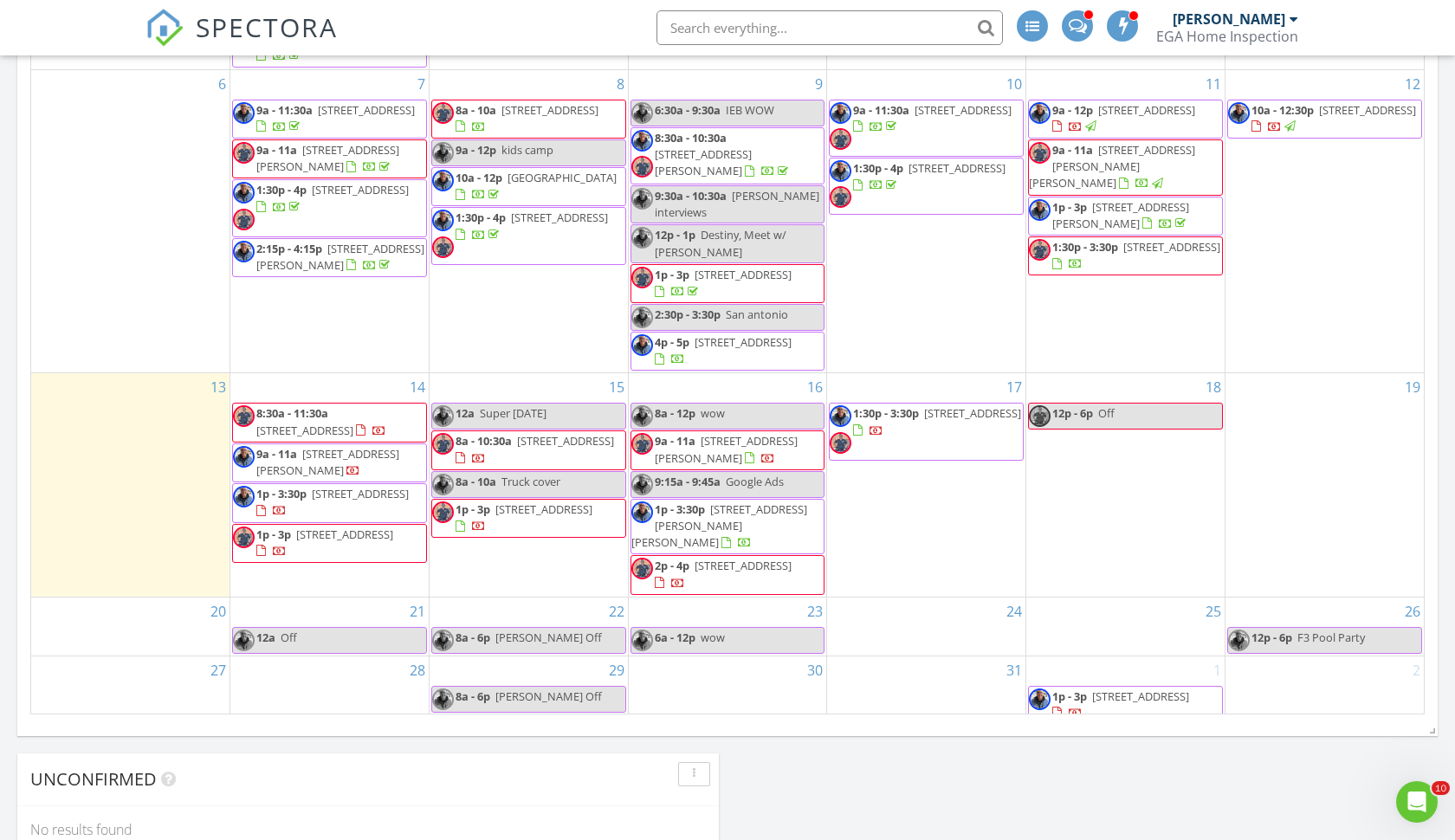 click on "12a
Off" at bounding box center (329, 640) 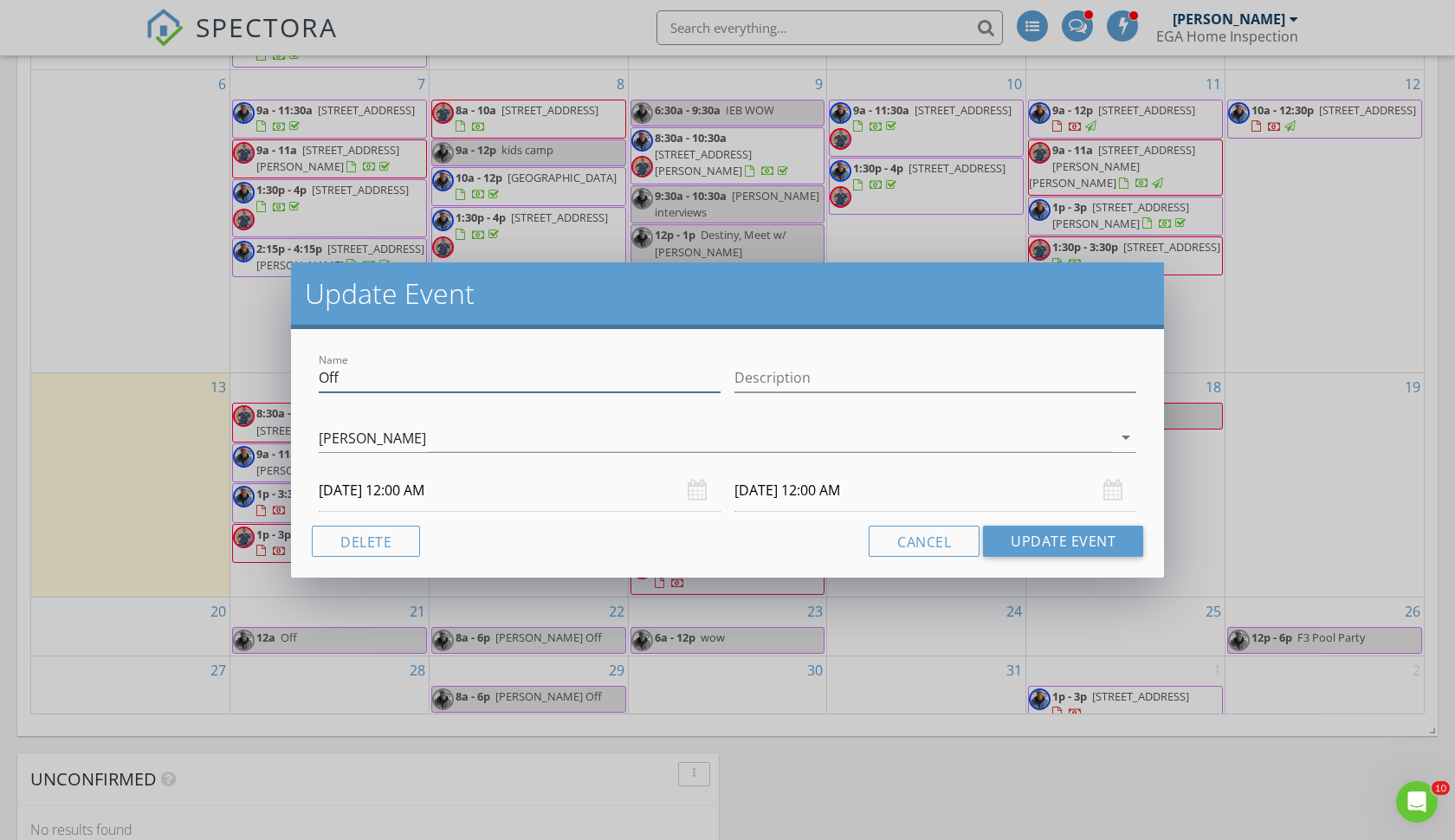 click on "Off" at bounding box center (520, 378) 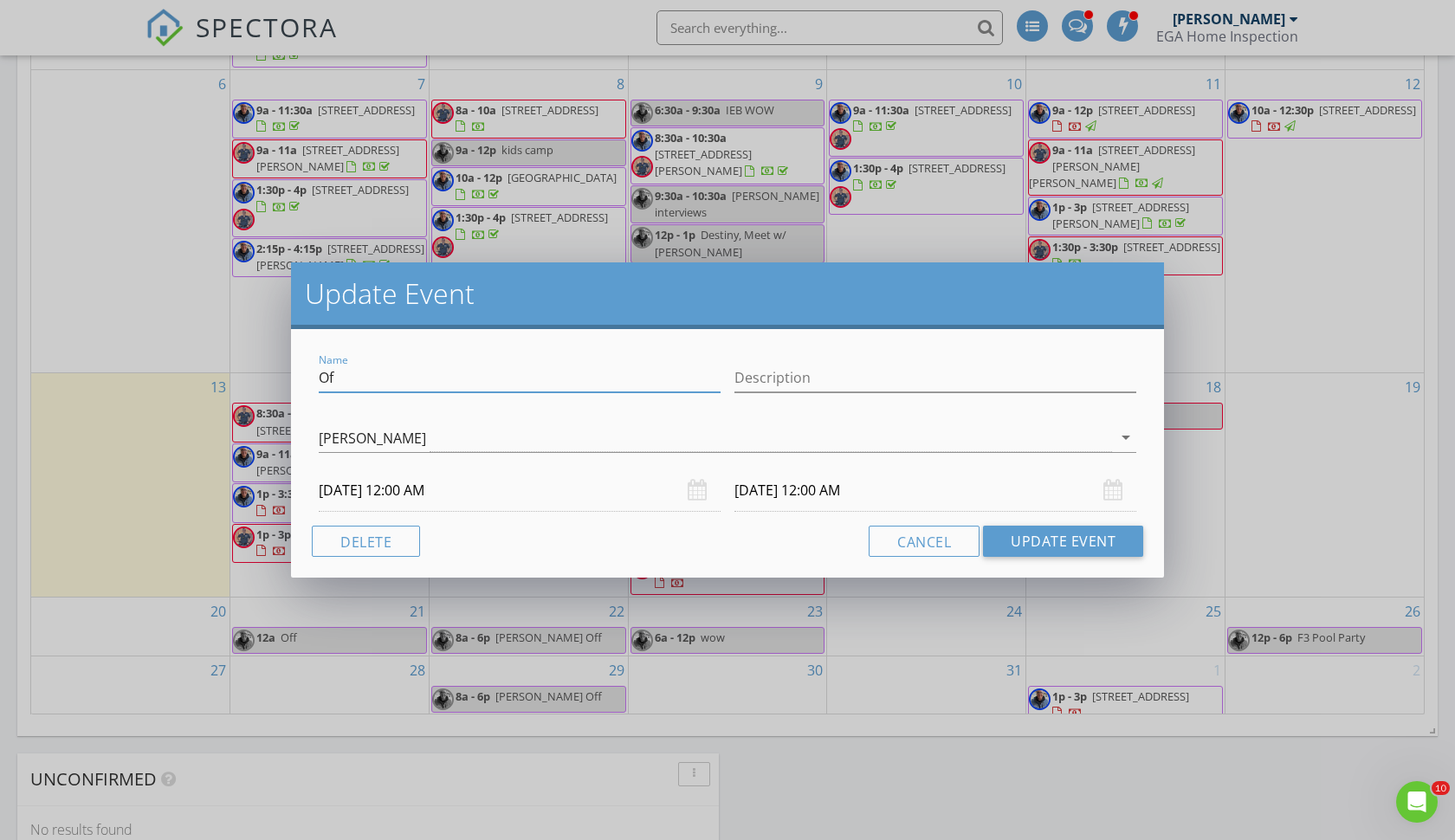 type on "O" 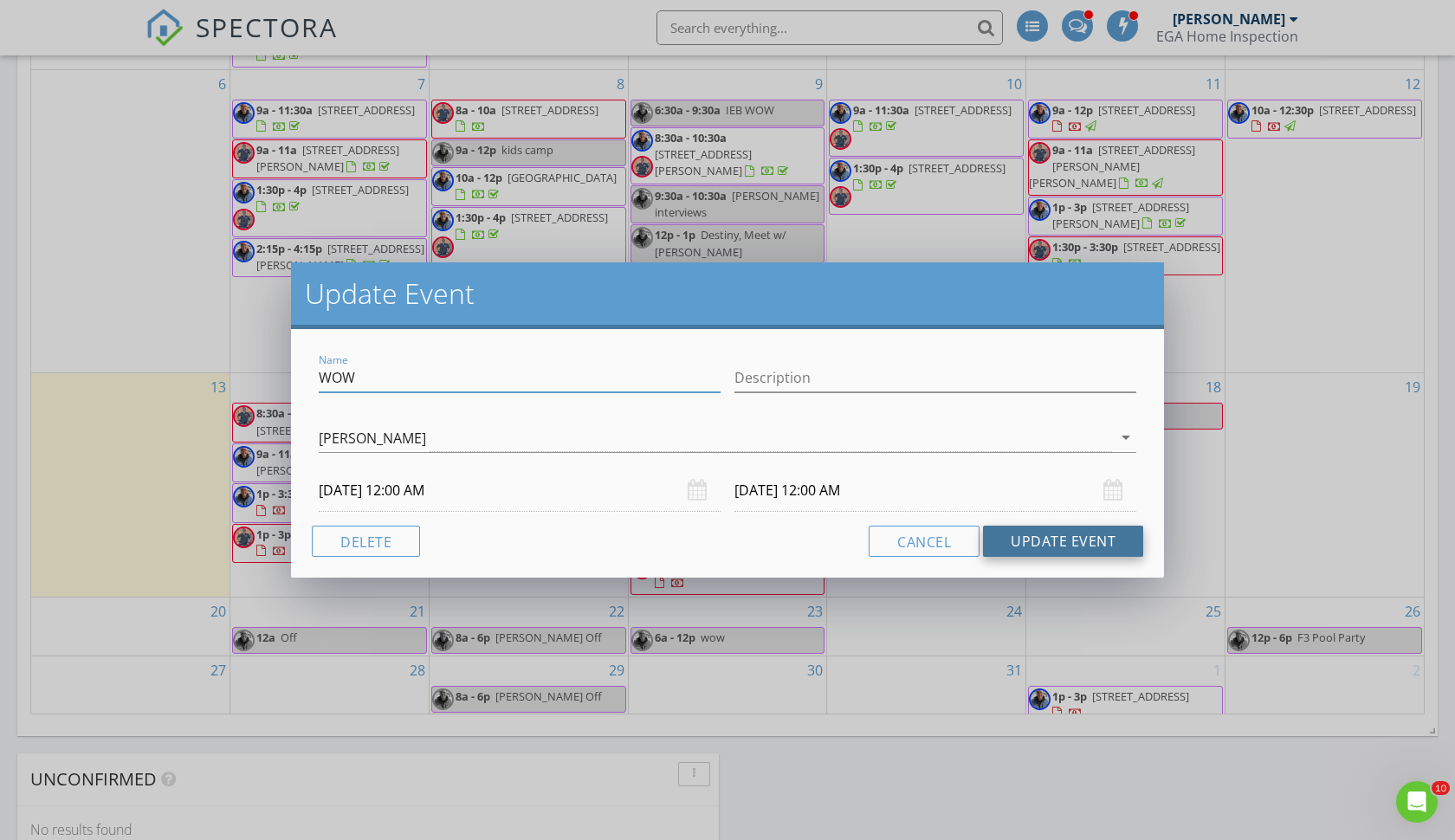 type on "WOW" 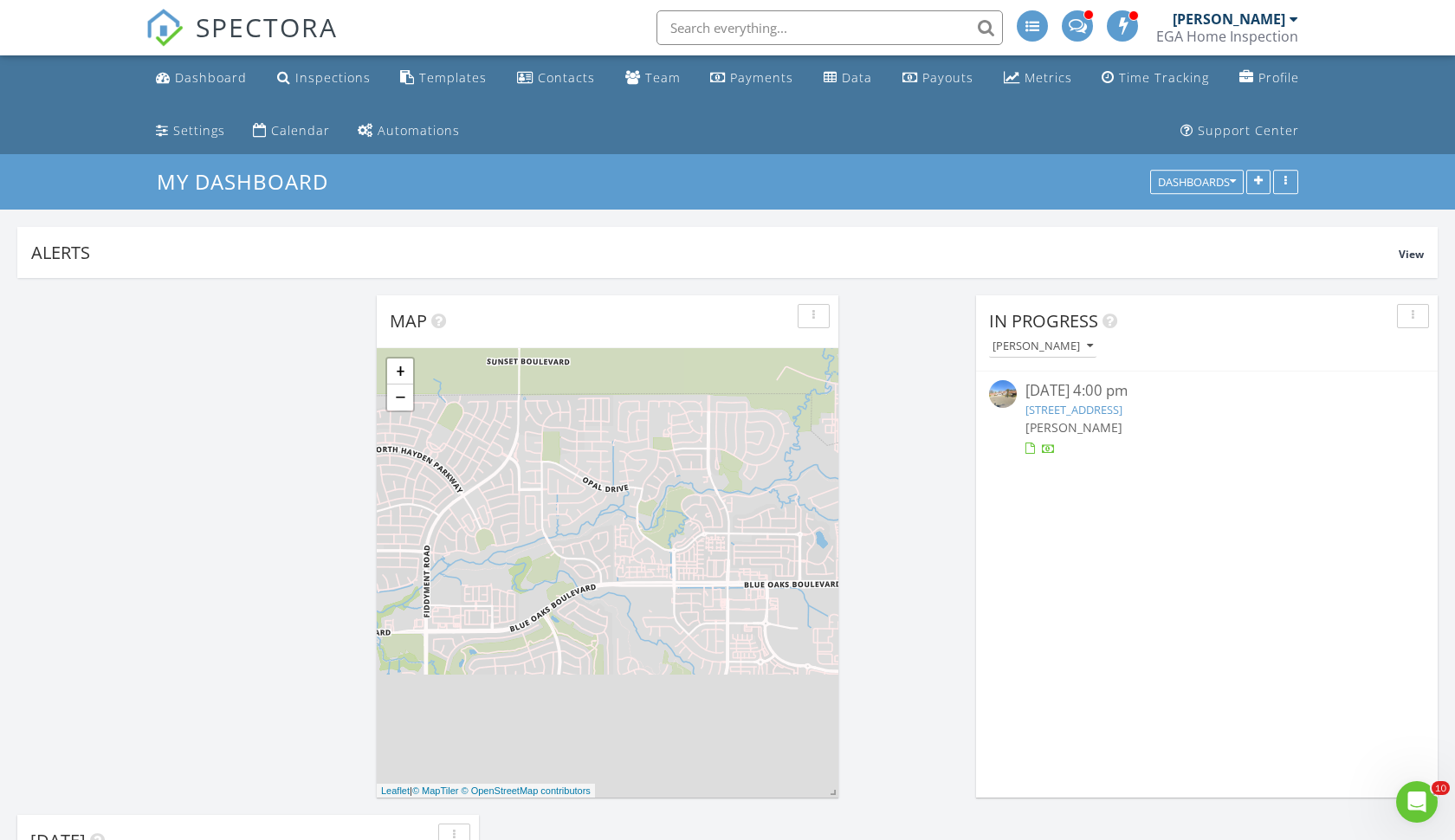 scroll, scrollTop: 0, scrollLeft: 0, axis: both 